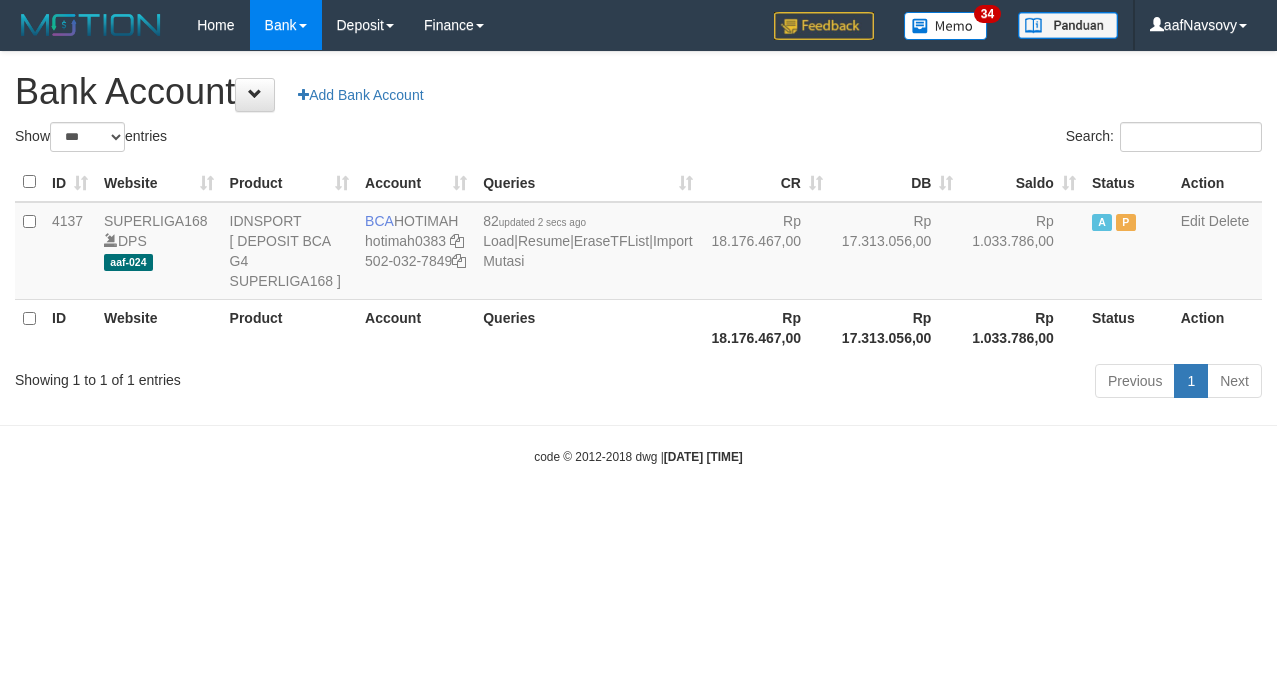 select on "***" 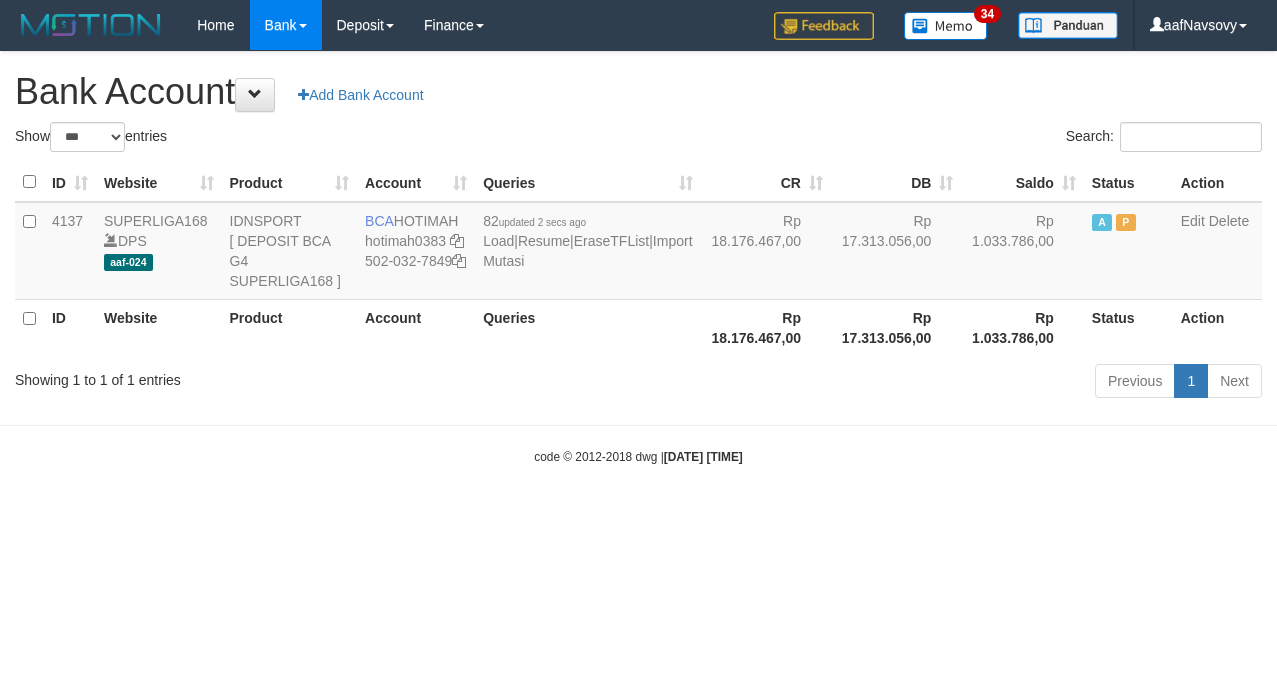 scroll, scrollTop: 0, scrollLeft: 0, axis: both 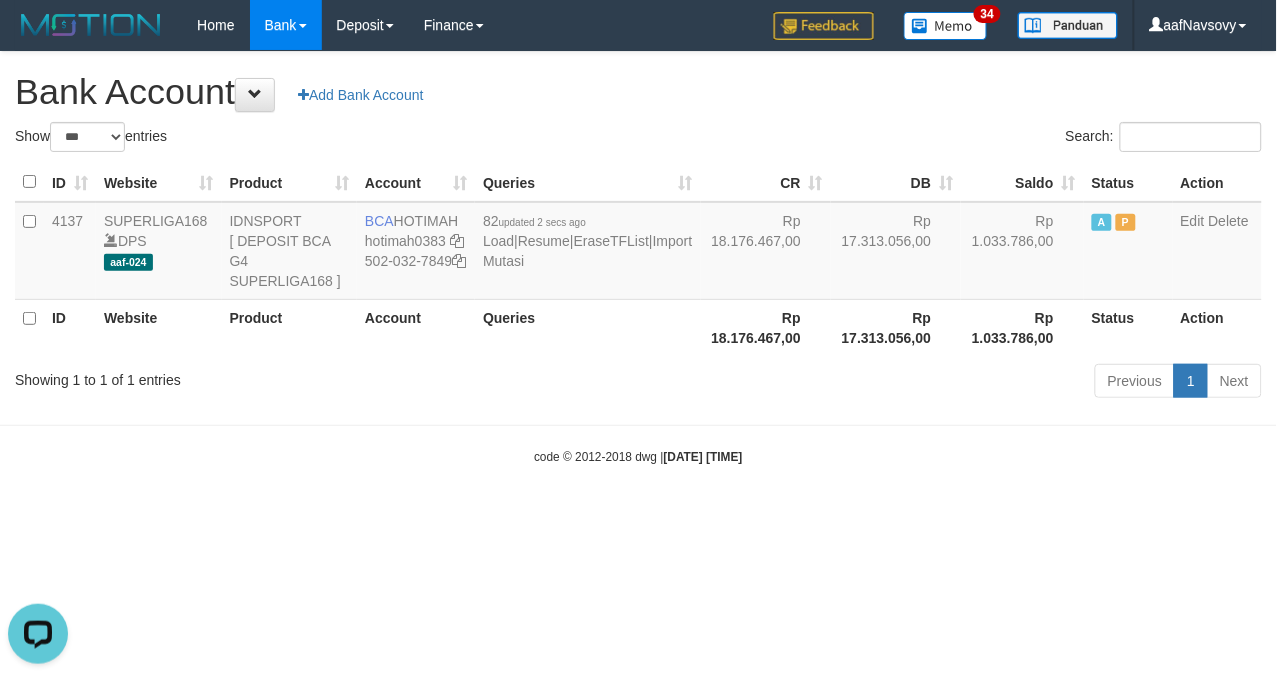 click on "Toggle navigation
Home
Bank
Account List
Load
By Website
Group
[ISPORT]													SUPERLIGA168
By Load Group (DPS)
34" at bounding box center (638, 258) 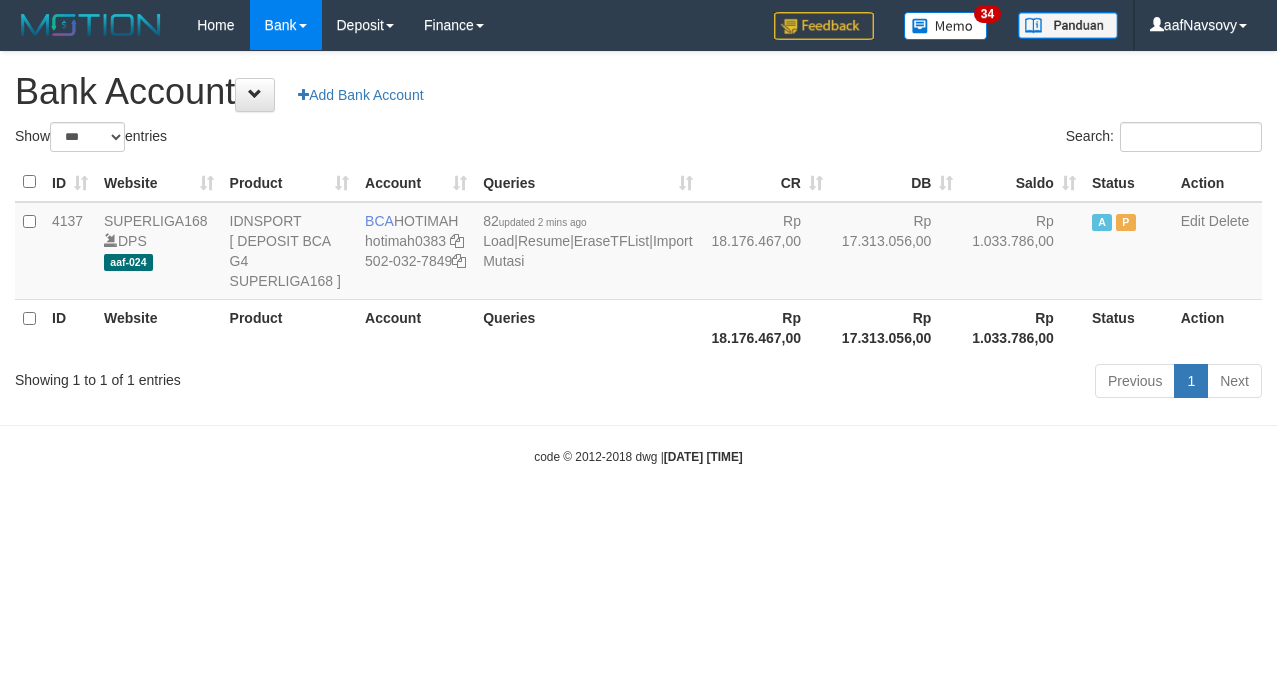 select on "***" 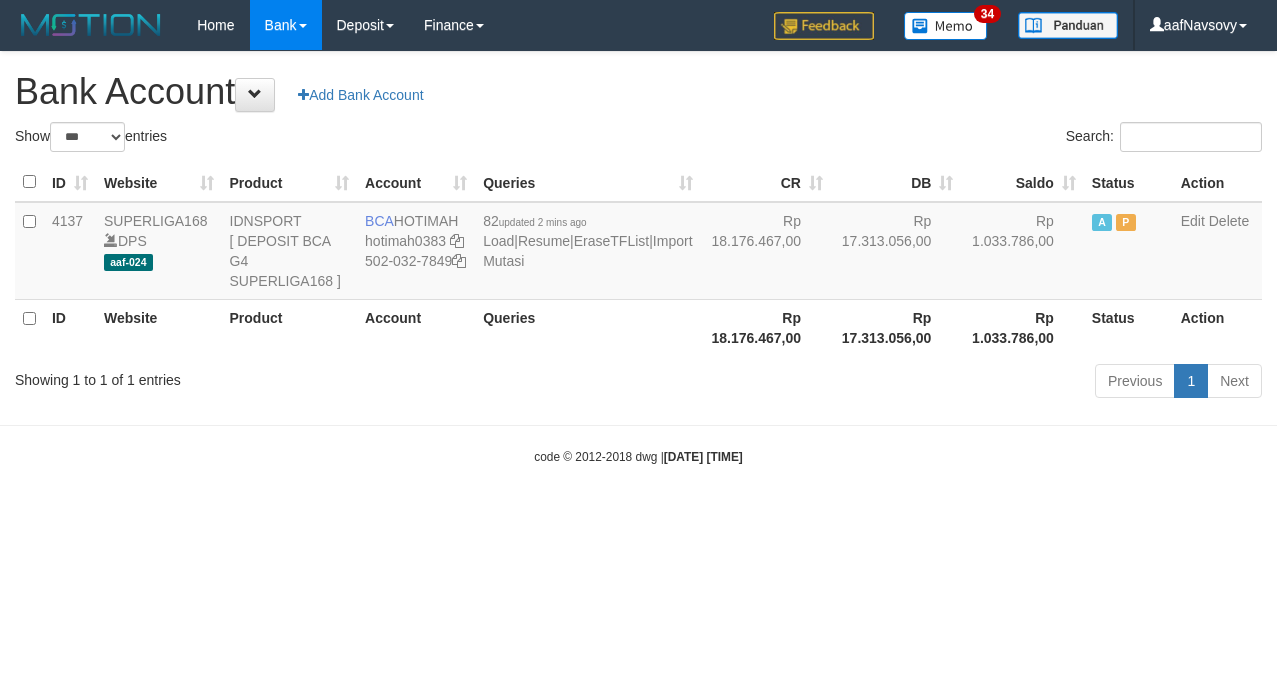 scroll, scrollTop: 0, scrollLeft: 0, axis: both 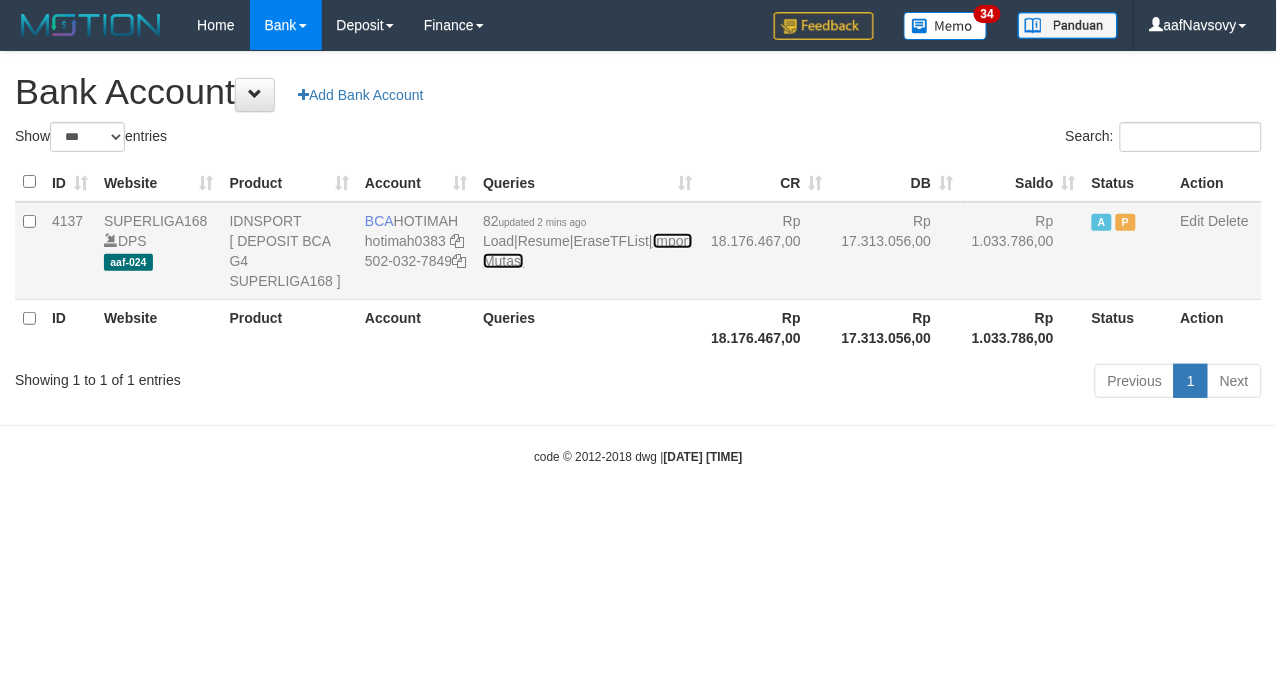 click on "Import Mutasi" at bounding box center [587, 251] 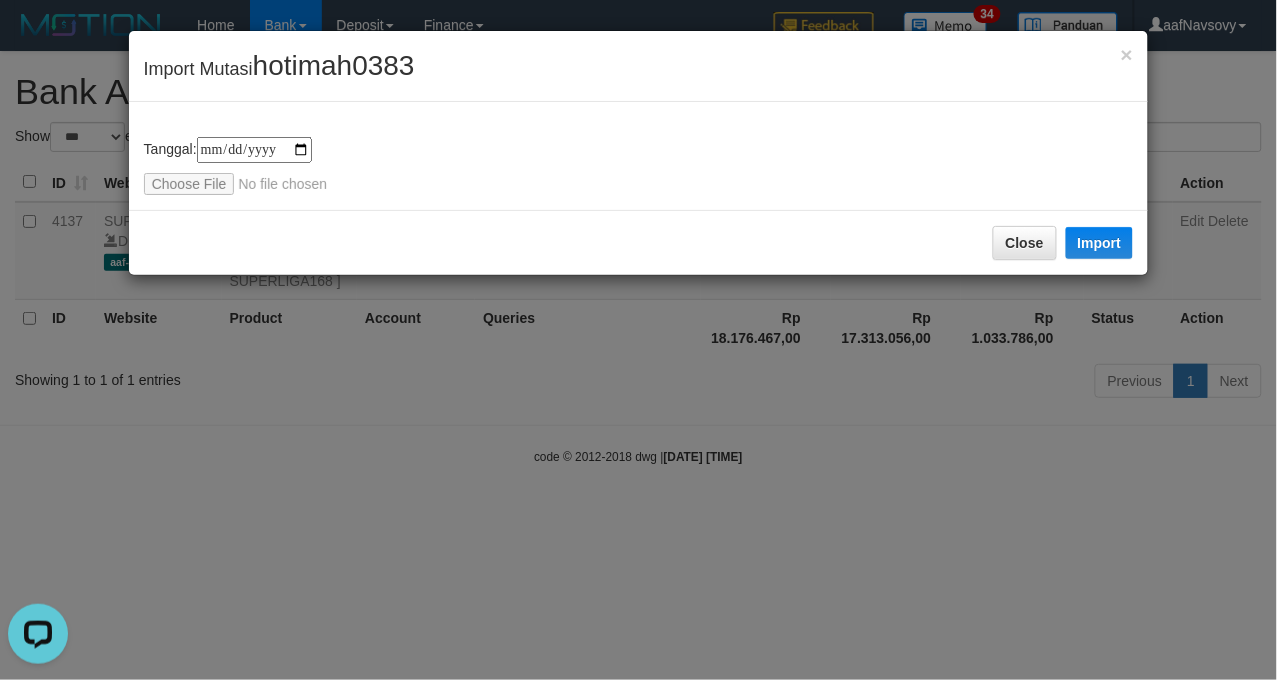 scroll, scrollTop: 0, scrollLeft: 0, axis: both 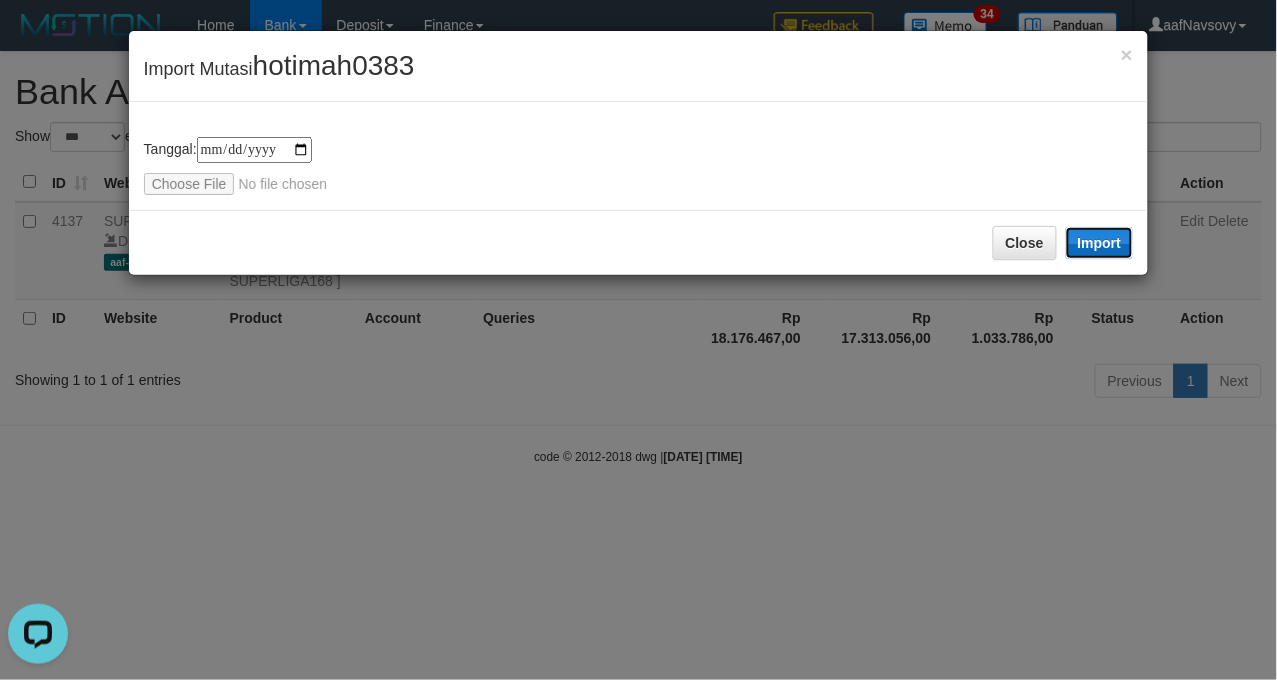 click on "Import" at bounding box center (1100, 243) 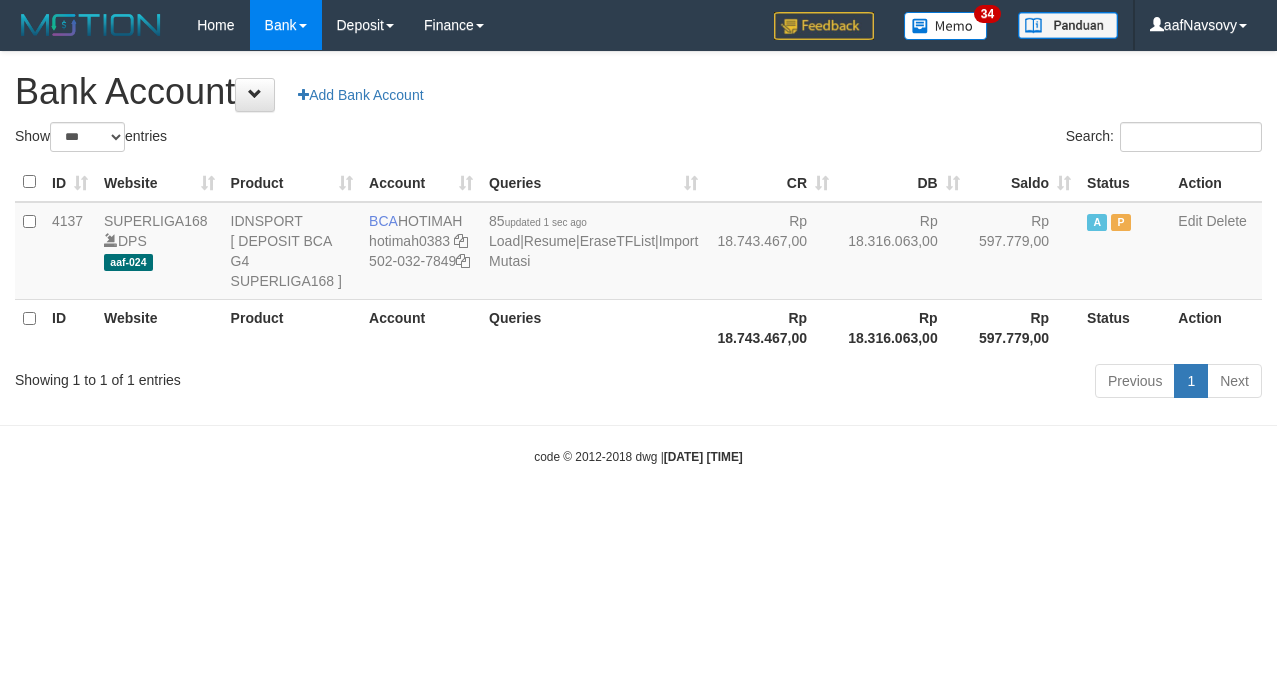 select on "***" 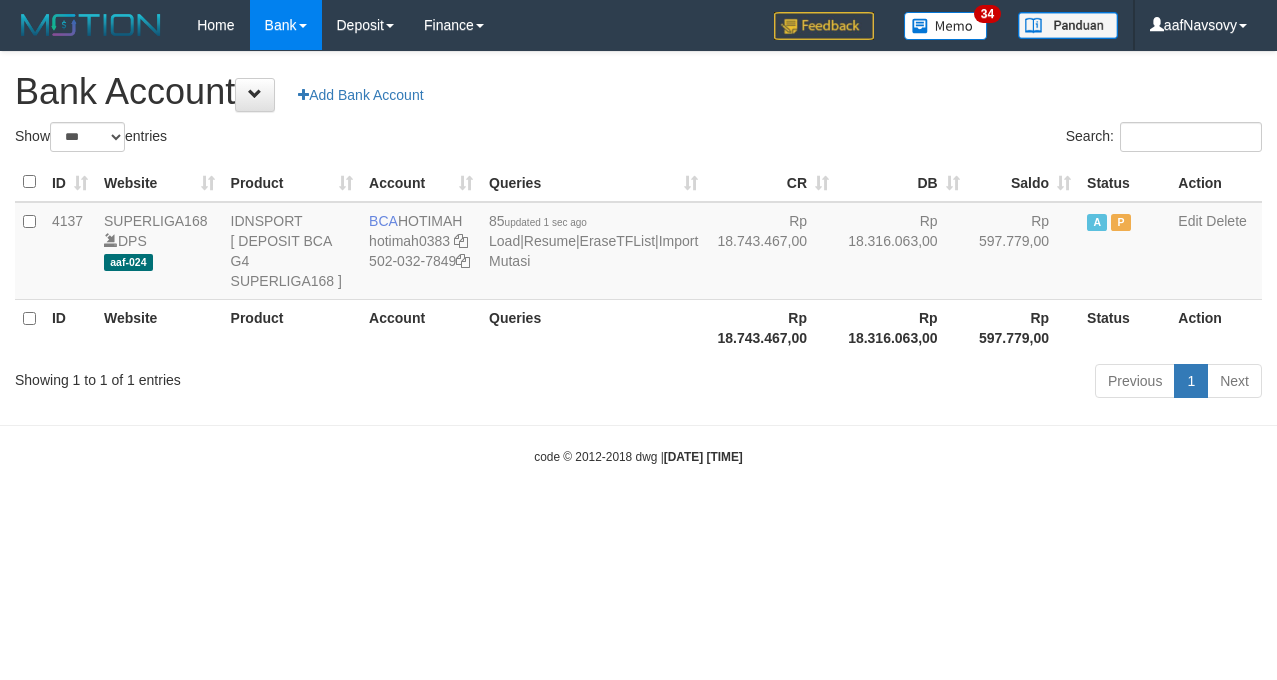 scroll, scrollTop: 0, scrollLeft: 0, axis: both 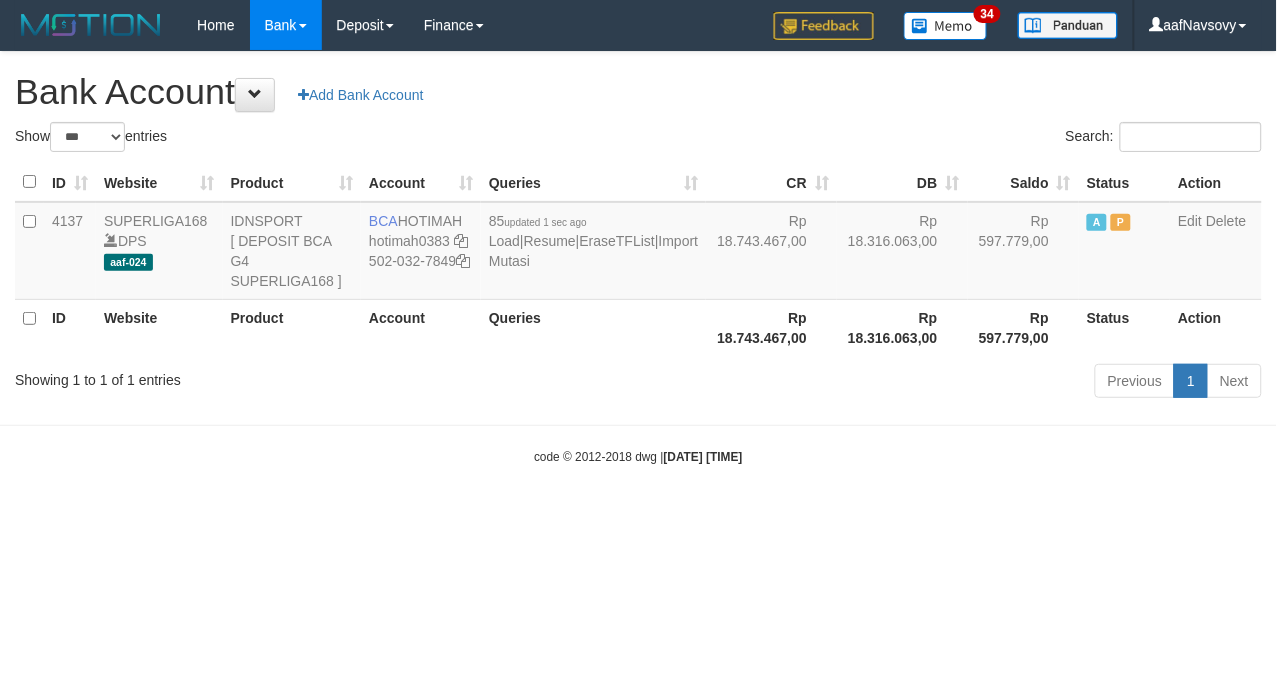 click on "code © 2012-2018 dwg |  2025/07/11 21:56:27" at bounding box center (638, 457) 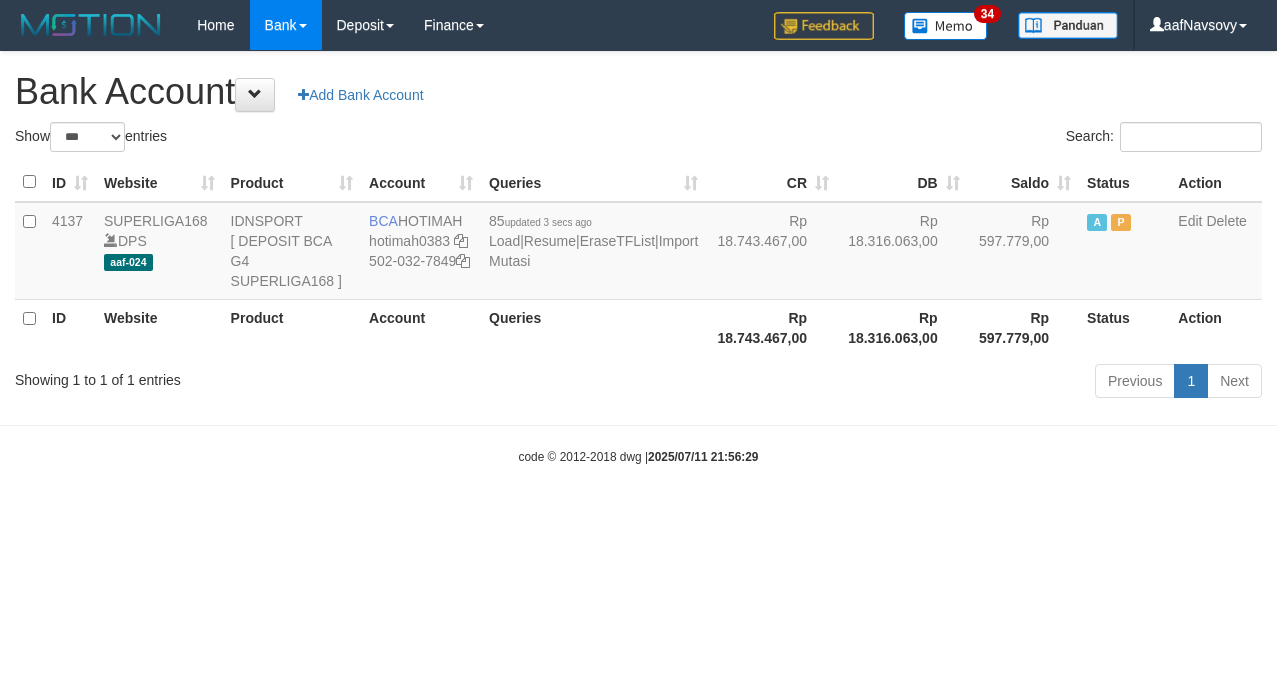 select on "***" 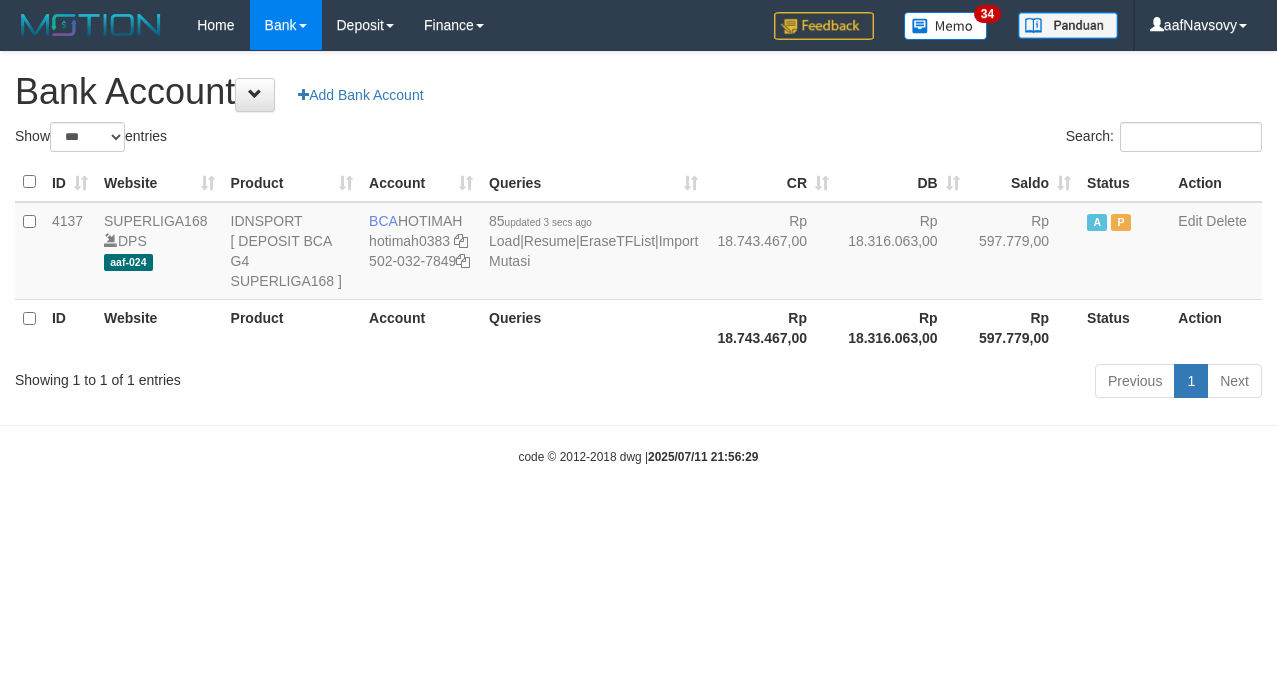 scroll, scrollTop: 0, scrollLeft: 0, axis: both 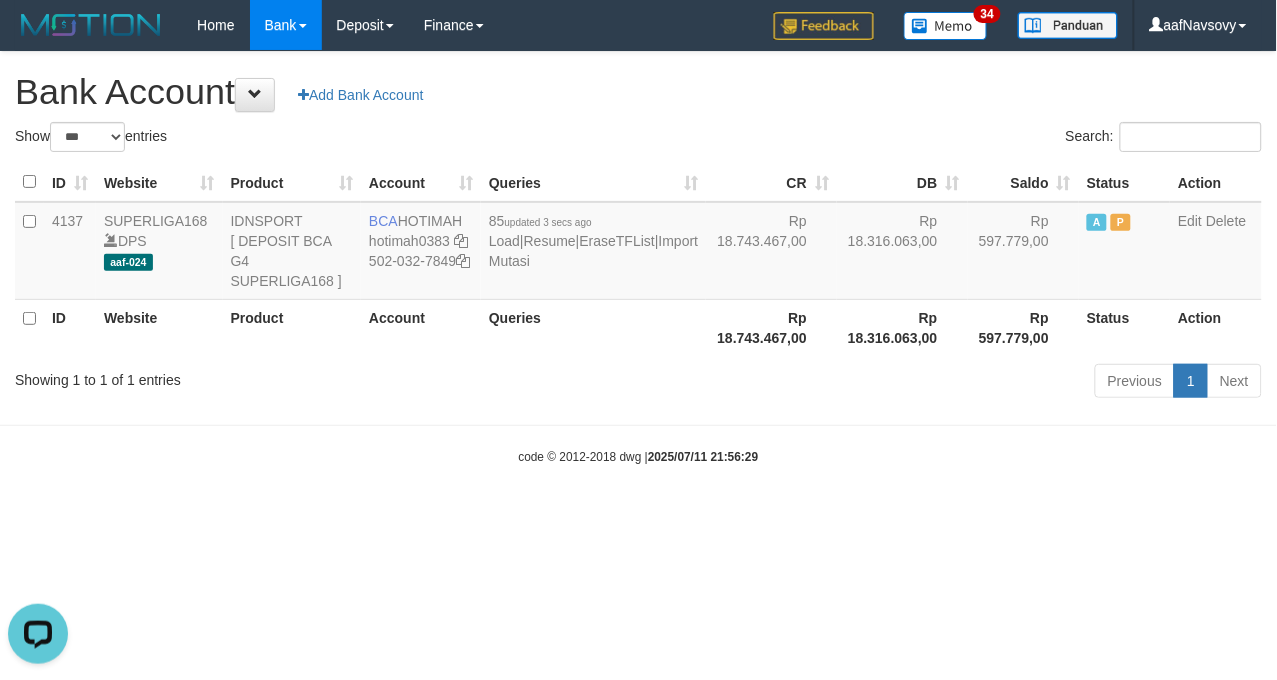 click on "Toggle navigation
Home
Bank
Account List
Load
By Website
Group
[ISPORT]													SUPERLIGA168
By Load Group (DPS)
34" at bounding box center [638, 258] 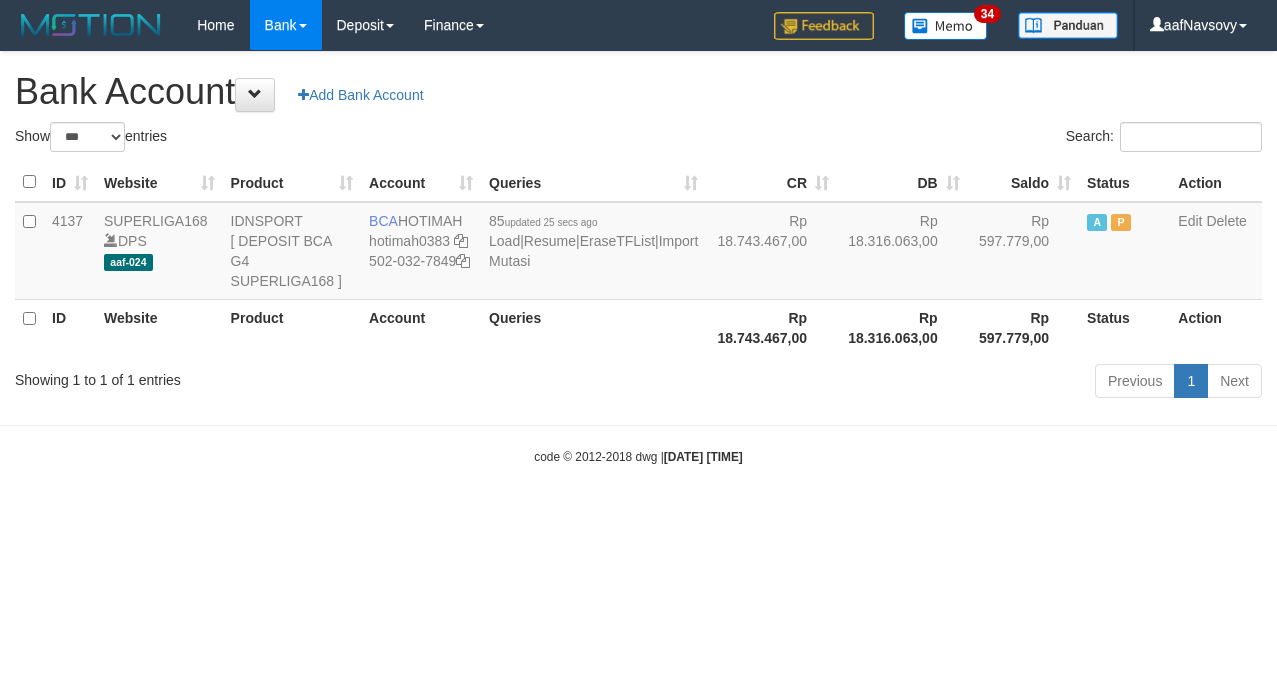 select on "***" 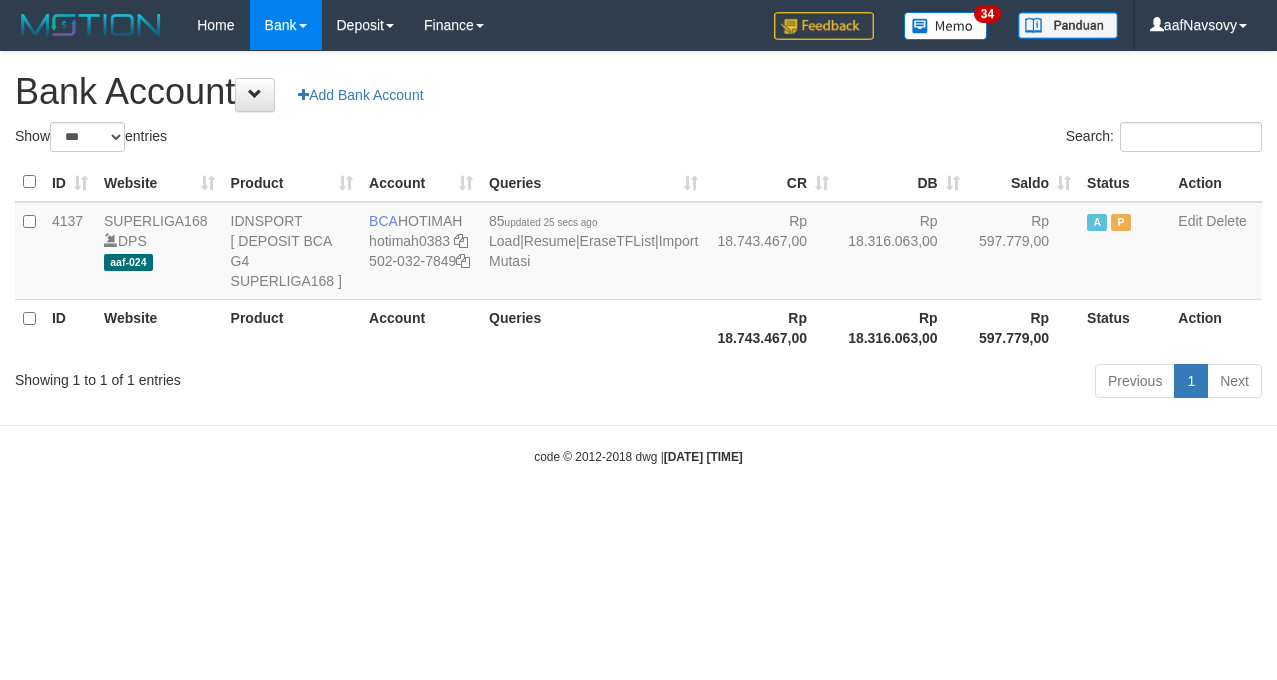 scroll, scrollTop: 0, scrollLeft: 0, axis: both 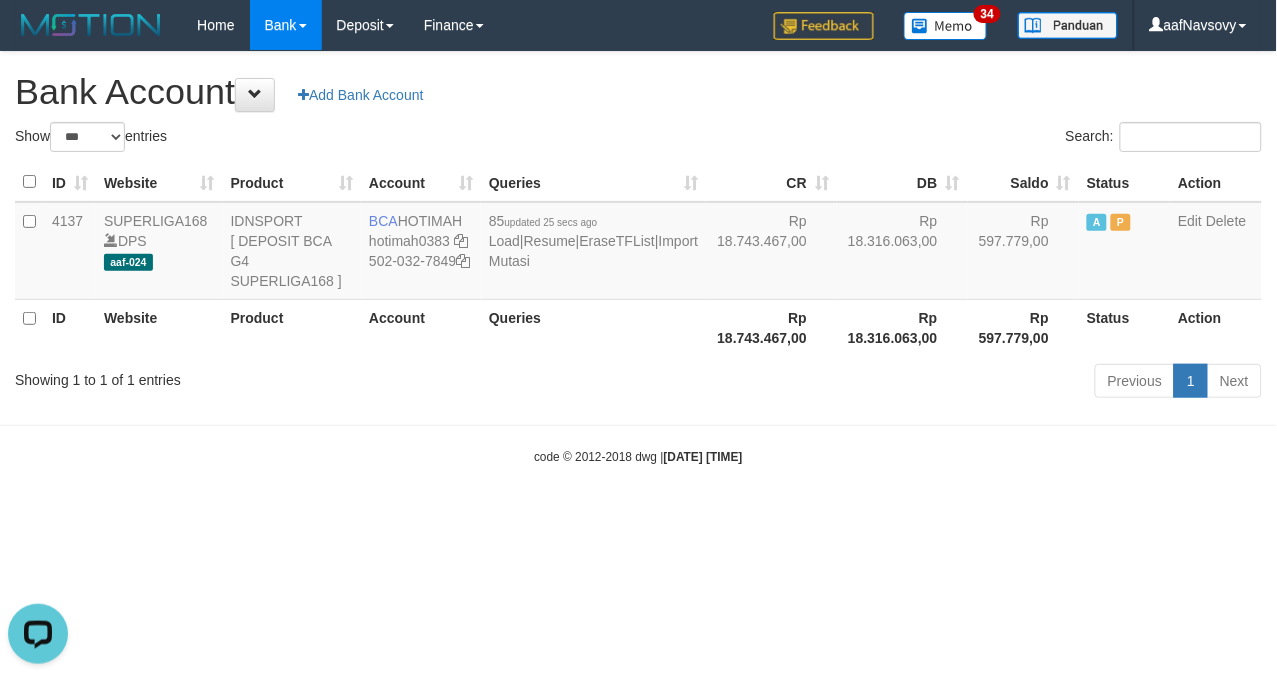 click on "Toggle navigation
Home
Bank
Account List
Load
By Website
Group
[ISPORT]													SUPERLIGA168
By Load Group (DPS)
34" at bounding box center [638, 258] 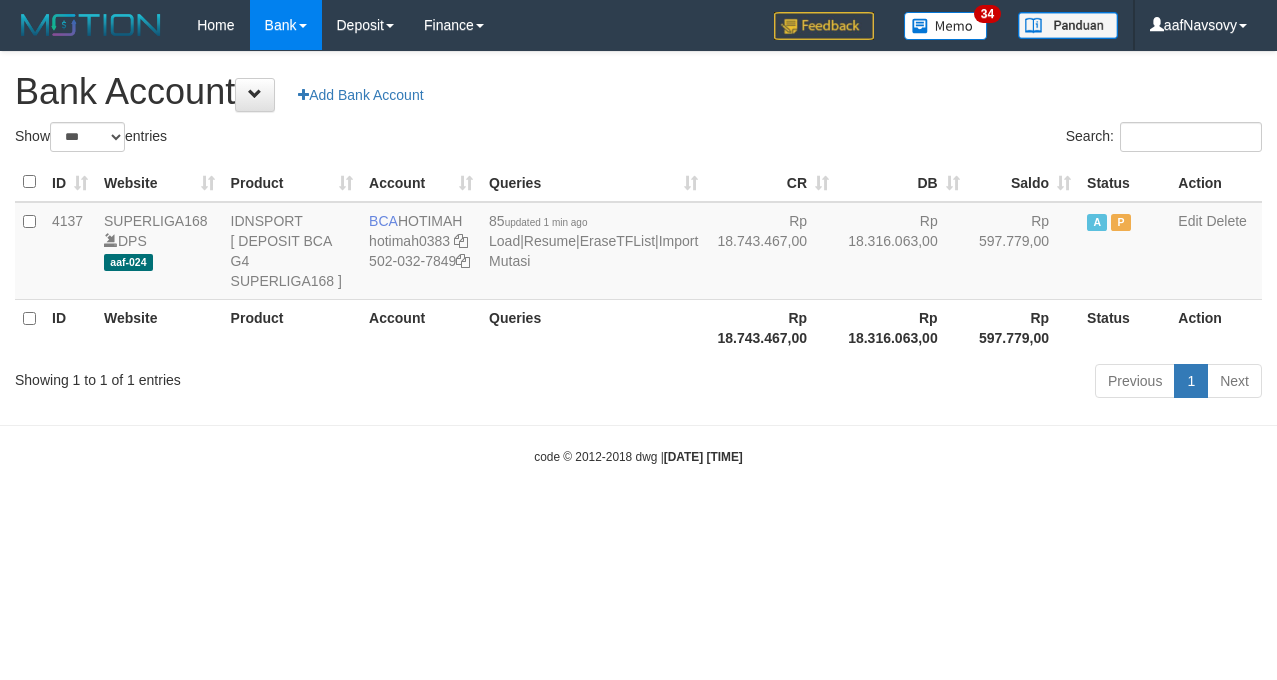 select on "***" 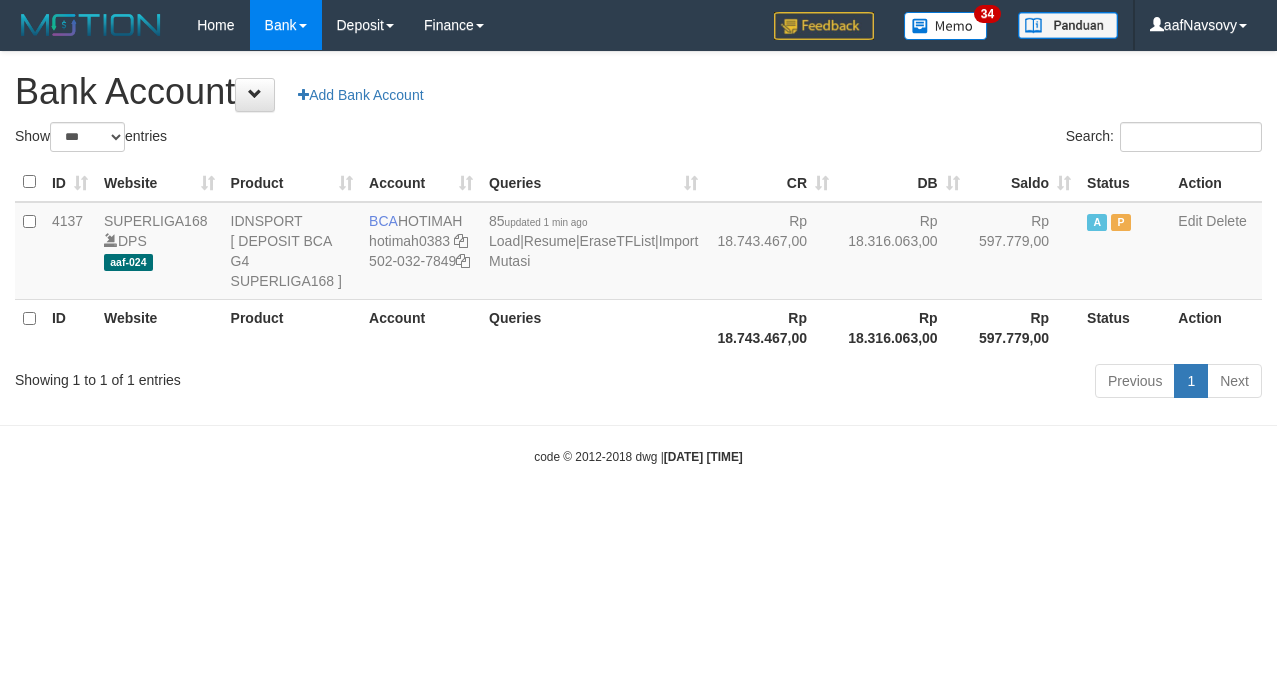scroll, scrollTop: 0, scrollLeft: 0, axis: both 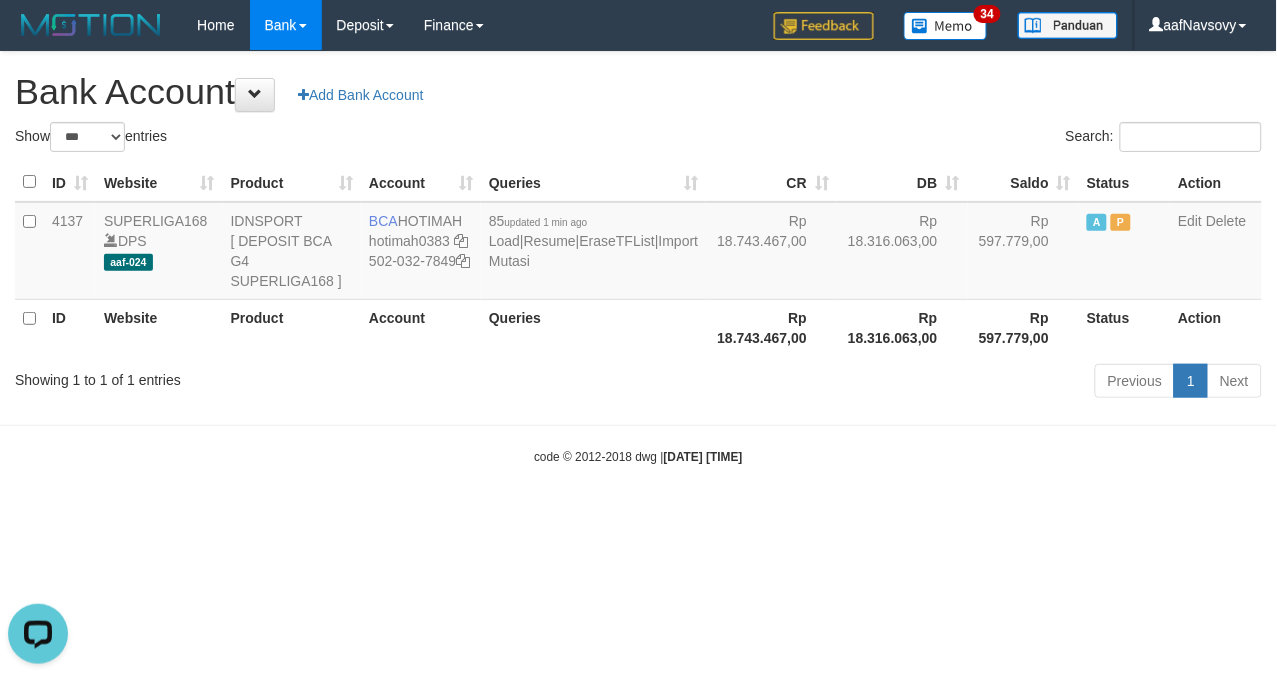click on "Toggle navigation
Home
Bank
Account List
Load
By Website
Group
[ISPORT]													SUPERLIGA168
By Load Group (DPS)
34" at bounding box center (638, 258) 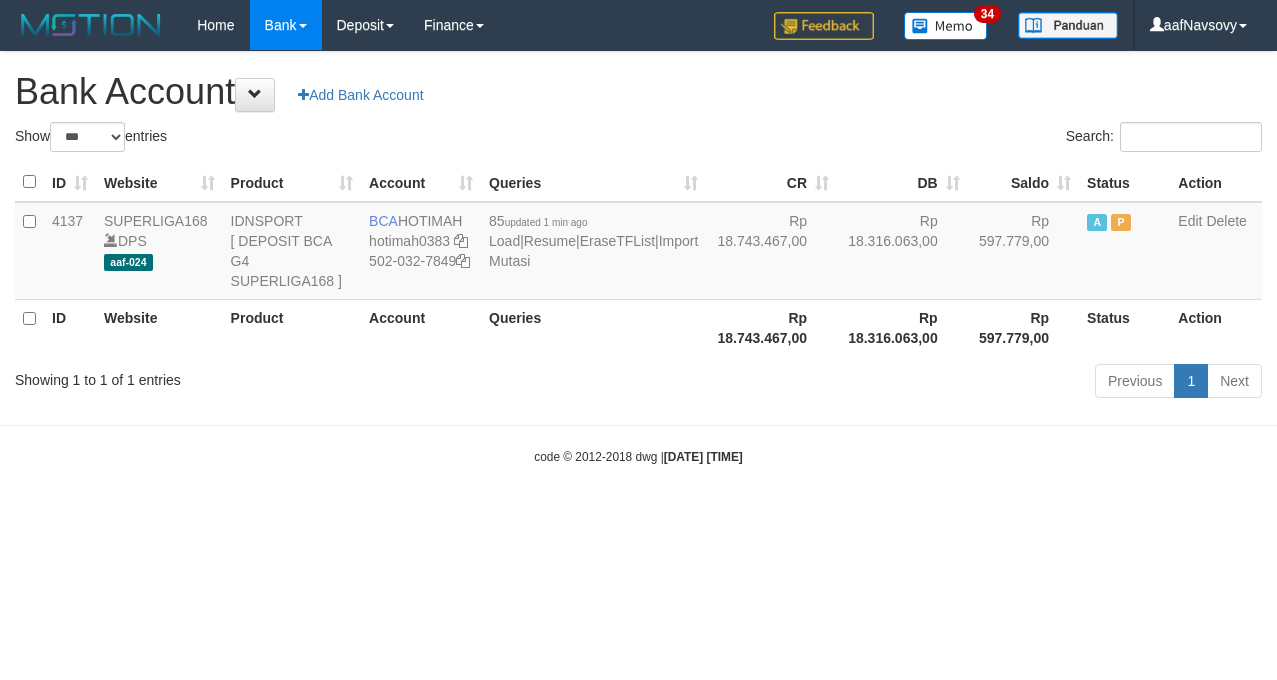 select on "***" 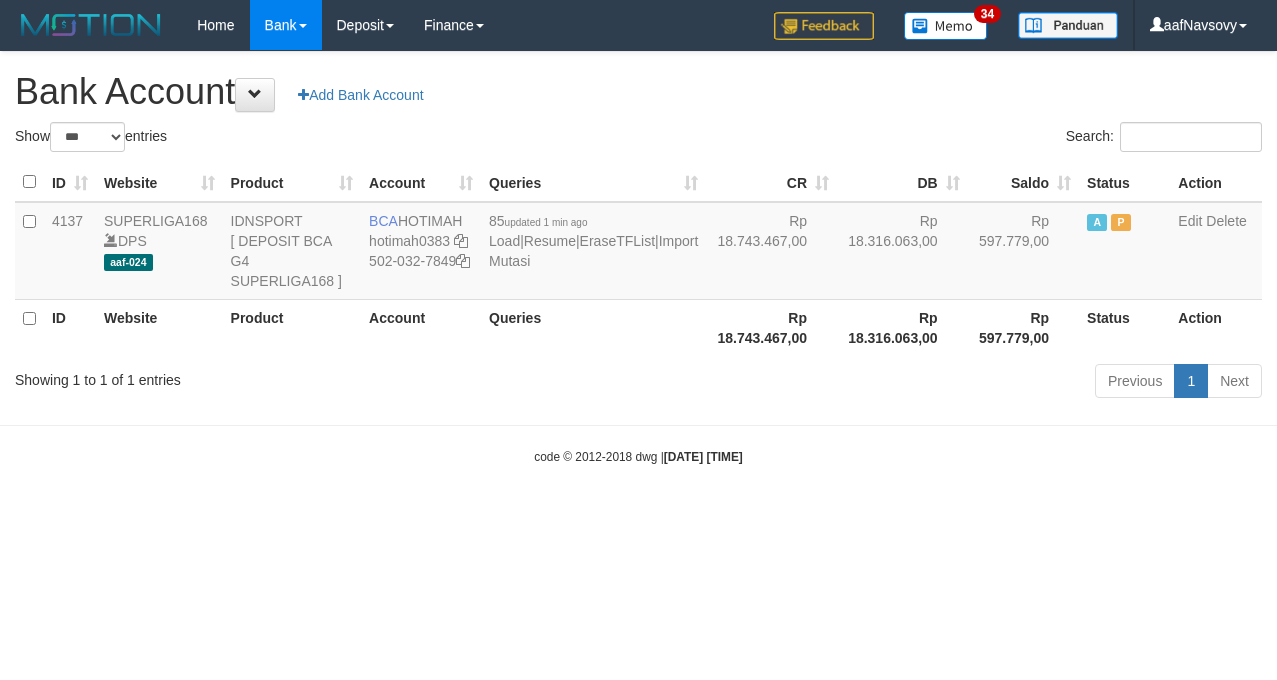 scroll, scrollTop: 0, scrollLeft: 0, axis: both 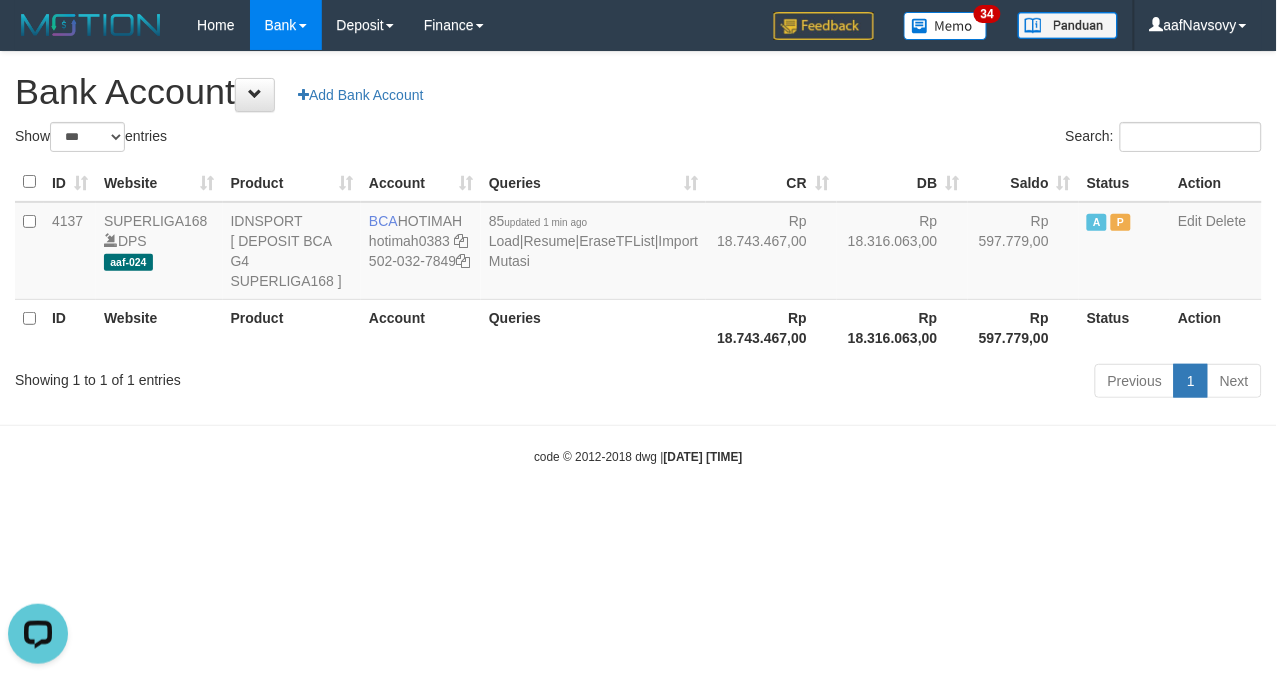 click on "Toggle navigation
Home
Bank
Account List
Load
By Website
Group
[ISPORT]													SUPERLIGA168
By Load Group (DPS)
34" at bounding box center [638, 258] 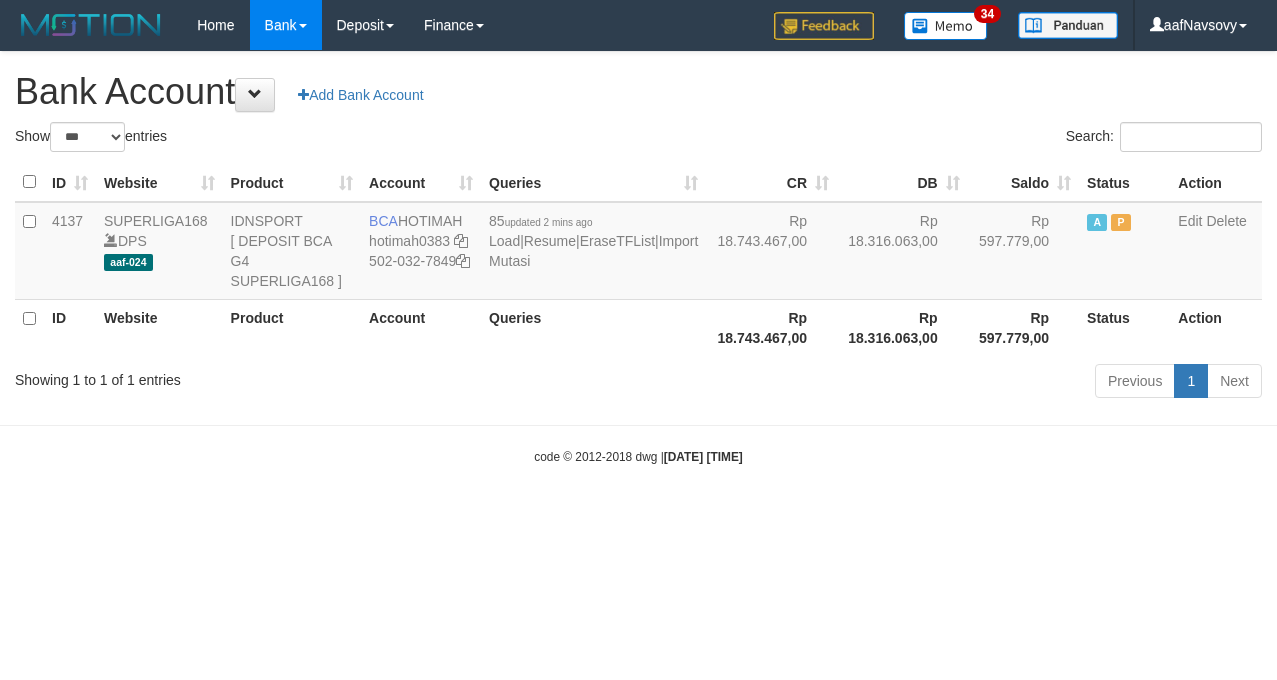 select on "***" 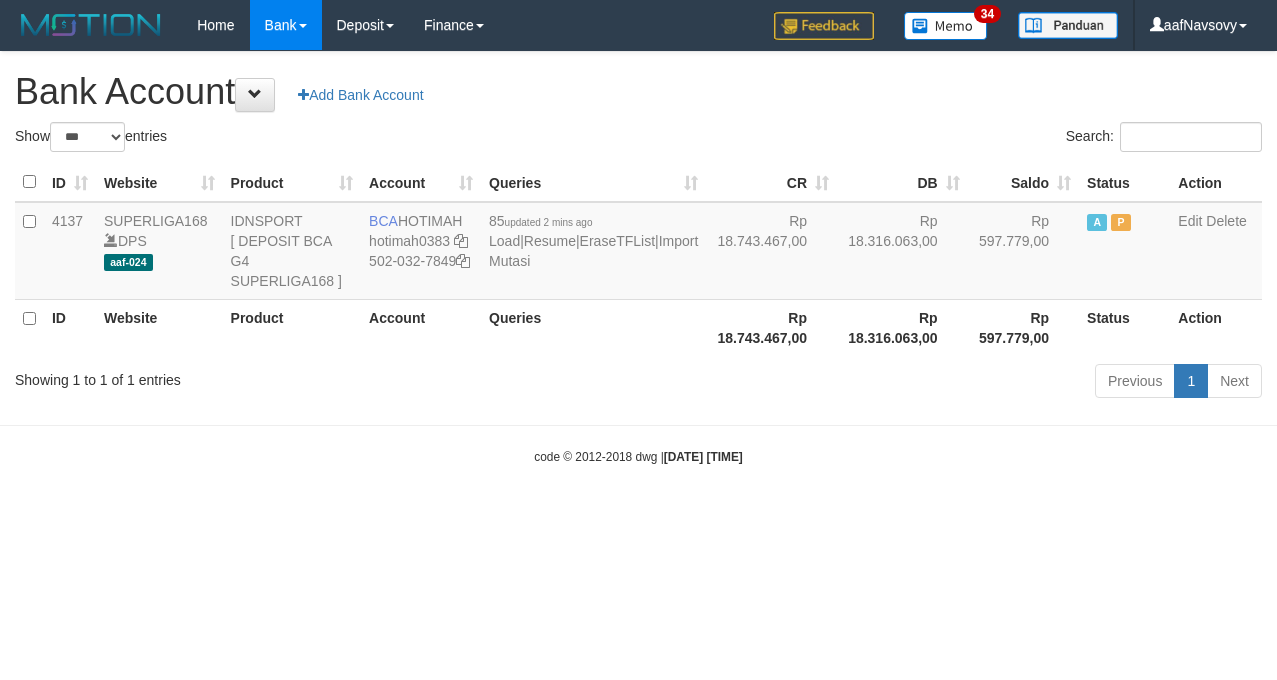scroll, scrollTop: 0, scrollLeft: 0, axis: both 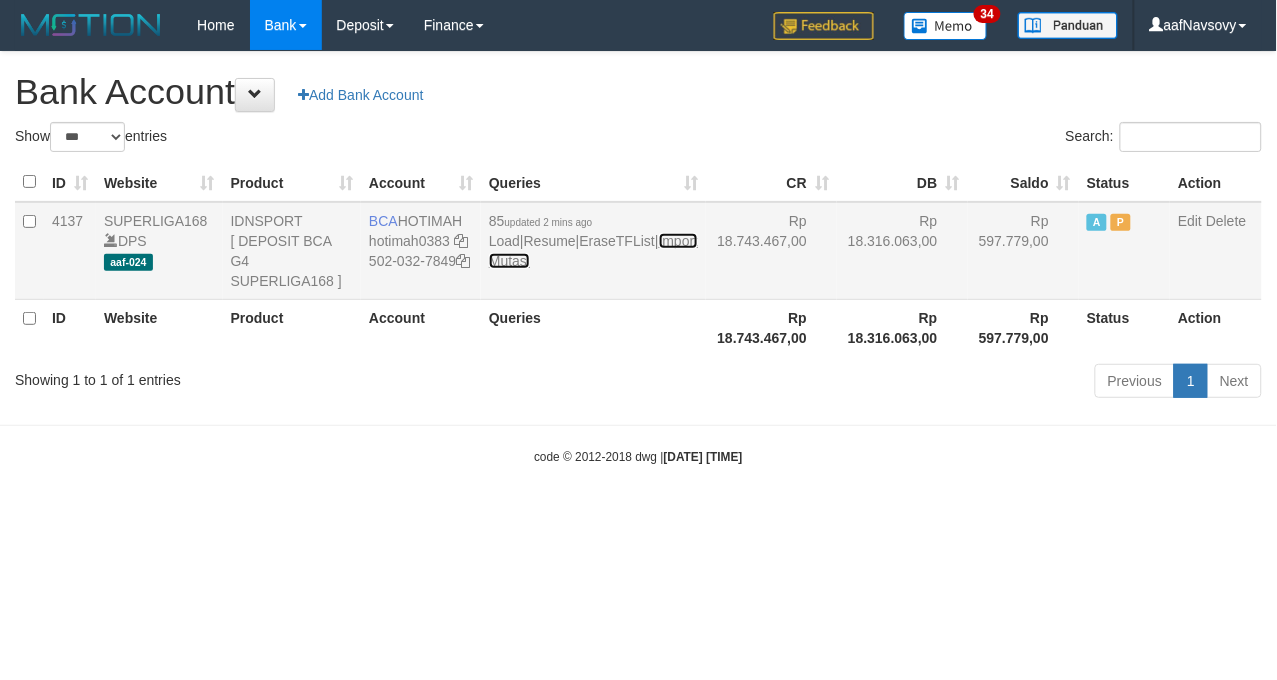 click on "Import Mutasi" at bounding box center (593, 251) 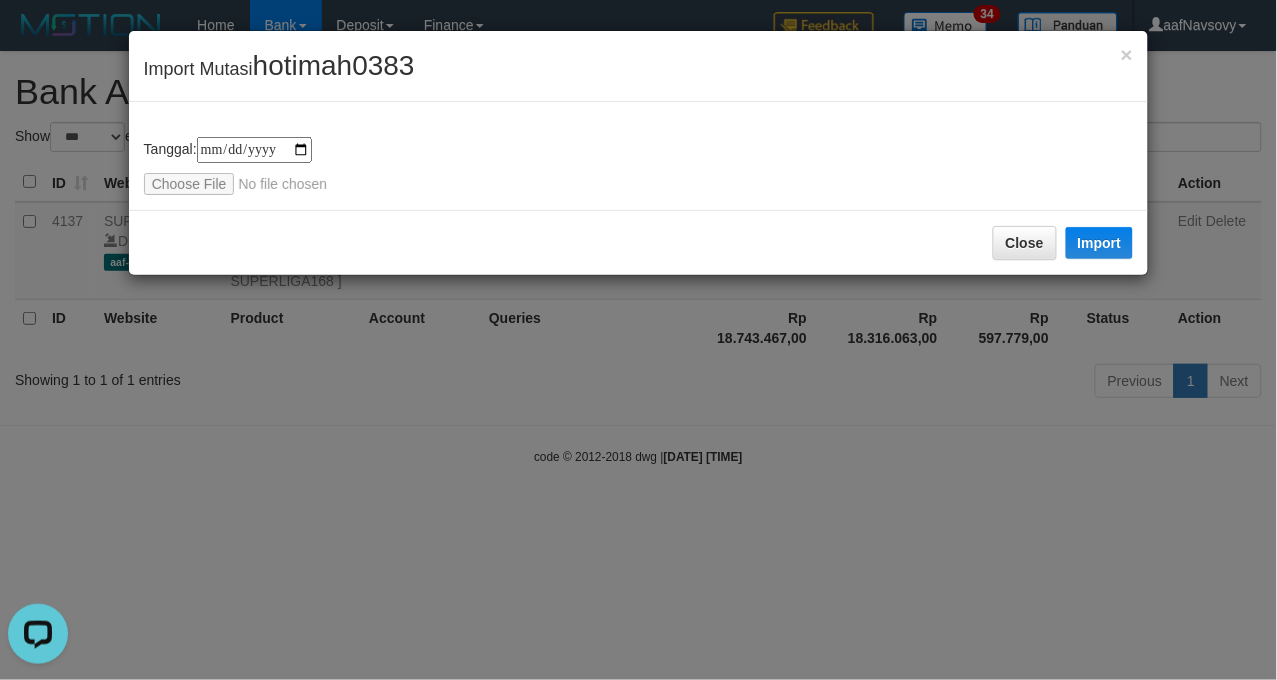 scroll, scrollTop: 0, scrollLeft: 0, axis: both 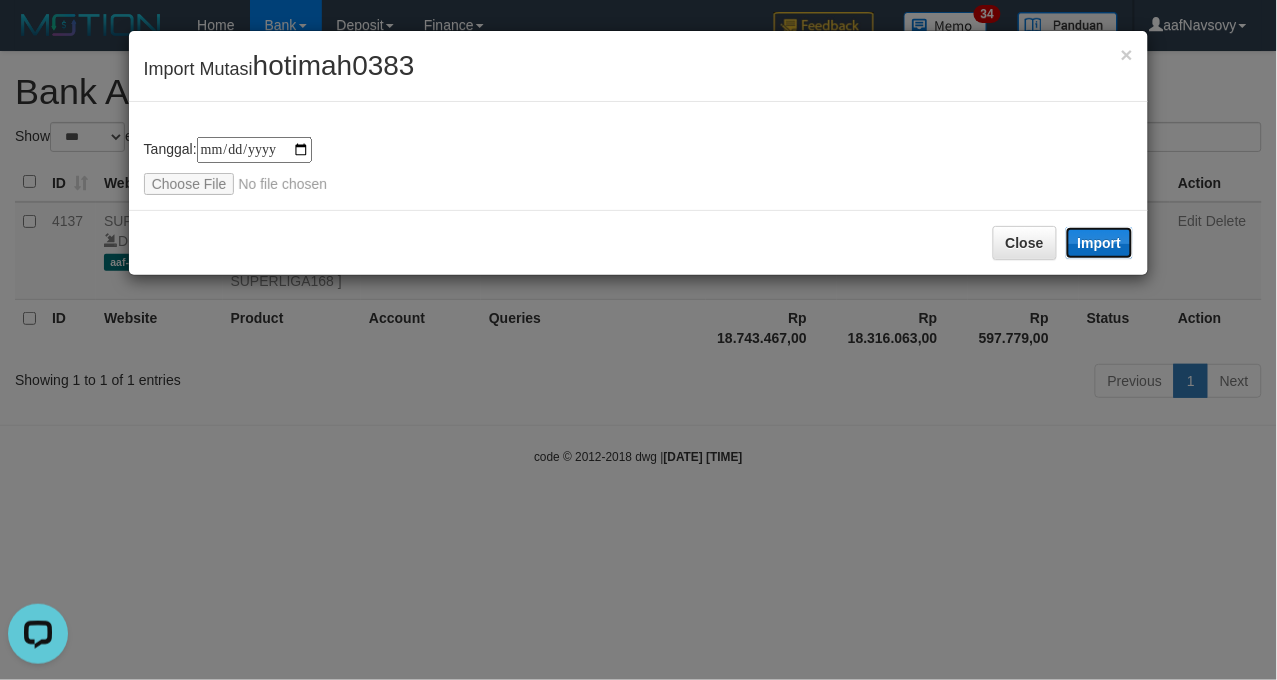 click on "Import" at bounding box center [1100, 243] 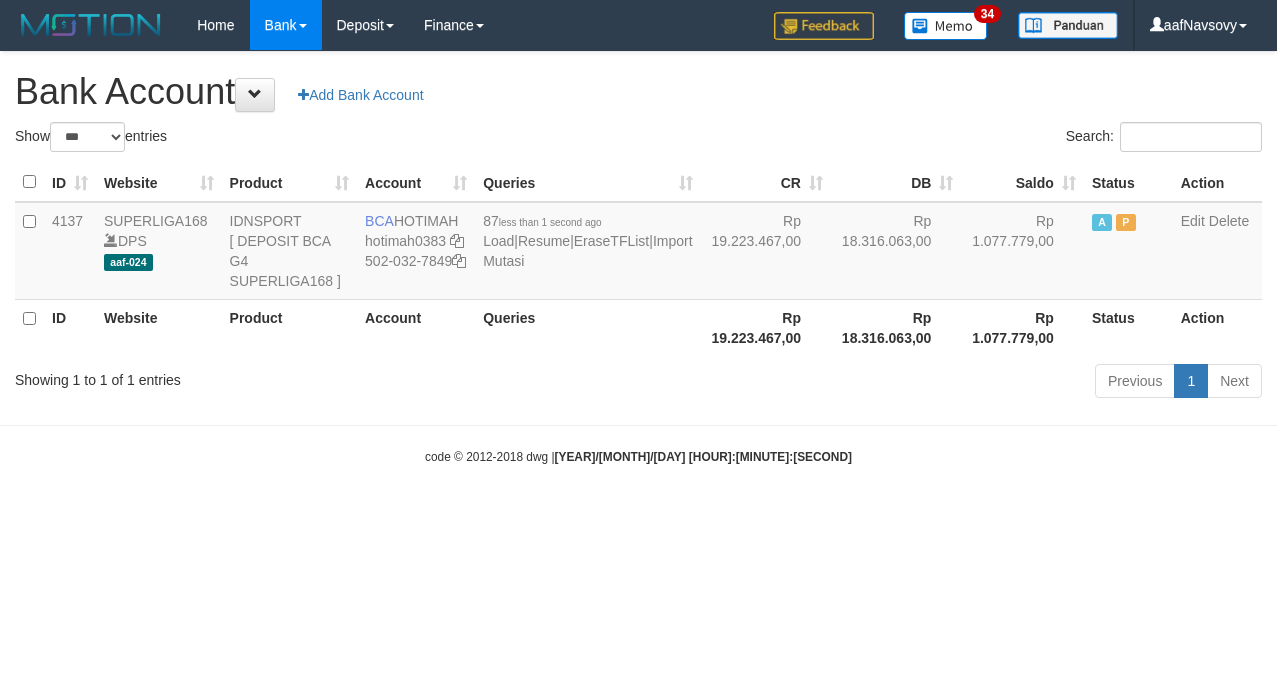 select on "***" 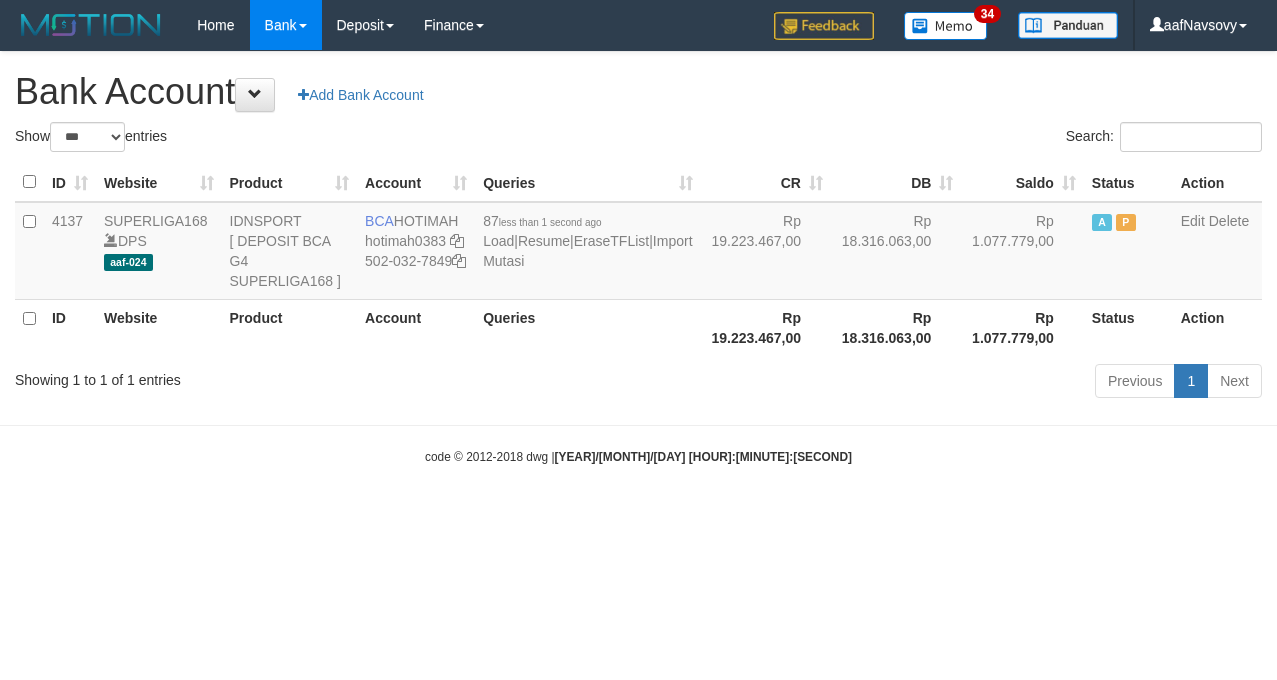 scroll, scrollTop: 0, scrollLeft: 0, axis: both 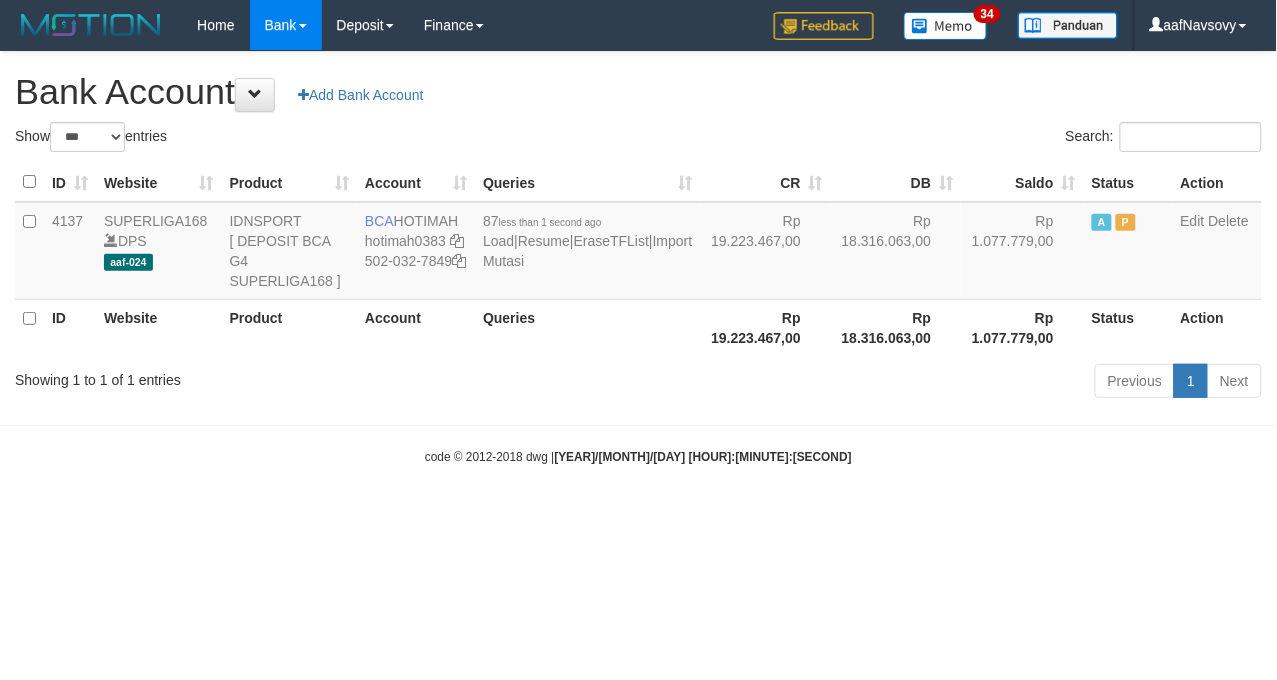 click on "Toggle navigation
Home
Bank
Account List
Load
By Website
Group
[ISPORT]													SUPERLIGA168
By Load Group (DPS)
34" at bounding box center [638, 258] 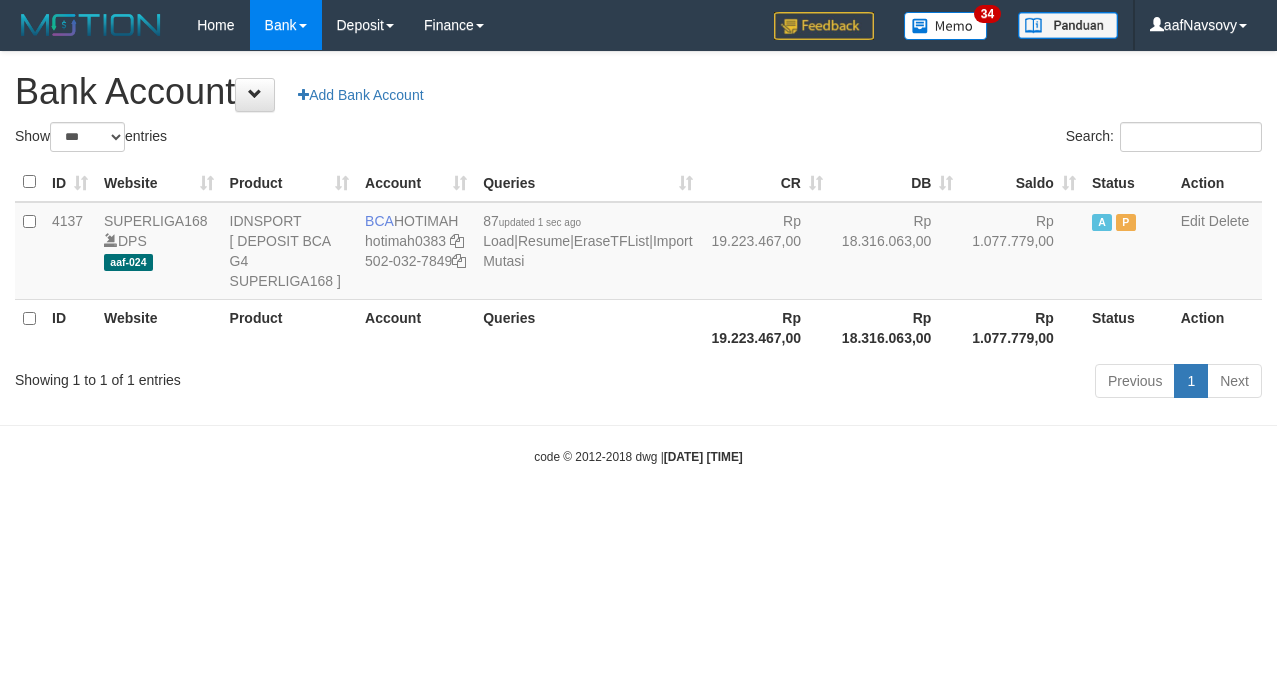 select on "***" 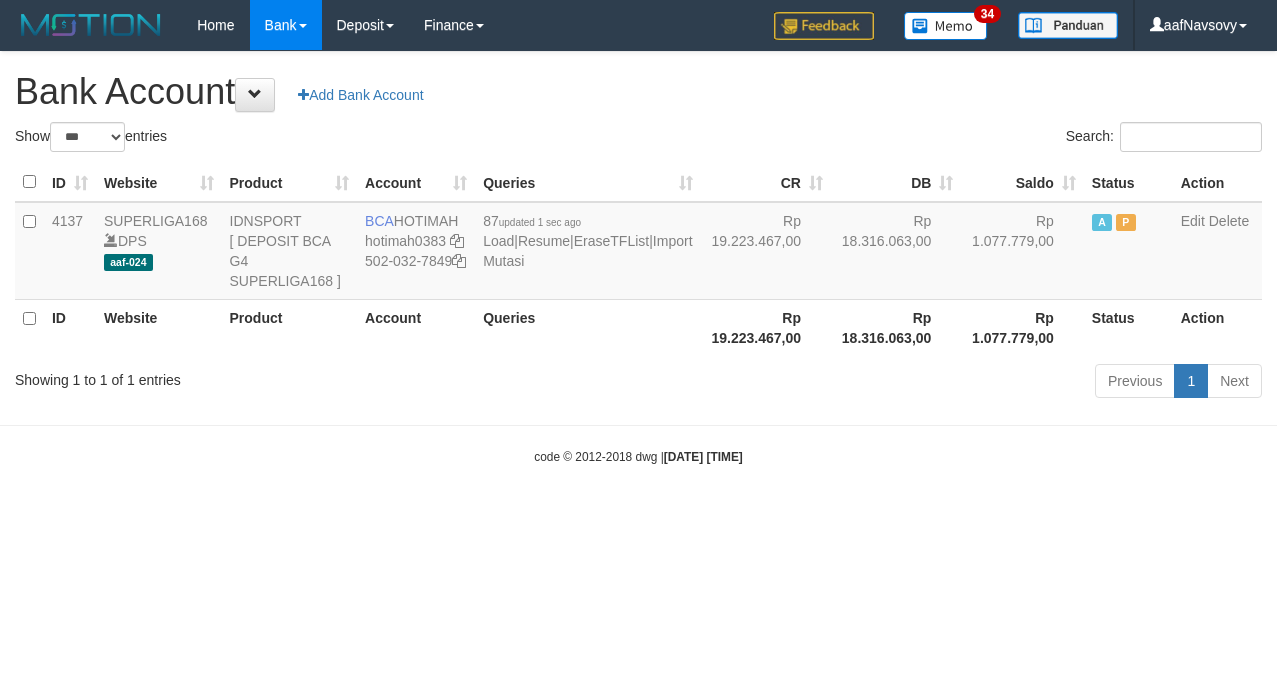 scroll, scrollTop: 0, scrollLeft: 0, axis: both 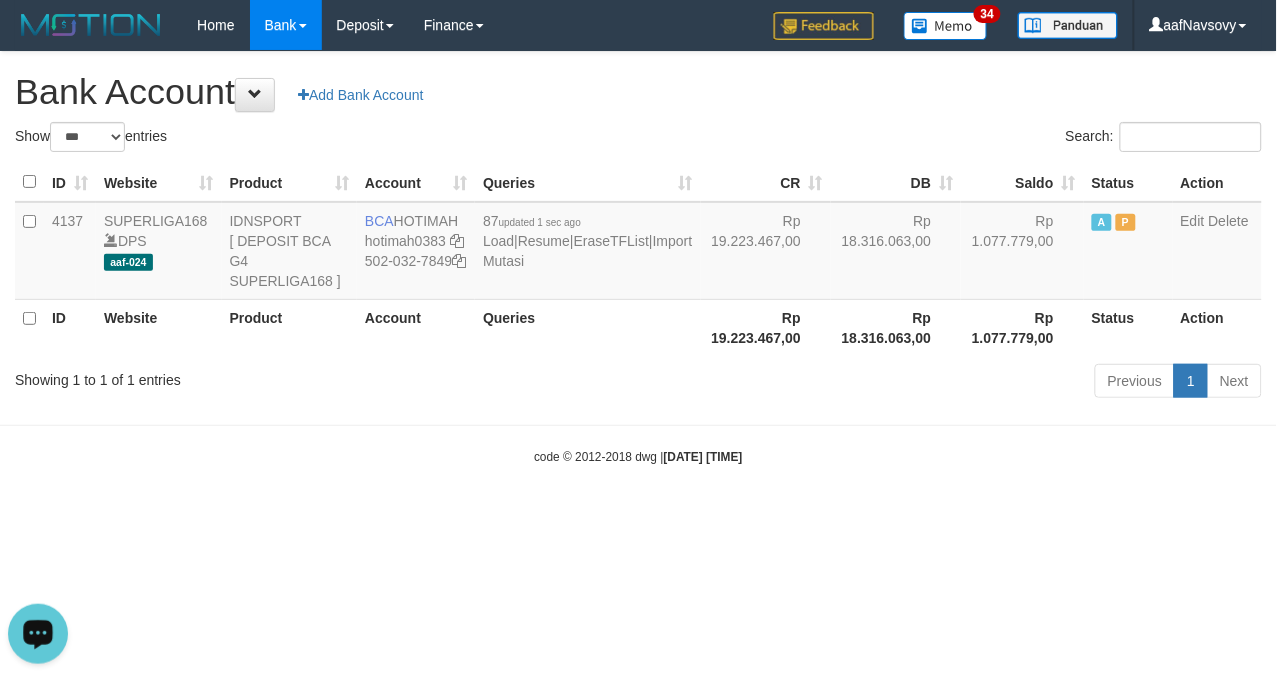 drag, startPoint x: 433, startPoint y: 528, endPoint x: 421, endPoint y: 528, distance: 12 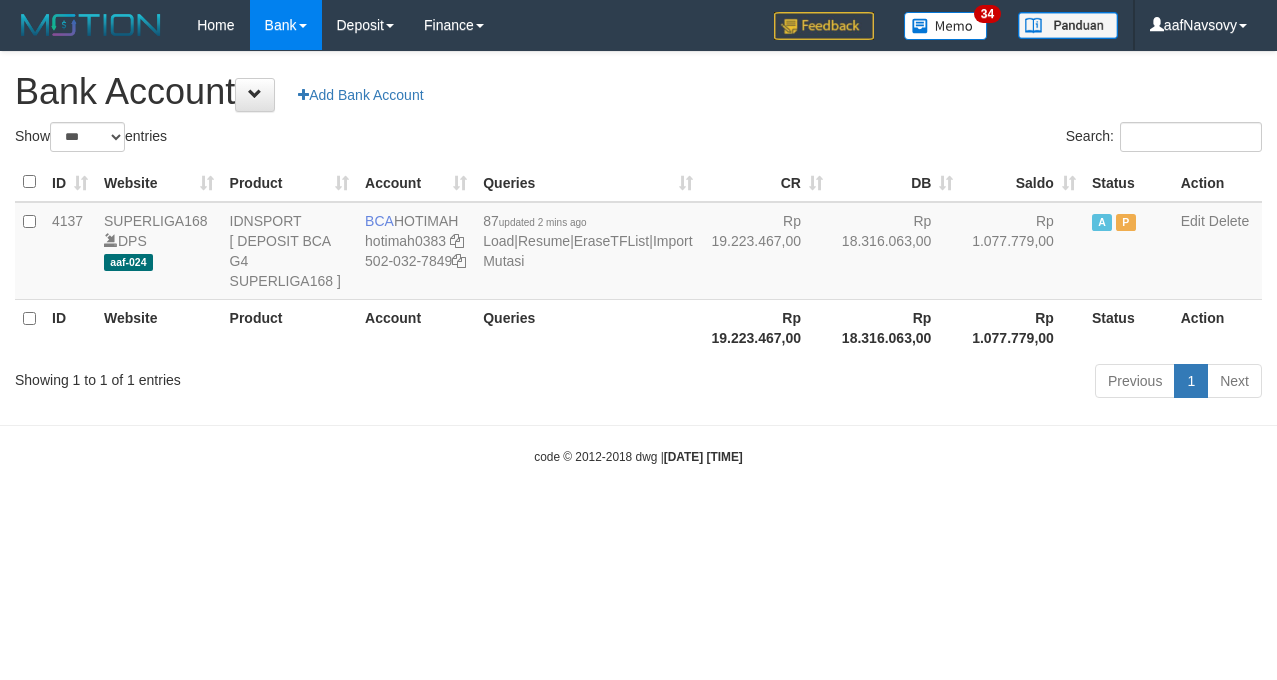 select on "***" 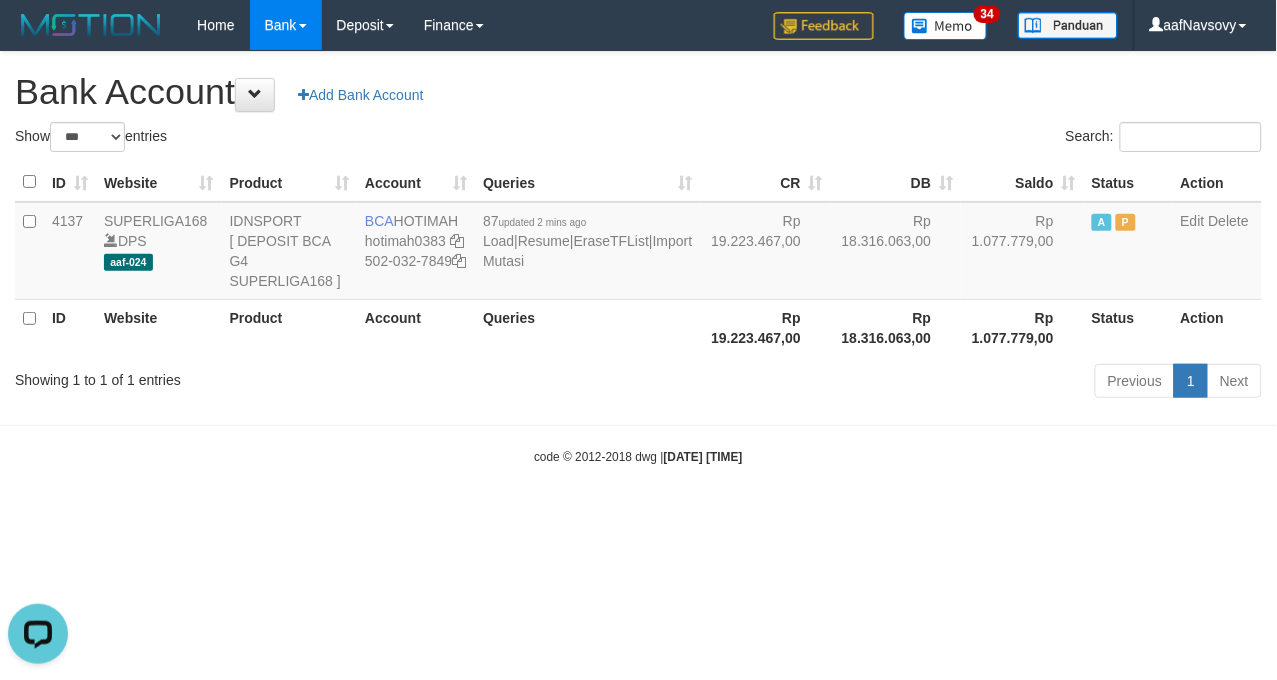 scroll, scrollTop: 0, scrollLeft: 0, axis: both 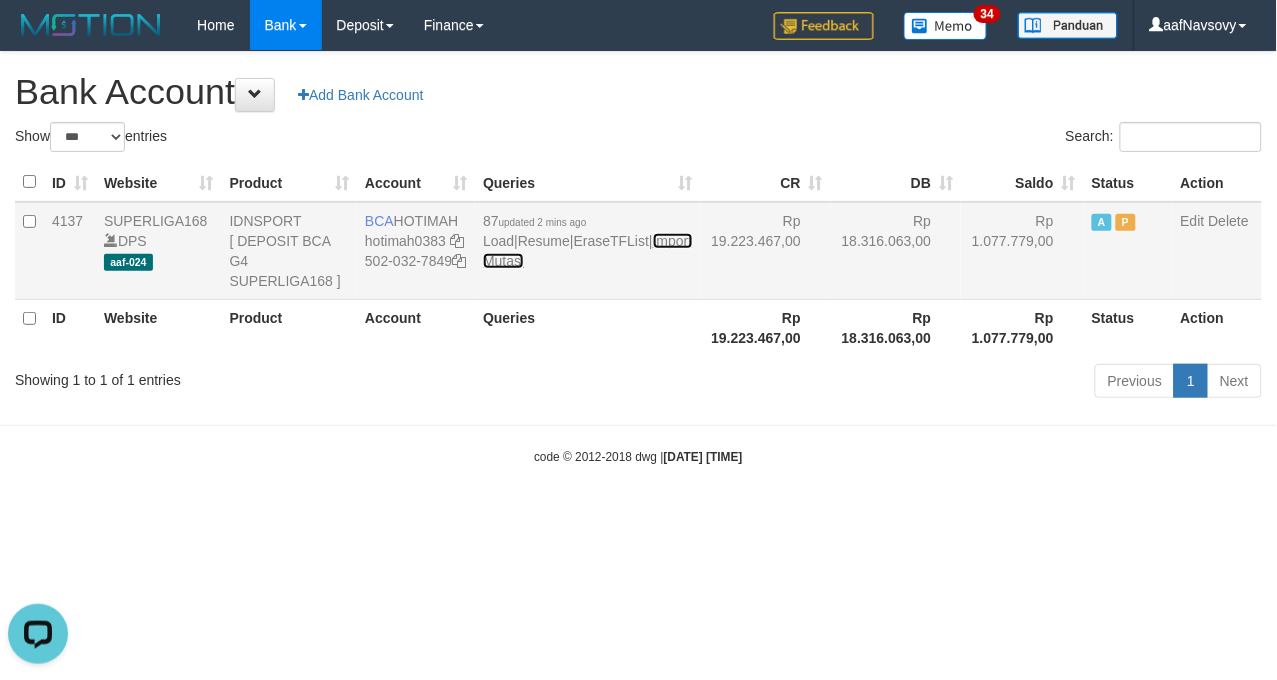click on "Import Mutasi" at bounding box center (587, 251) 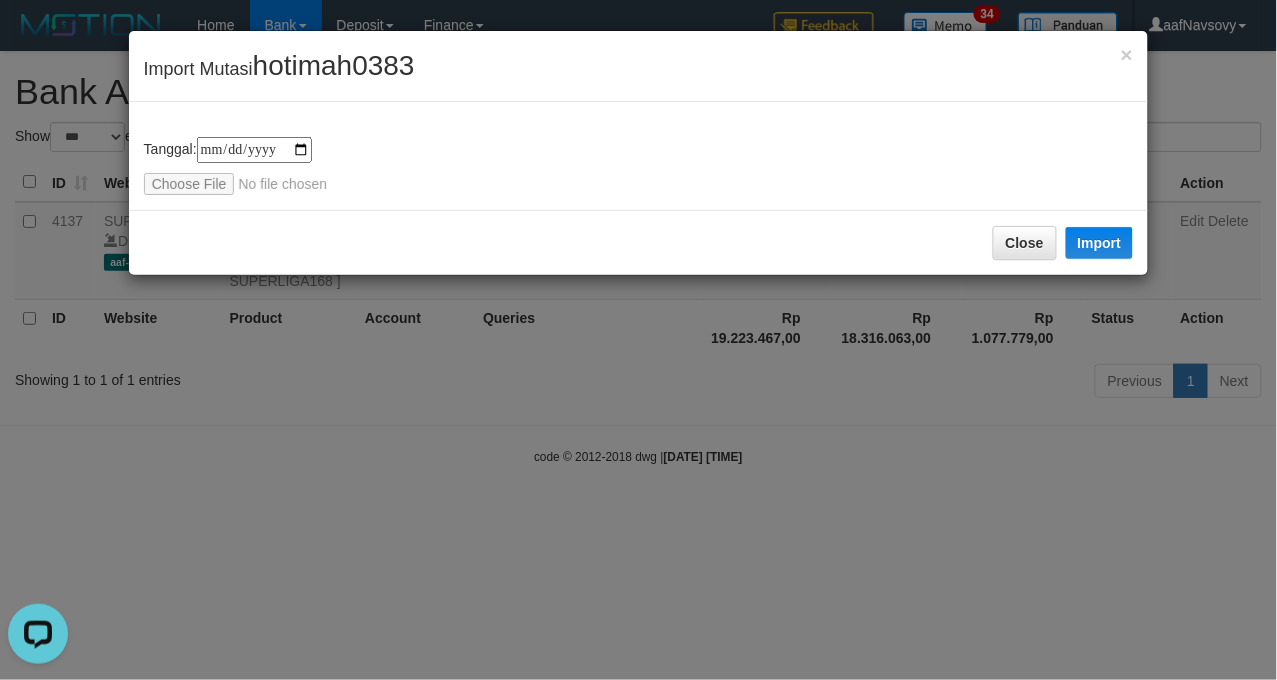 click on "×
Import Mutasi  hotimah0383" at bounding box center [639, 66] 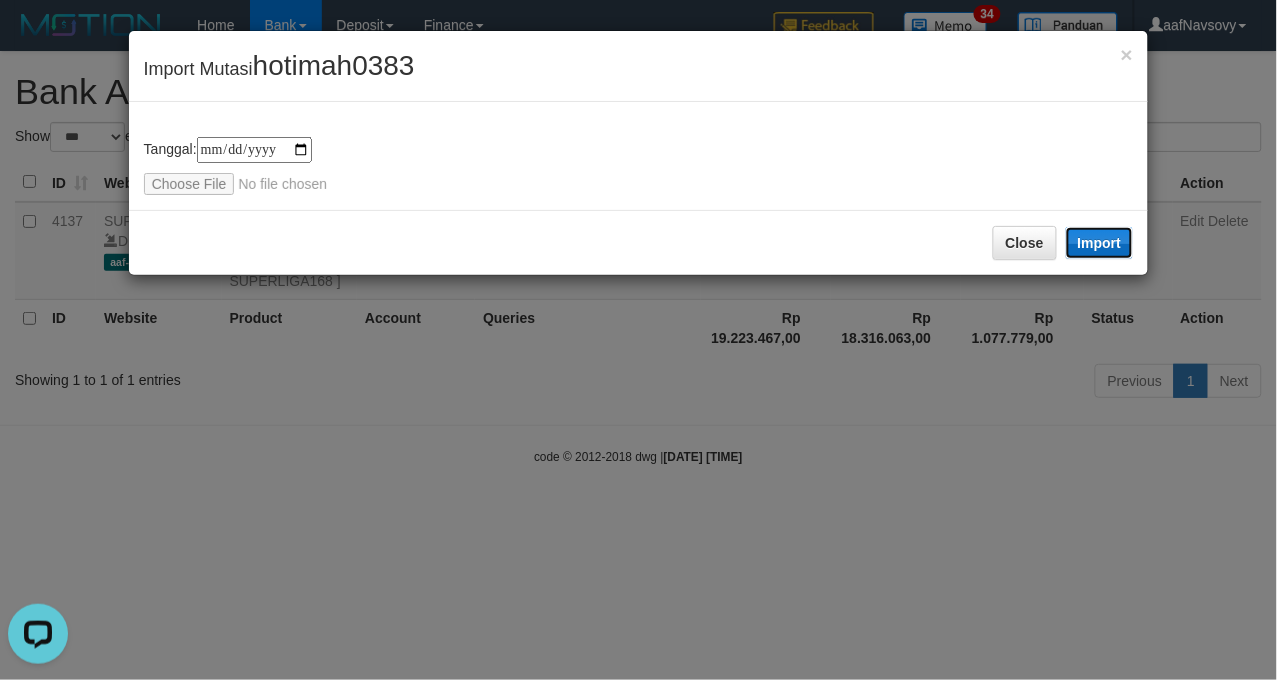 click on "Import" at bounding box center (1100, 243) 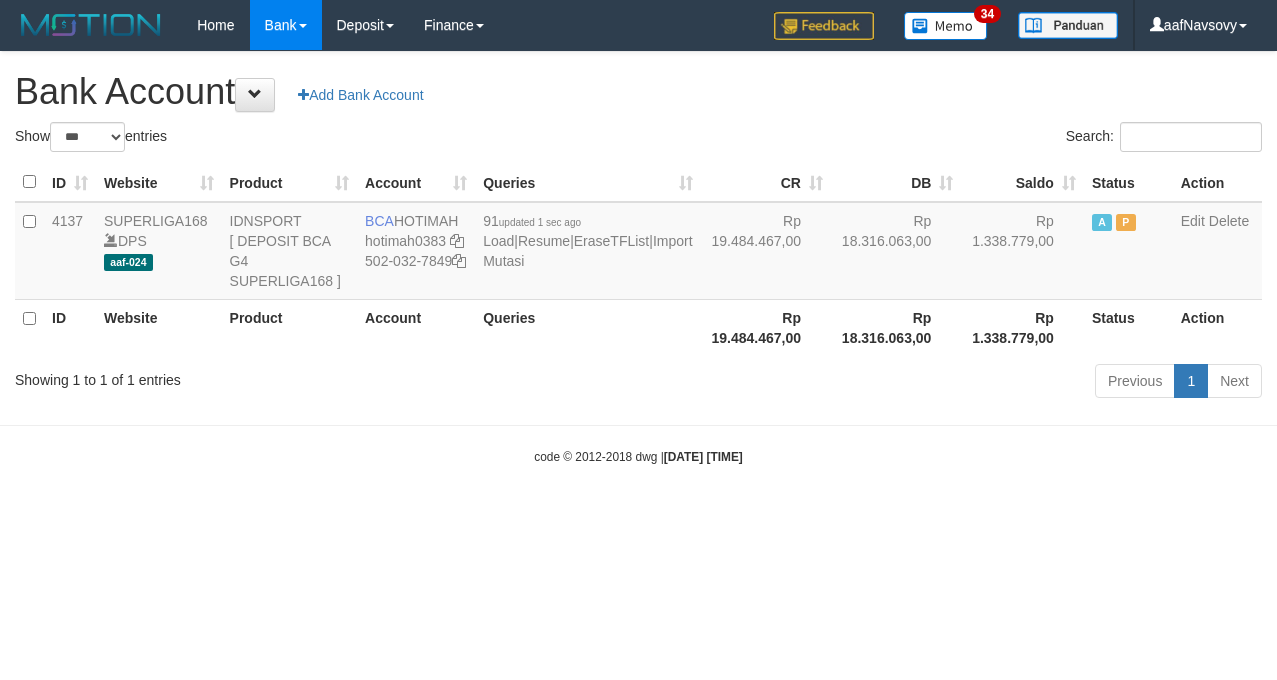 select on "***" 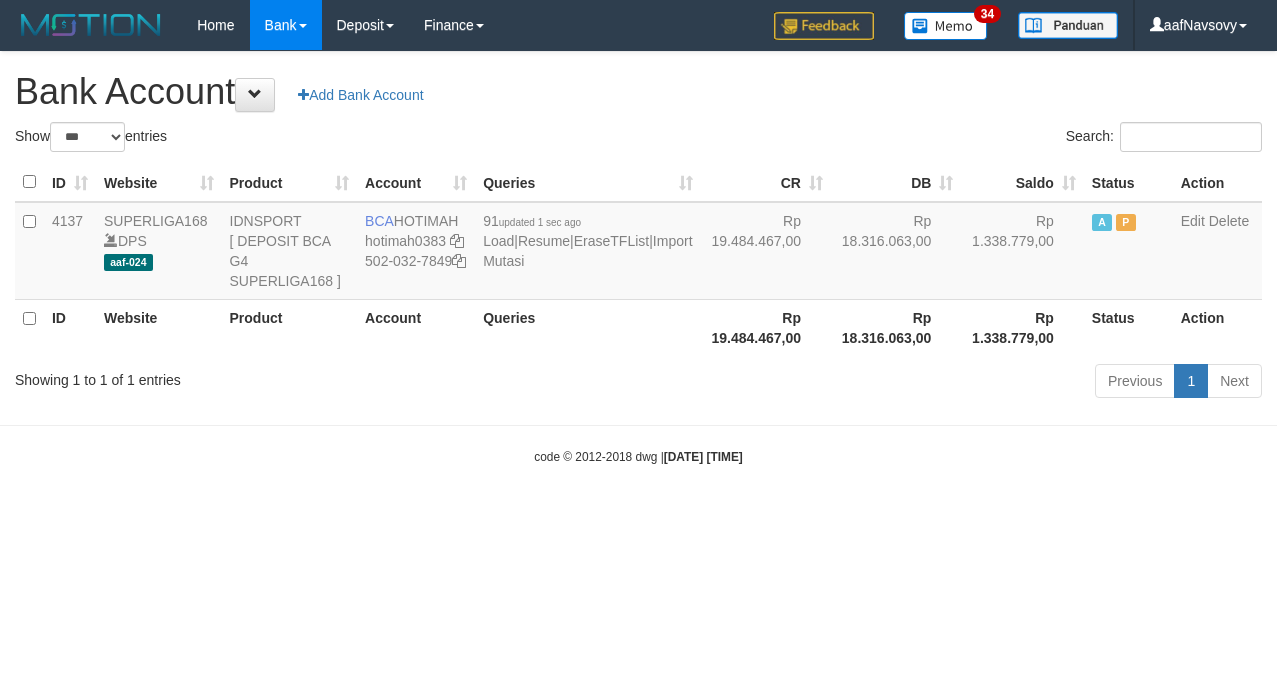 scroll, scrollTop: 0, scrollLeft: 0, axis: both 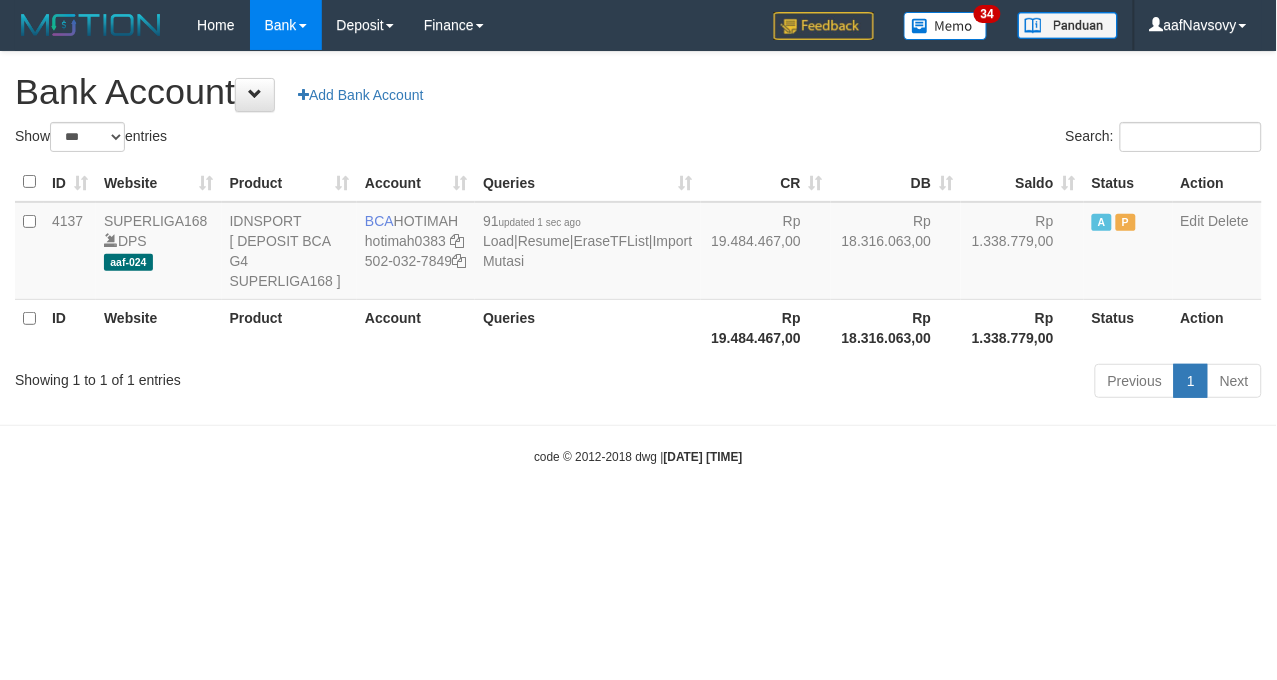 drag, startPoint x: 451, startPoint y: 523, endPoint x: 451, endPoint y: 561, distance: 38 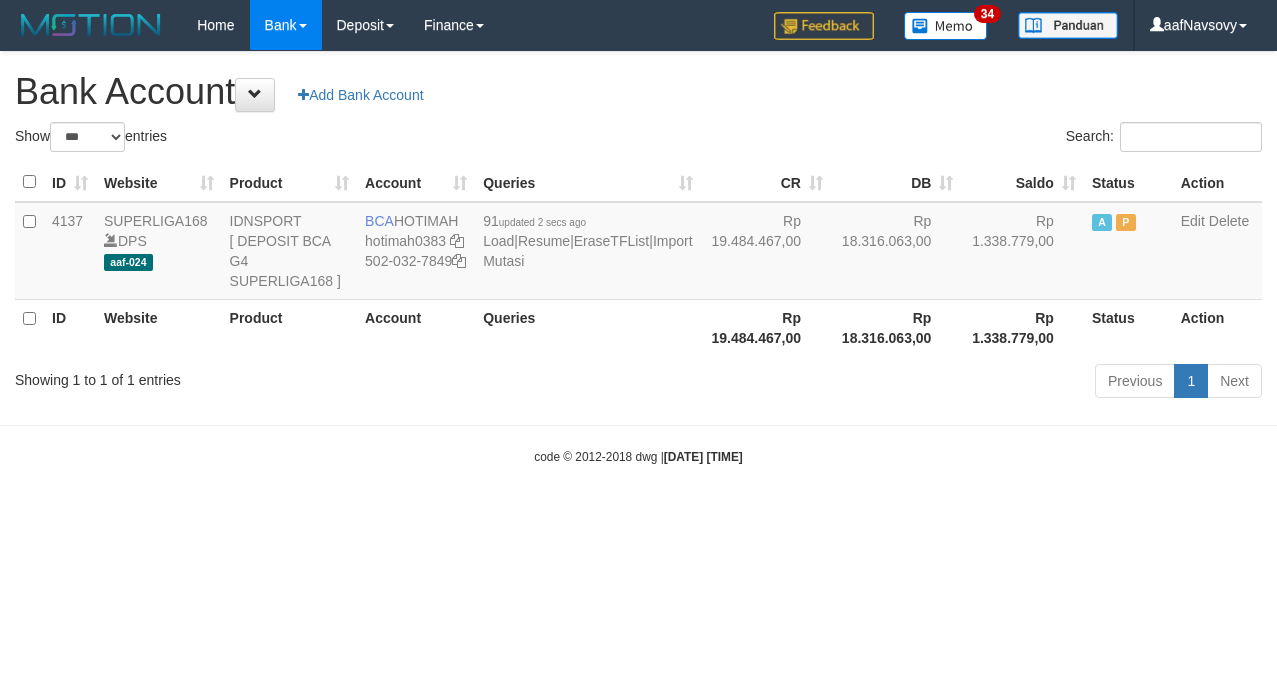 select on "***" 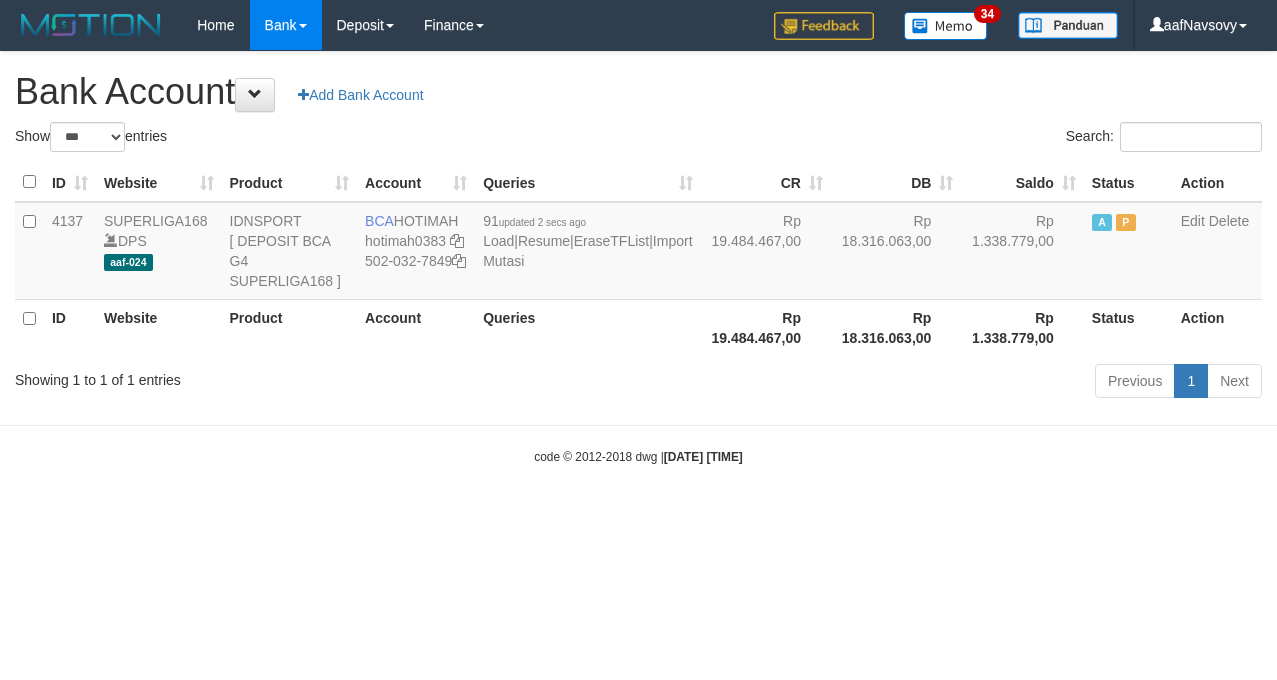 scroll, scrollTop: 0, scrollLeft: 0, axis: both 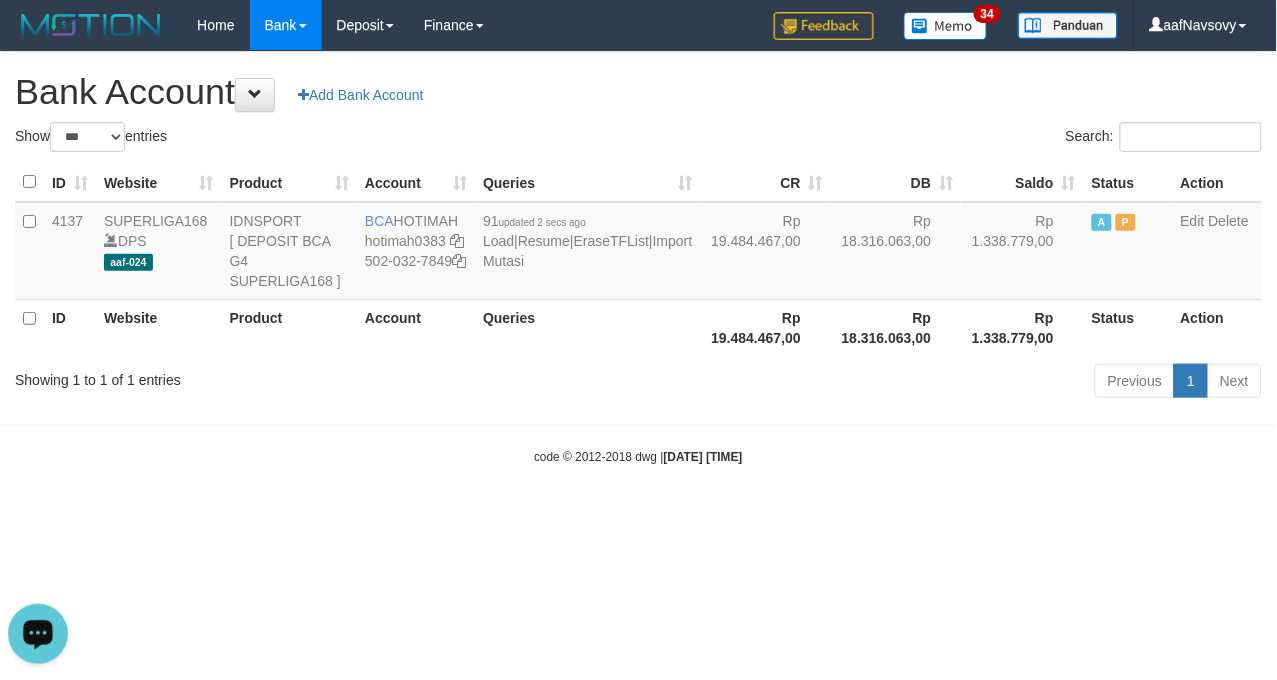 click on "Toggle navigation
Home
Bank
Account List
Load
By Website
Group
[ISPORT]													SUPERLIGA168
By Load Group (DPS)
34" at bounding box center (638, 258) 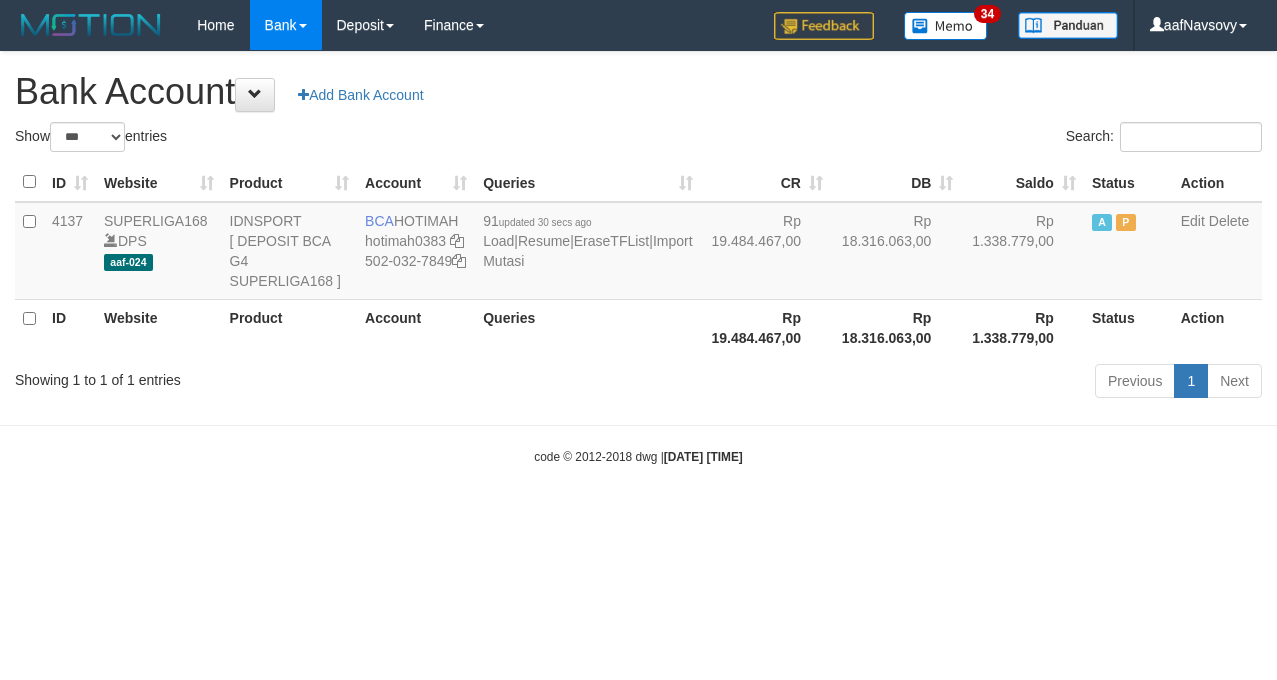 select on "***" 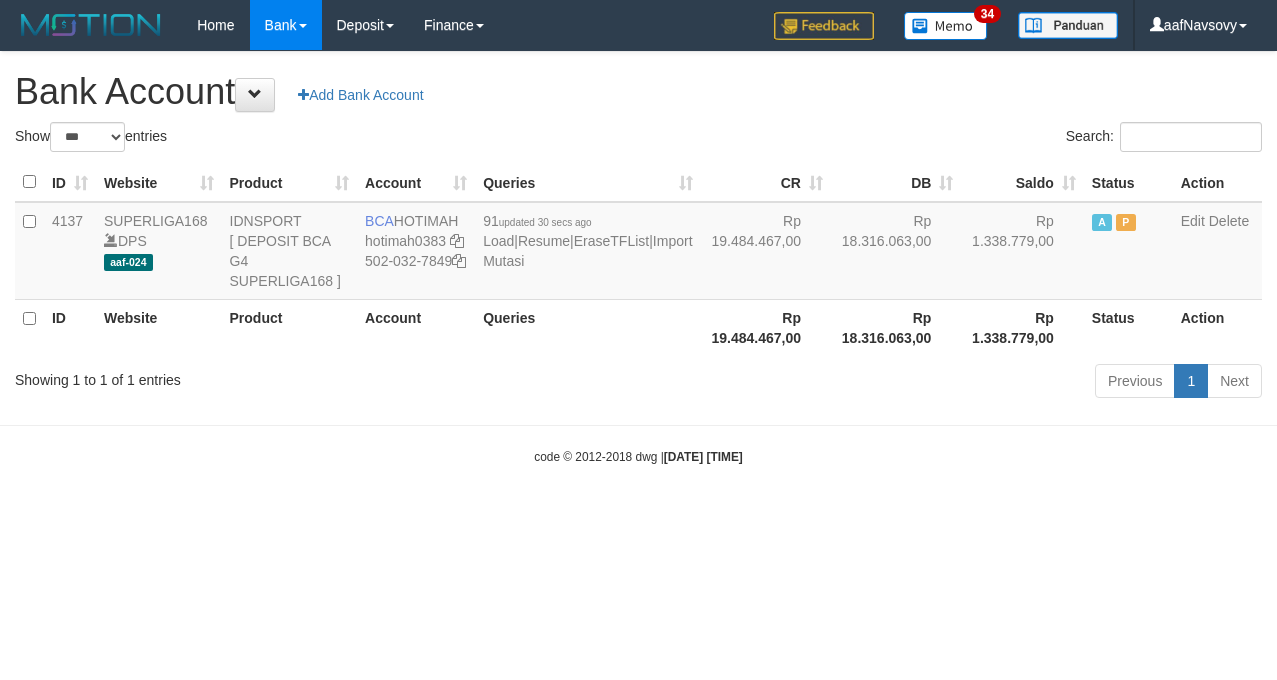 scroll, scrollTop: 0, scrollLeft: 0, axis: both 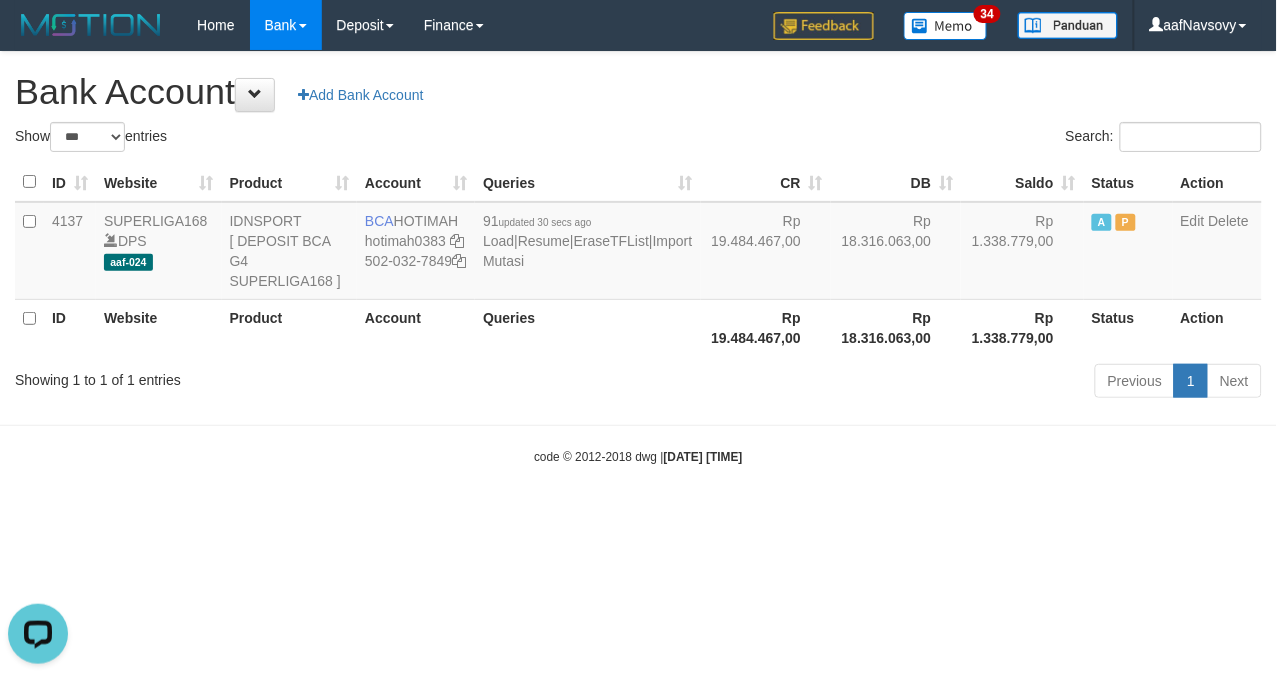 click on "Toggle navigation
Home
Bank
Account List
Load
By Website
Group
[ISPORT]													SUPERLIGA168
By Load Group (DPS)" at bounding box center (638, 258) 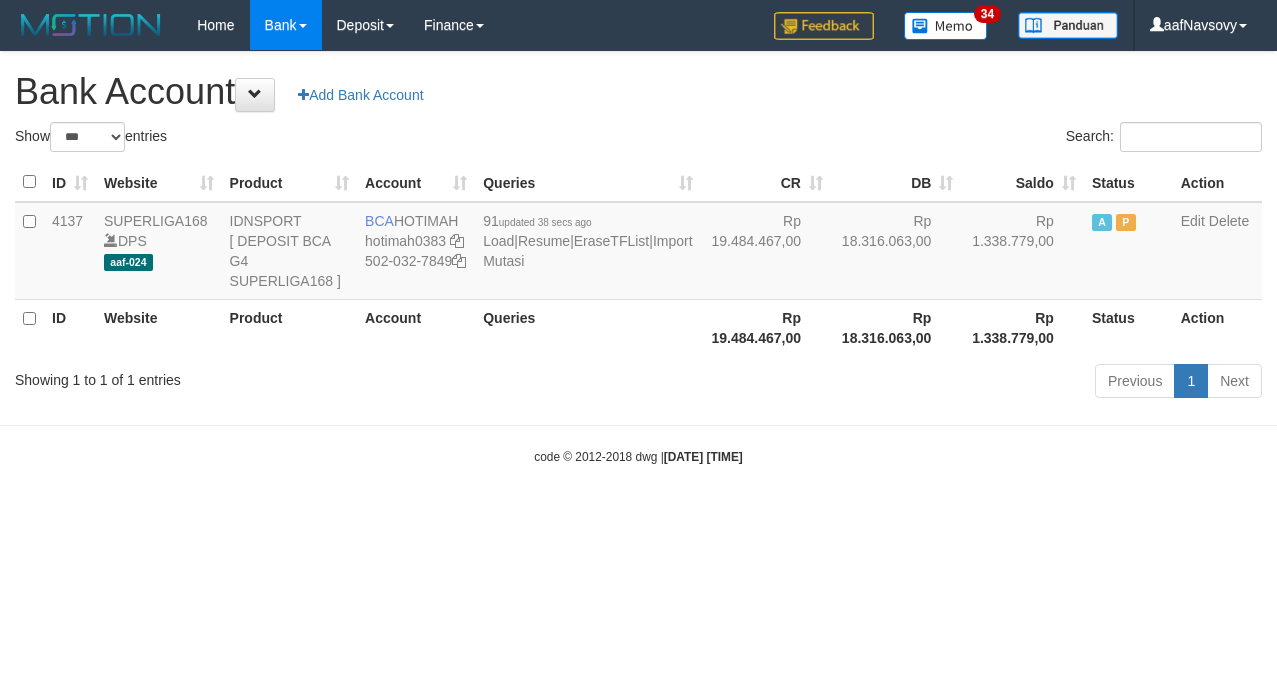 select on "***" 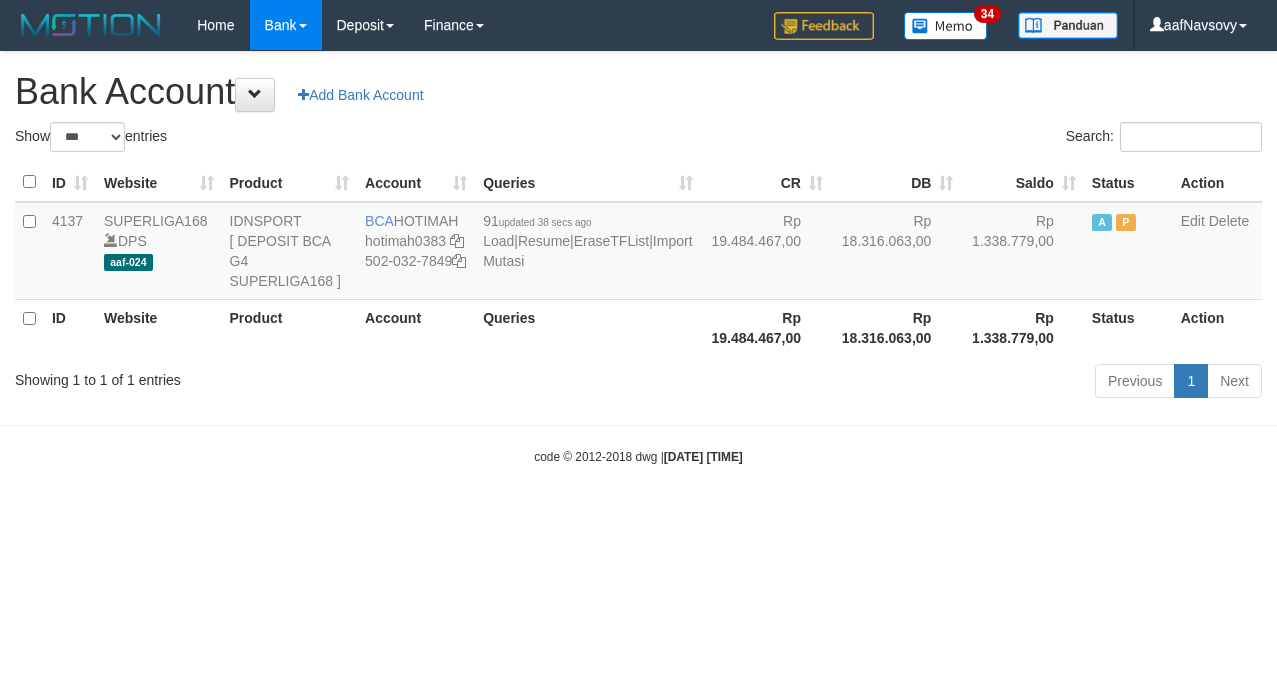 scroll, scrollTop: 0, scrollLeft: 0, axis: both 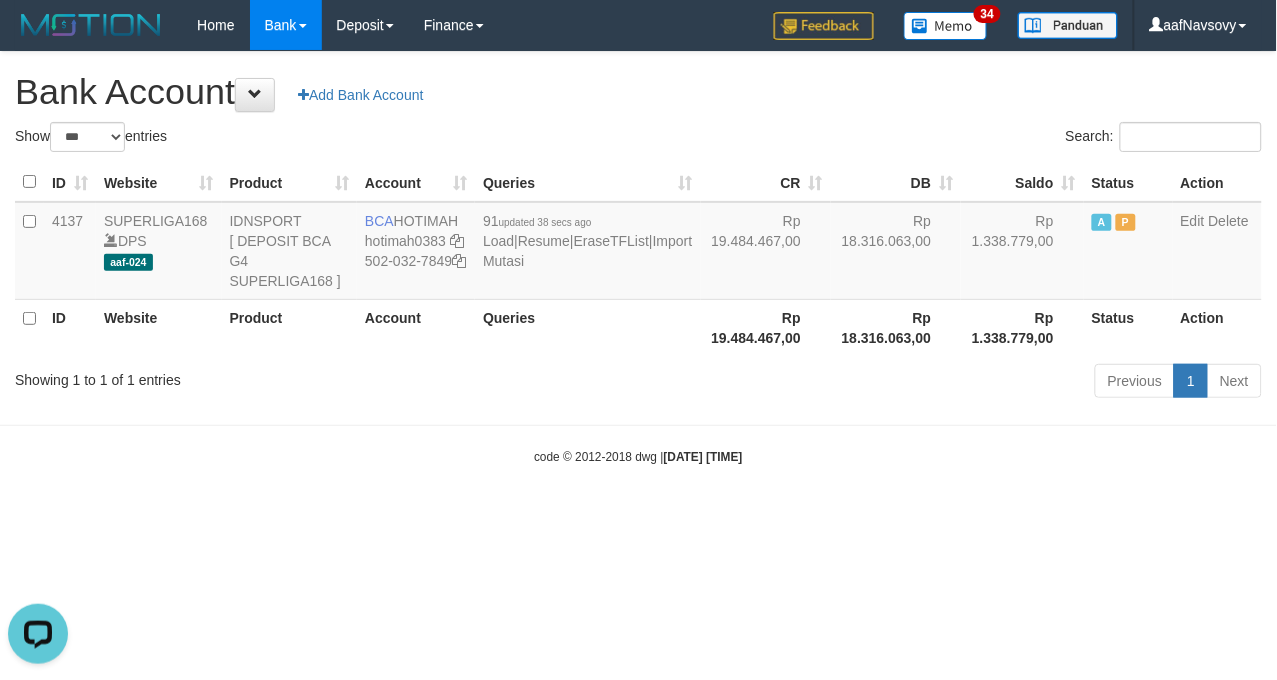 click on "Previous 1 Next" at bounding box center [904, 383] 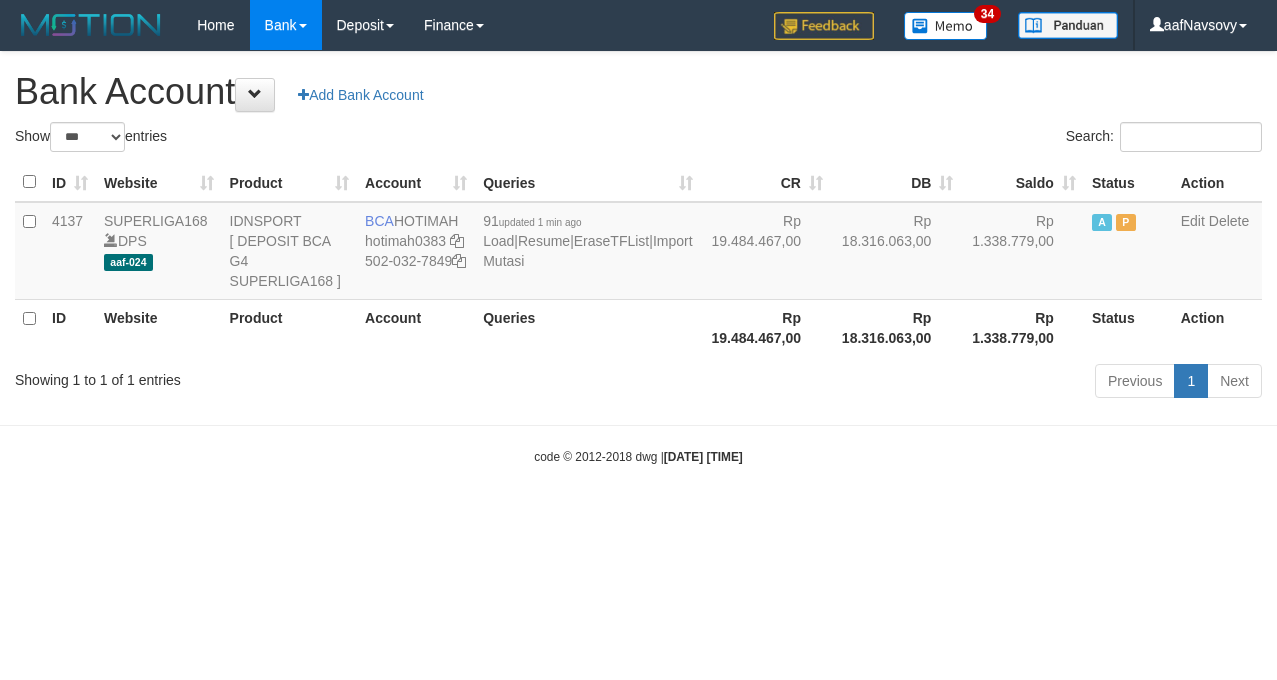 select on "***" 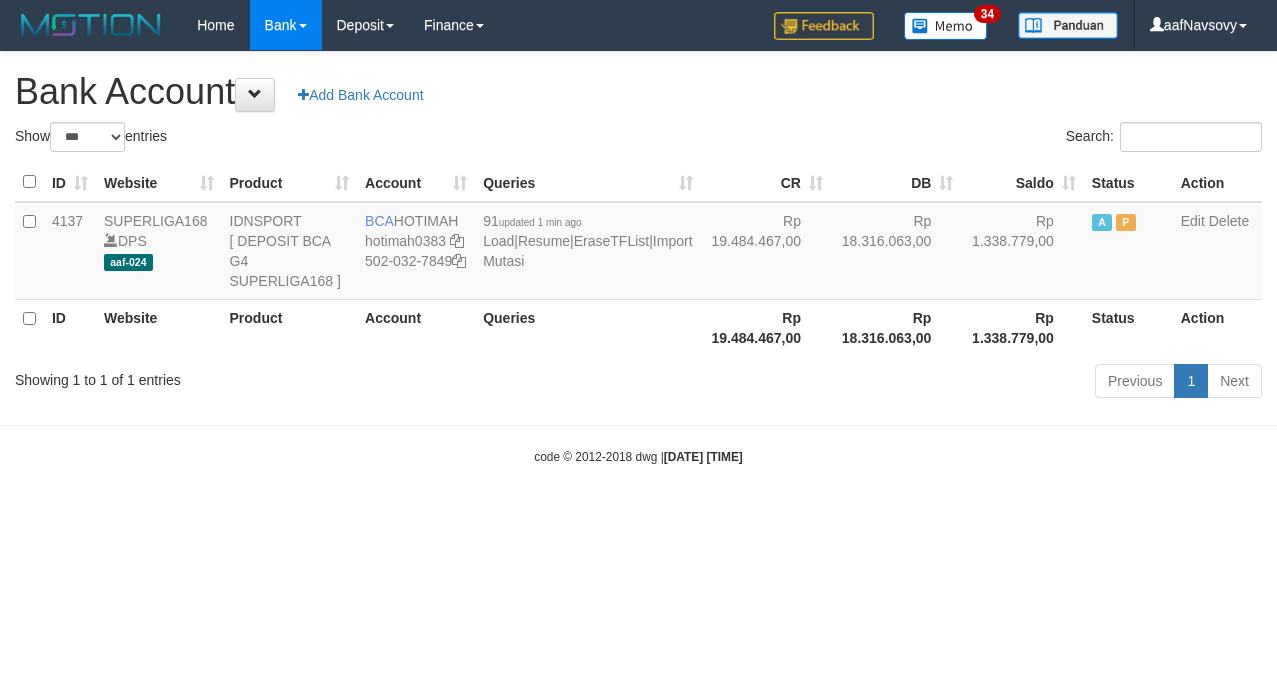 scroll, scrollTop: 0, scrollLeft: 0, axis: both 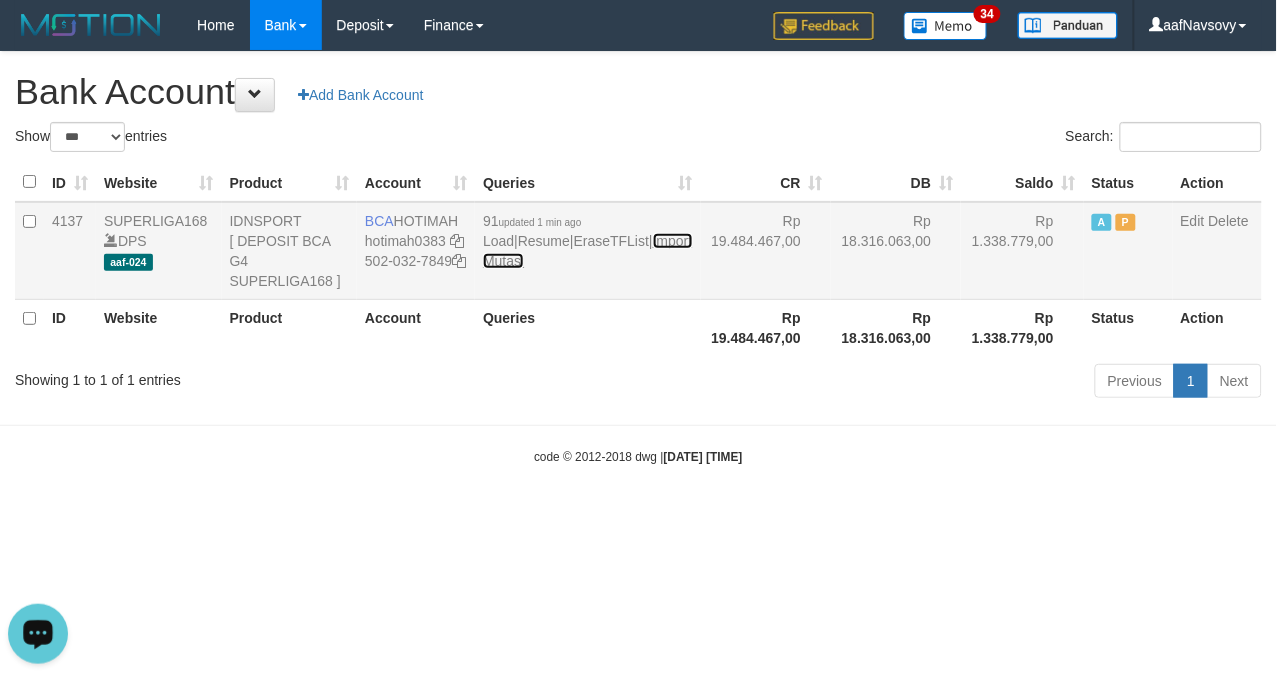 click on "Import Mutasi" at bounding box center (587, 251) 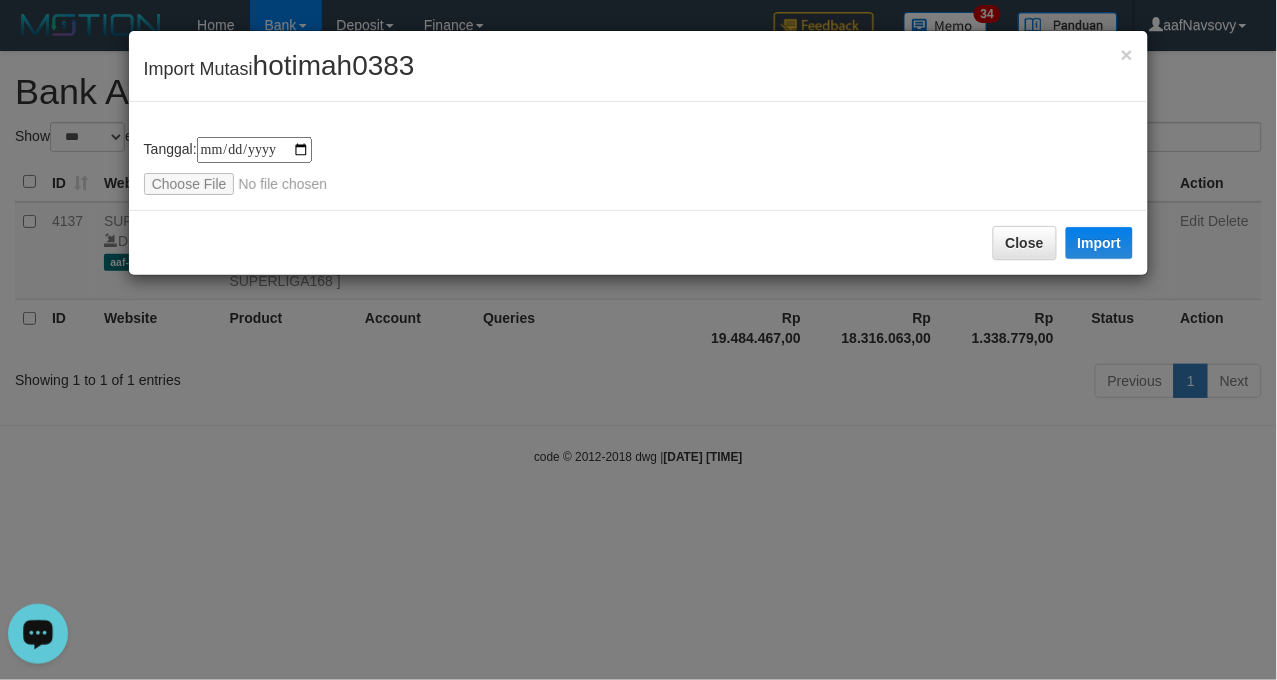 type on "**********" 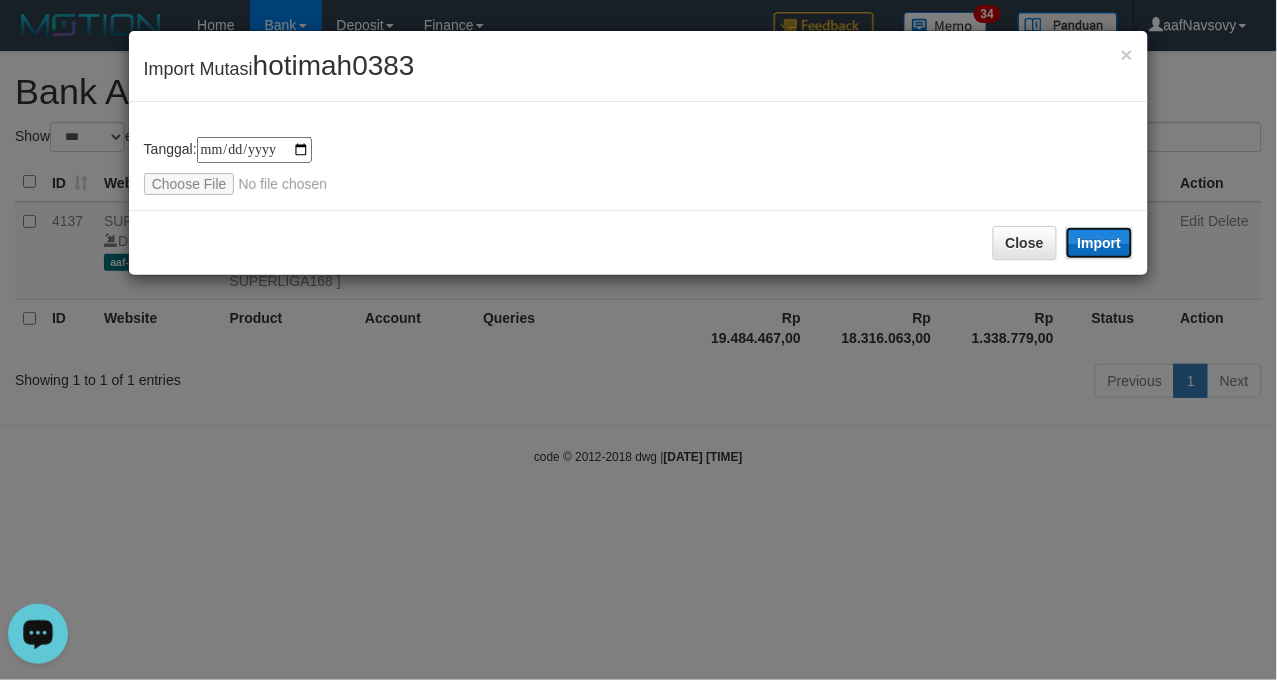 click on "Import" at bounding box center (1100, 243) 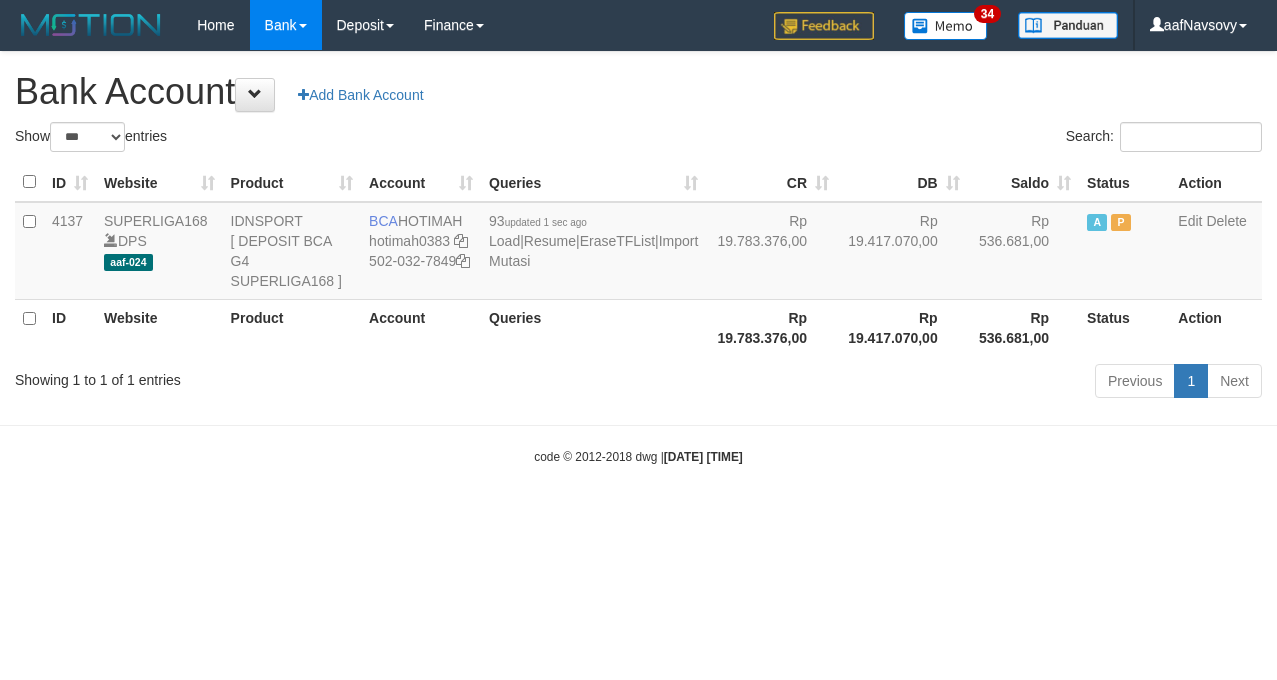 select on "***" 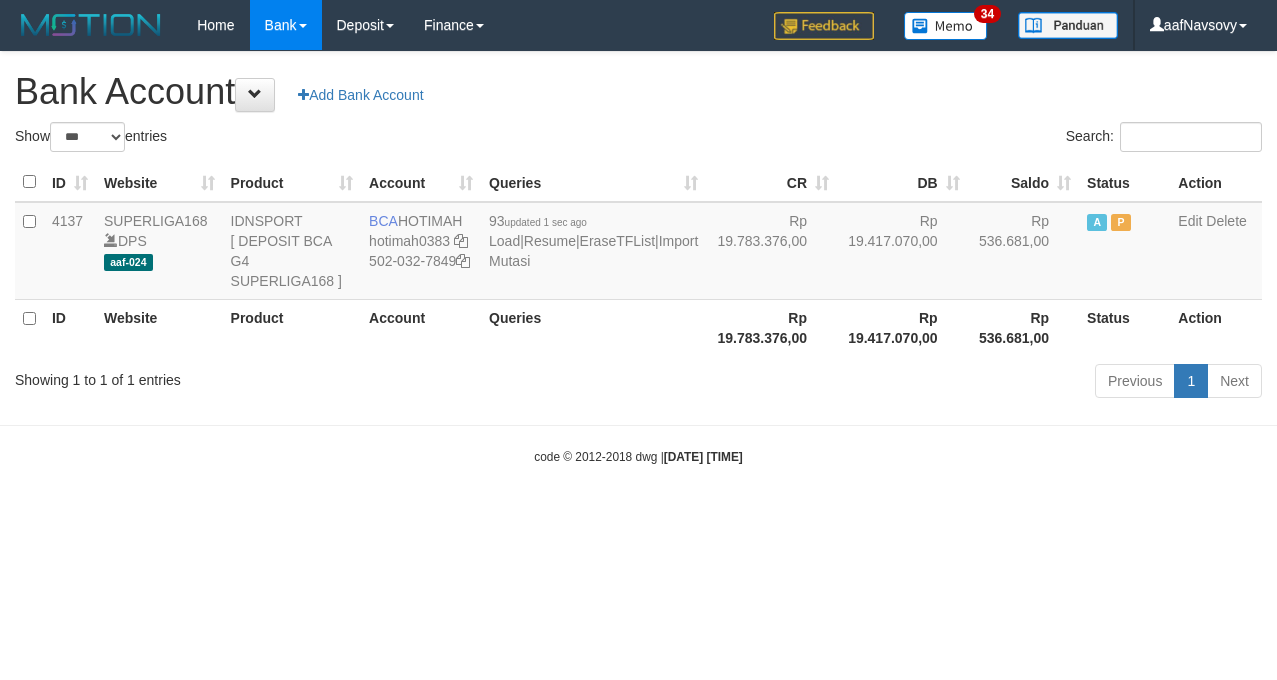 scroll, scrollTop: 0, scrollLeft: 0, axis: both 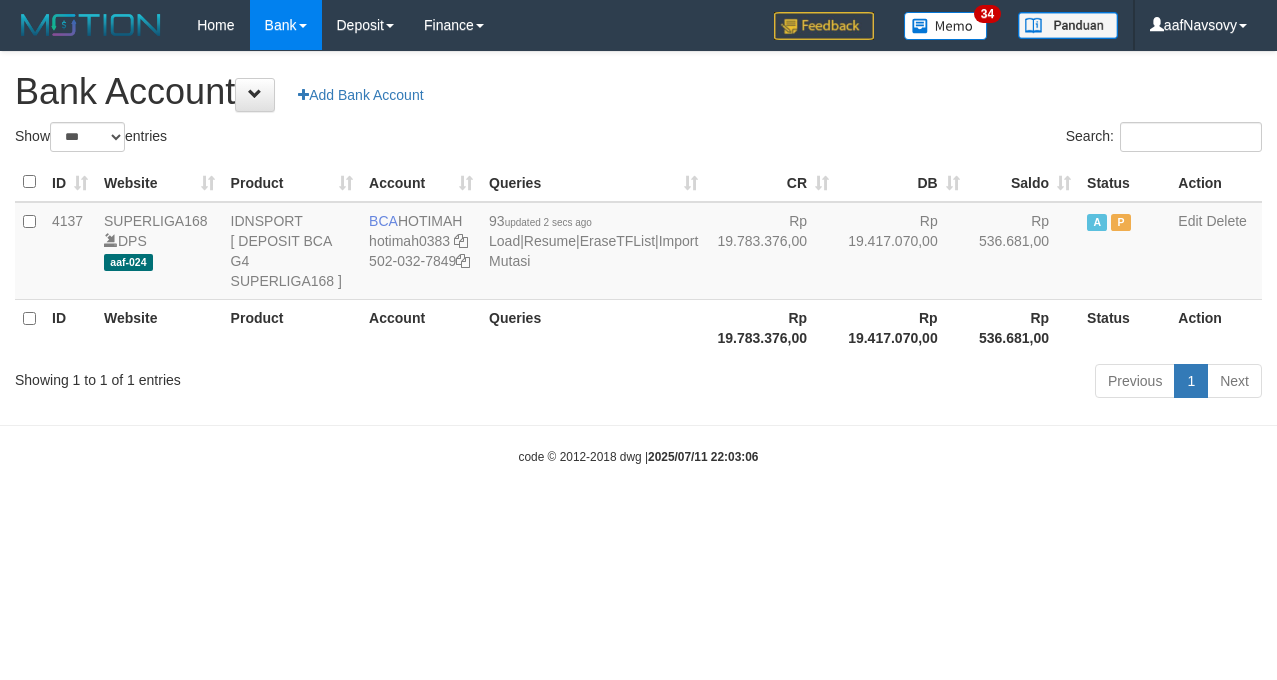 select on "***" 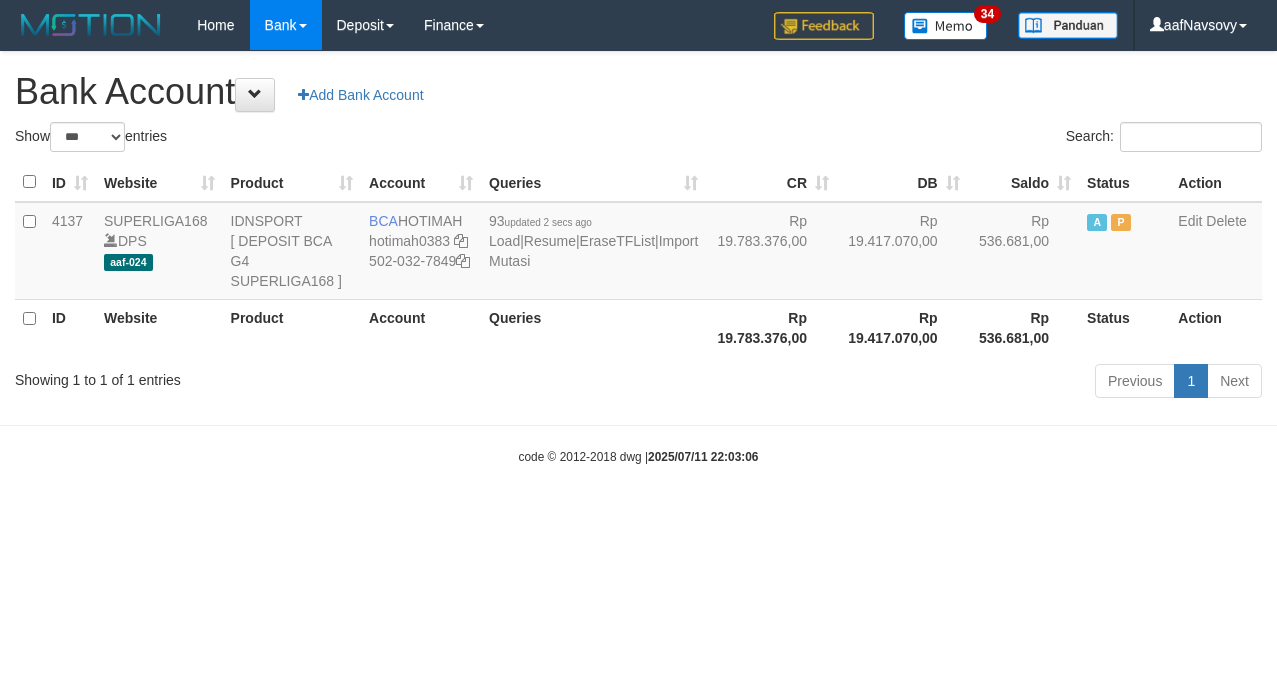 scroll, scrollTop: 0, scrollLeft: 0, axis: both 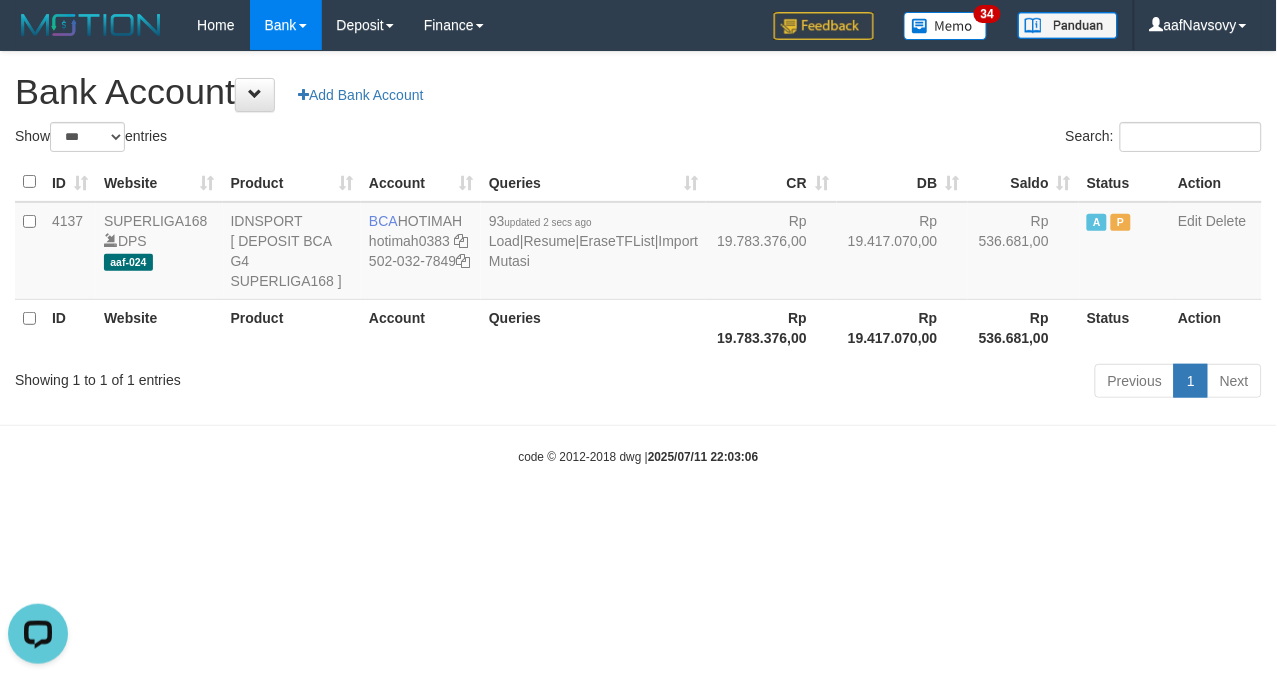 click on "Toggle navigation
Home
Bank
Account List
Load
By Website
Group
[ISPORT]													SUPERLIGA168
By Load Group (DPS)
34" at bounding box center (638, 258) 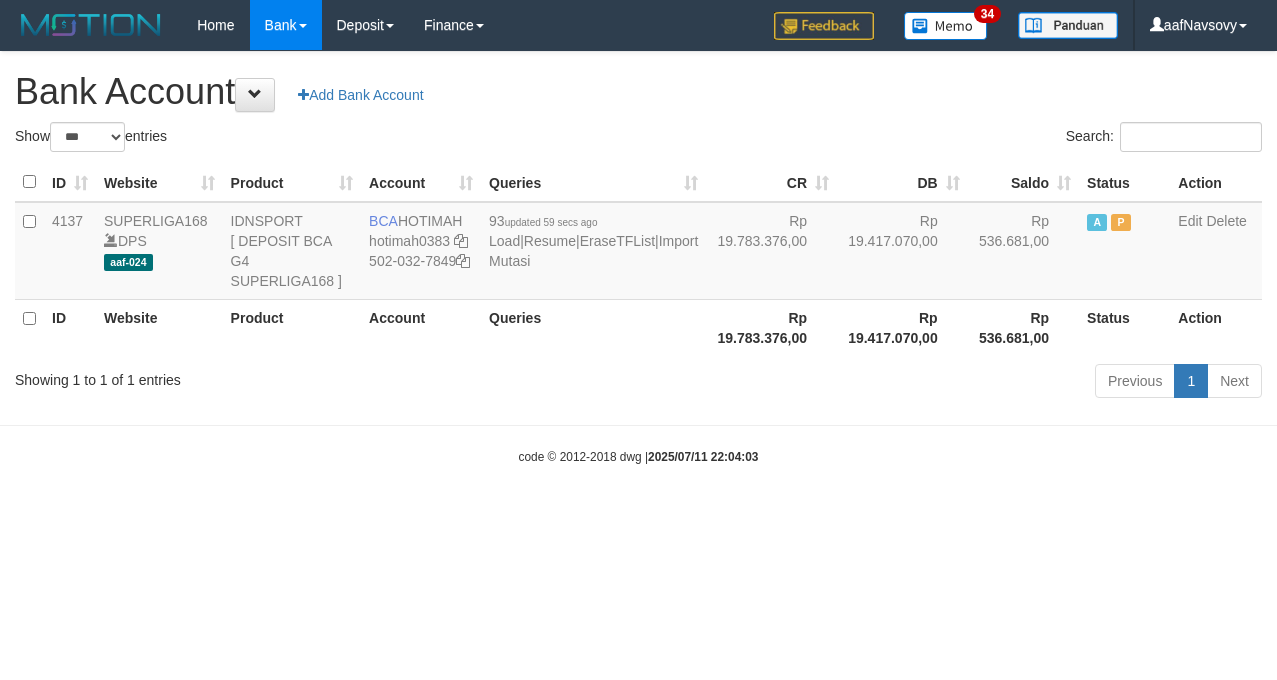 select on "***" 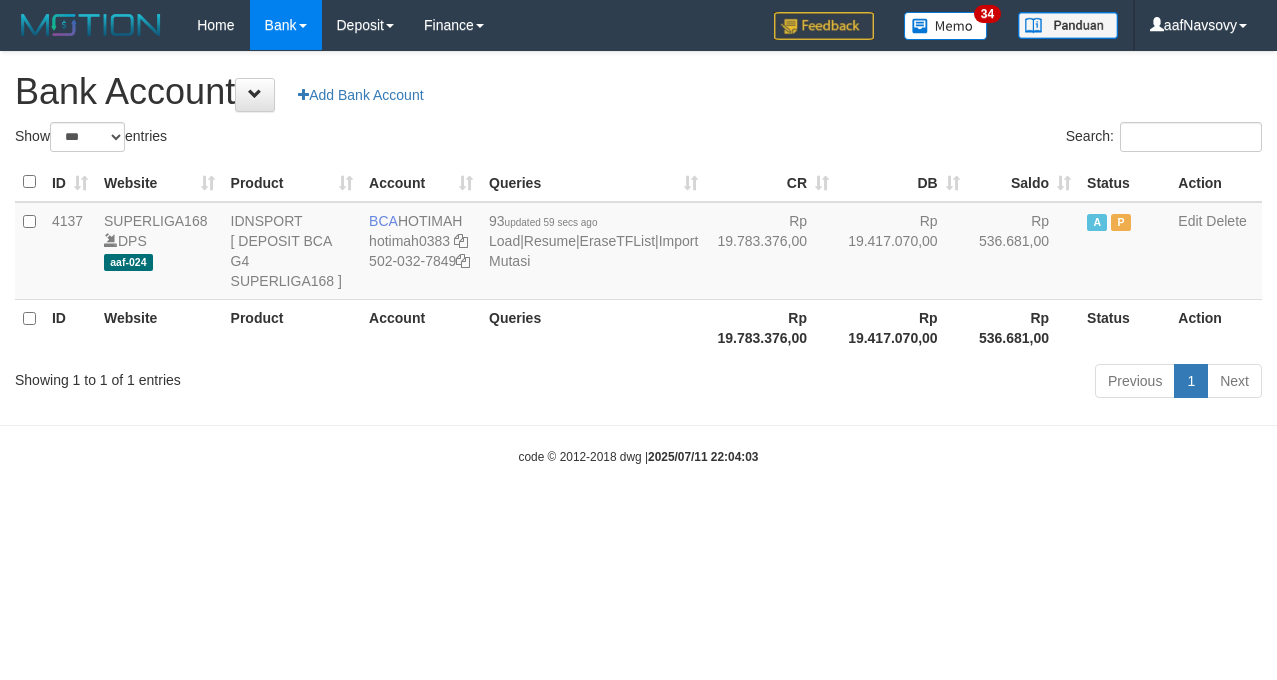 scroll, scrollTop: 0, scrollLeft: 0, axis: both 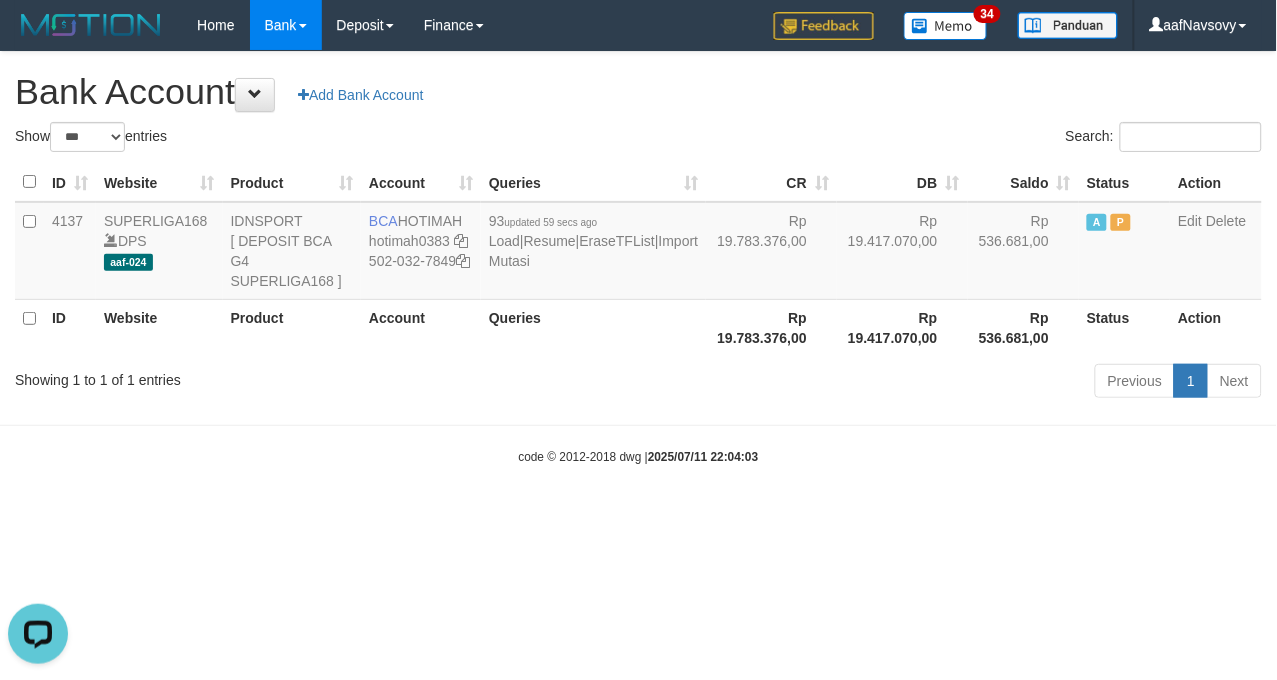 click on "Toggle navigation
Home
Bank
Account List
Load
By Website
Group
[ISPORT]													SUPERLIGA168
By Load Group (DPS)
34" at bounding box center (638, 258) 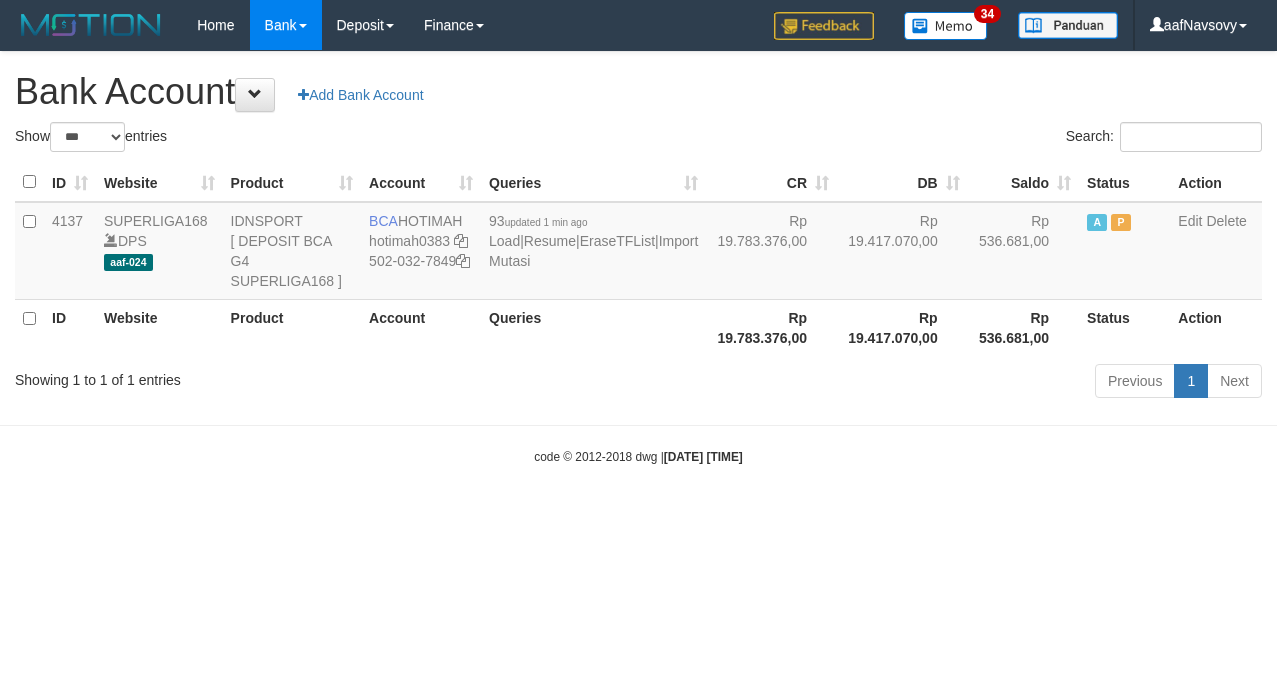 select on "***" 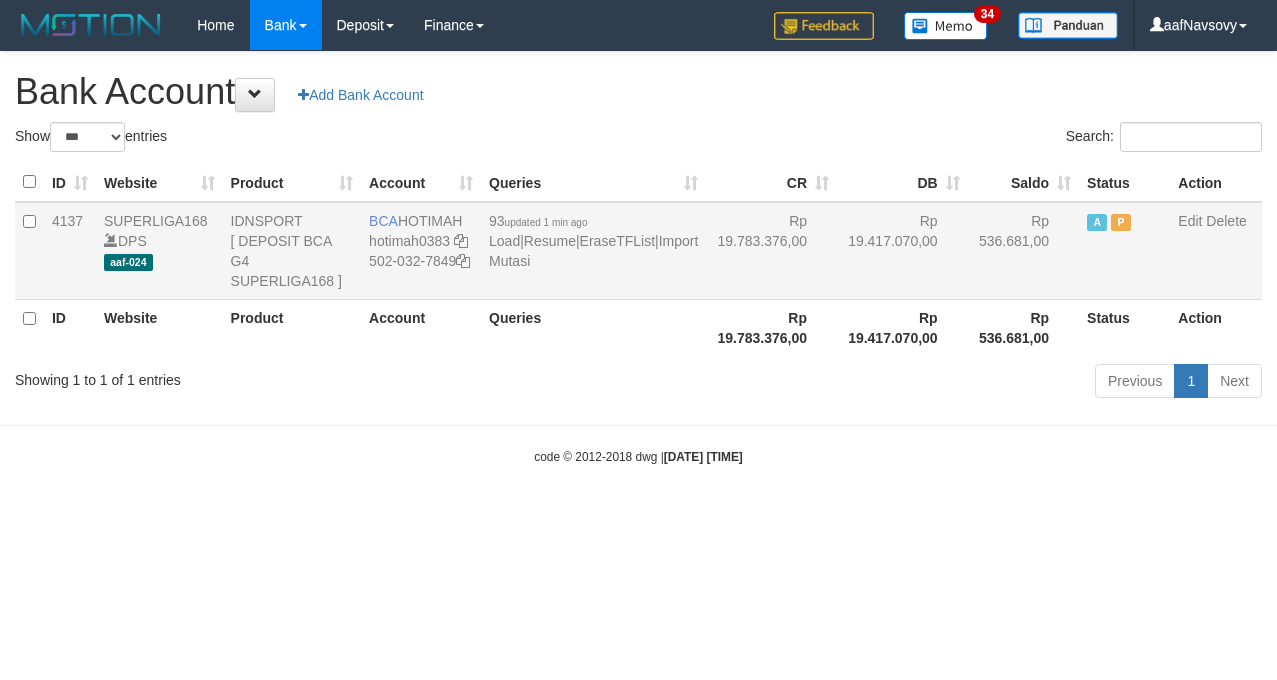 scroll, scrollTop: 0, scrollLeft: 0, axis: both 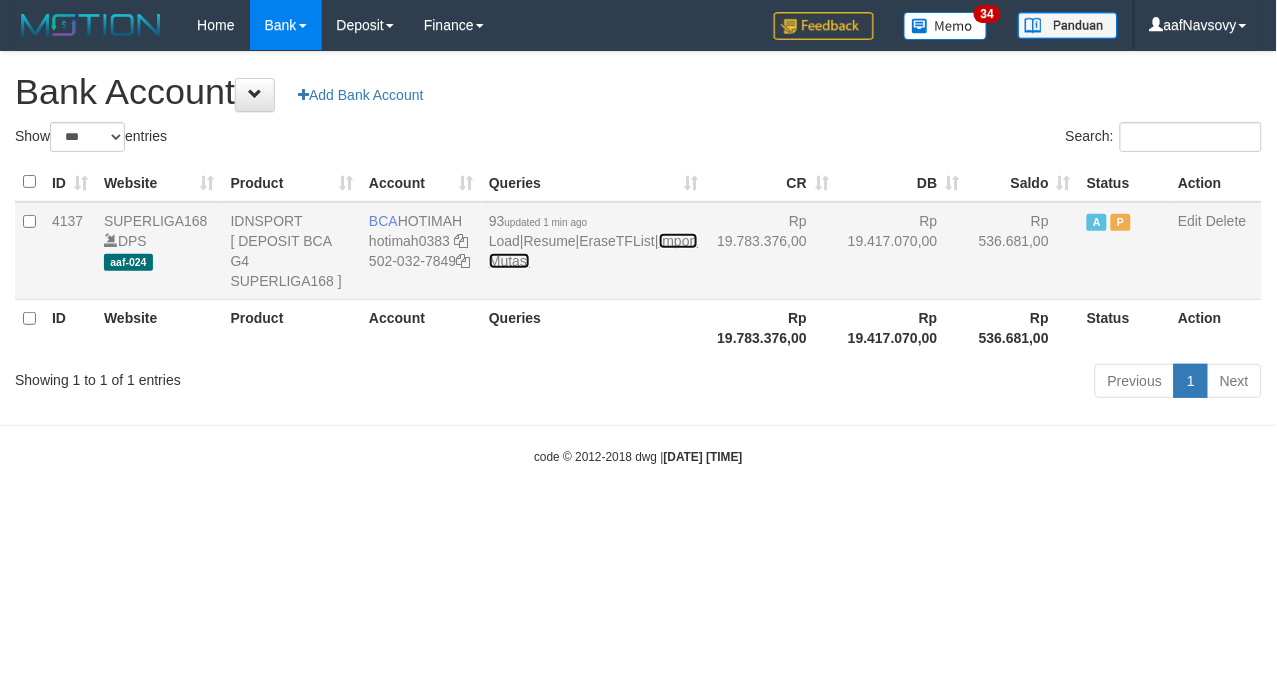 click on "Import Mutasi" at bounding box center (593, 251) 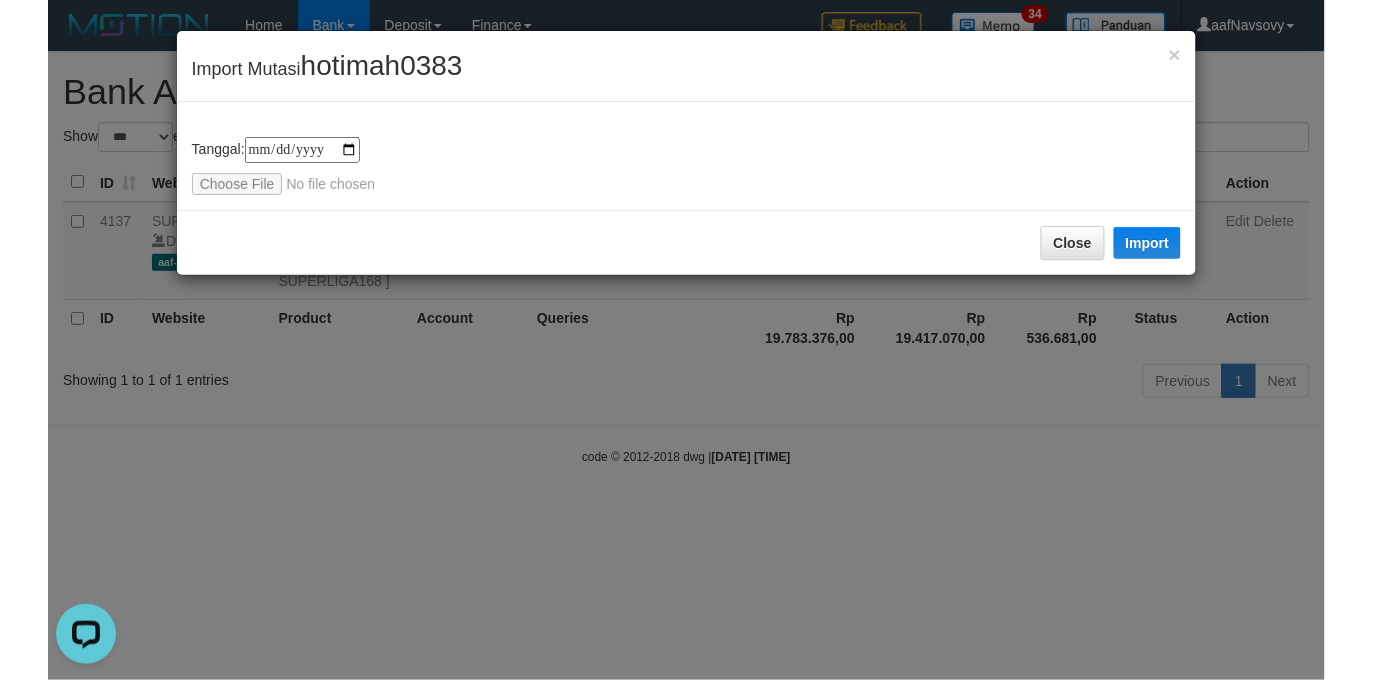 scroll, scrollTop: 0, scrollLeft: 0, axis: both 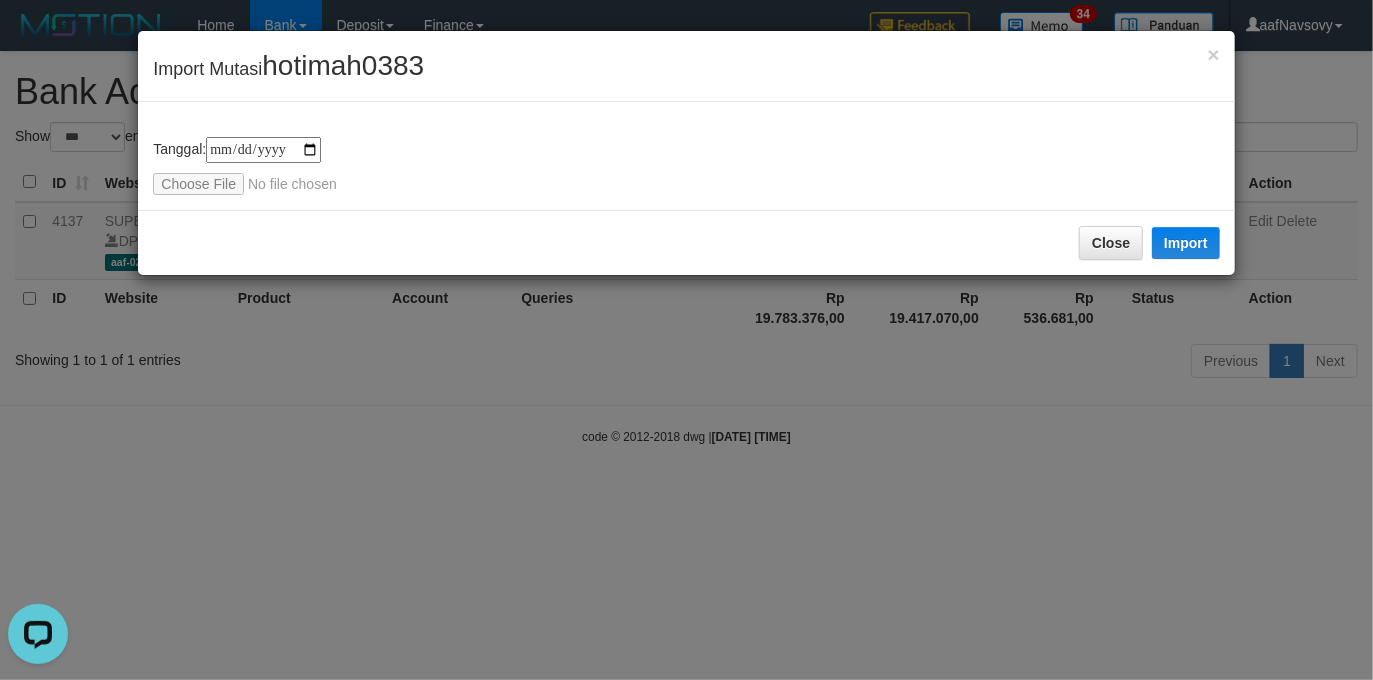 type on "**********" 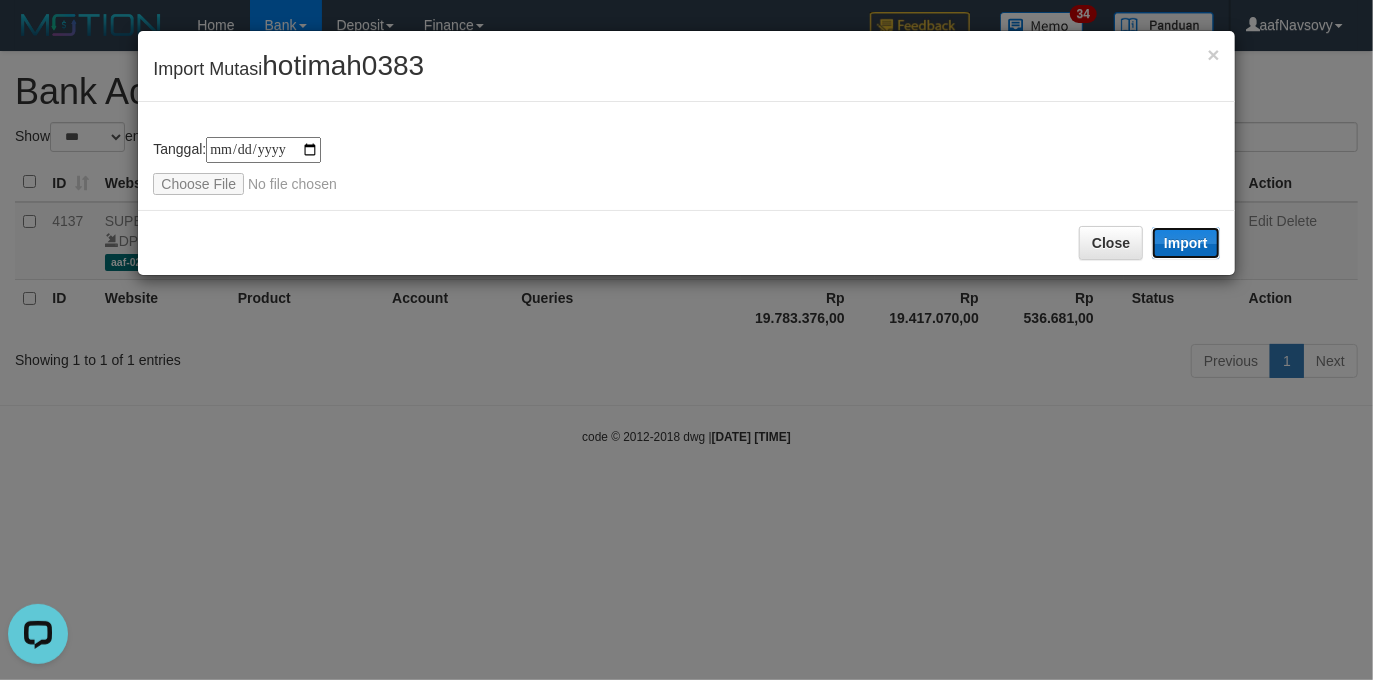 click on "Import" at bounding box center [1186, 243] 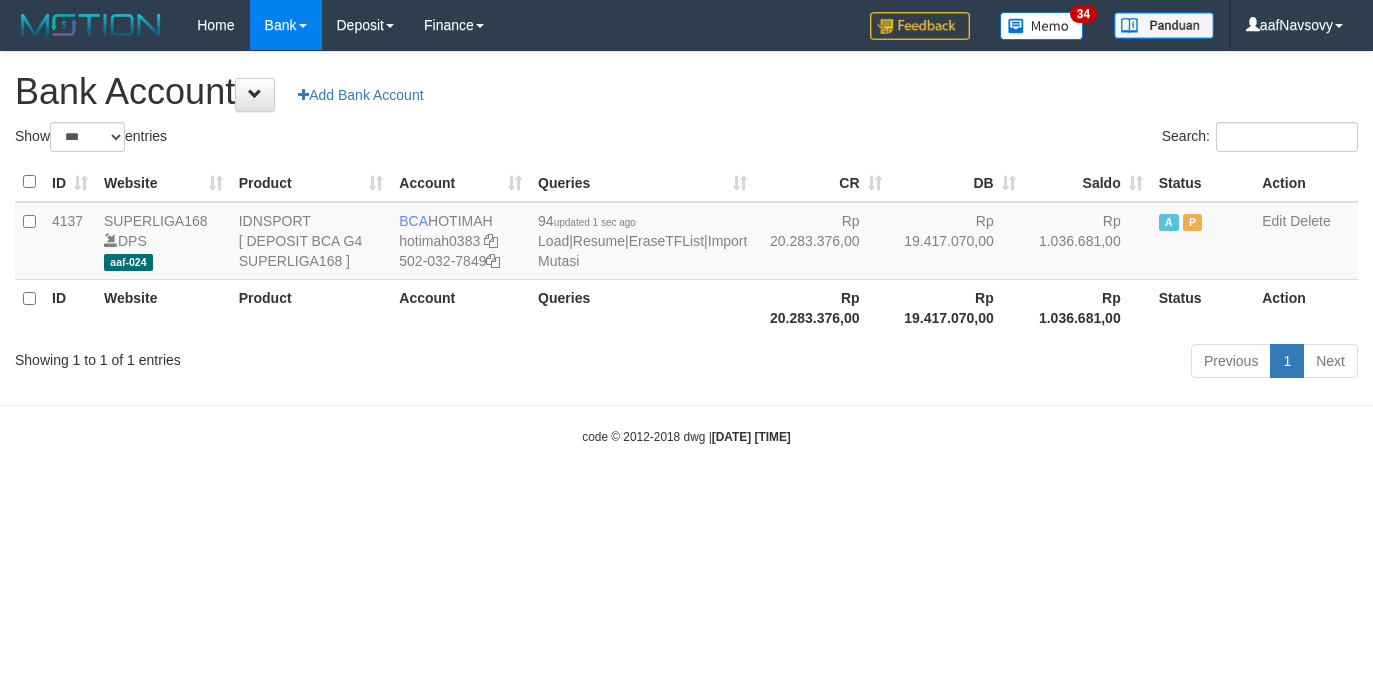 select on "***" 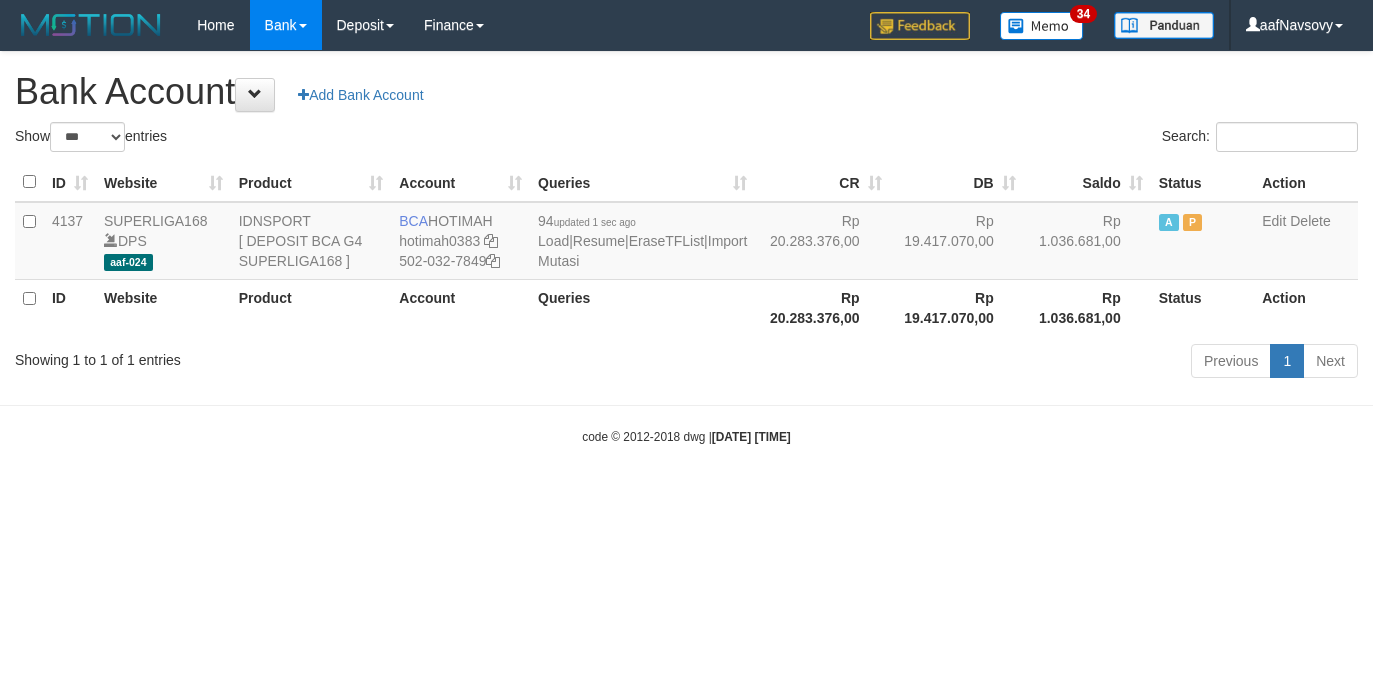 scroll, scrollTop: 0, scrollLeft: 0, axis: both 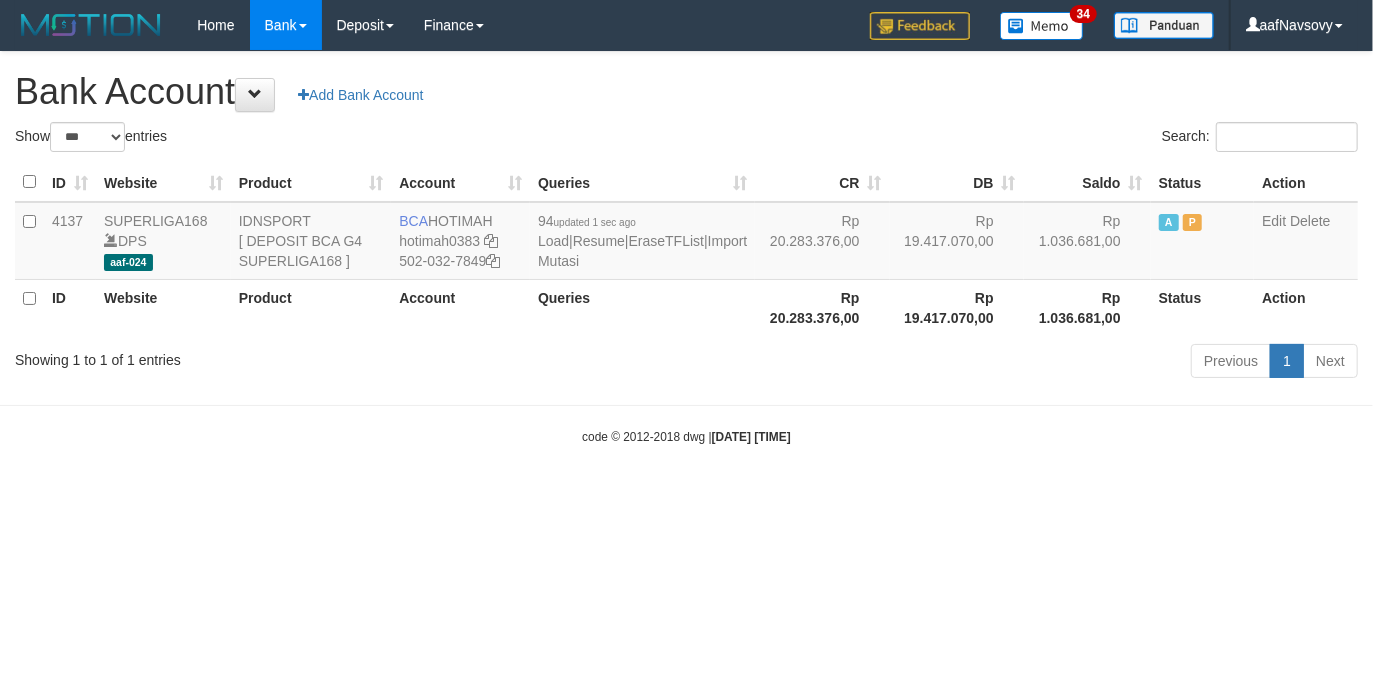 click on "Previous 1 Next" at bounding box center [972, 363] 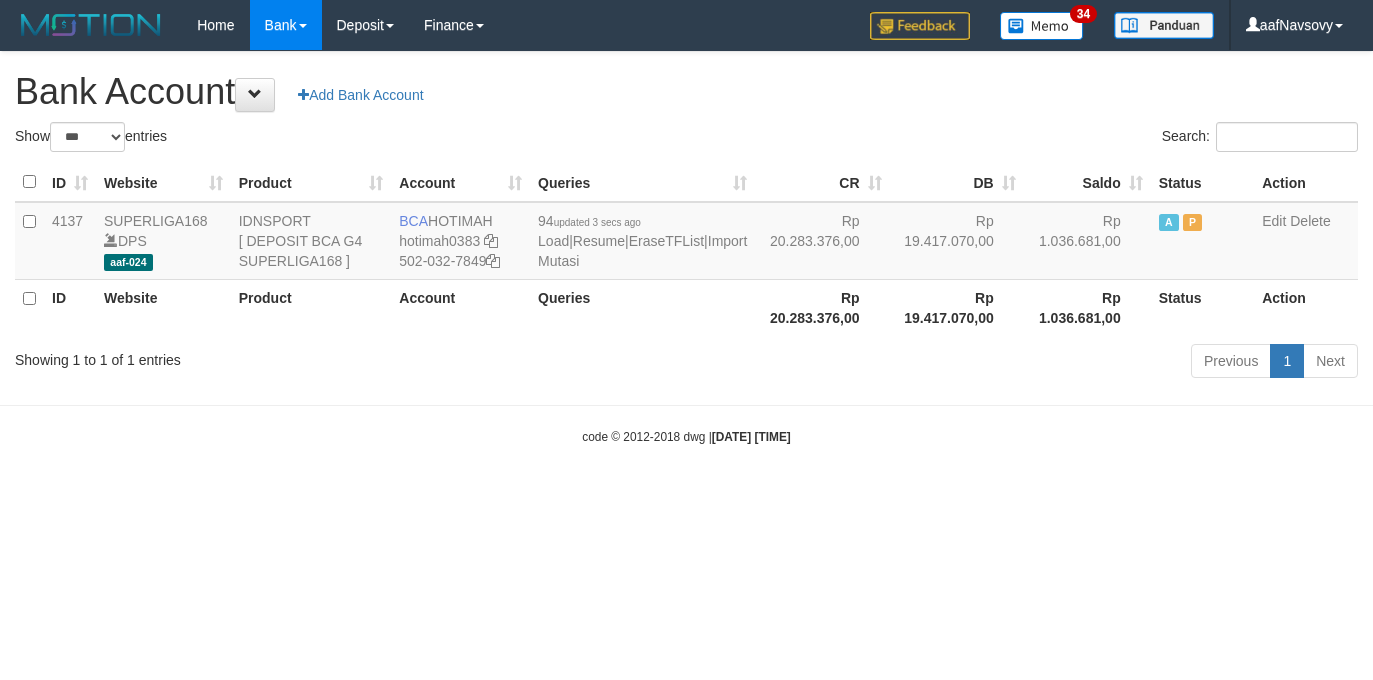 select on "***" 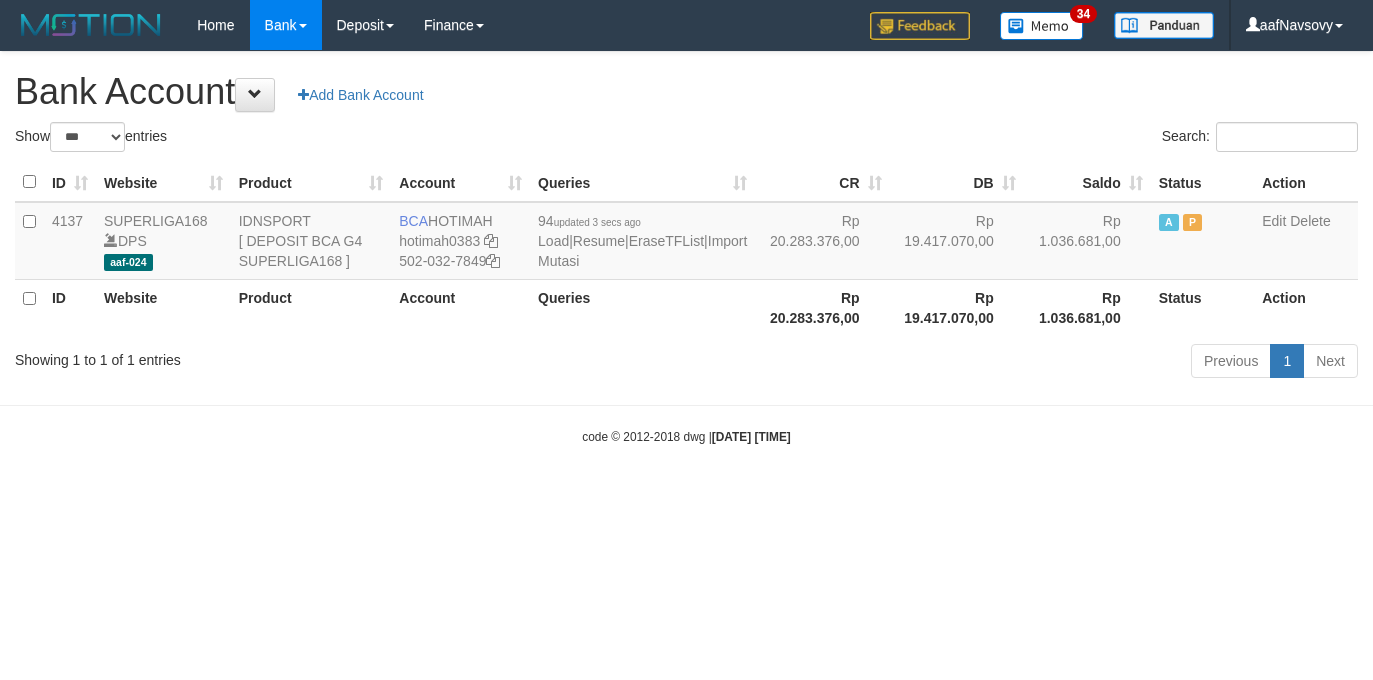 scroll, scrollTop: 0, scrollLeft: 0, axis: both 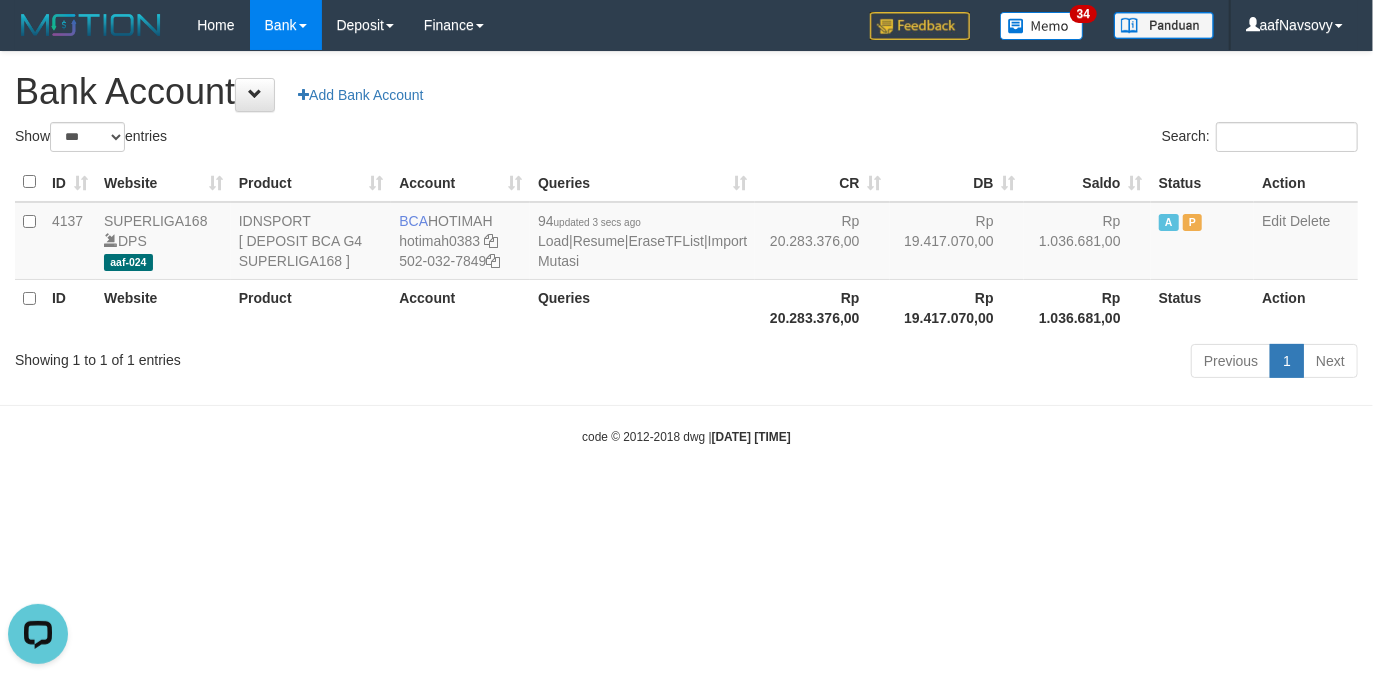 click on "Toggle navigation
Home
Bank
Account List
Load
By Website
Group
[ISPORT]													SUPERLIGA168
By Load Group (DPS)
34" at bounding box center (686, 248) 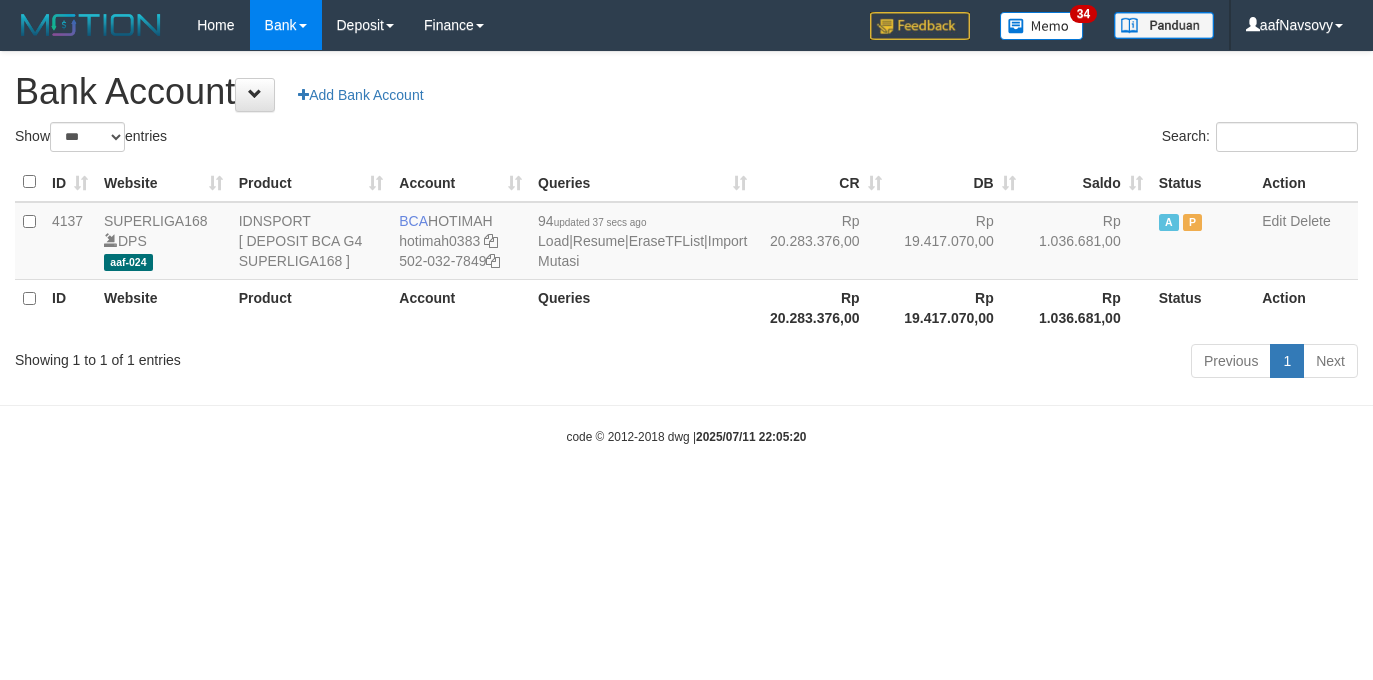 select on "***" 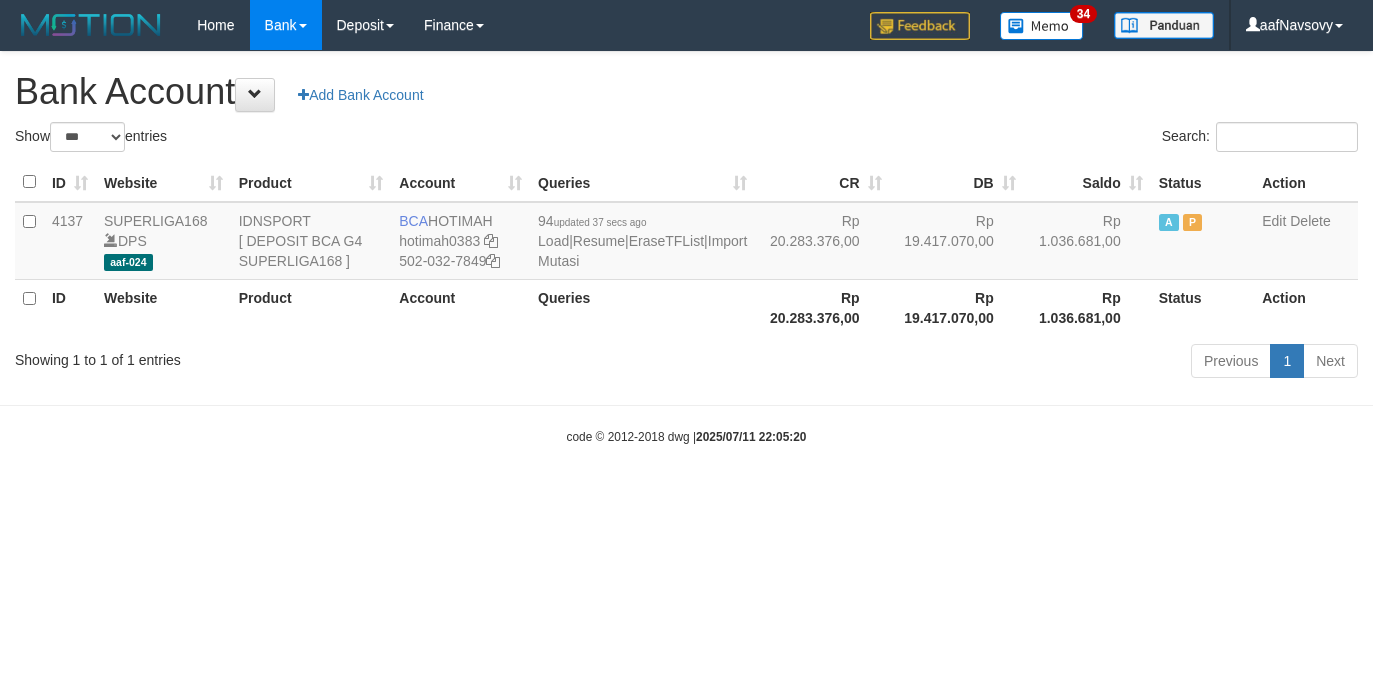 scroll, scrollTop: 0, scrollLeft: 0, axis: both 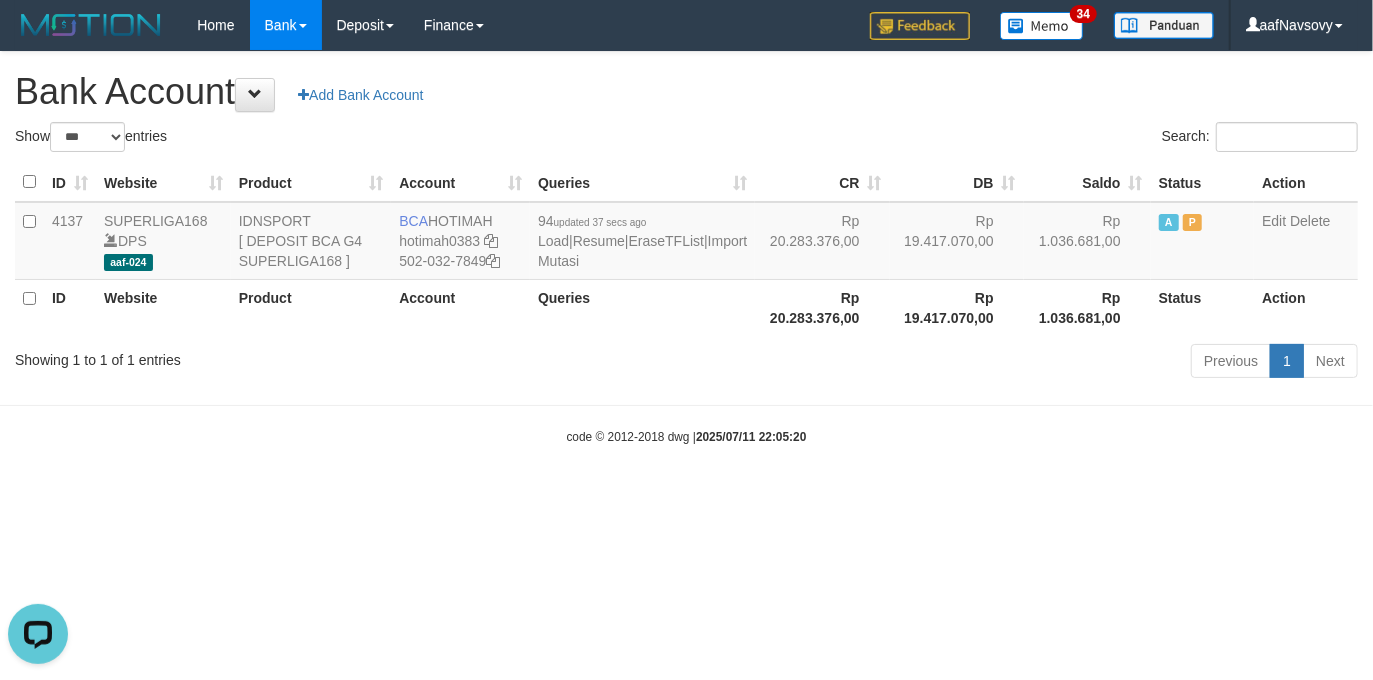 click on "code © 2012-2018 dwg |  [DATE]" at bounding box center (686, 436) 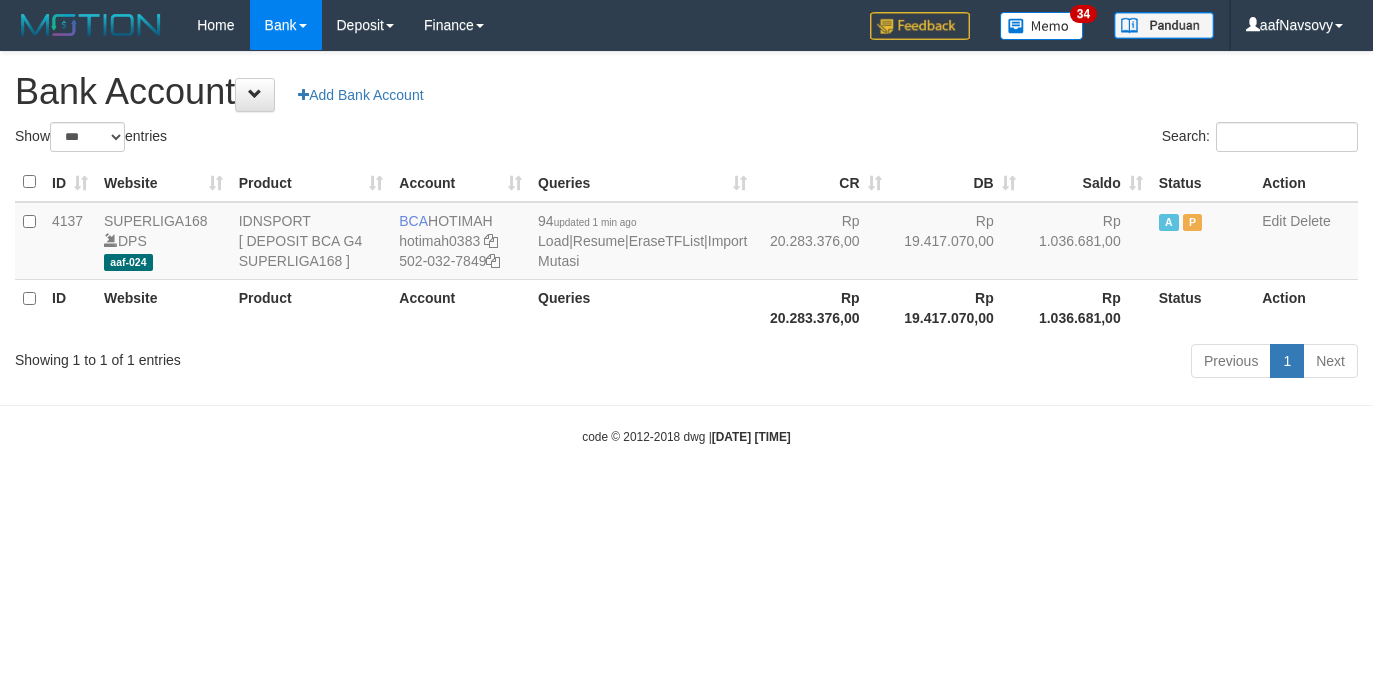 select on "***" 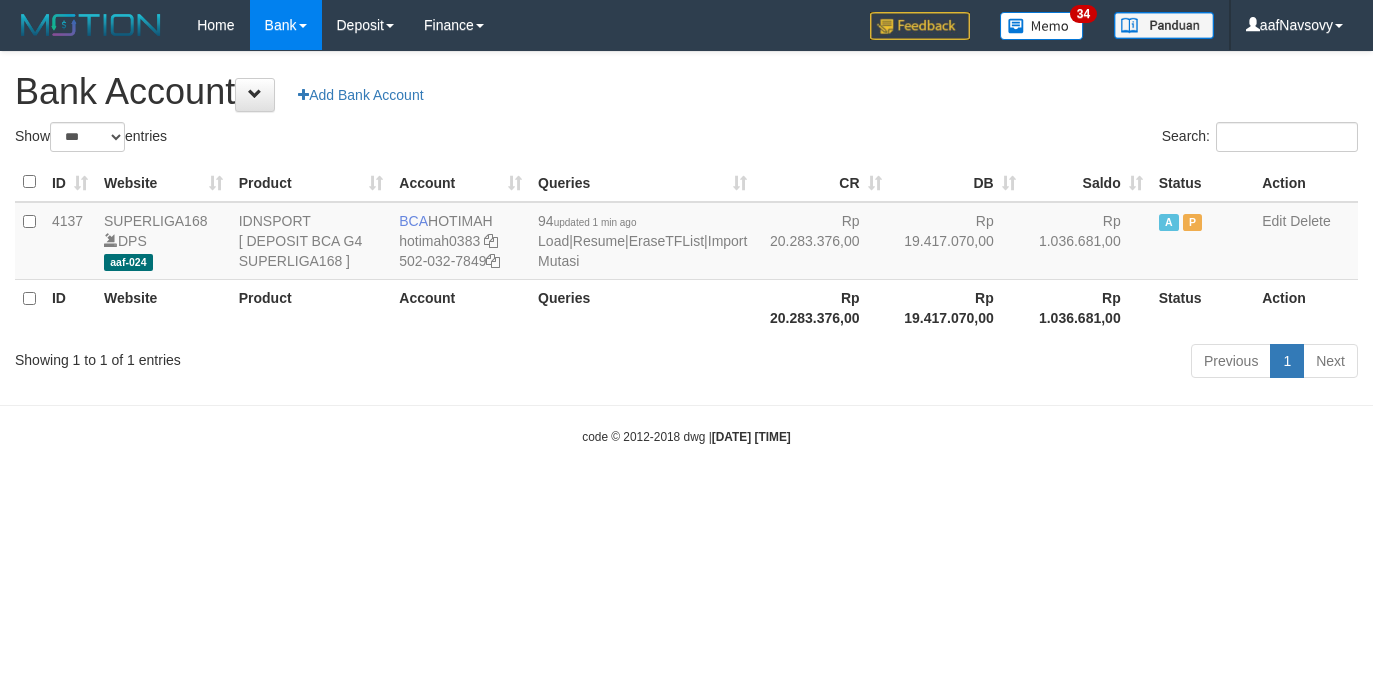 scroll, scrollTop: 0, scrollLeft: 0, axis: both 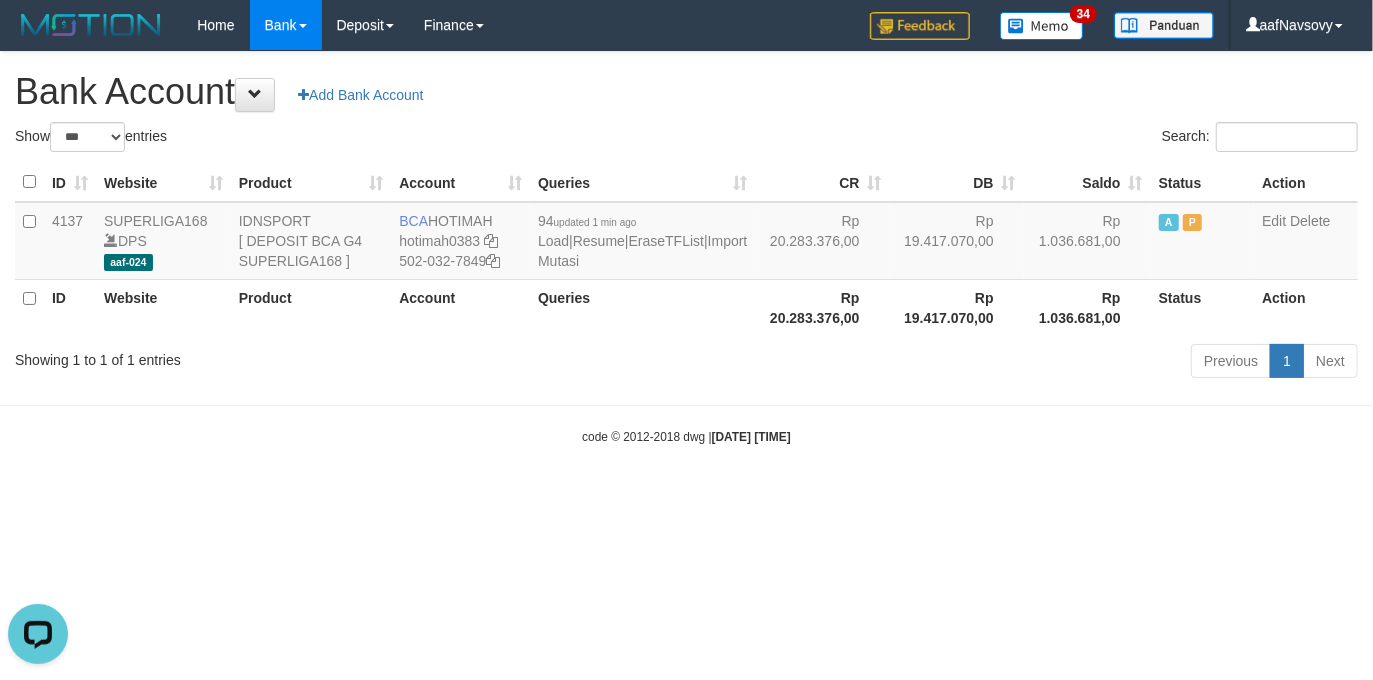 click on "Toggle navigation
Home
Bank
Account List
Load
By Website
Group
[ISPORT]													SUPERLIGA168
By Load Group (DPS)
34" at bounding box center (686, 248) 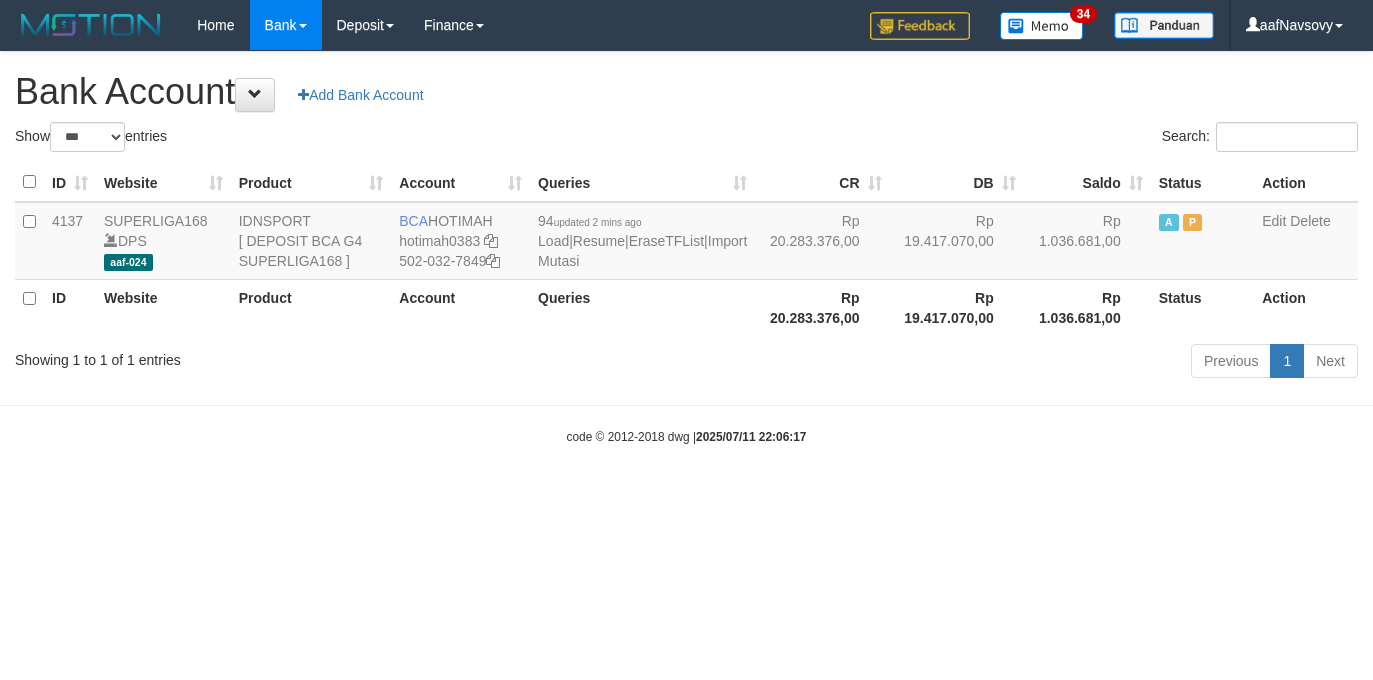 select on "***" 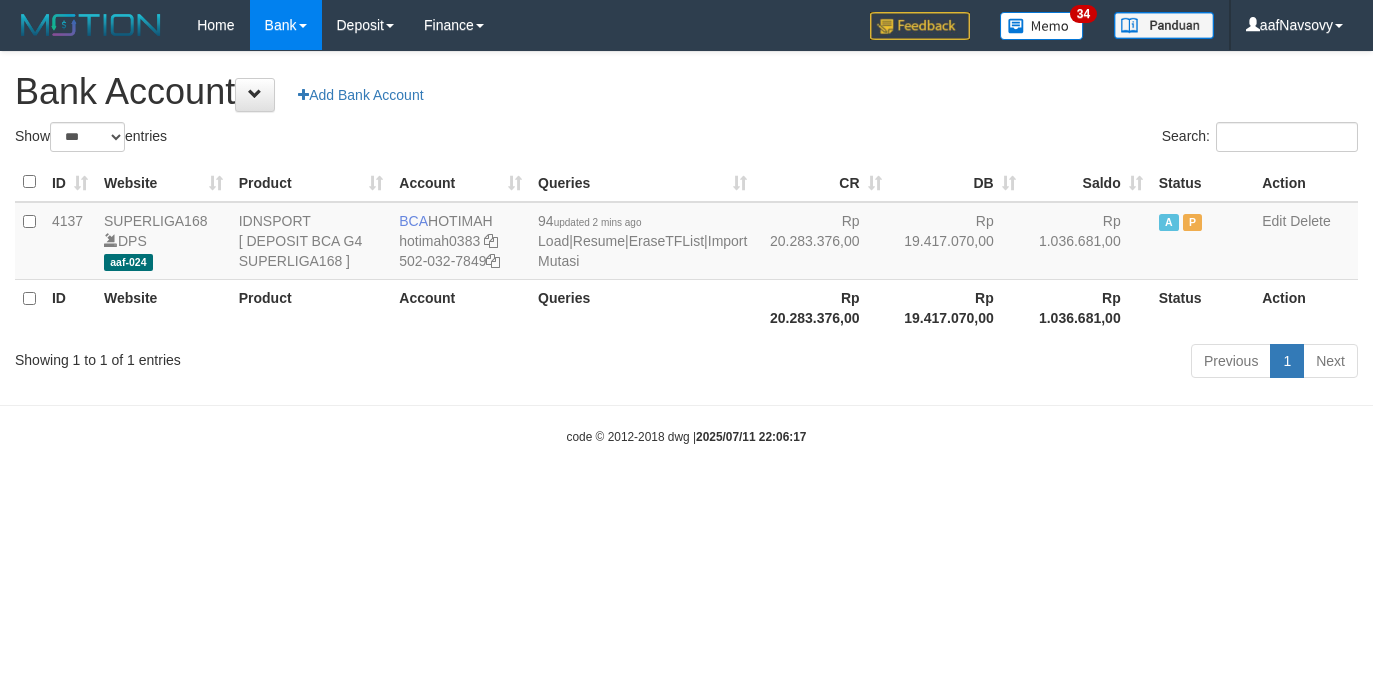 scroll, scrollTop: 0, scrollLeft: 0, axis: both 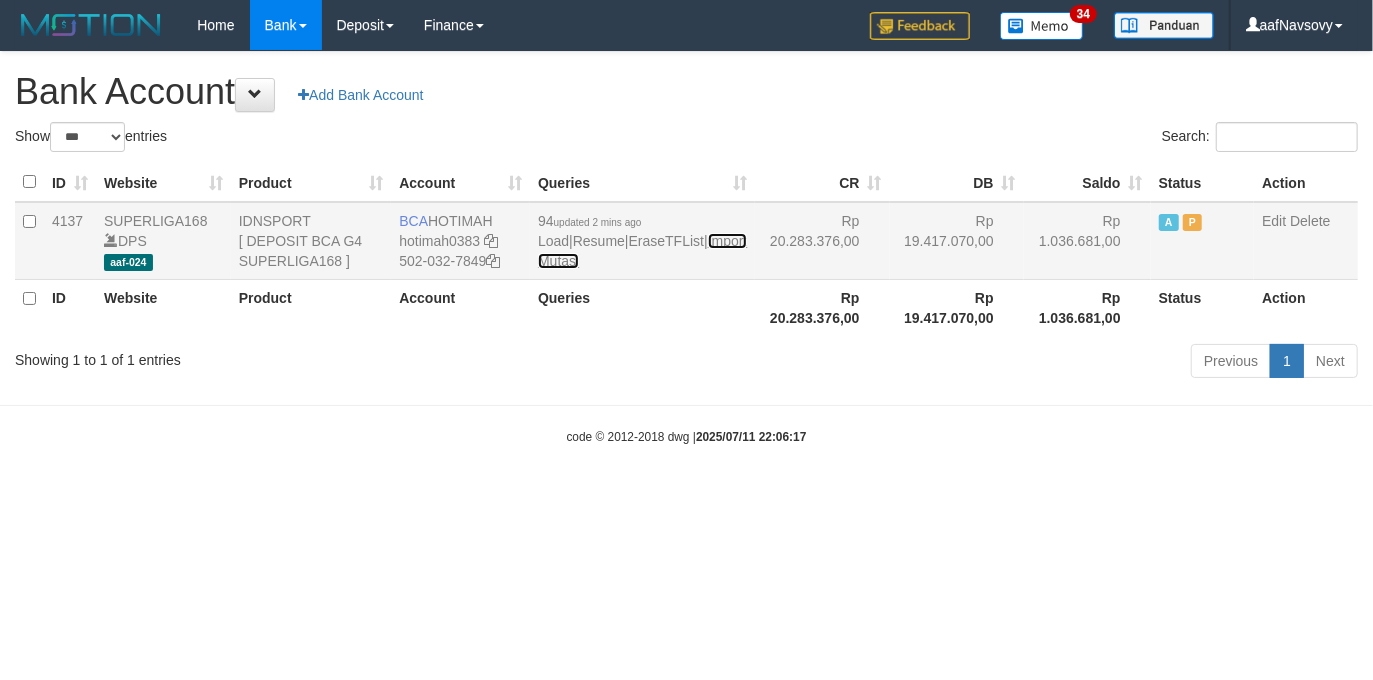 click on "Import Mutasi" at bounding box center (642, 251) 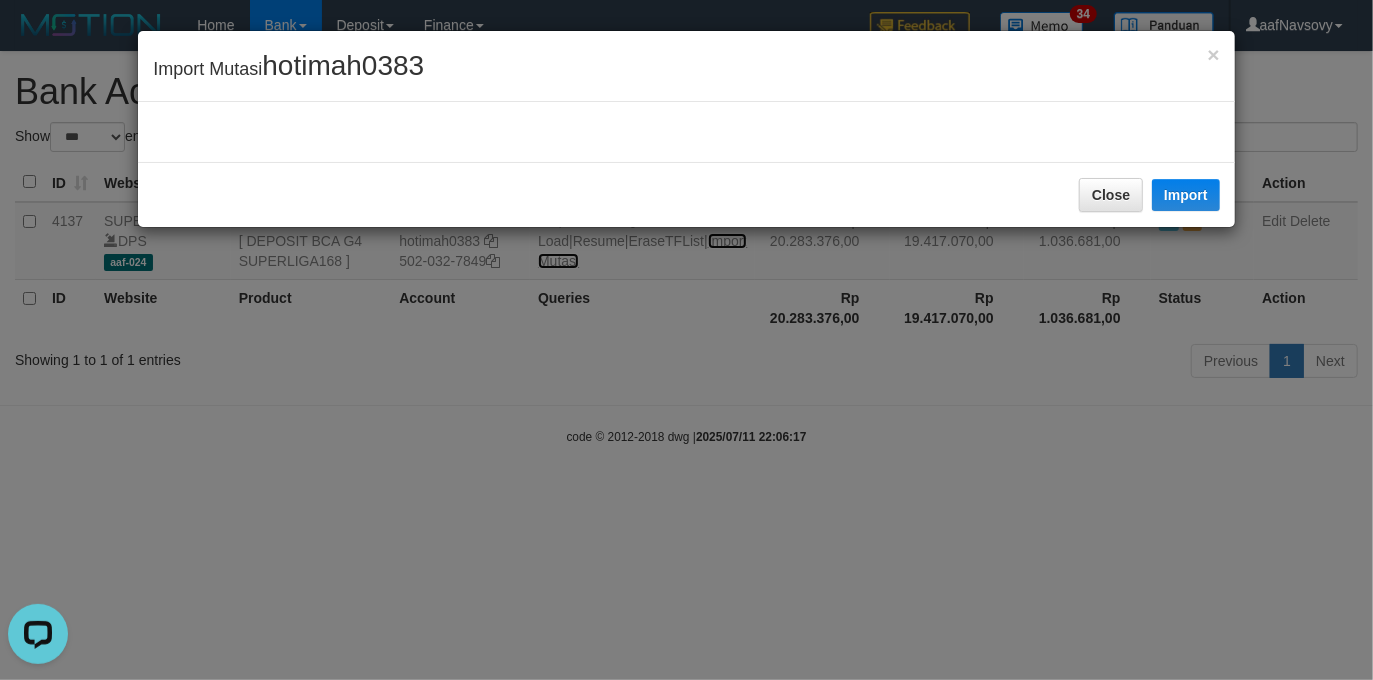 scroll, scrollTop: 0, scrollLeft: 0, axis: both 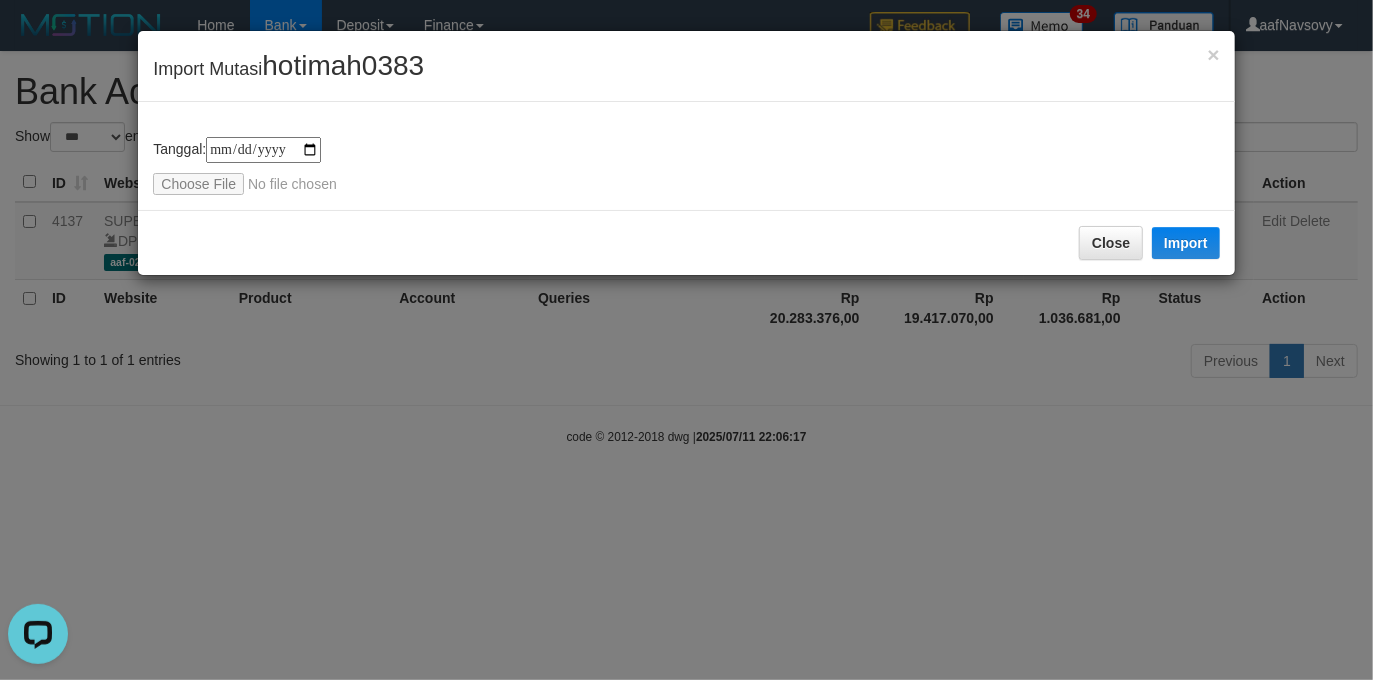 type on "**********" 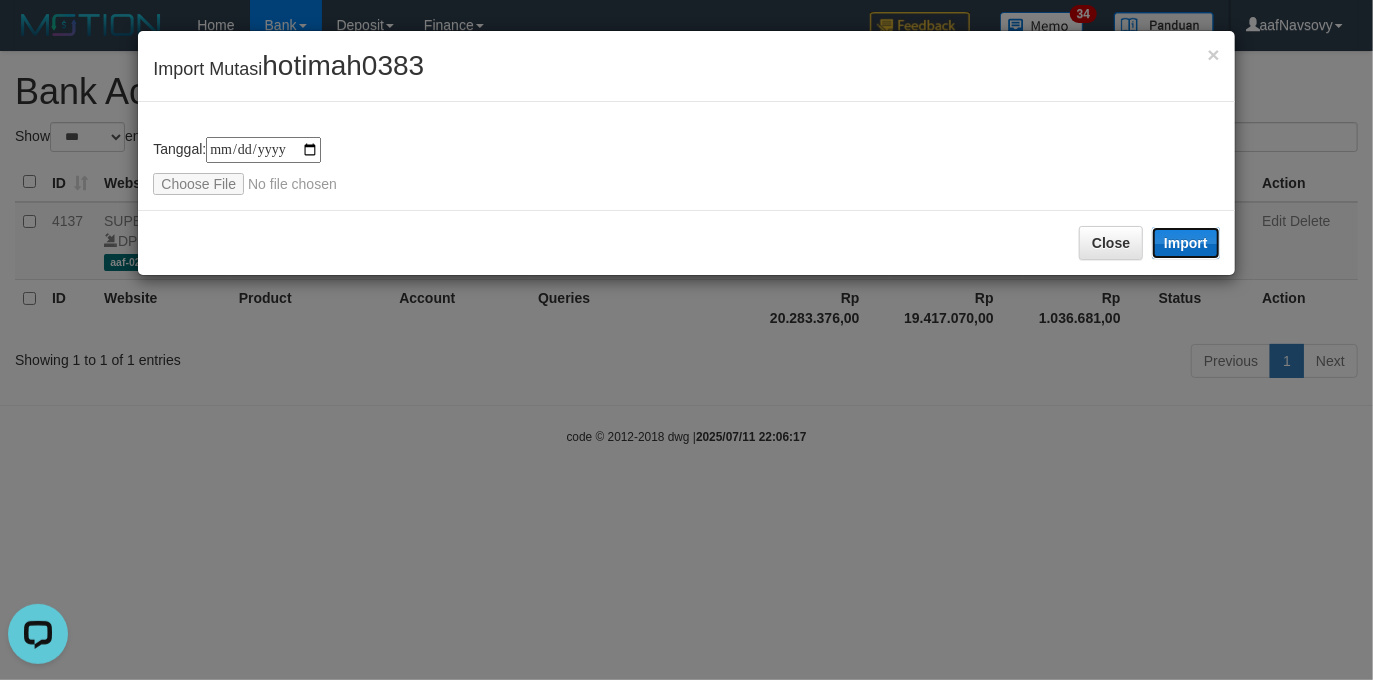 click on "Import" at bounding box center (1186, 243) 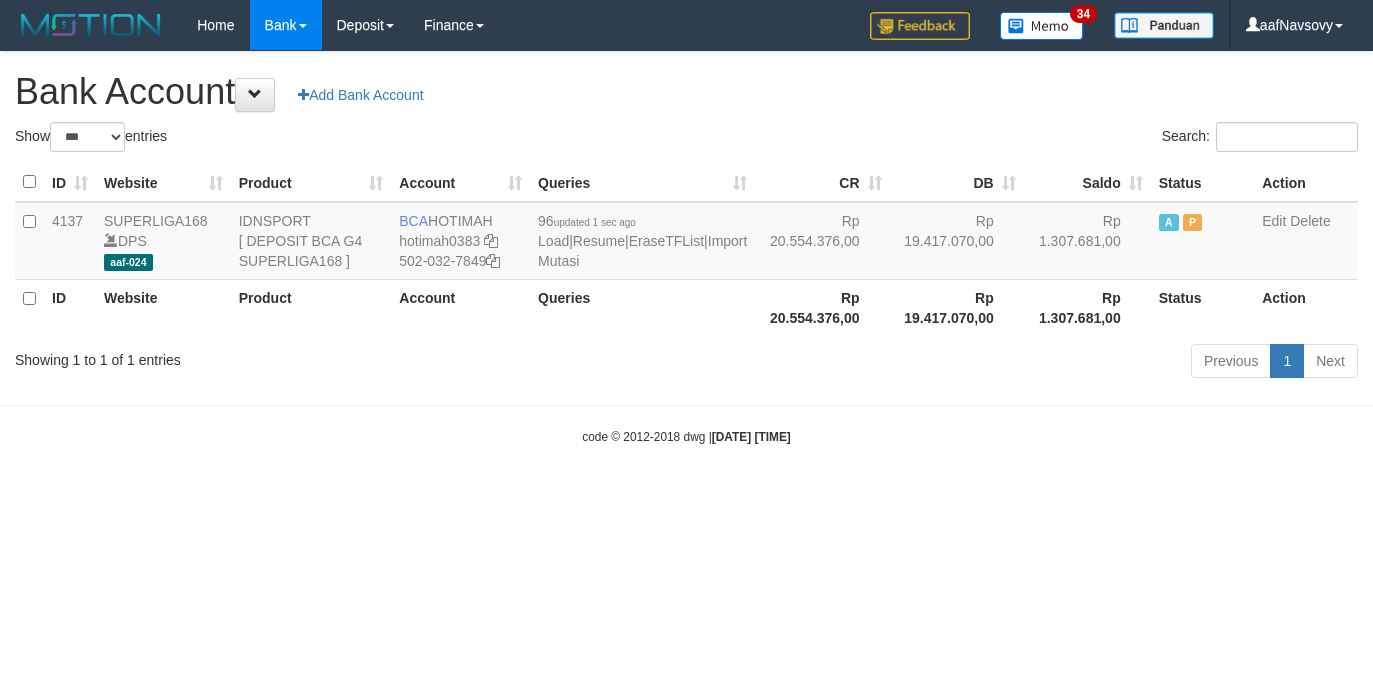 select on "***" 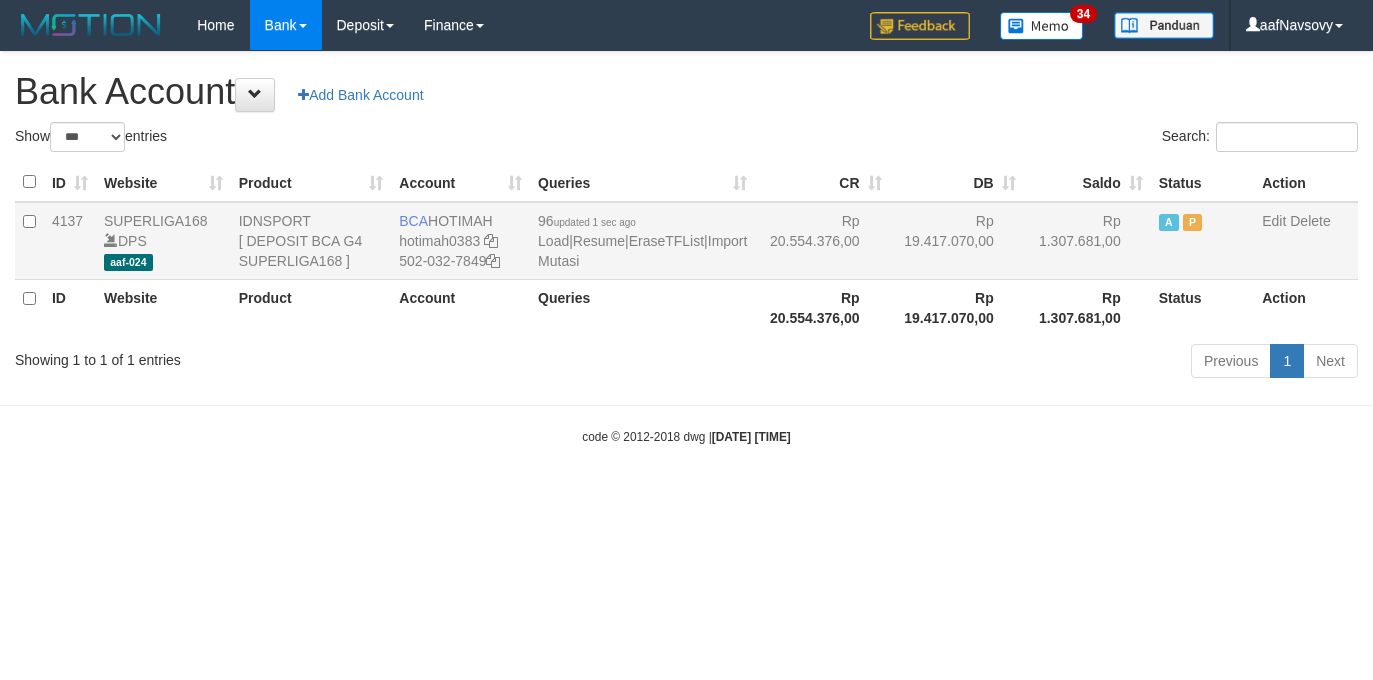 scroll, scrollTop: 0, scrollLeft: 0, axis: both 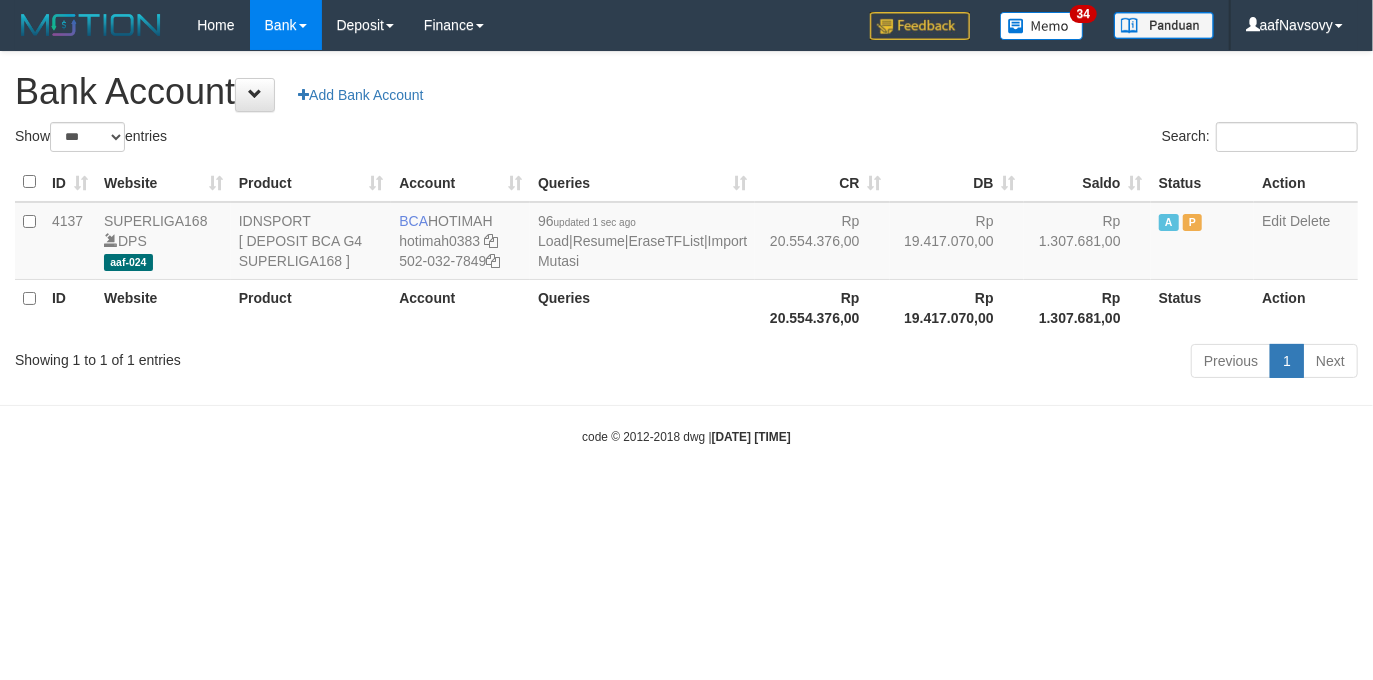 click on "Toggle navigation
Home
Bank
Account List
Load
By Website
Group
[ISPORT]													SUPERLIGA168
By Load Group (DPS)
34" at bounding box center [686, 248] 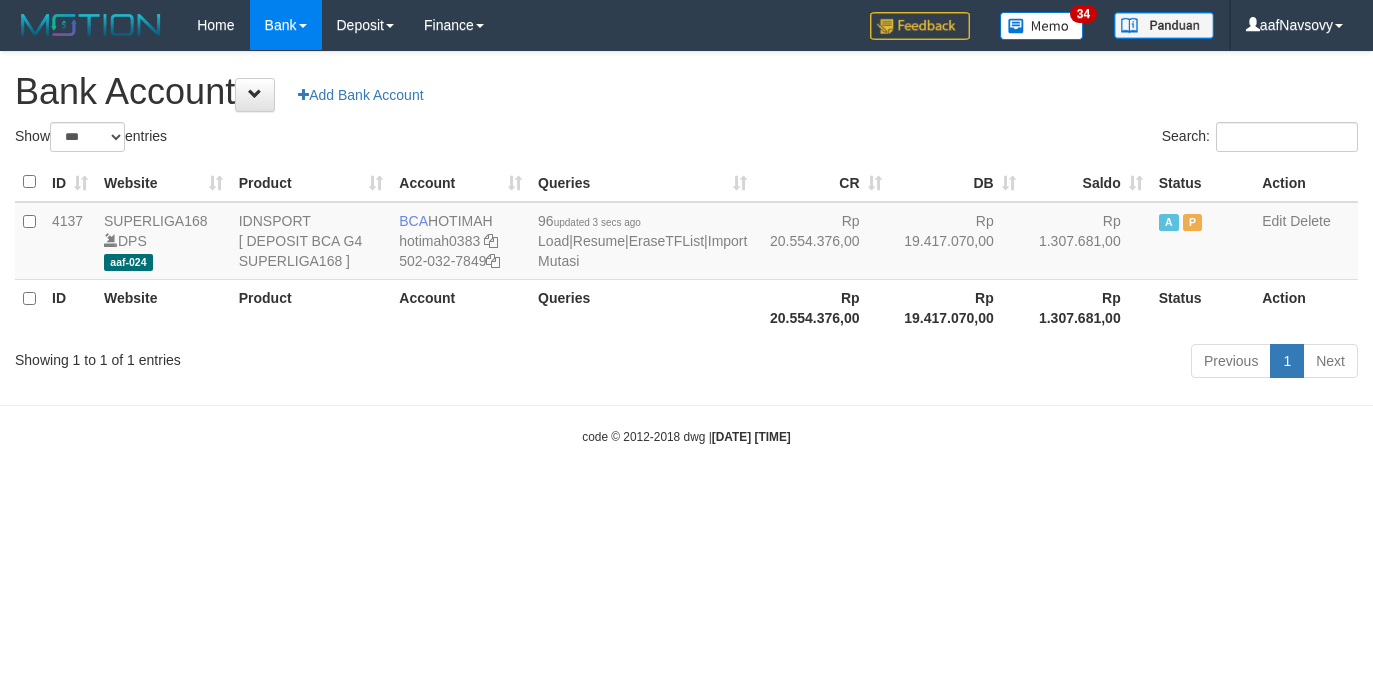 select on "***" 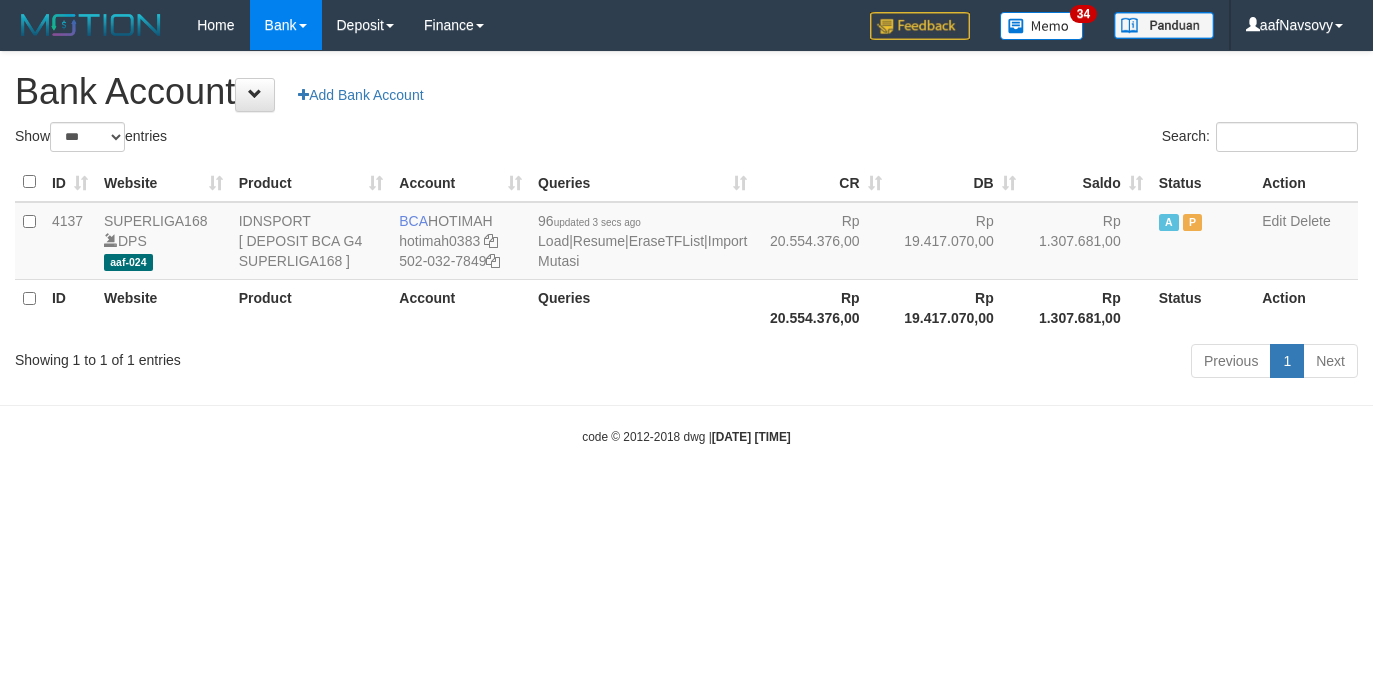 scroll, scrollTop: 0, scrollLeft: 0, axis: both 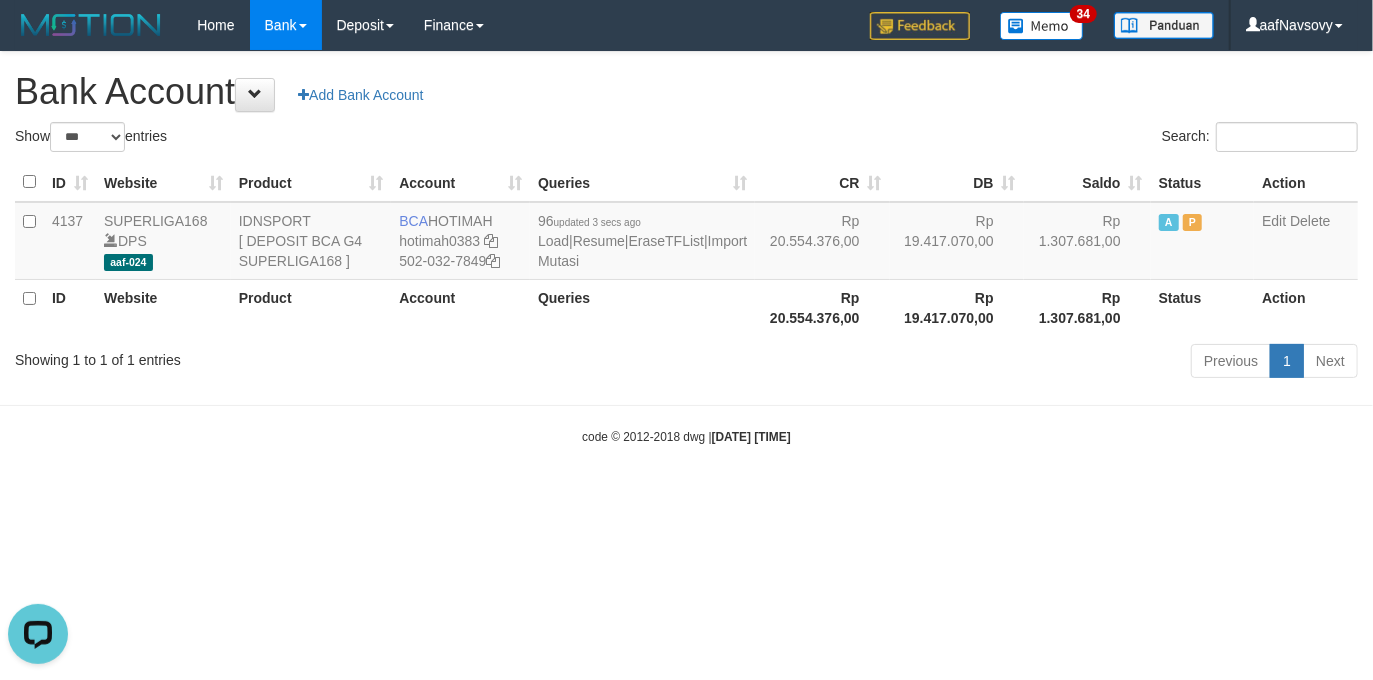 click on "Toggle navigation
Home
Bank
Account List
Load
By Website
Group
[ISPORT]													SUPERLIGA168
By Load Group (DPS)
34" at bounding box center (686, 248) 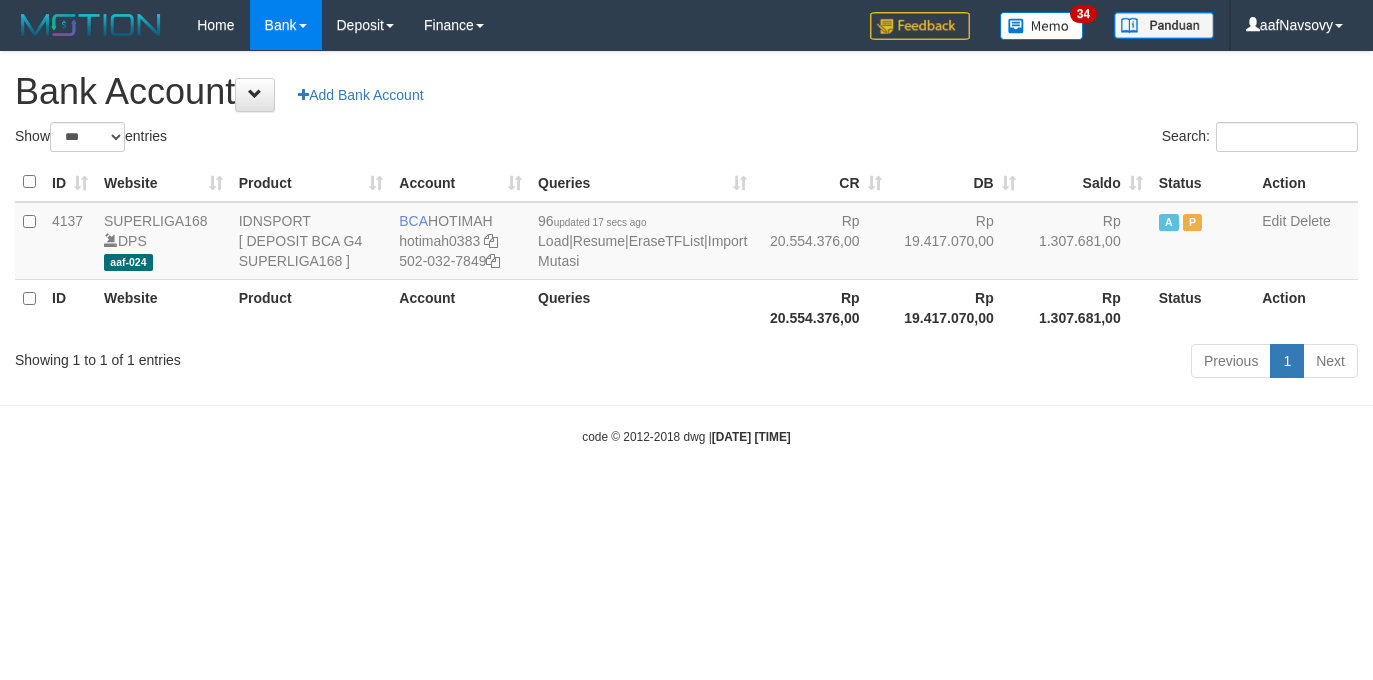 select on "***" 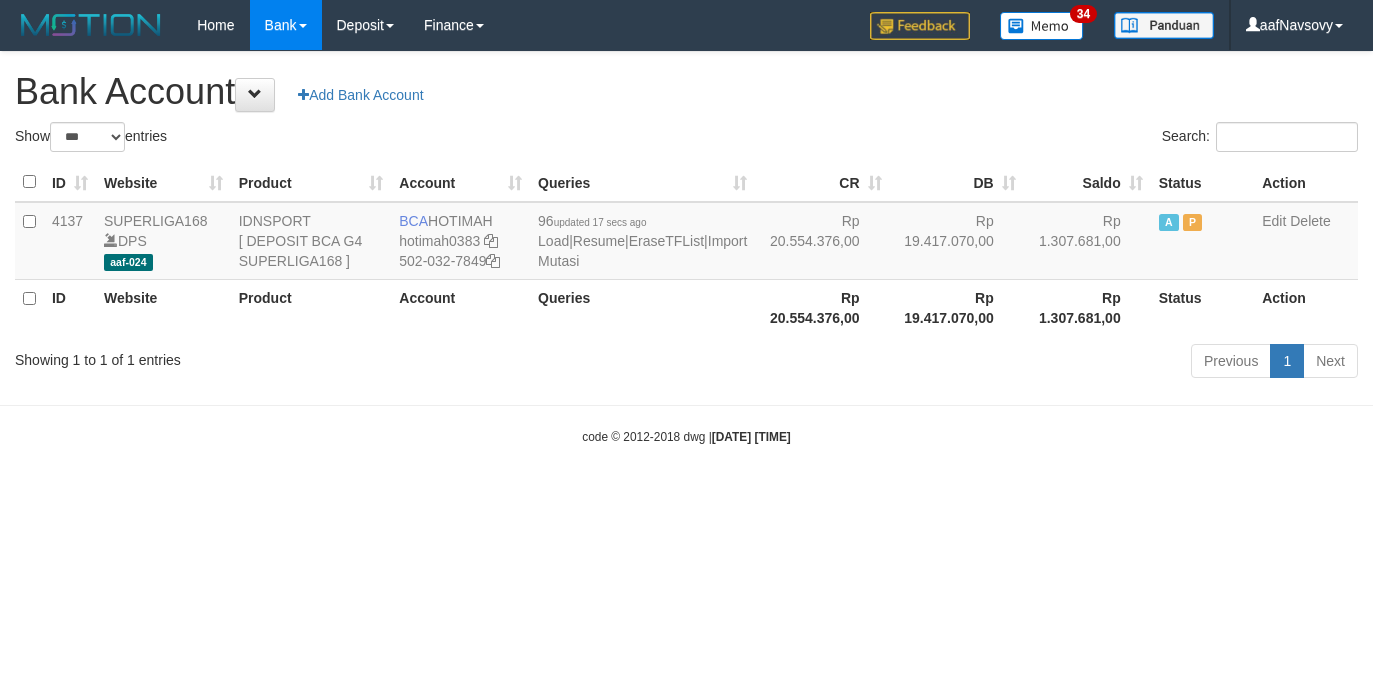 scroll, scrollTop: 0, scrollLeft: 0, axis: both 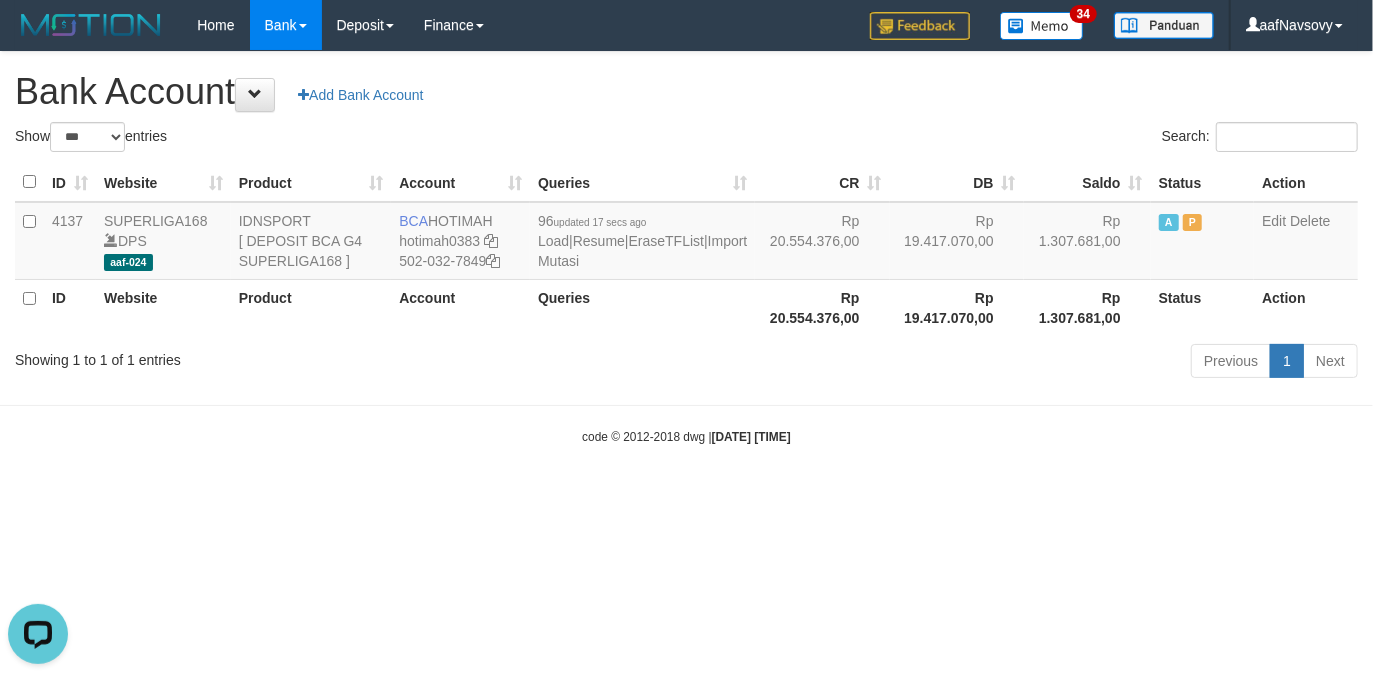 click on "Toggle navigation
Home
Bank
Account List
Load
By Website
Group
[ISPORT]													SUPERLIGA168
By Load Group (DPS)
34" at bounding box center [686, 248] 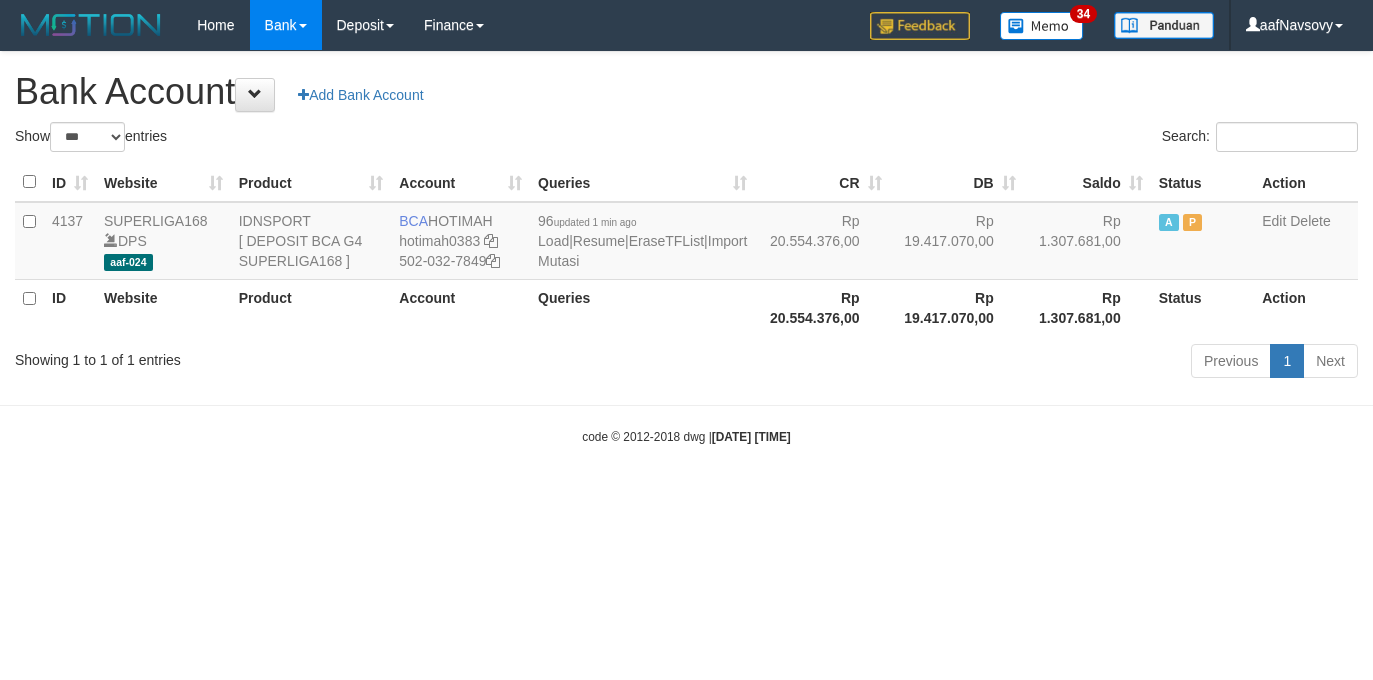 select on "***" 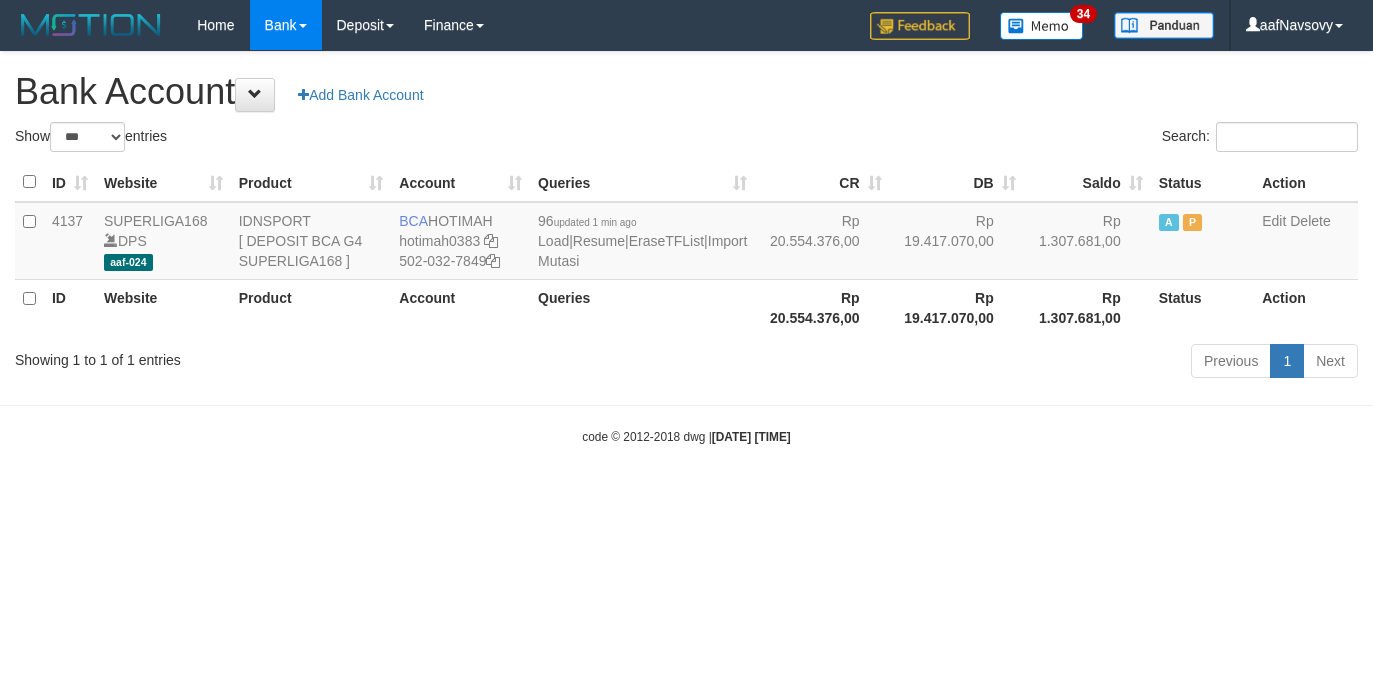 scroll, scrollTop: 0, scrollLeft: 0, axis: both 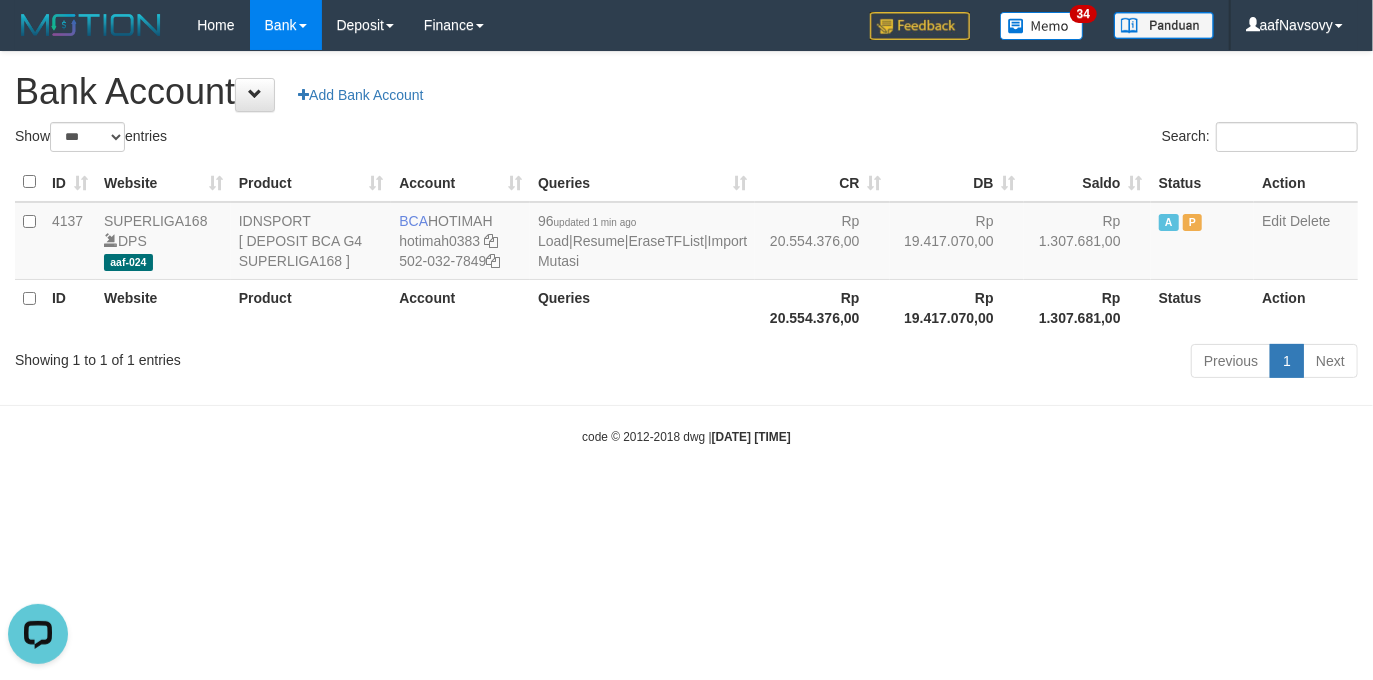 drag, startPoint x: 420, startPoint y: 425, endPoint x: 402, endPoint y: 421, distance: 18.439089 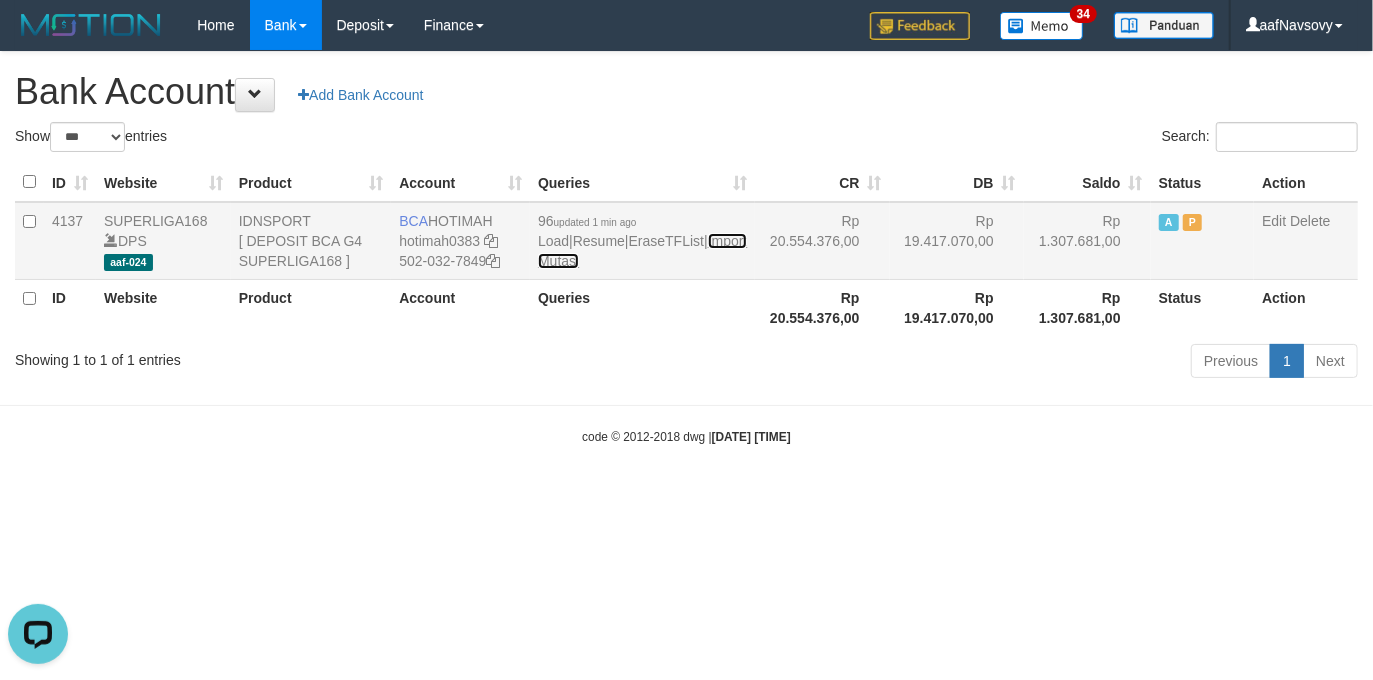 click on "Import Mutasi" at bounding box center [642, 251] 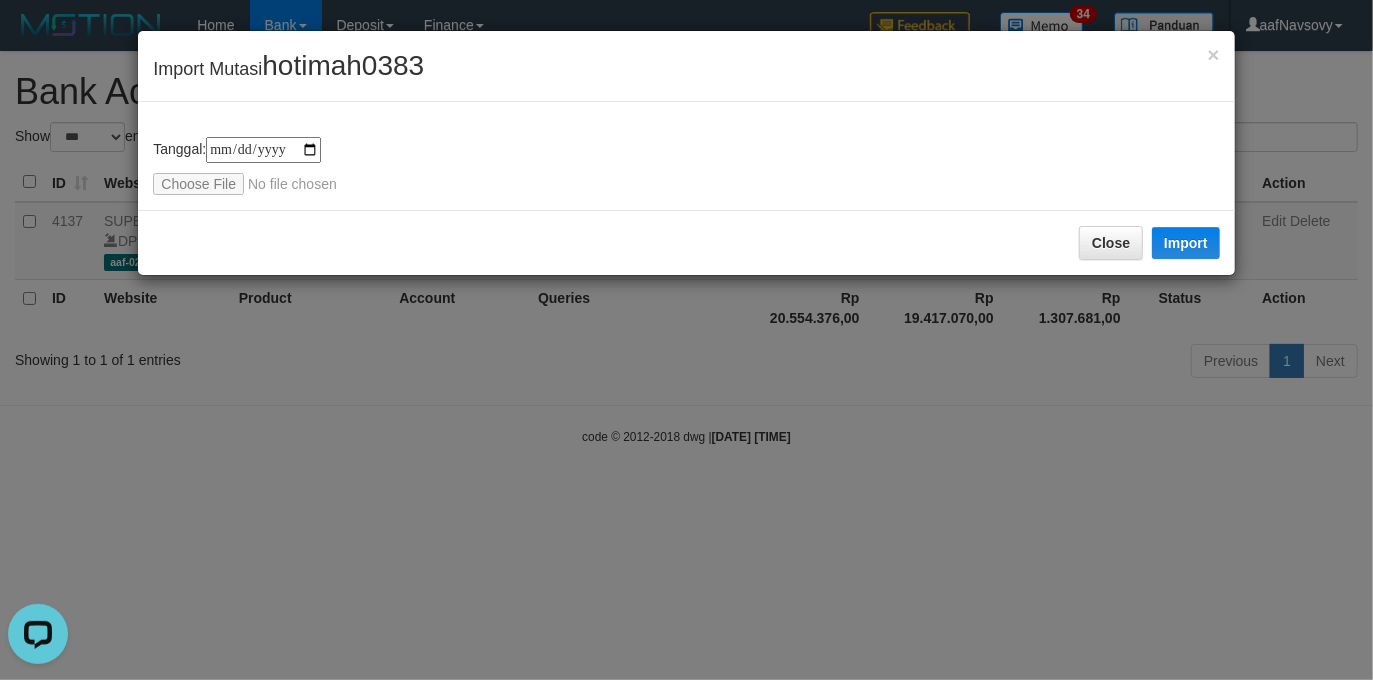 type on "**********" 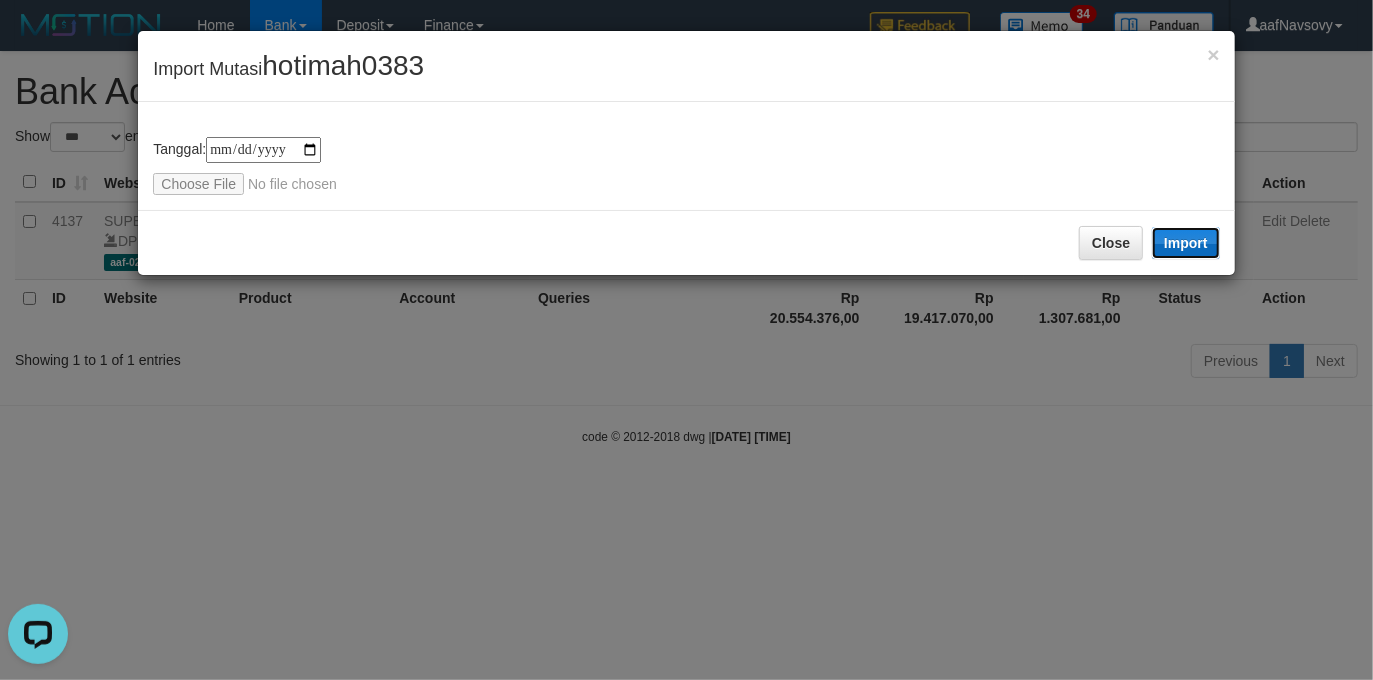 click on "Import" at bounding box center (1186, 243) 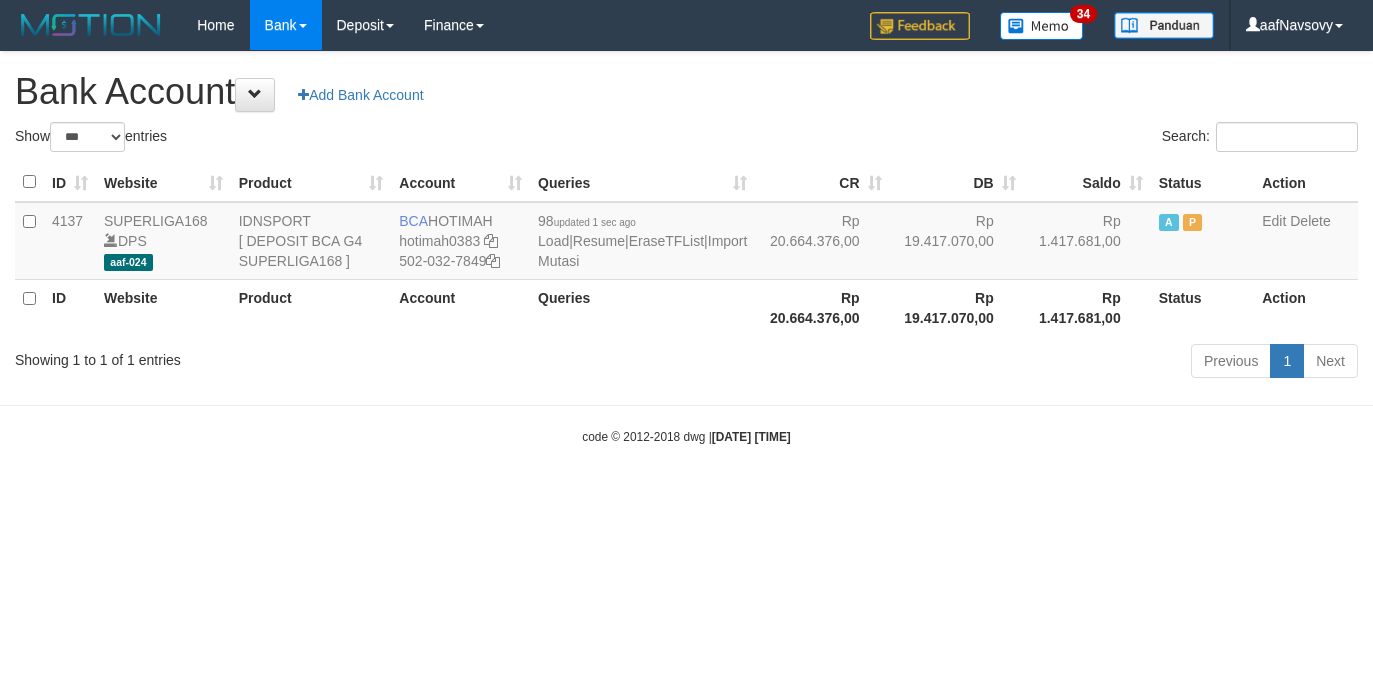 select on "***" 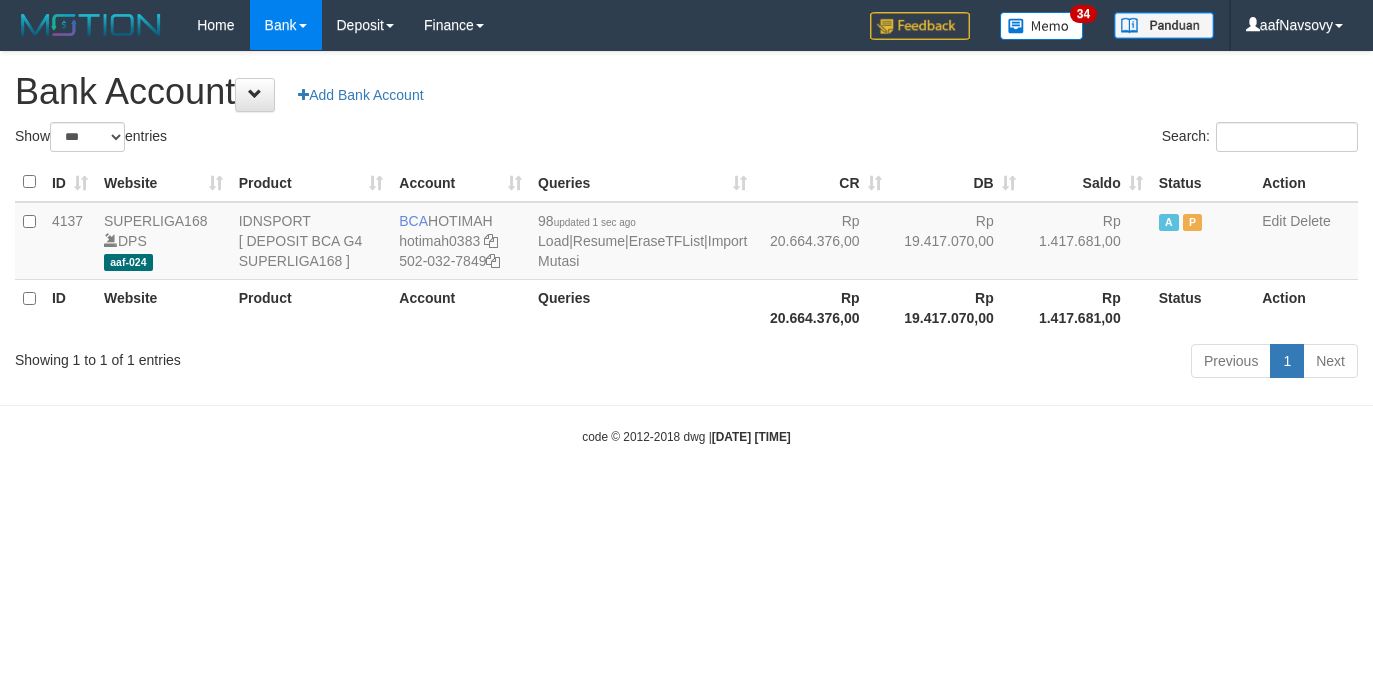 scroll, scrollTop: 0, scrollLeft: 0, axis: both 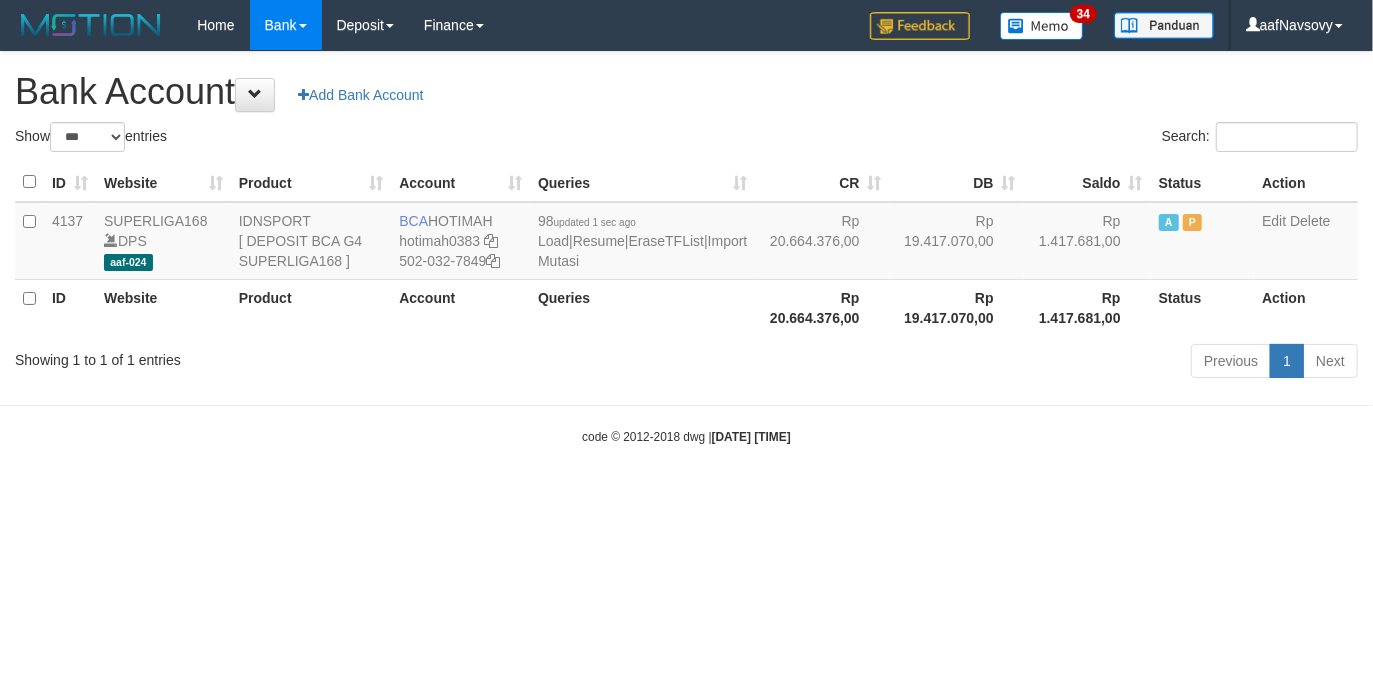click on "Toggle navigation
Home
Bank
Account List
Load
By Website
Group
[ISPORT]													SUPERLIGA168
By Load Group (DPS)
34" at bounding box center (686, 248) 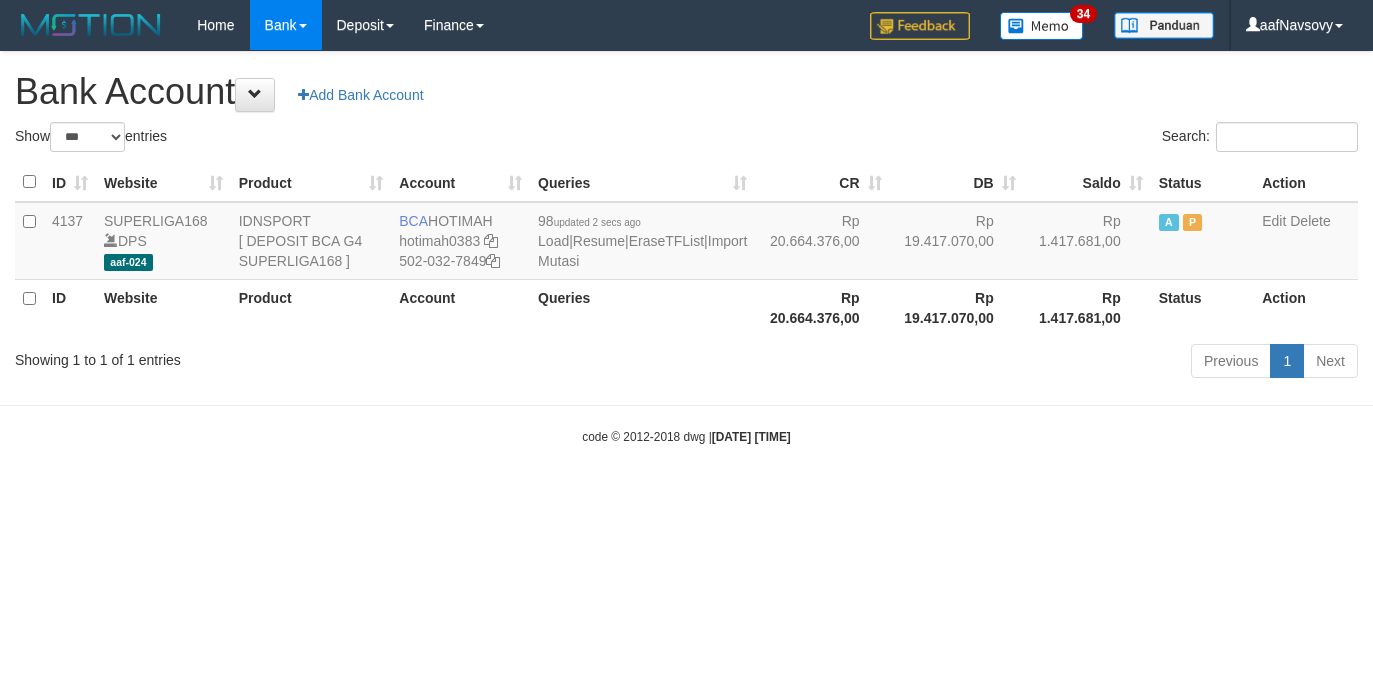 select on "***" 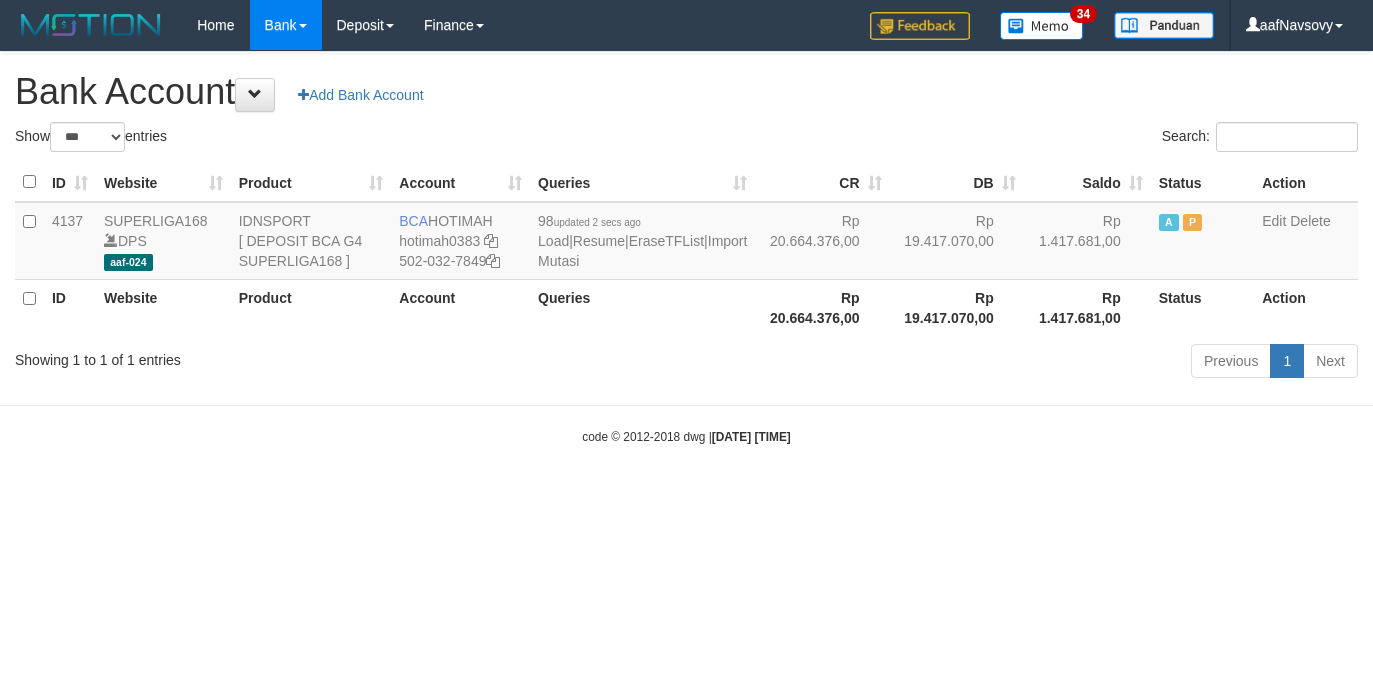 scroll, scrollTop: 0, scrollLeft: 0, axis: both 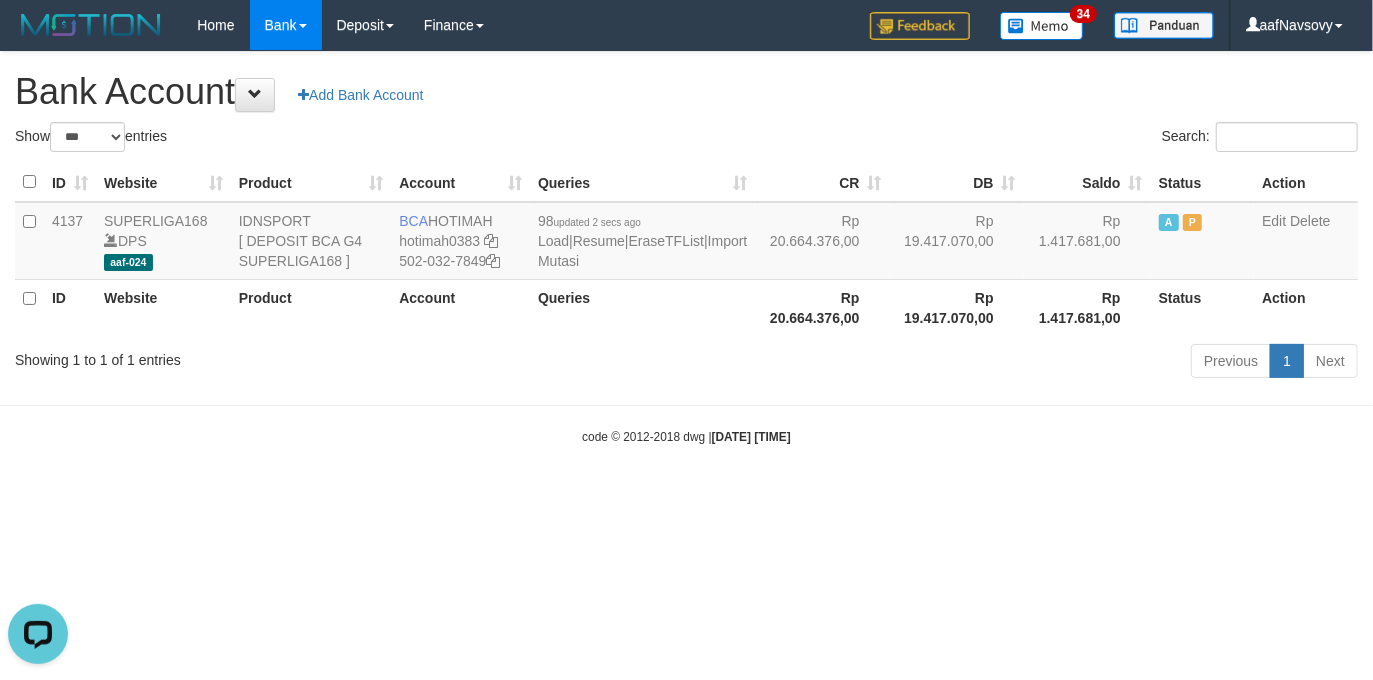 click on "Toggle navigation
Home
Bank
Account List
Load
By Website
Group
[ISPORT]													SUPERLIGA168
By Load Group (DPS)
34" at bounding box center (686, 248) 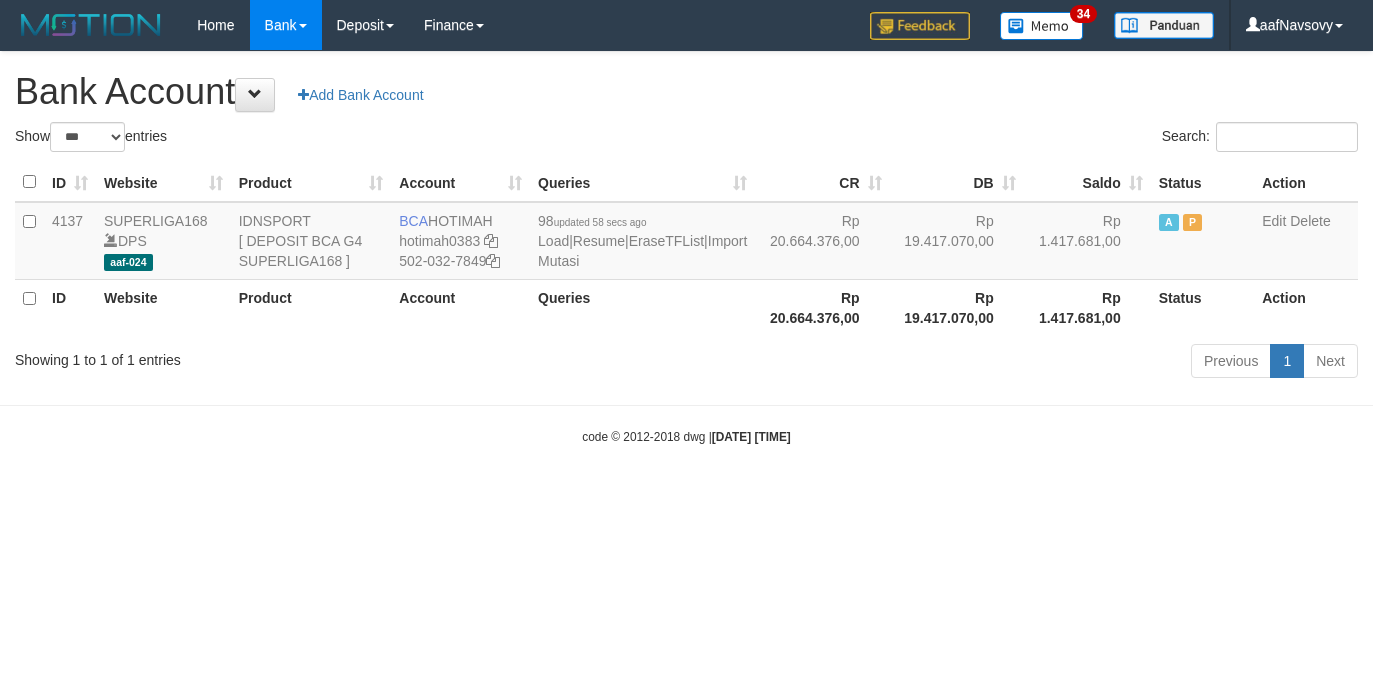 select on "***" 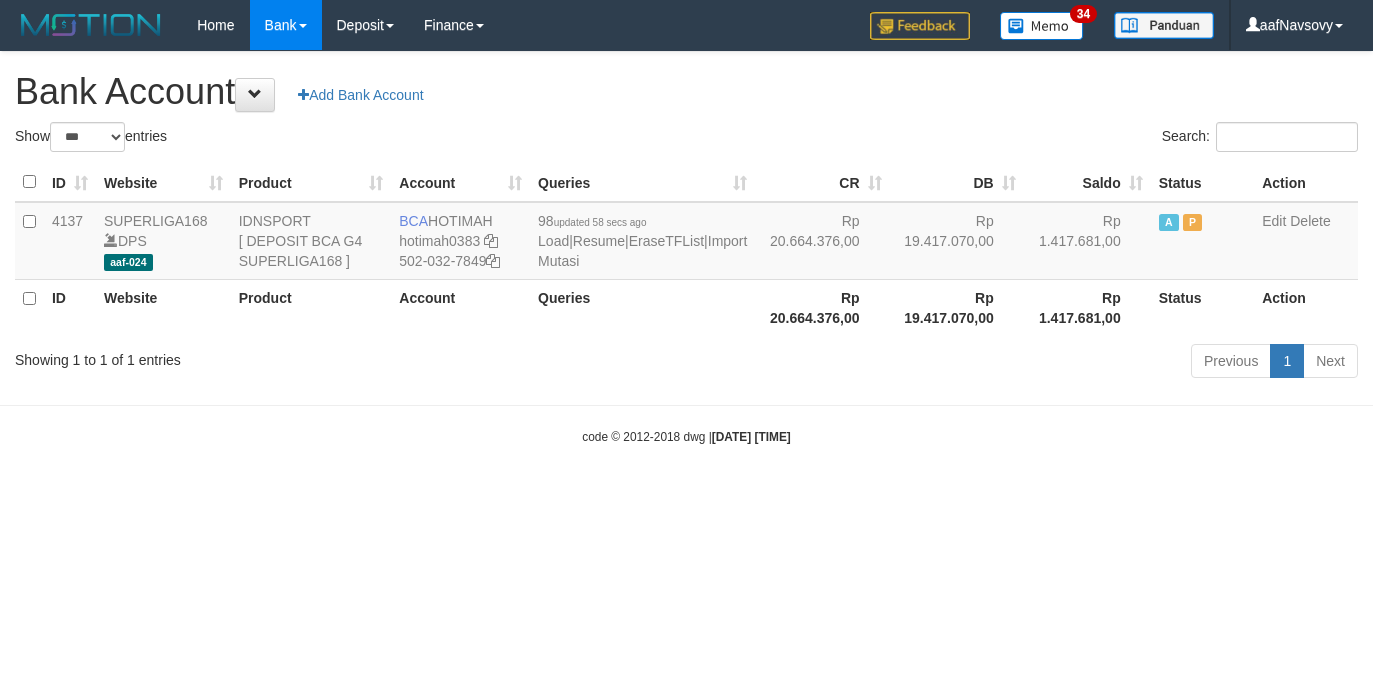 scroll, scrollTop: 0, scrollLeft: 0, axis: both 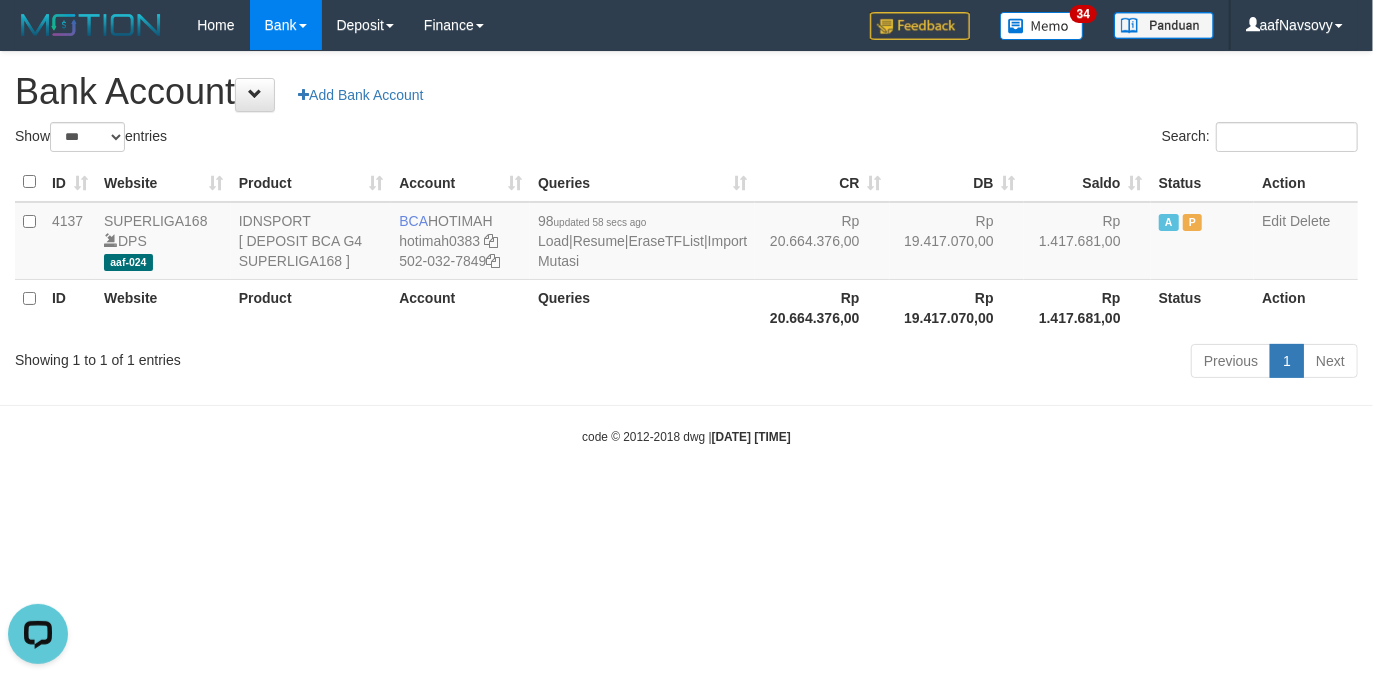 click on "Toggle navigation
Home
Bank
Account List
Load
By Website
Group
[ISPORT]													SUPERLIGA168
By Load Group (DPS)
34" at bounding box center [686, 248] 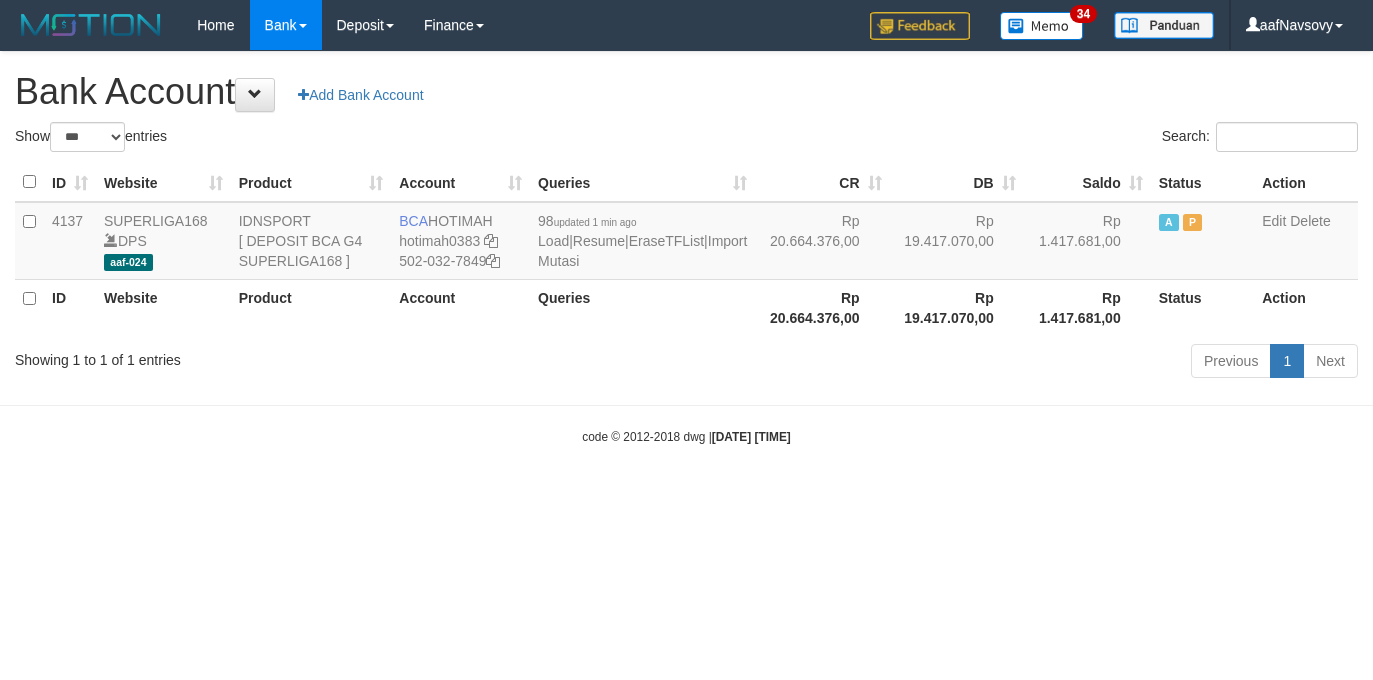 select on "***" 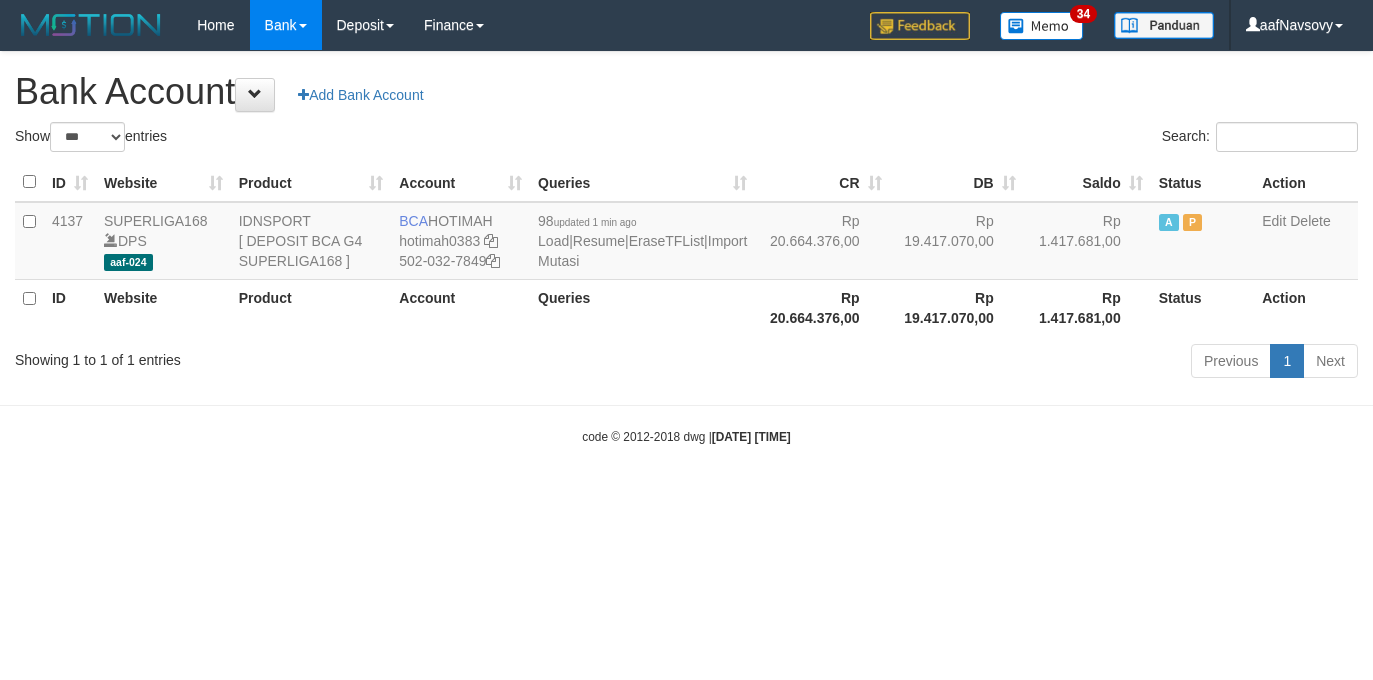 scroll, scrollTop: 0, scrollLeft: 0, axis: both 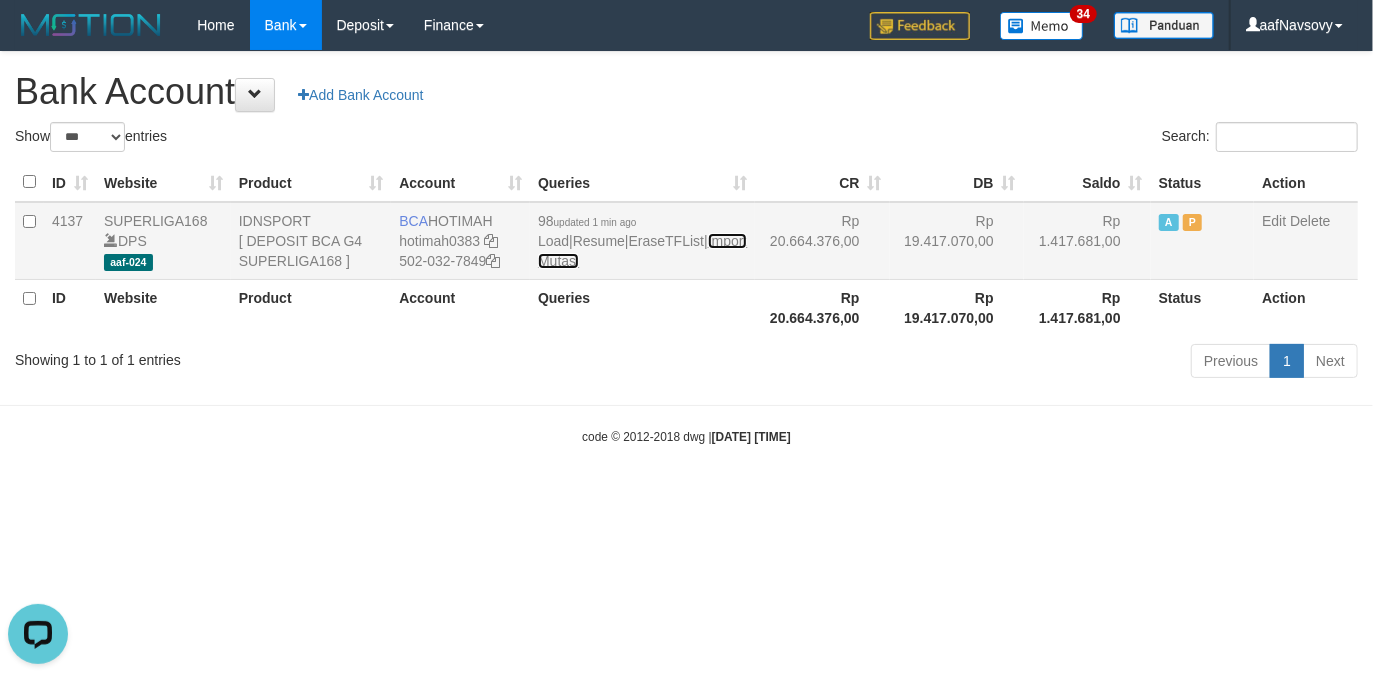 click on "Import Mutasi" at bounding box center [642, 251] 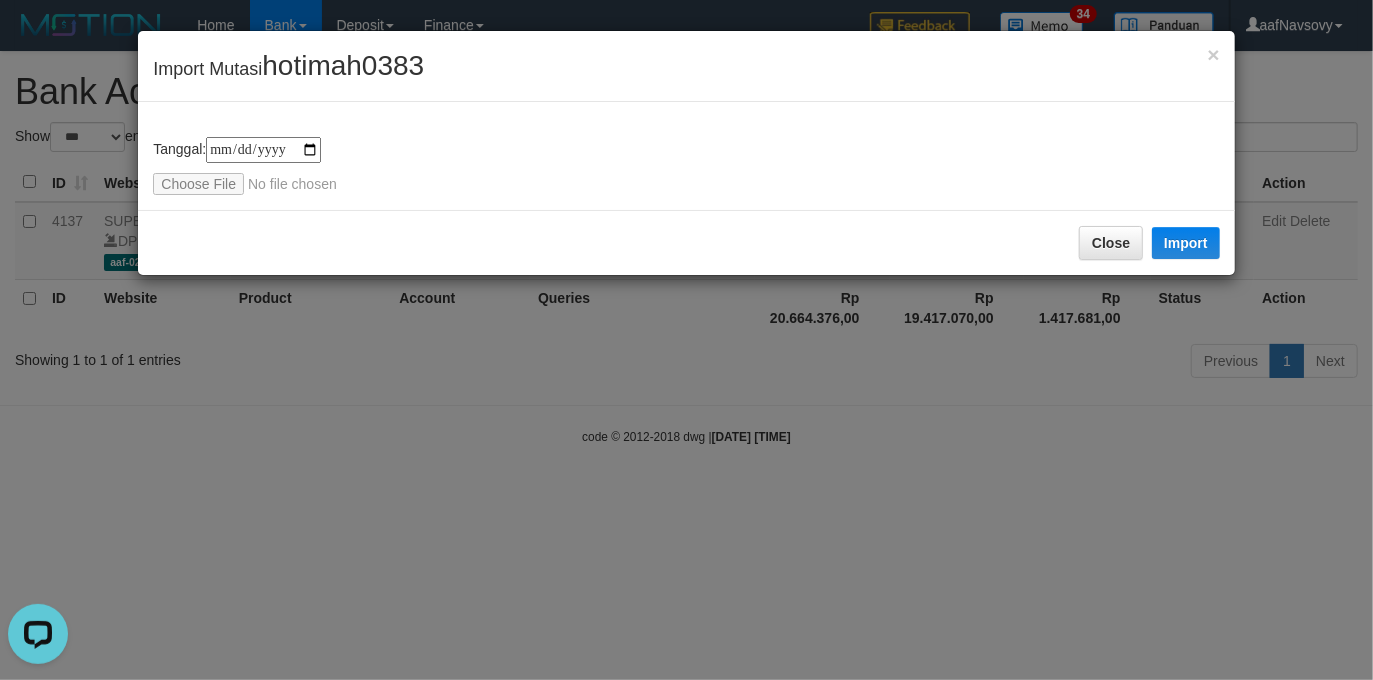 type on "**********" 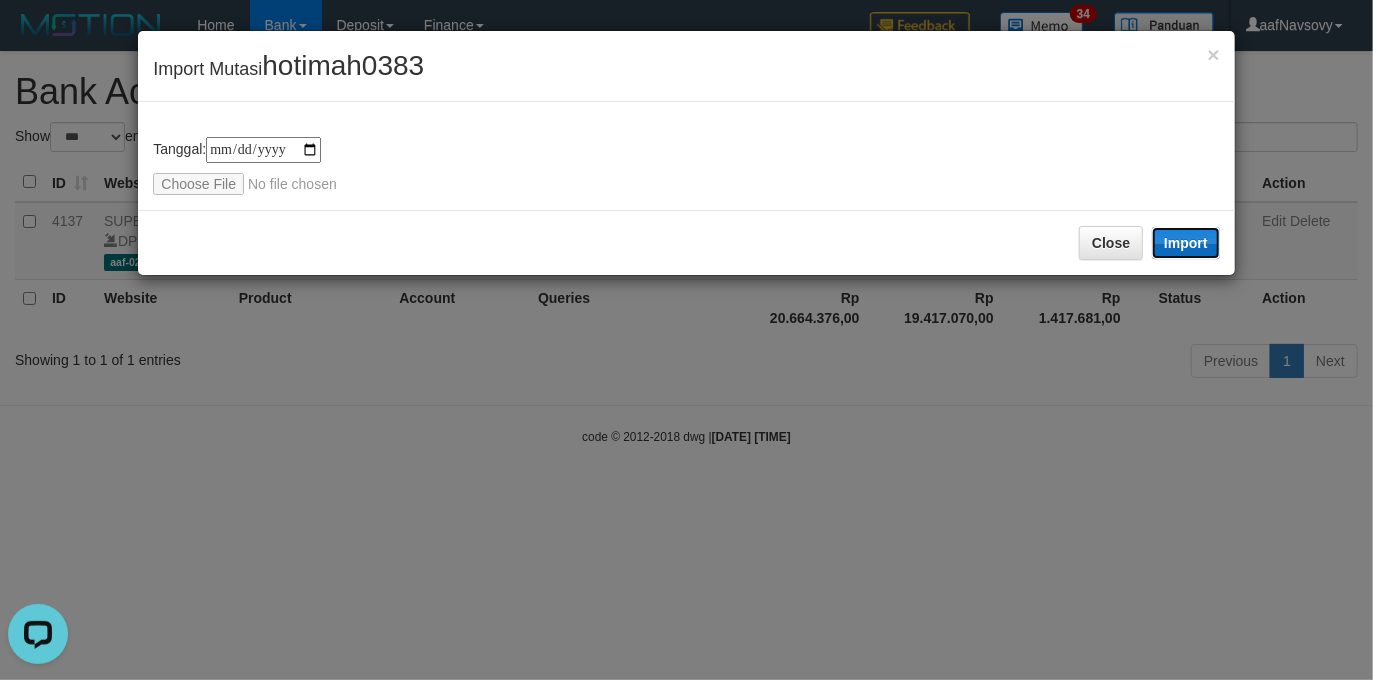 click on "Import" at bounding box center (1186, 243) 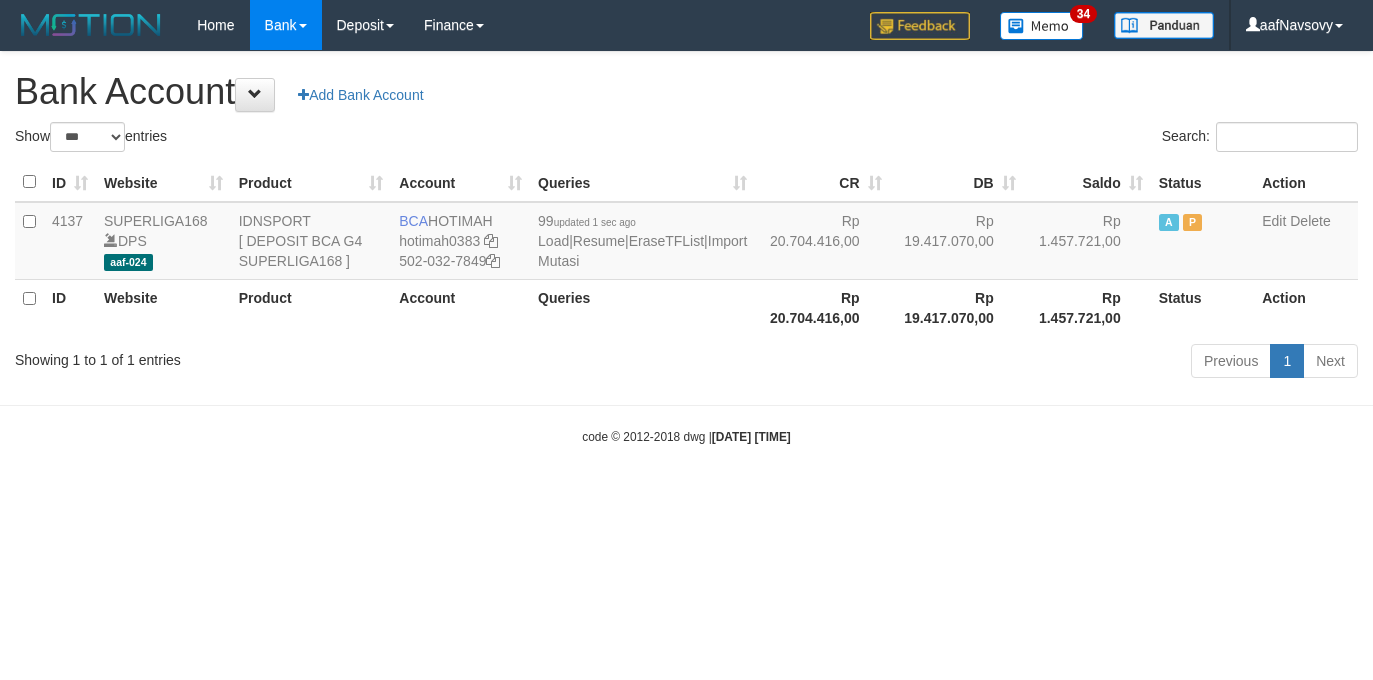 select on "***" 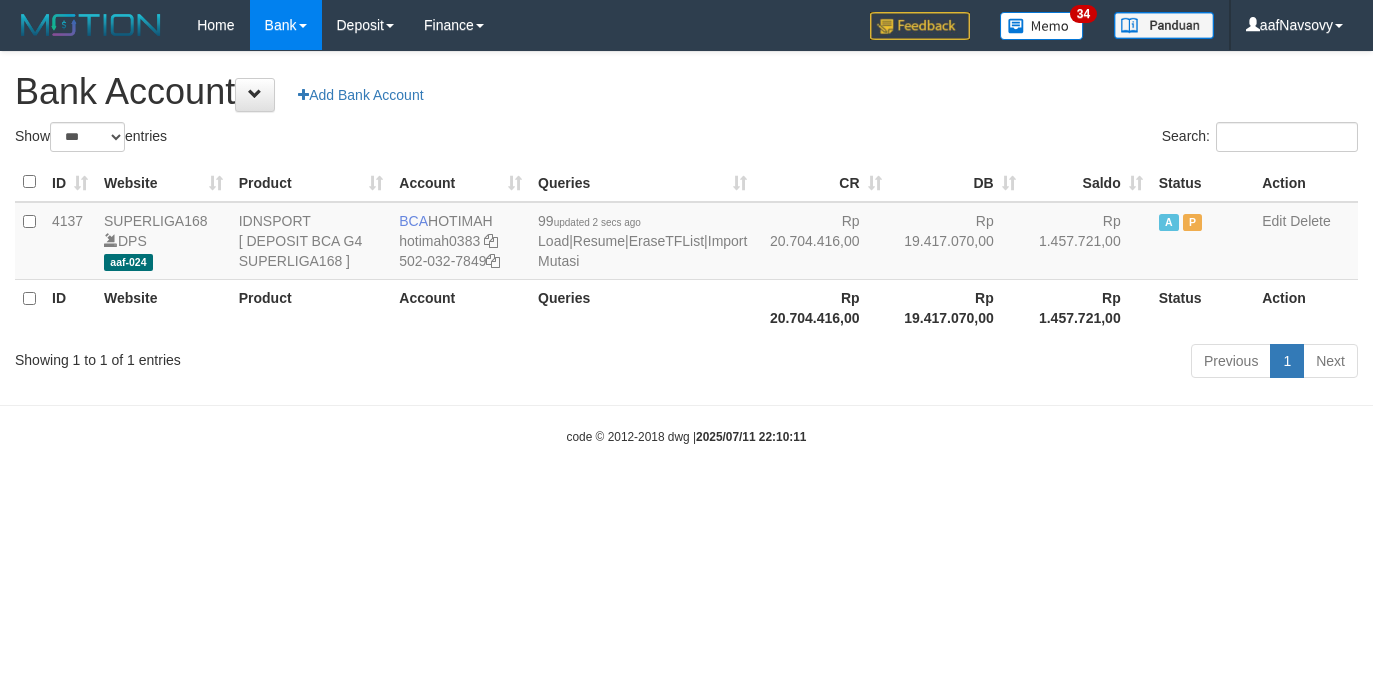 select on "***" 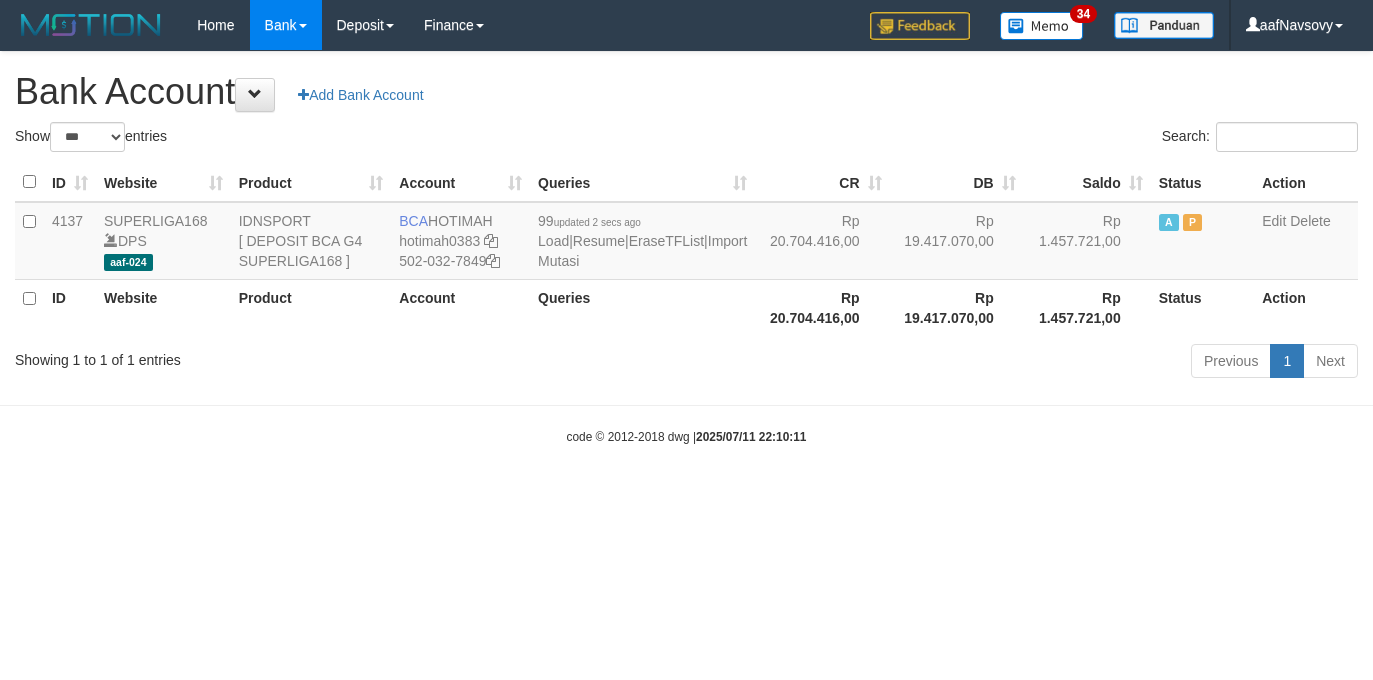 scroll, scrollTop: 0, scrollLeft: 0, axis: both 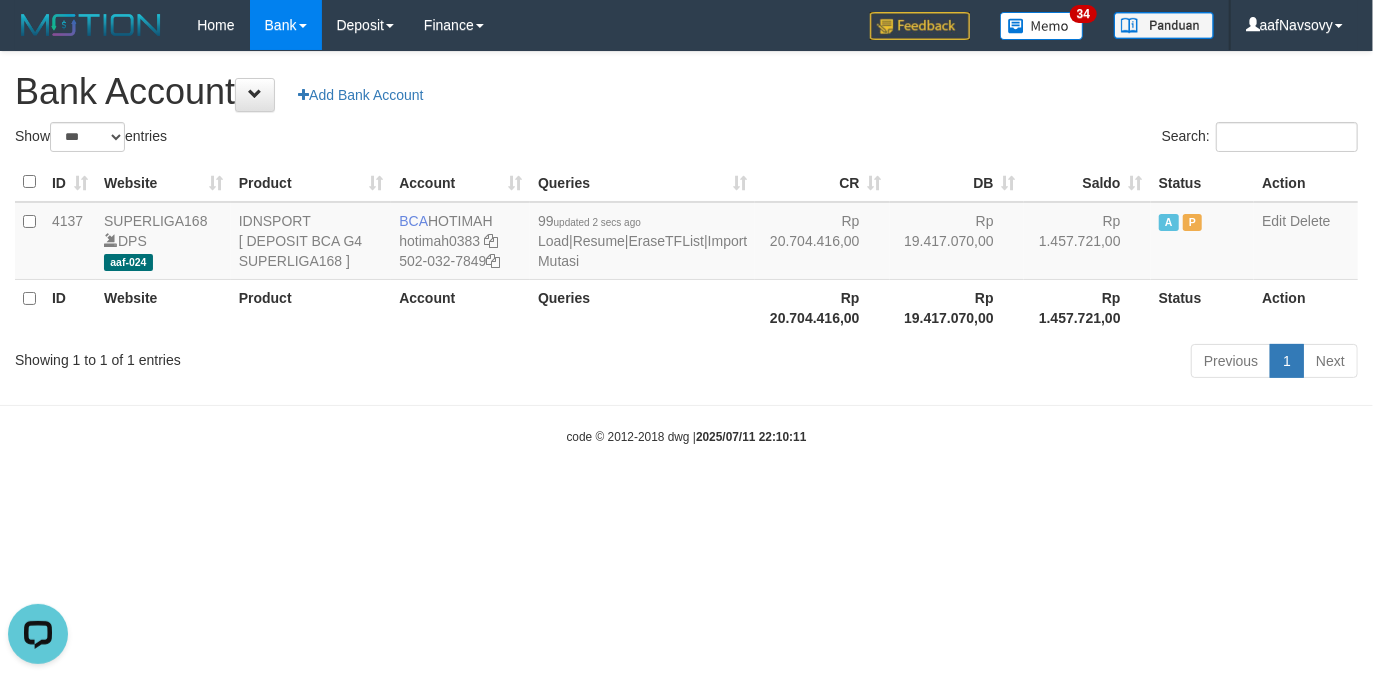 click on "Showing 1 to 1 of 1 entries Previous 1 Next" at bounding box center [686, 363] 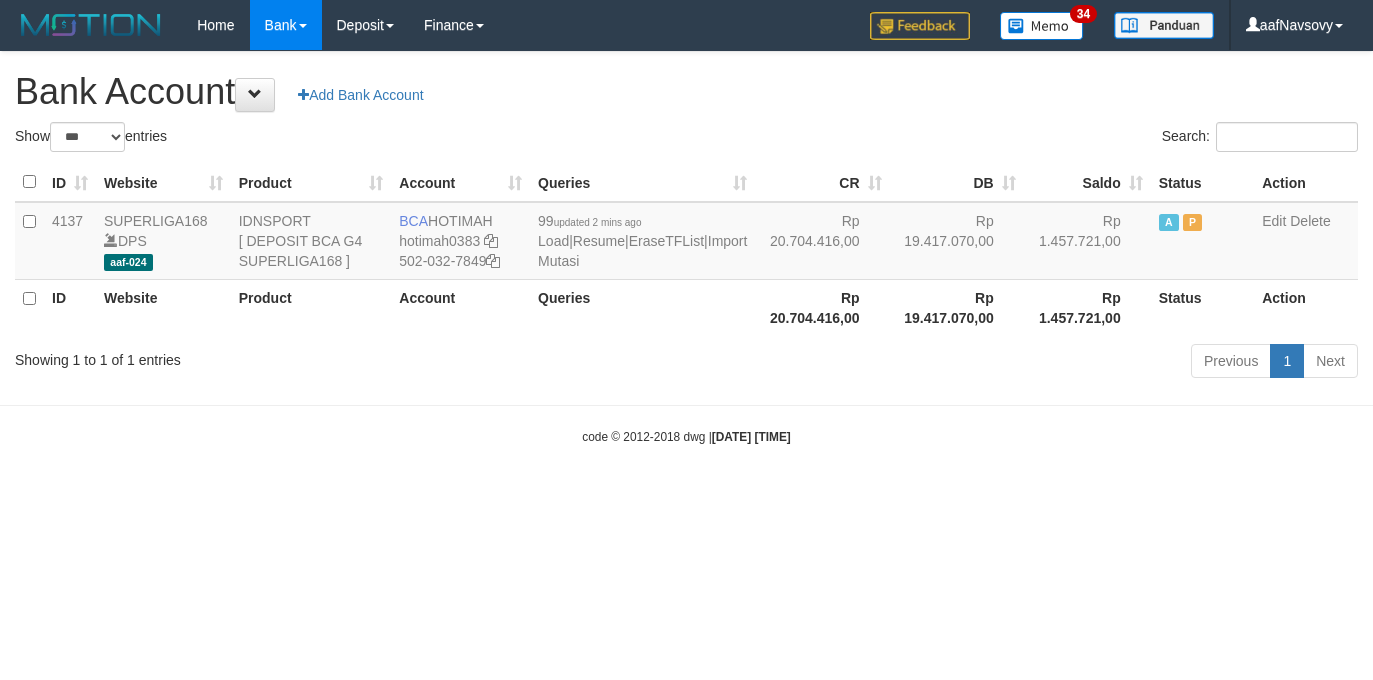 select on "***" 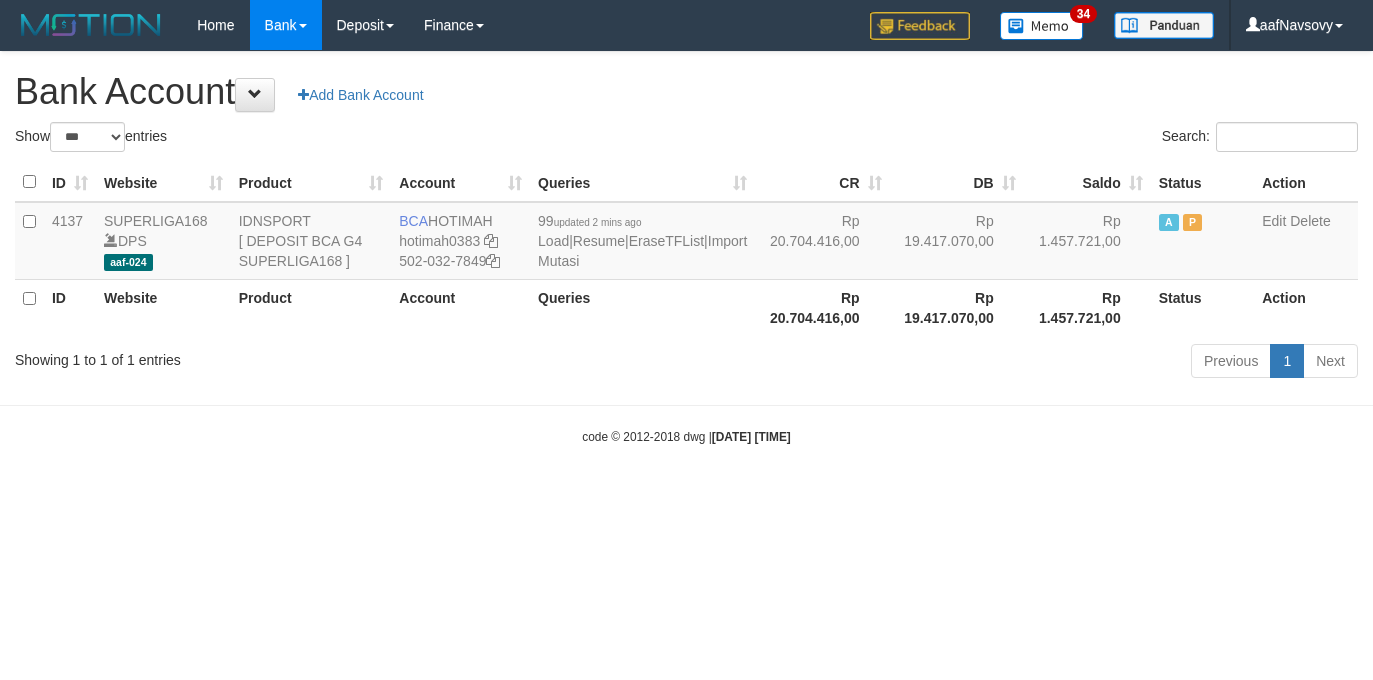 scroll, scrollTop: 0, scrollLeft: 0, axis: both 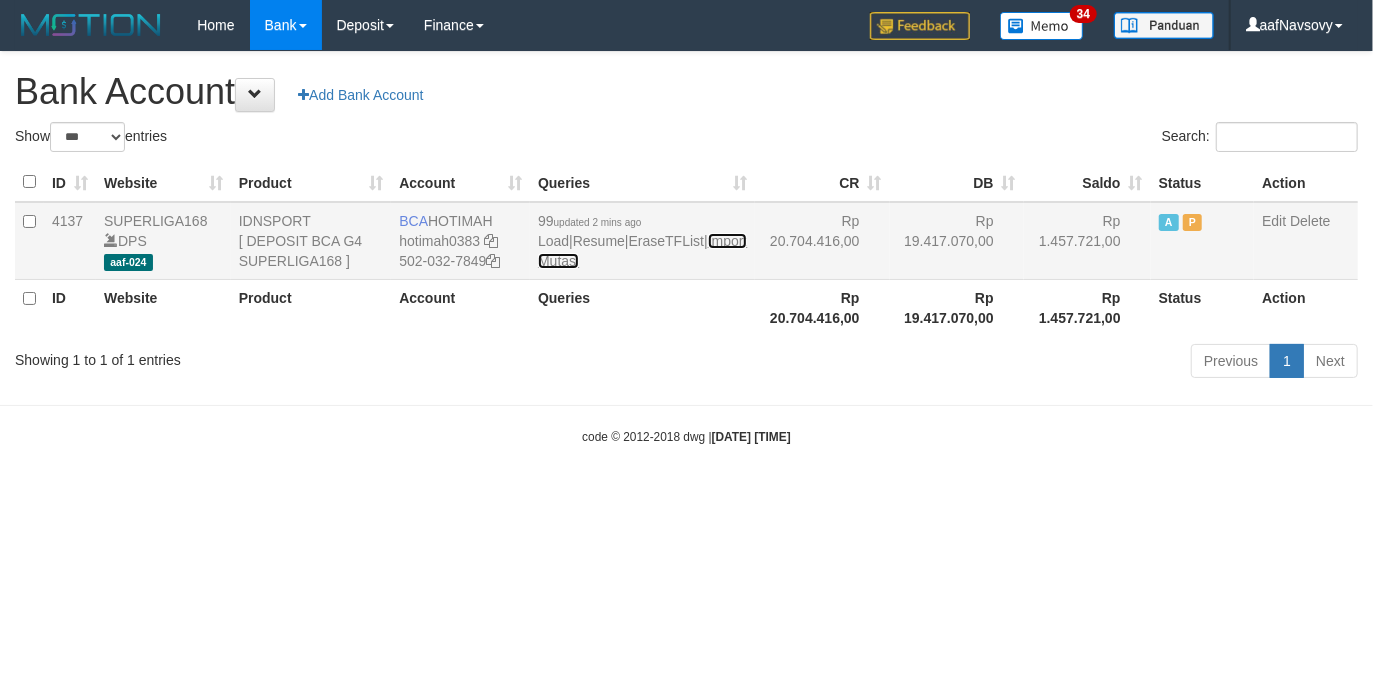 click on "Import Mutasi" at bounding box center [642, 251] 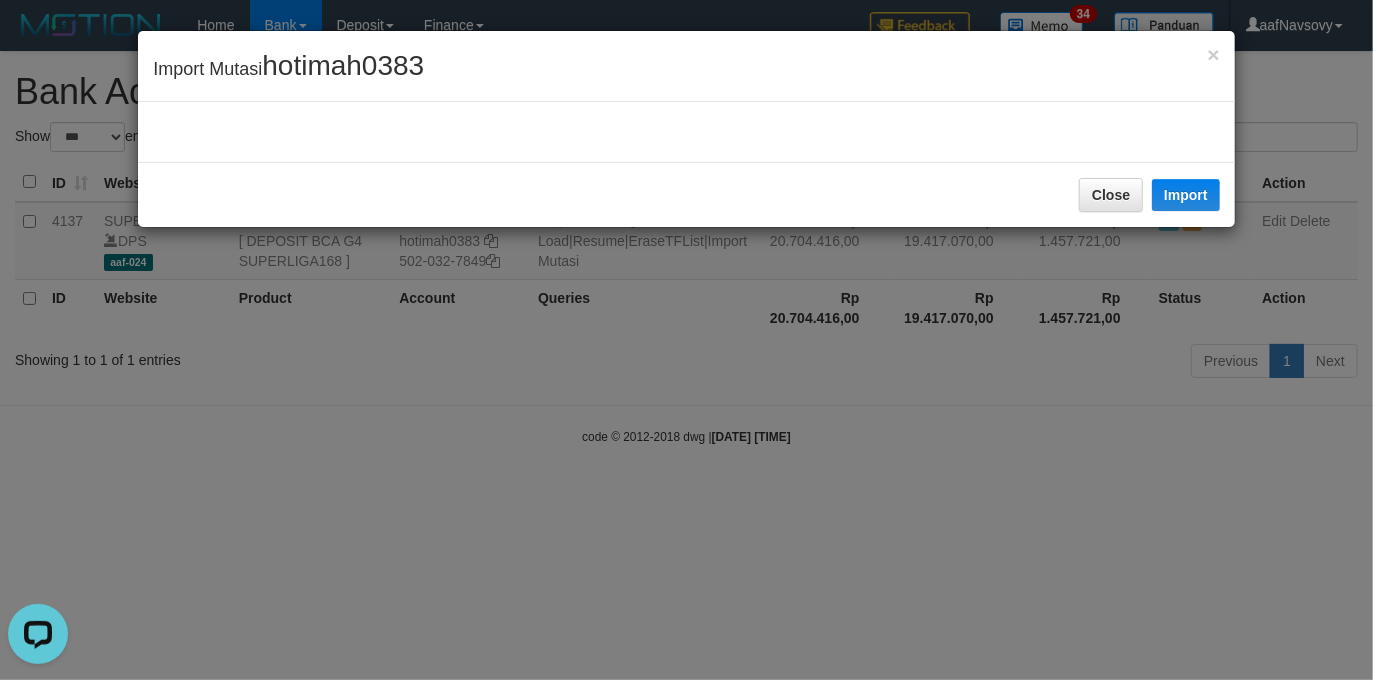 scroll, scrollTop: 0, scrollLeft: 0, axis: both 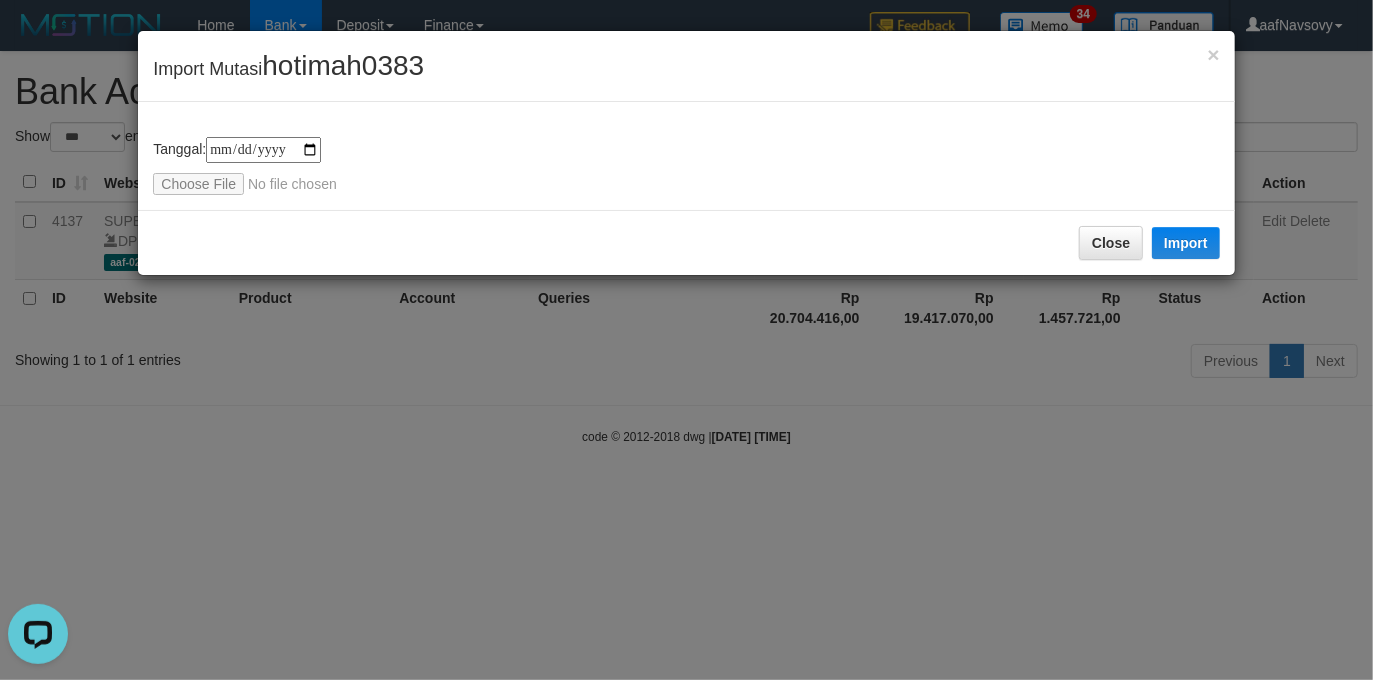 type on "**********" 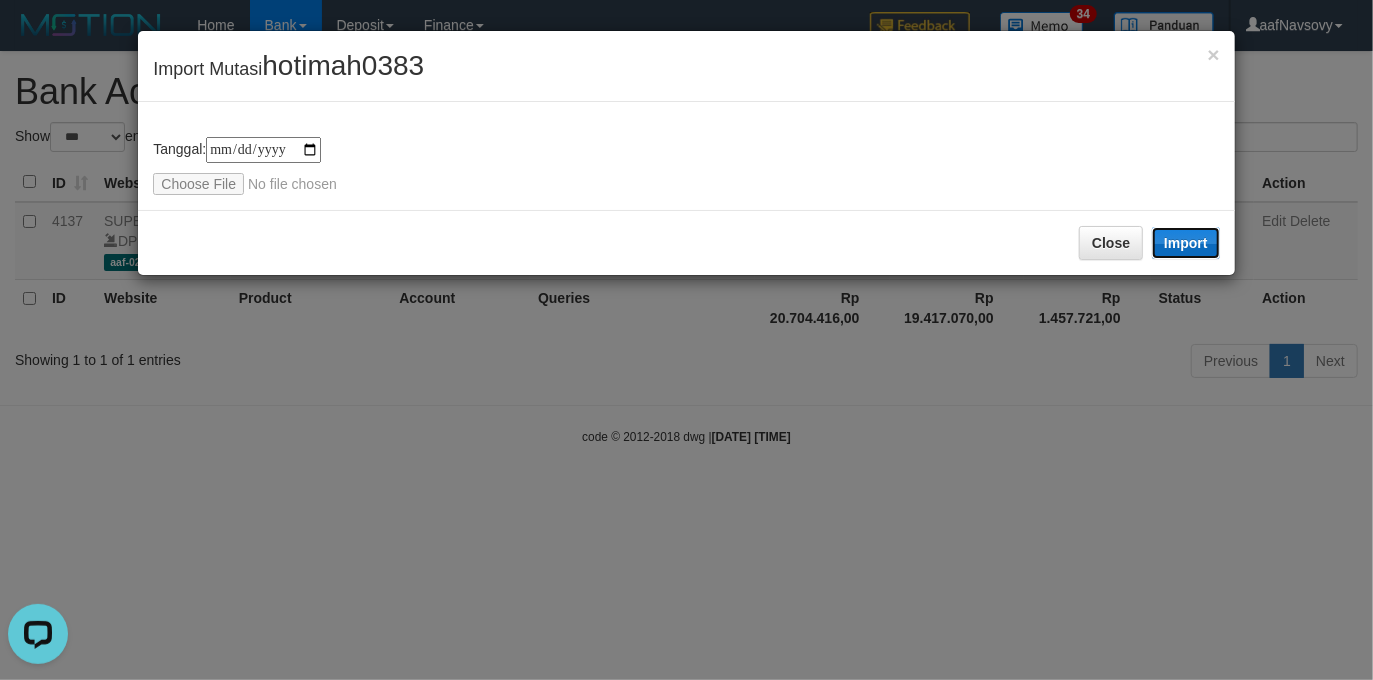 click on "Import" at bounding box center (1186, 243) 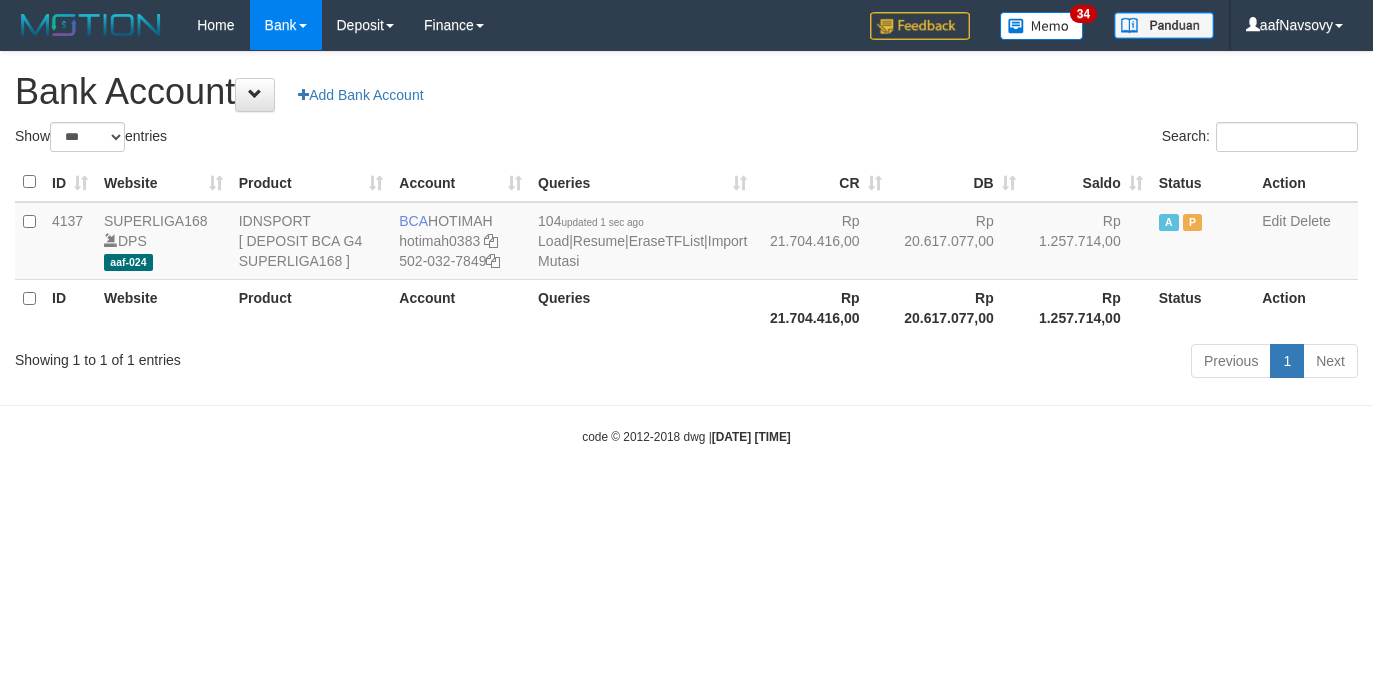 select on "***" 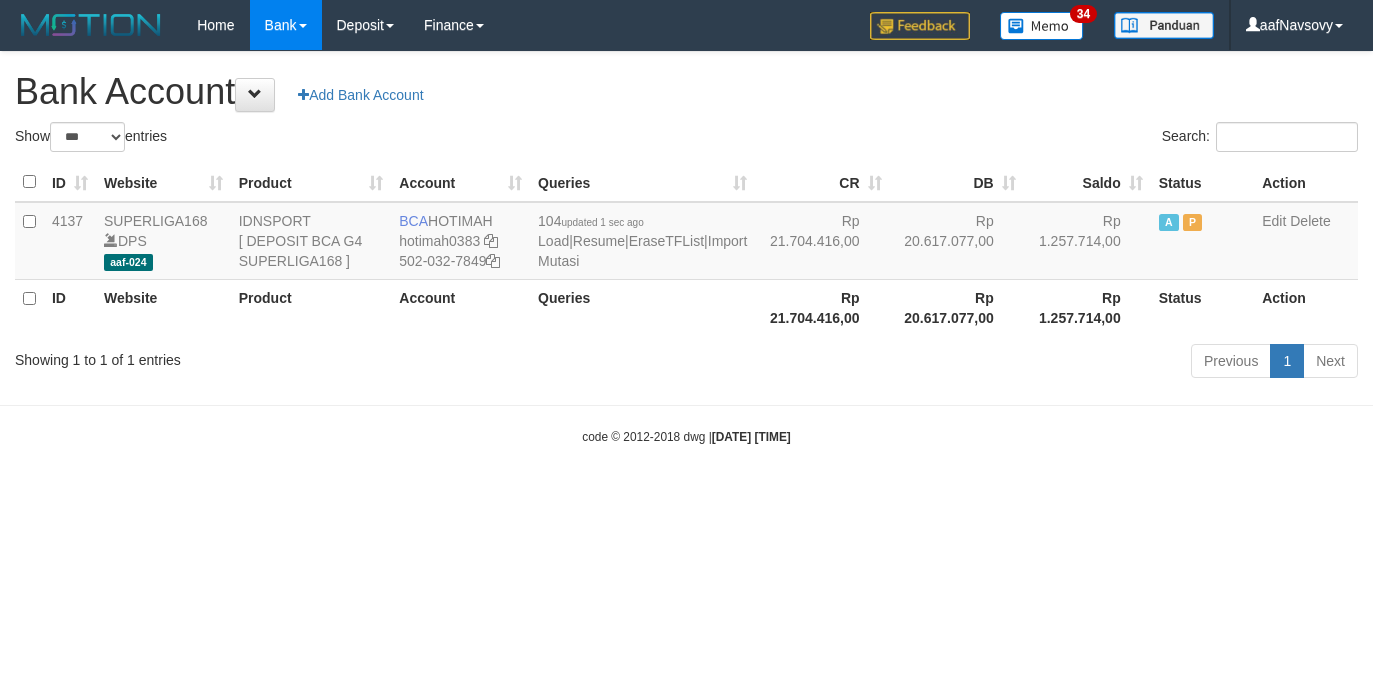 scroll, scrollTop: 0, scrollLeft: 0, axis: both 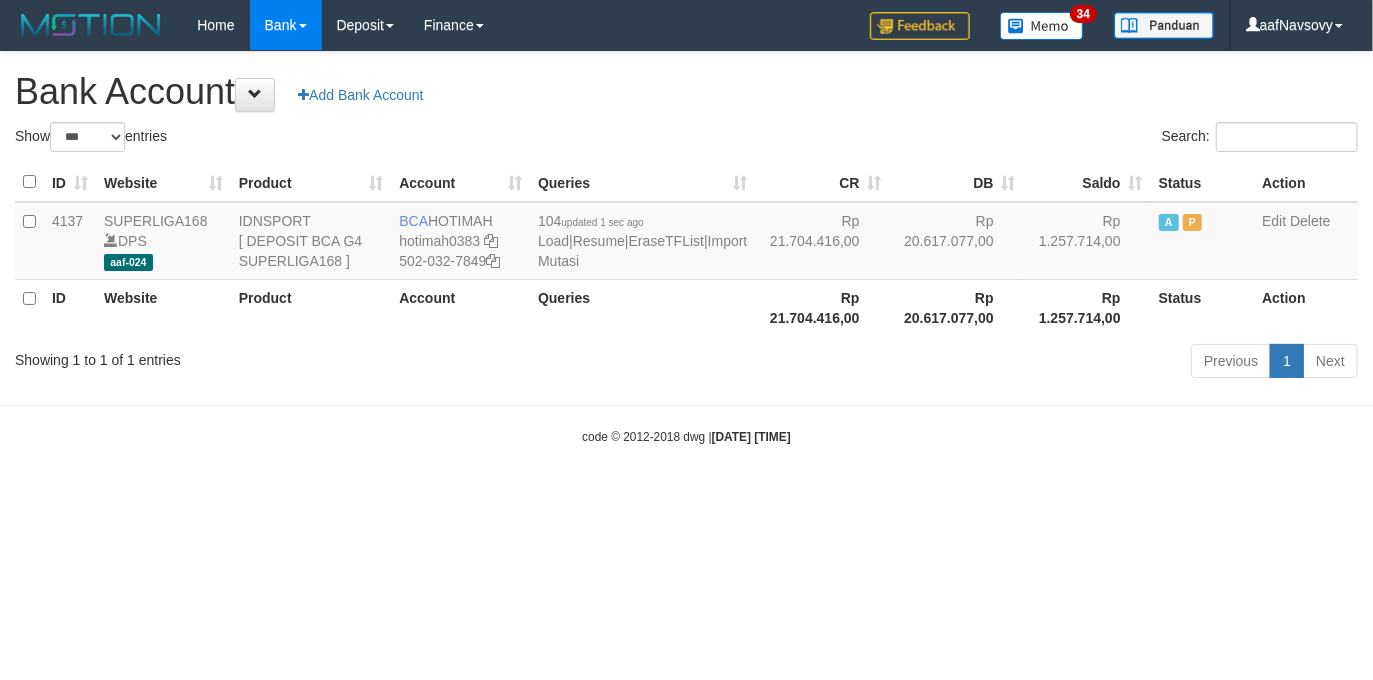 click on "Toggle navigation
Home
Bank
Account List
Load
By Website
Group
[ISPORT]													SUPERLIGA168
By Load Group (DPS)
34" at bounding box center (686, 248) 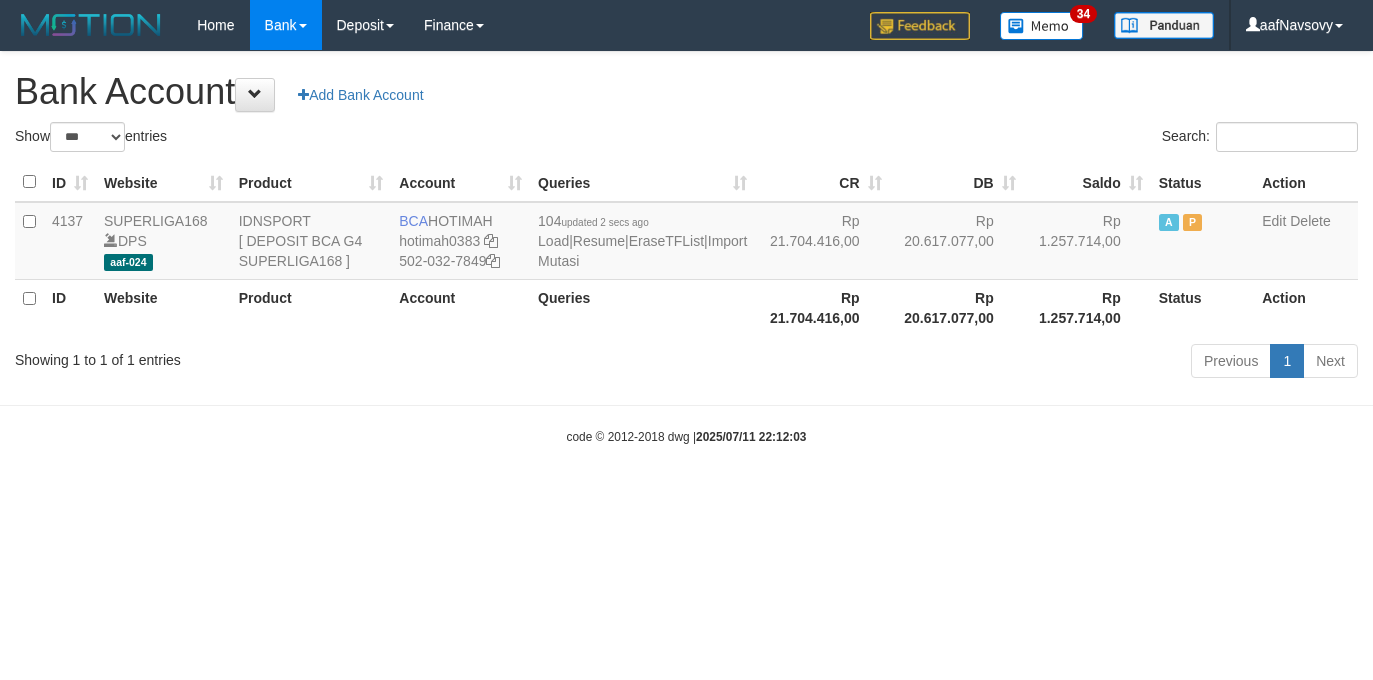select on "***" 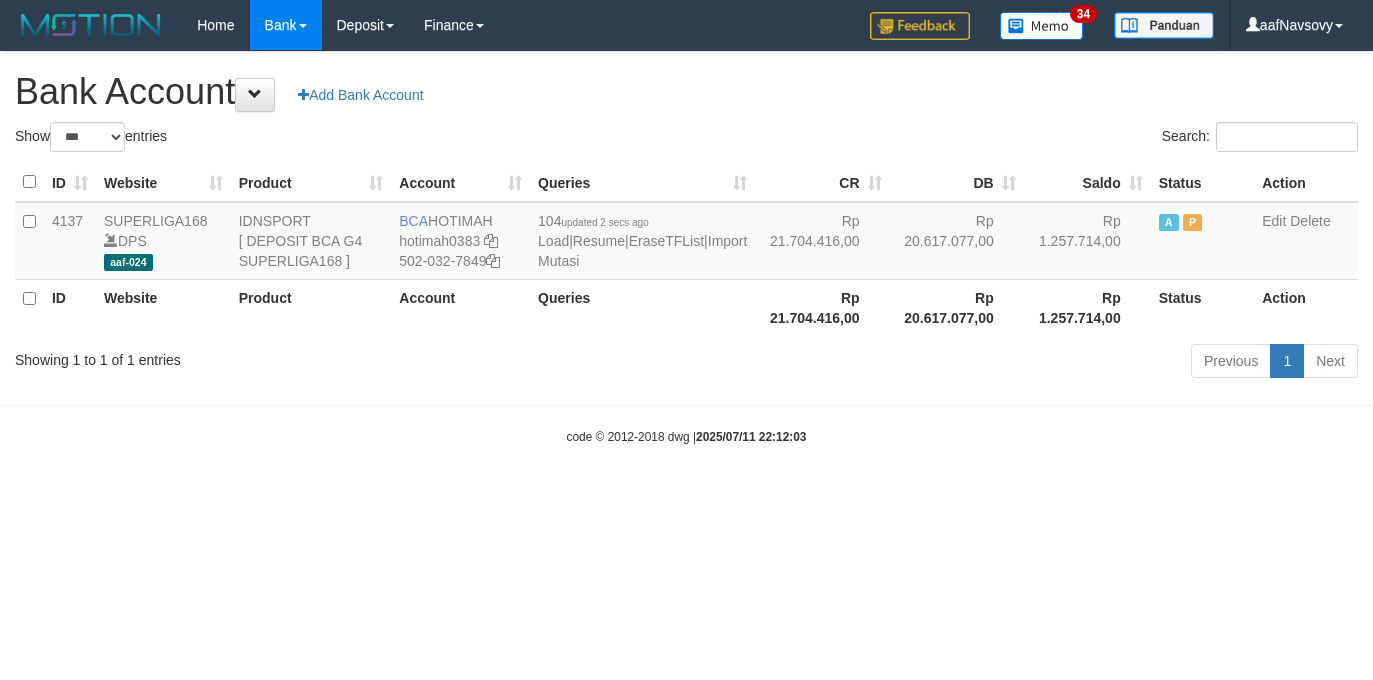 scroll, scrollTop: 0, scrollLeft: 0, axis: both 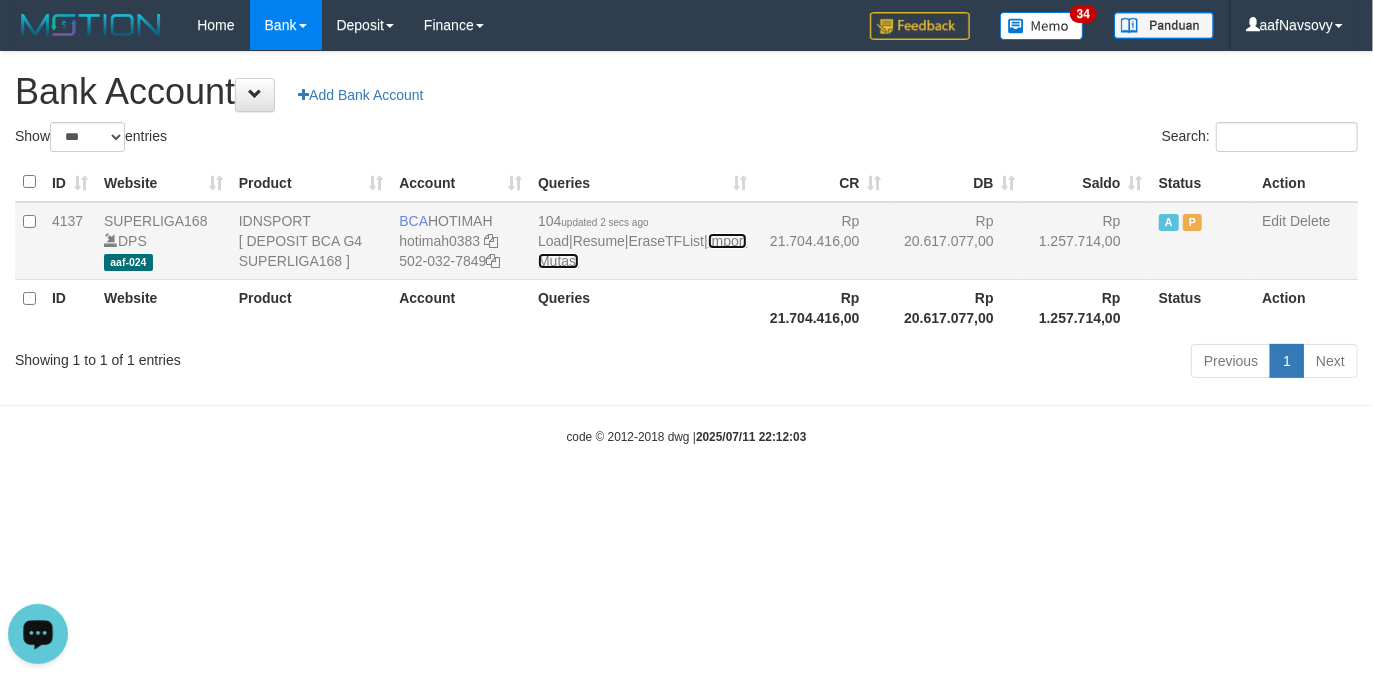 click on "Import Mutasi" at bounding box center (642, 251) 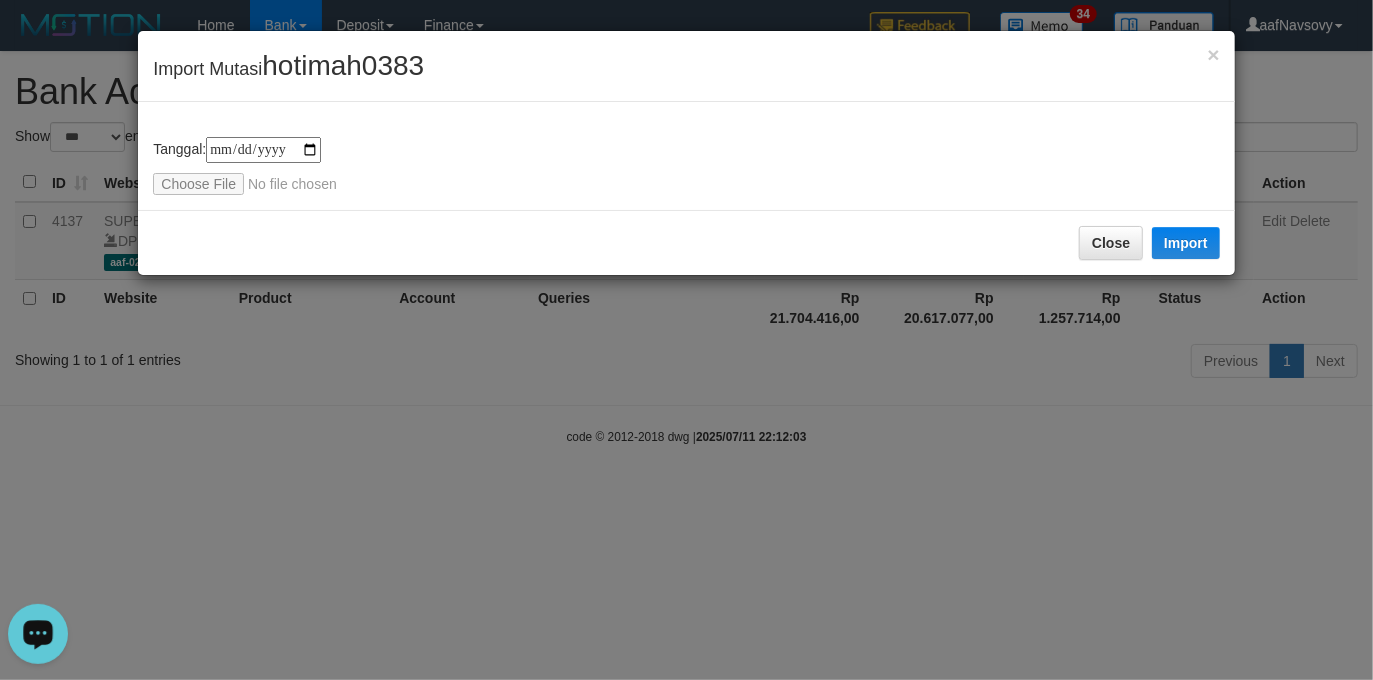type on "**********" 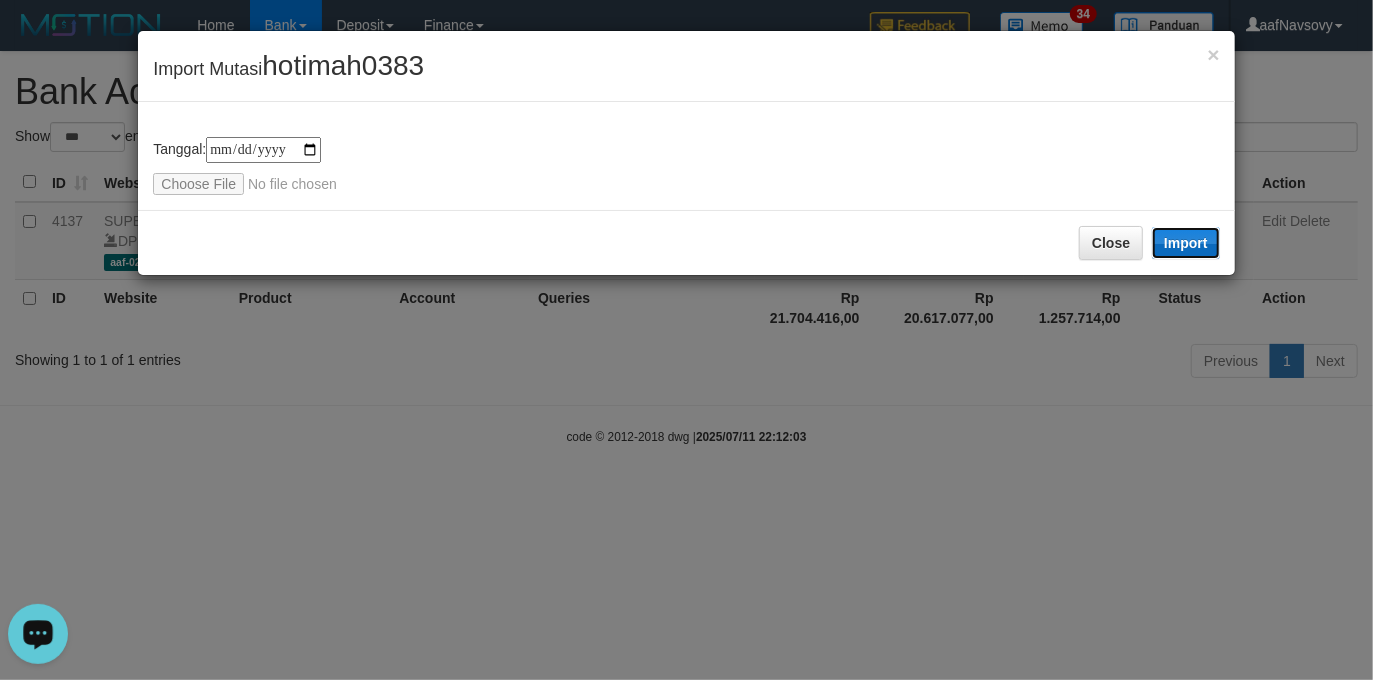 click on "Import" at bounding box center [1186, 243] 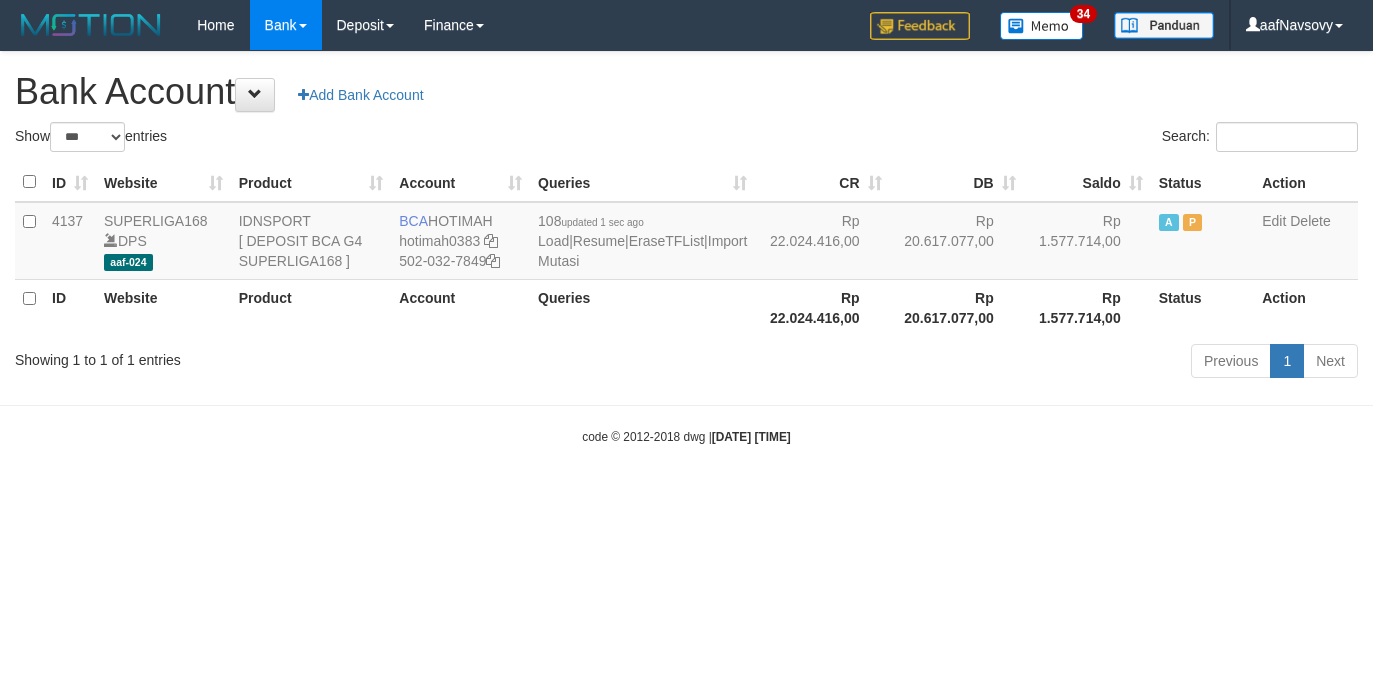 select on "***" 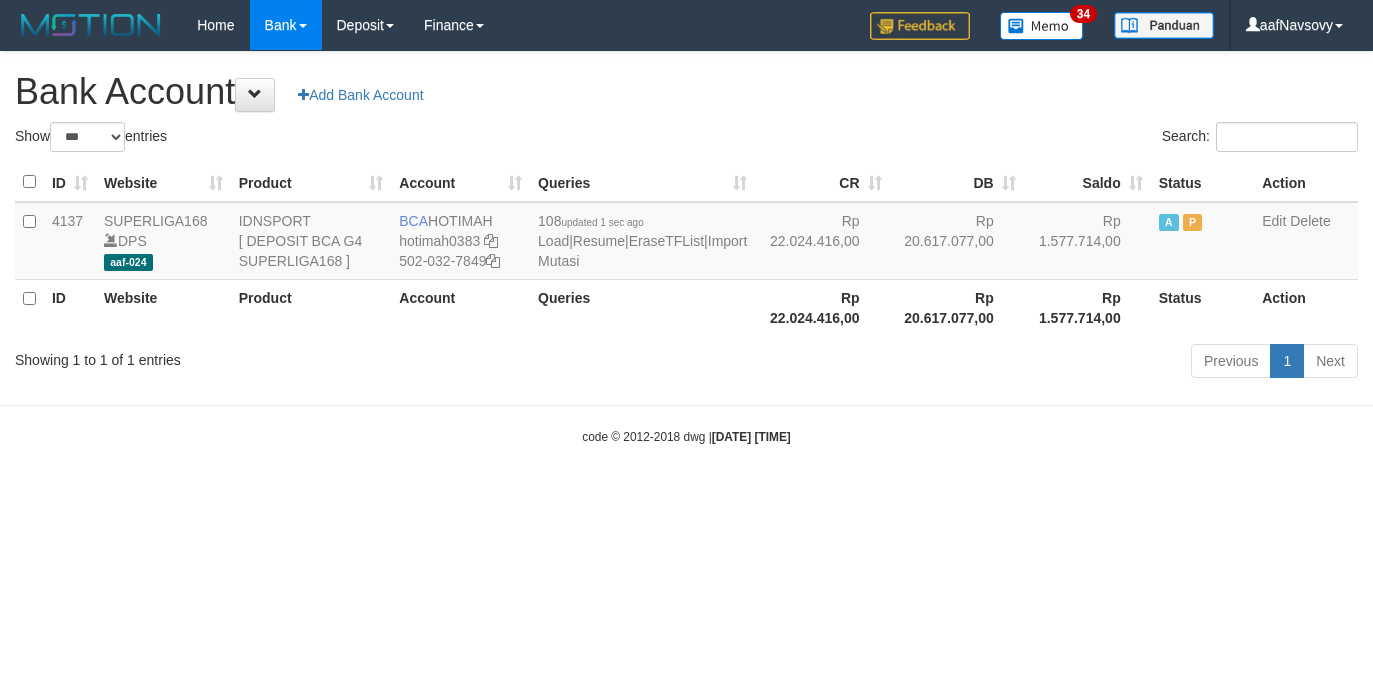 scroll, scrollTop: 0, scrollLeft: 0, axis: both 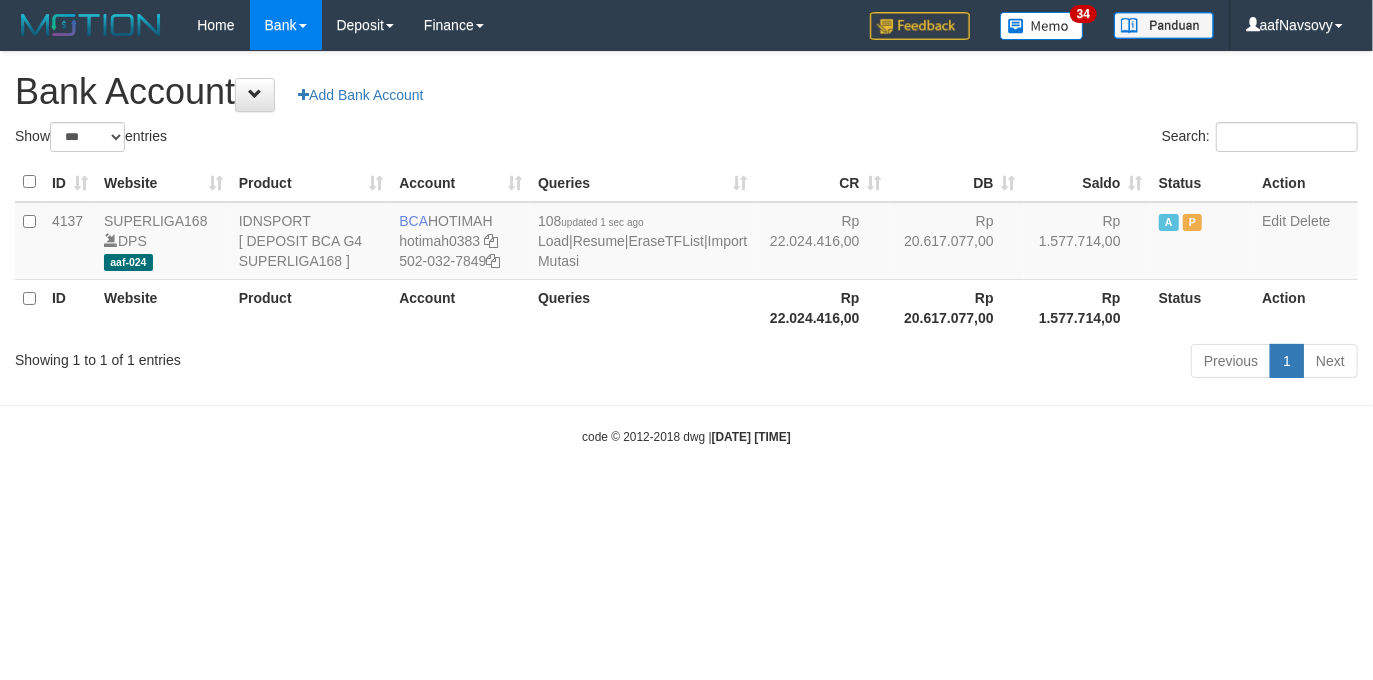 click on "Toggle navigation
Home
Bank
Account List
Load
By Website
Group
[ISPORT]													SUPERLIGA168
By Load Group (DPS)
34" at bounding box center (686, 248) 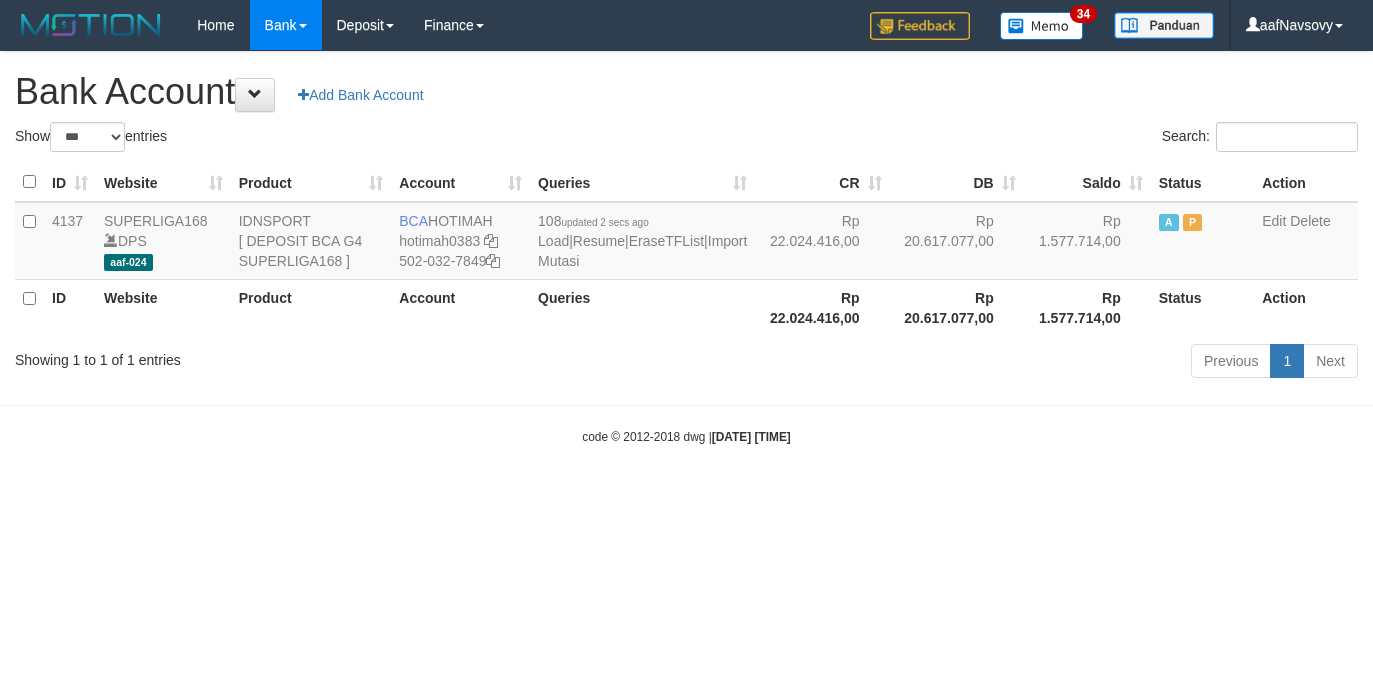 select on "***" 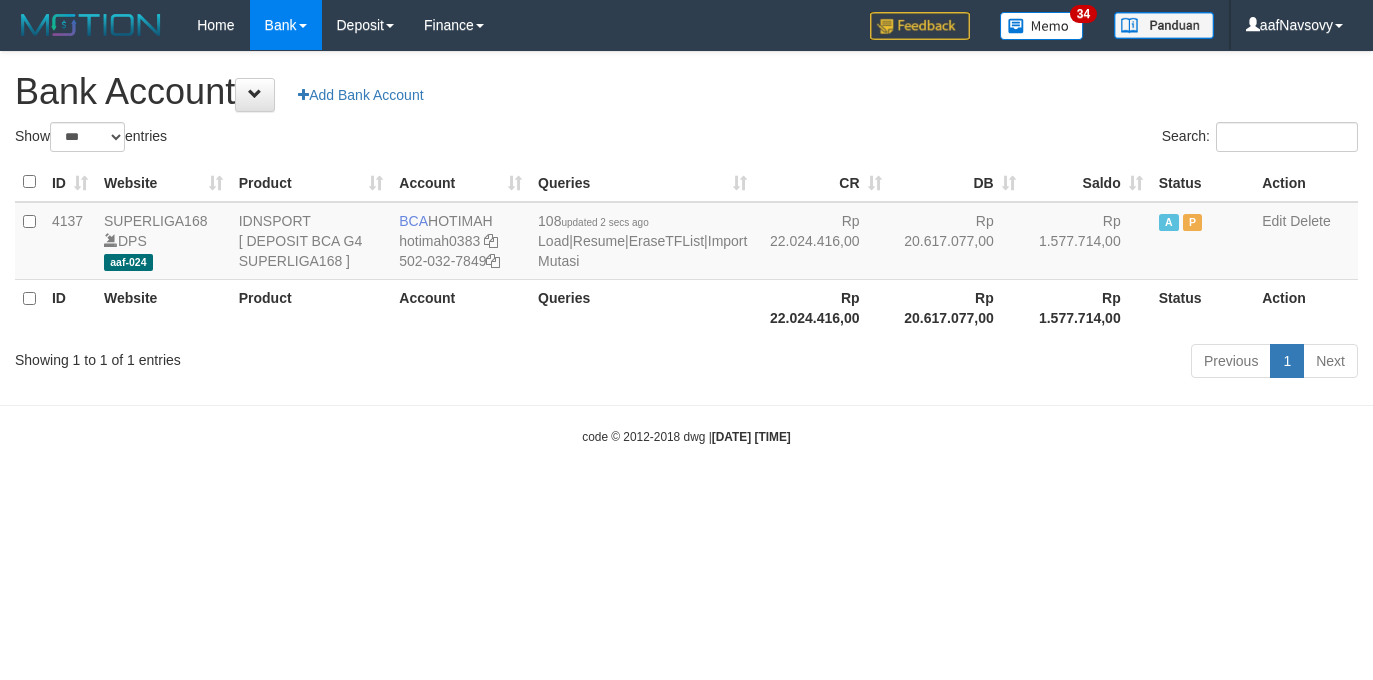 scroll, scrollTop: 0, scrollLeft: 0, axis: both 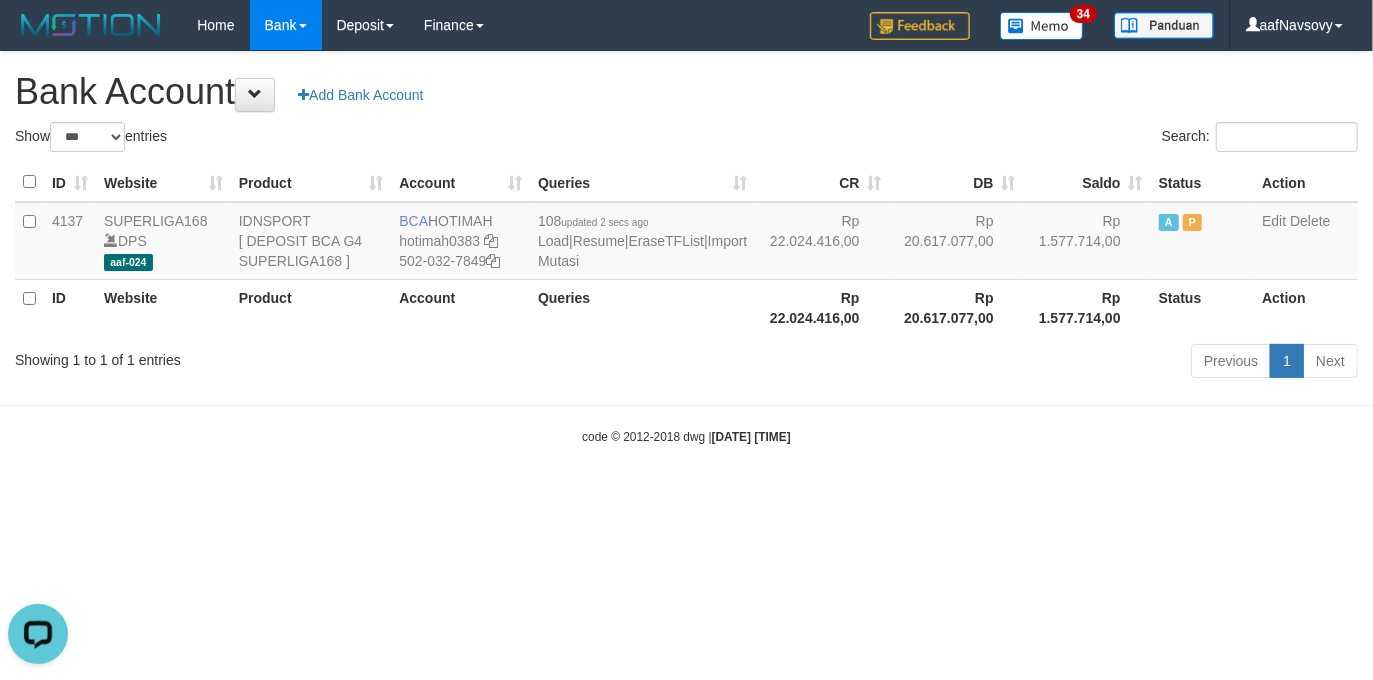 click on "Toggle navigation
Home
Bank
Account List
Load
By Website
Group
[ISPORT]													SUPERLIGA168
By Load Group (DPS)" at bounding box center [686, 248] 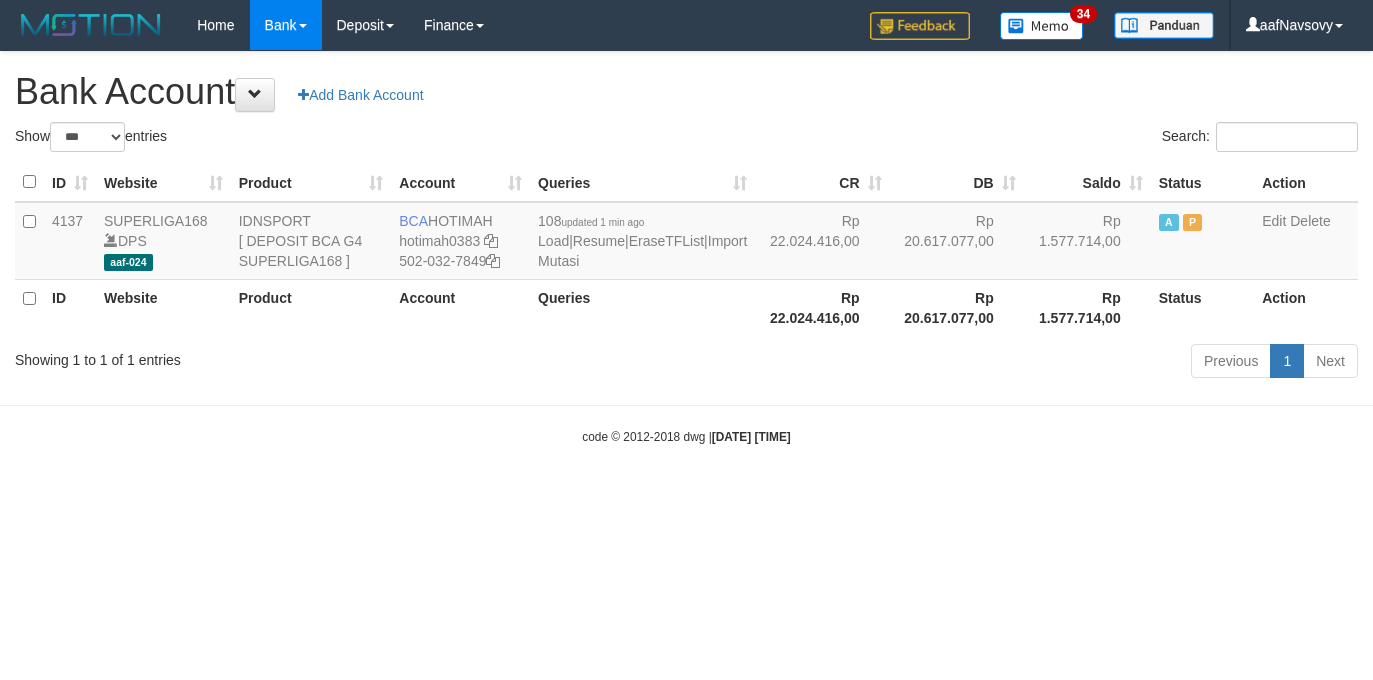 select on "***" 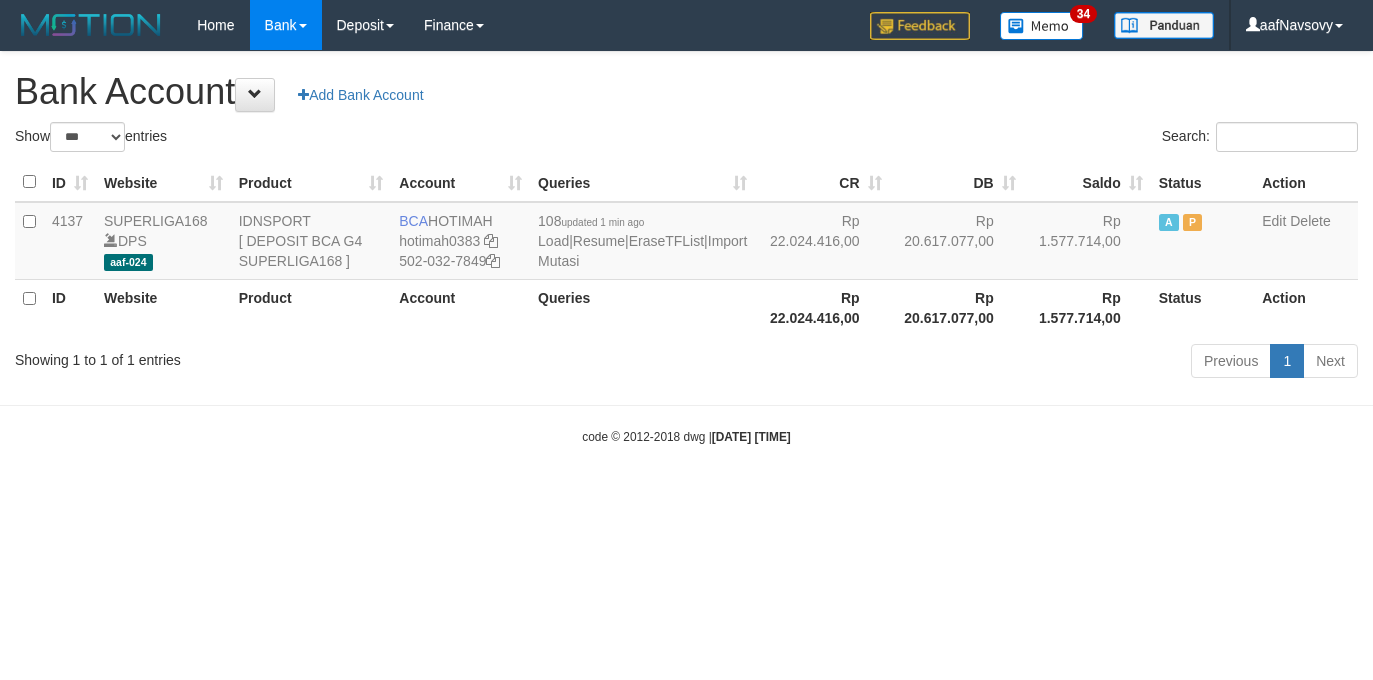 scroll, scrollTop: 0, scrollLeft: 0, axis: both 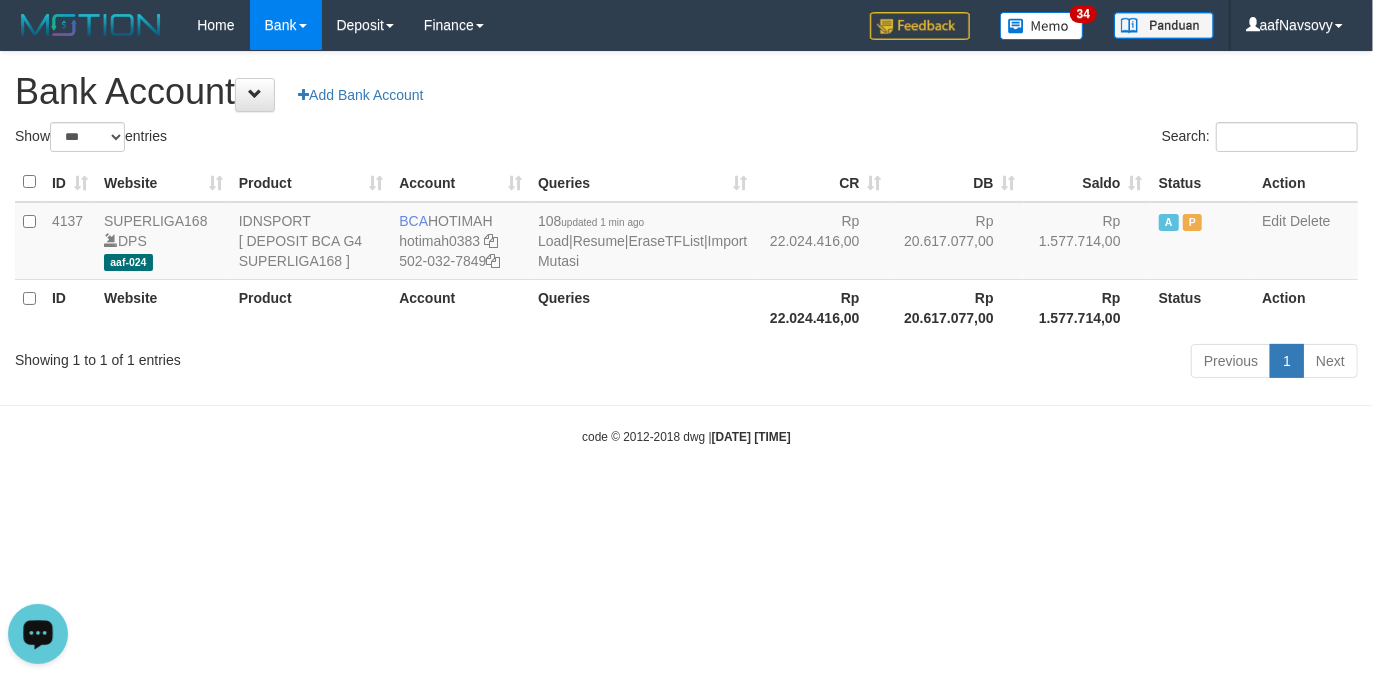 click on "Toggle navigation
Home
Bank
Account List
Load
By Website
Group
[ISPORT]													SUPERLIGA168
By Load Group (DPS)" at bounding box center (686, 248) 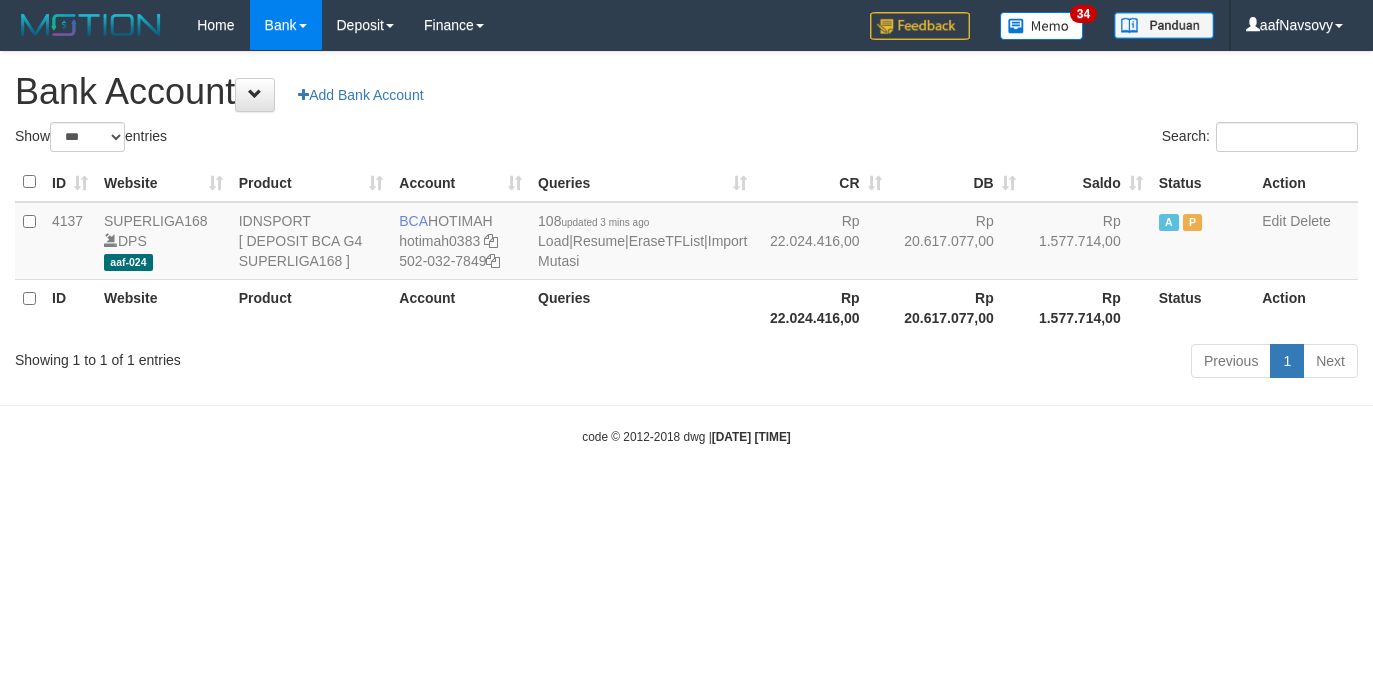 select on "***" 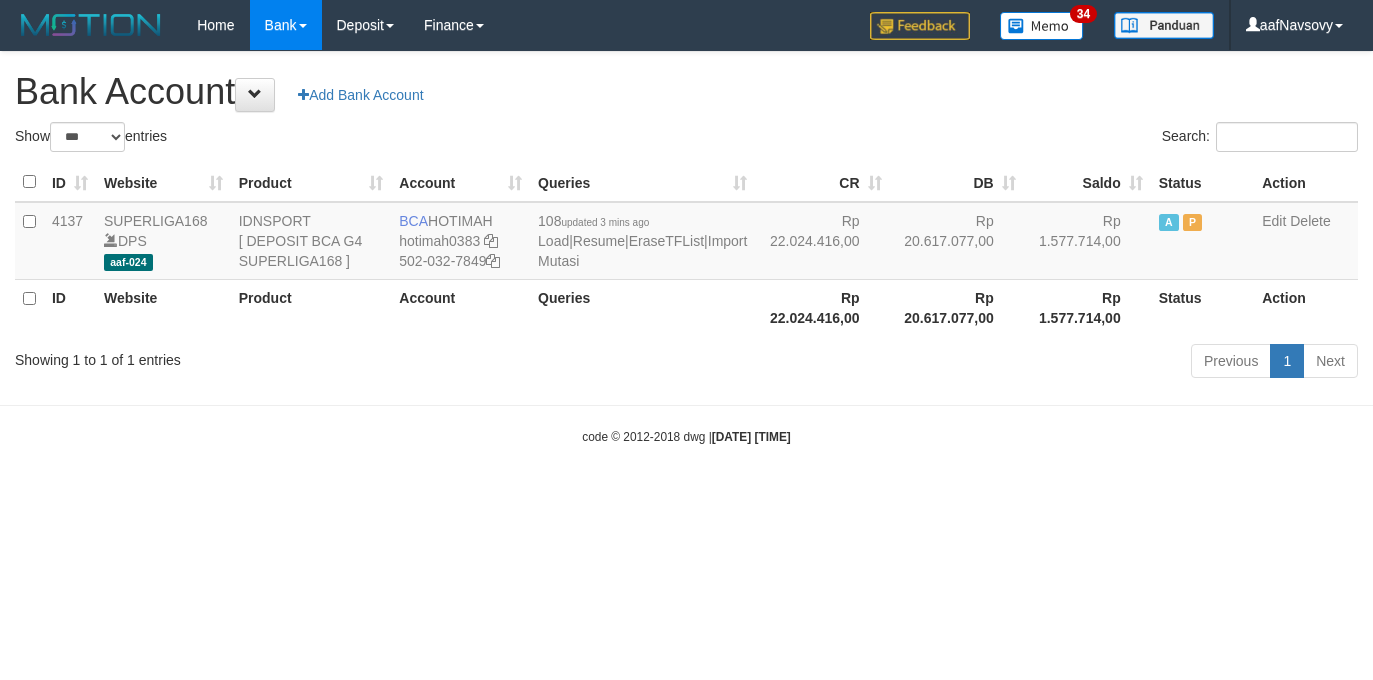scroll, scrollTop: 0, scrollLeft: 0, axis: both 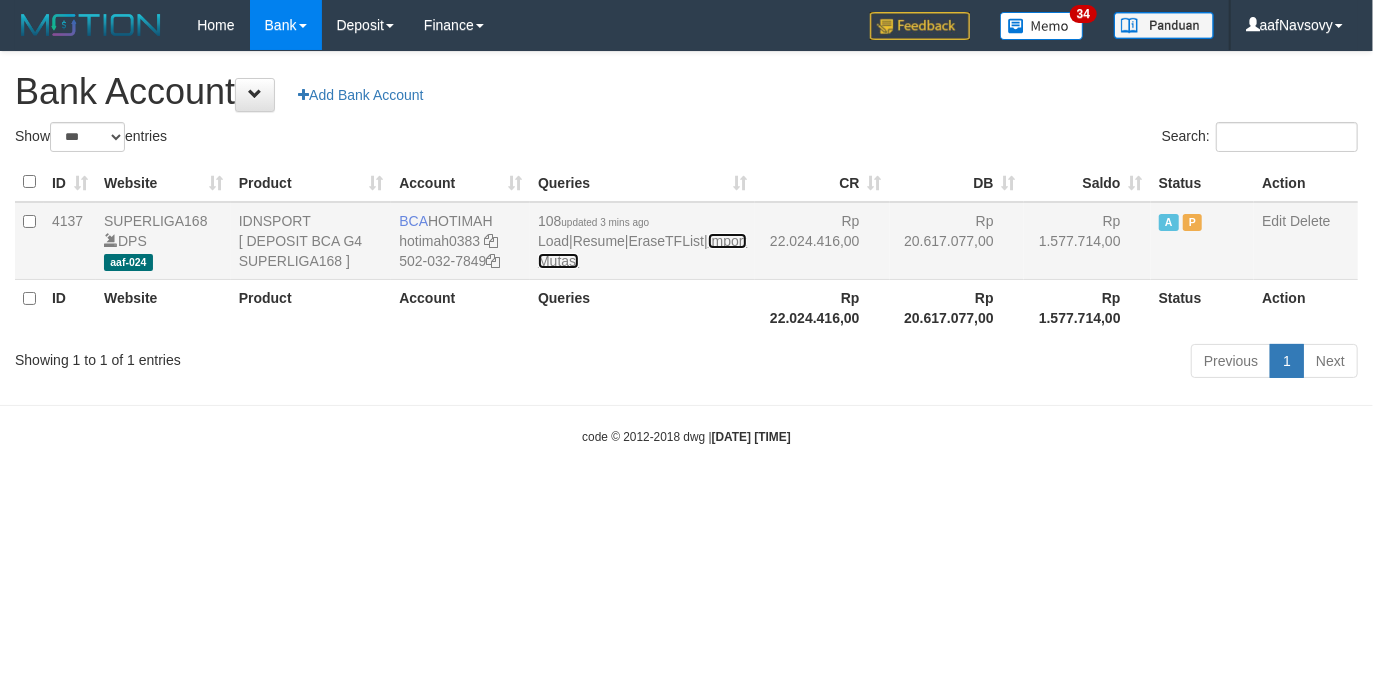 click on "Import Mutasi" at bounding box center (642, 251) 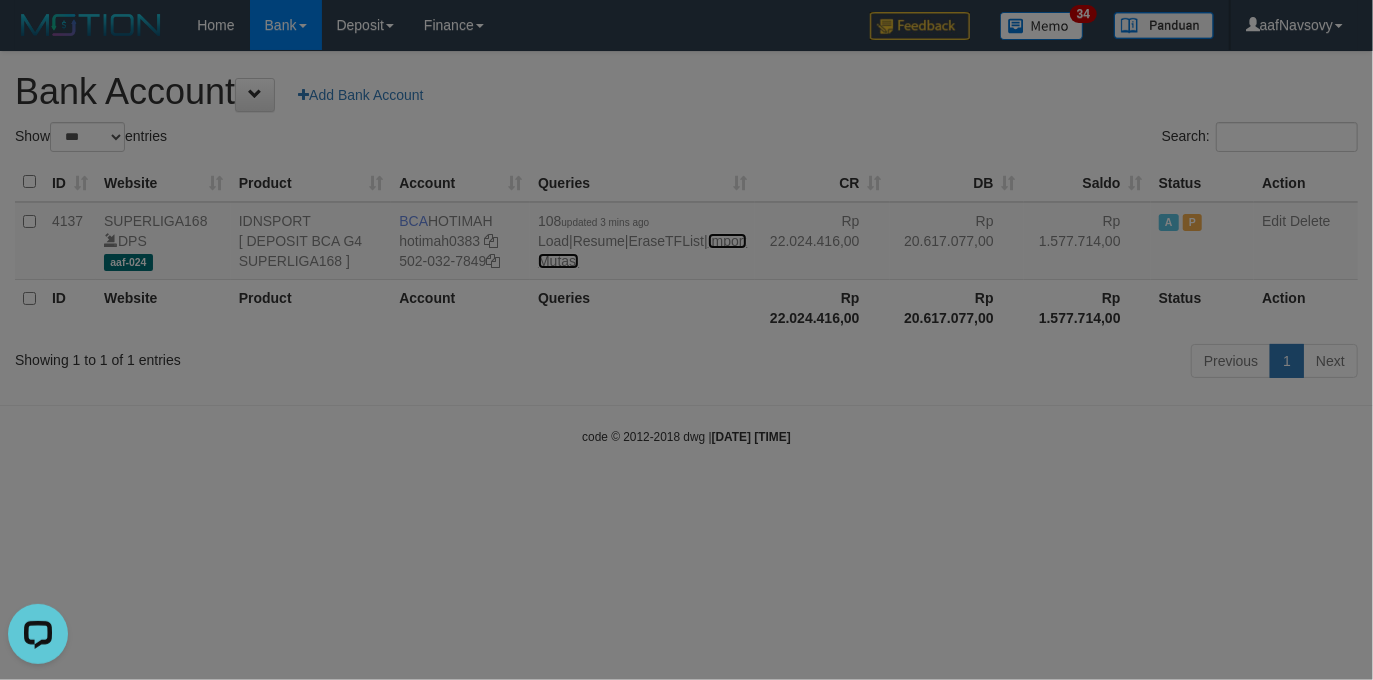 scroll, scrollTop: 0, scrollLeft: 0, axis: both 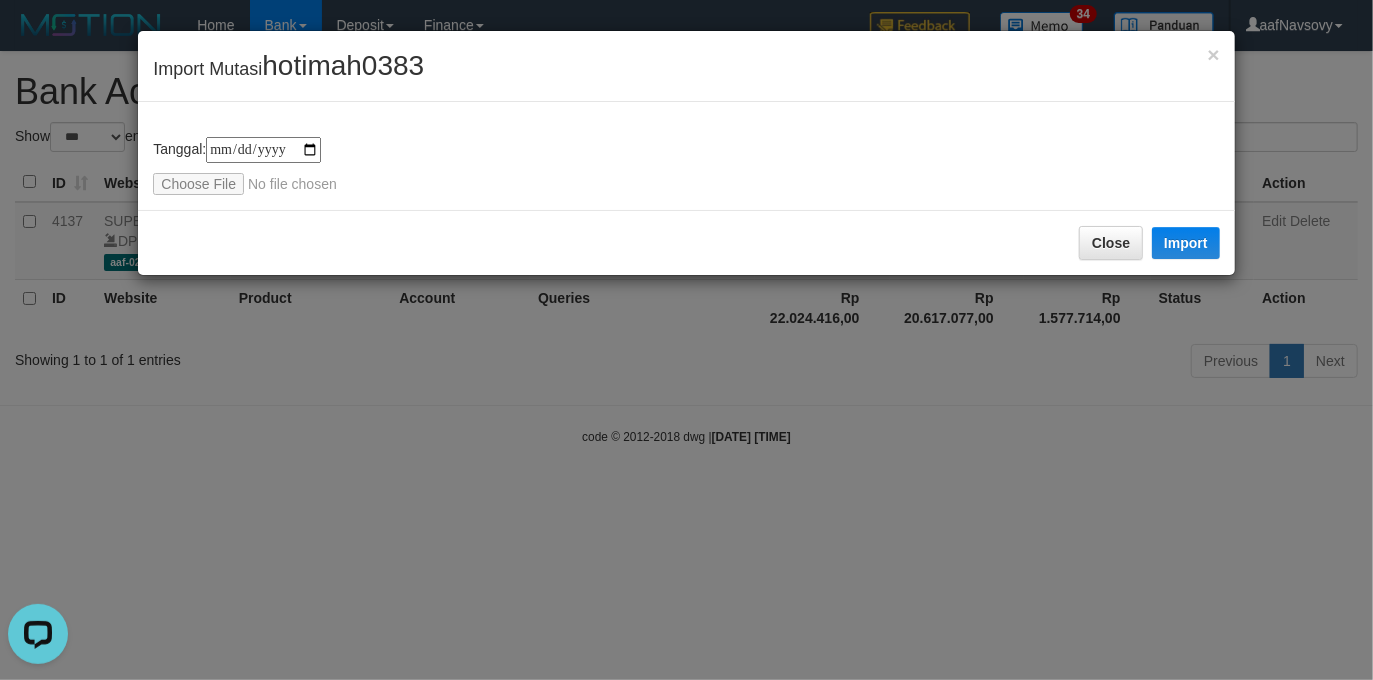type on "**********" 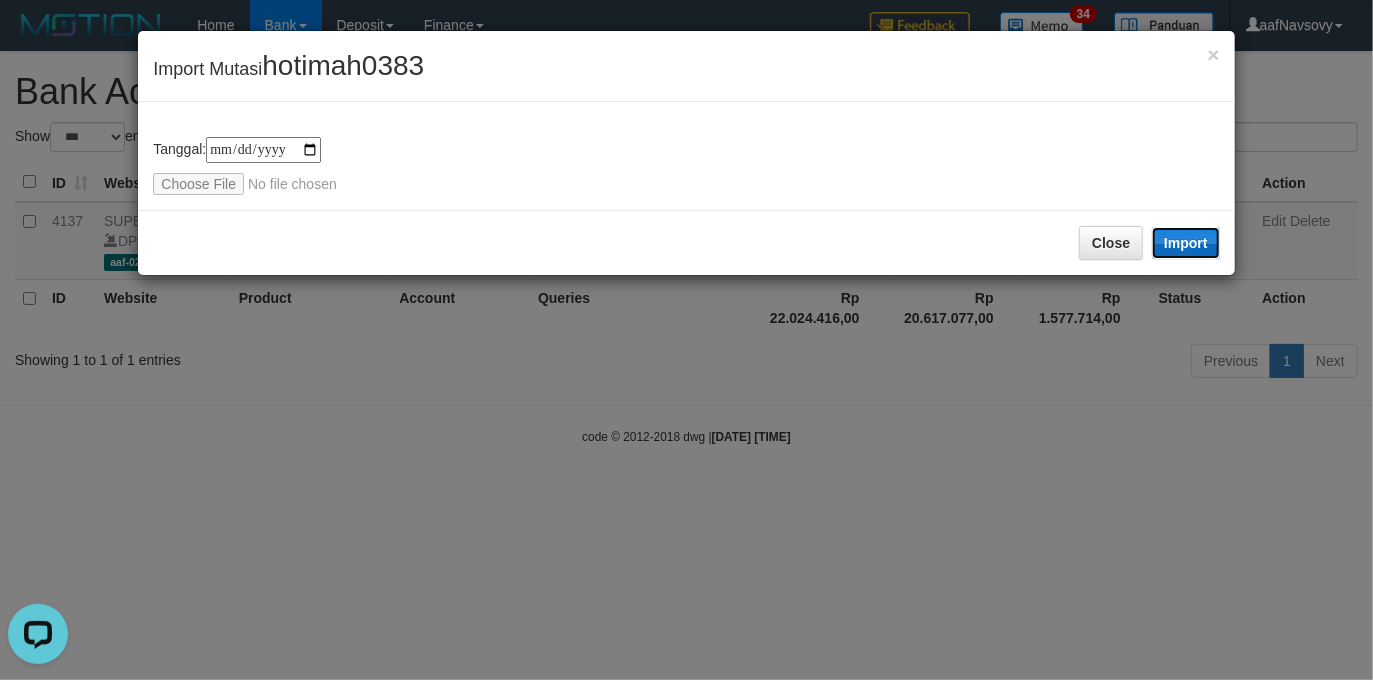 click on "Import" at bounding box center [1186, 243] 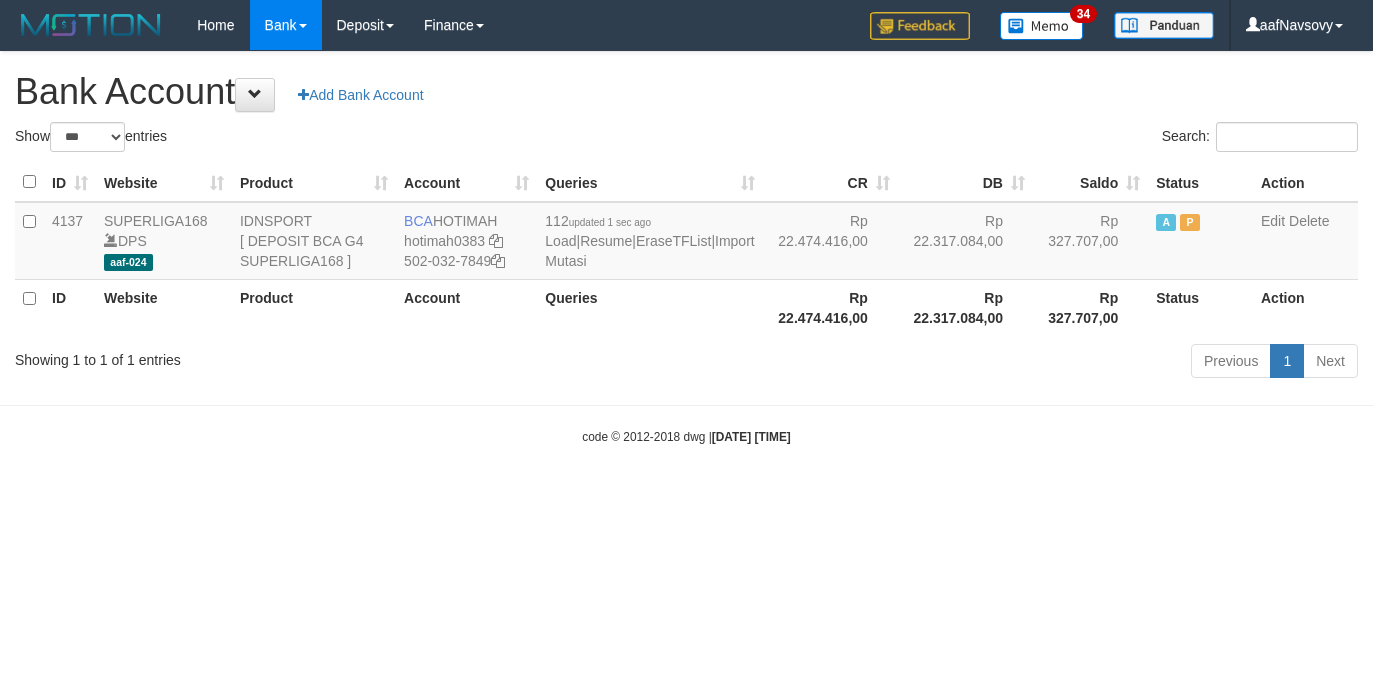 select on "***" 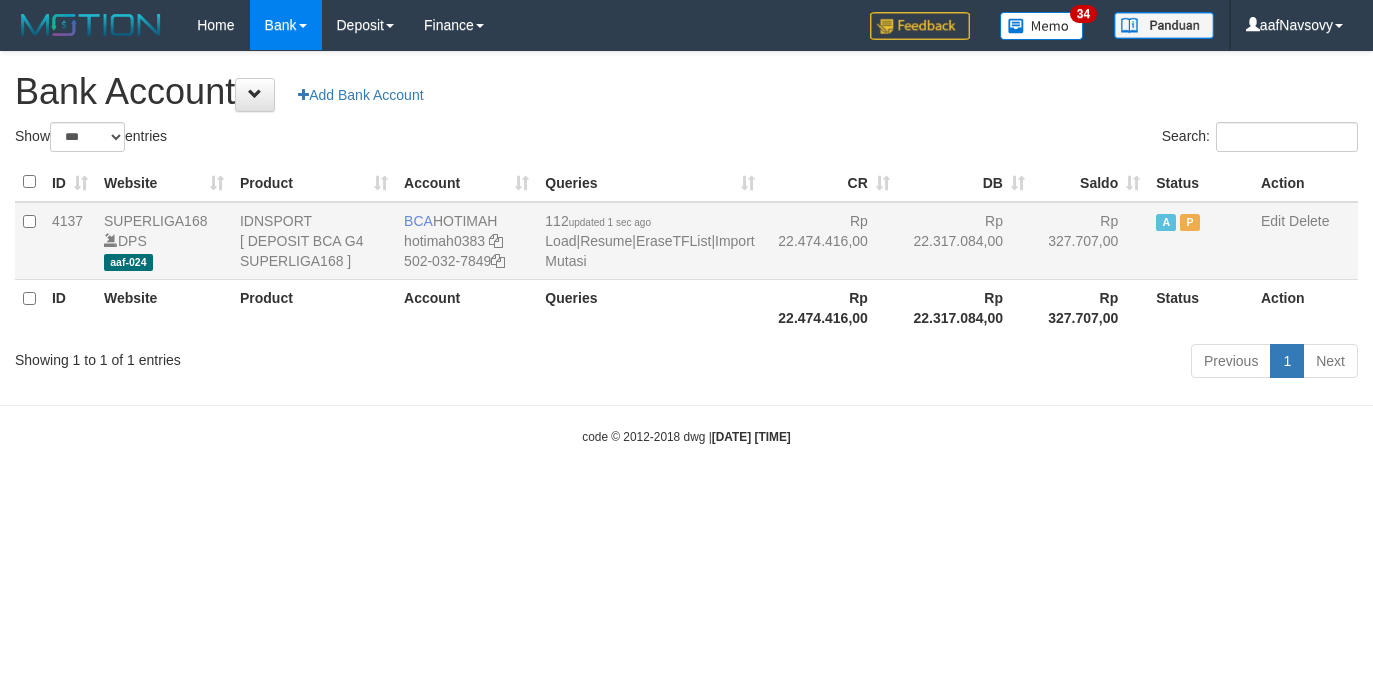 scroll, scrollTop: 0, scrollLeft: 0, axis: both 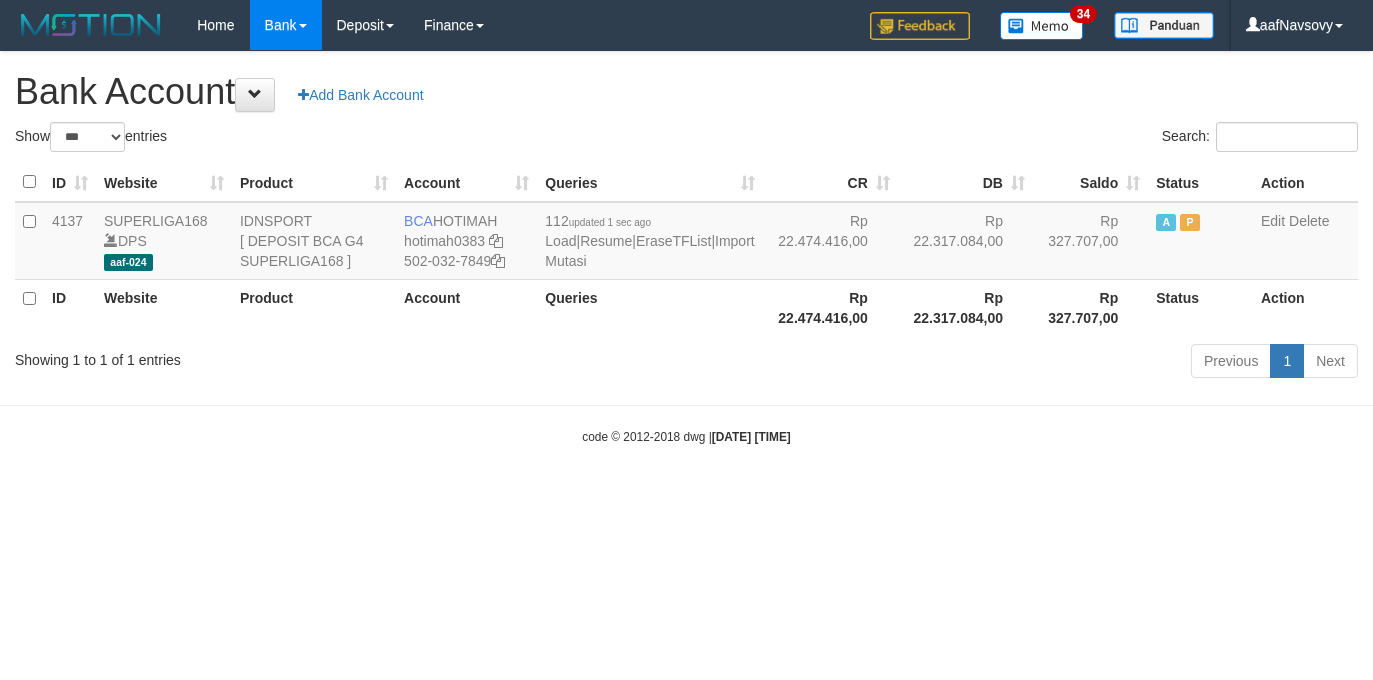 select on "***" 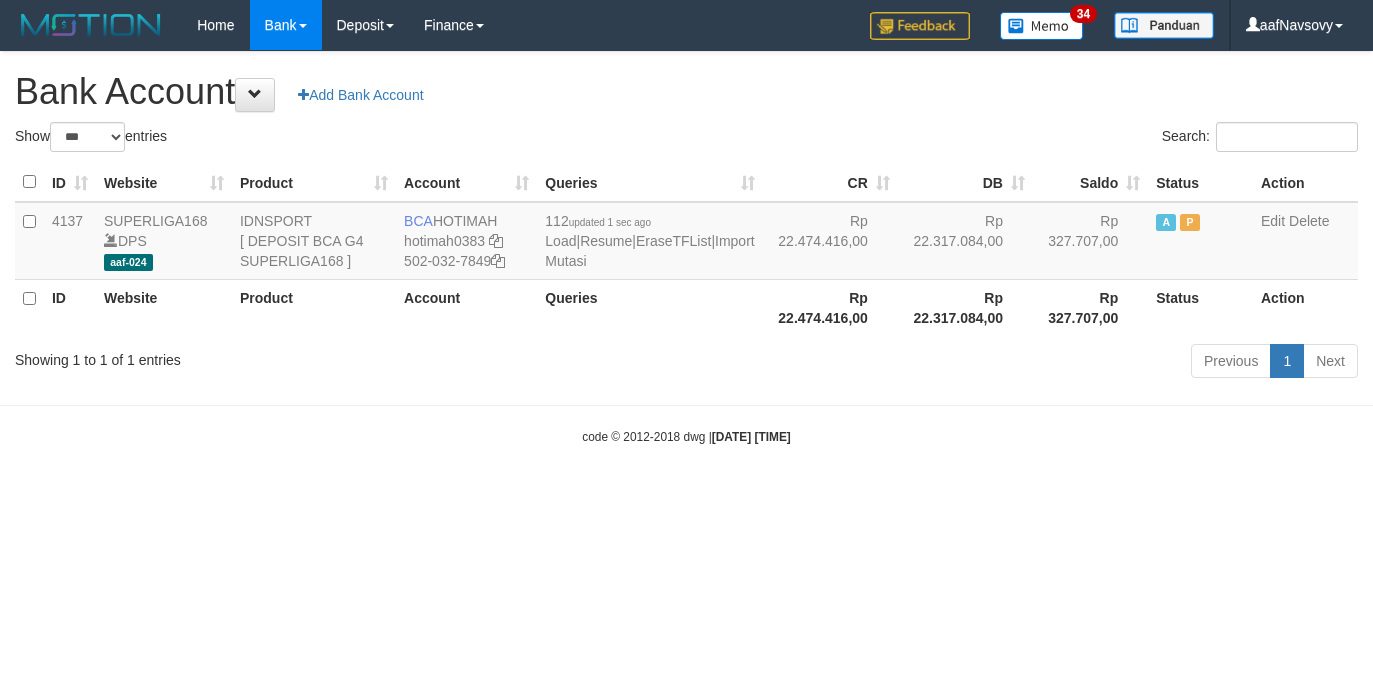 scroll, scrollTop: 0, scrollLeft: 0, axis: both 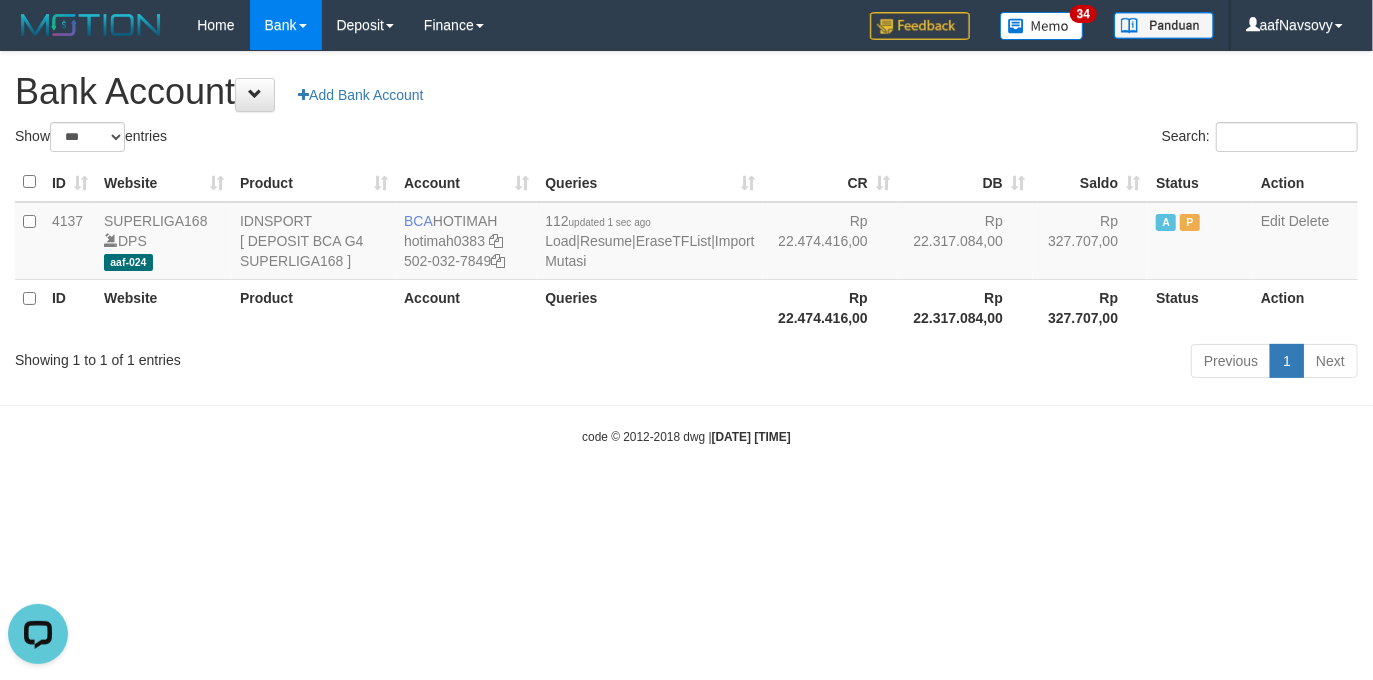 click on "Toggle navigation
Home
Bank
Account List
Load
By Website
Group
[ISPORT]													SUPERLIGA168
By Load Group (DPS)" at bounding box center (686, 248) 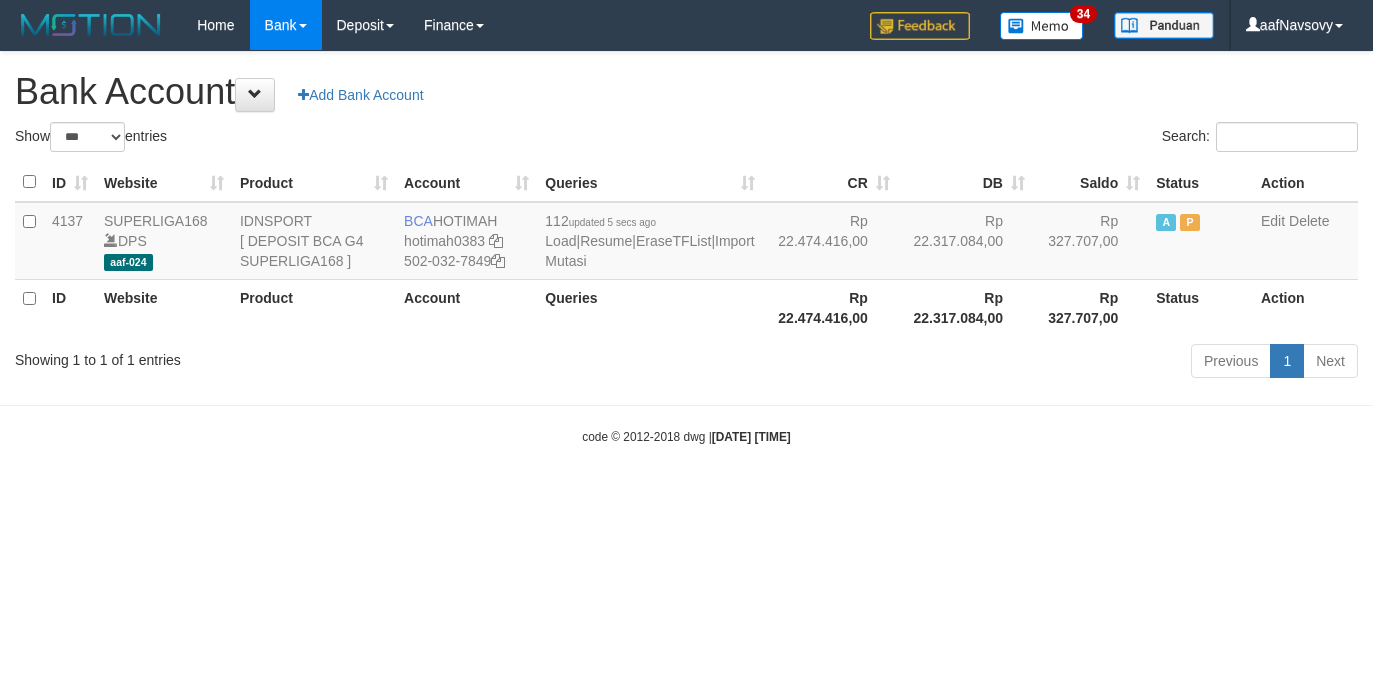 select on "***" 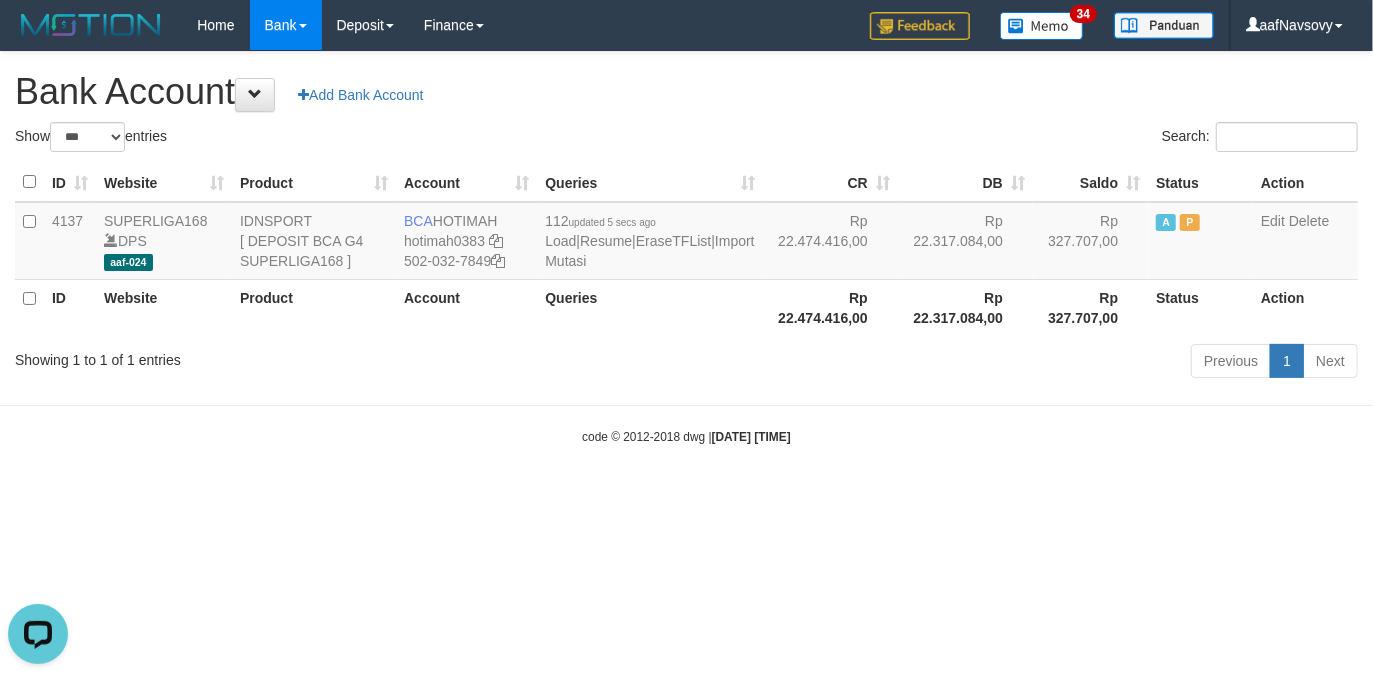 scroll, scrollTop: 0, scrollLeft: 0, axis: both 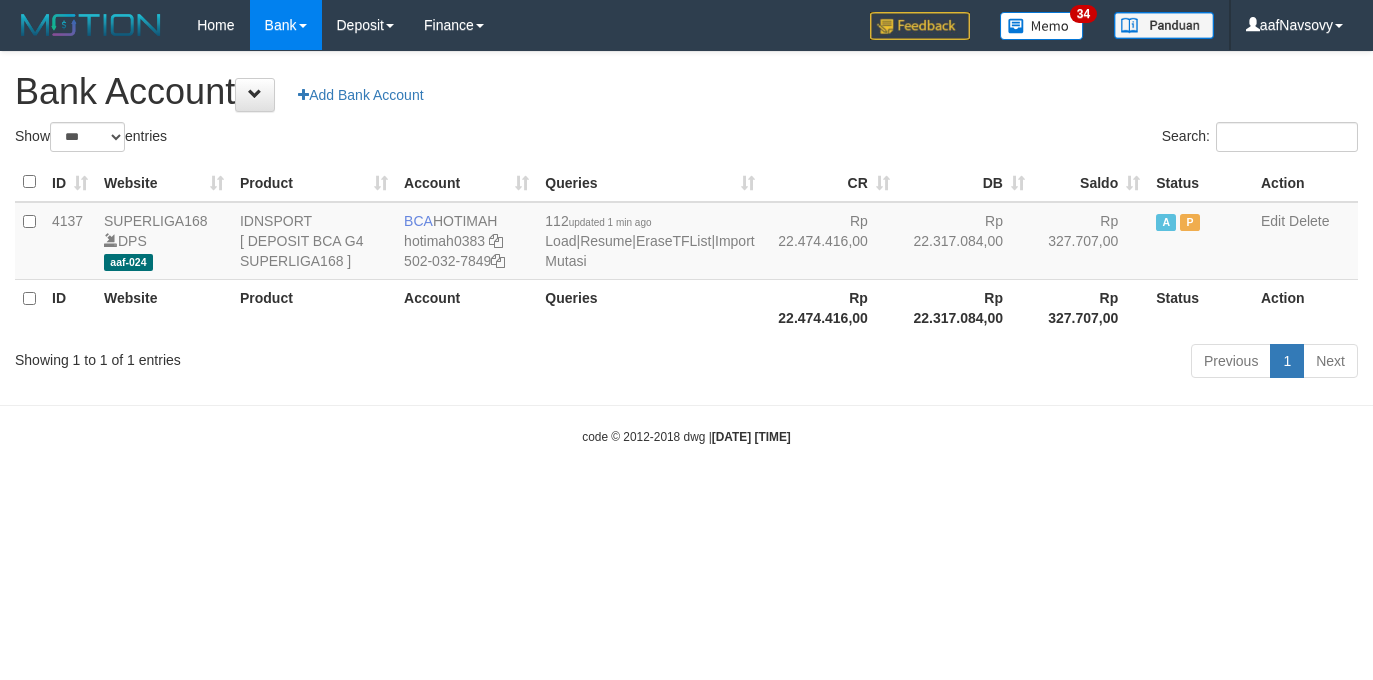 select on "***" 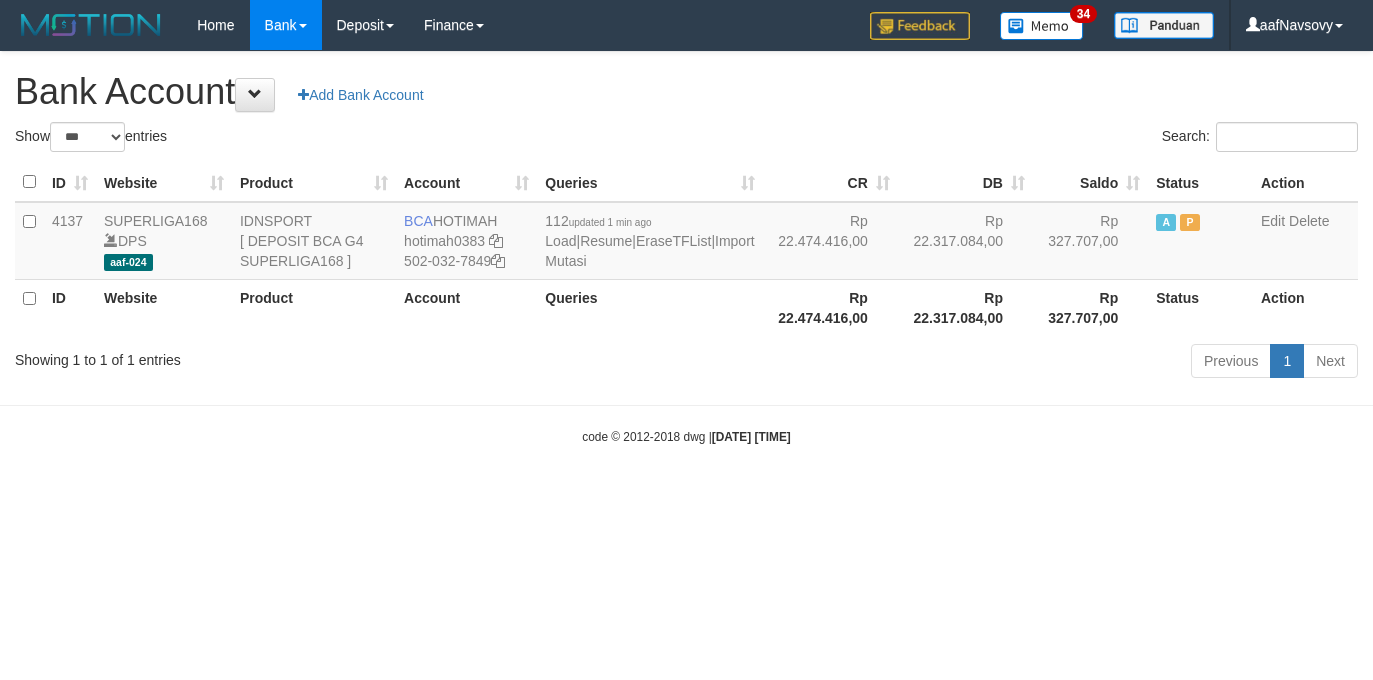 scroll, scrollTop: 0, scrollLeft: 0, axis: both 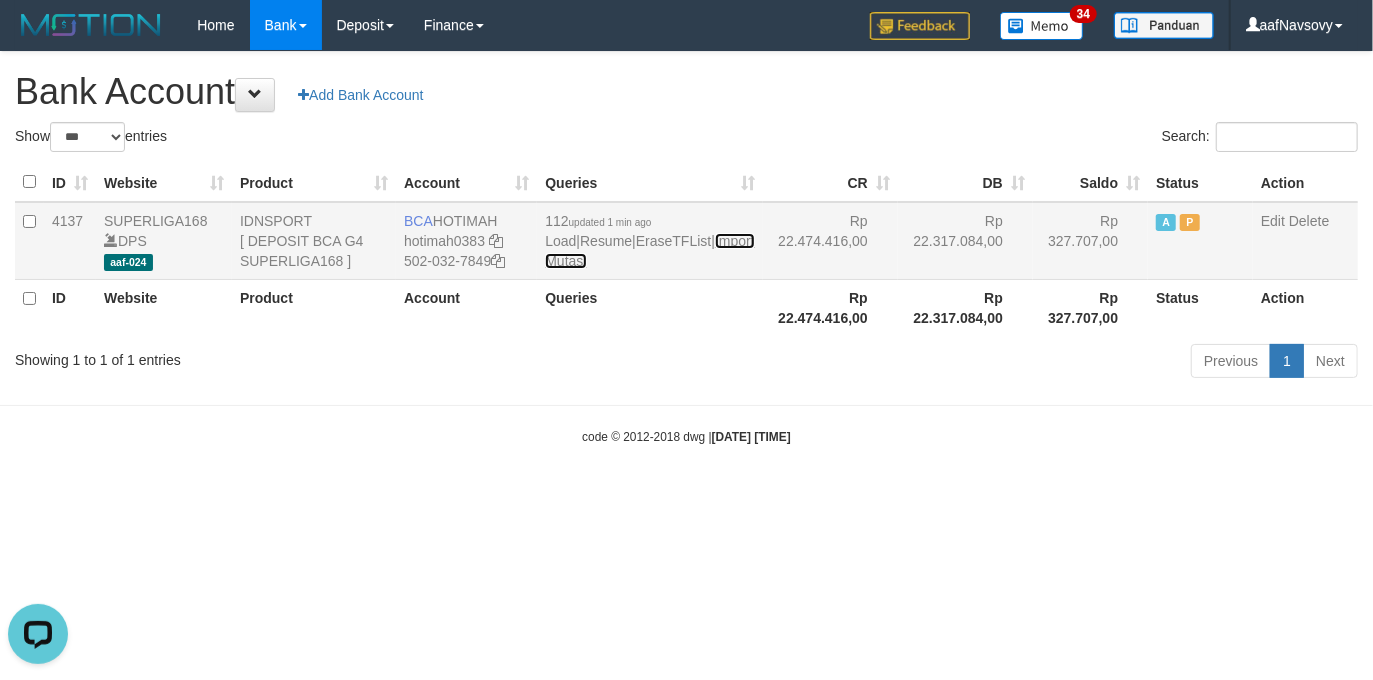 click on "Import Mutasi" at bounding box center [649, 251] 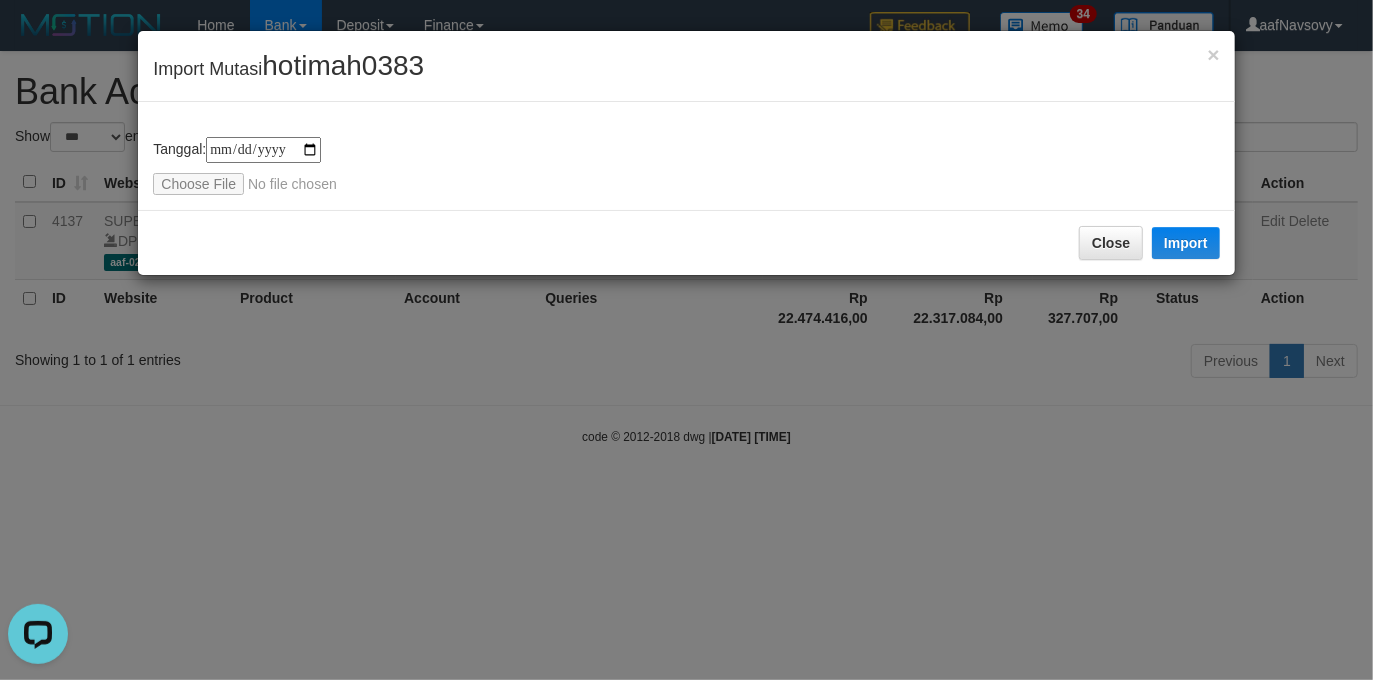 type on "**********" 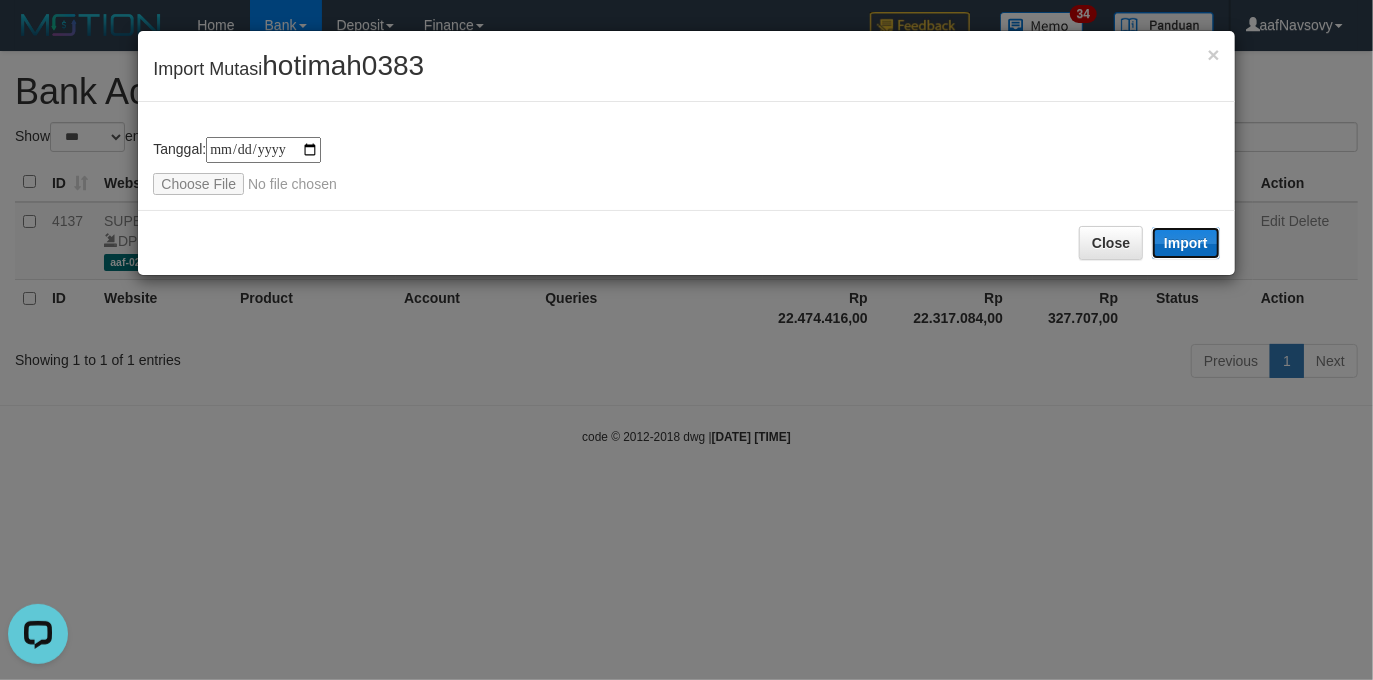 click on "Import" at bounding box center (1186, 243) 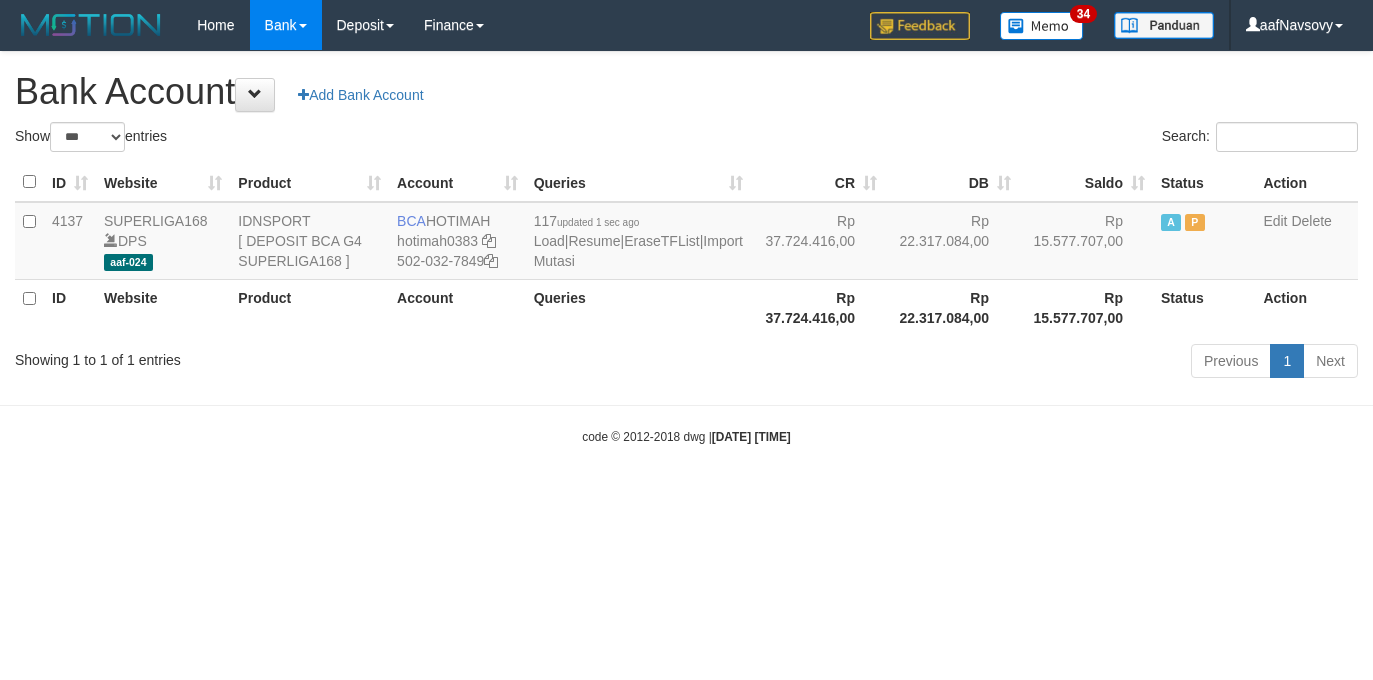 select on "***" 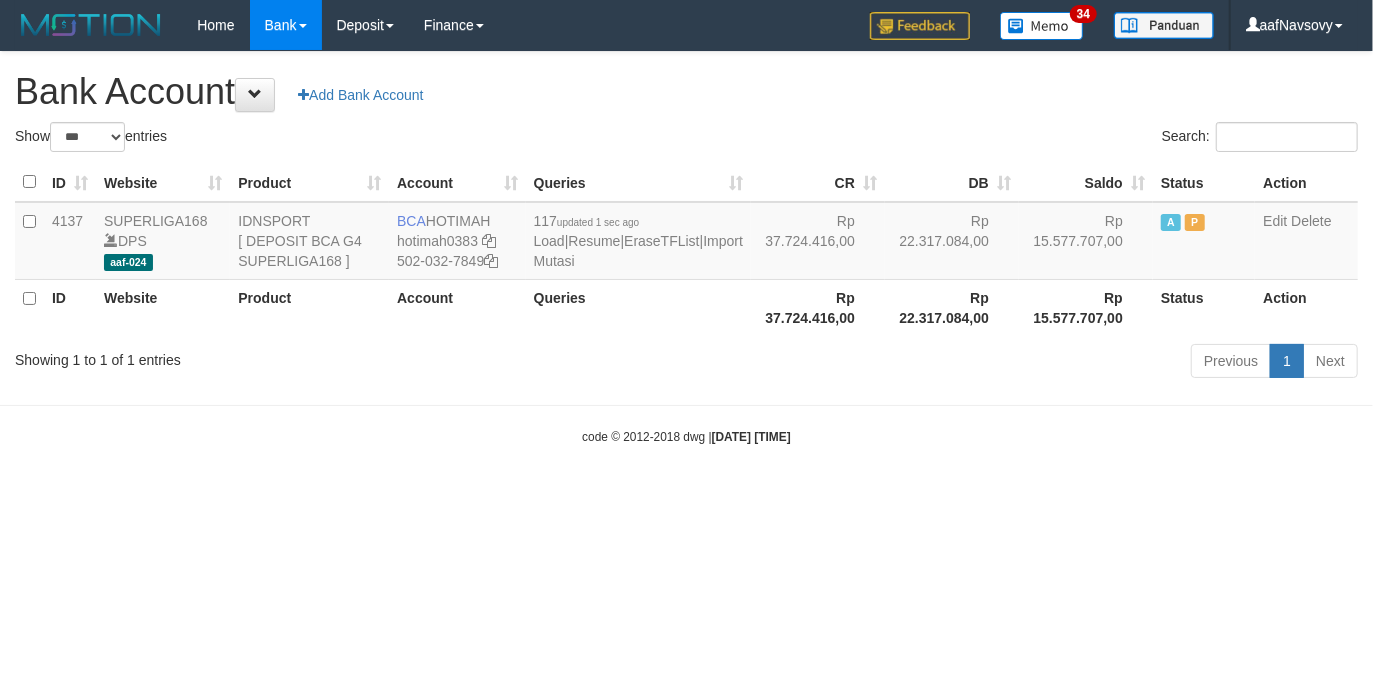 click on "Toggle navigation
Home
Bank
Account List
Load
By Website
Group
[ISPORT]													SUPERLIGA168
By Load Group (DPS)
34" at bounding box center (686, 248) 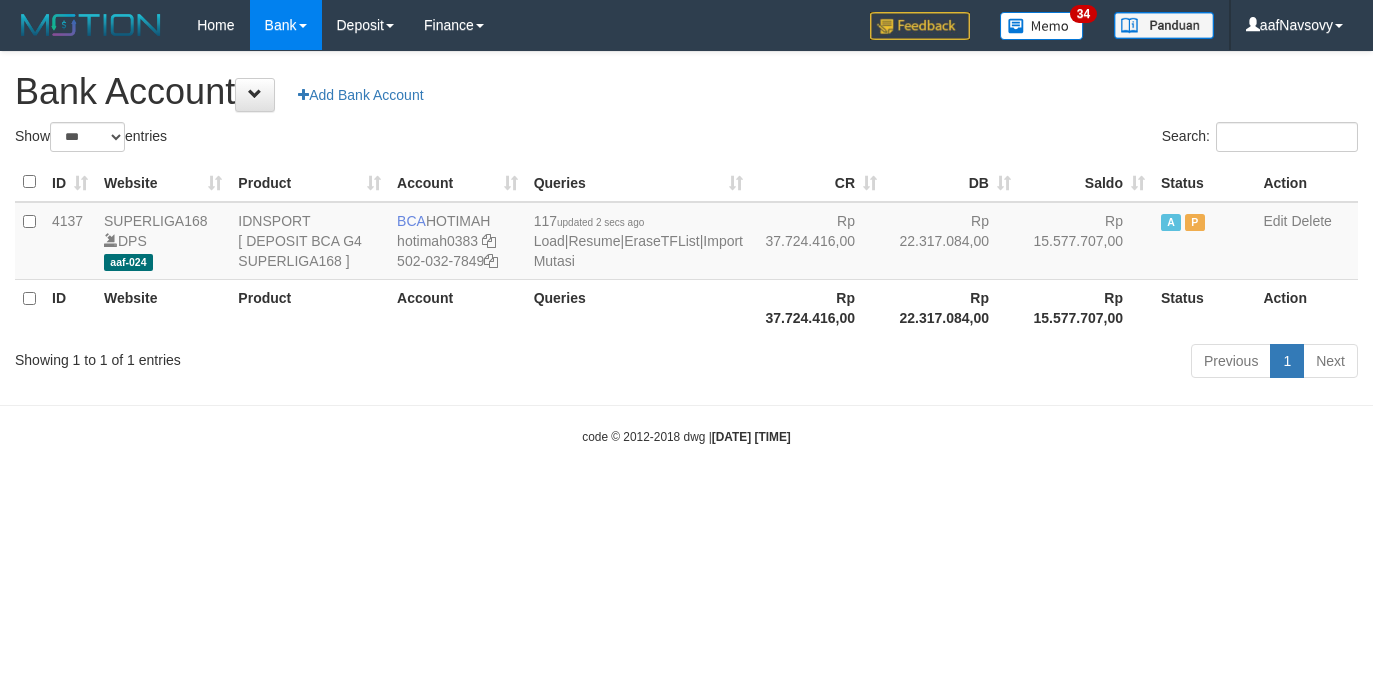 select on "***" 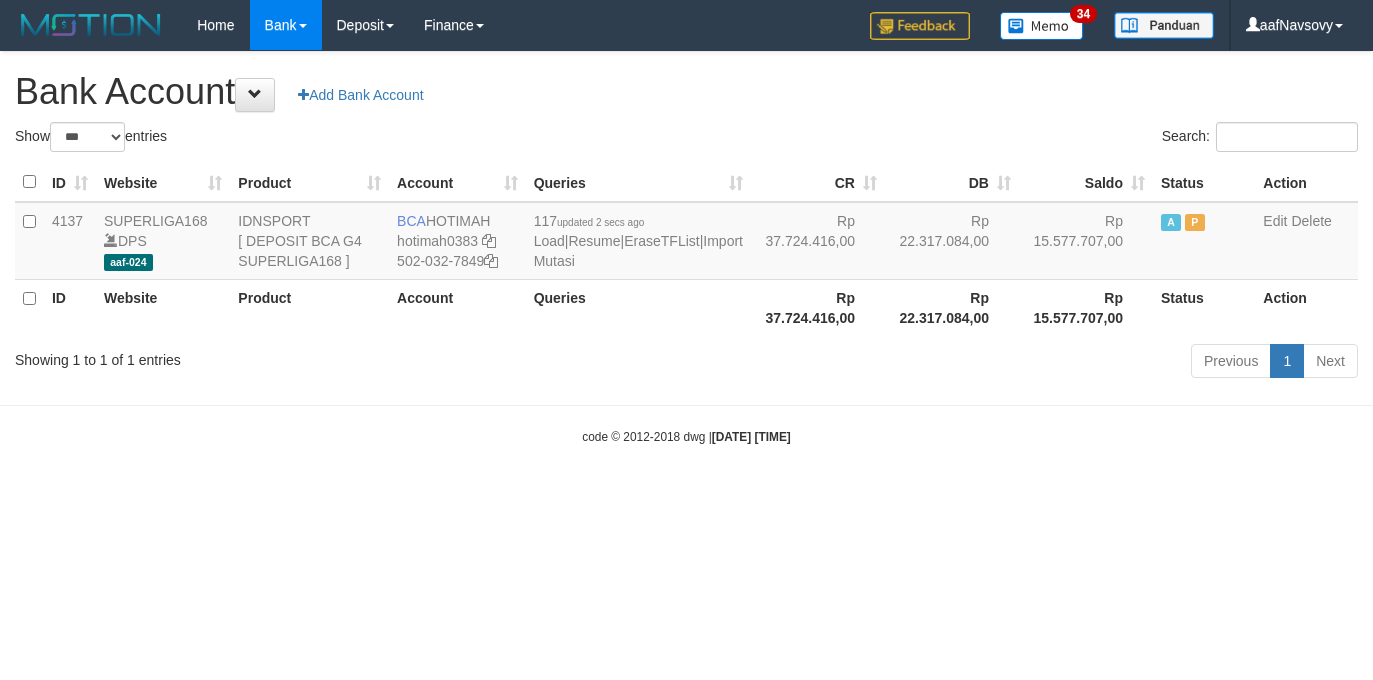 scroll, scrollTop: 0, scrollLeft: 0, axis: both 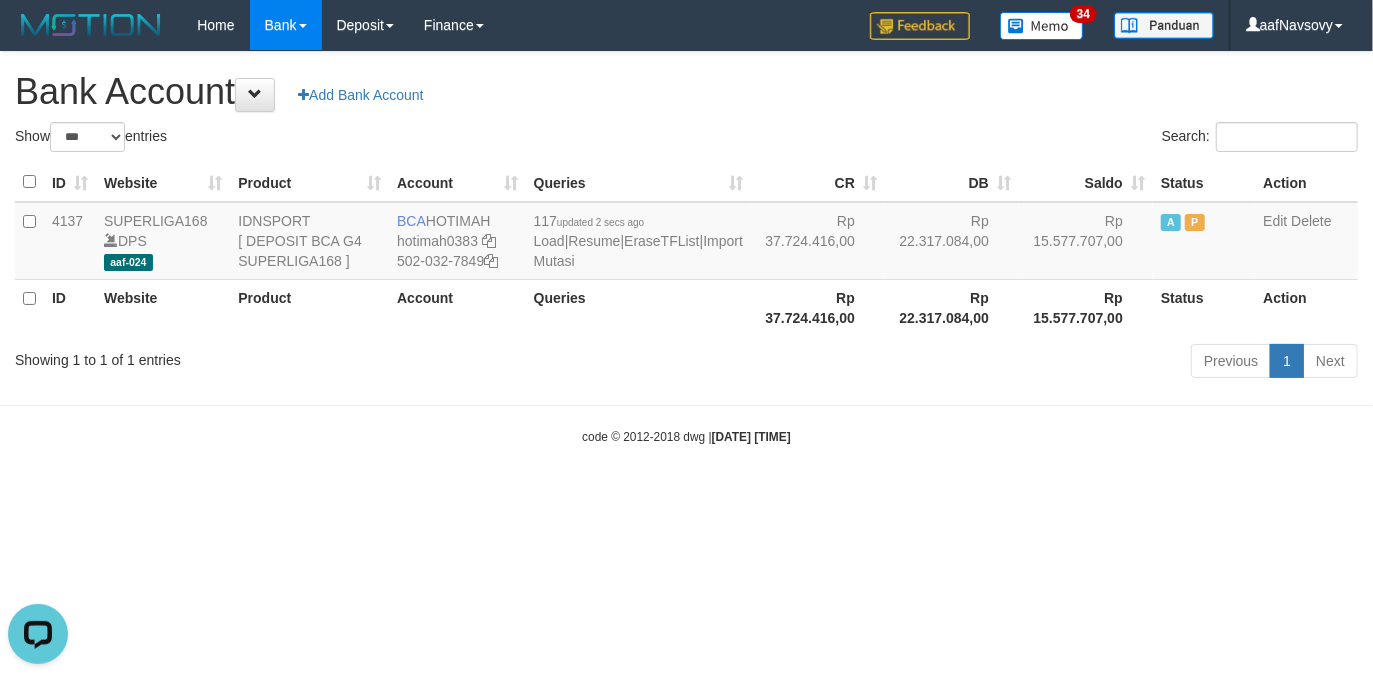 click on "Toggle navigation
Home
Bank
Account List
Load
By Website
Group
[ISPORT]													SUPERLIGA168
By Load Group (DPS)" at bounding box center [686, 248] 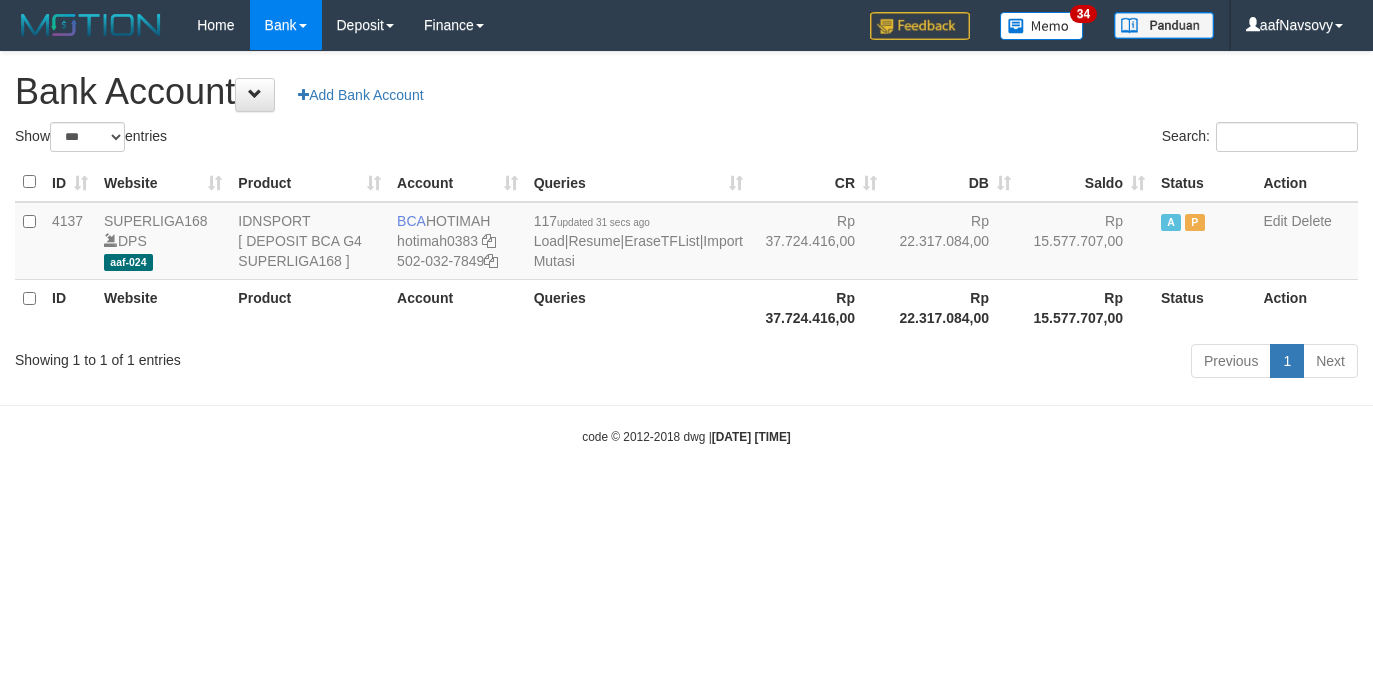 select on "***" 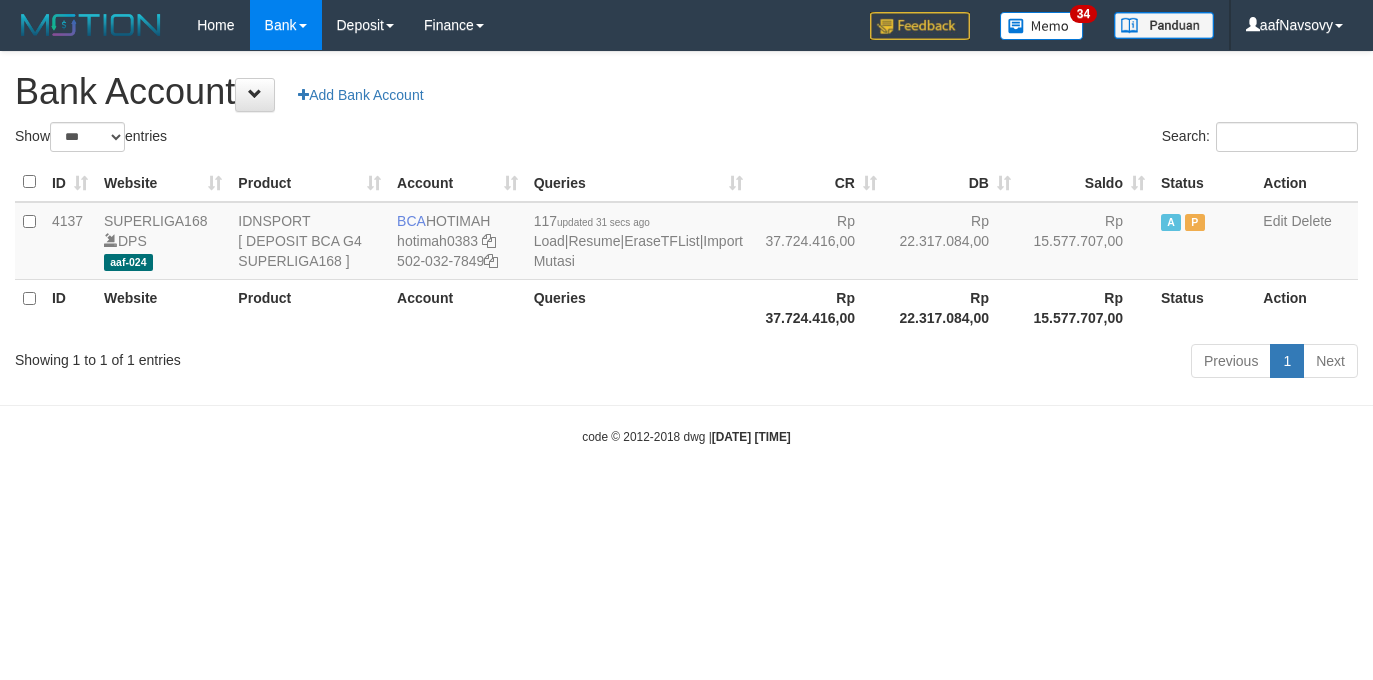 scroll, scrollTop: 0, scrollLeft: 0, axis: both 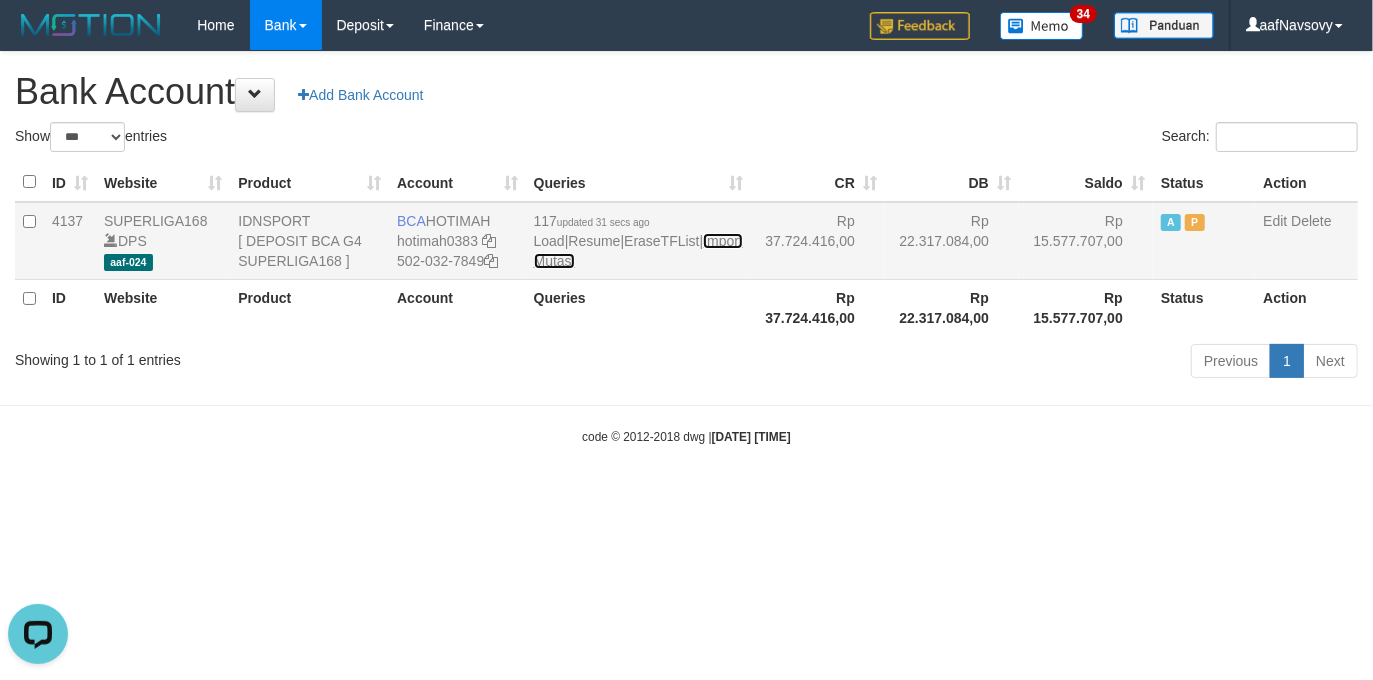 click on "Import Mutasi" at bounding box center [638, 251] 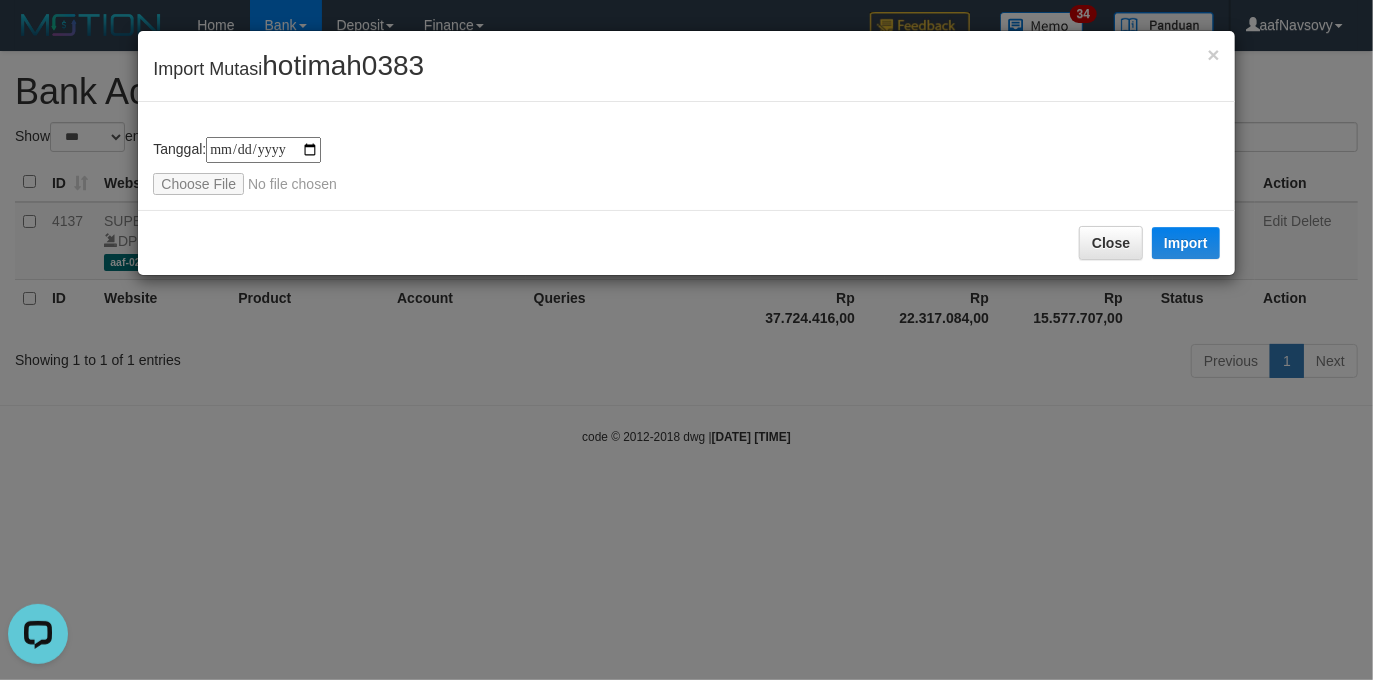type on "**********" 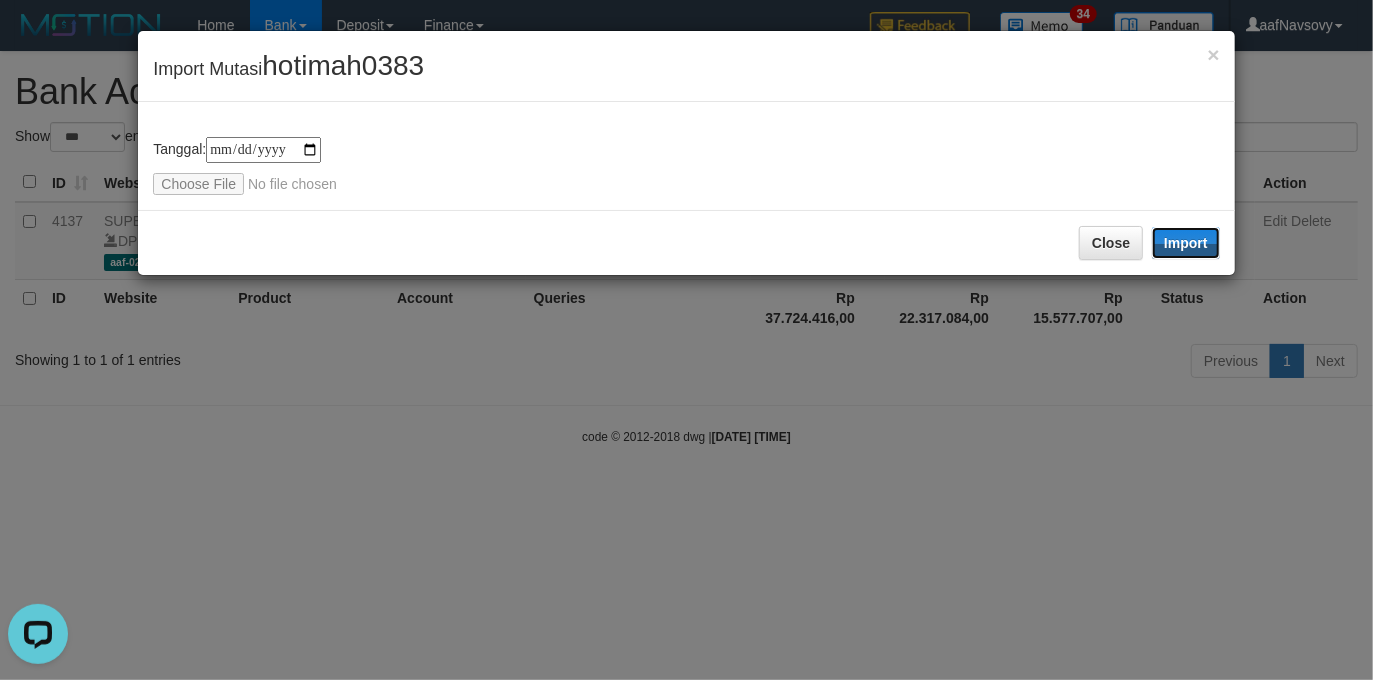 drag, startPoint x: 1188, startPoint y: 231, endPoint x: 562, endPoint y: 420, distance: 653.909 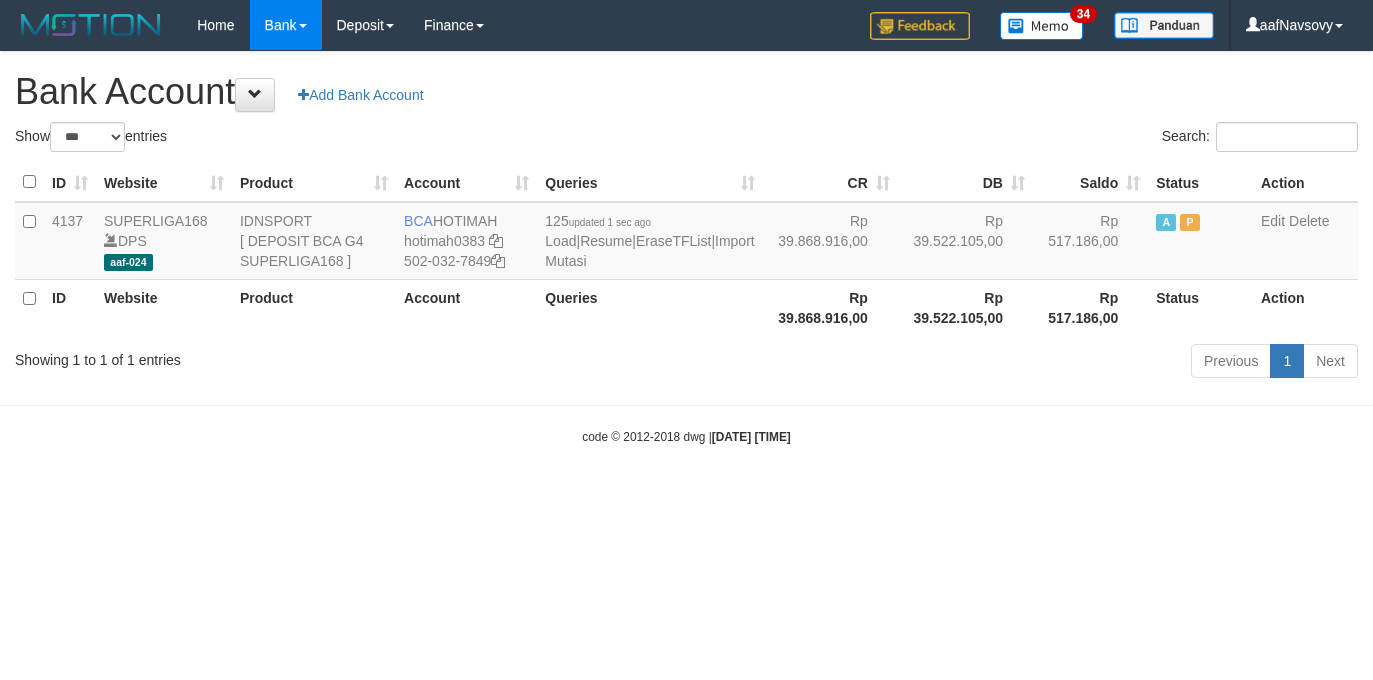 select on "***" 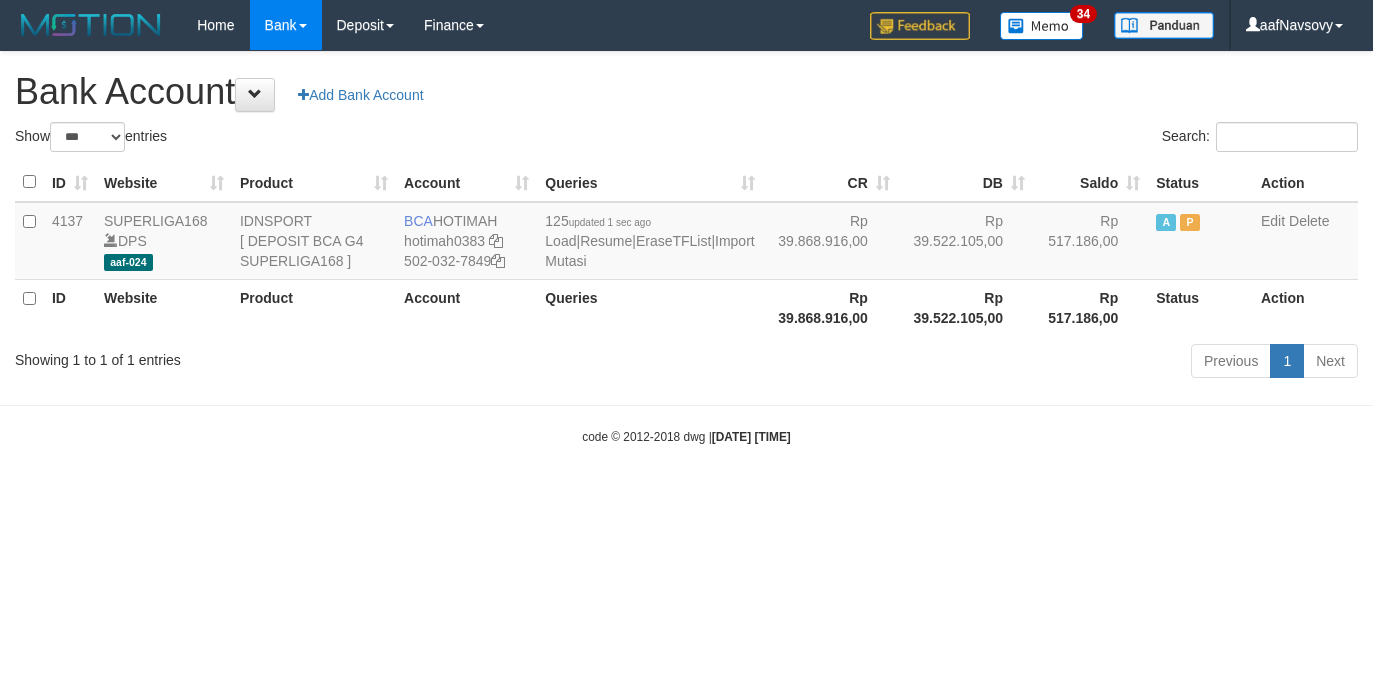 scroll, scrollTop: 0, scrollLeft: 0, axis: both 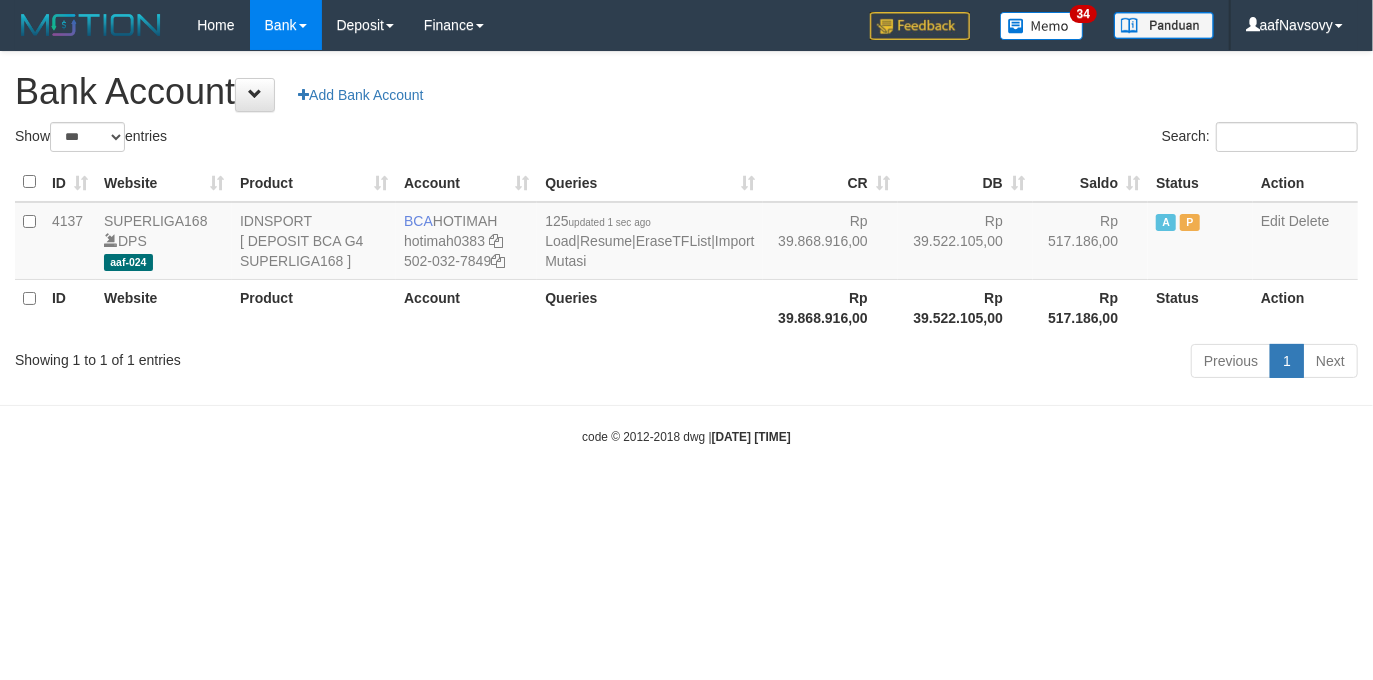 click on "Toggle navigation
Home
Bank
Account List
Load
By Website
Group
[ISPORT]													SUPERLIGA168
By Load Group (DPS)
34" at bounding box center [686, 248] 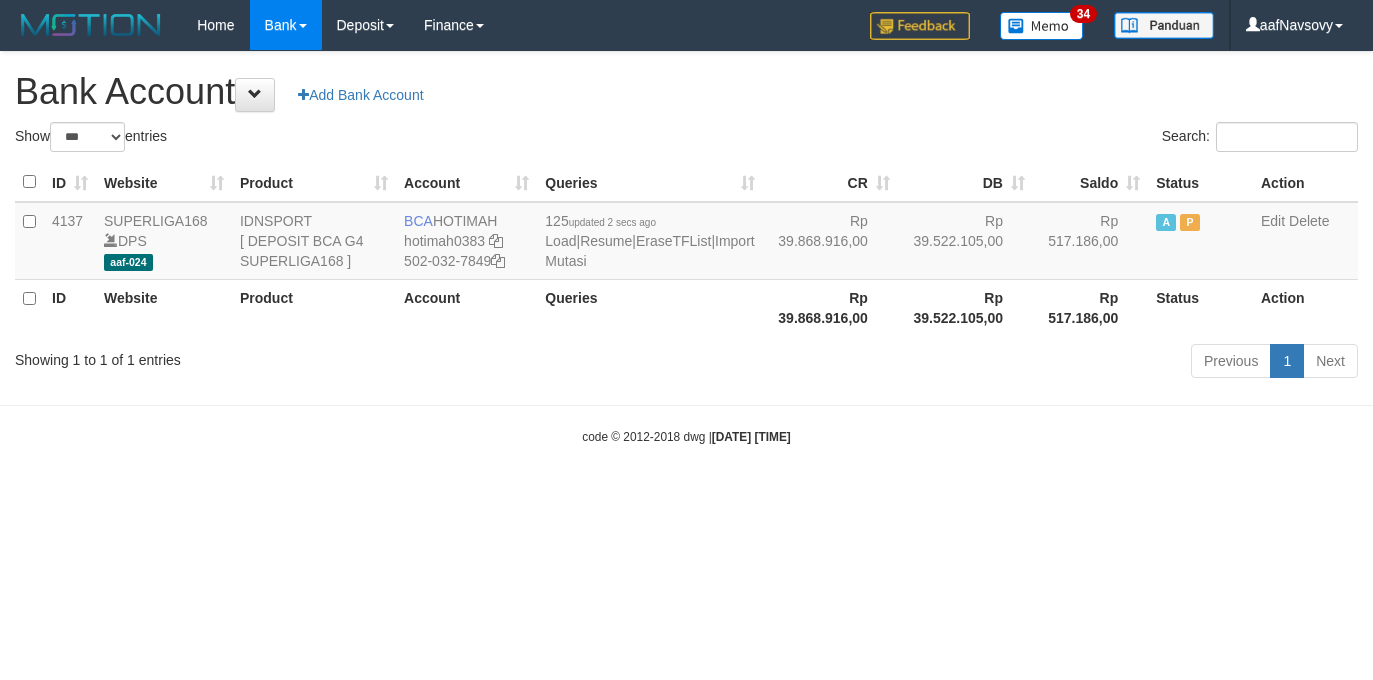 select on "***" 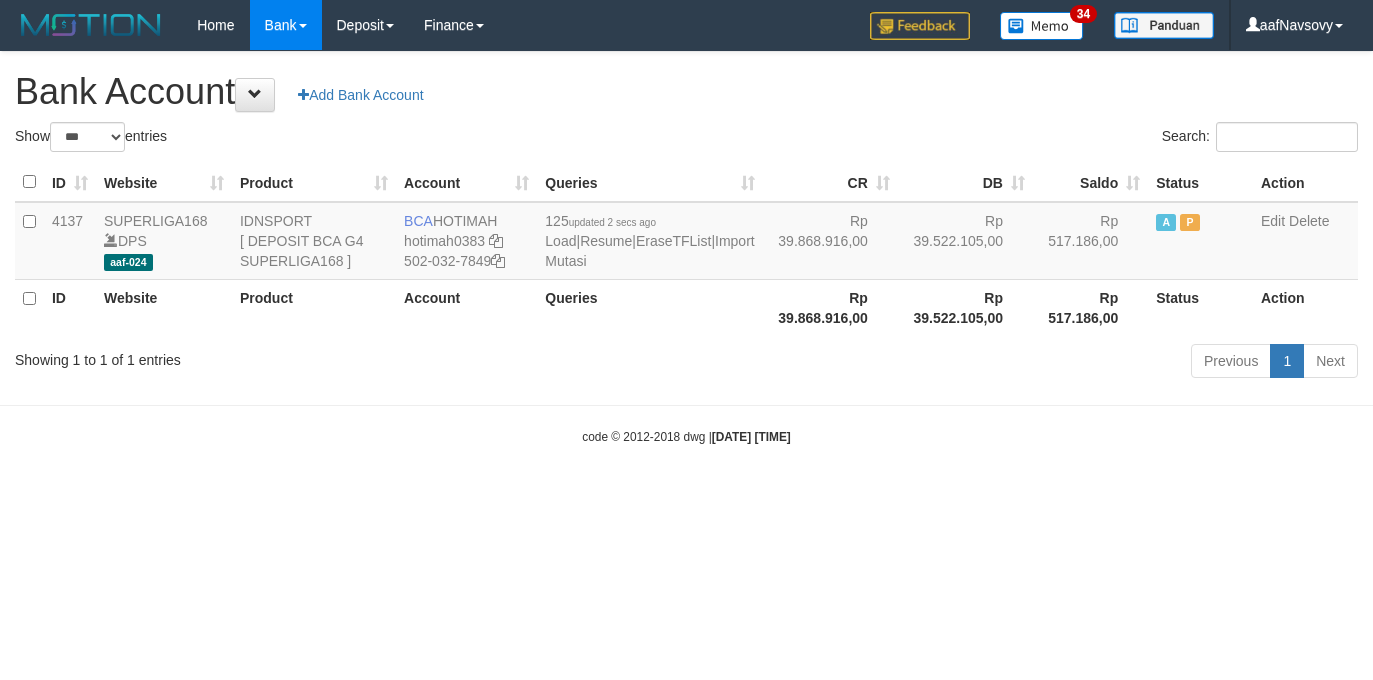 scroll, scrollTop: 0, scrollLeft: 0, axis: both 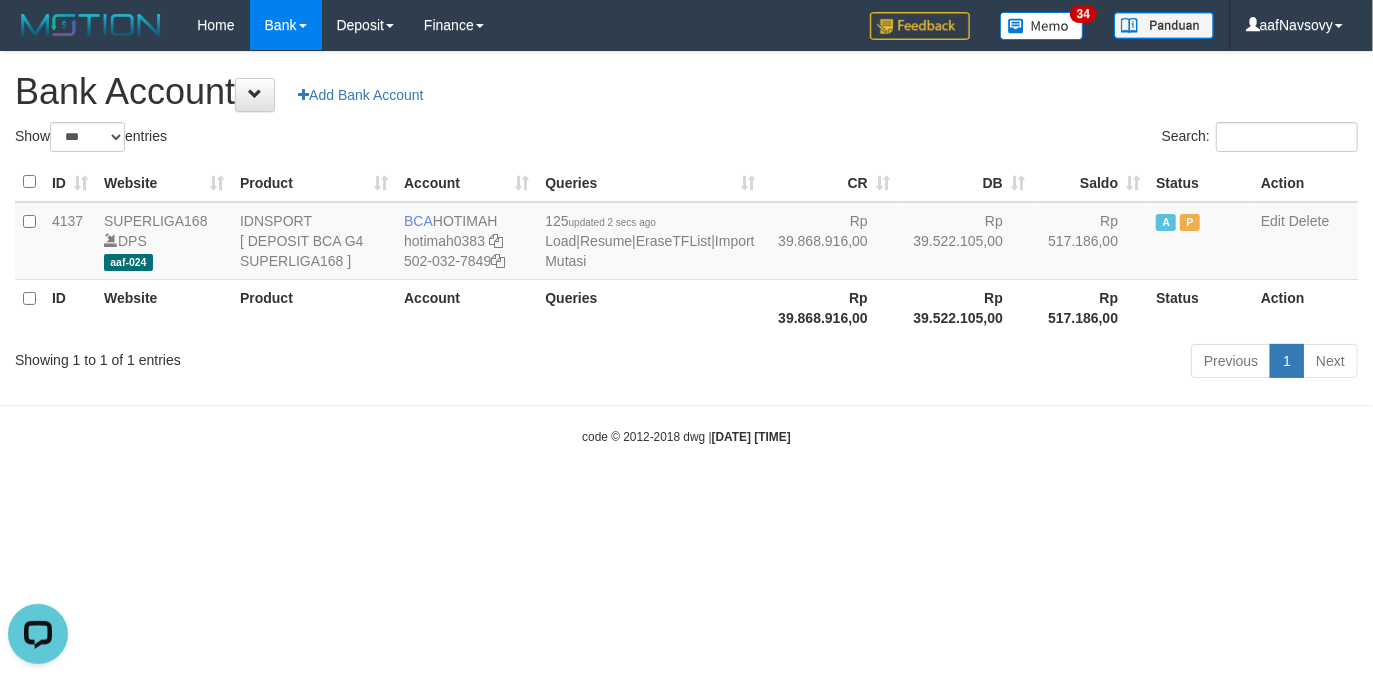 click on "Toggle navigation
Home
Bank
Account List
Load
By Website
Group
[ISPORT]													SUPERLIGA168
By Load Group (DPS)" at bounding box center (686, 248) 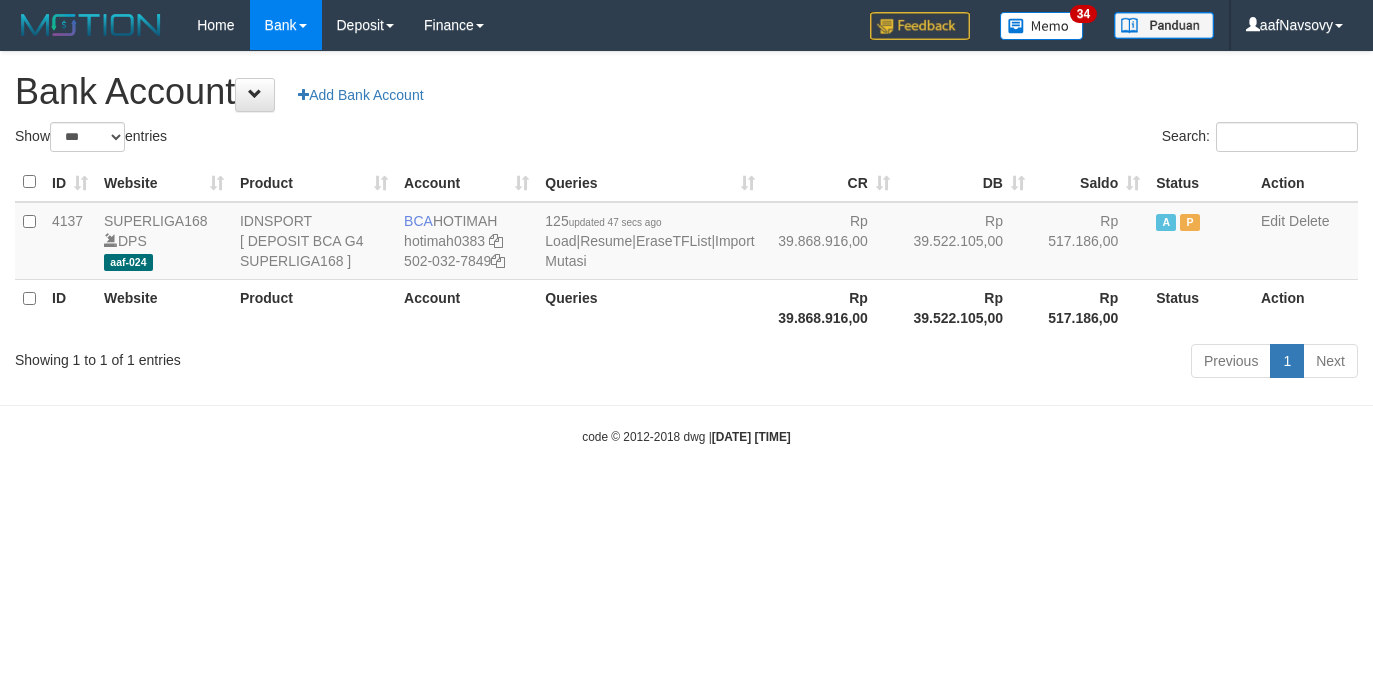 select on "***" 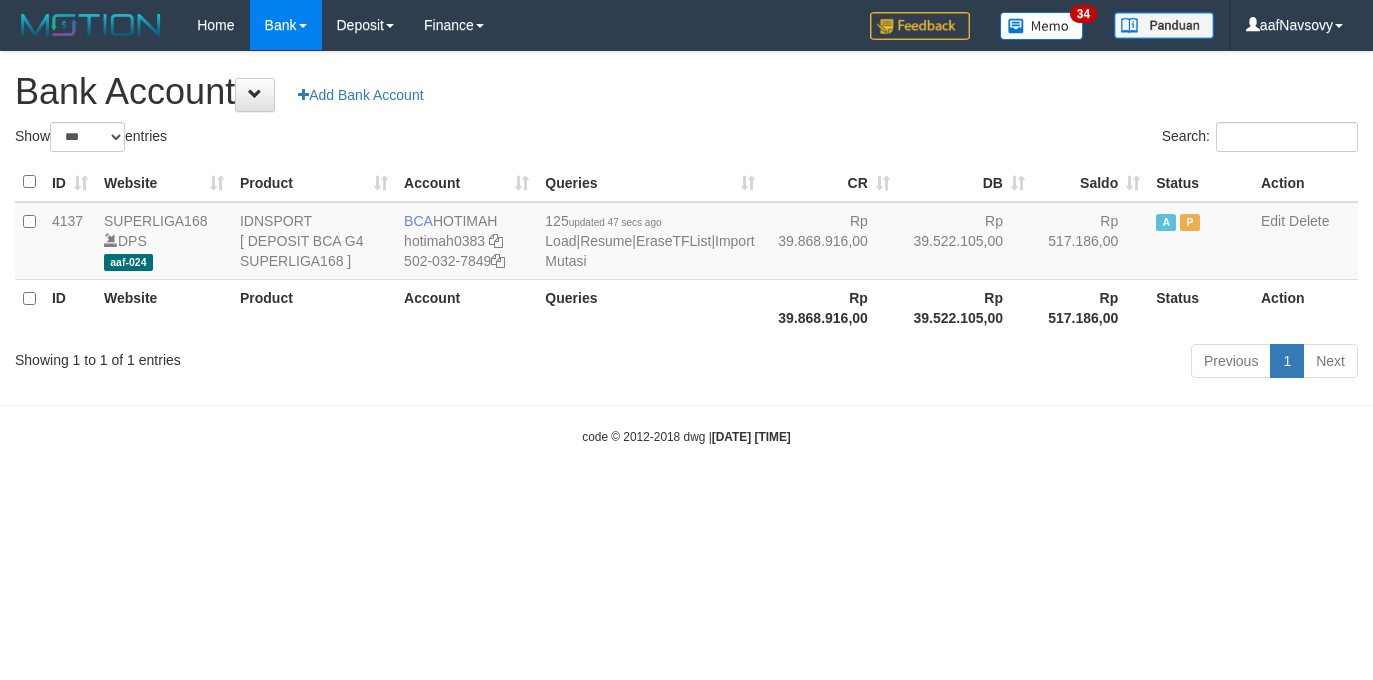scroll, scrollTop: 0, scrollLeft: 0, axis: both 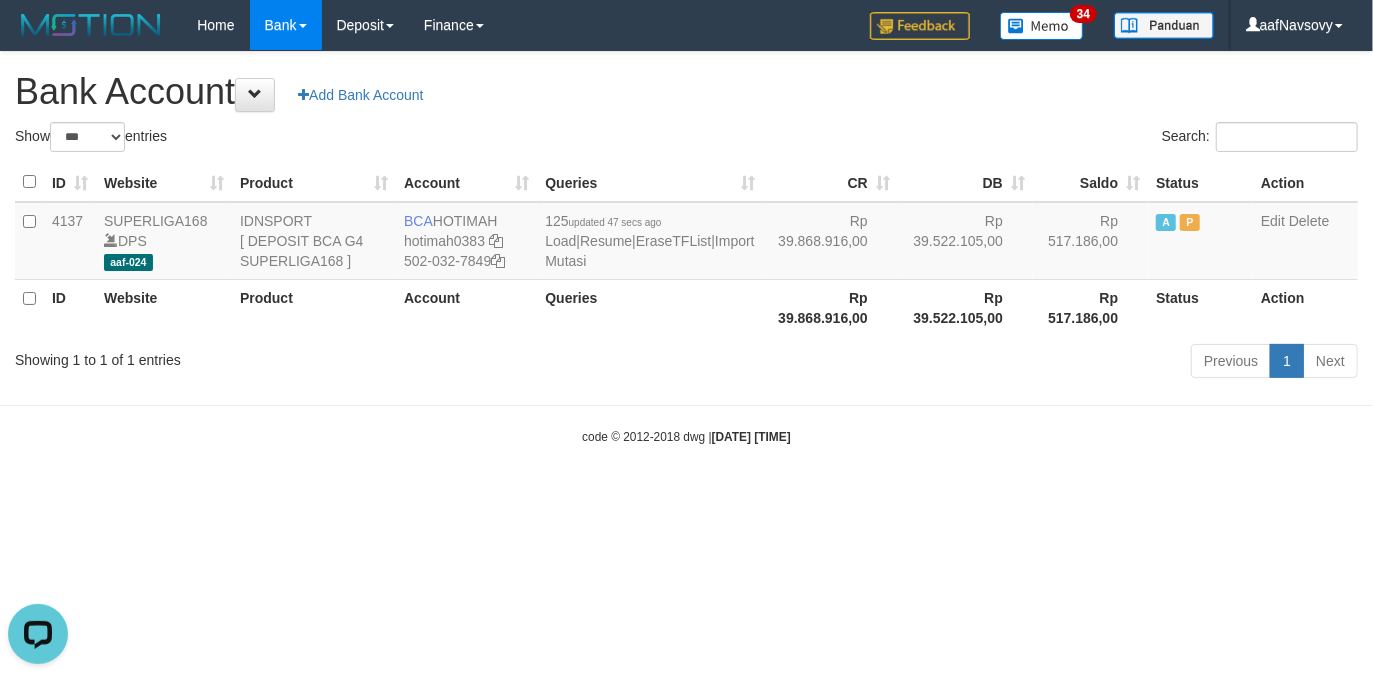 click on "Toggle navigation
Home
Bank
Account List
Load
By Website
Group
[ISPORT]													SUPERLIGA168
By Load Group (DPS)" at bounding box center (686, 248) 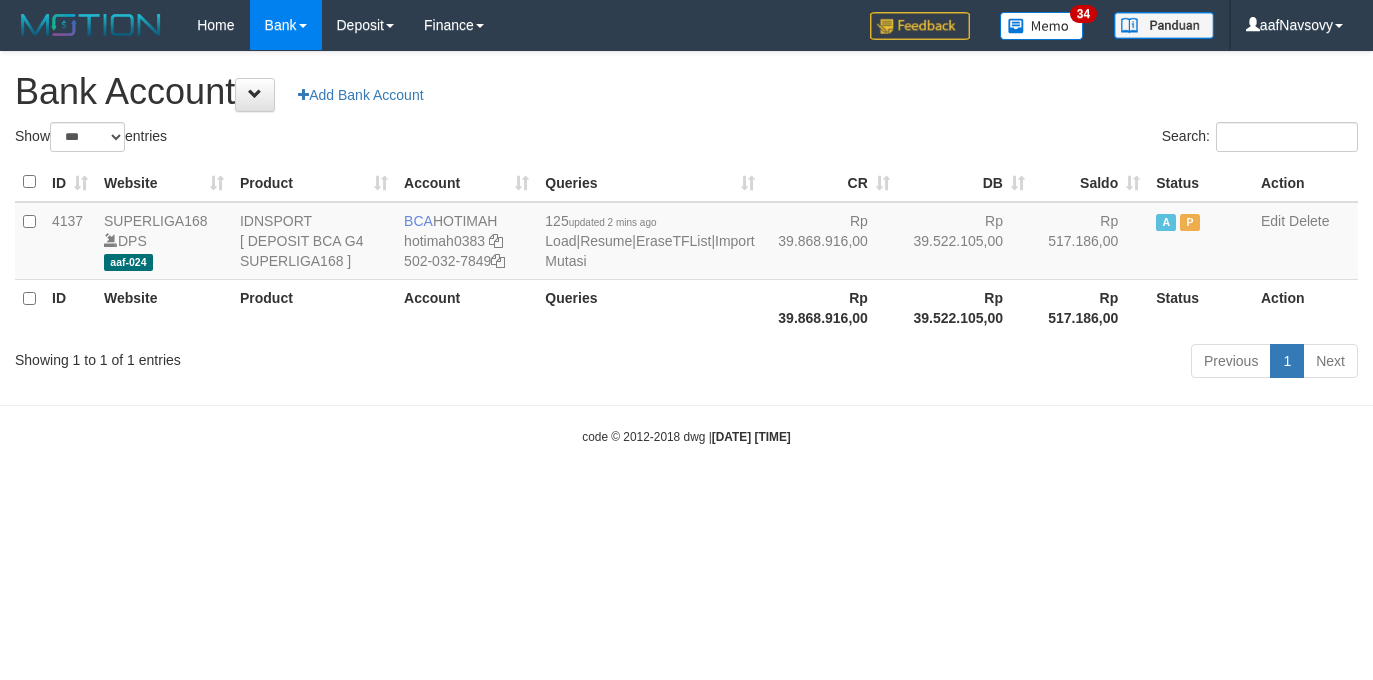 select on "***" 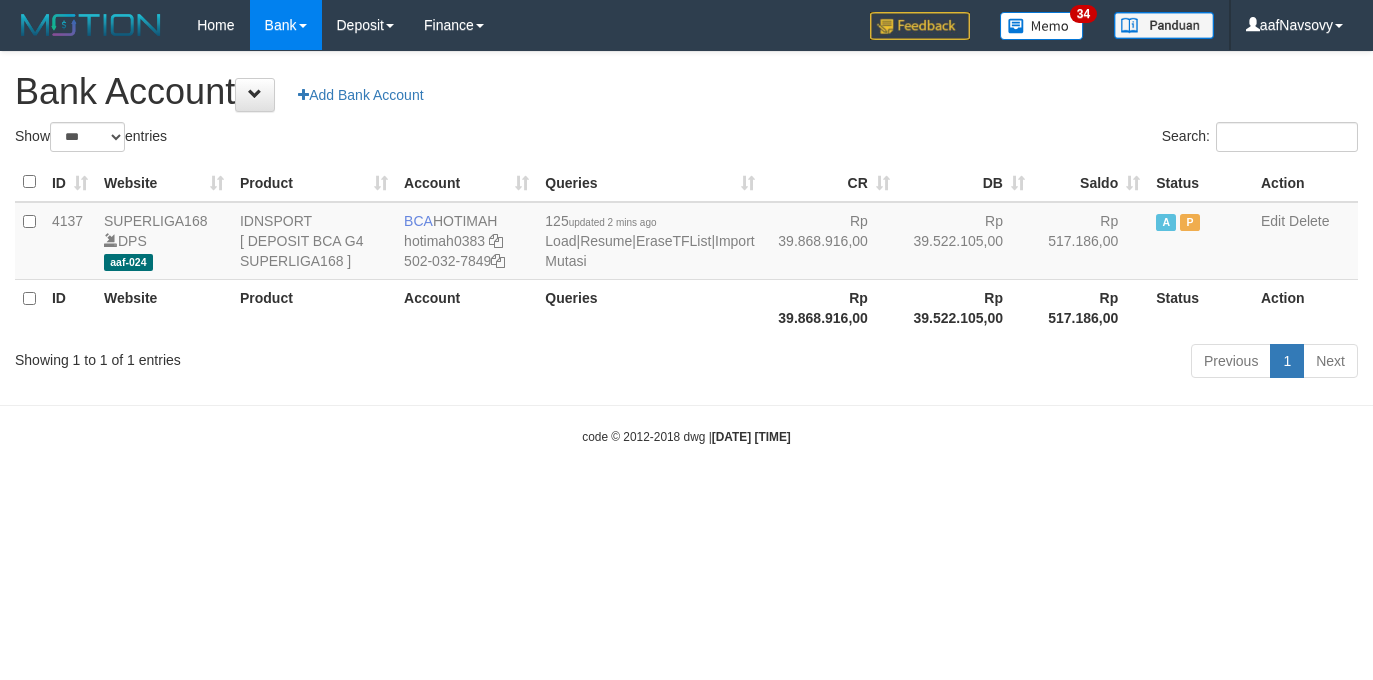 scroll, scrollTop: 0, scrollLeft: 0, axis: both 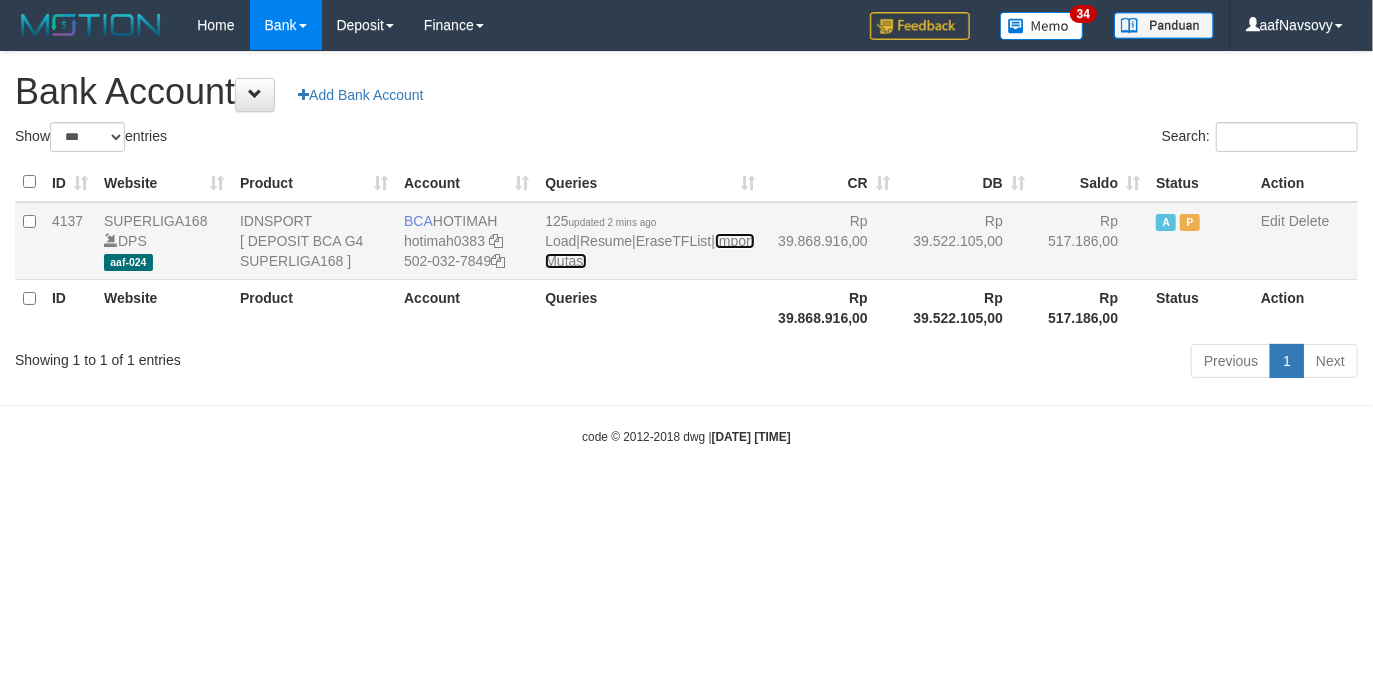 click on "Import Mutasi" at bounding box center [649, 251] 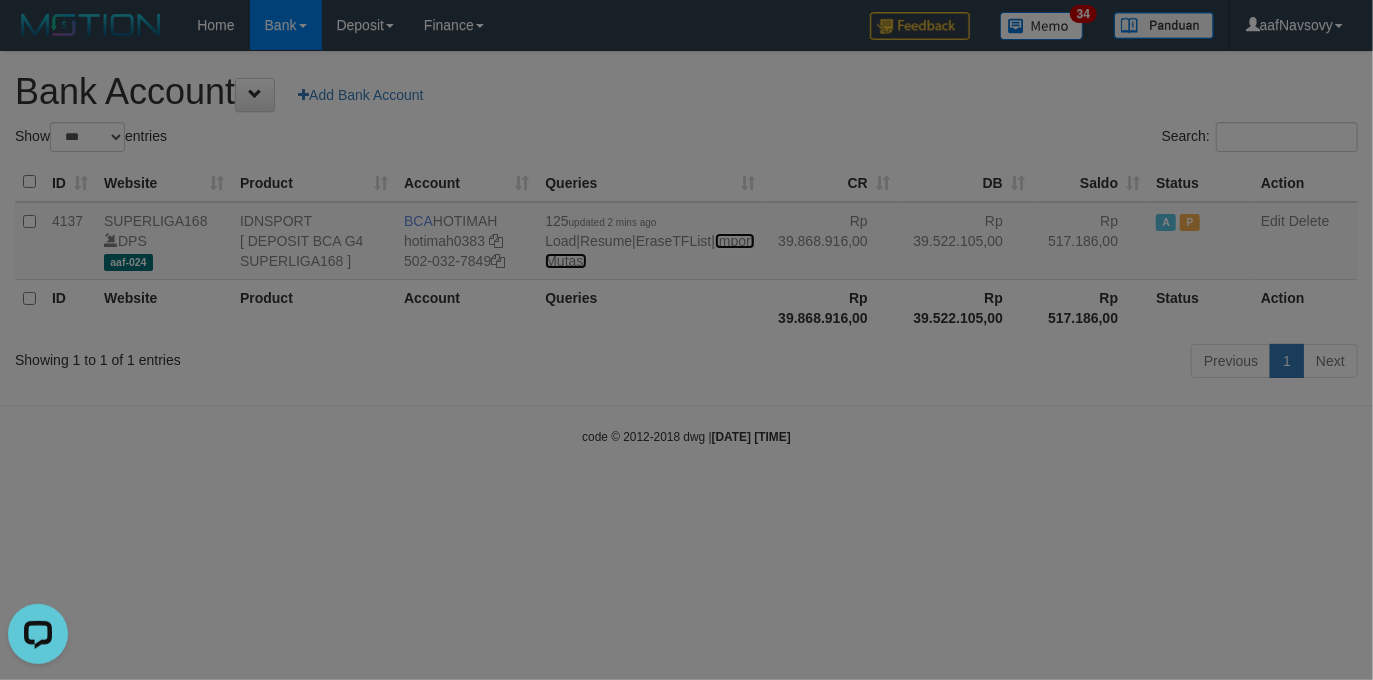 scroll, scrollTop: 0, scrollLeft: 0, axis: both 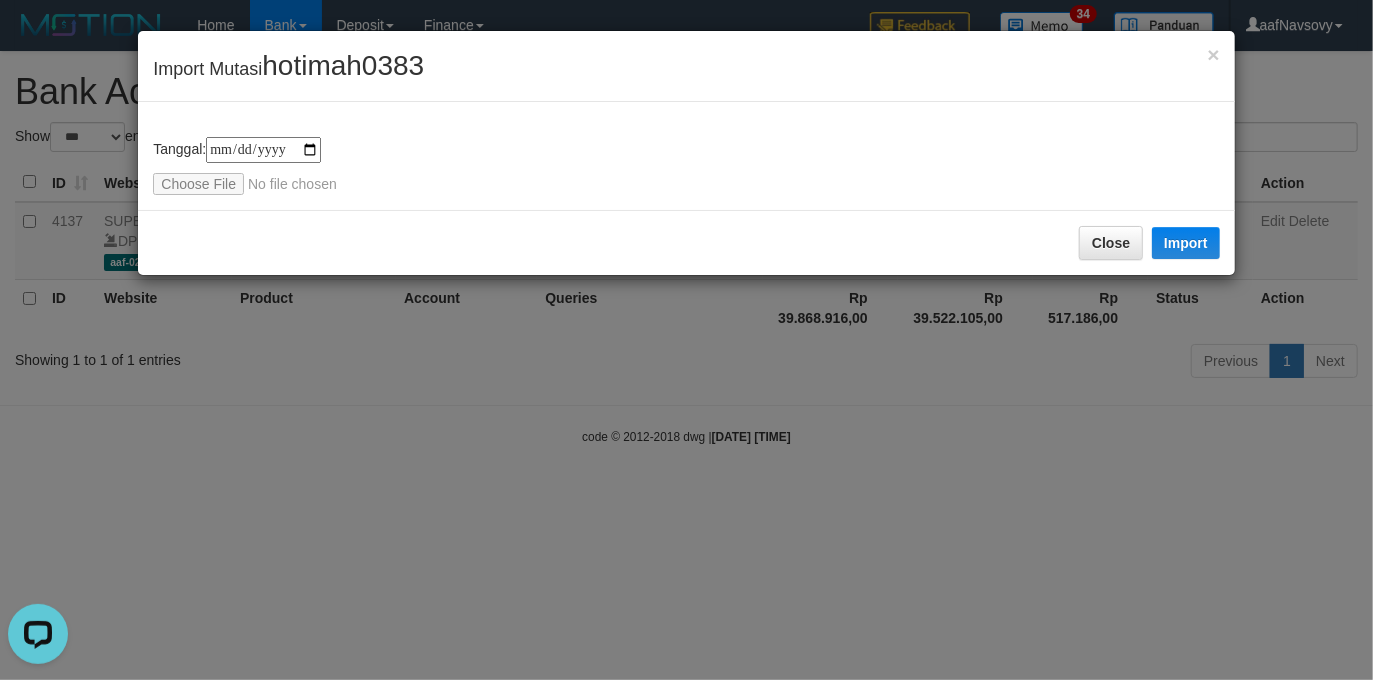 type on "**********" 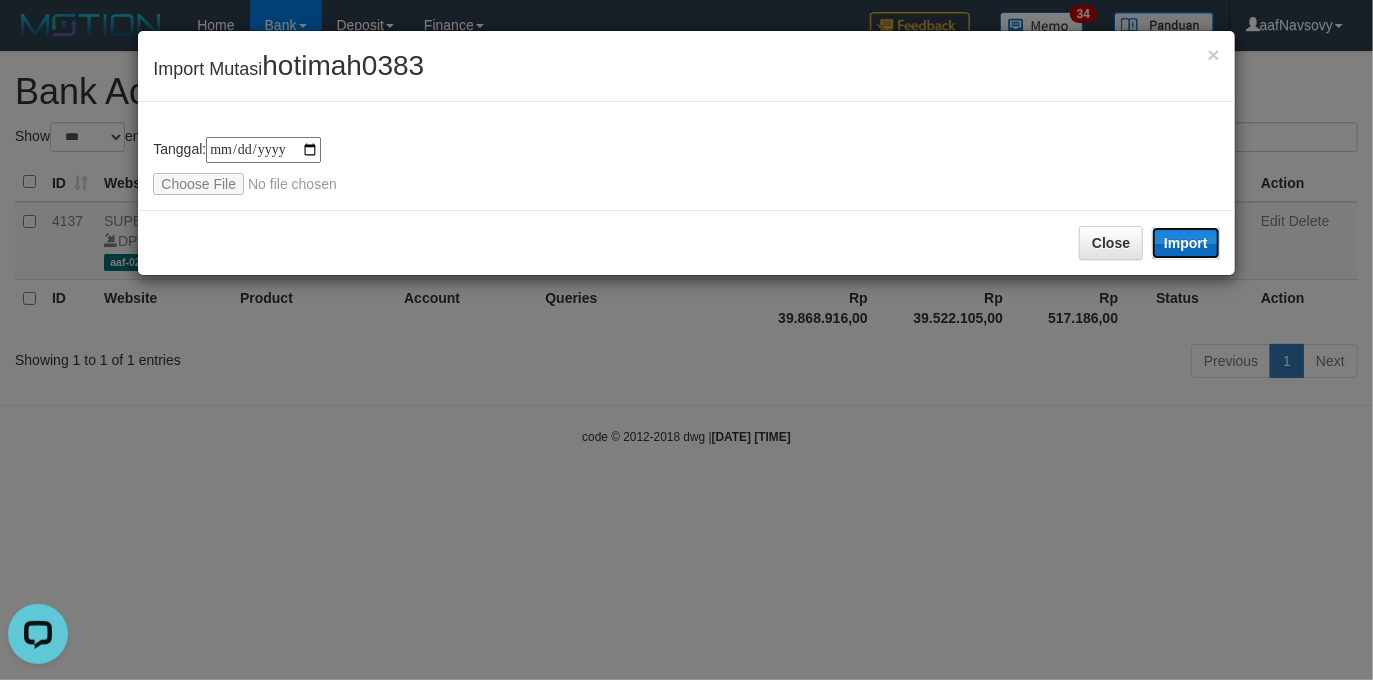 click on "Import" at bounding box center [1186, 243] 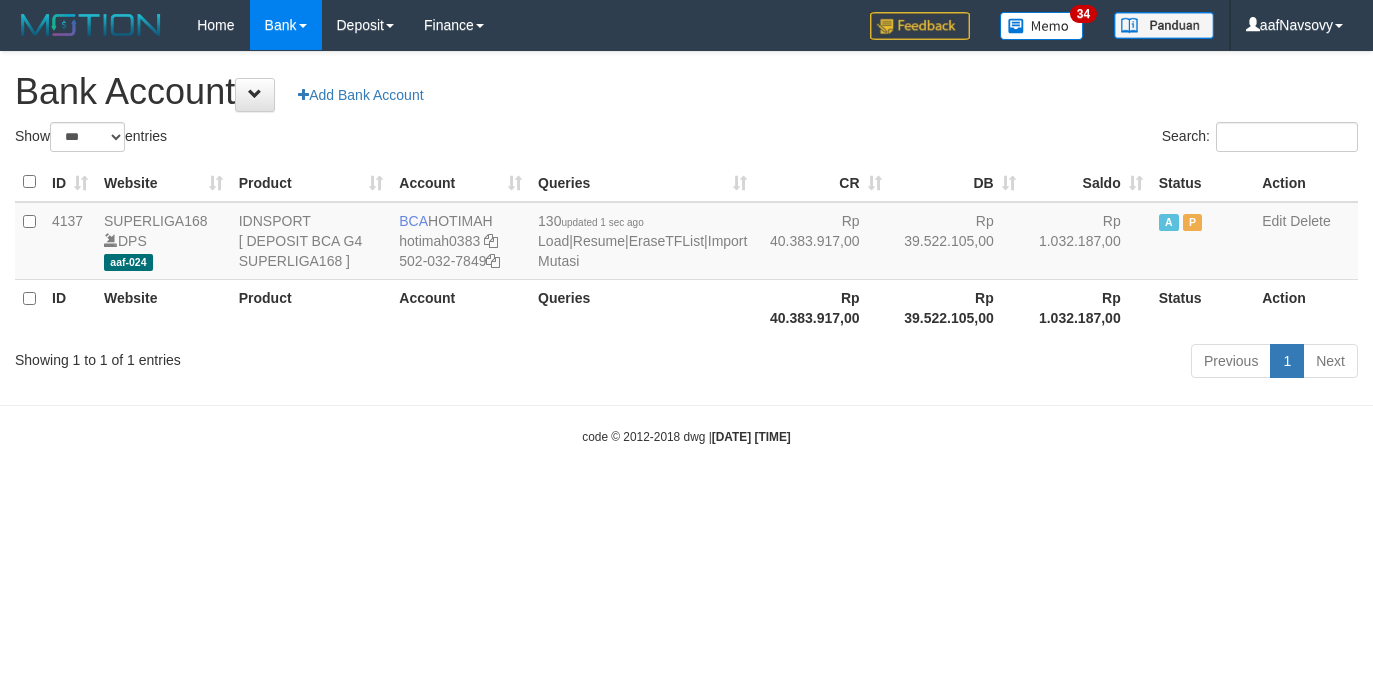 select on "***" 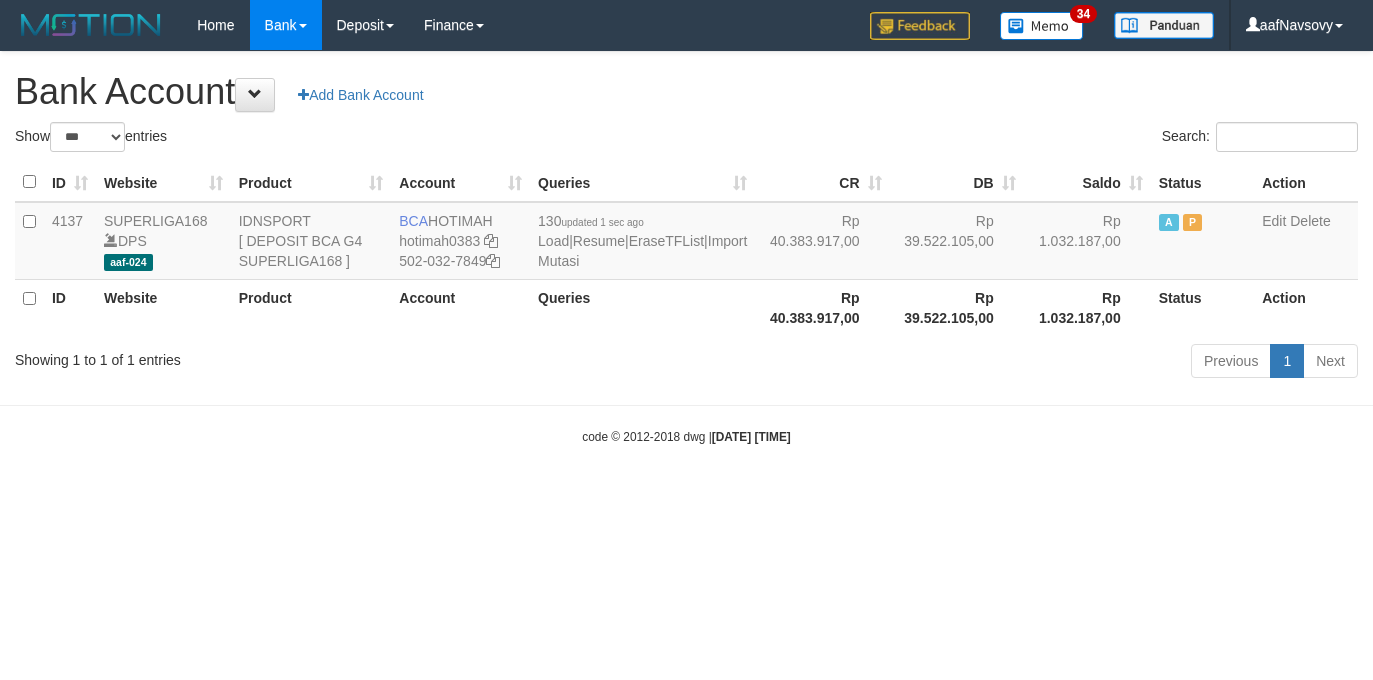 scroll, scrollTop: 0, scrollLeft: 0, axis: both 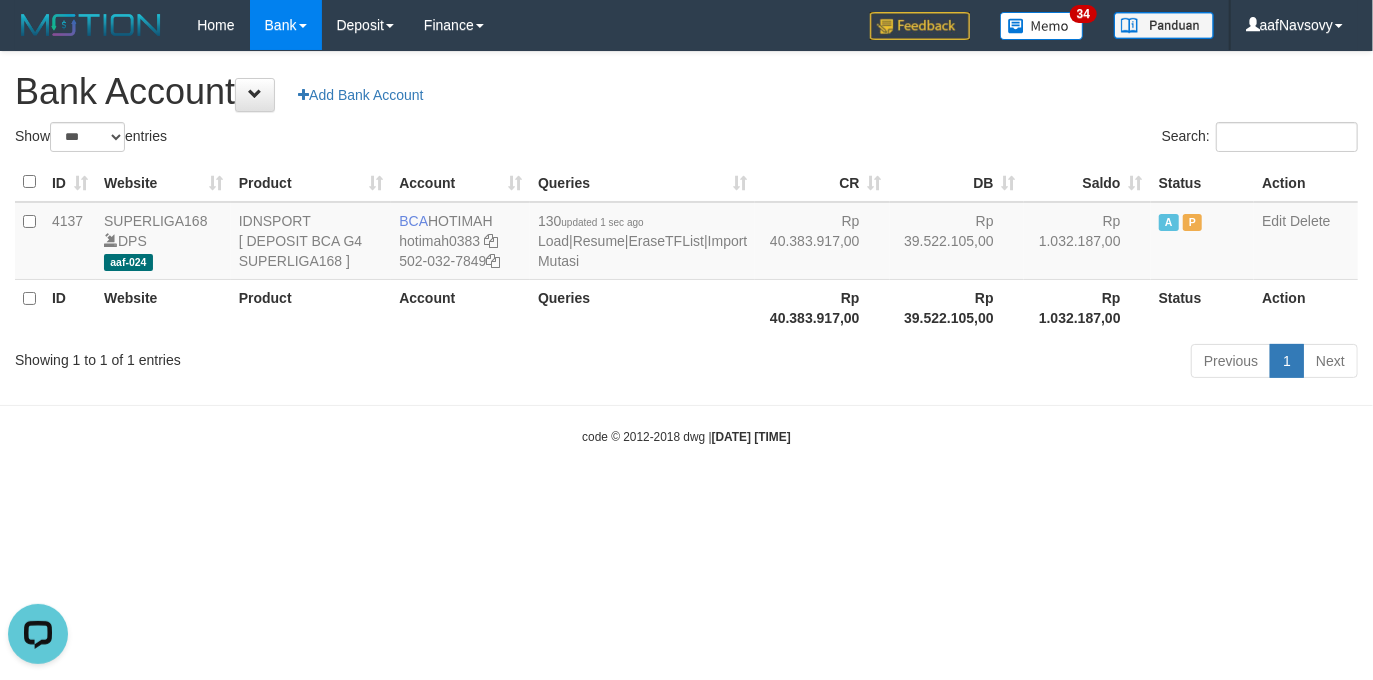 click on "Toggle navigation
Home
Bank
Account List
Load
By Website
Group
[ISPORT]													SUPERLIGA168
By Load Group (DPS)
34" at bounding box center (686, 248) 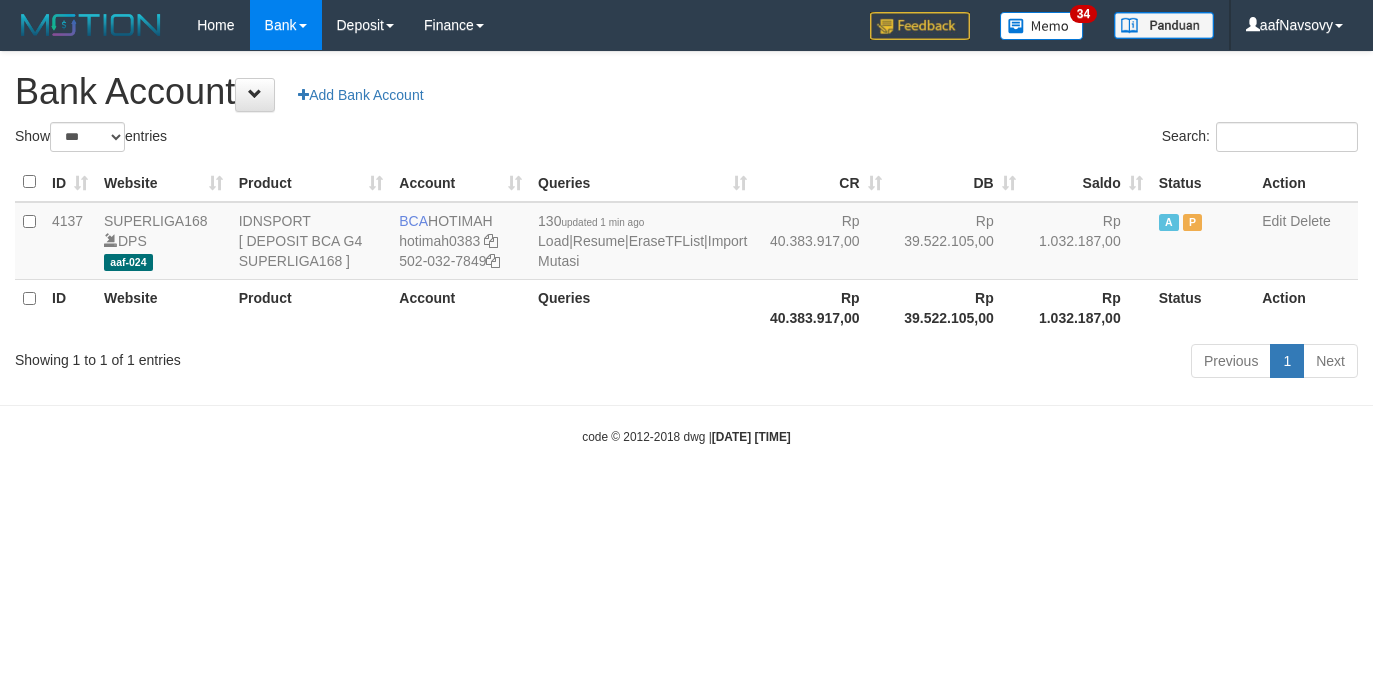 select on "***" 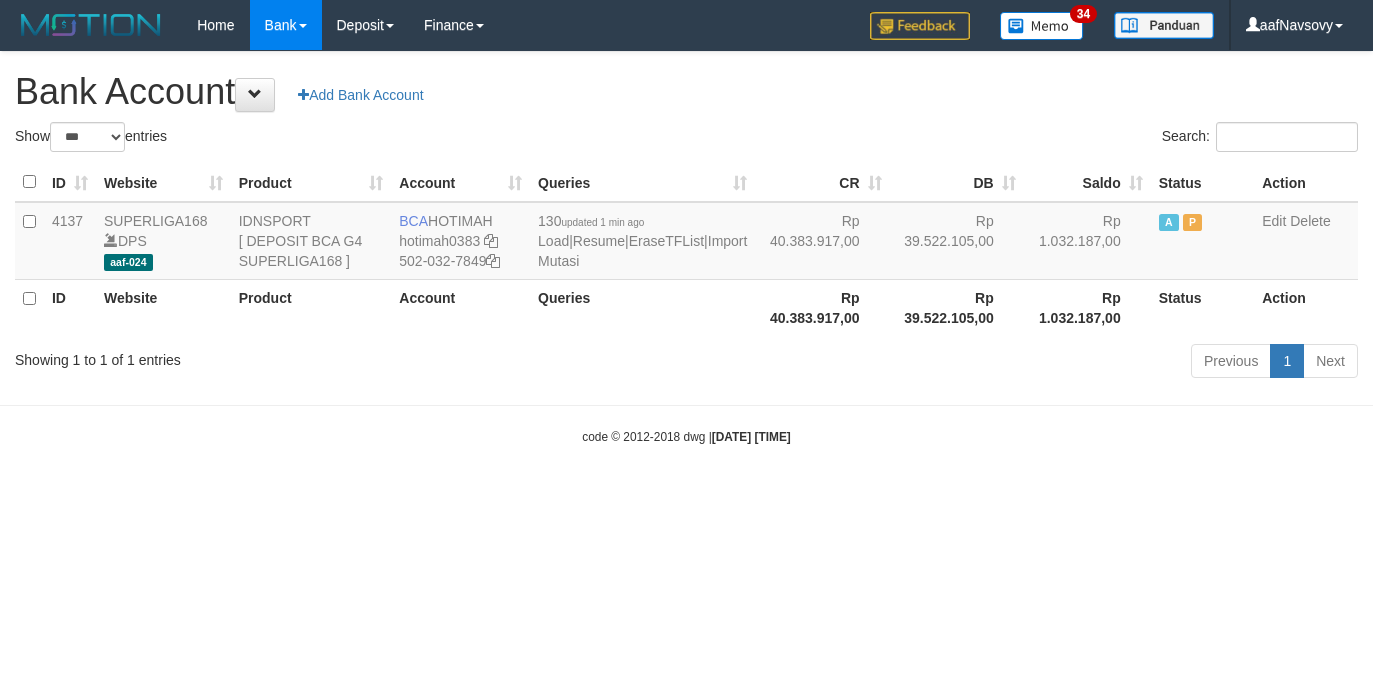 scroll, scrollTop: 0, scrollLeft: 0, axis: both 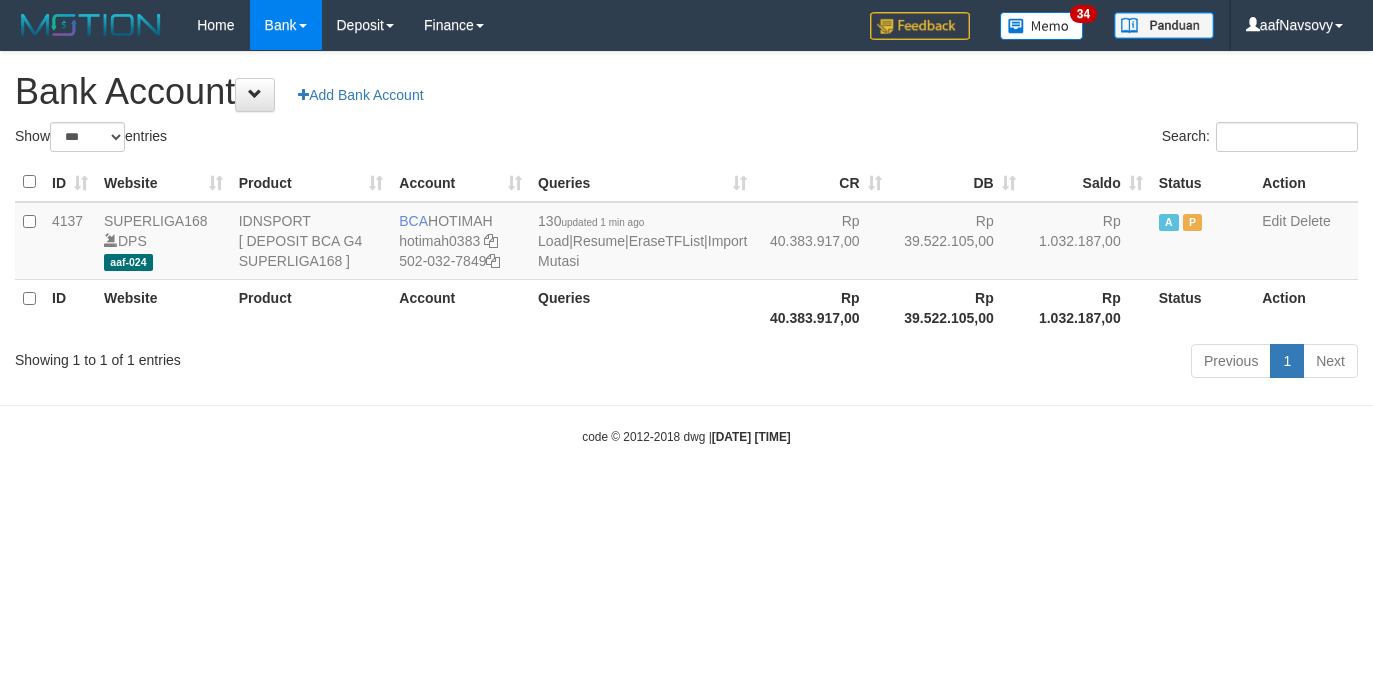 select on "***" 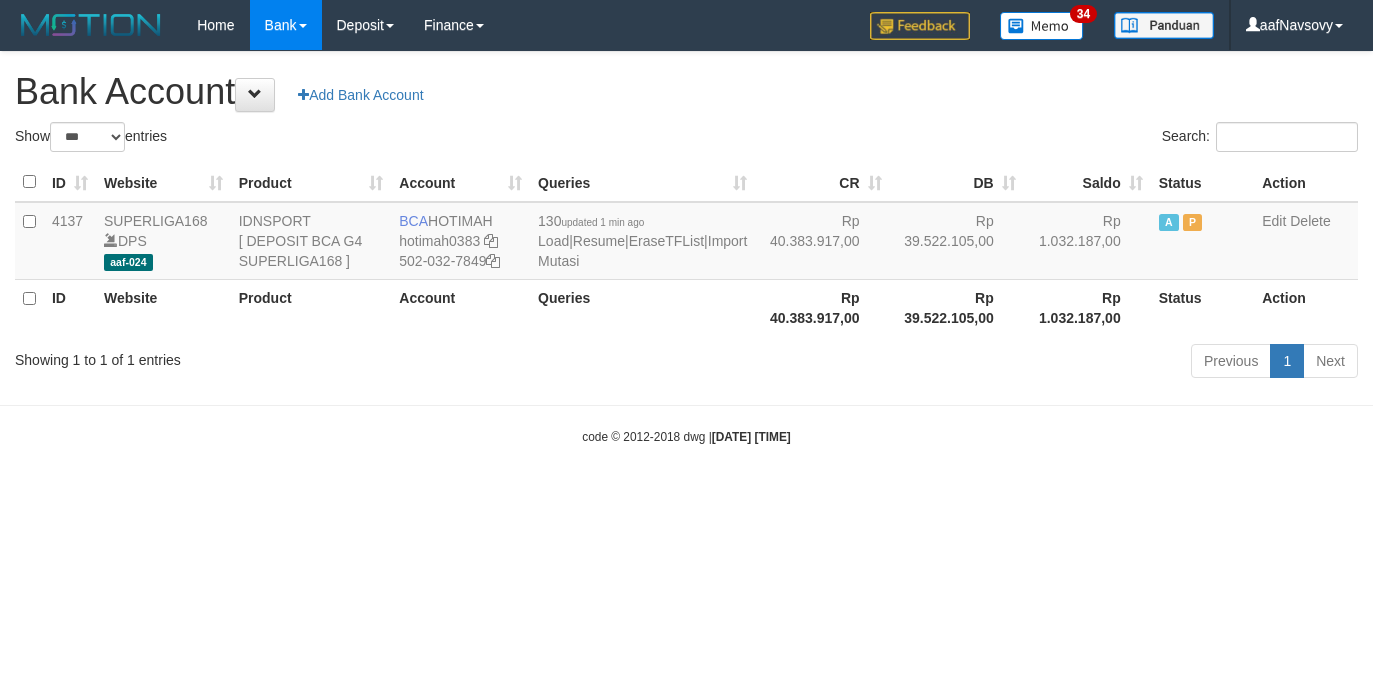 scroll, scrollTop: 0, scrollLeft: 0, axis: both 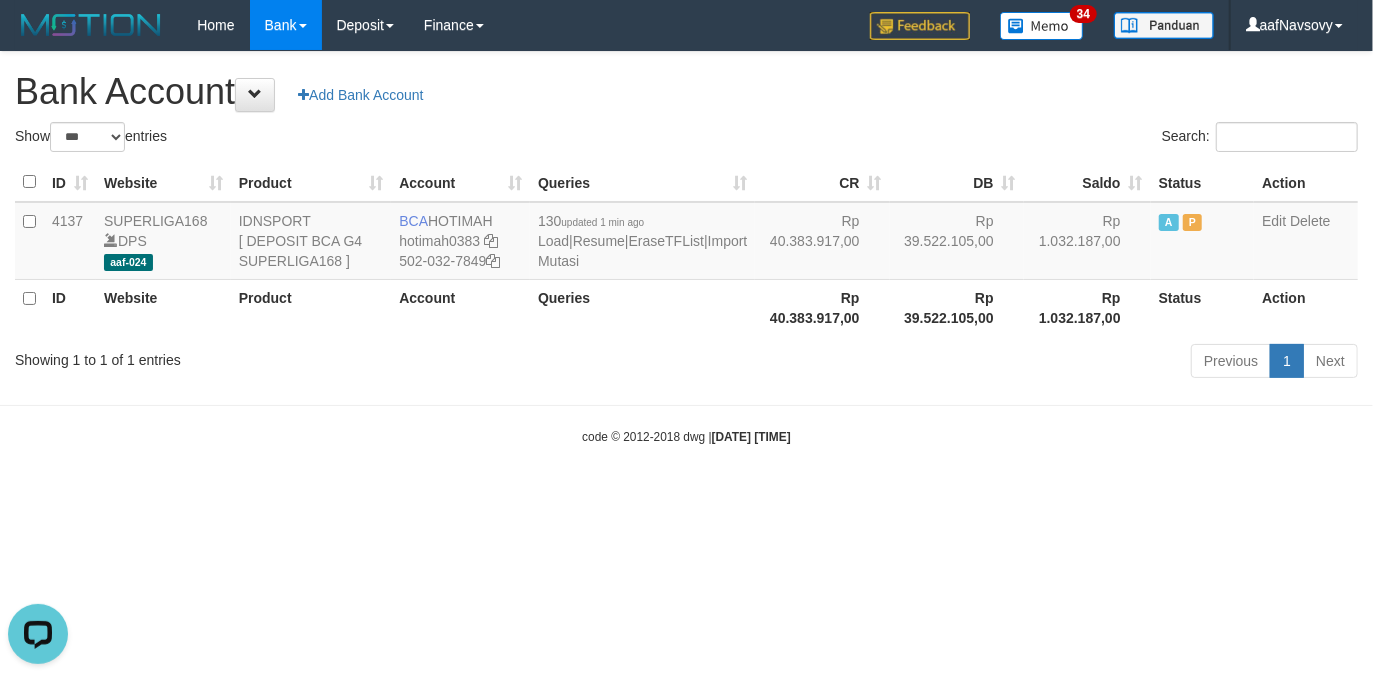 click on "Toggle navigation
Home
Bank
Account List
Load
By Website
Group
[ISPORT]													SUPERLIGA168
By Load Group (DPS)
34" at bounding box center (686, 248) 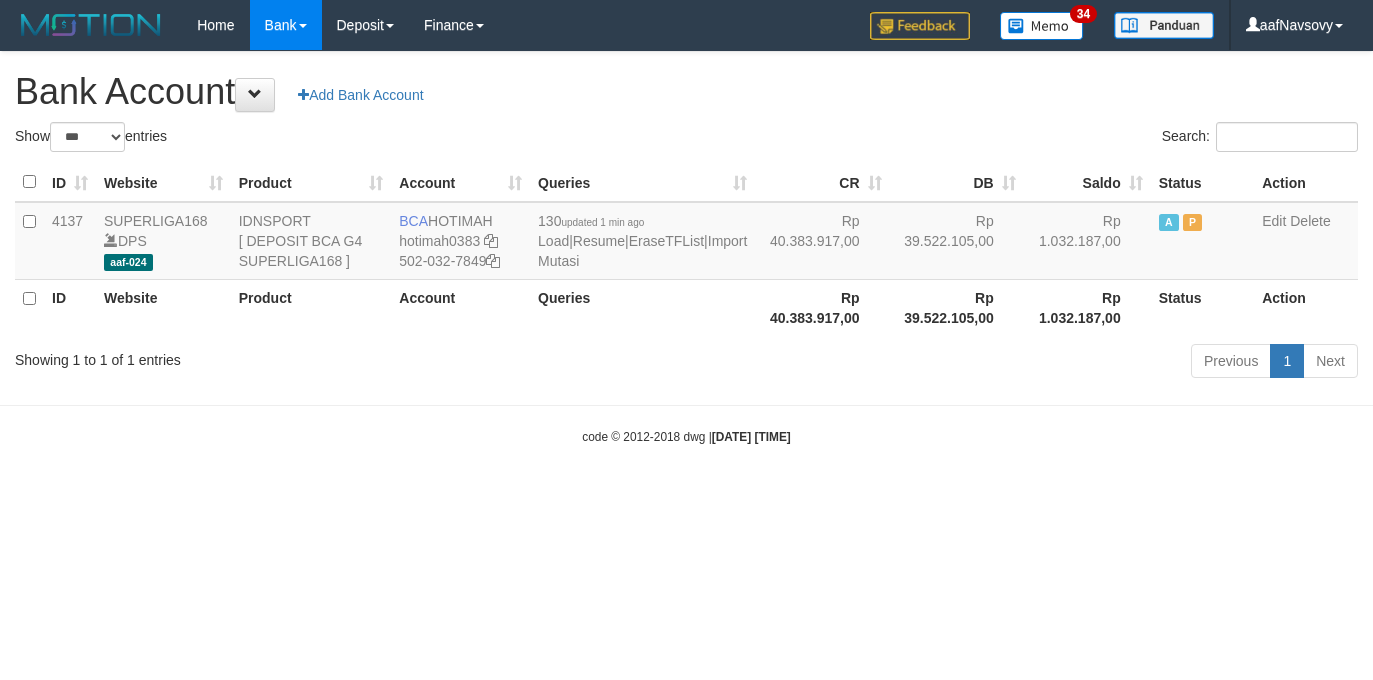 select on "***" 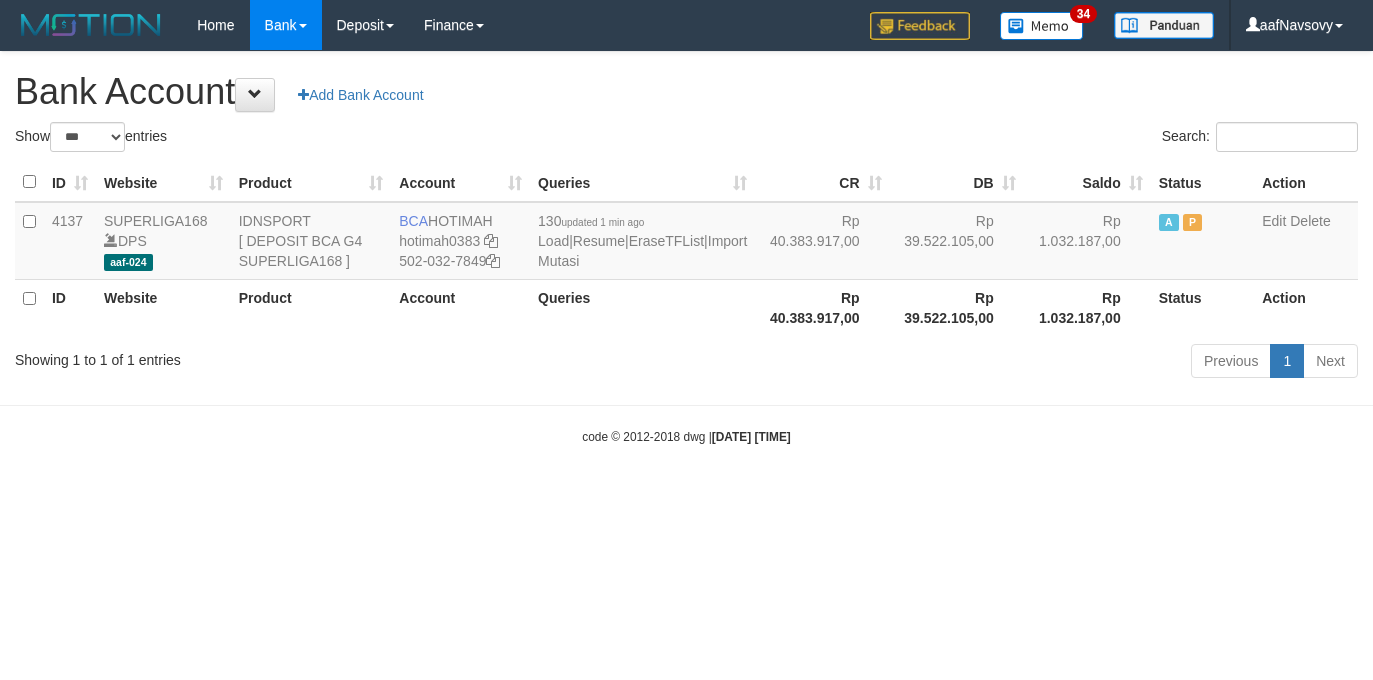 scroll, scrollTop: 0, scrollLeft: 0, axis: both 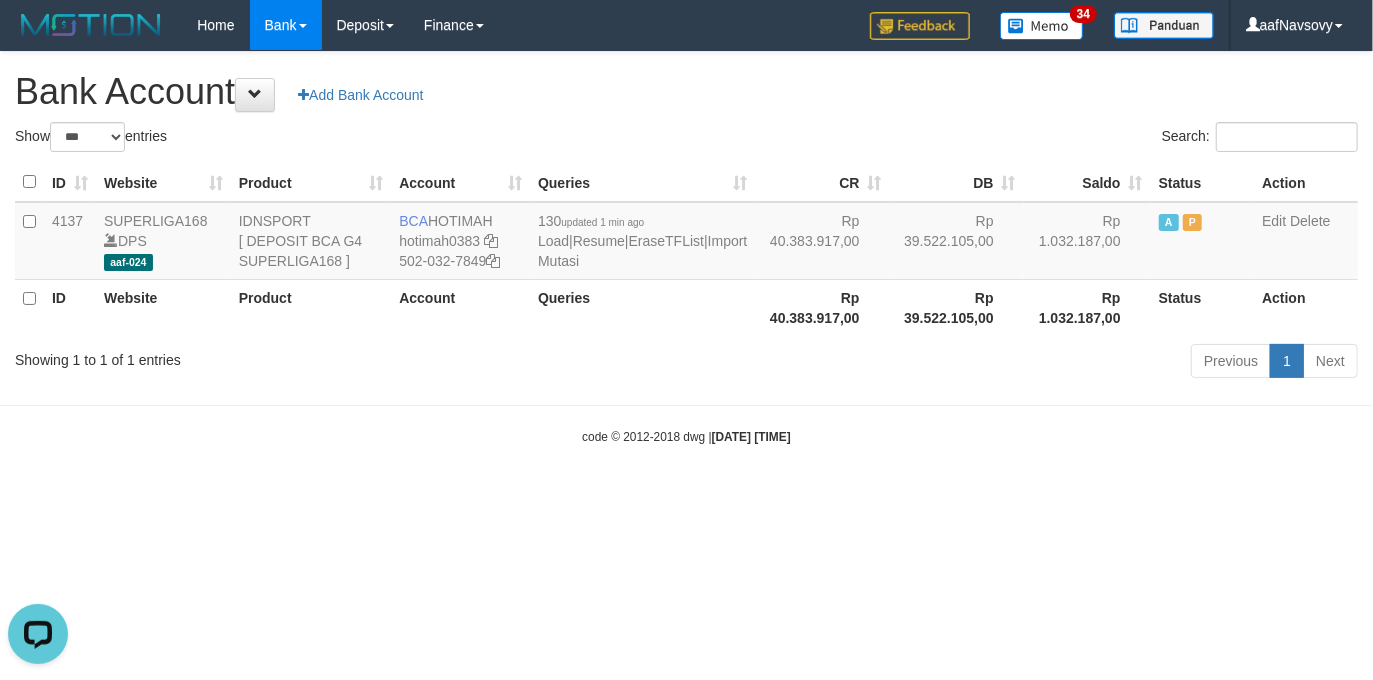 click on "Toggle navigation
Home
Bank
Account List
Load
By Website
Group
[ISPORT]													SUPERLIGA168
By Load Group (DPS)" at bounding box center [686, 248] 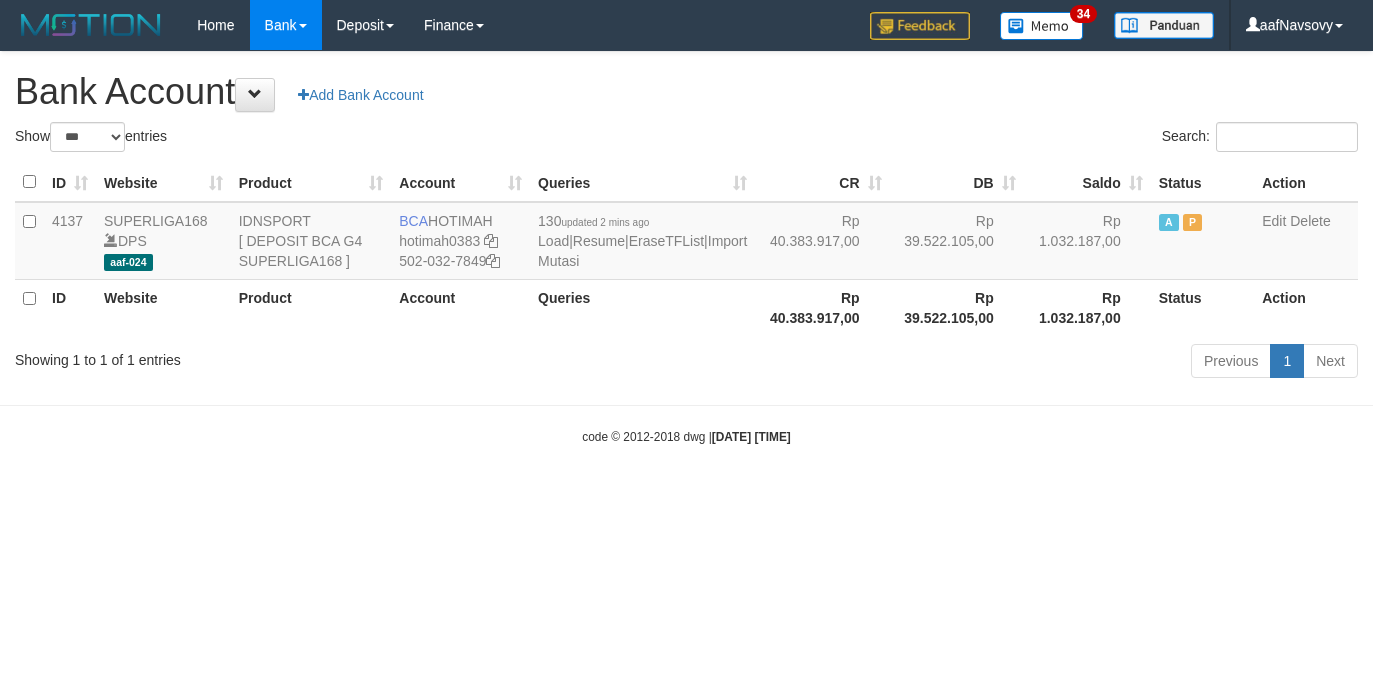 select on "***" 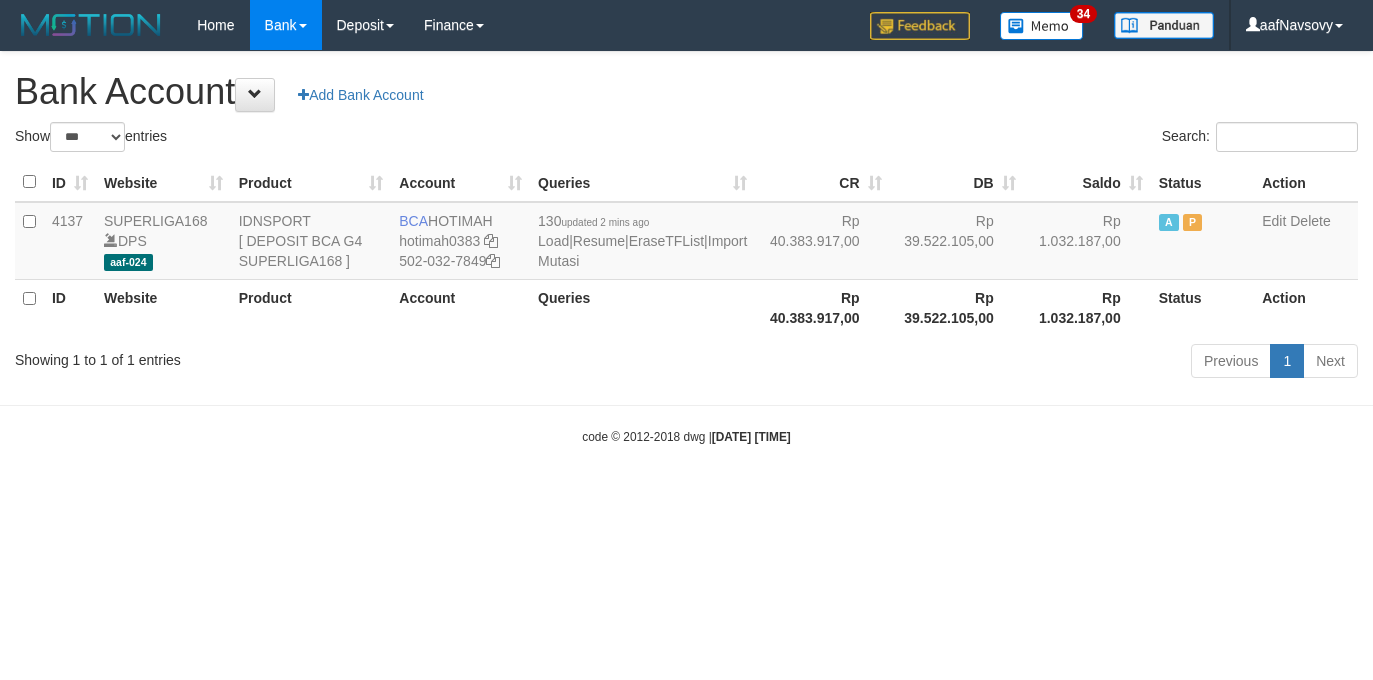 scroll, scrollTop: 0, scrollLeft: 0, axis: both 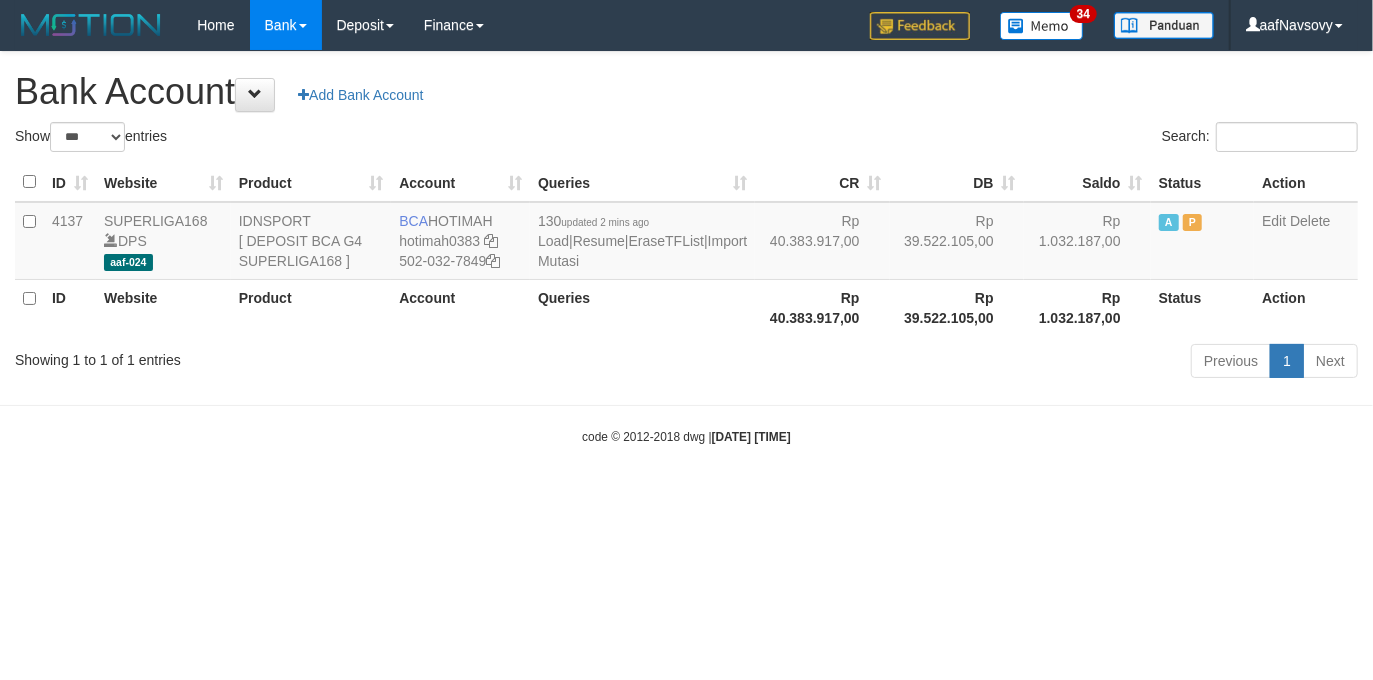 click on "Toggle navigation
Home
Bank
Account List
Load
By Website
Group
[ISPORT]													SUPERLIGA168
By Load Group (DPS)" at bounding box center [686, 248] 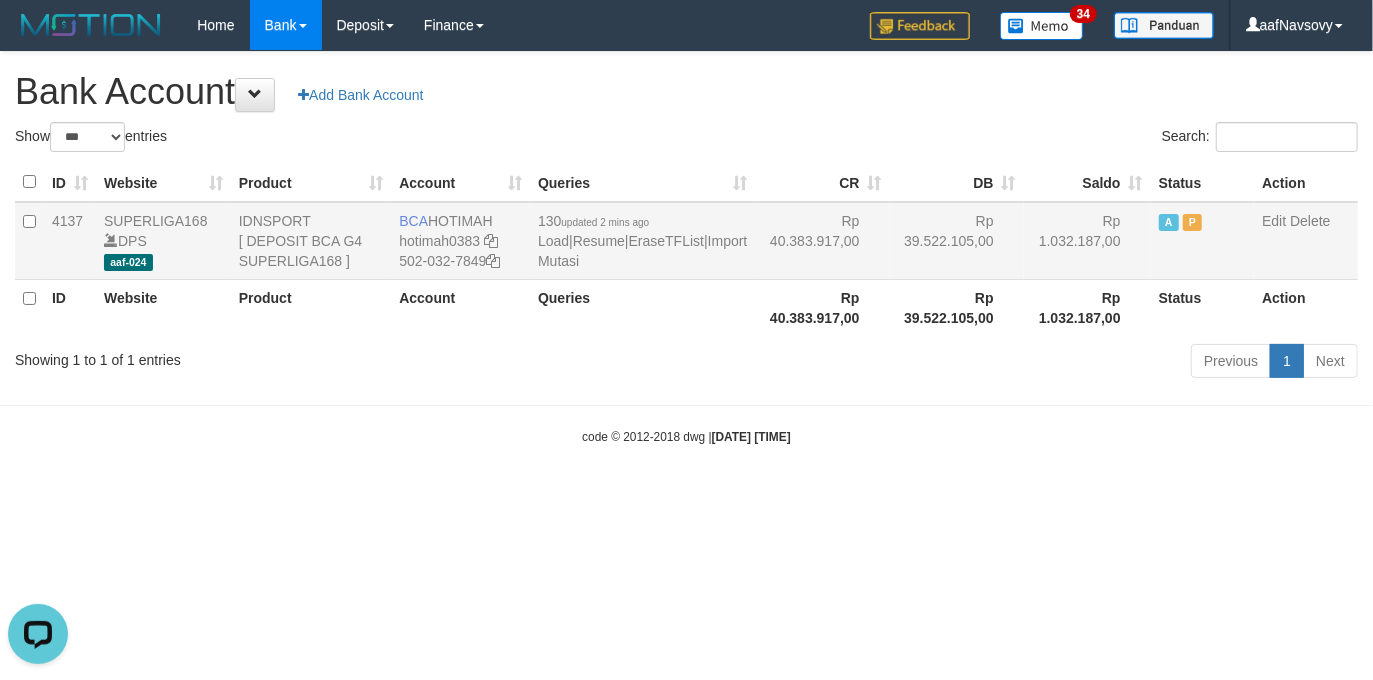 scroll, scrollTop: 0, scrollLeft: 0, axis: both 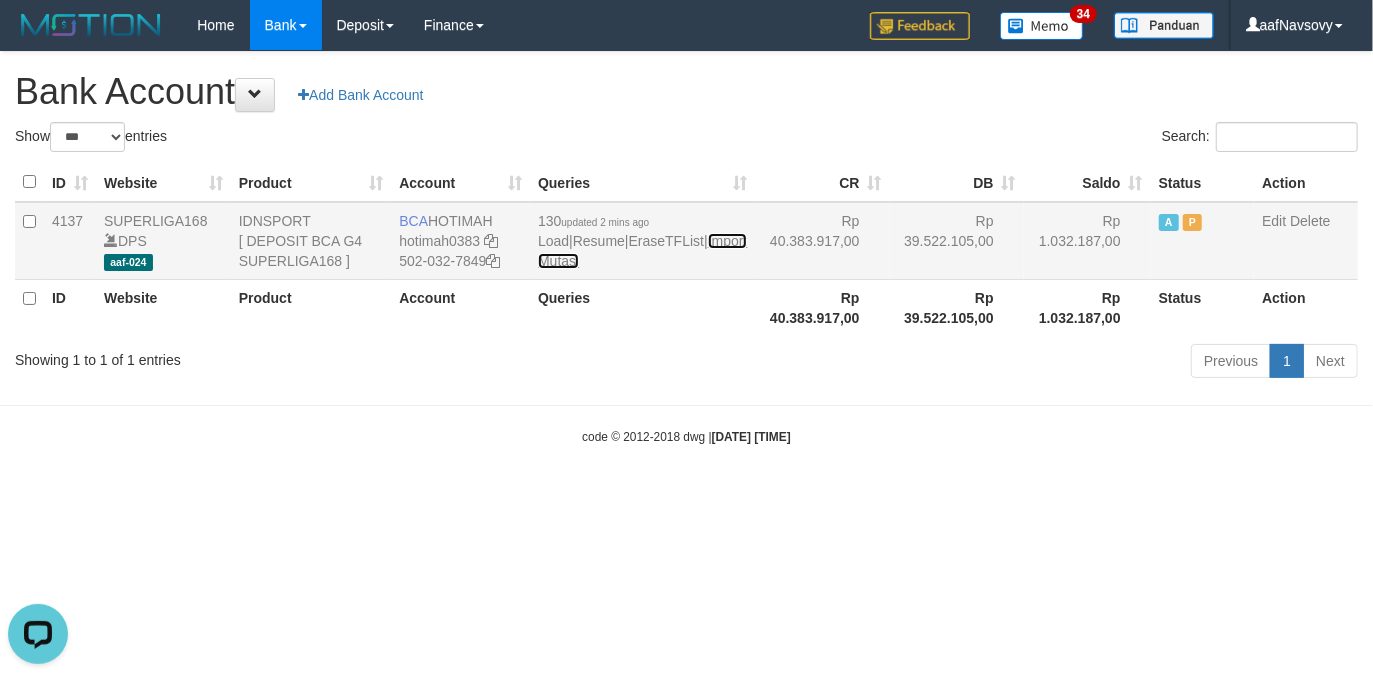 click on "Import Mutasi" at bounding box center (642, 251) 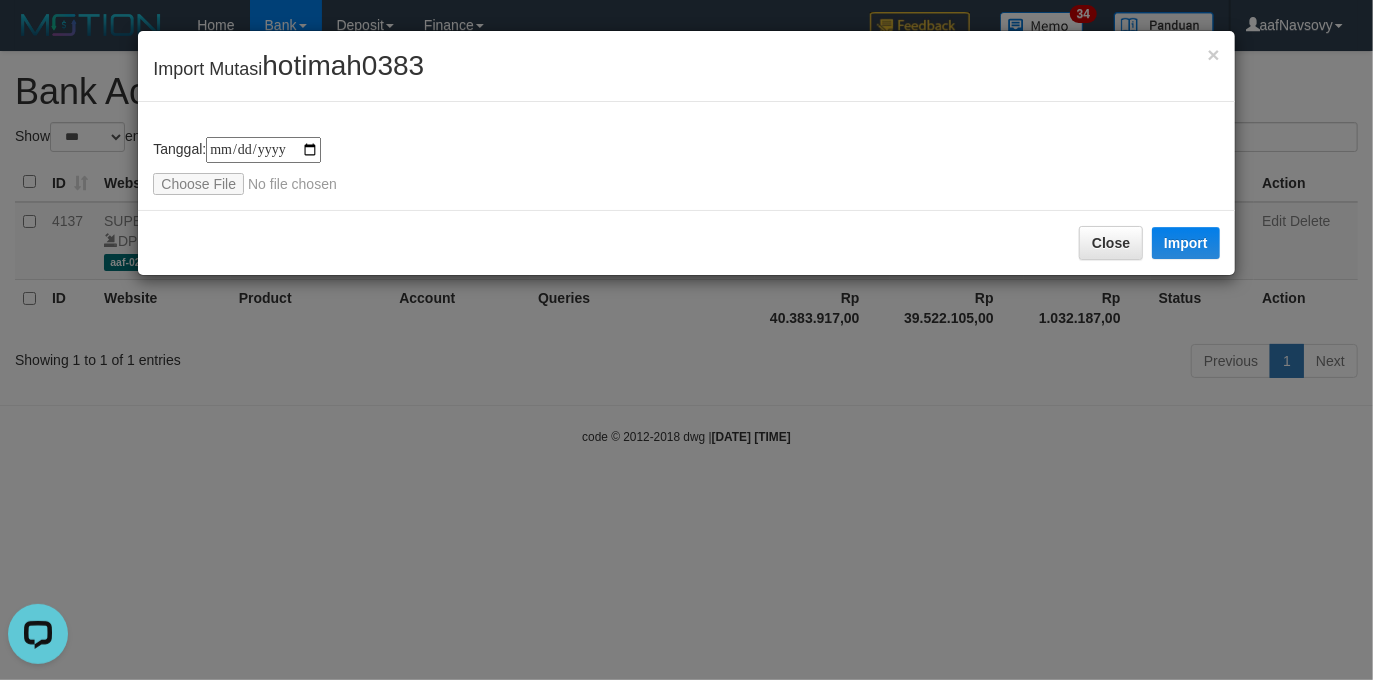 type on "**********" 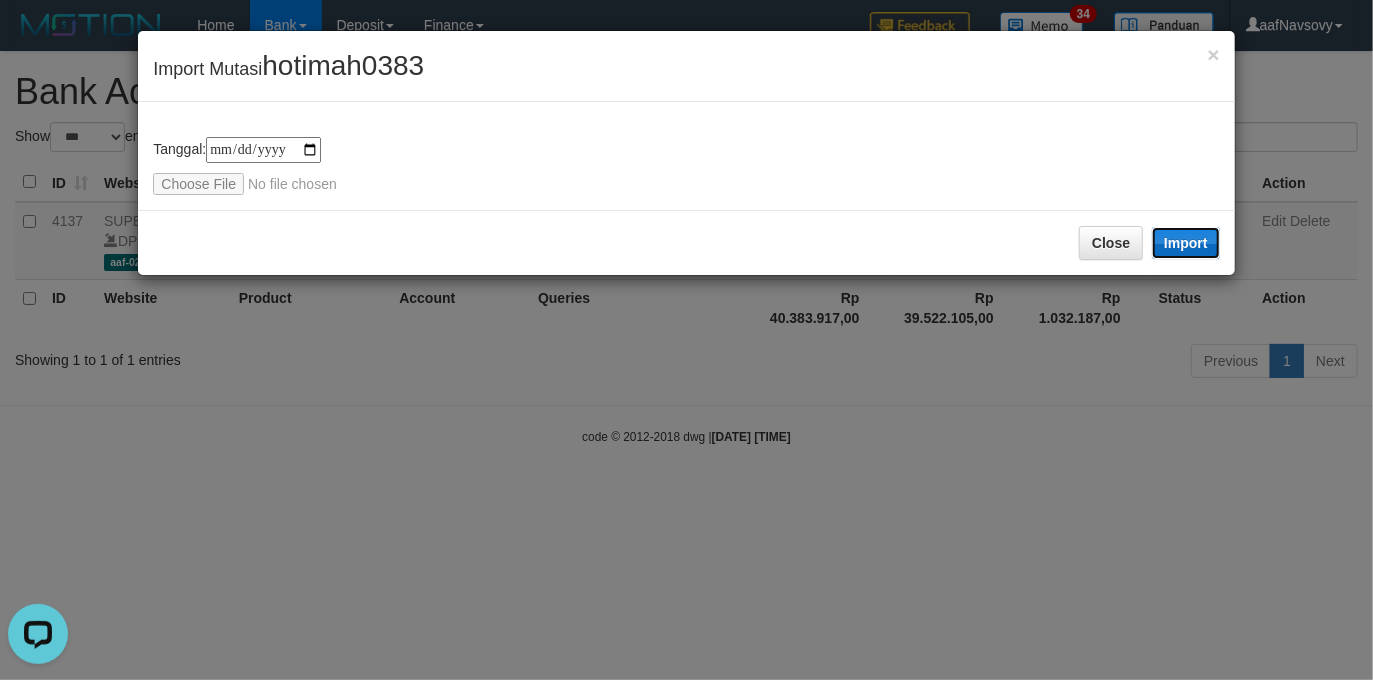 click on "Import" at bounding box center (1186, 243) 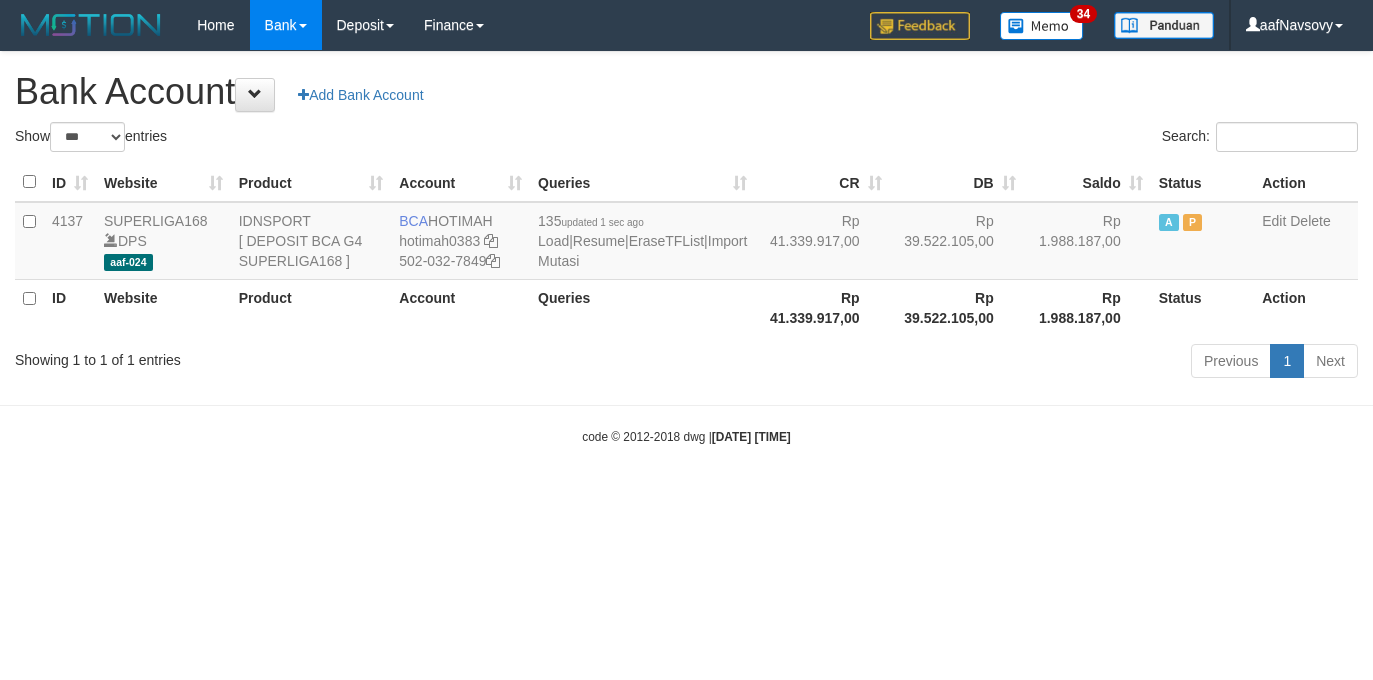 select on "***" 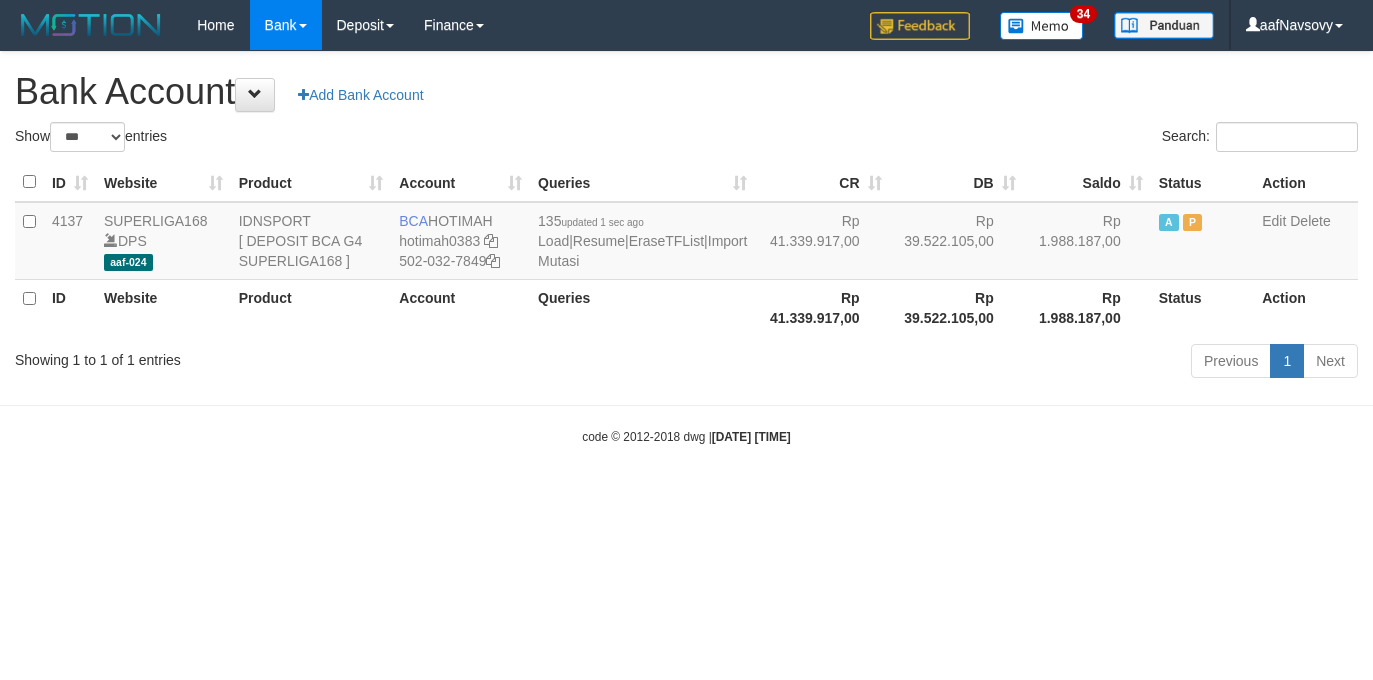 scroll, scrollTop: 0, scrollLeft: 0, axis: both 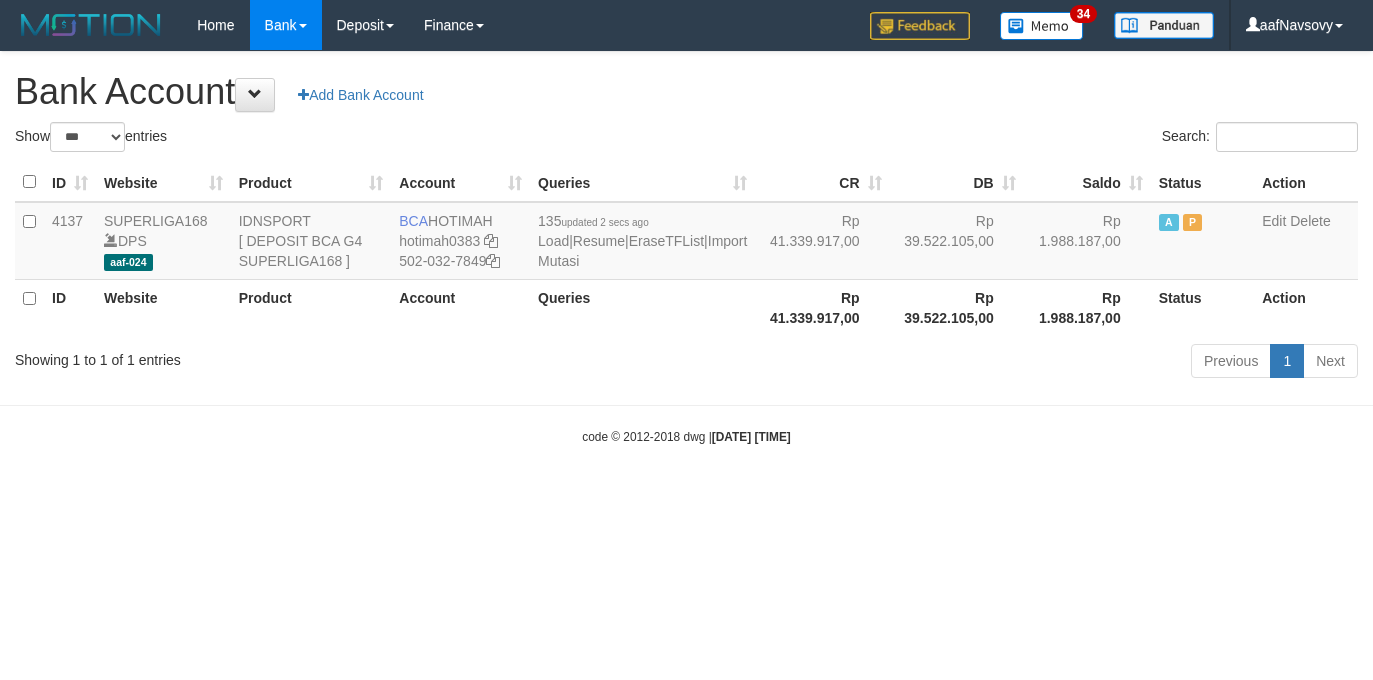 select on "***" 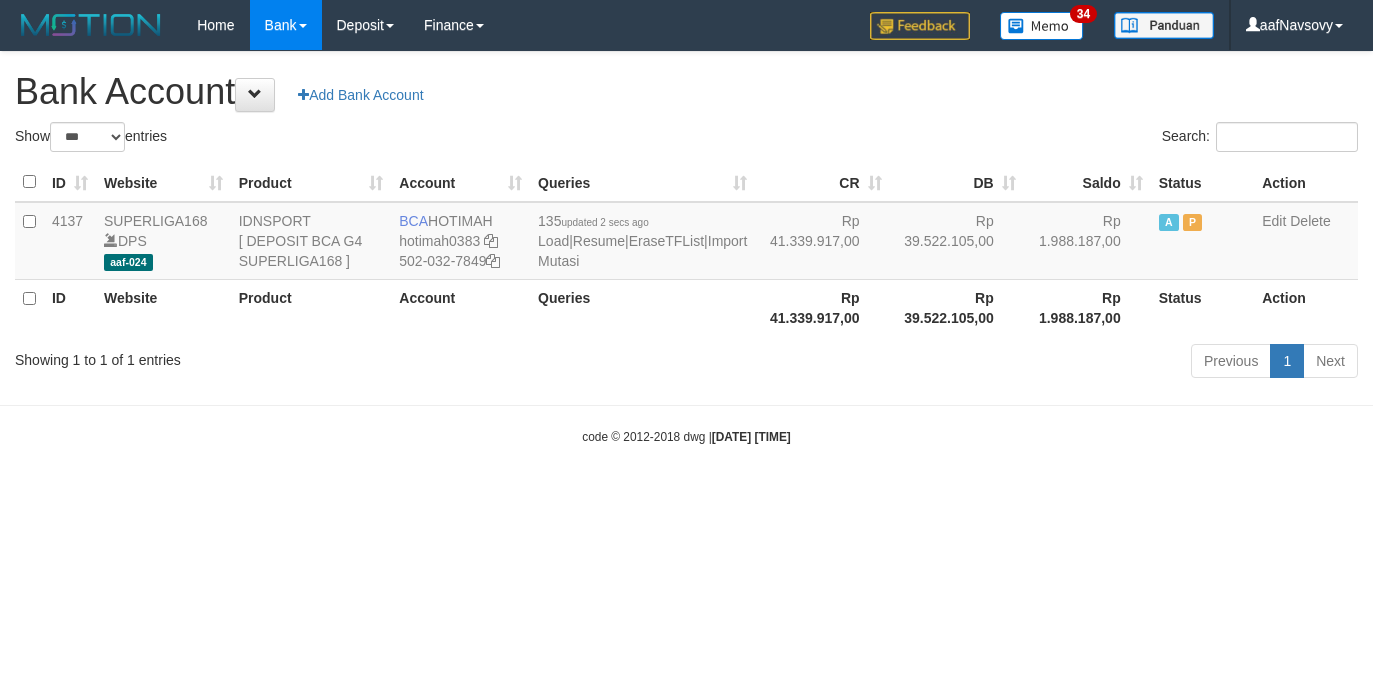 scroll, scrollTop: 0, scrollLeft: 0, axis: both 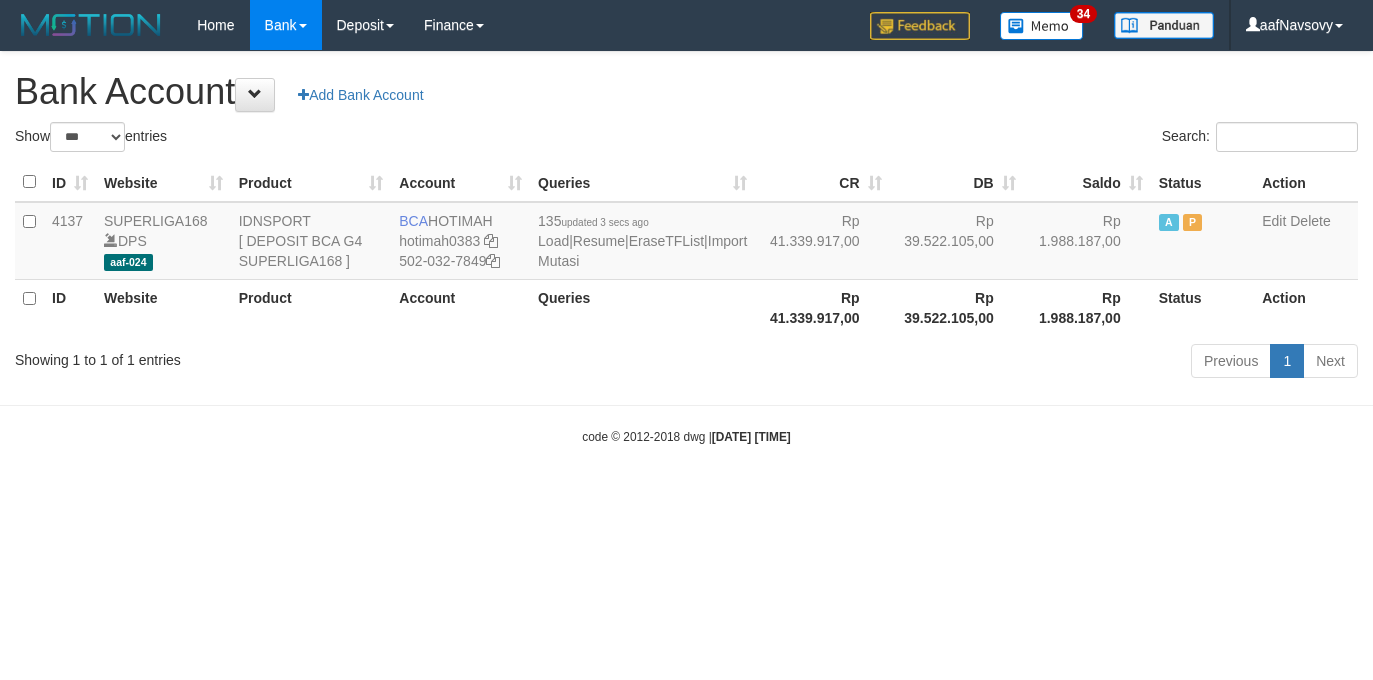 select on "***" 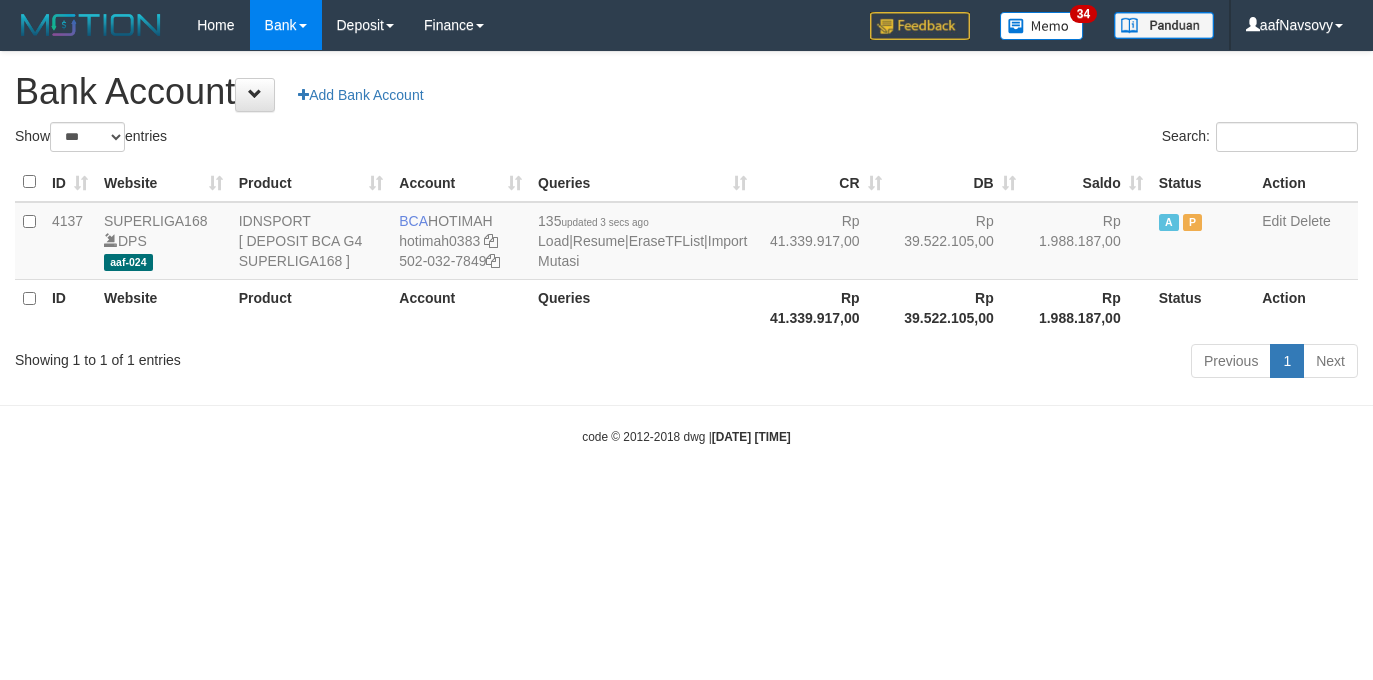 scroll, scrollTop: 0, scrollLeft: 0, axis: both 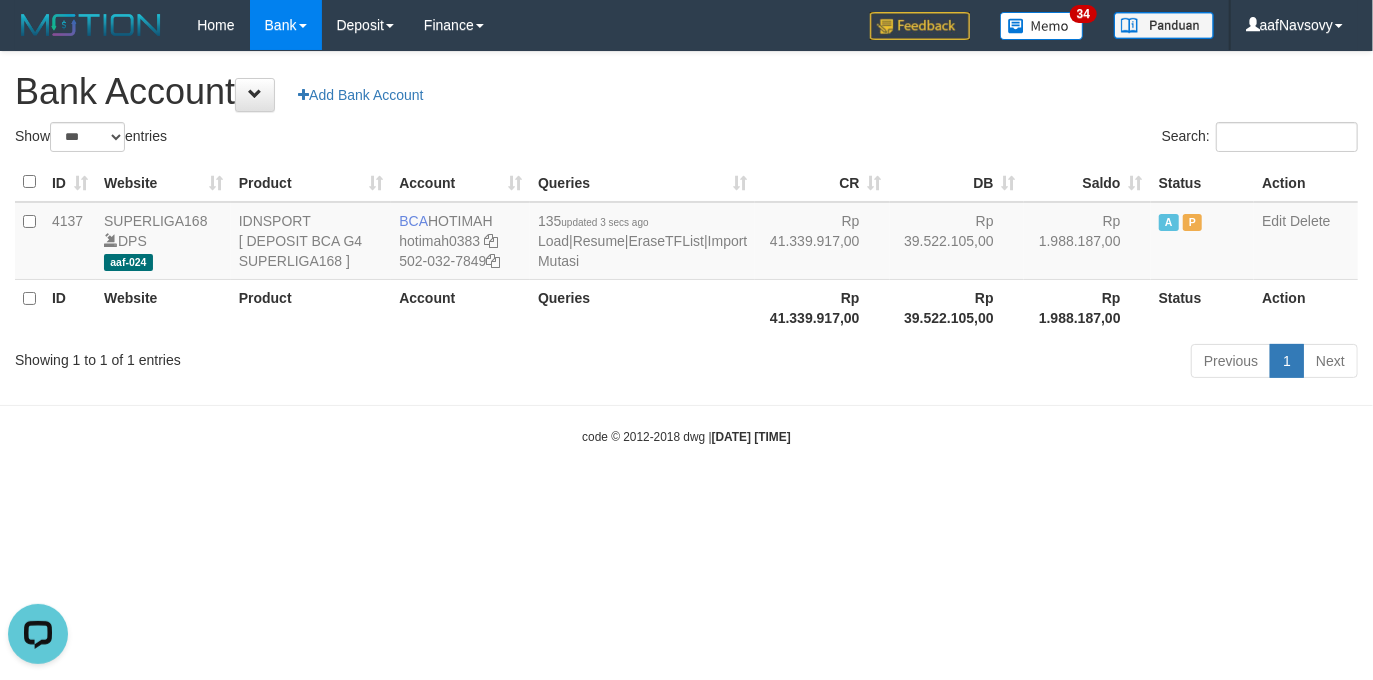 click on "Toggle navigation
Home
Bank
Account List
Load
By Website
Group
[ISPORT]													SUPERLIGA168
By Load Group (DPS)" at bounding box center (686, 248) 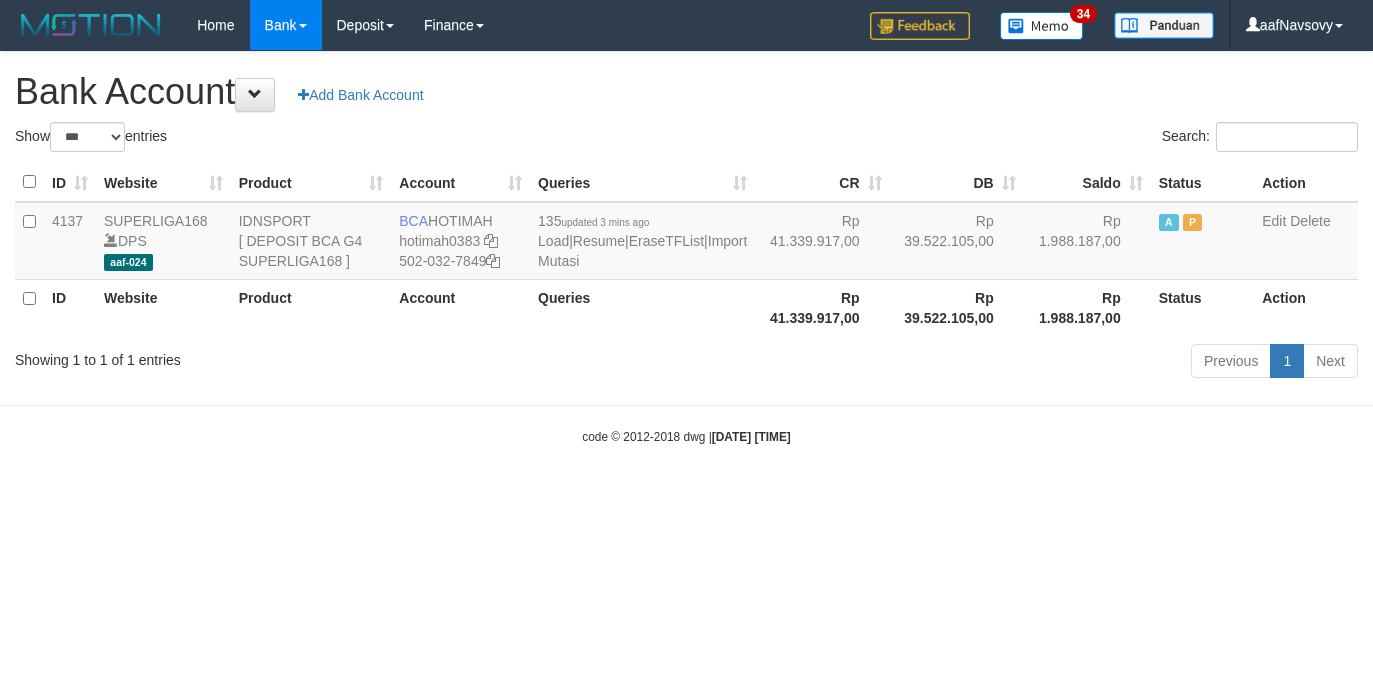 select on "***" 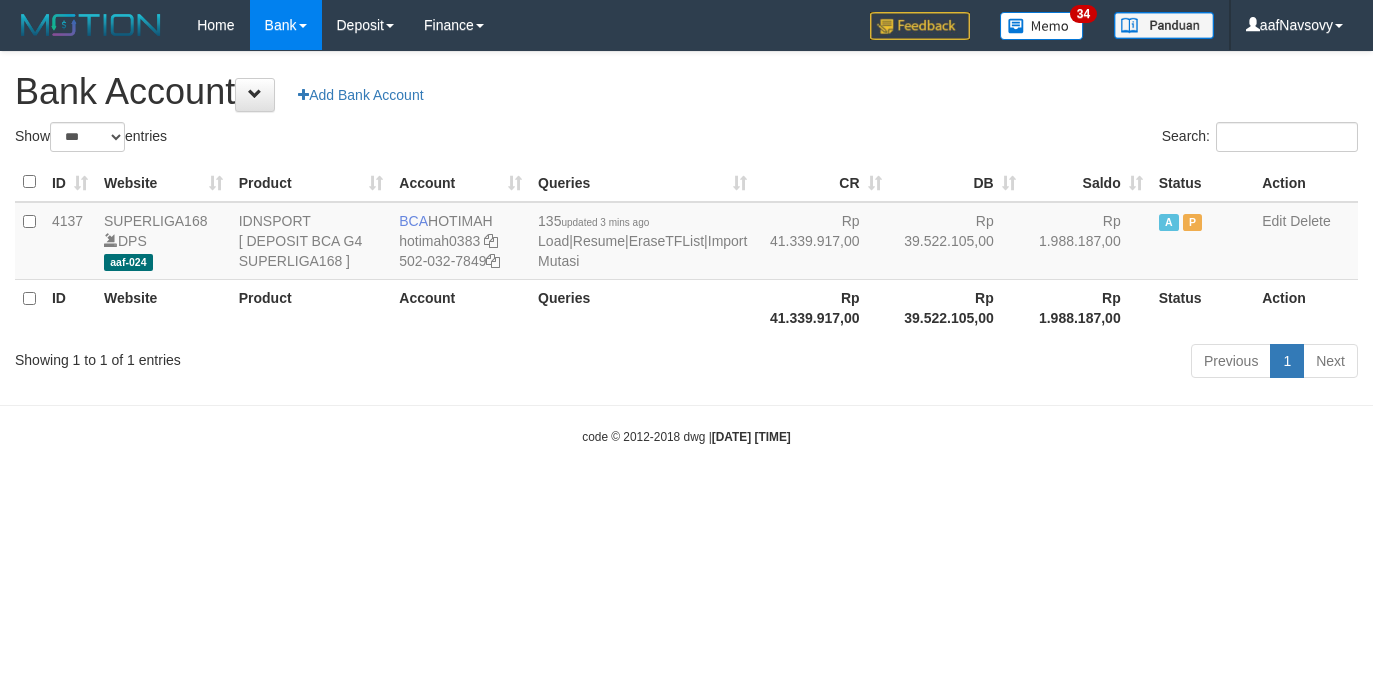 scroll, scrollTop: 0, scrollLeft: 0, axis: both 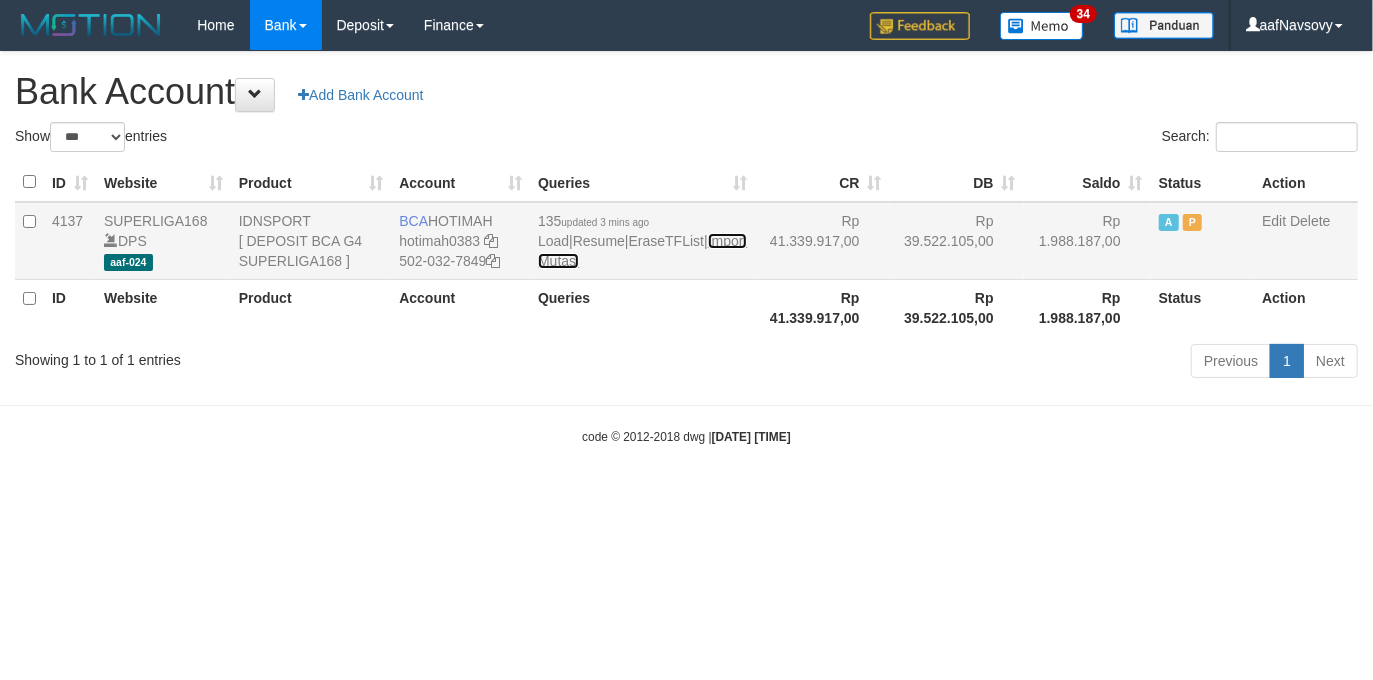 click on "Import Mutasi" at bounding box center [642, 251] 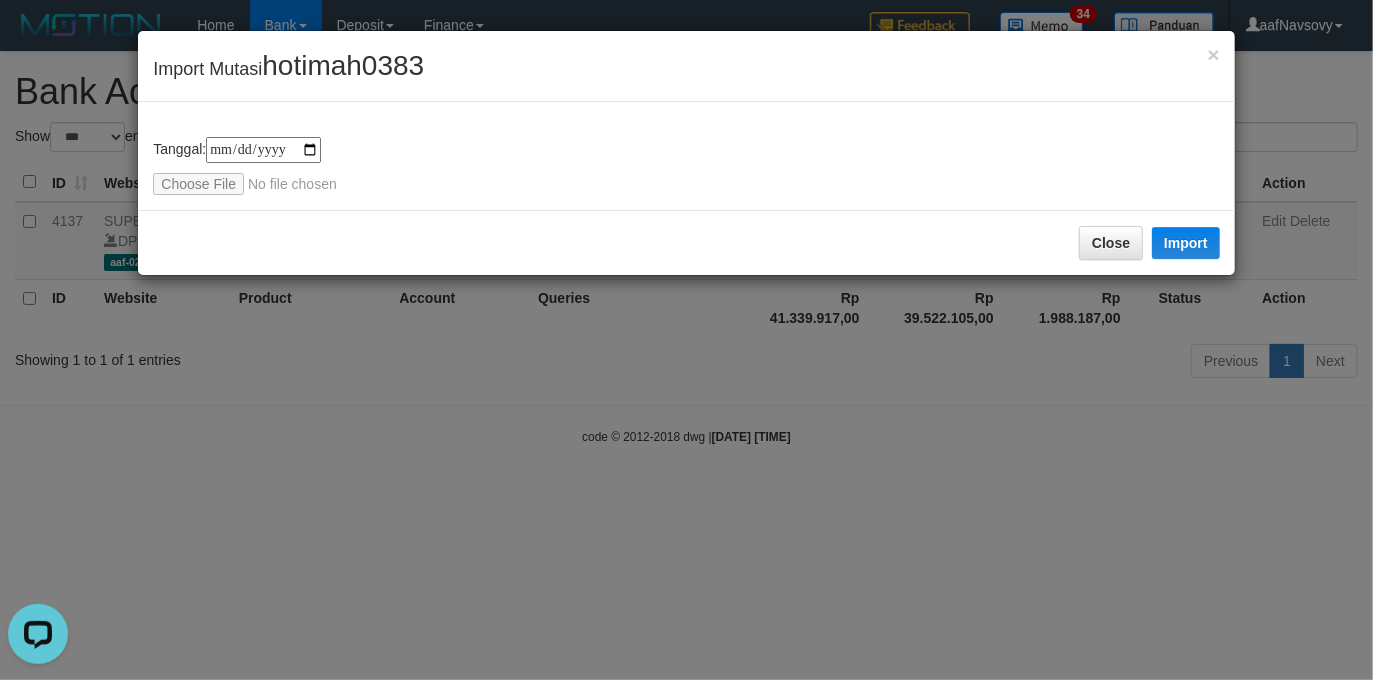 scroll, scrollTop: 0, scrollLeft: 0, axis: both 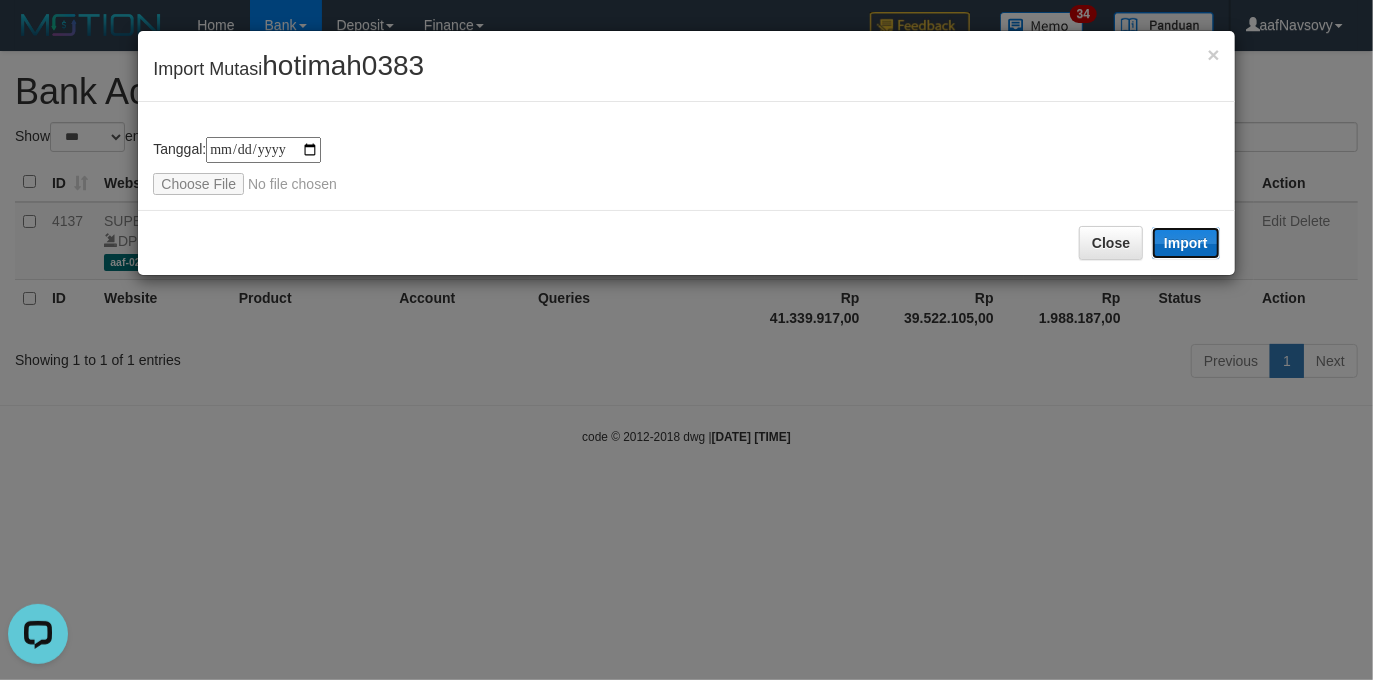click on "Import" at bounding box center (1186, 243) 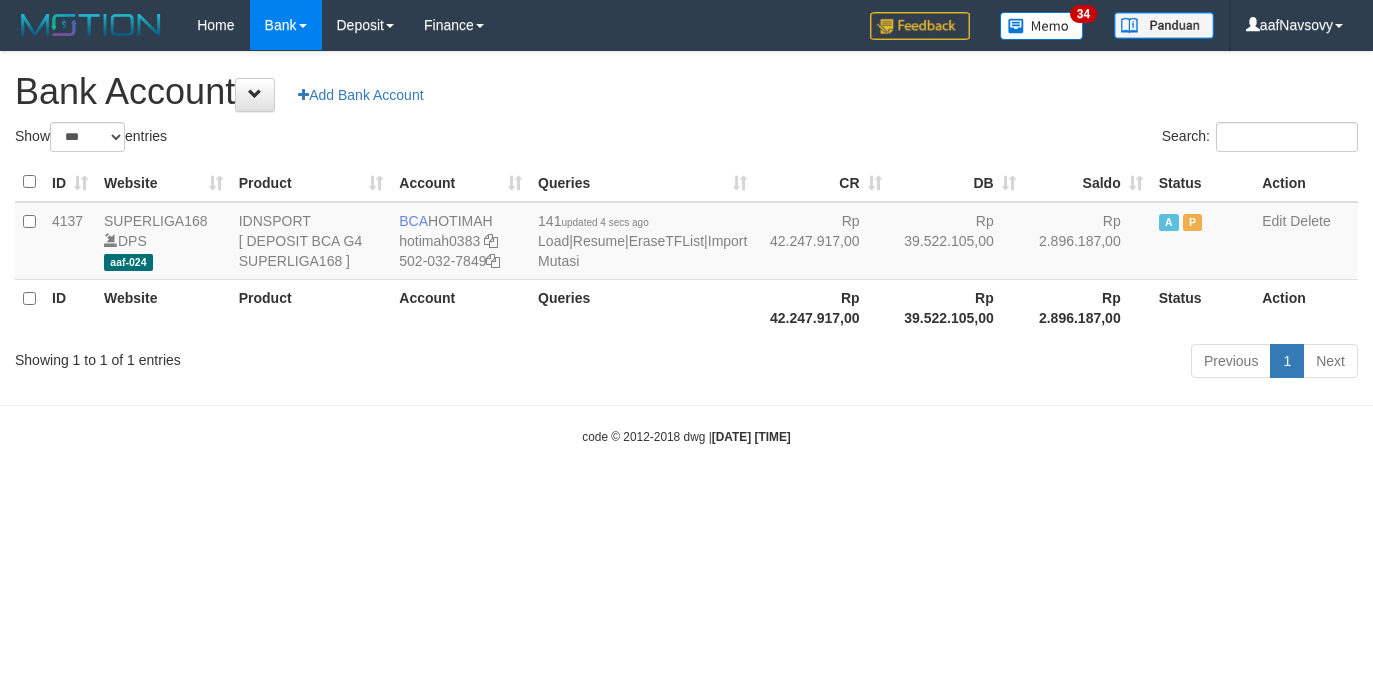 select on "***" 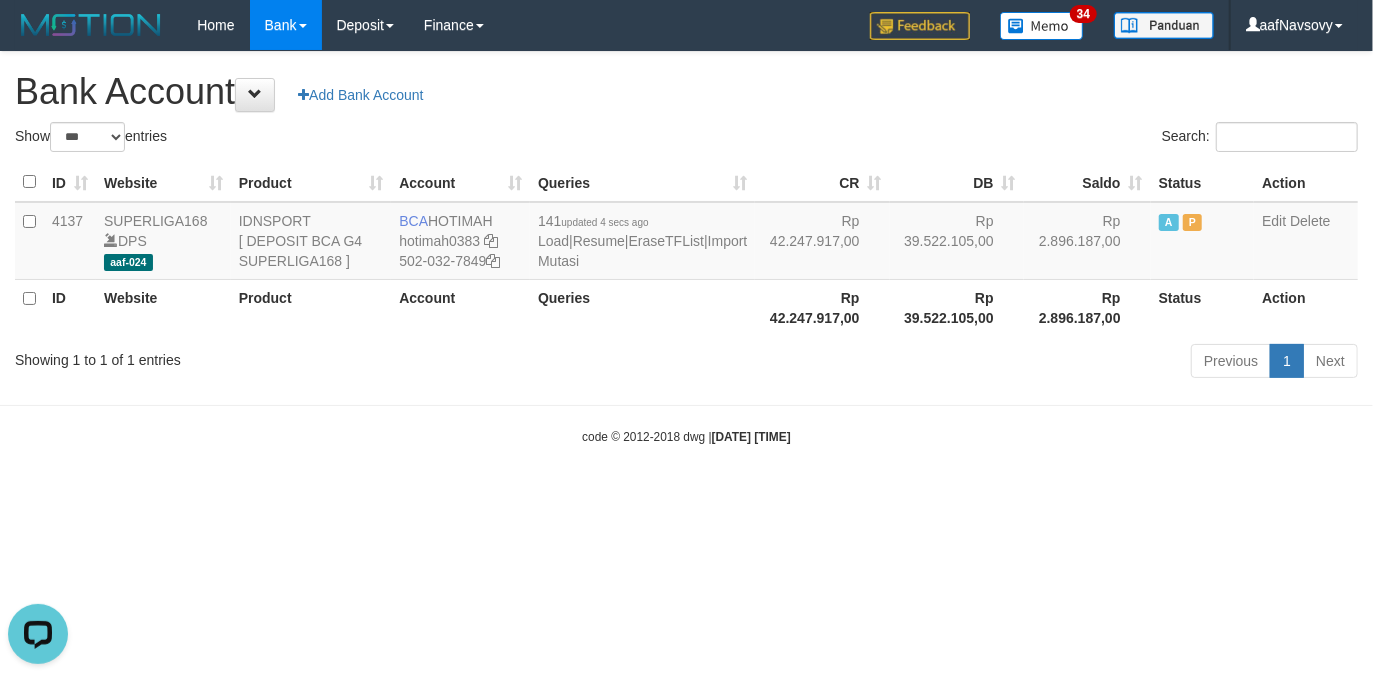 scroll, scrollTop: 0, scrollLeft: 0, axis: both 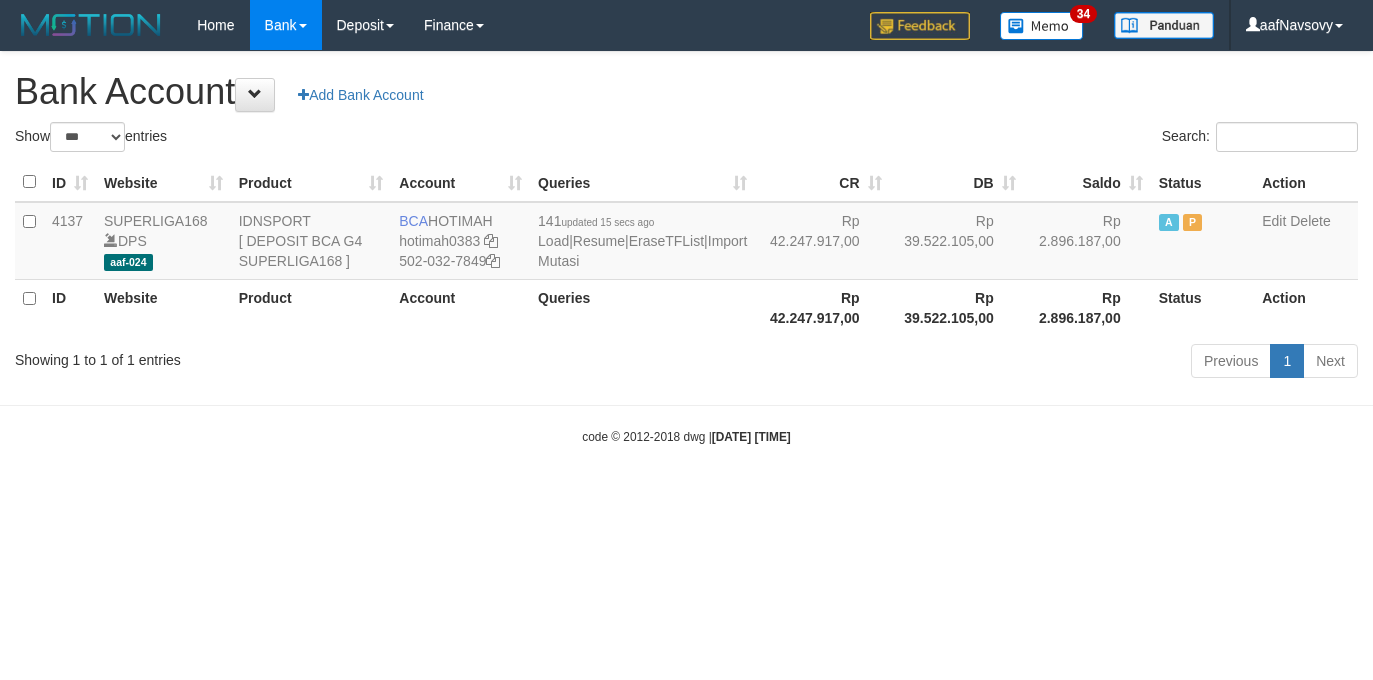 select on "***" 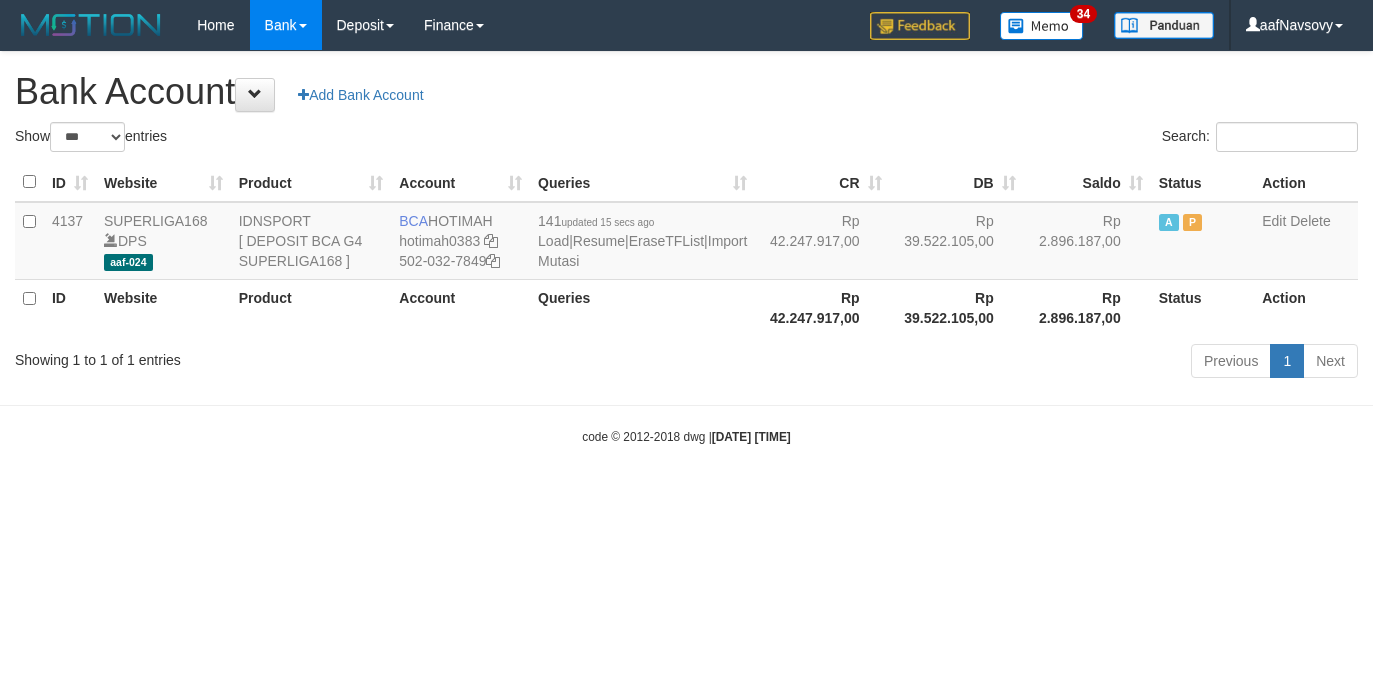 scroll, scrollTop: 0, scrollLeft: 0, axis: both 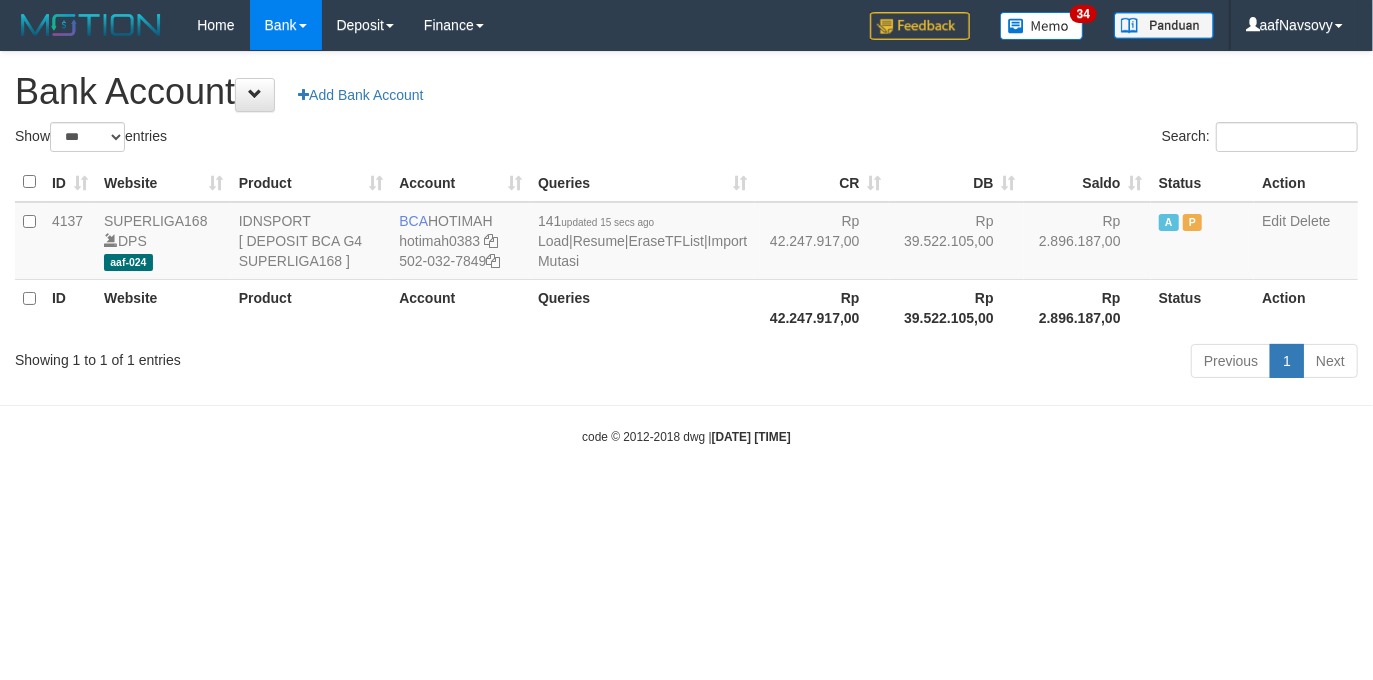 click on "Toggle navigation
Home
Bank
Account List
Load
By Website
Group
[ISPORT]													SUPERLIGA168
By Load Group (DPS)
34" at bounding box center (686, 248) 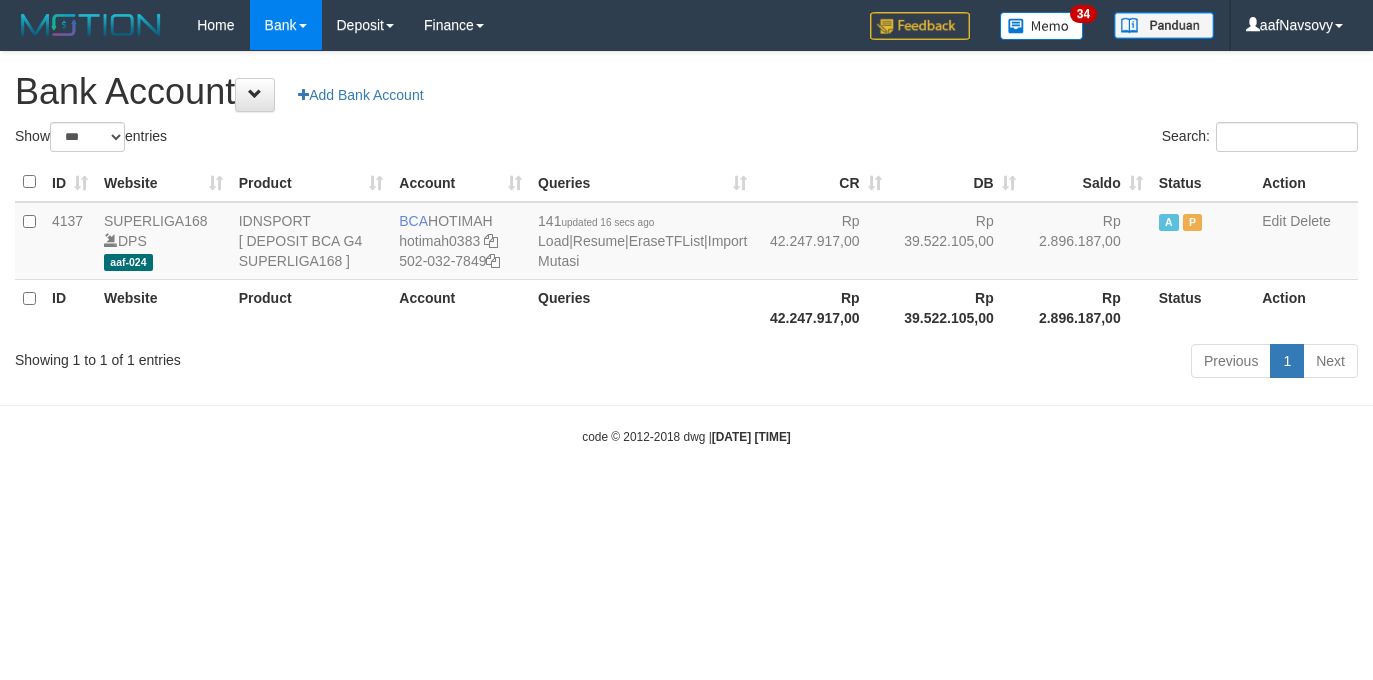 select on "***" 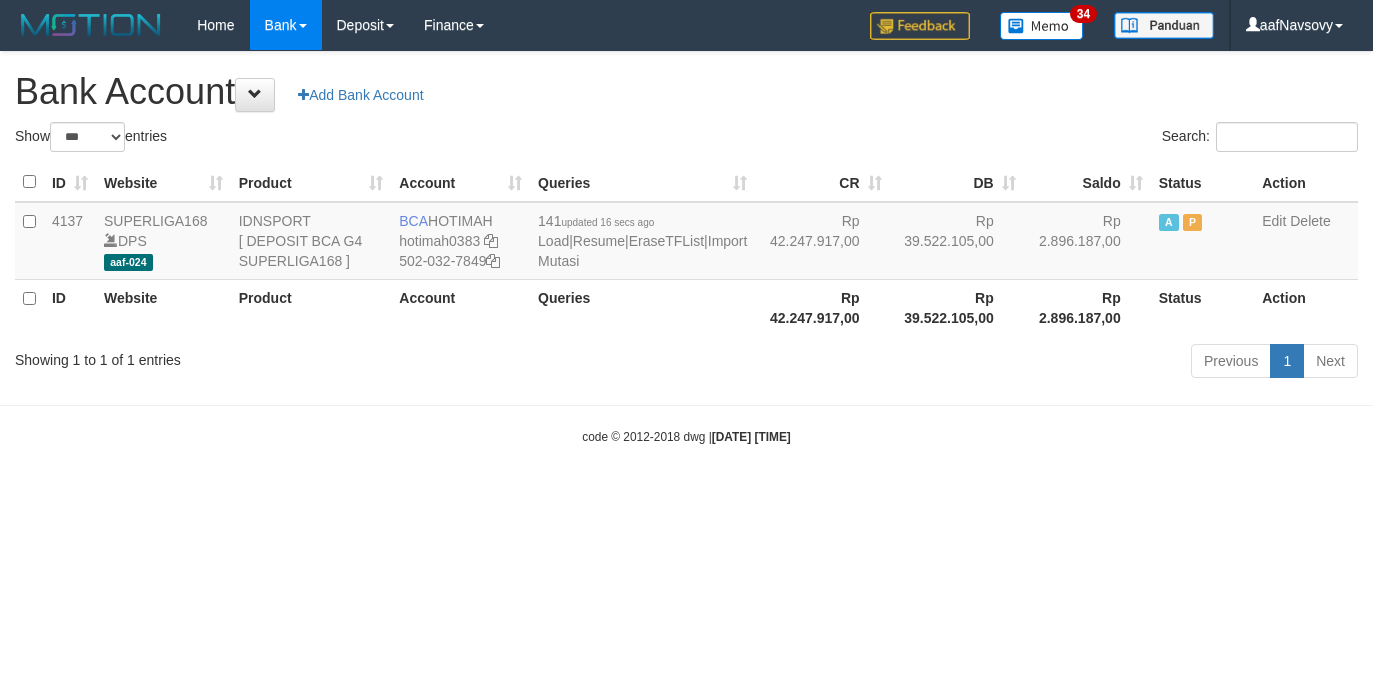 scroll, scrollTop: 0, scrollLeft: 0, axis: both 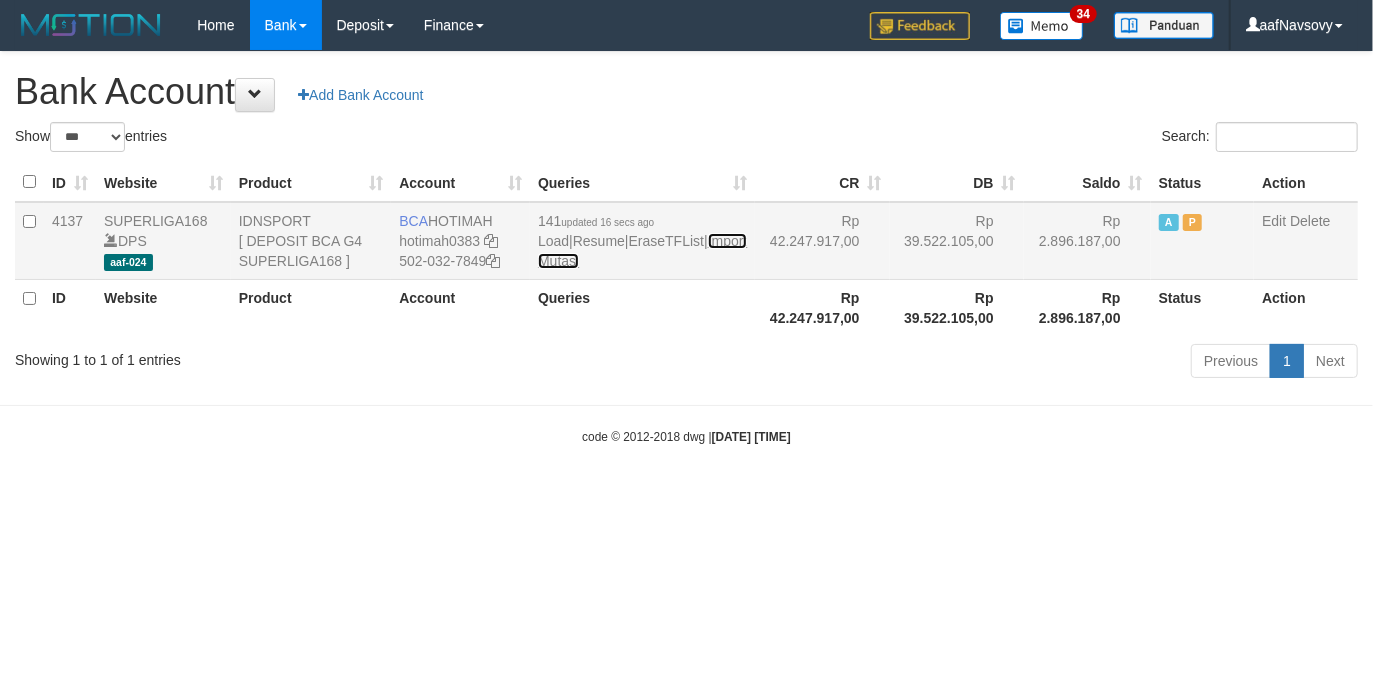 click on "Import Mutasi" at bounding box center [642, 251] 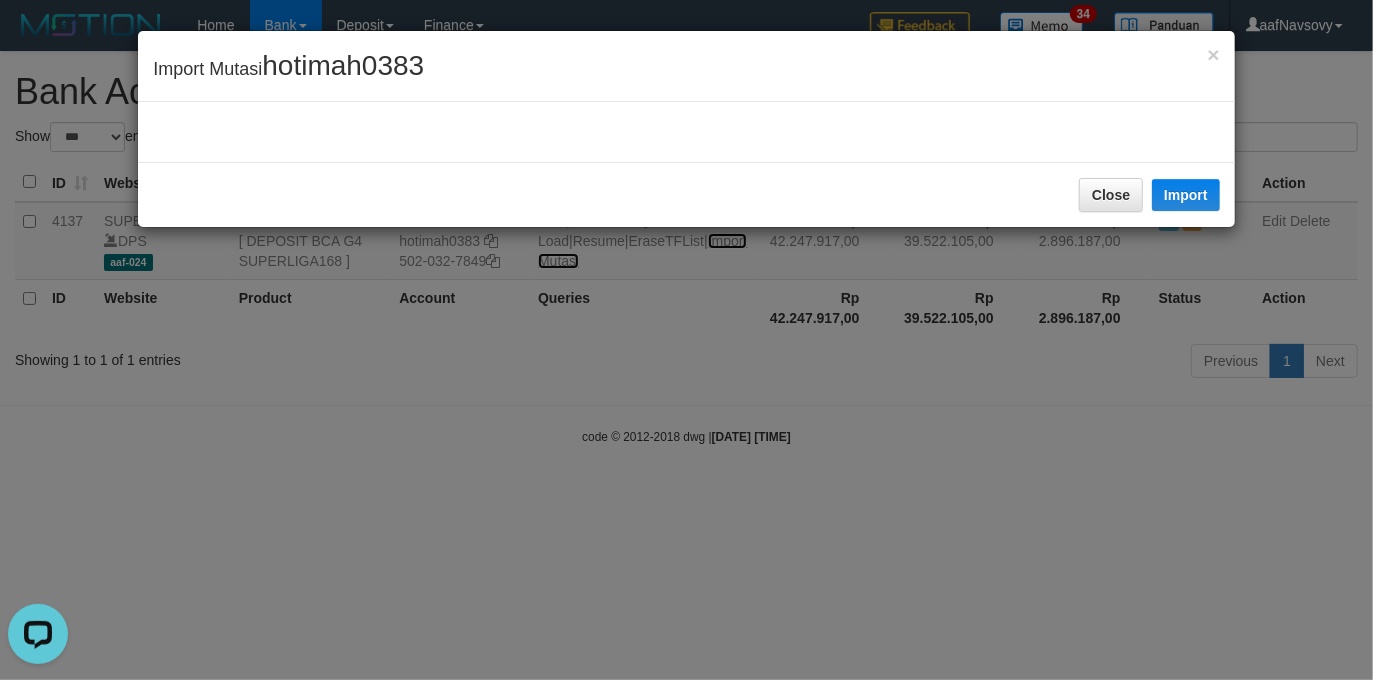 scroll, scrollTop: 0, scrollLeft: 0, axis: both 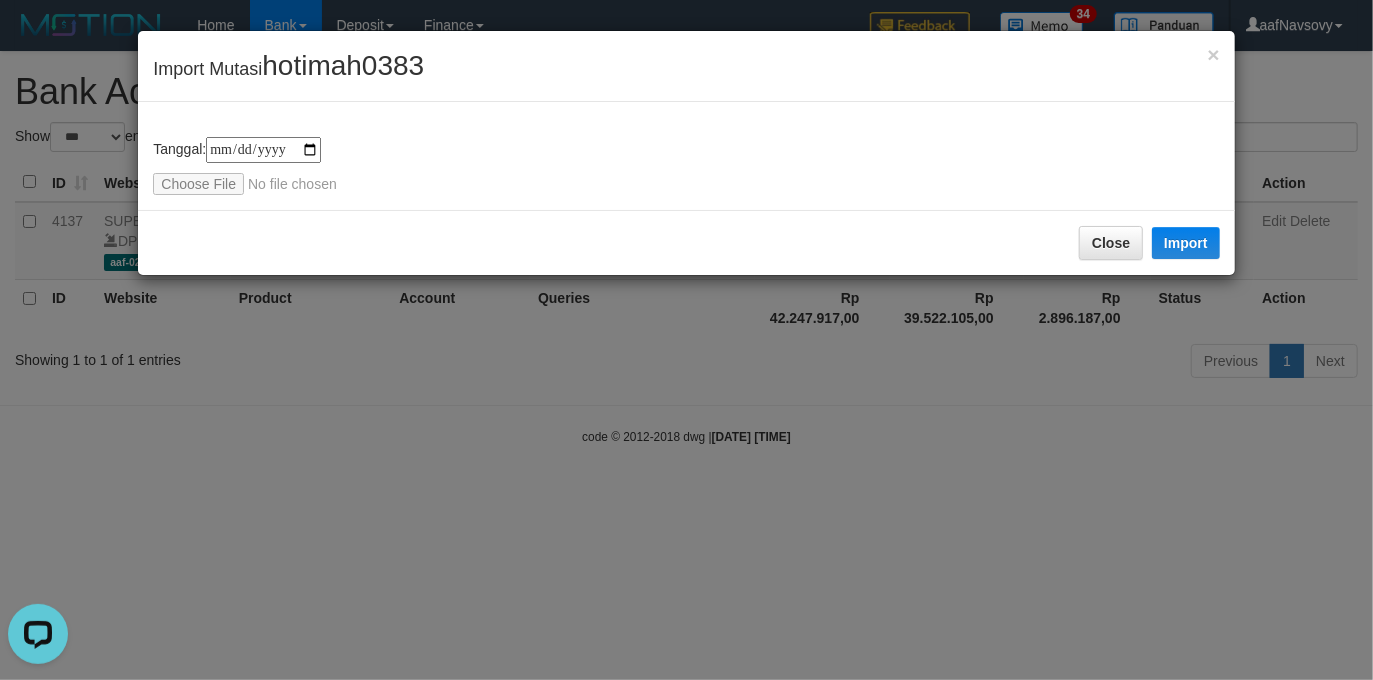 type on "**********" 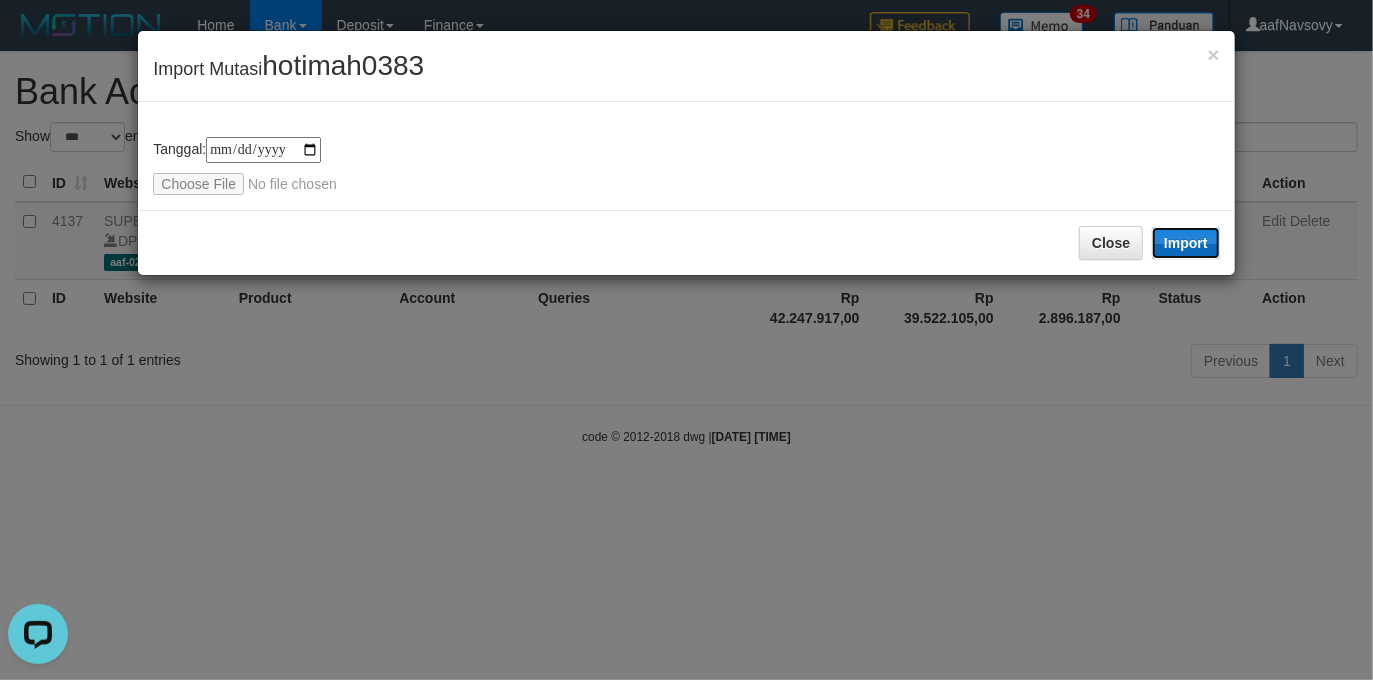 click on "Import" at bounding box center (1186, 243) 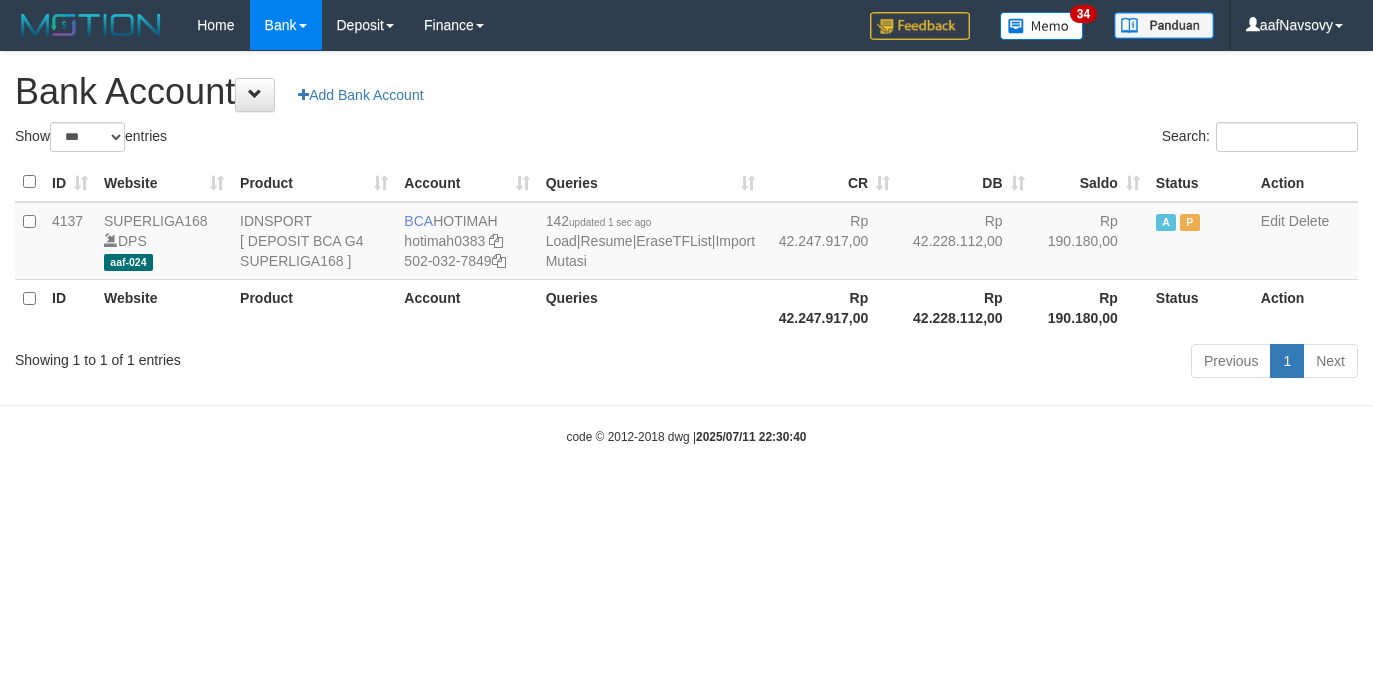 select on "***" 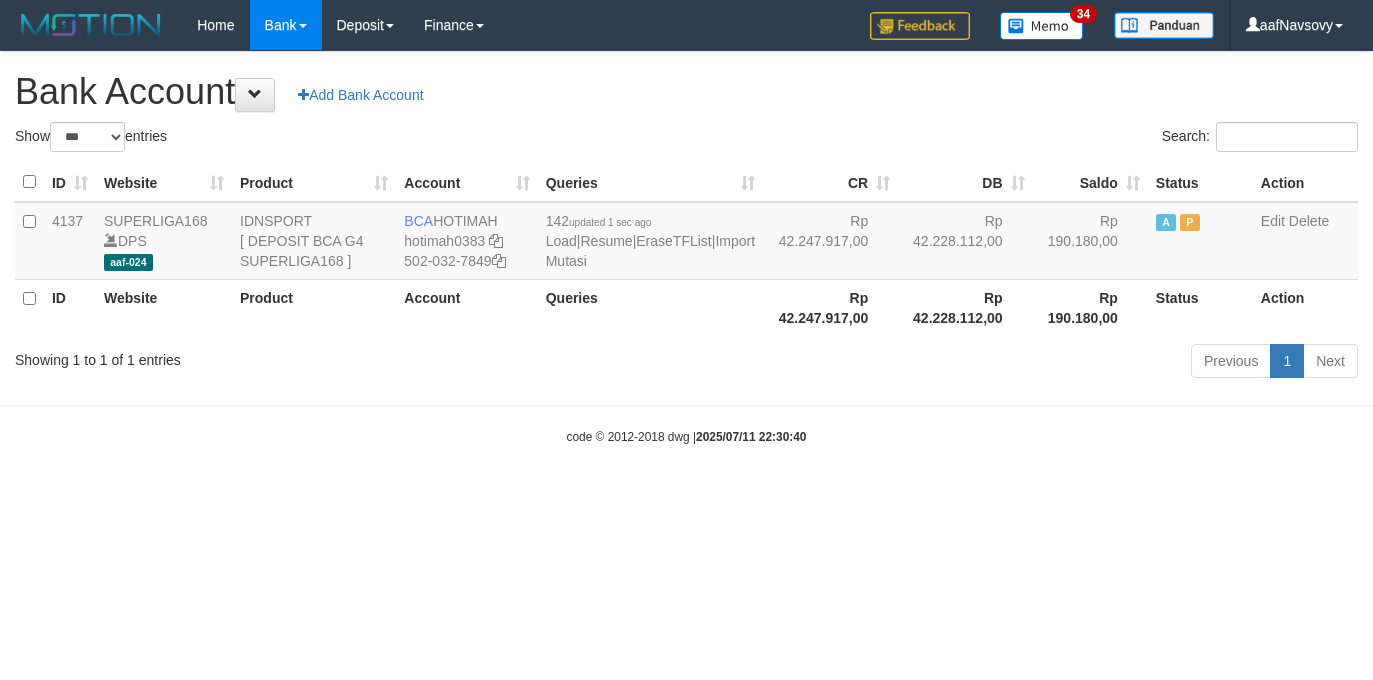 scroll, scrollTop: 0, scrollLeft: 0, axis: both 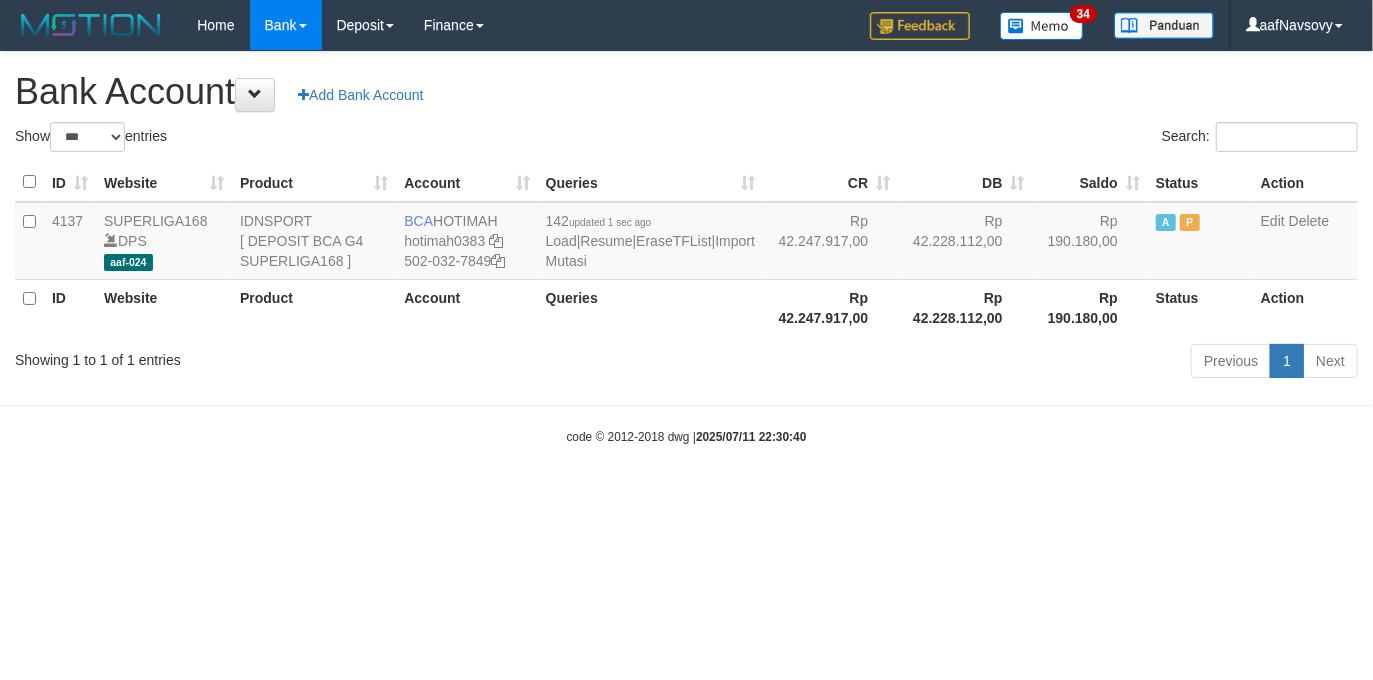 click on "Previous 1 Next" at bounding box center (972, 363) 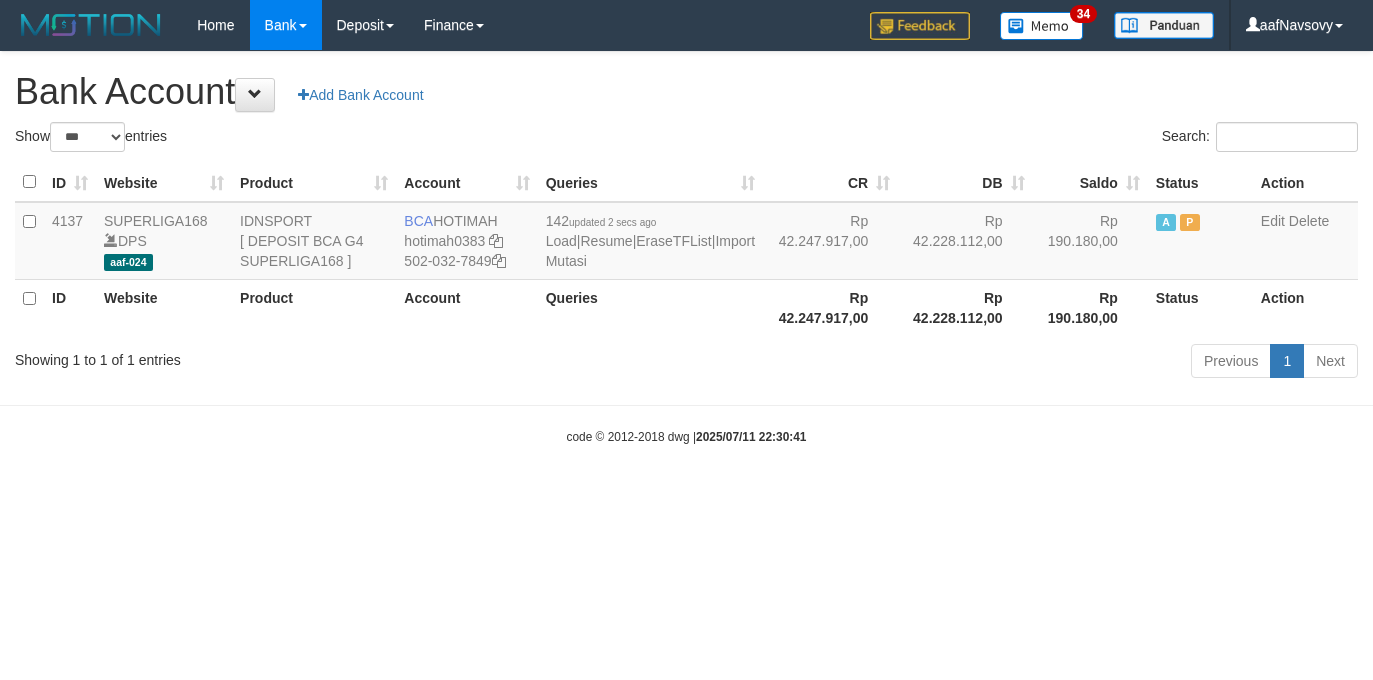select on "***" 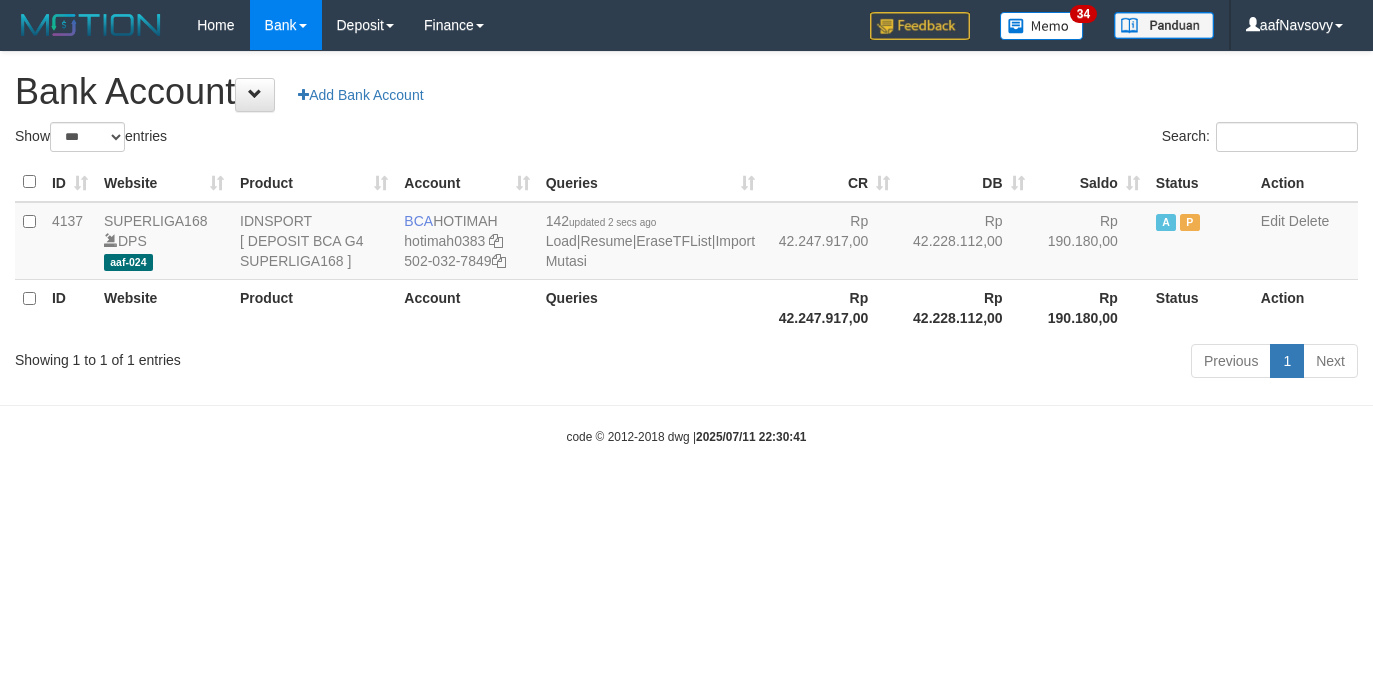 scroll, scrollTop: 0, scrollLeft: 0, axis: both 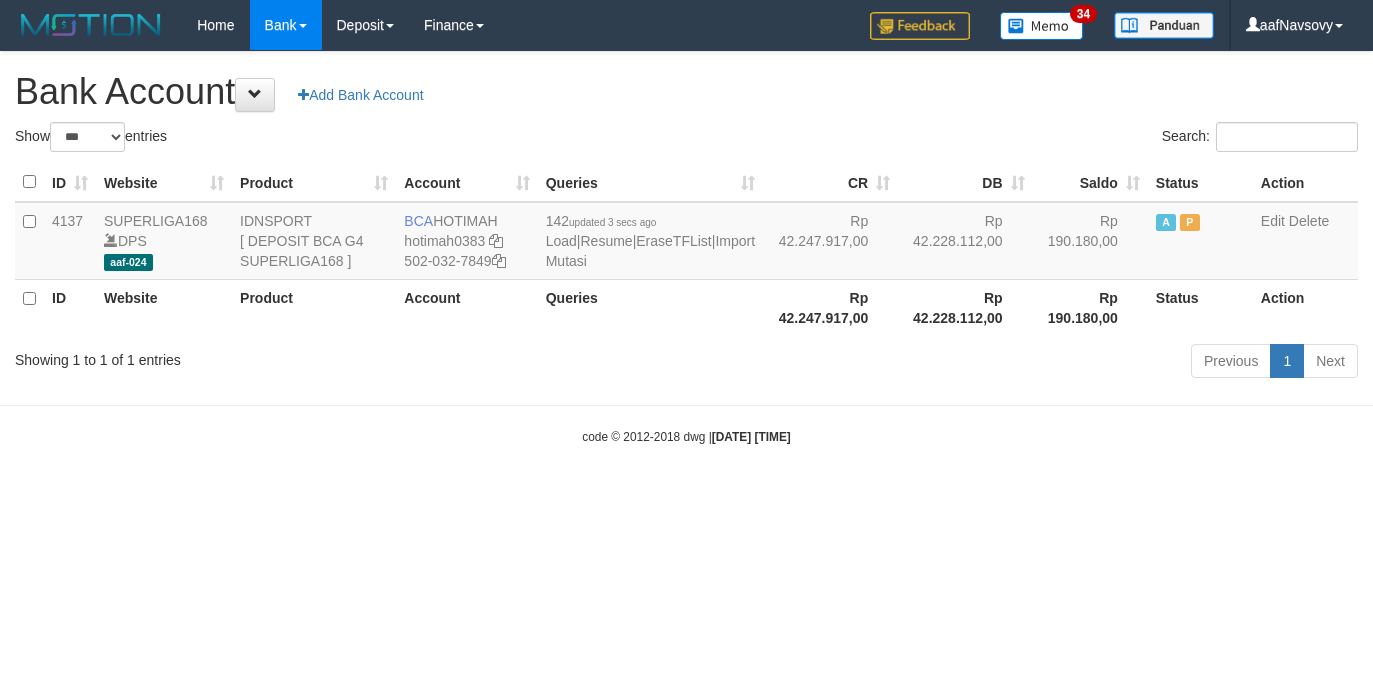 select on "***" 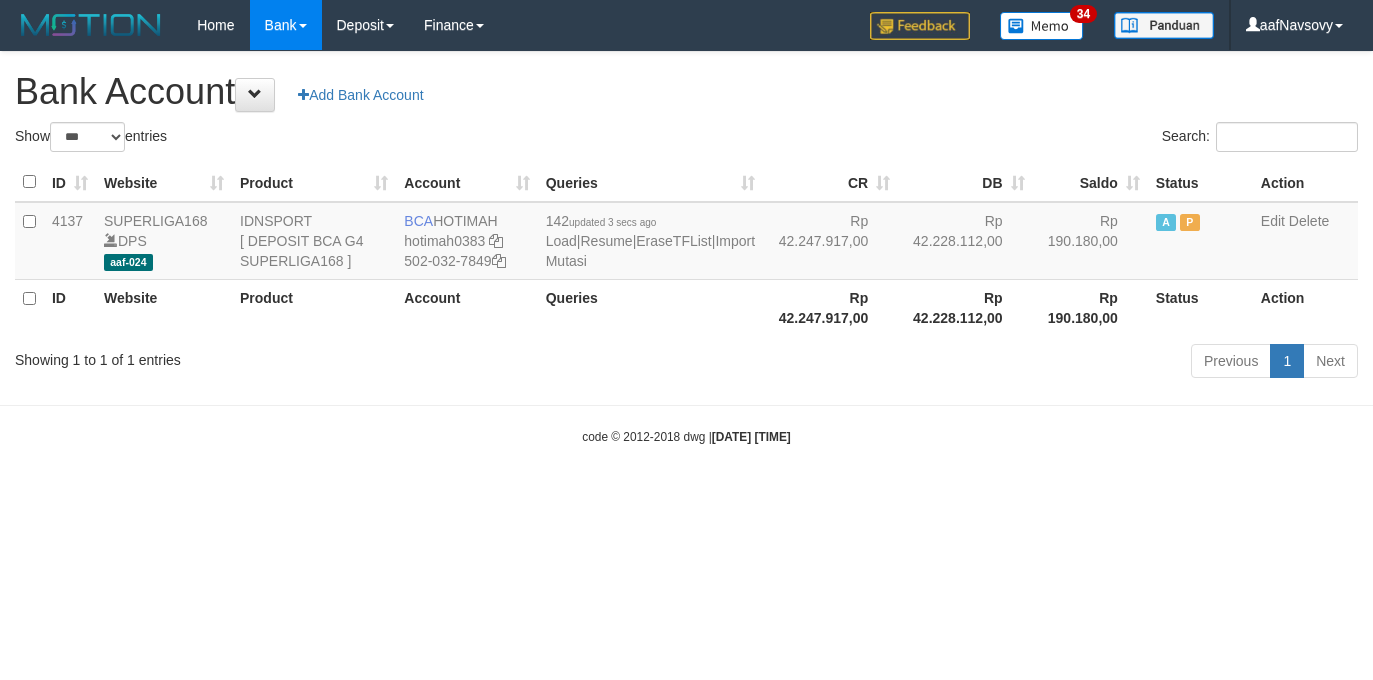 scroll, scrollTop: 0, scrollLeft: 0, axis: both 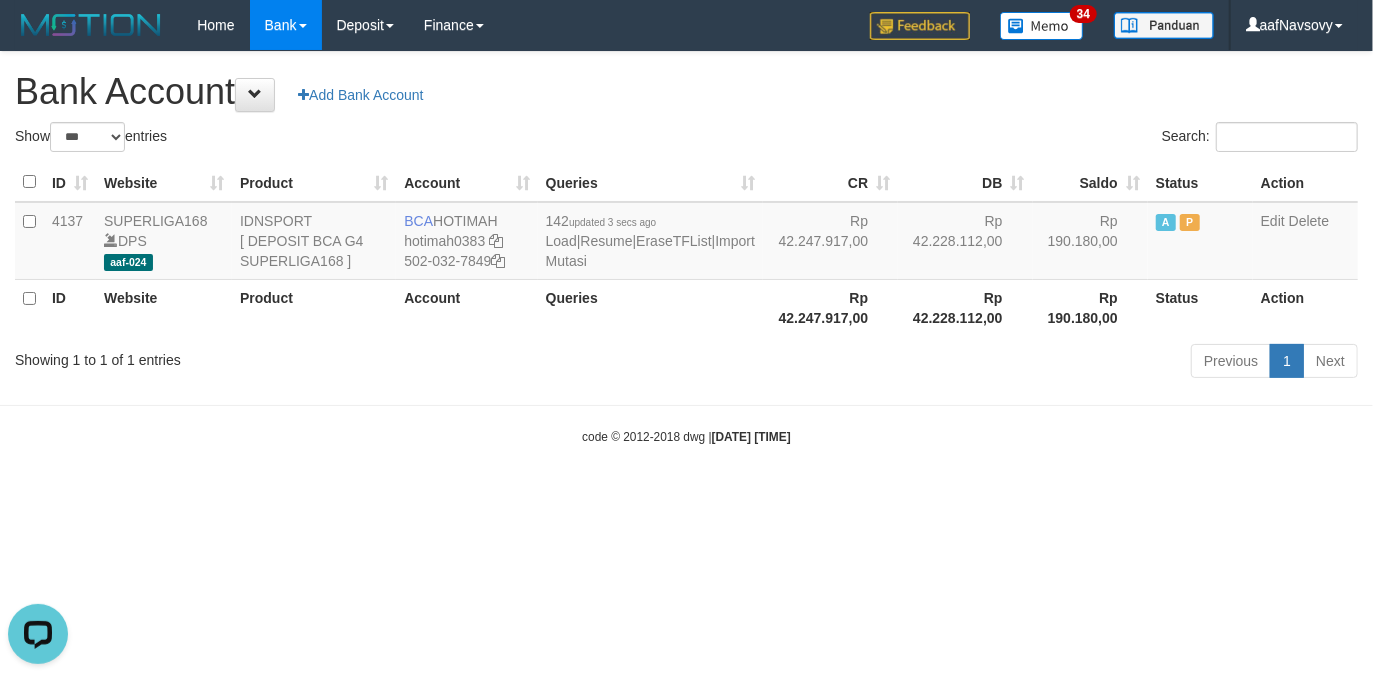 click on "Toggle navigation
Home
Bank
Account List
Load
By Website
Group
[ISPORT]													SUPERLIGA168
By Load Group (DPS)
34" at bounding box center [686, 248] 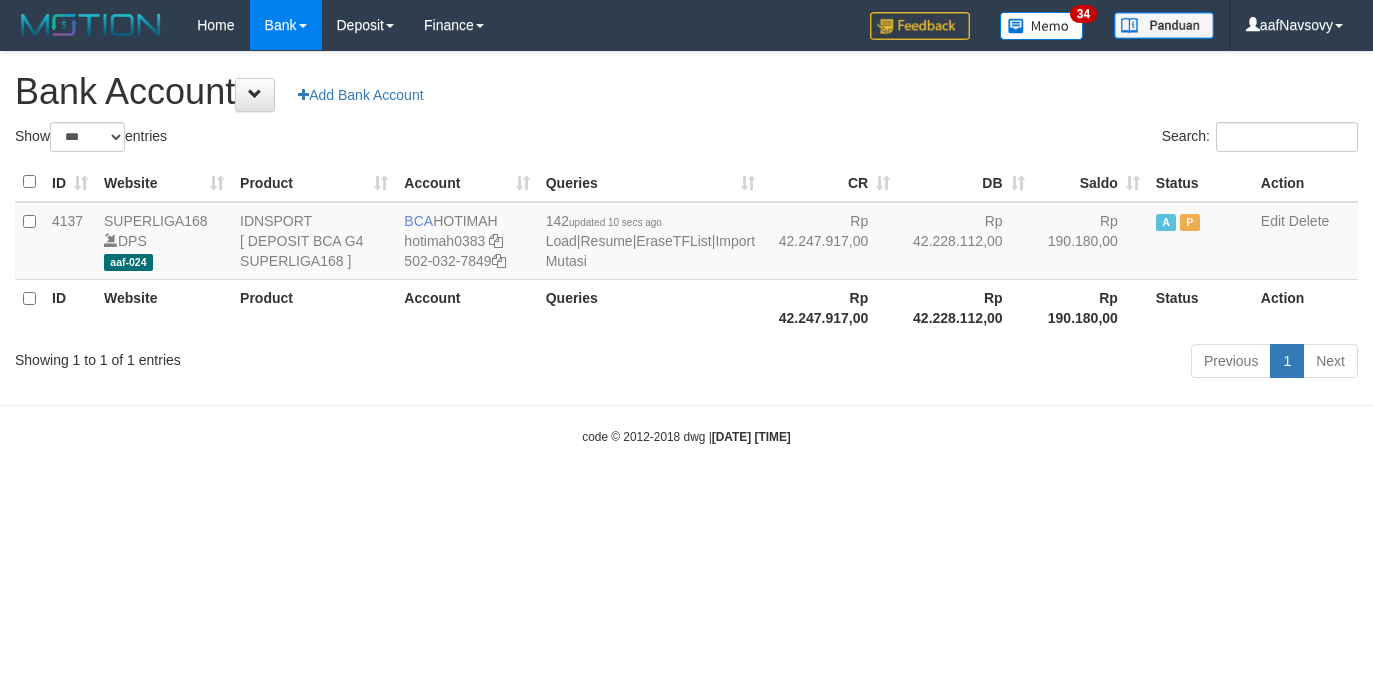 select on "***" 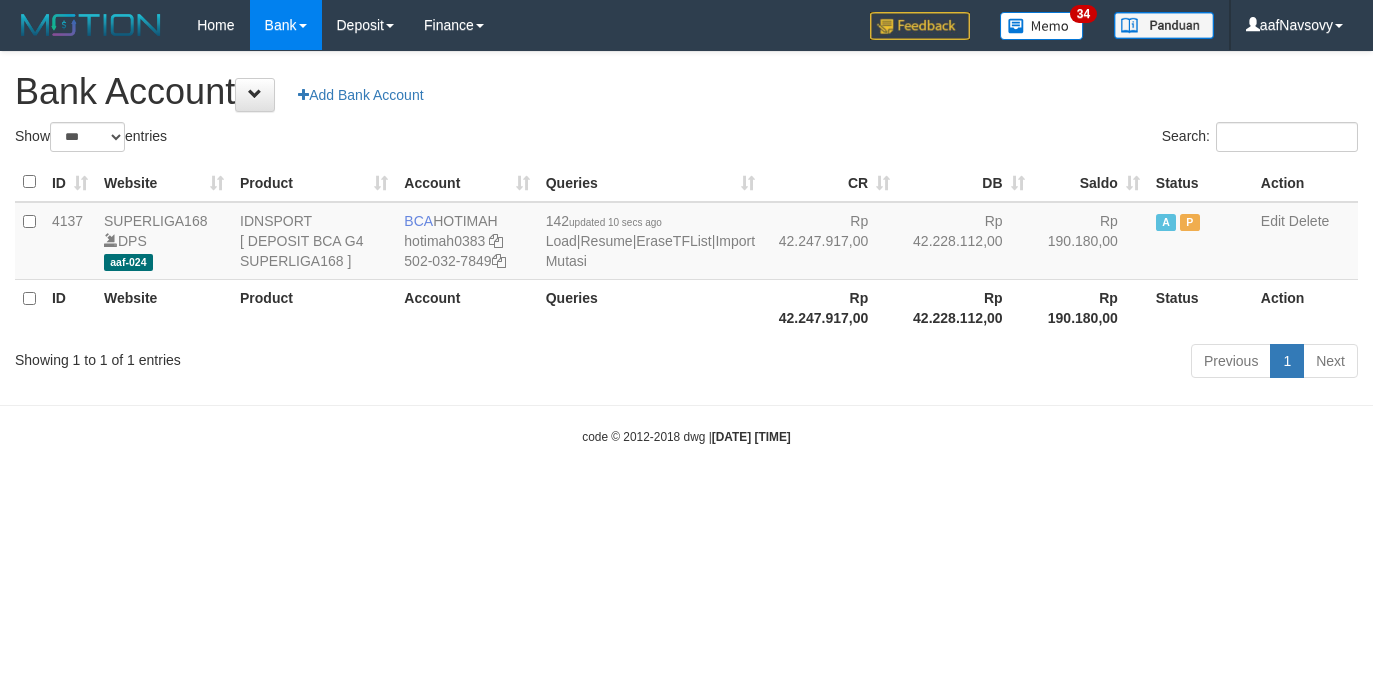 scroll, scrollTop: 0, scrollLeft: 0, axis: both 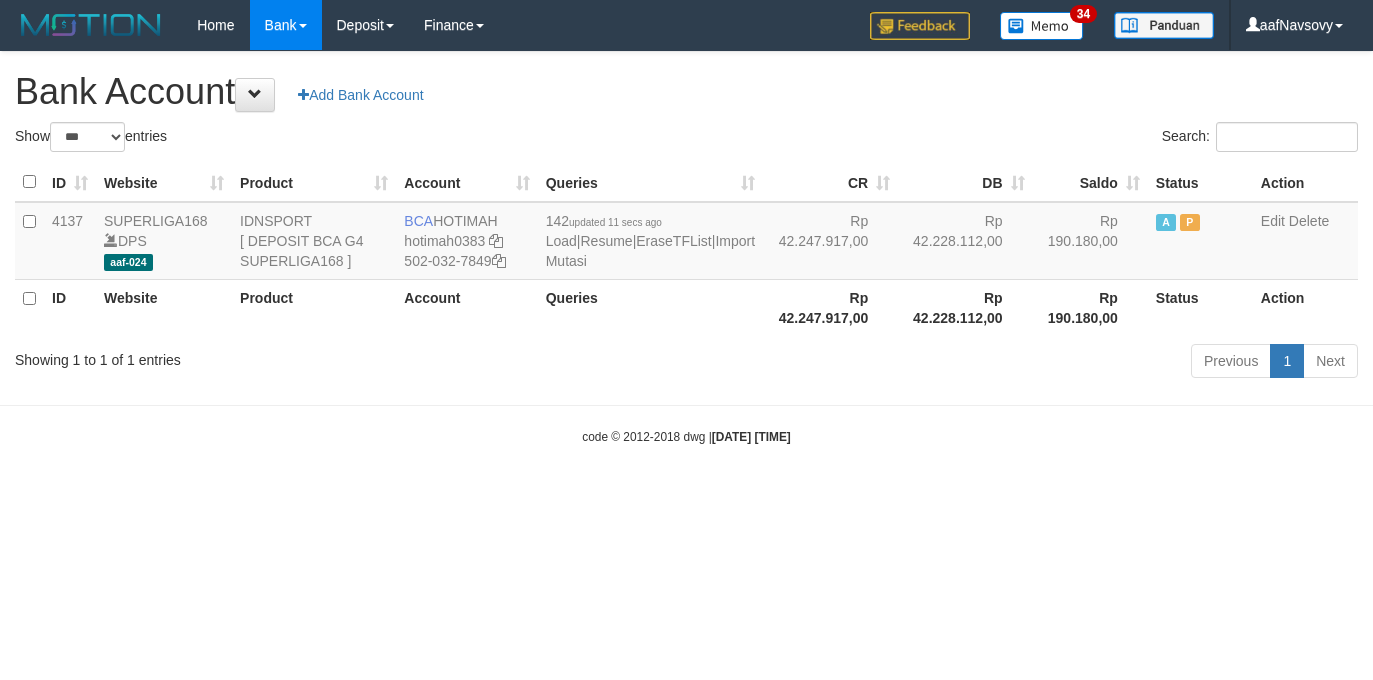 select on "***" 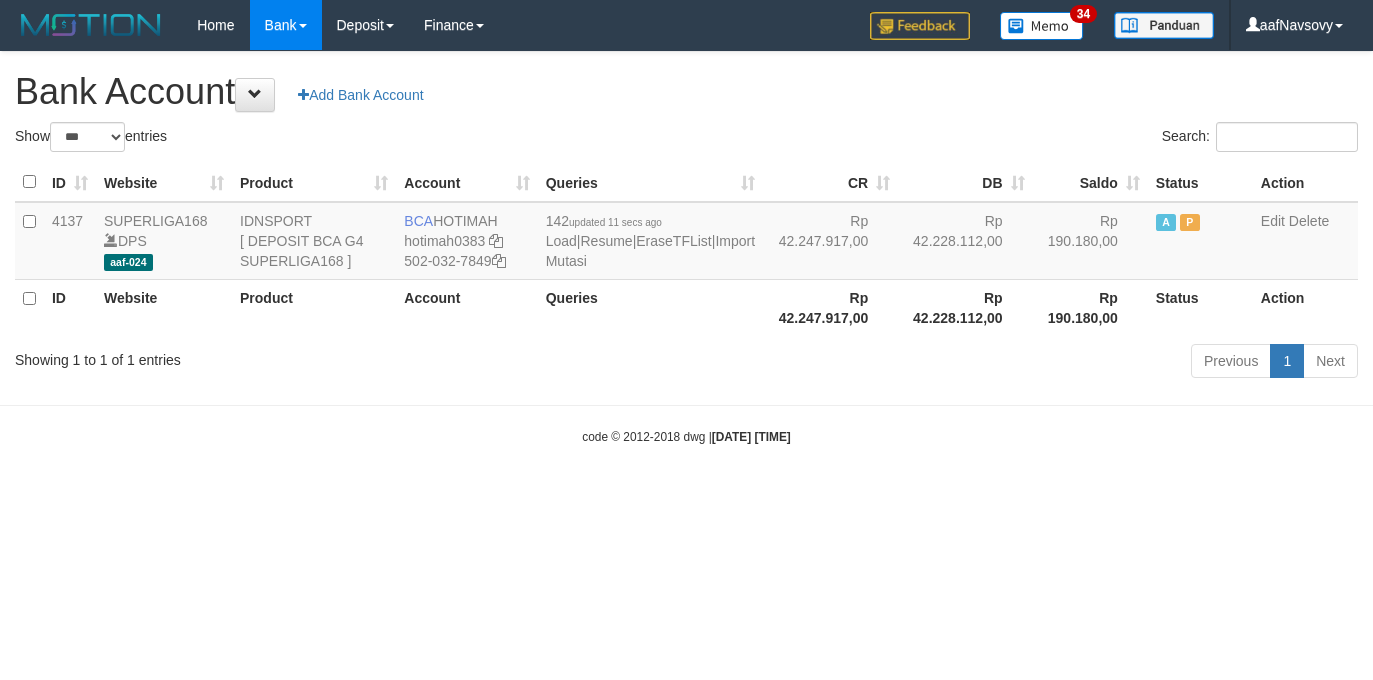 scroll, scrollTop: 0, scrollLeft: 0, axis: both 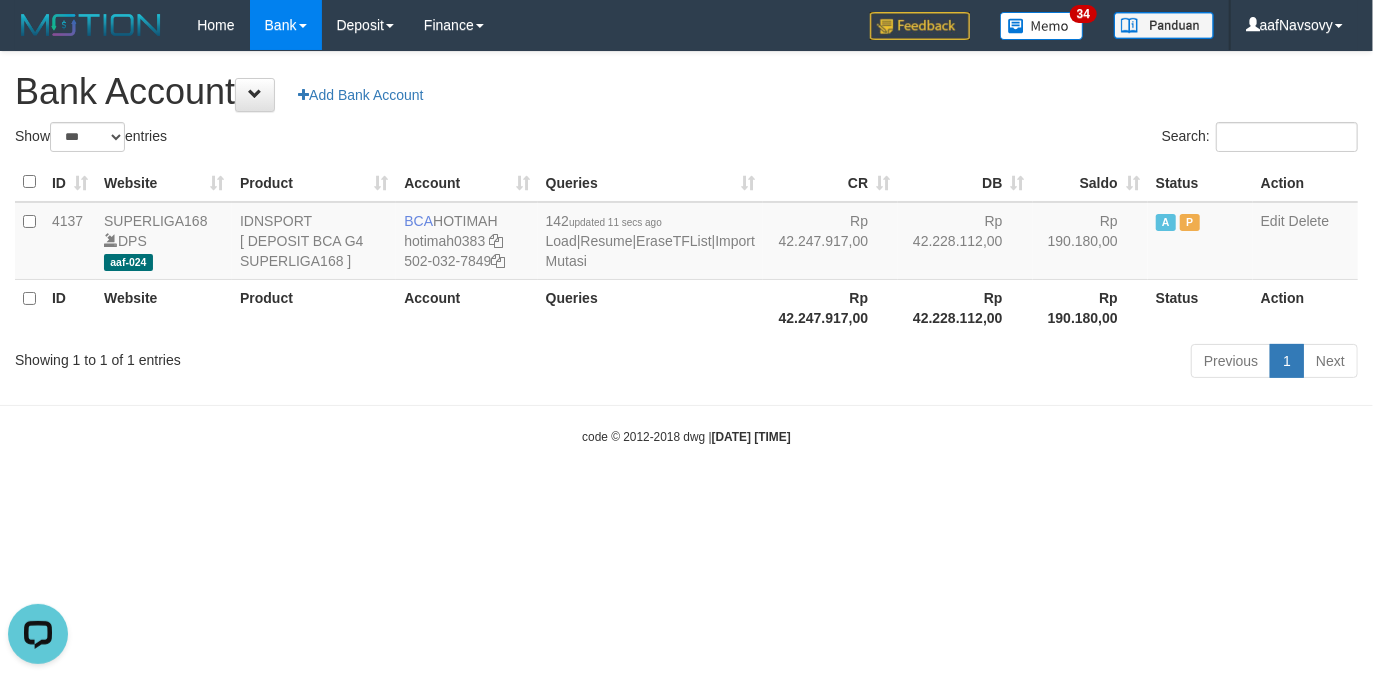 click on "Toggle navigation
Home
Bank
Account List
Load
By Website
Group
[ISPORT]													SUPERLIGA168
By Load Group (DPS)
34" at bounding box center (686, 248) 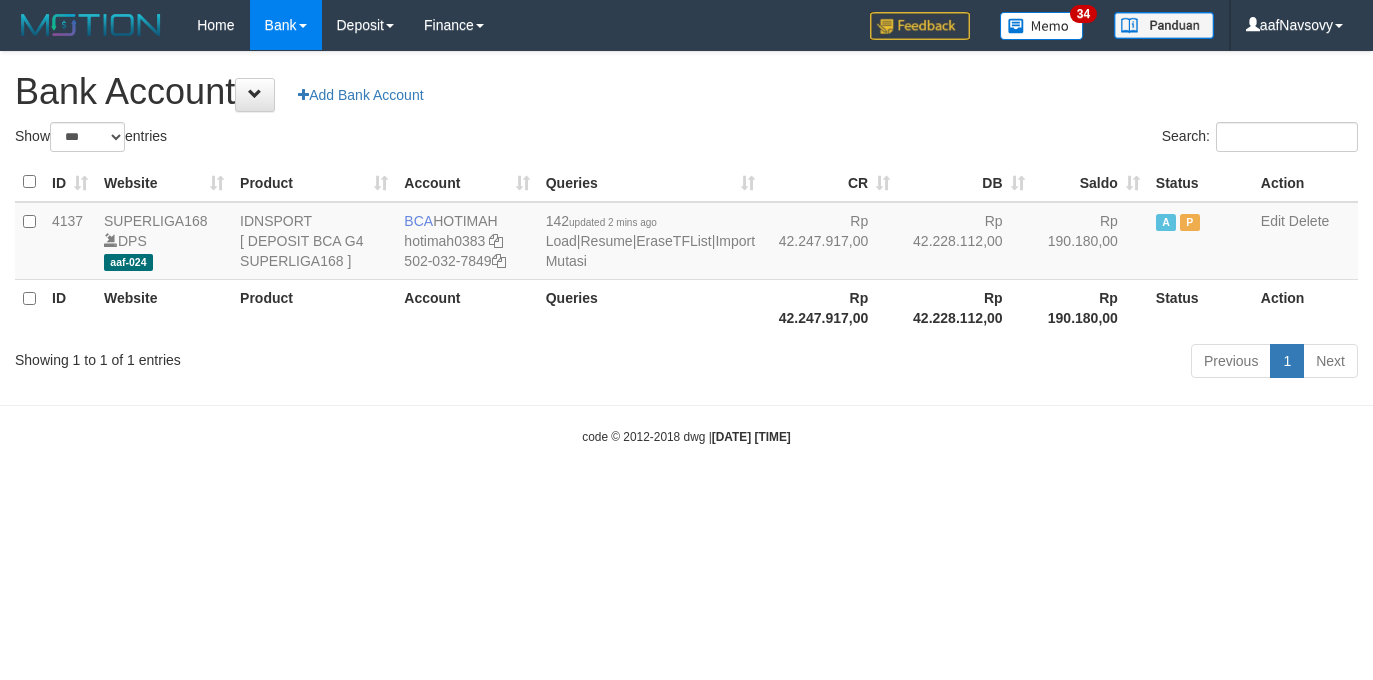 select on "***" 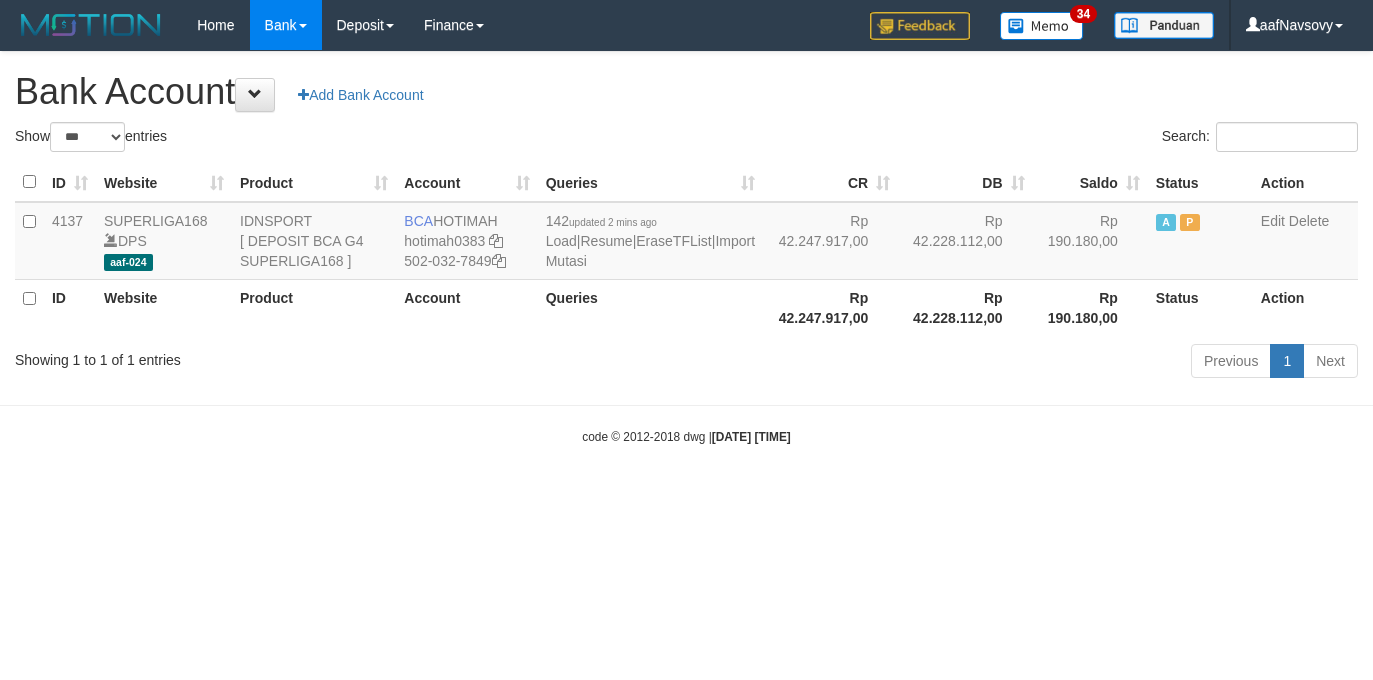 scroll, scrollTop: 0, scrollLeft: 0, axis: both 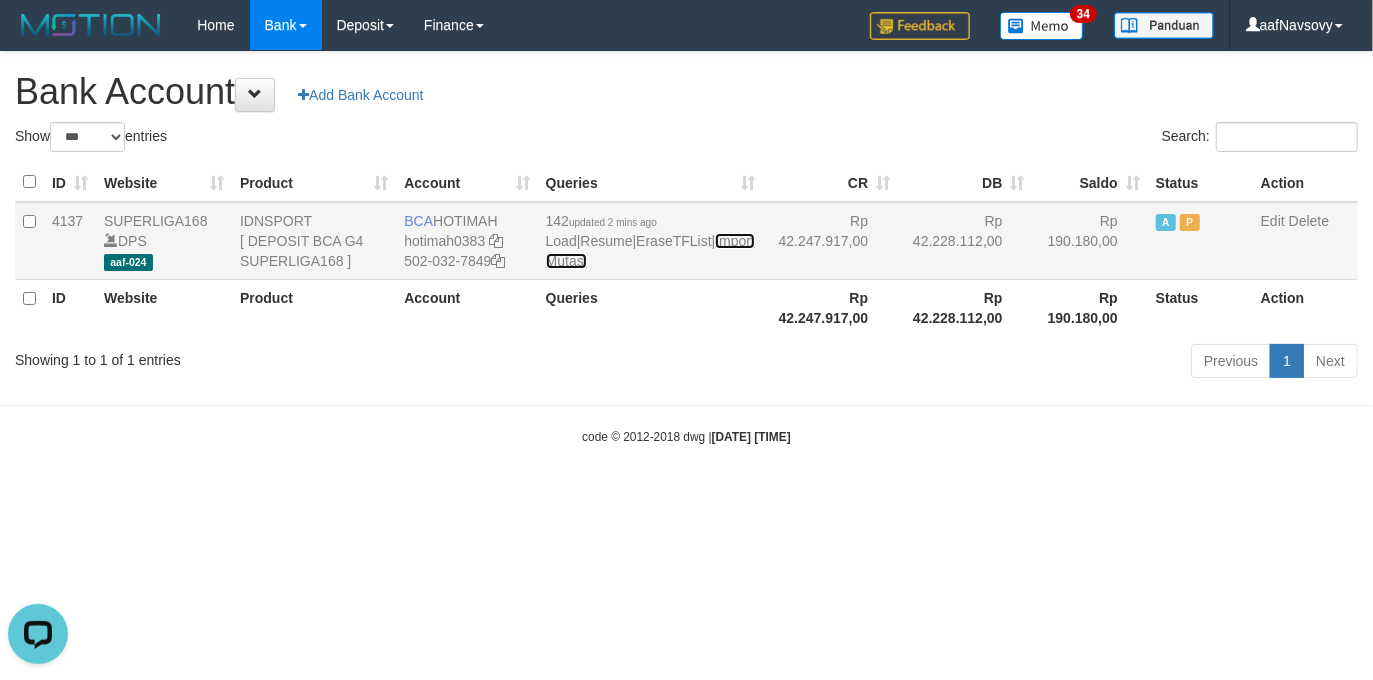 click on "Import Mutasi" at bounding box center [650, 251] 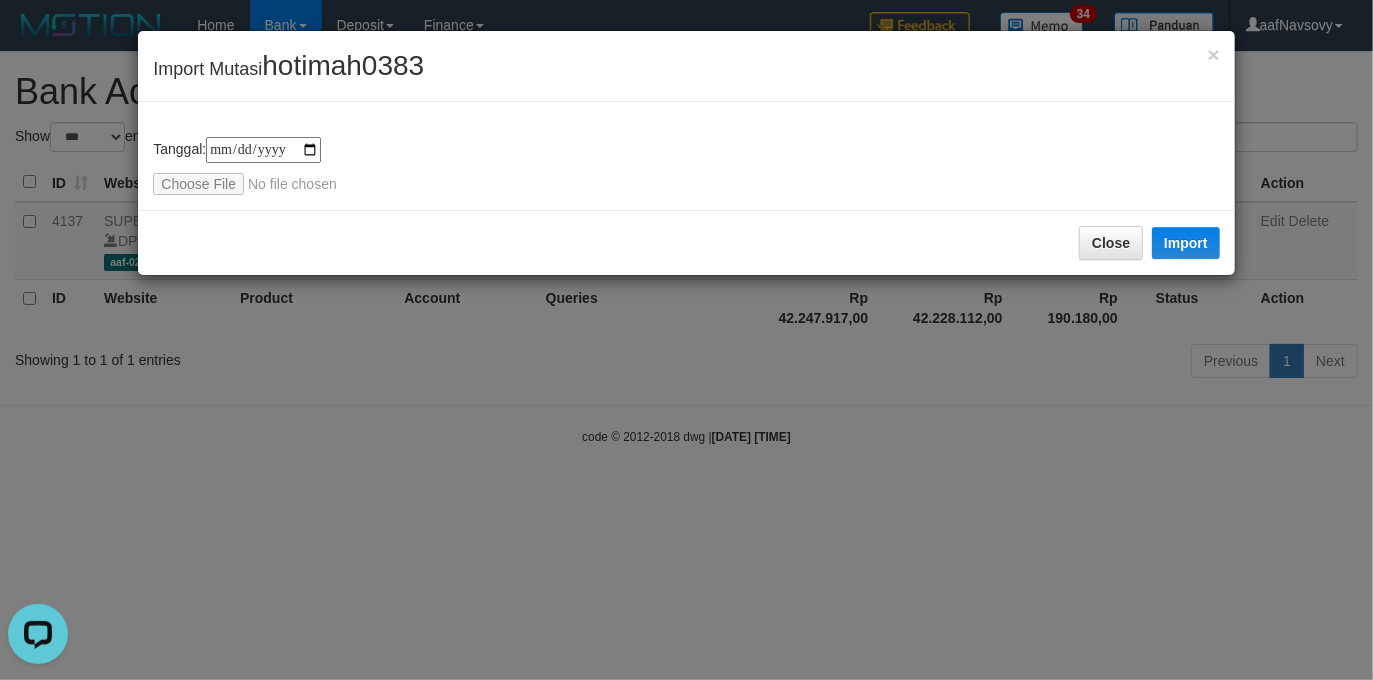 type on "**********" 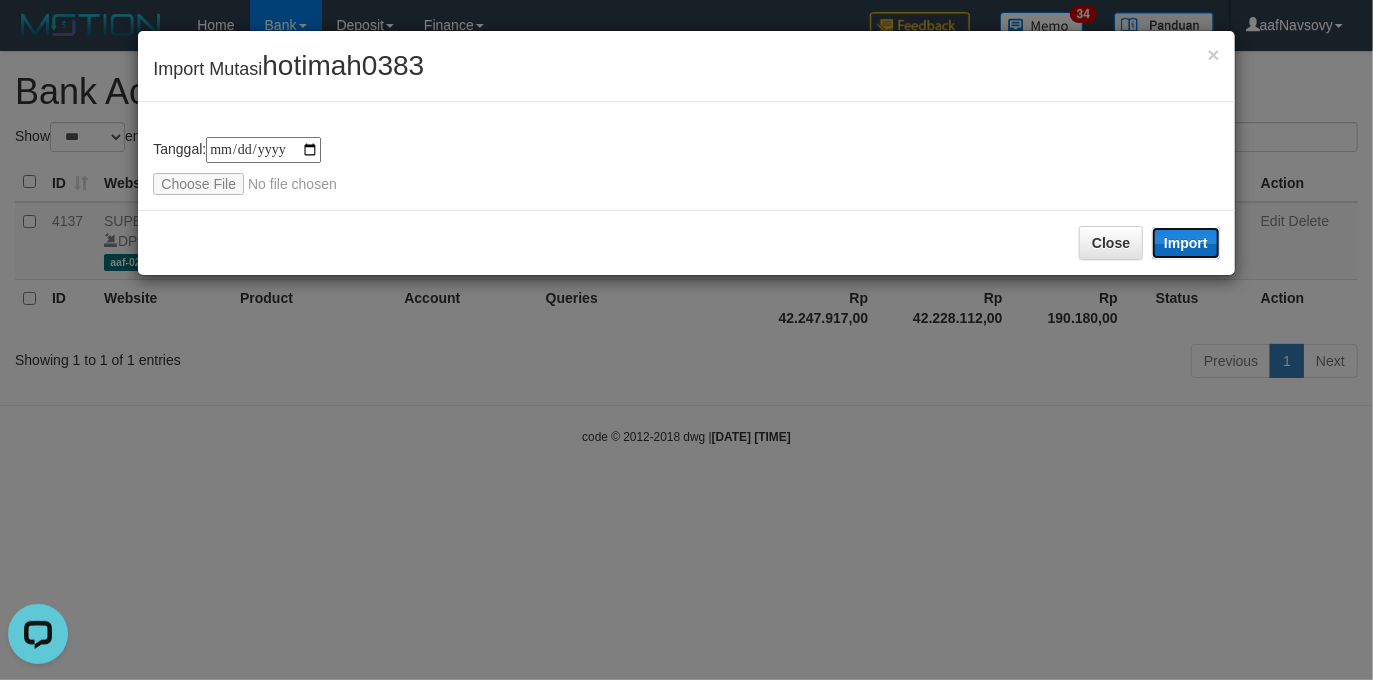 click on "Import" at bounding box center [1186, 243] 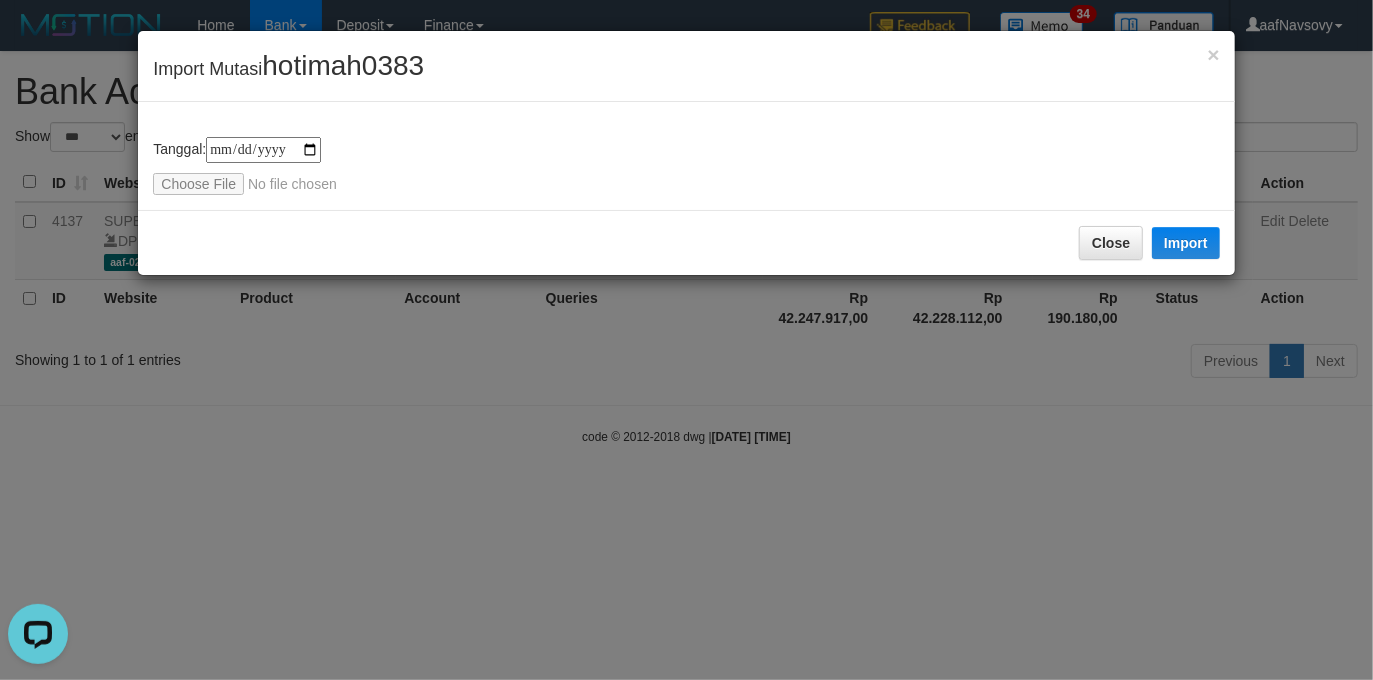 click on "**********" at bounding box center [686, 340] 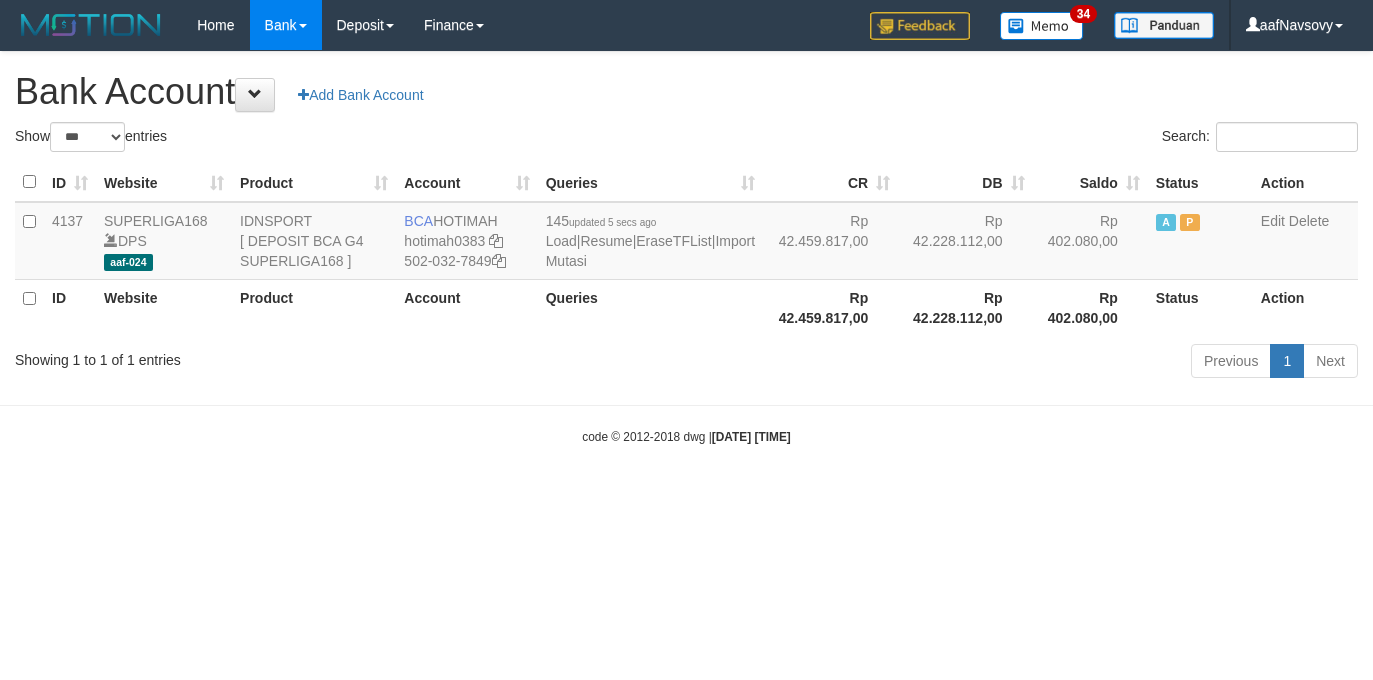 select on "***" 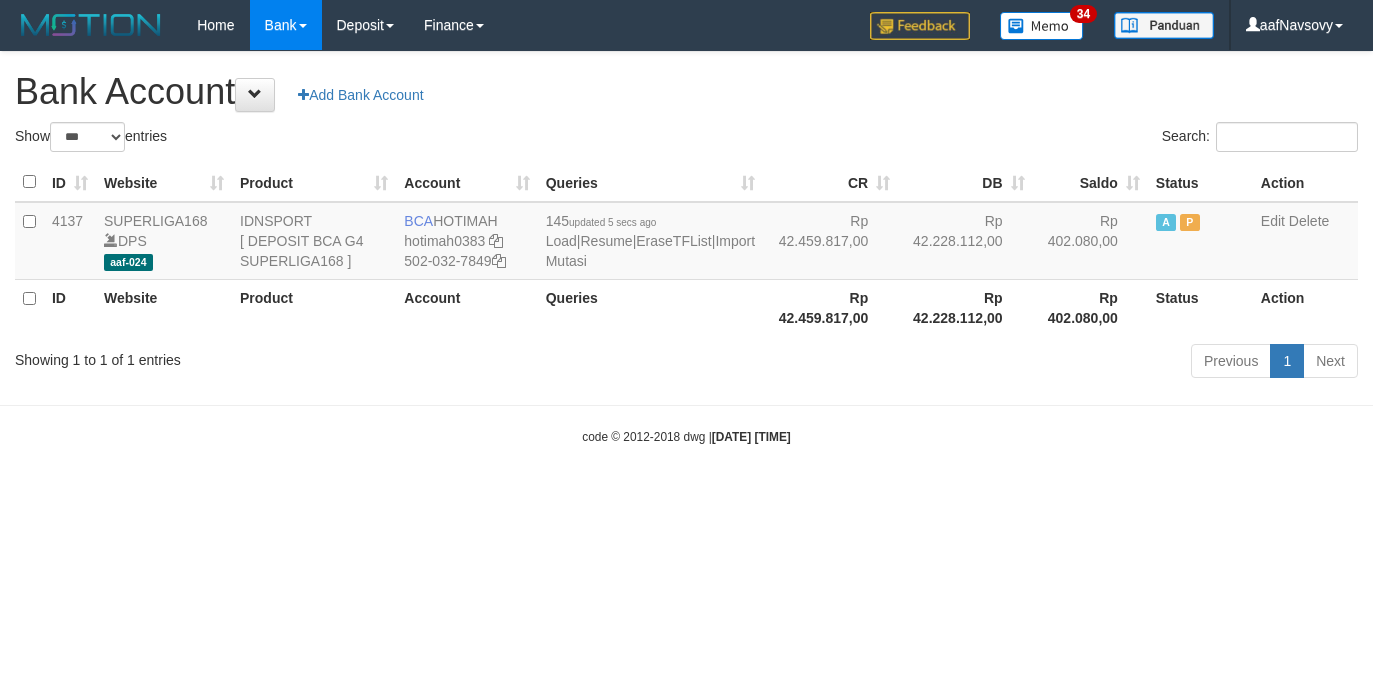 scroll, scrollTop: 0, scrollLeft: 0, axis: both 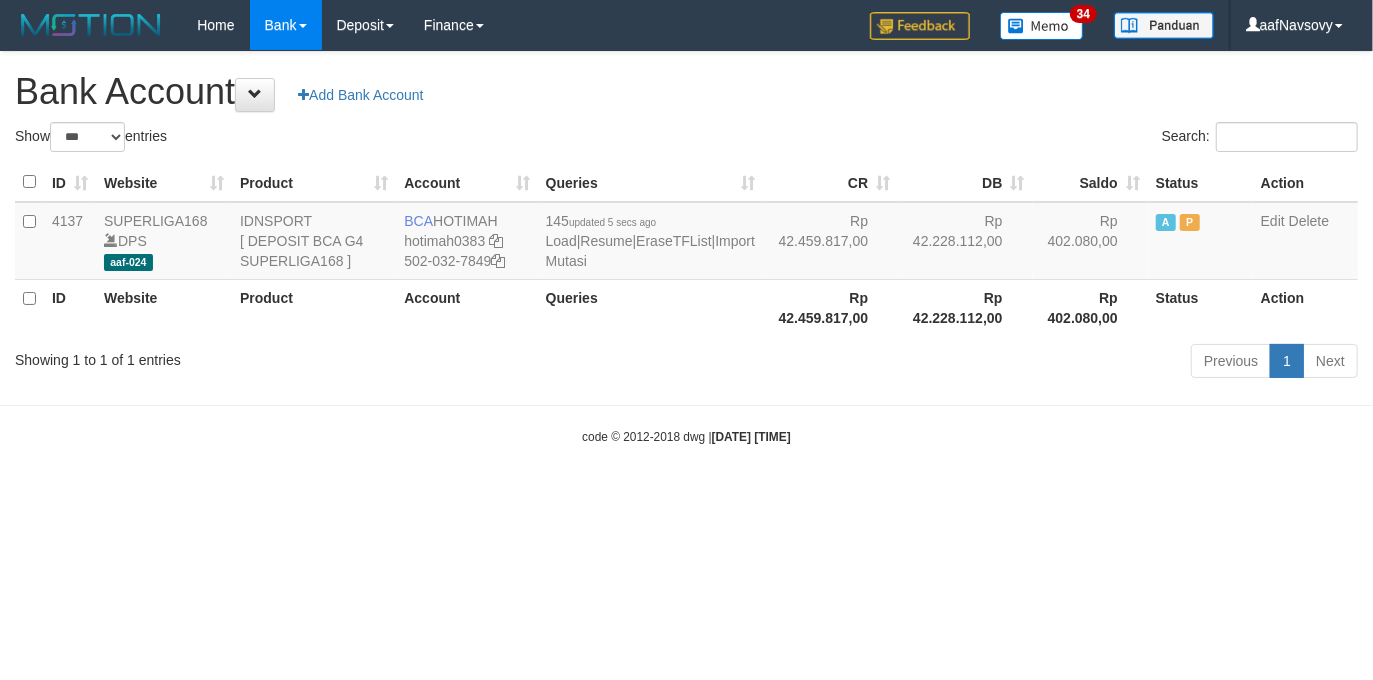 click on "Toggle navigation
Home
Bank
Account List
Load
By Website
Group
[ISPORT]													SUPERLIGA168
By Load Group (DPS)" at bounding box center [686, 248] 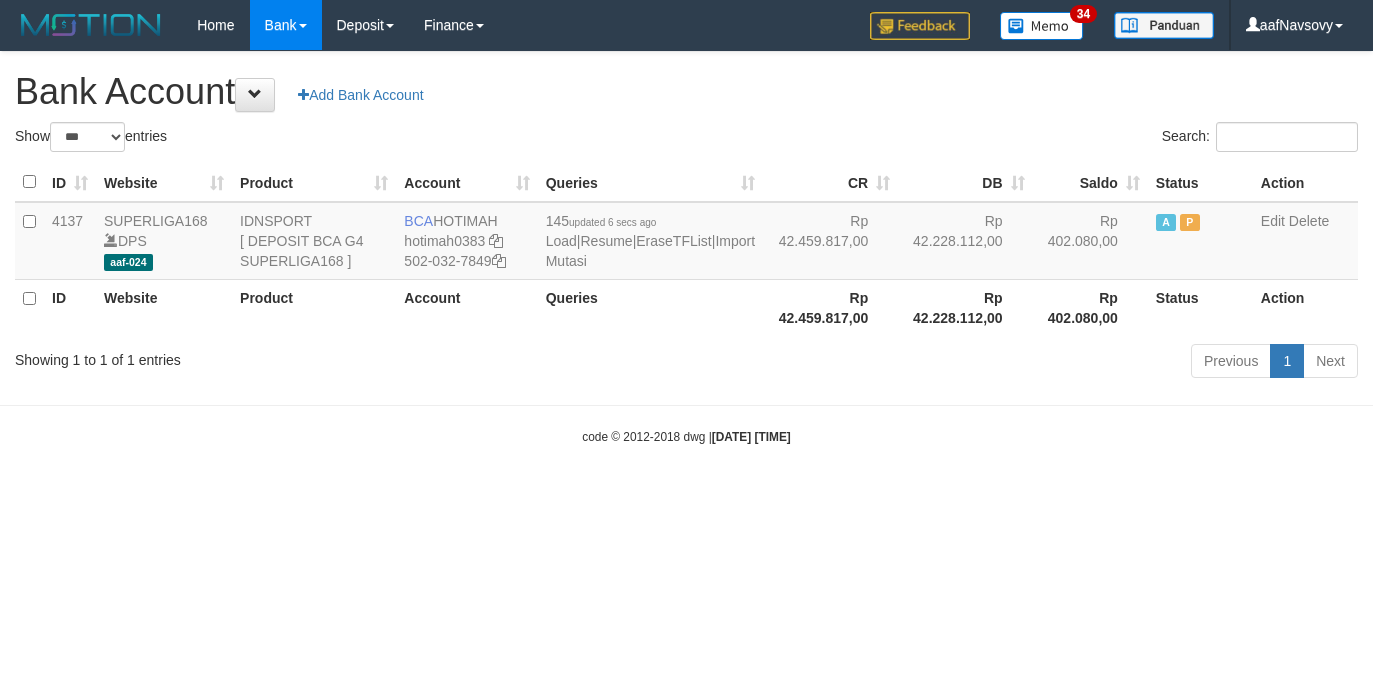 select on "***" 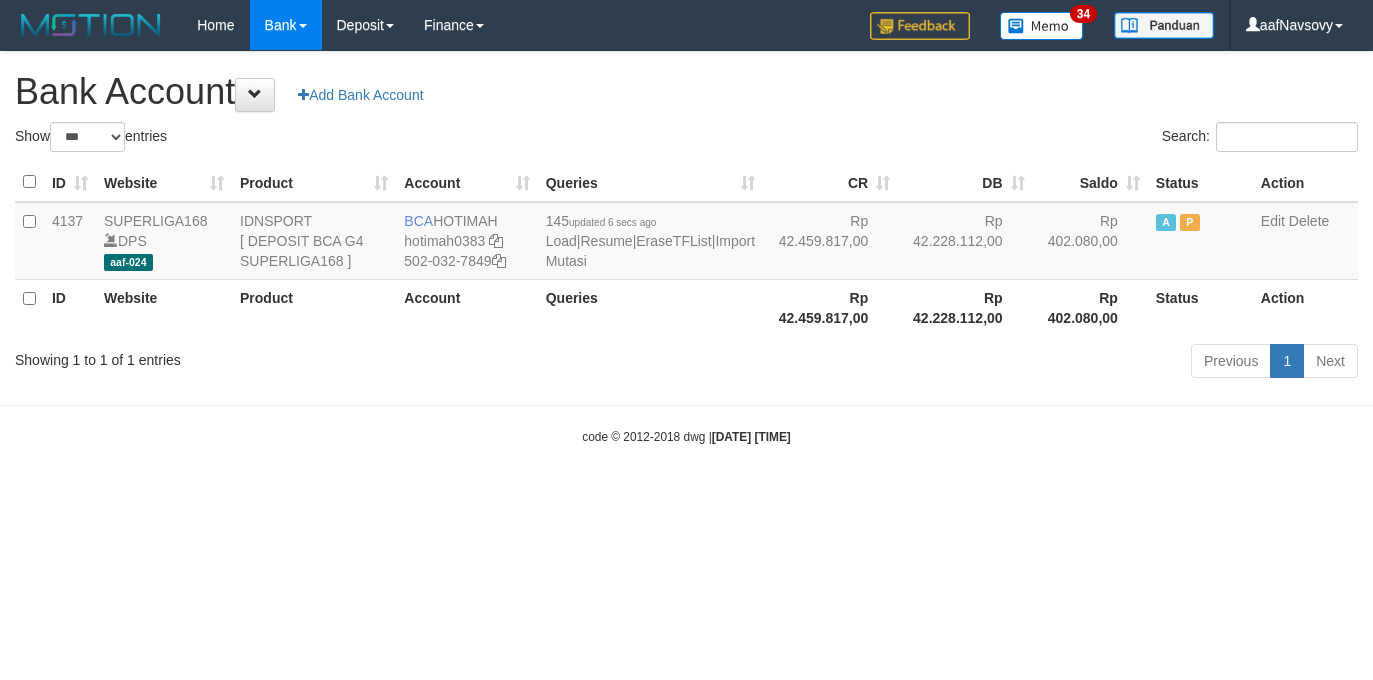 scroll, scrollTop: 0, scrollLeft: 0, axis: both 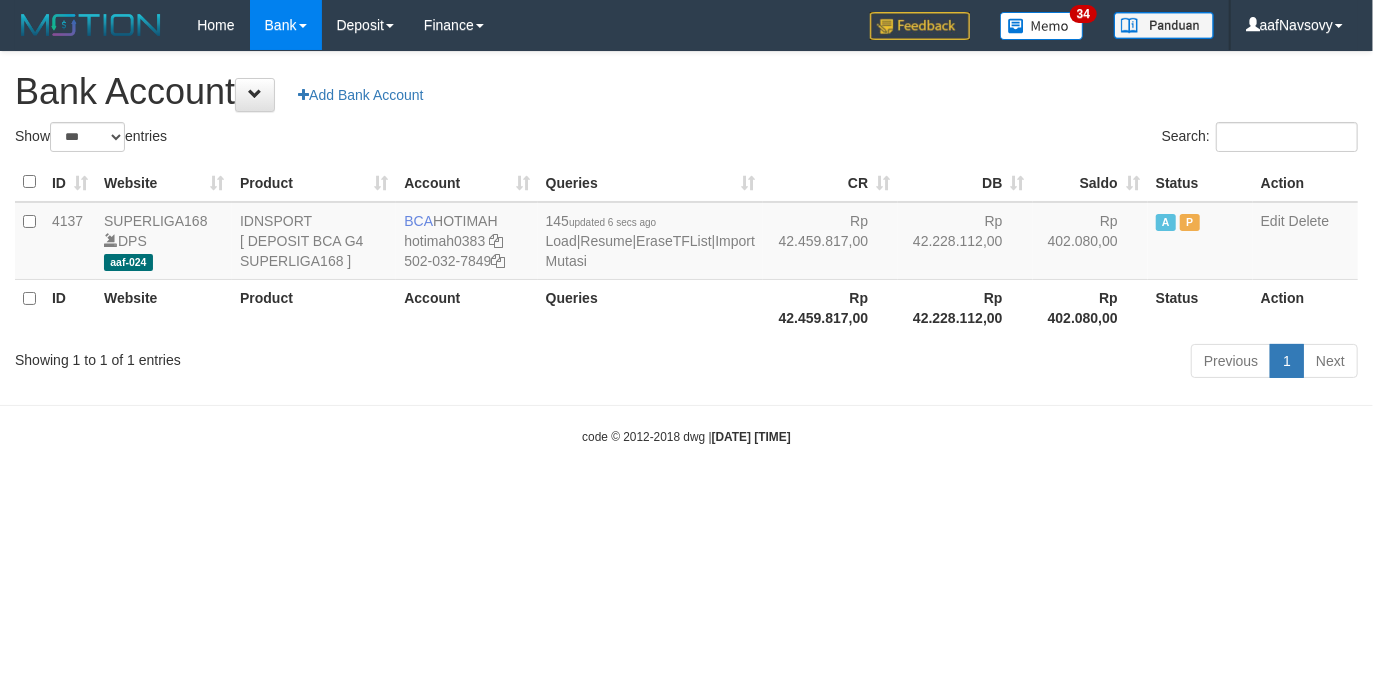 click on "Toggle navigation
Home
Bank
Account List
Load
By Website
Group
[ISPORT]													SUPERLIGA168
By Load Group (DPS)" at bounding box center [686, 248] 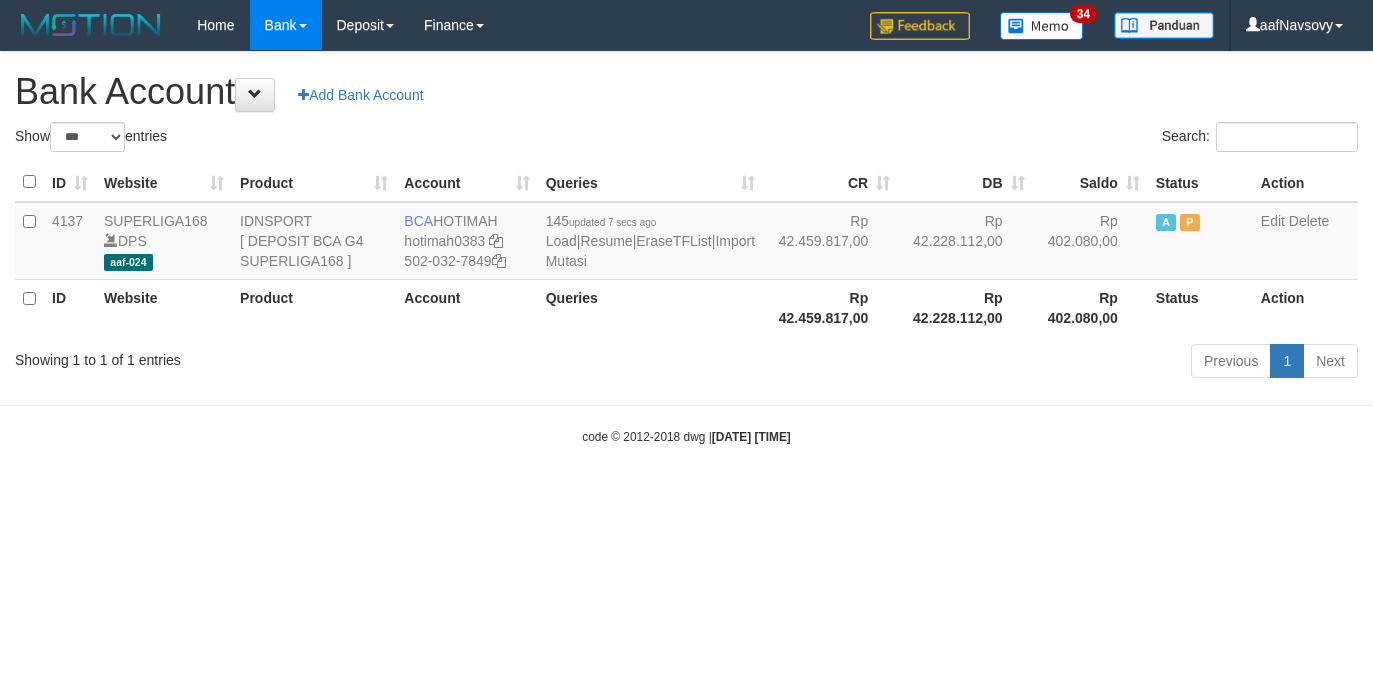select on "***" 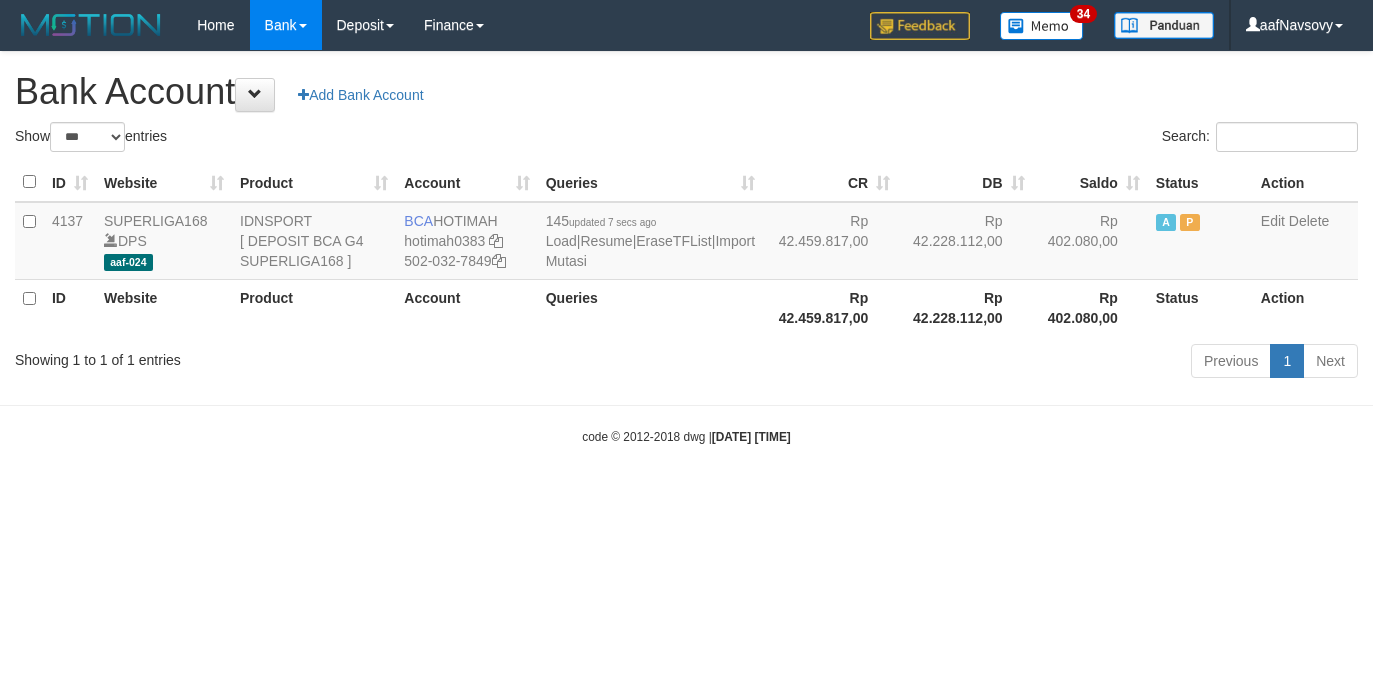 scroll, scrollTop: 0, scrollLeft: 0, axis: both 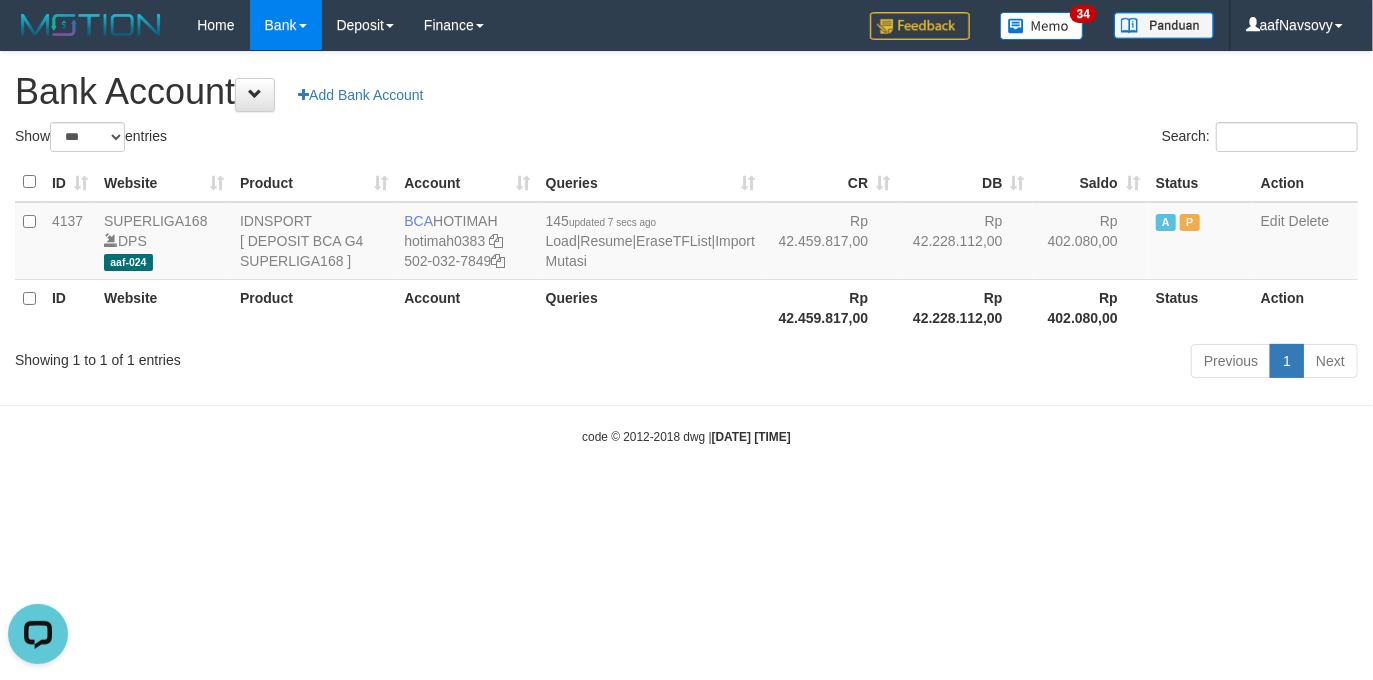 click on "Toggle navigation
Home
Bank
Account List
Load
By Website
Group
[ISPORT]													SUPERLIGA168
By Load Group (DPS)" at bounding box center (686, 248) 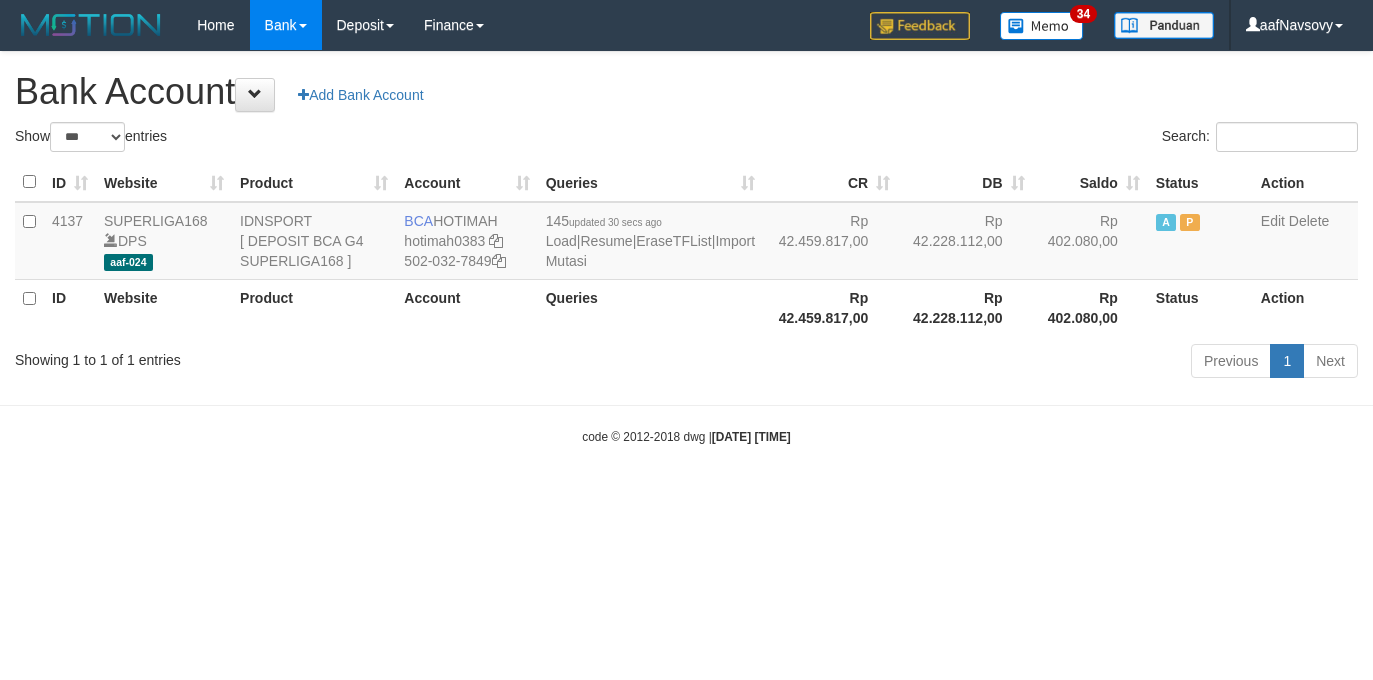 select on "***" 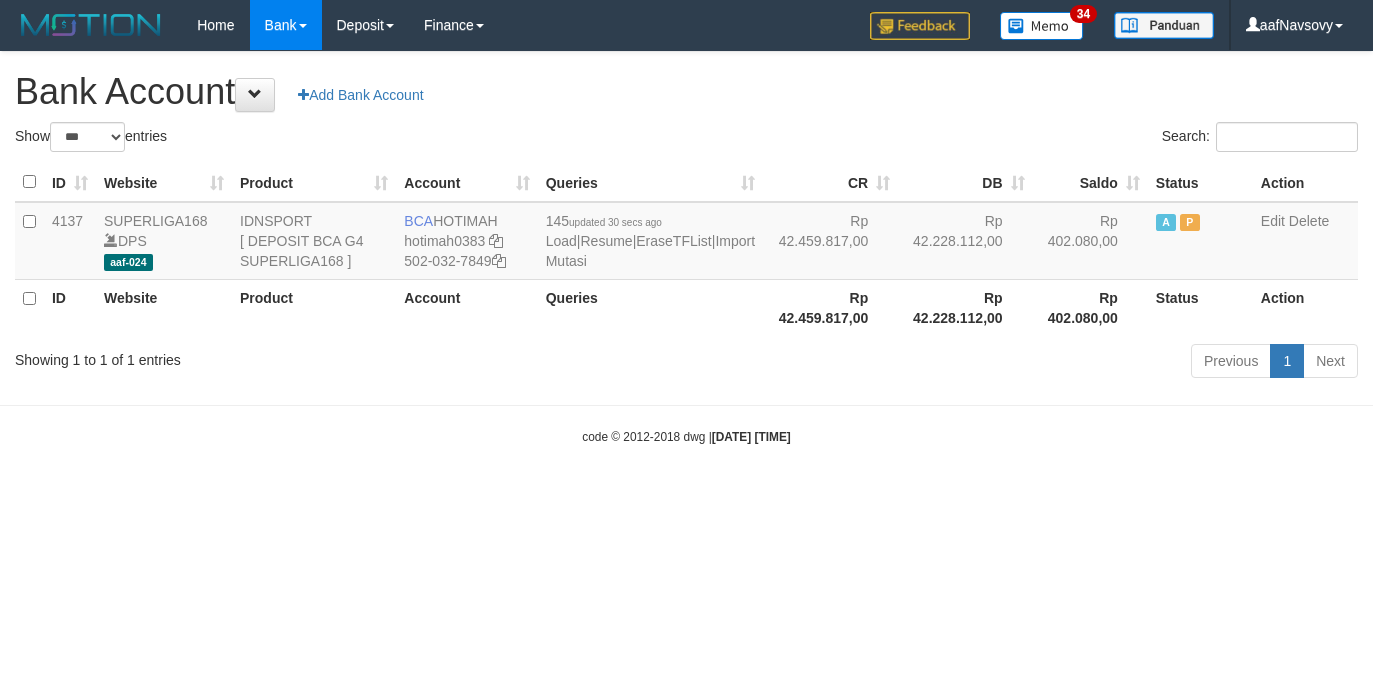 scroll, scrollTop: 0, scrollLeft: 0, axis: both 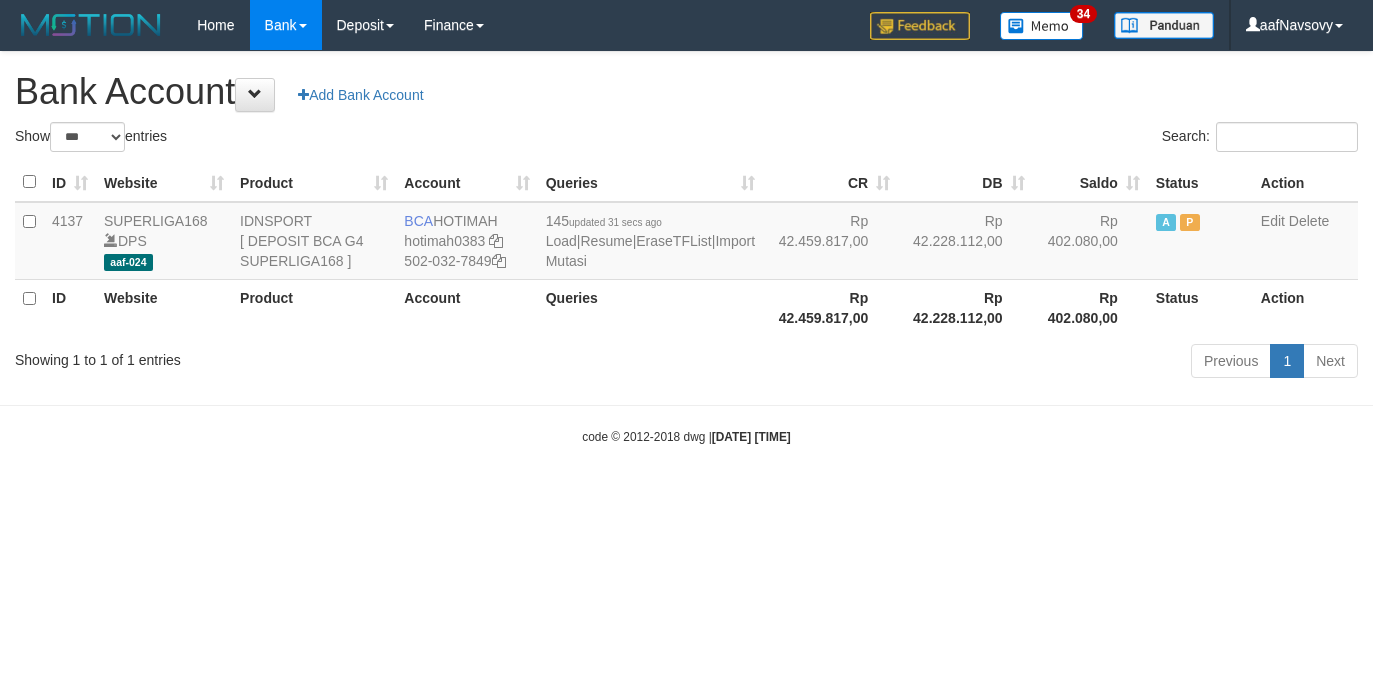 select on "***" 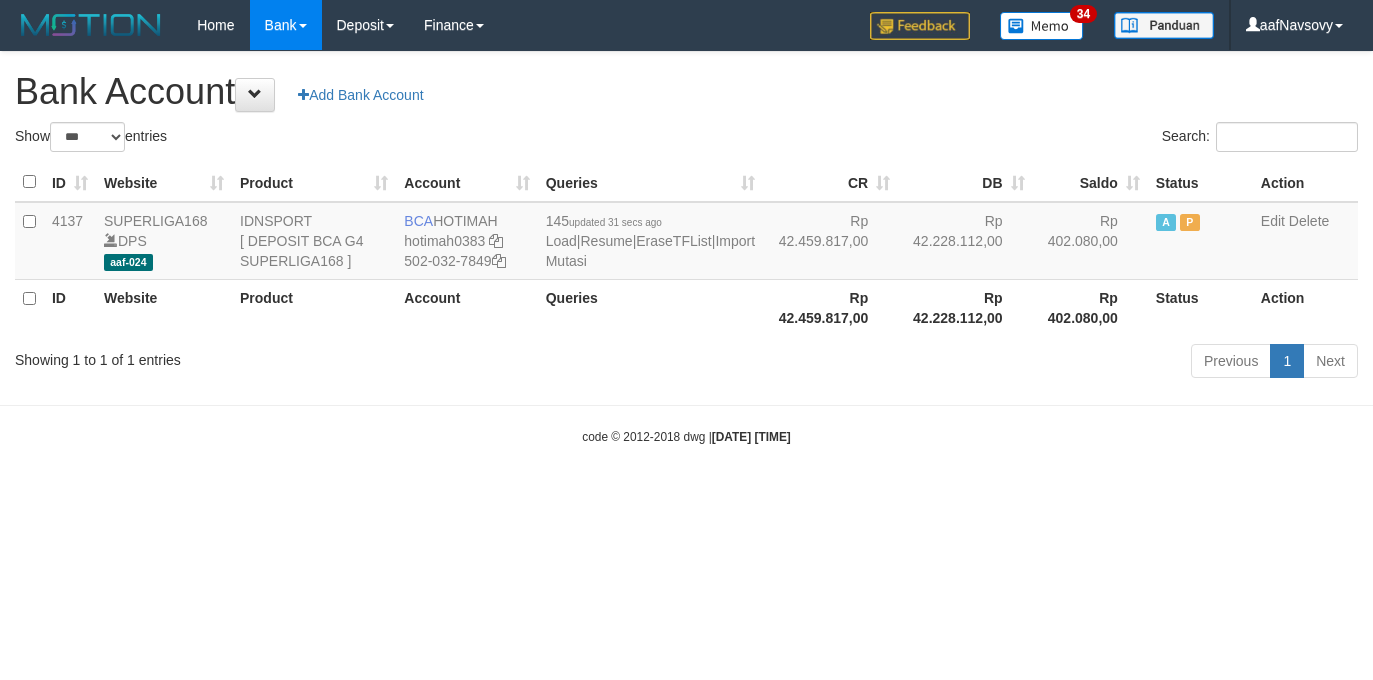scroll, scrollTop: 0, scrollLeft: 0, axis: both 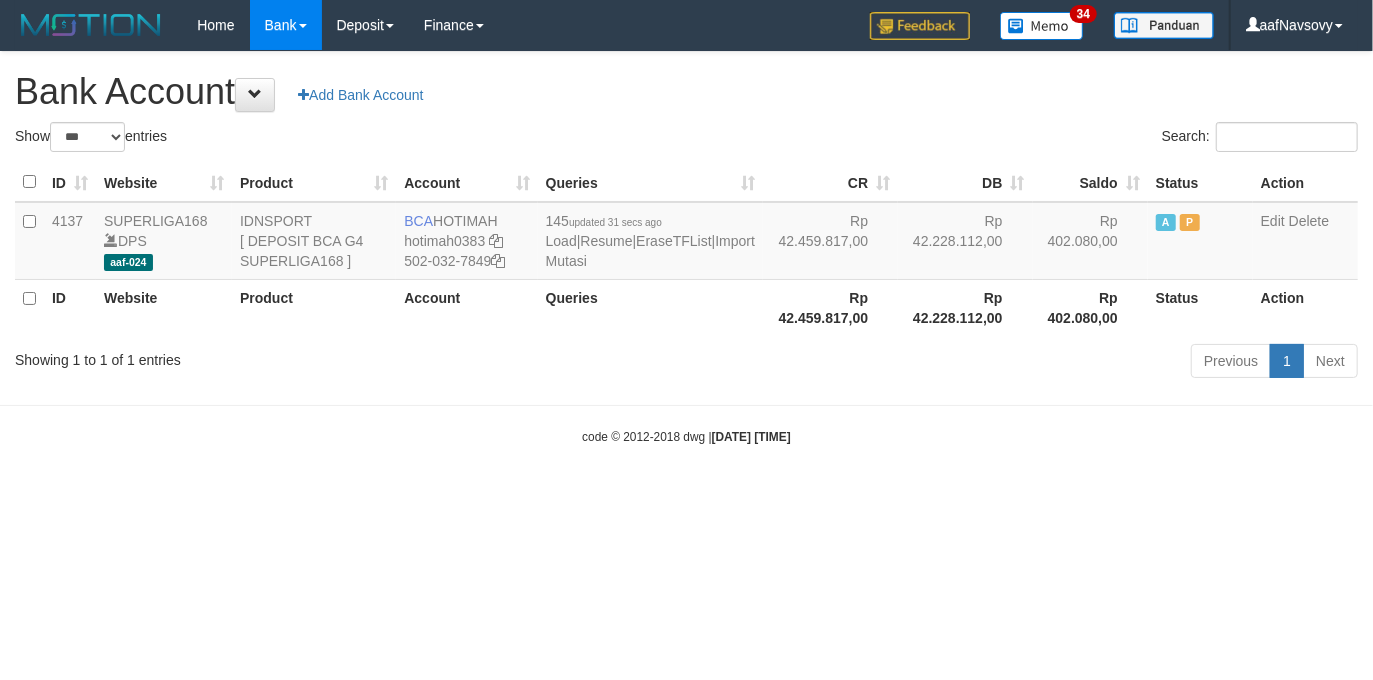 click on "Toggle navigation
Home
Bank
Account List
Load
By Website
Group
[ISPORT]													SUPERLIGA168
By Load Group (DPS)" at bounding box center [686, 248] 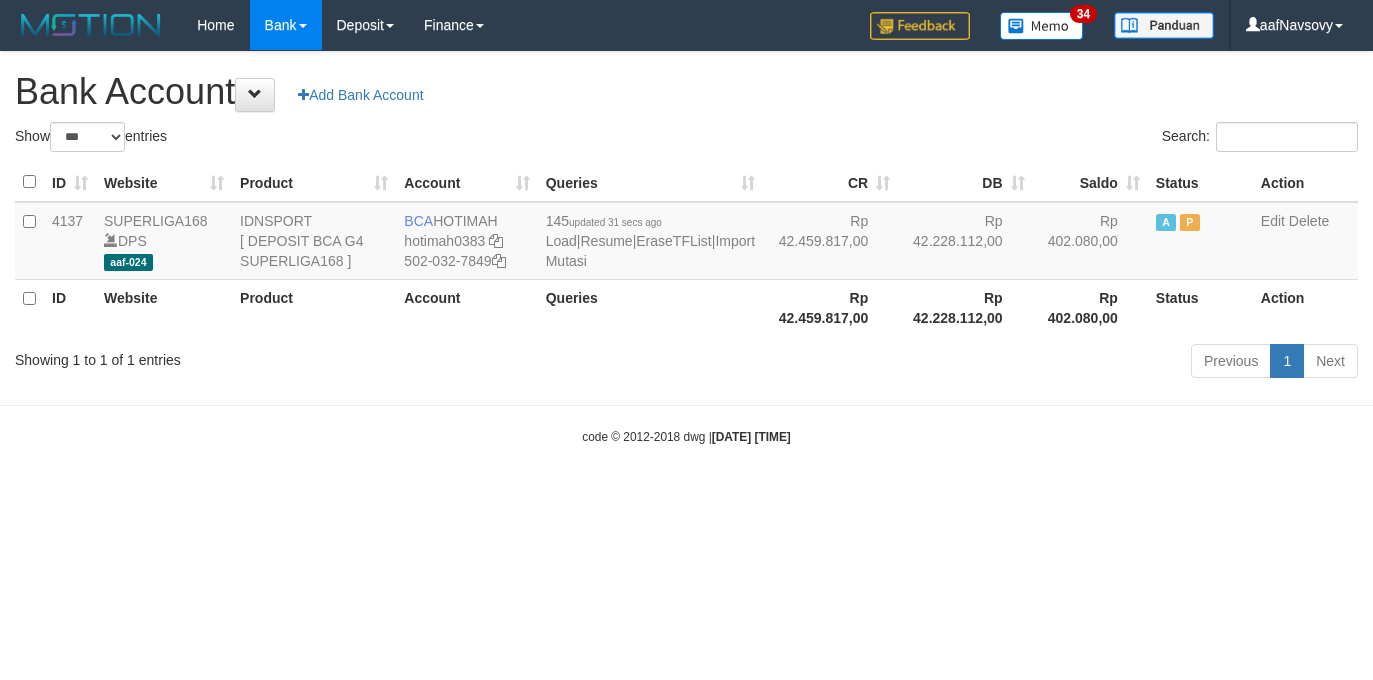 select on "***" 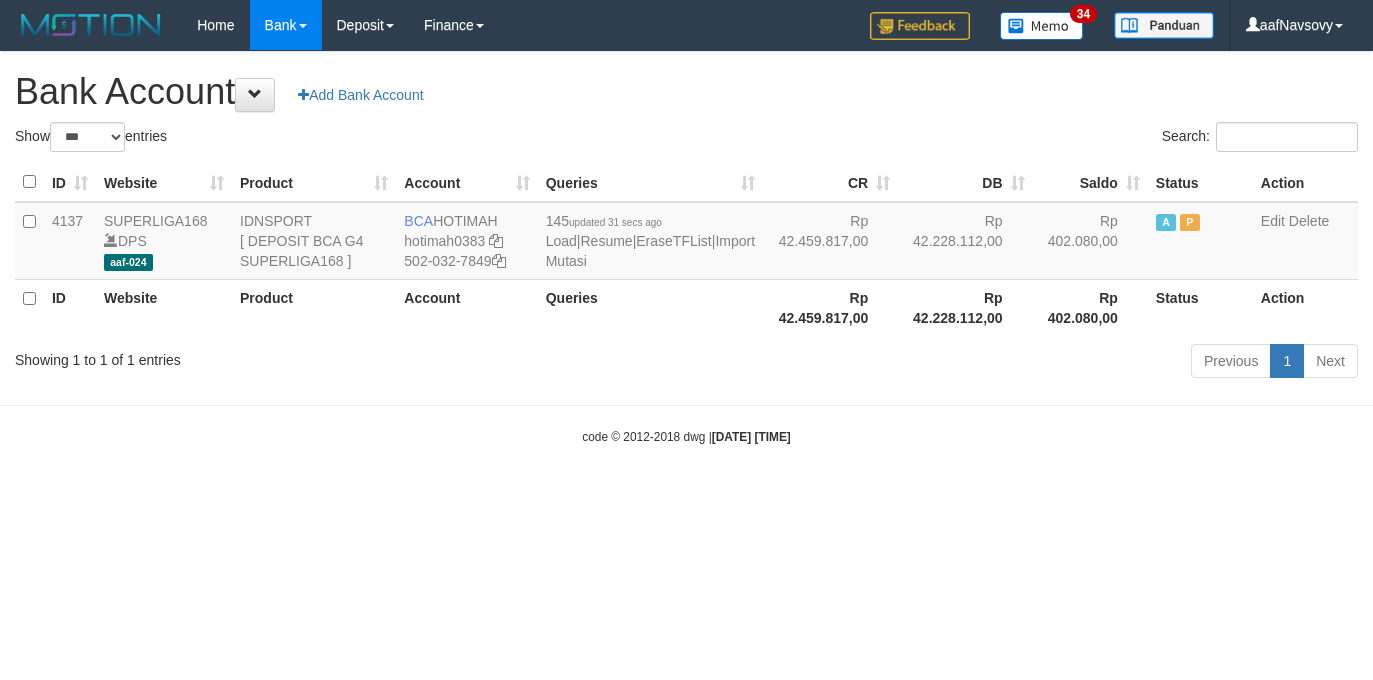 scroll, scrollTop: 0, scrollLeft: 0, axis: both 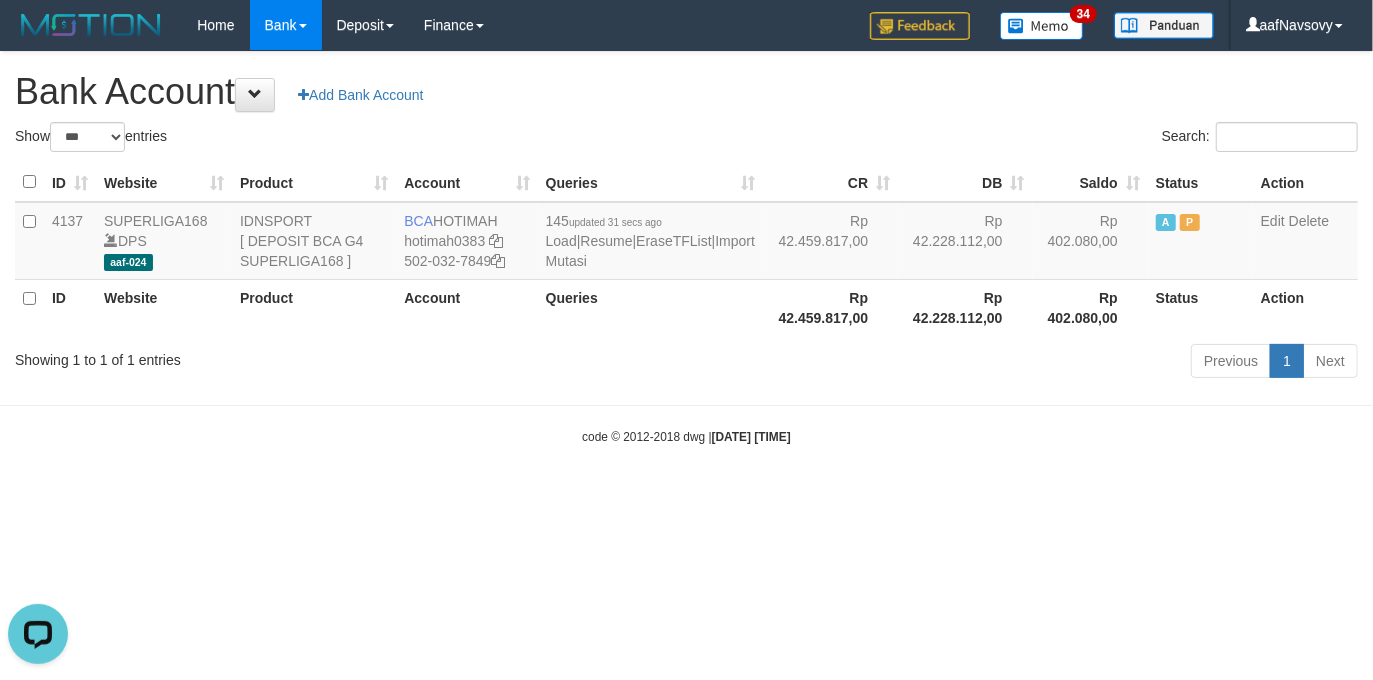 drag, startPoint x: 903, startPoint y: 620, endPoint x: 893, endPoint y: 622, distance: 10.198039 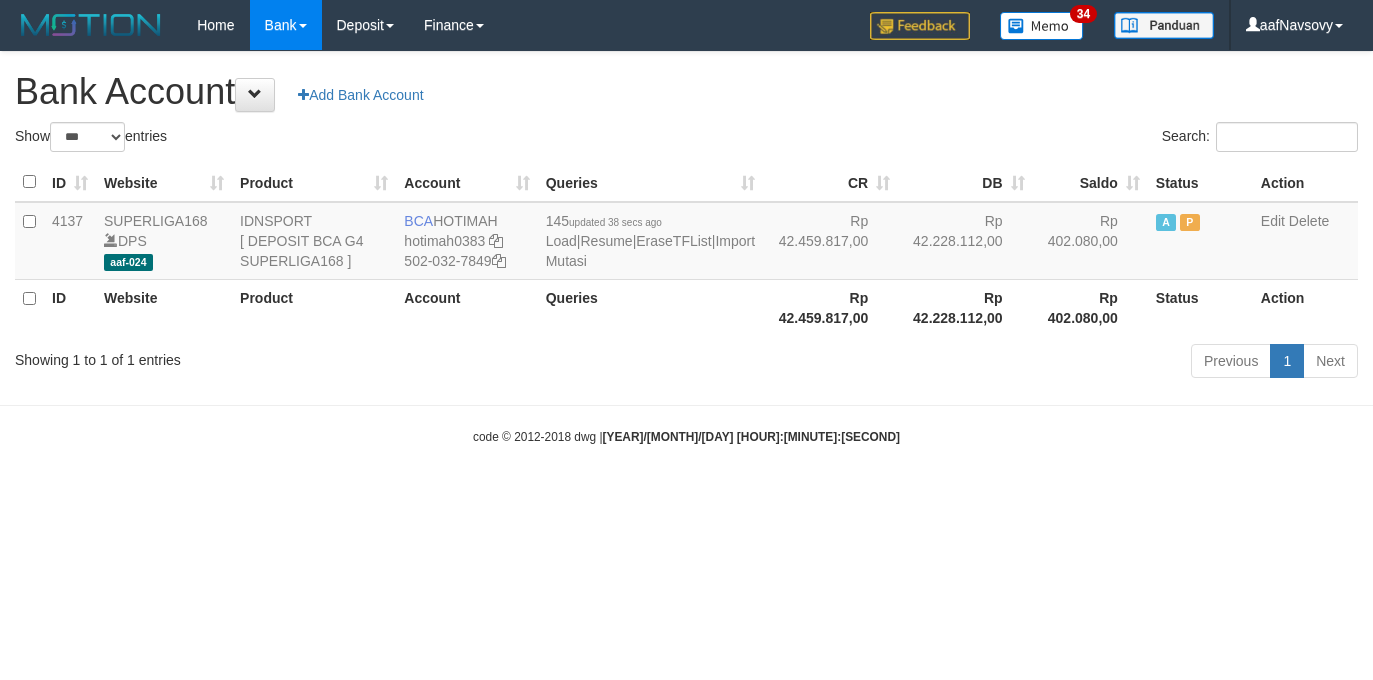 select on "***" 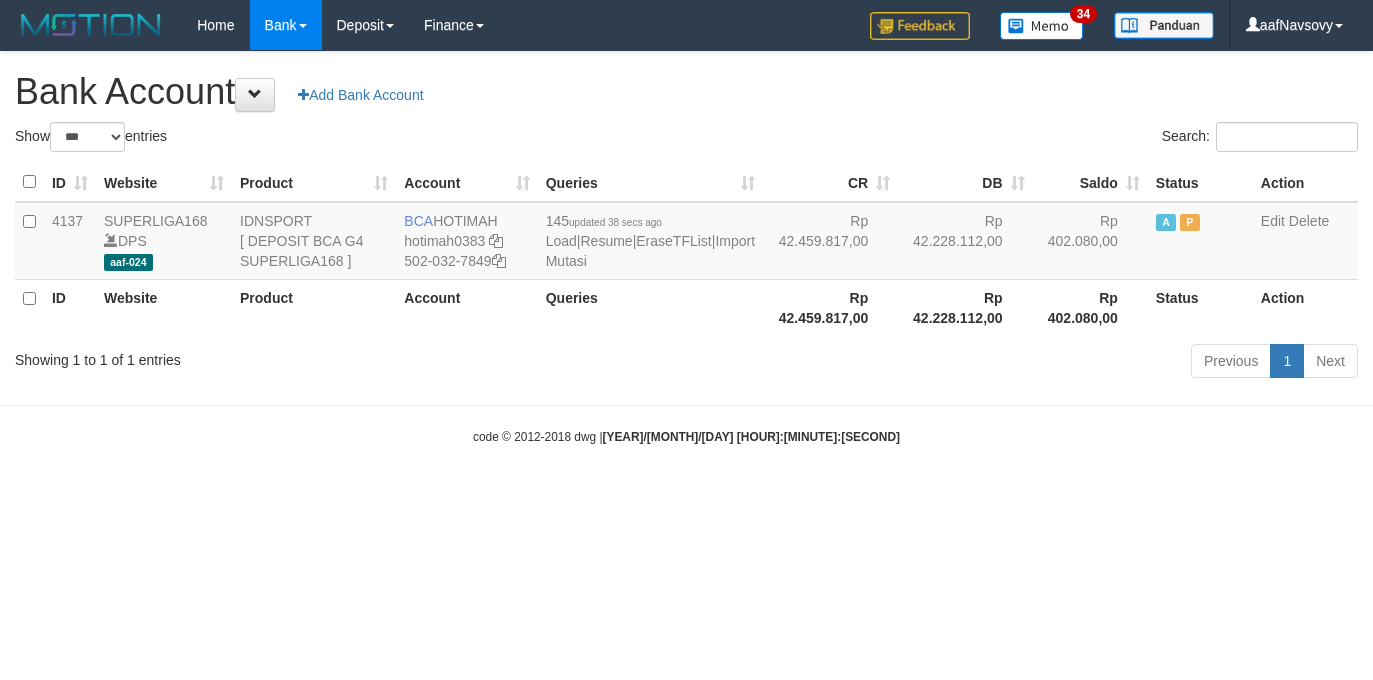 scroll, scrollTop: 0, scrollLeft: 0, axis: both 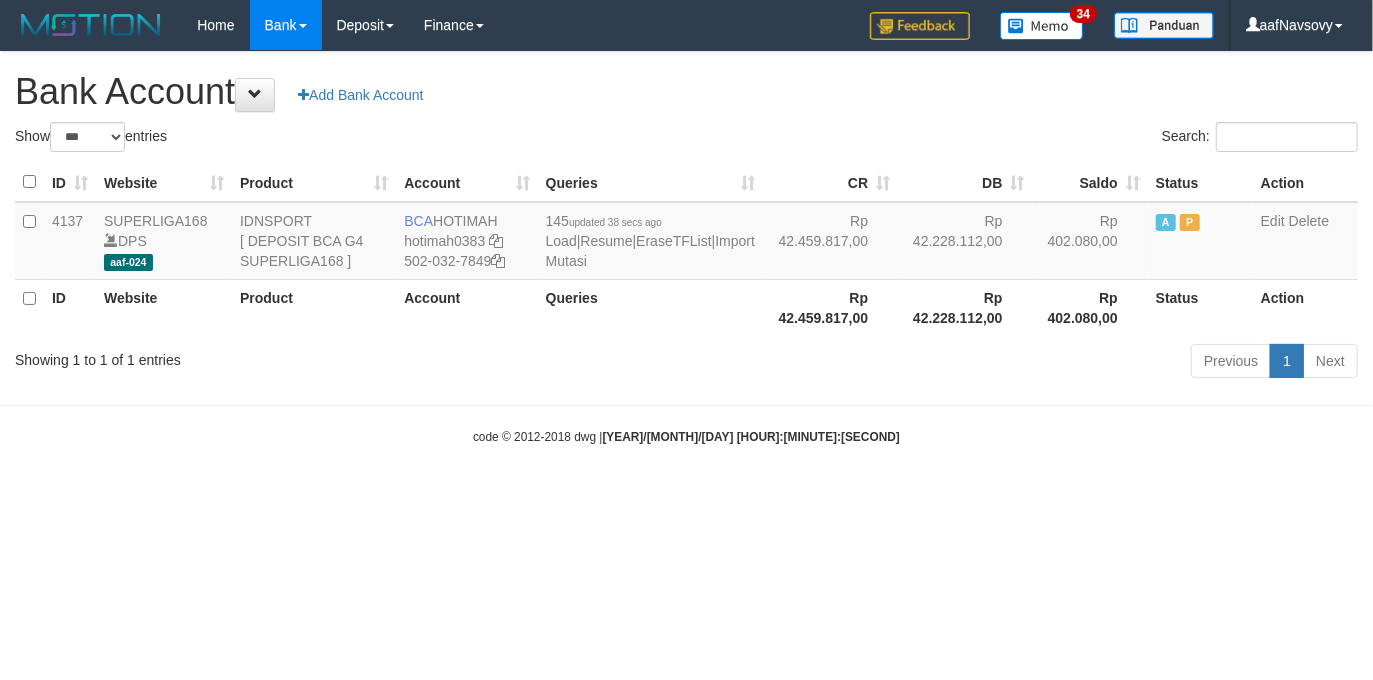 click on "Toggle navigation
Home
Bank
Account List
Load
By Website
Group
[ISPORT]													SUPERLIGA168
By Load Group (DPS)" at bounding box center (686, 248) 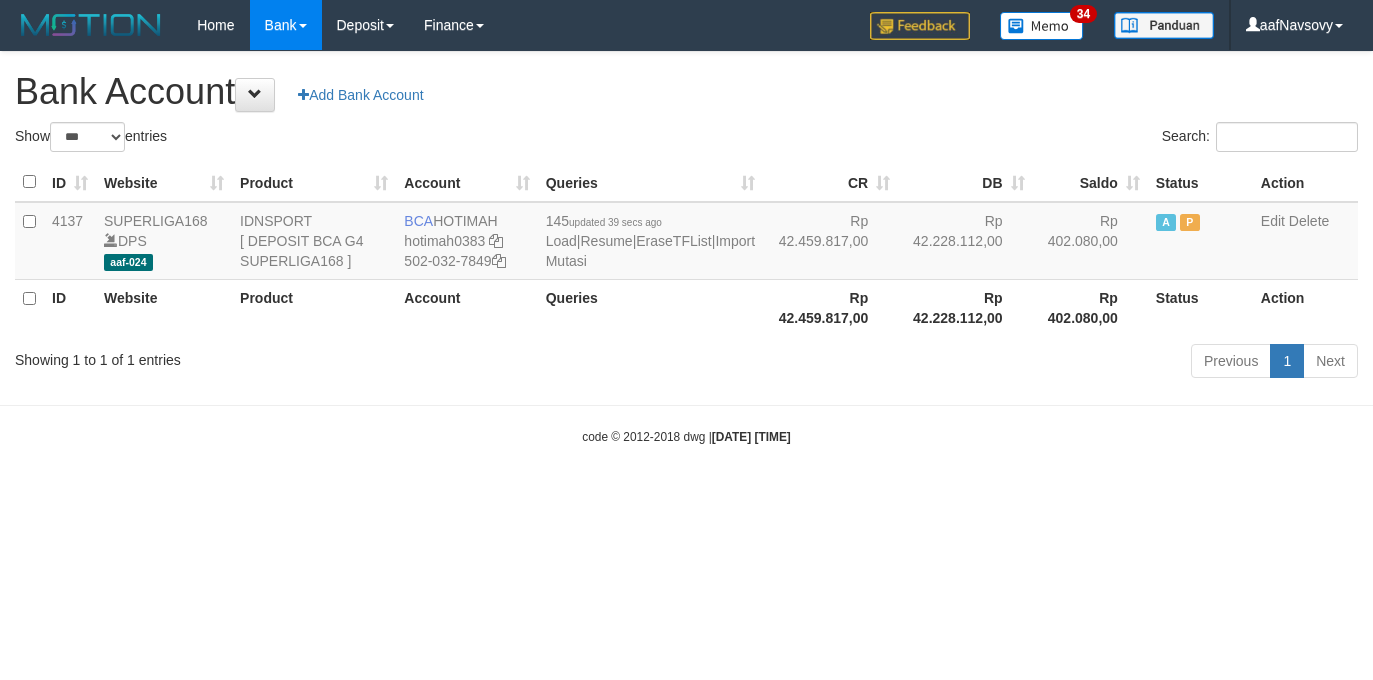 select on "***" 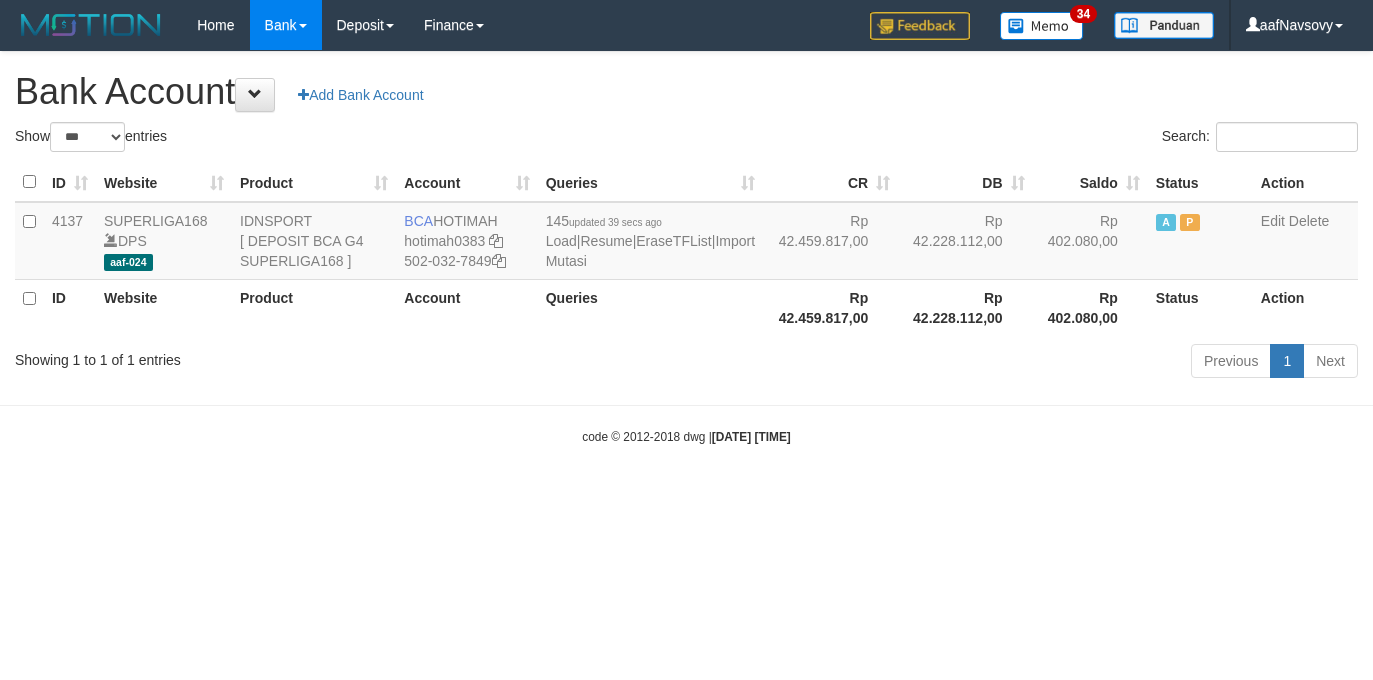 scroll, scrollTop: 0, scrollLeft: 0, axis: both 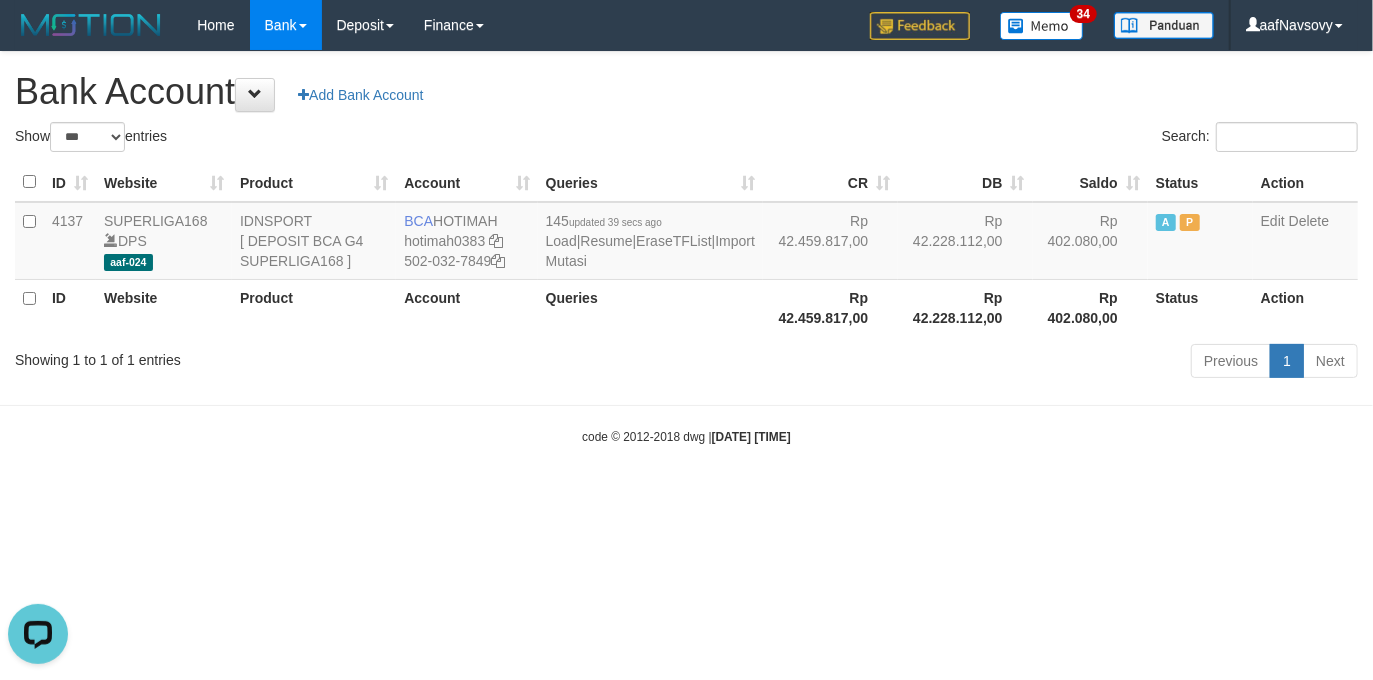click on "Toggle navigation
Home
Bank
Account List
Load
By Website
Group
[ISPORT]													SUPERLIGA168
By Load Group (DPS)
34" at bounding box center (686, 248) 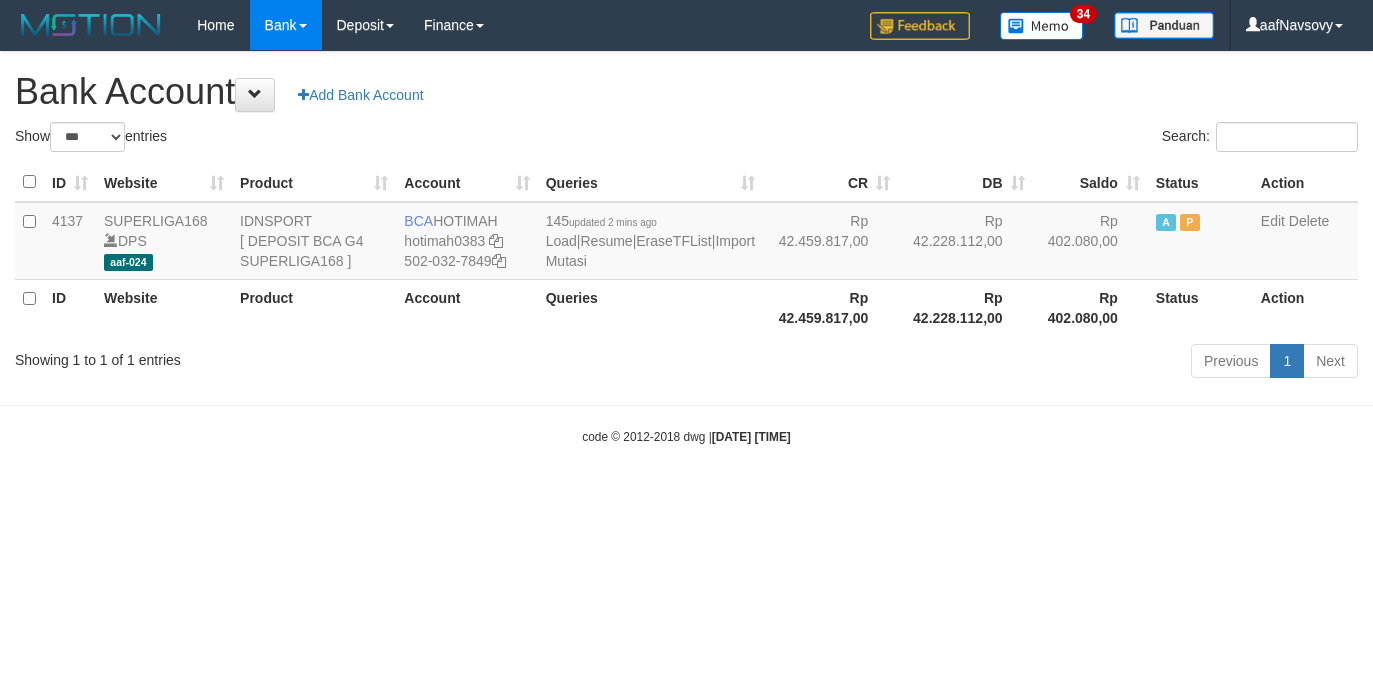 select on "***" 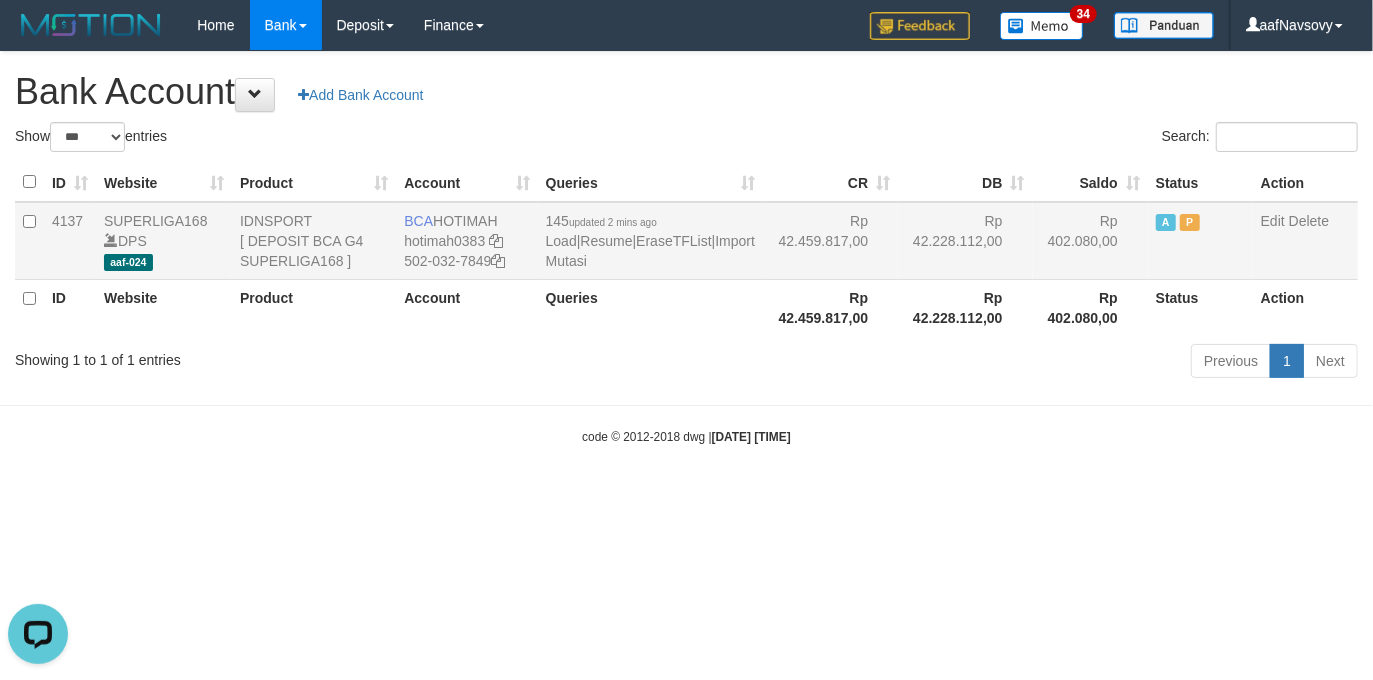 scroll, scrollTop: 0, scrollLeft: 0, axis: both 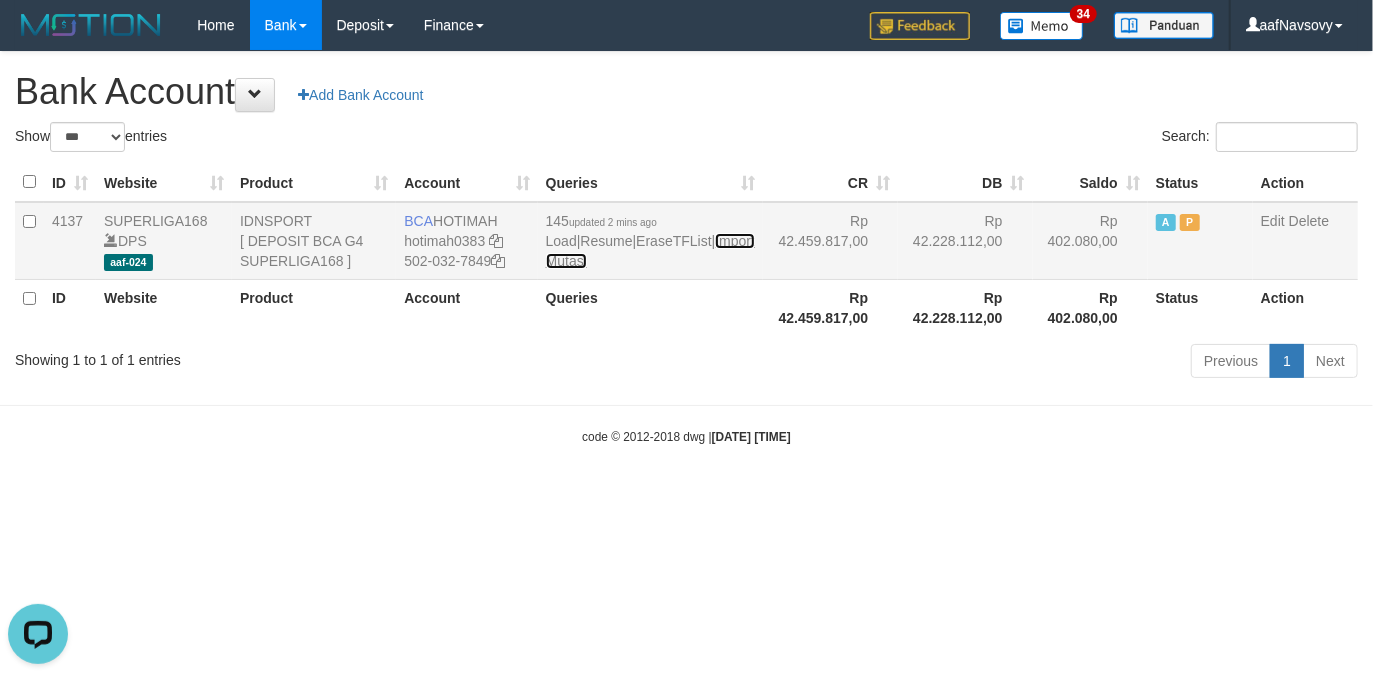 click on "Import Mutasi" at bounding box center [650, 251] 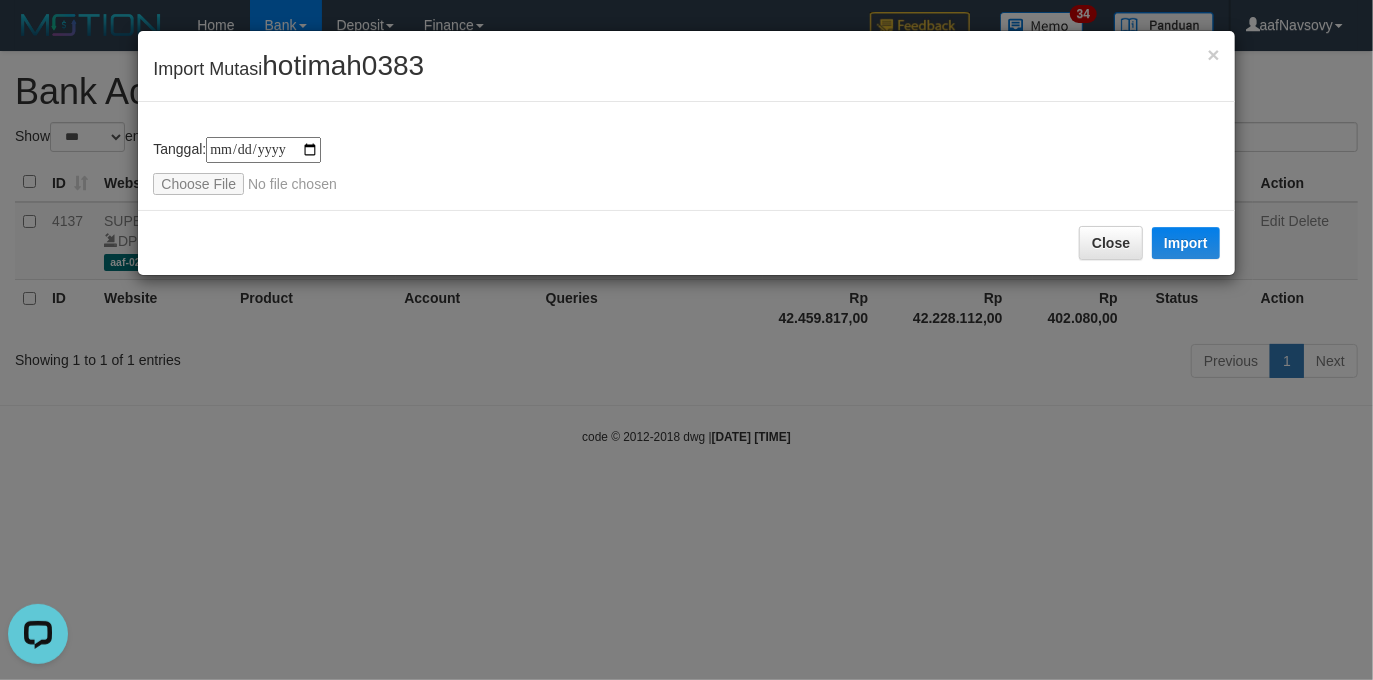 type on "**********" 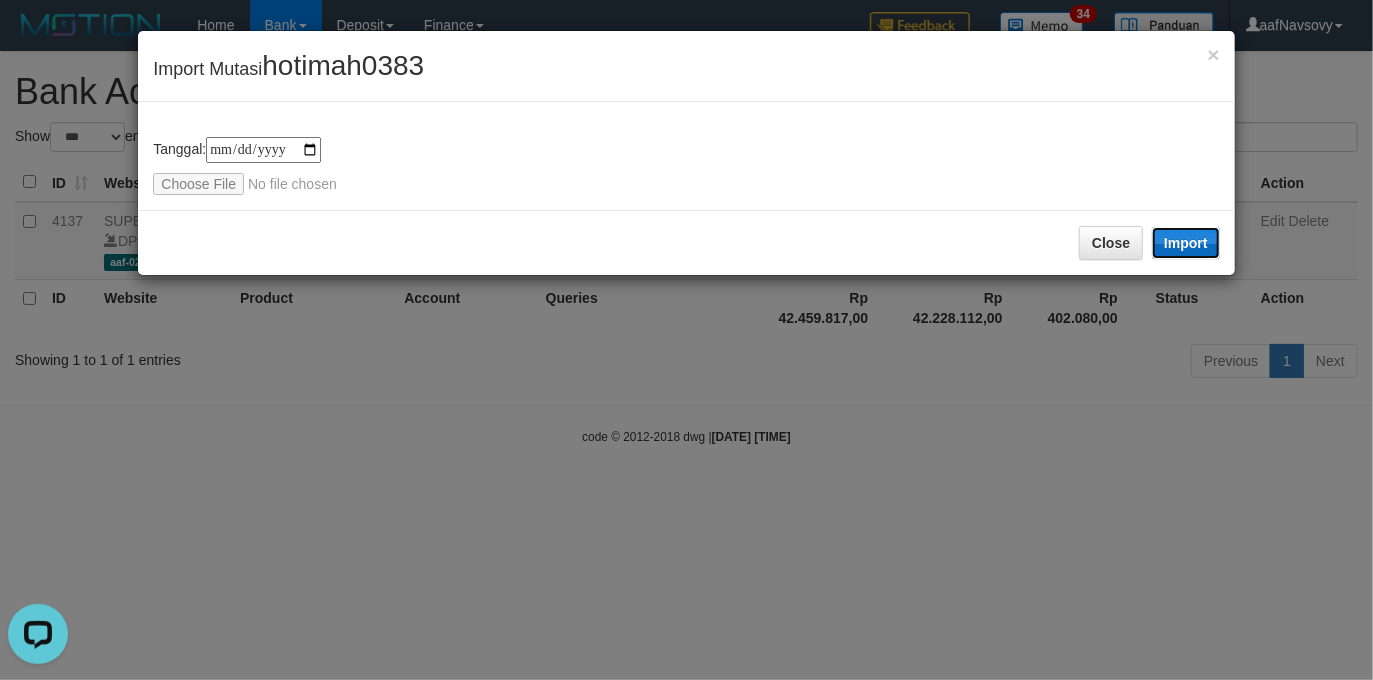 click on "Import" at bounding box center [1186, 243] 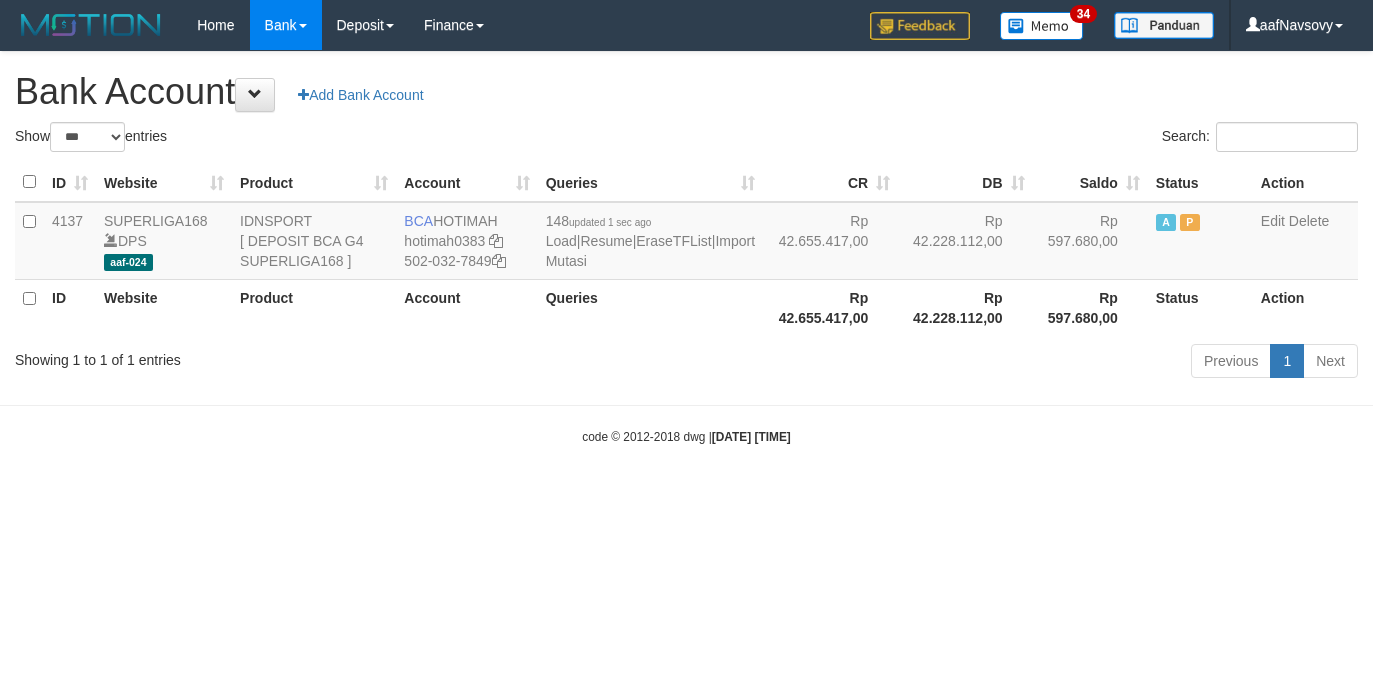 select on "***" 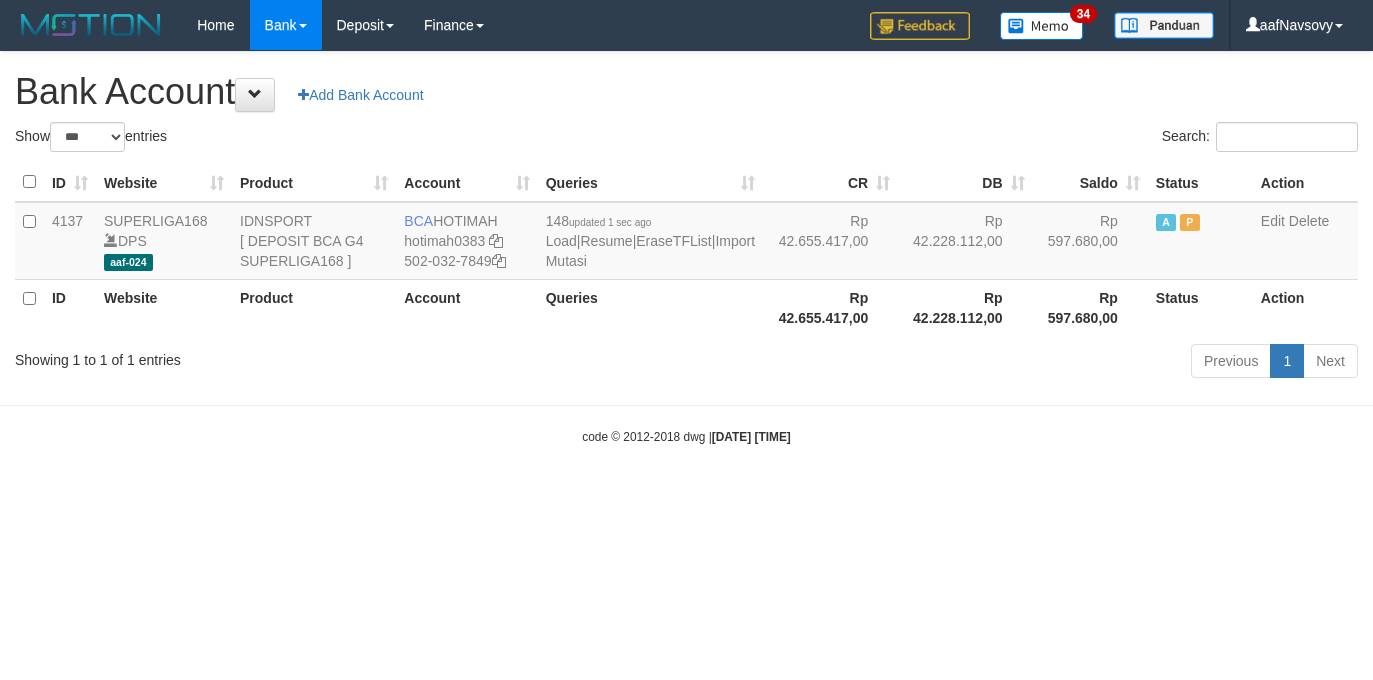 scroll, scrollTop: 0, scrollLeft: 0, axis: both 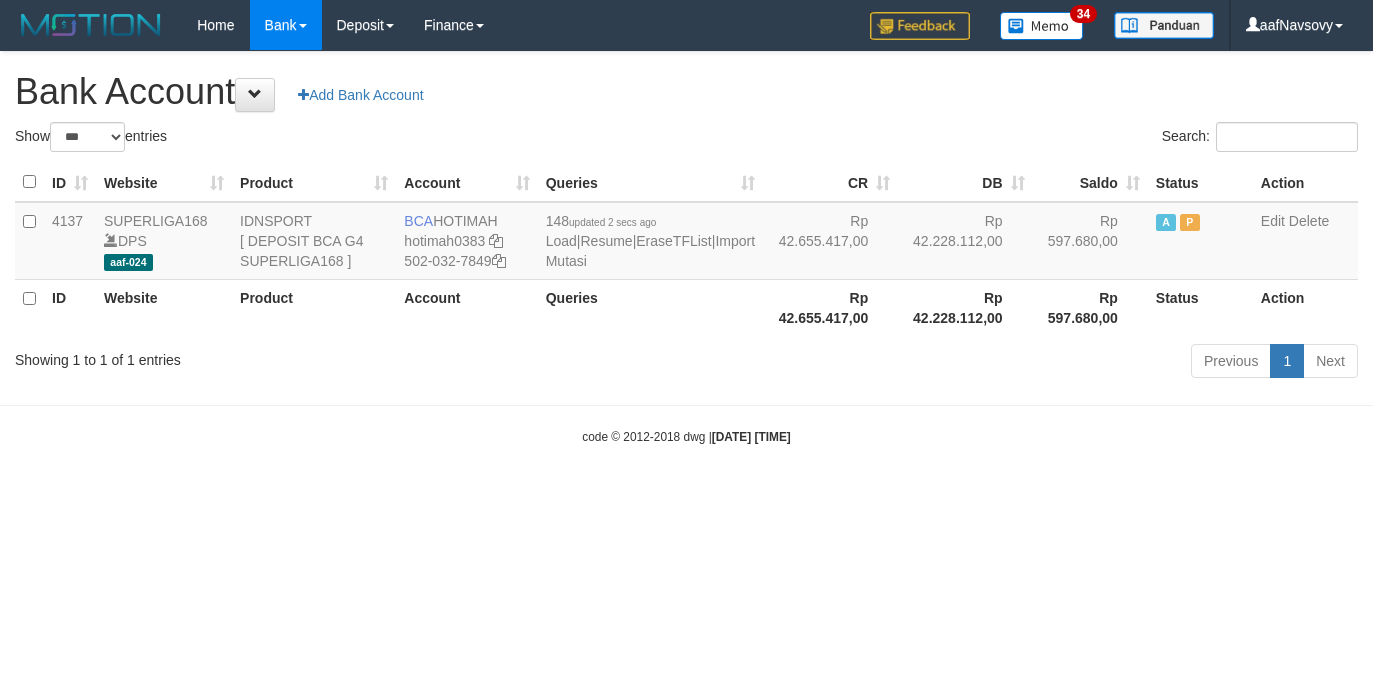 select on "***" 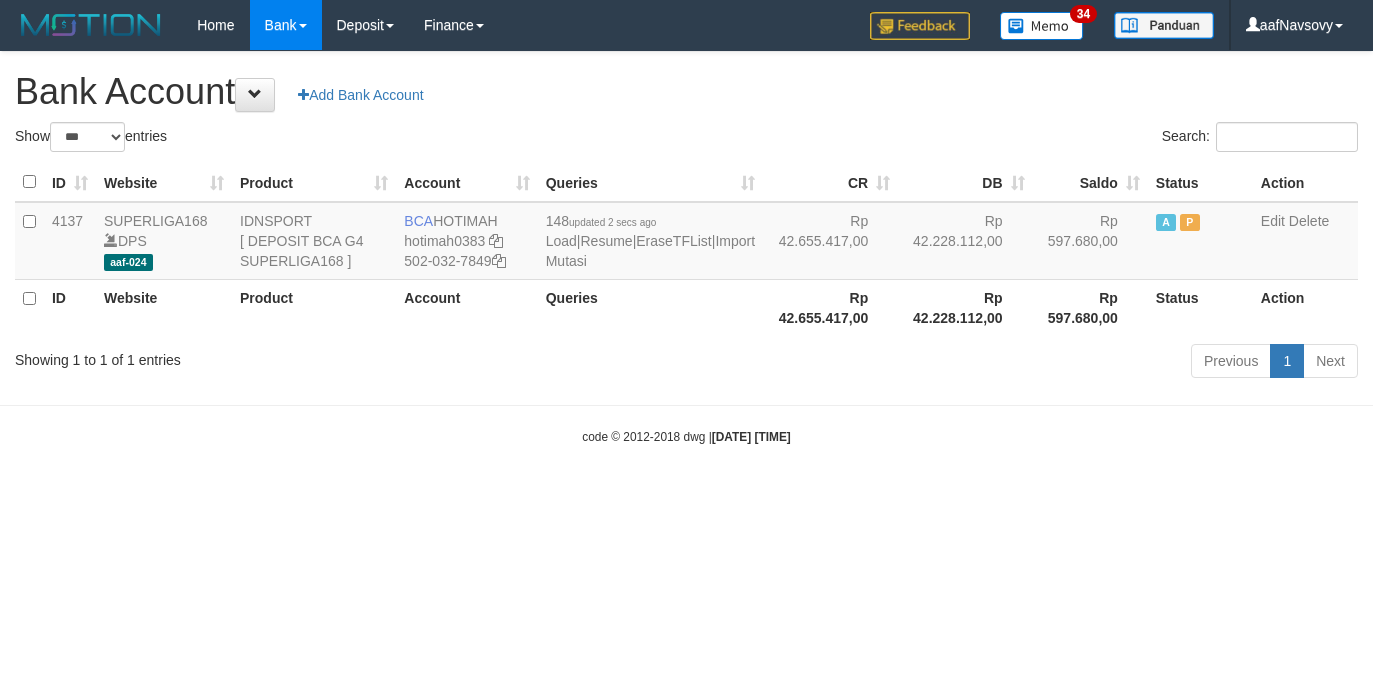scroll, scrollTop: 0, scrollLeft: 0, axis: both 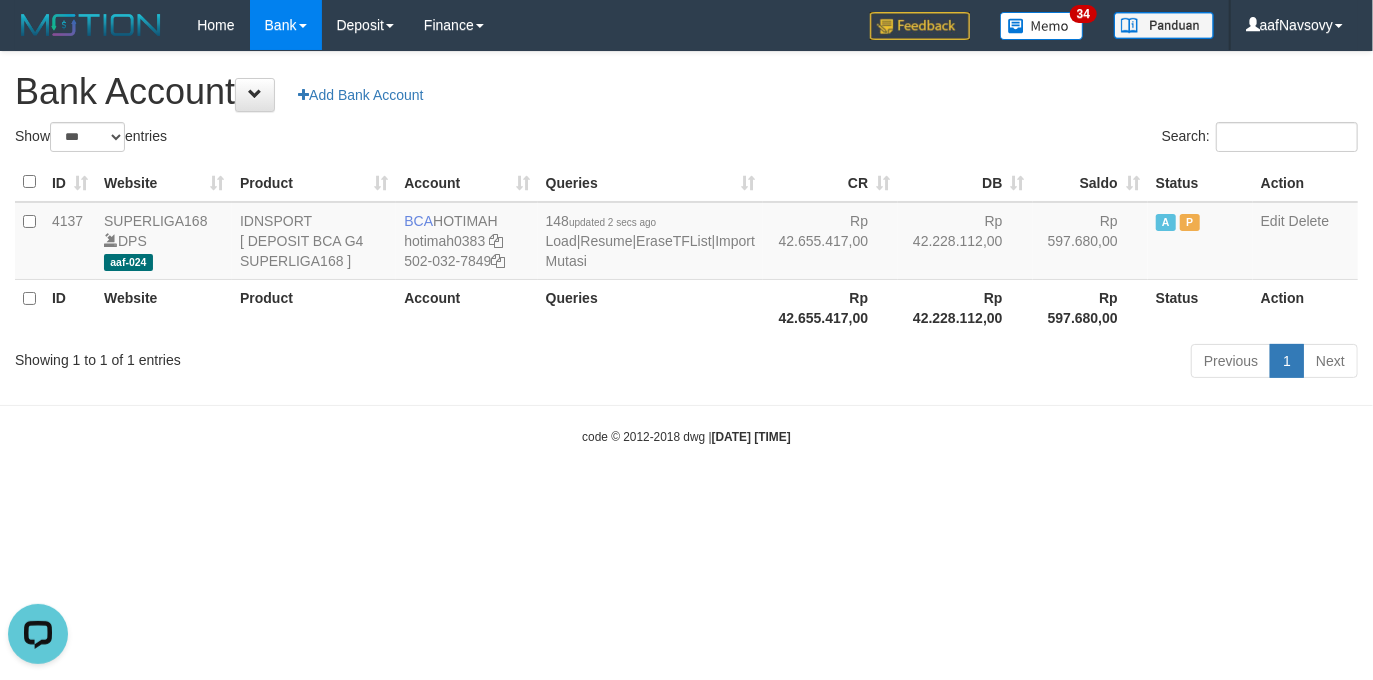 click on "Toggle navigation
Home
Bank
Account List
Load
By Website
Group
[ISPORT]													SUPERLIGA168
By Load Group (DPS)" at bounding box center (686, 248) 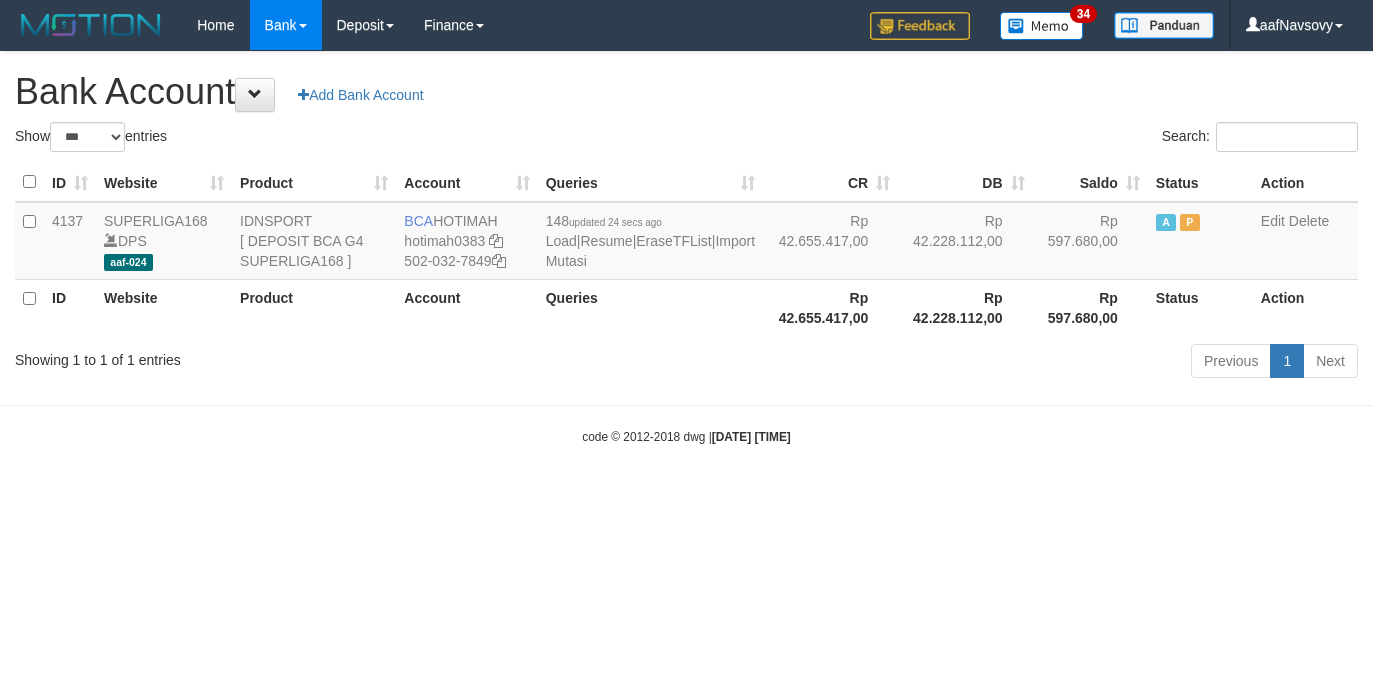 select on "***" 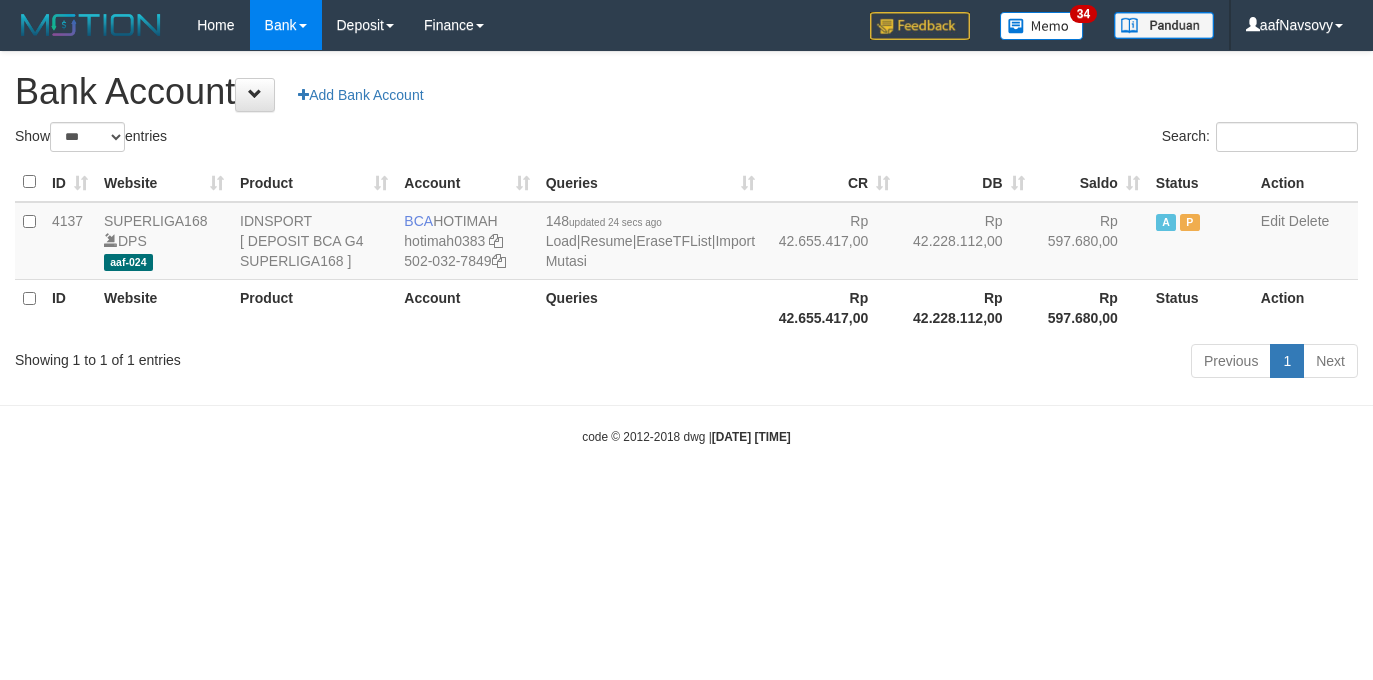 scroll, scrollTop: 0, scrollLeft: 0, axis: both 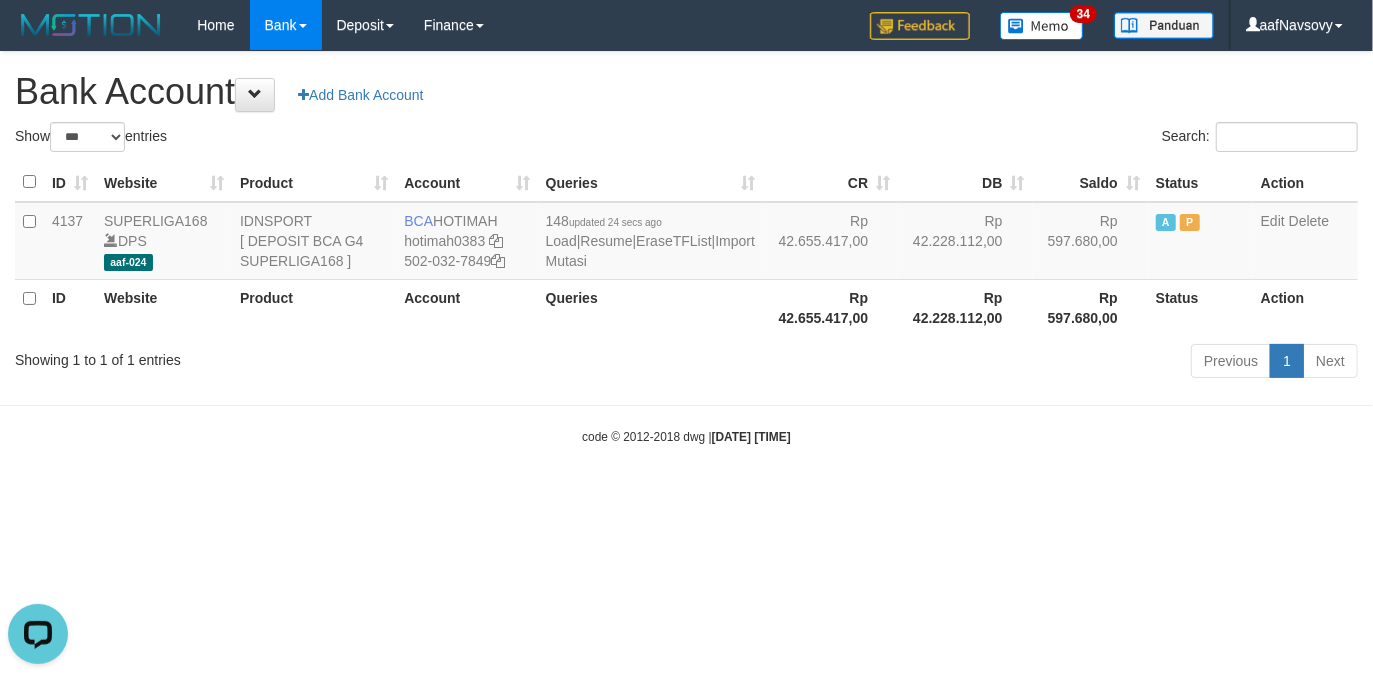 click on "Toggle navigation
Home
Bank
Account List
Load
By Website
Group
[ISPORT]													SUPERLIGA168
By Load Group (DPS)" at bounding box center [686, 248] 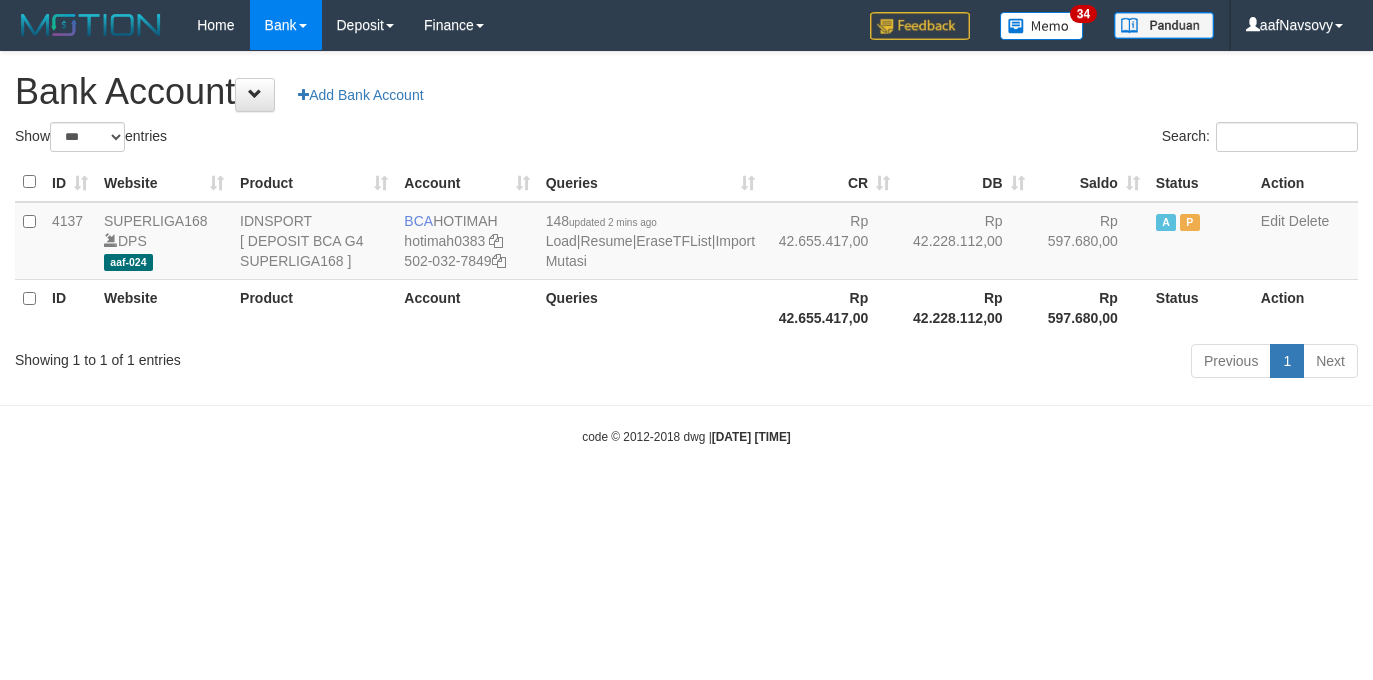 select on "***" 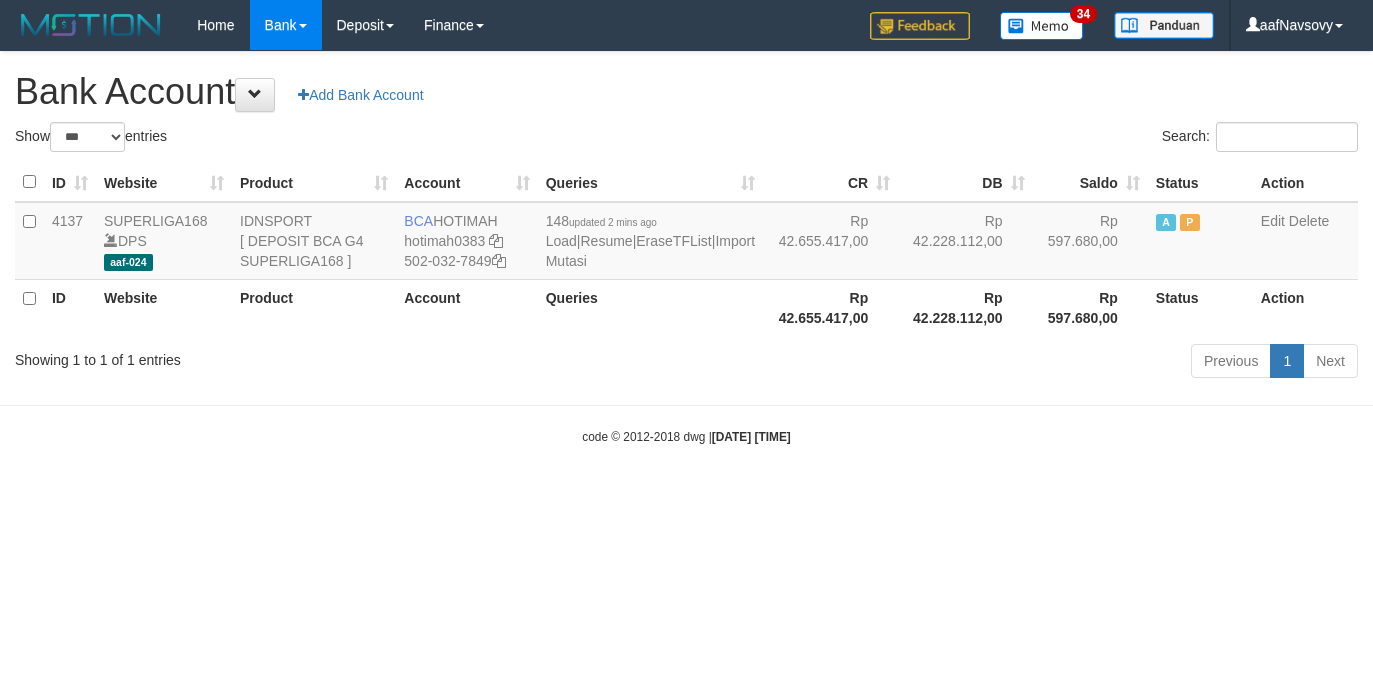 scroll, scrollTop: 0, scrollLeft: 0, axis: both 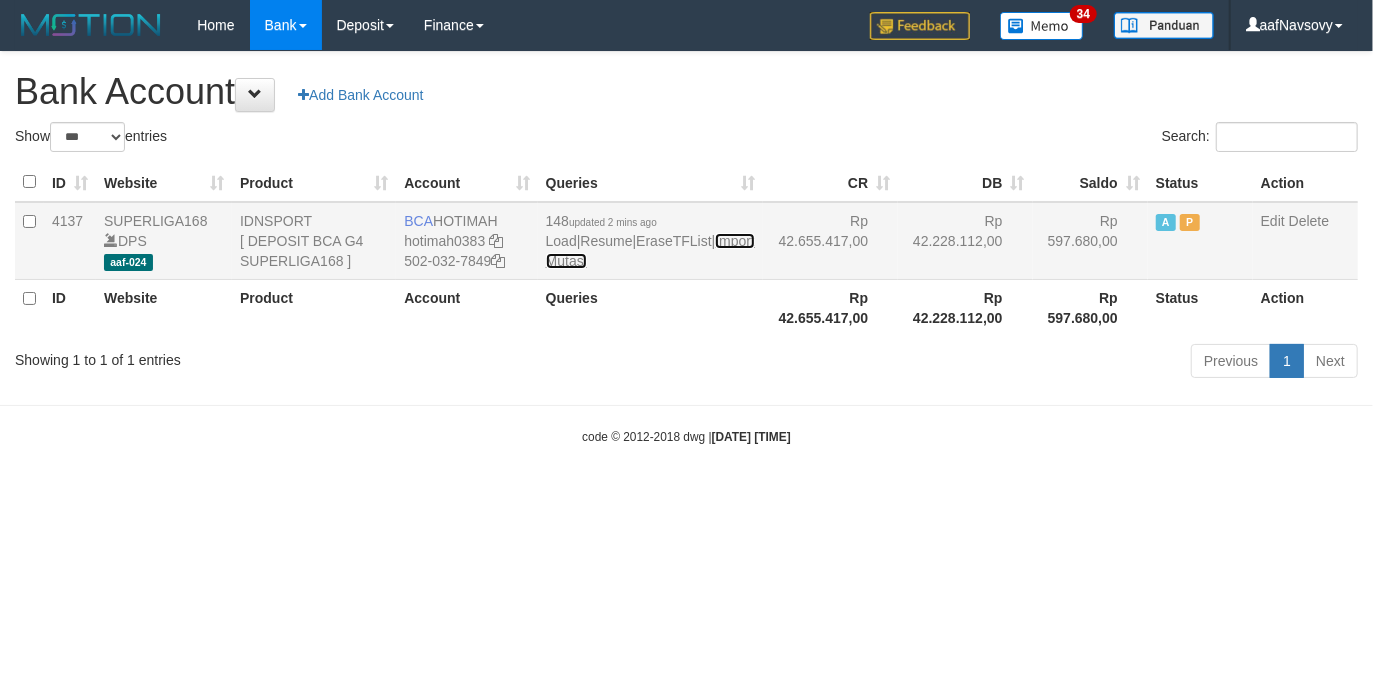 click on "Import Mutasi" at bounding box center [650, 251] 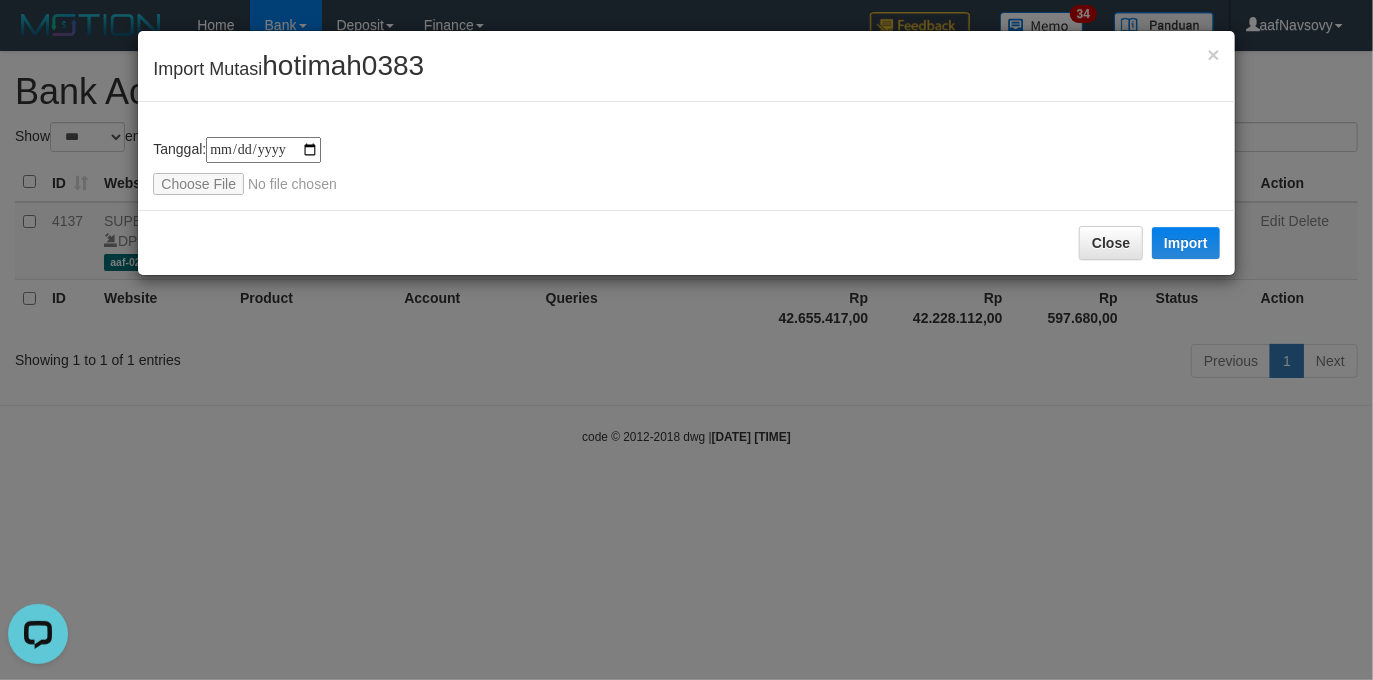 scroll, scrollTop: 0, scrollLeft: 0, axis: both 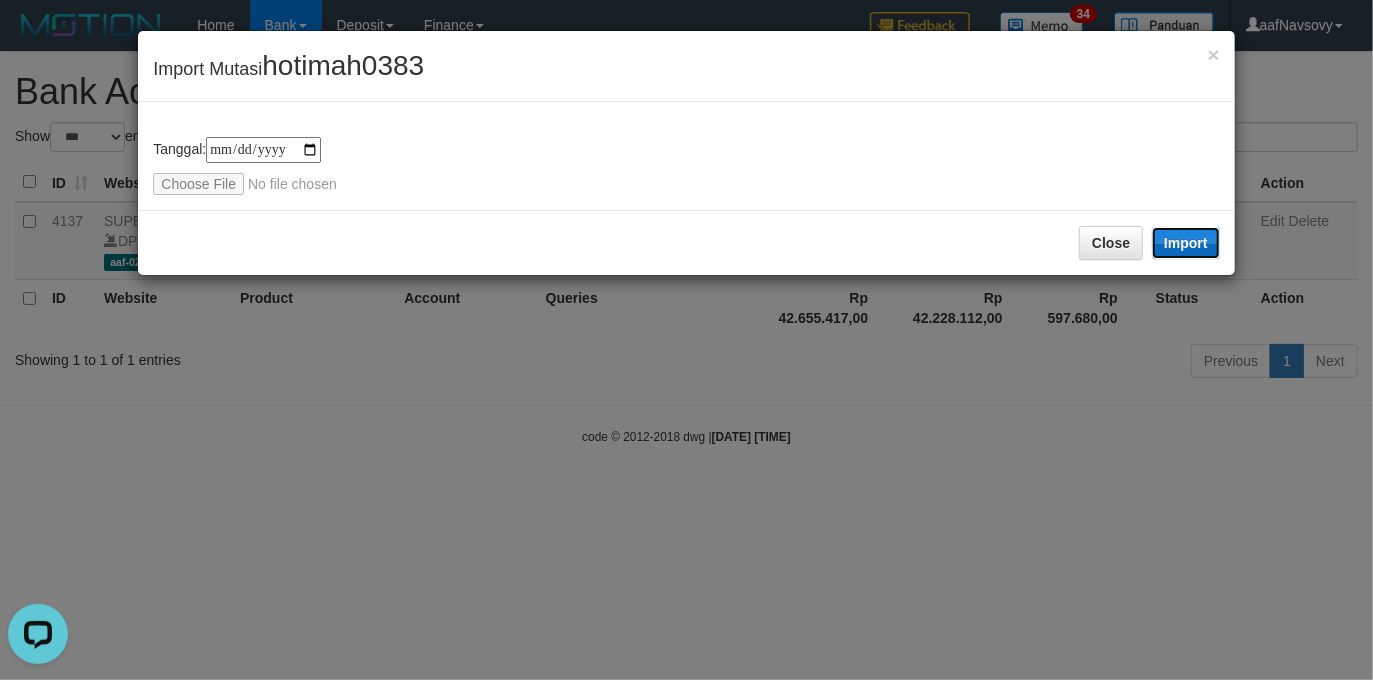 click on "Import" at bounding box center (1186, 243) 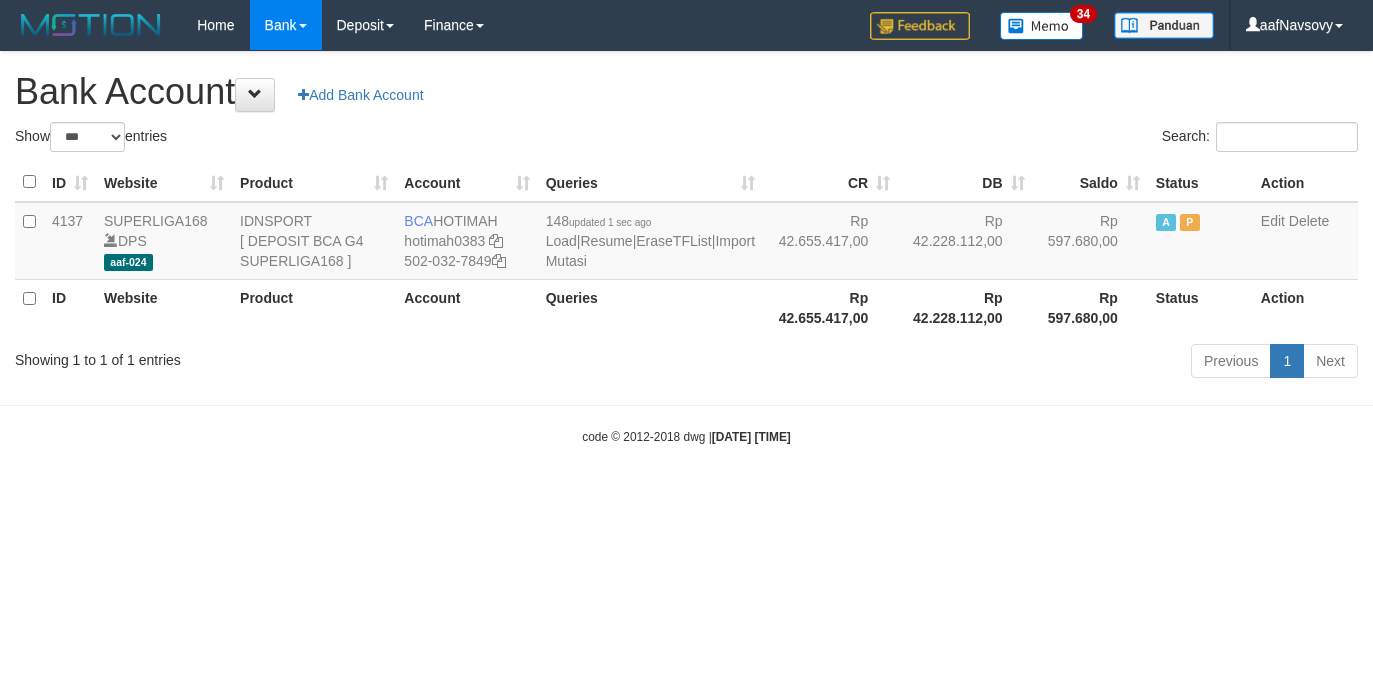 select on "***" 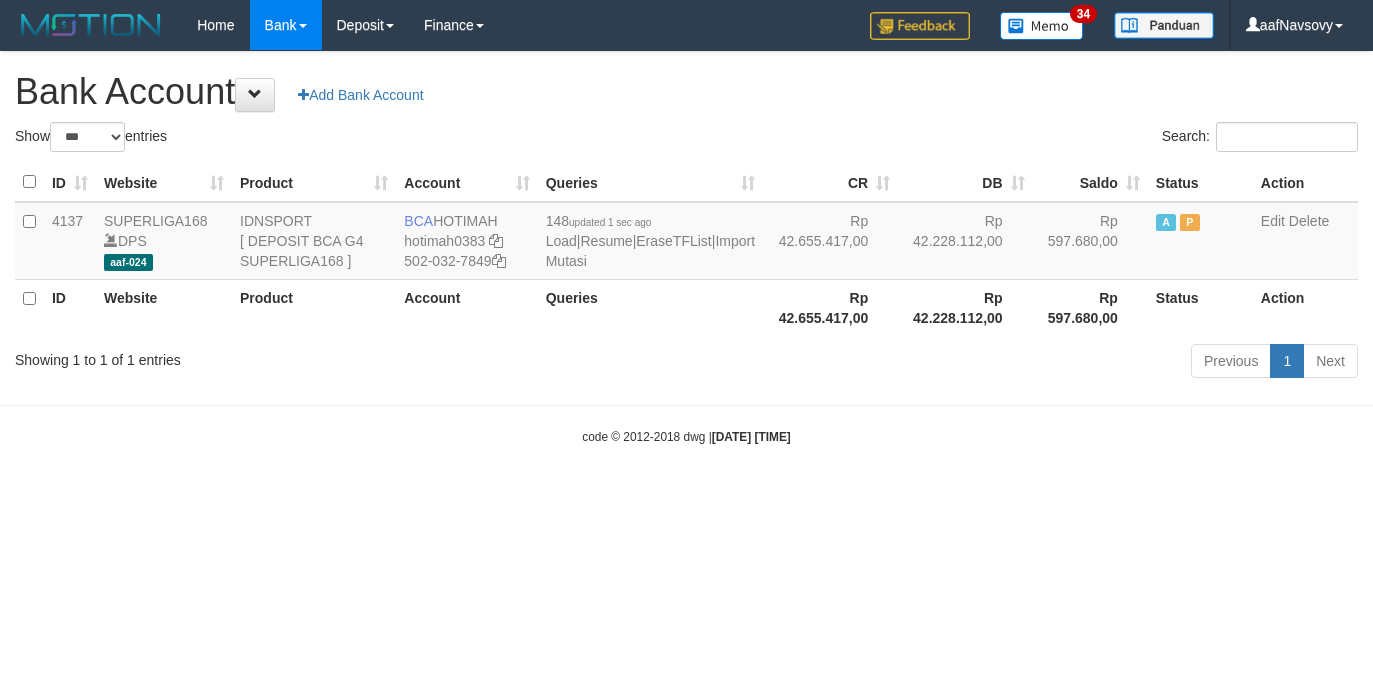 scroll, scrollTop: 0, scrollLeft: 0, axis: both 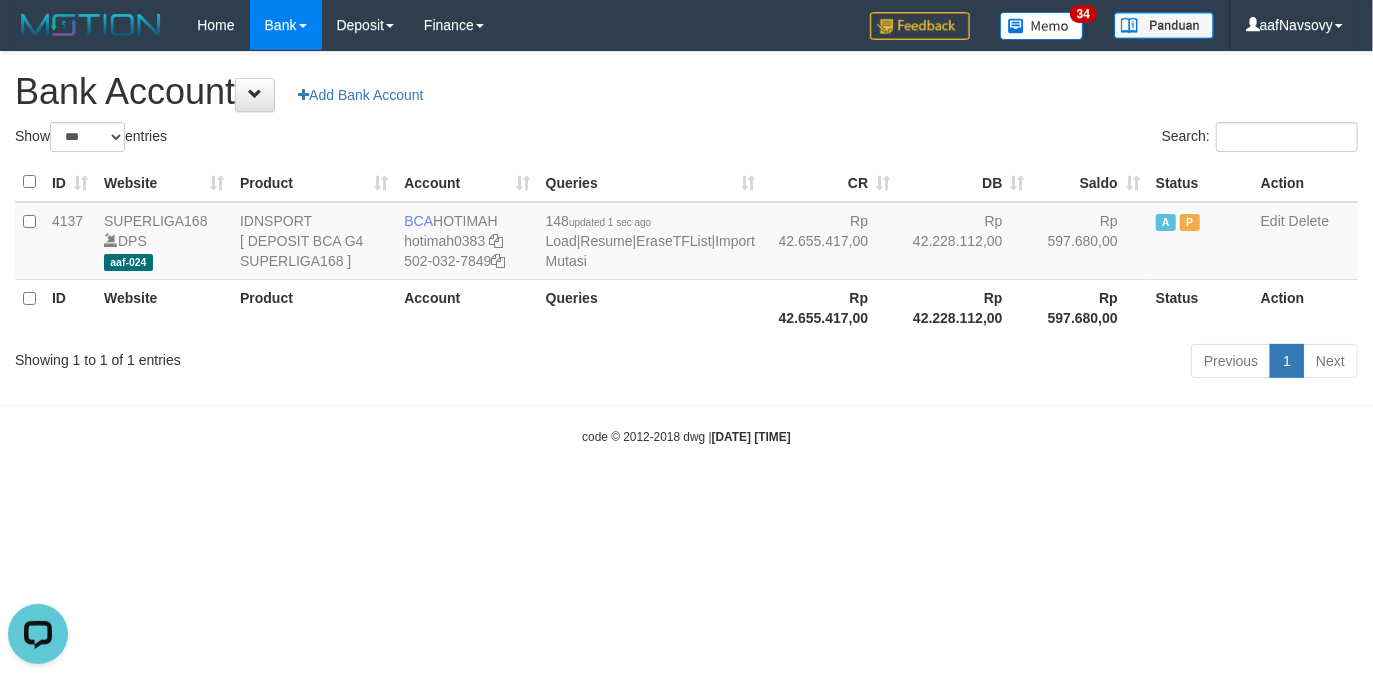 click on "Toggle navigation
Home
Bank
Account List
Load
By Website
Group
[ISPORT]													SUPERLIGA168
By Load Group (DPS)
34" at bounding box center (686, 248) 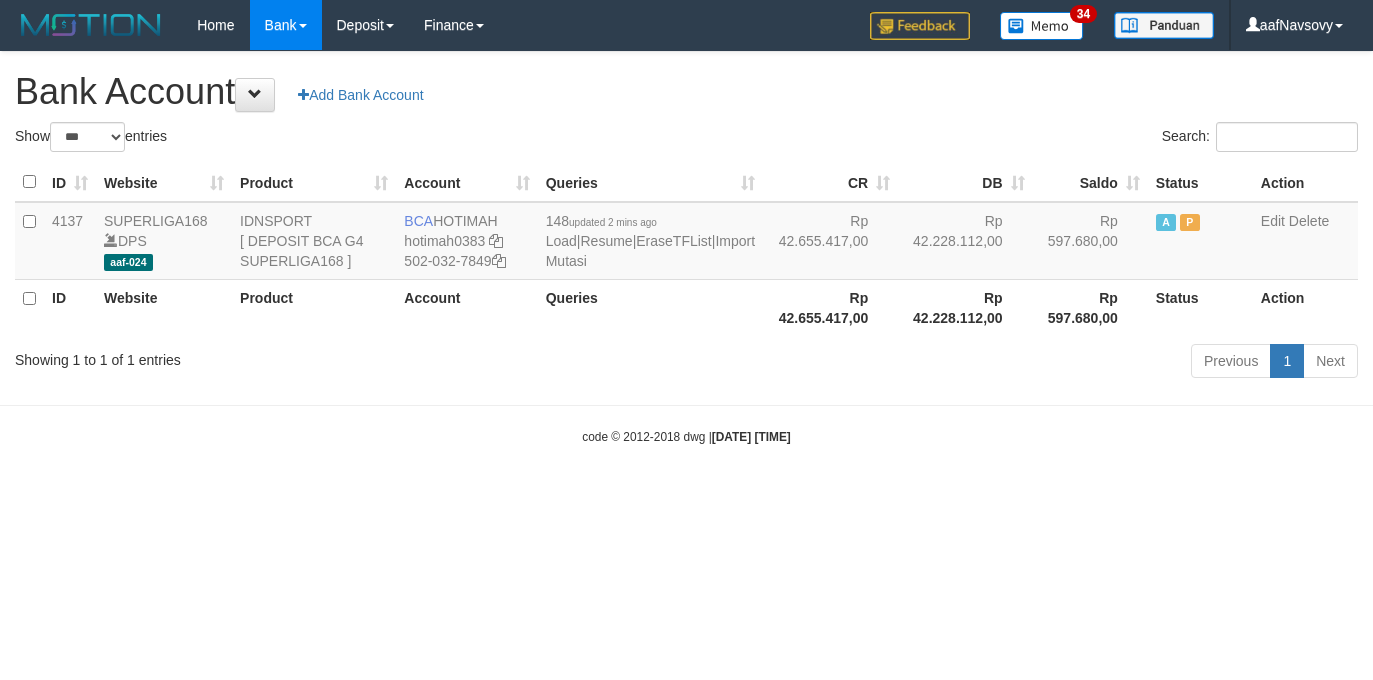 select on "***" 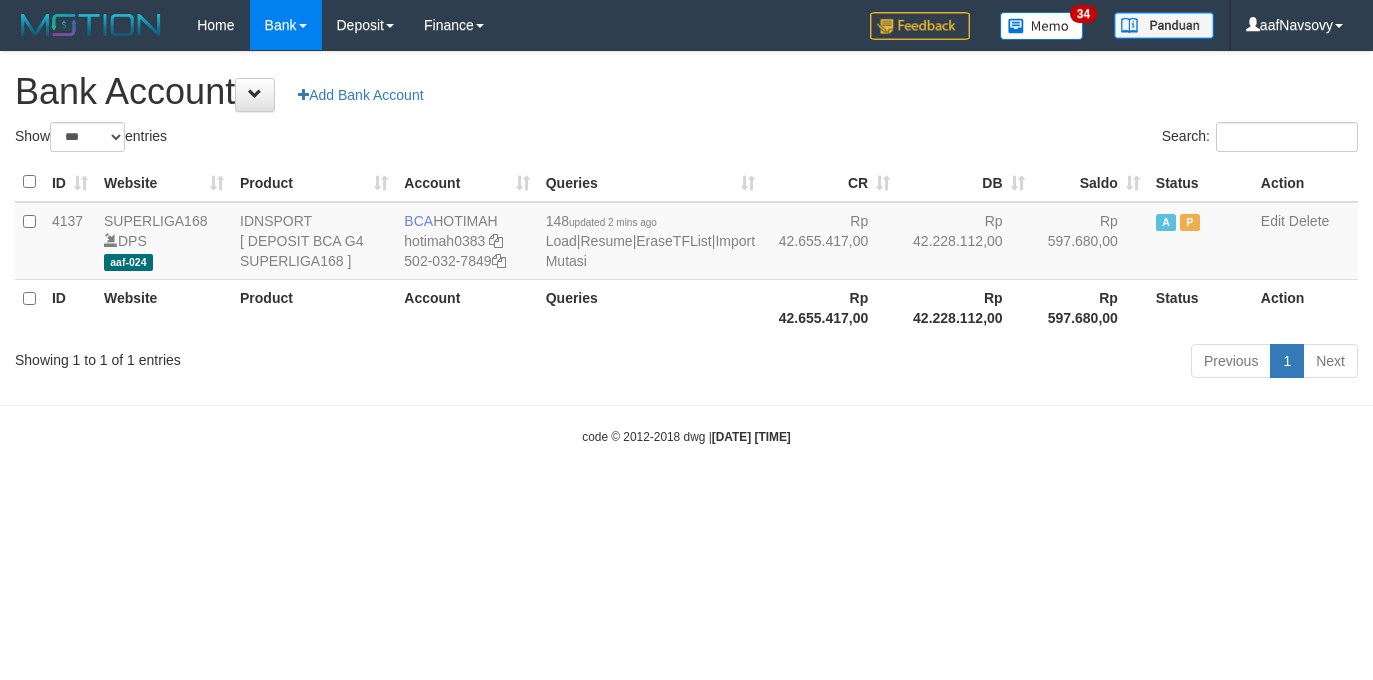 scroll, scrollTop: 0, scrollLeft: 0, axis: both 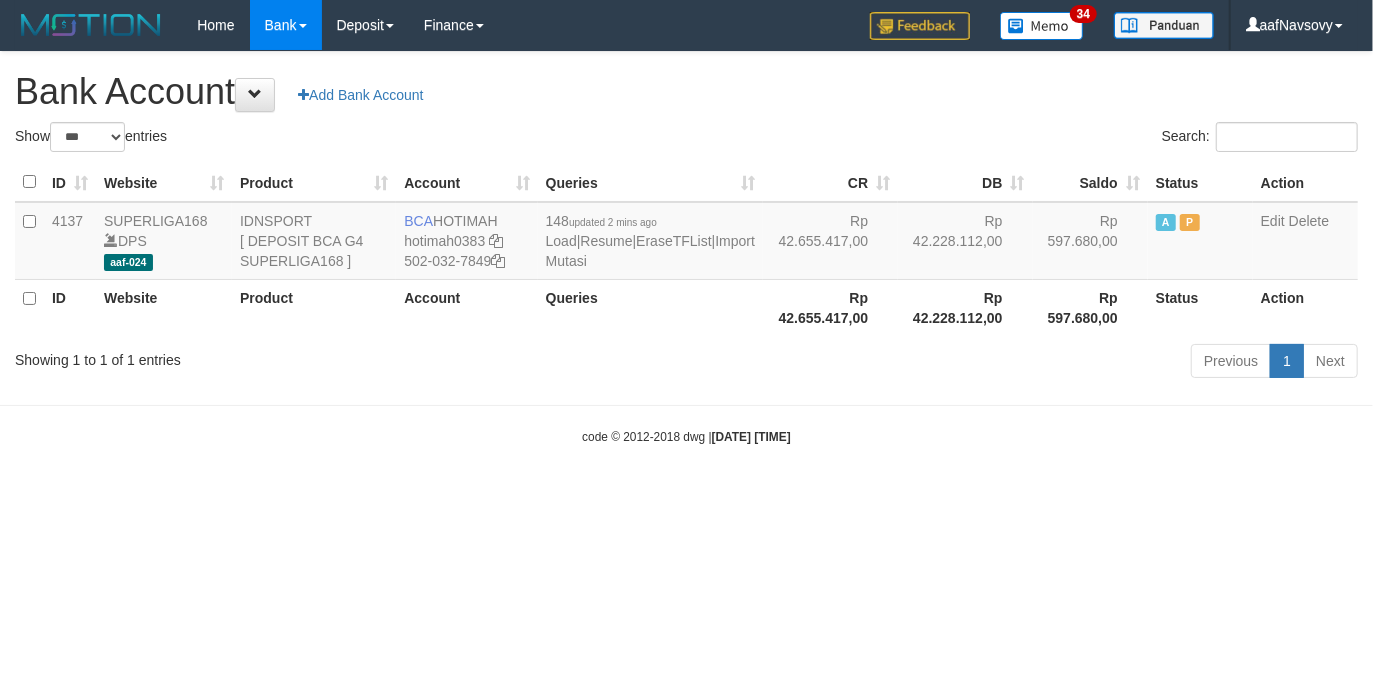 click on "Toggle navigation
Home
Bank
Account List
Load
By Website
Group
[ISPORT]													SUPERLIGA168
By Load Group (DPS)" at bounding box center (686, 248) 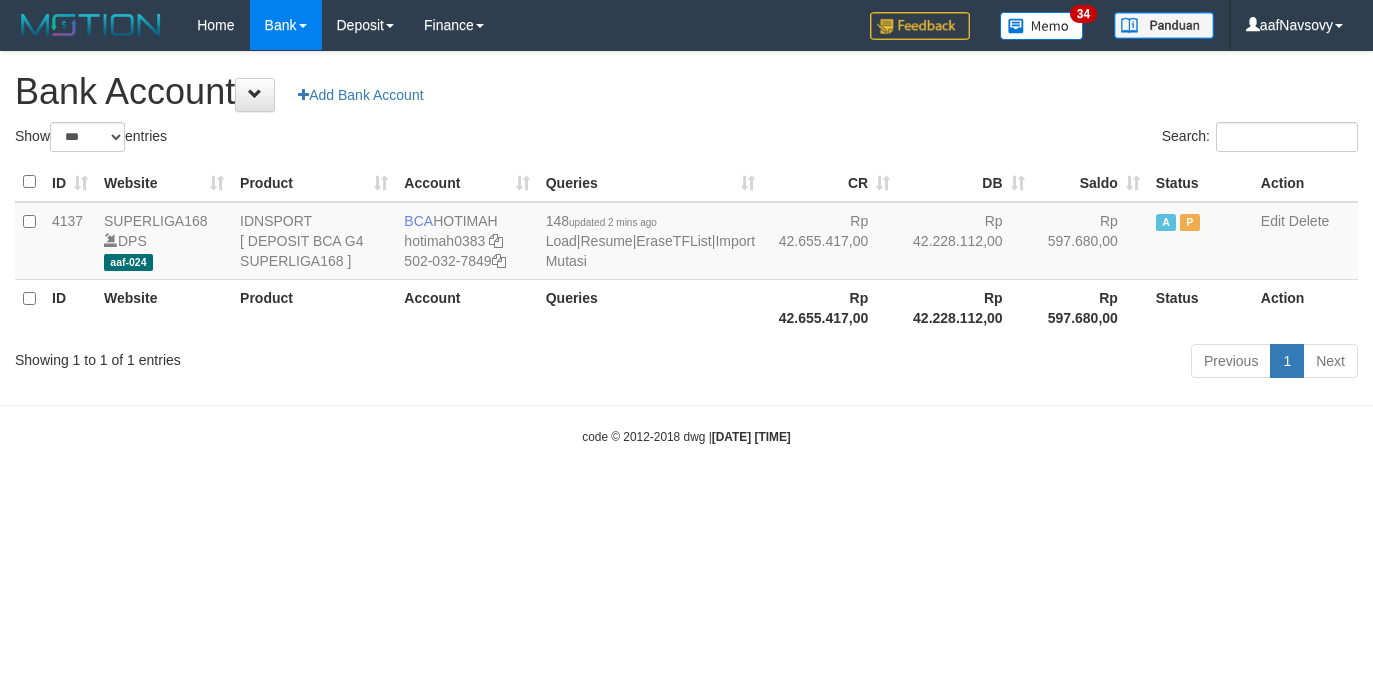 select on "***" 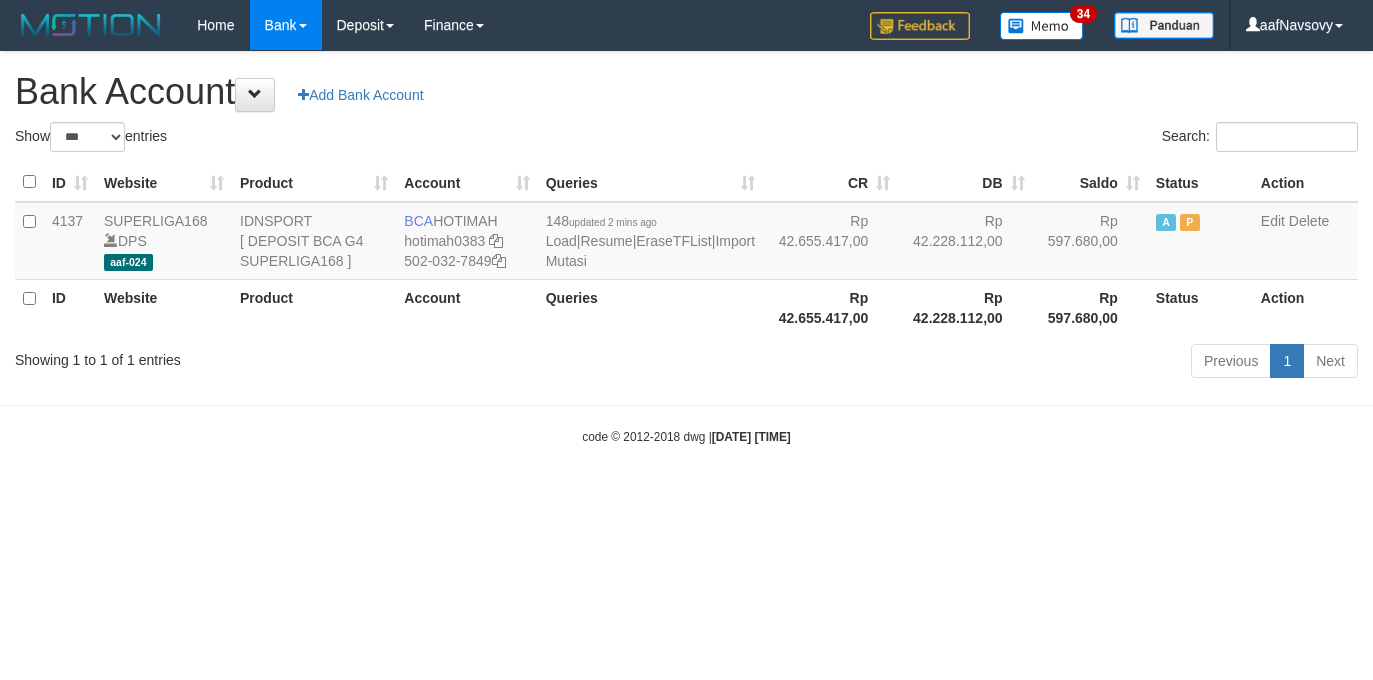 scroll, scrollTop: 0, scrollLeft: 0, axis: both 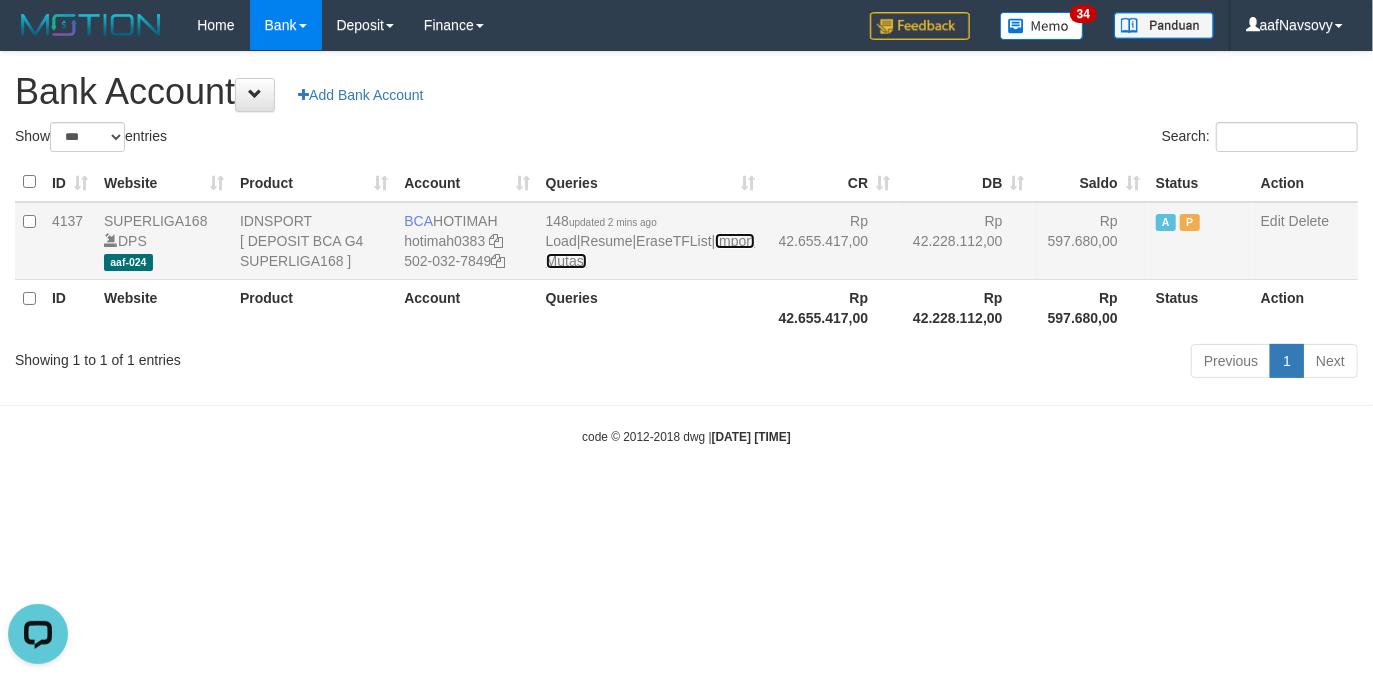 click on "Import Mutasi" at bounding box center (650, 251) 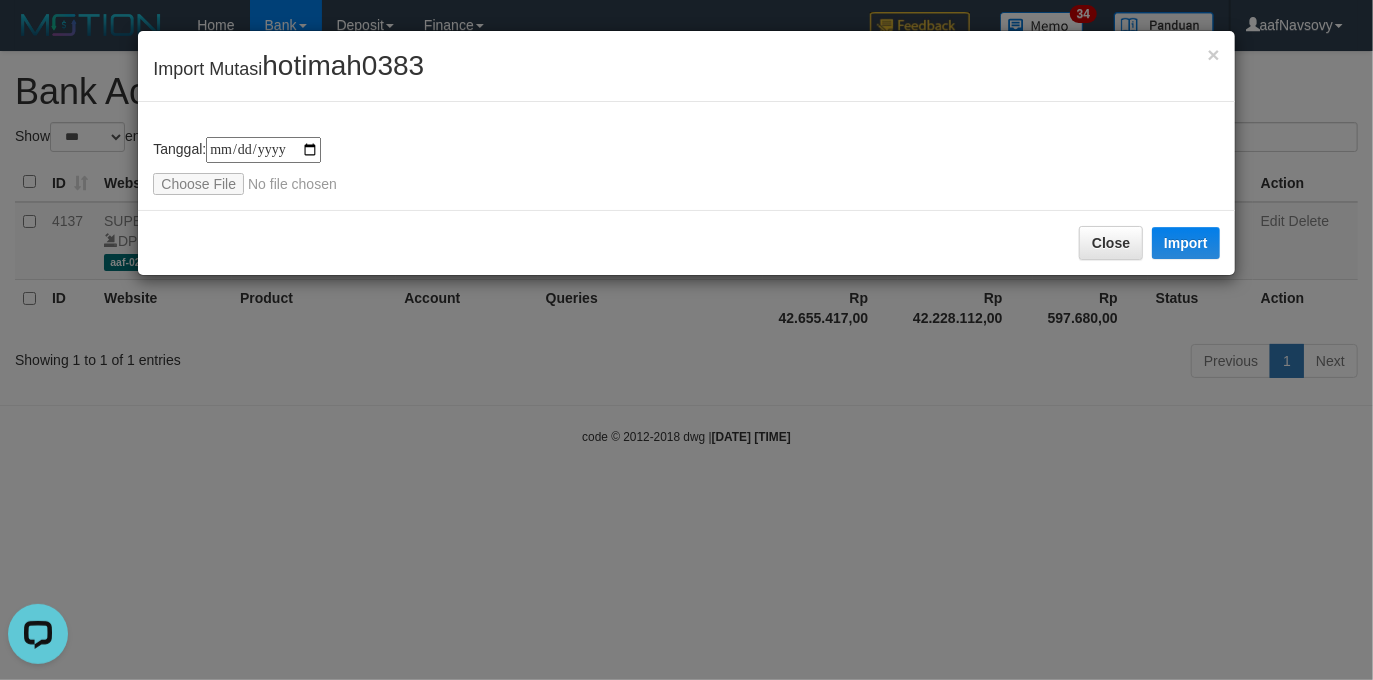 type on "**********" 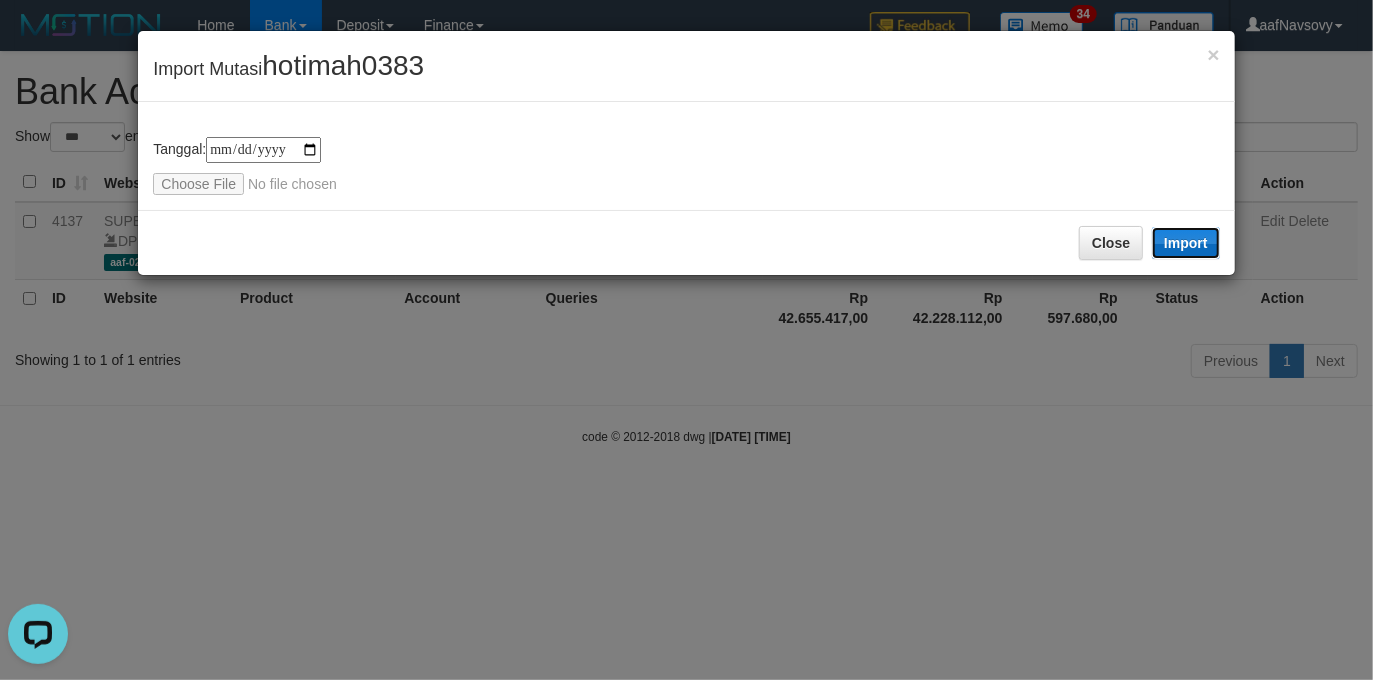 click on "Import" at bounding box center [1186, 243] 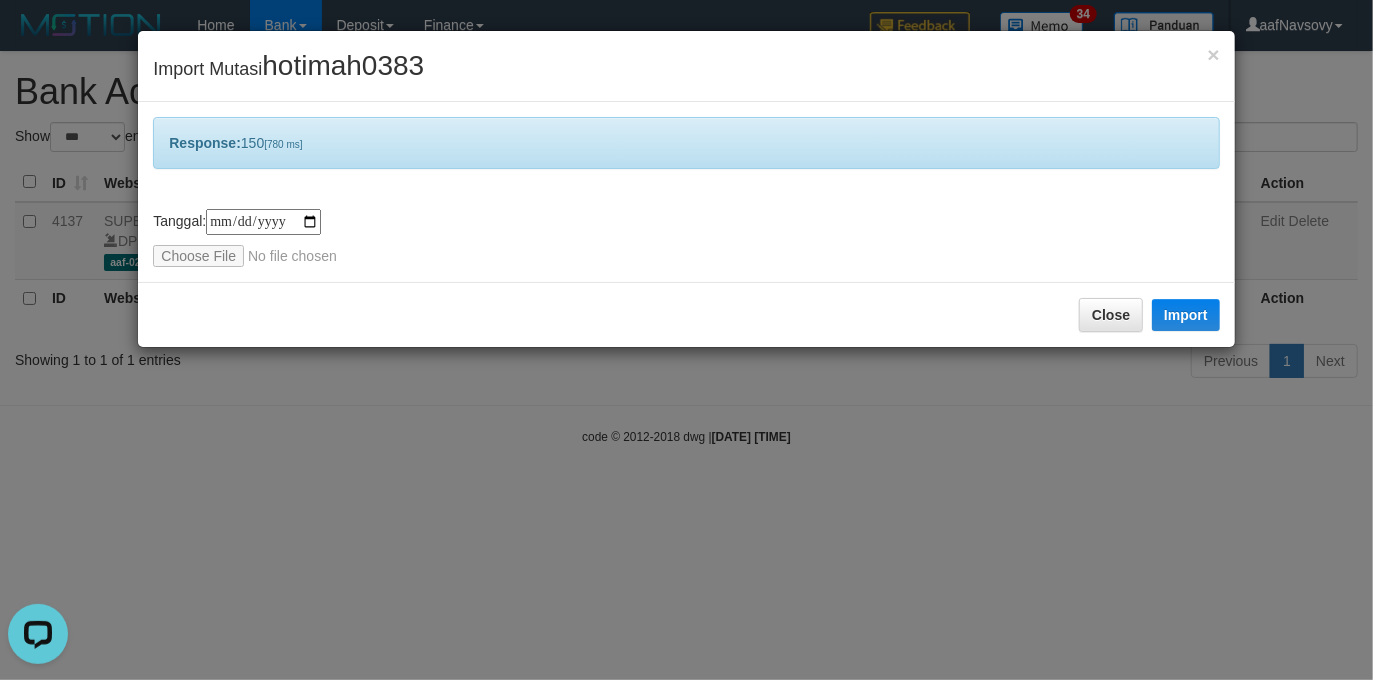 click on "**********" at bounding box center [686, 340] 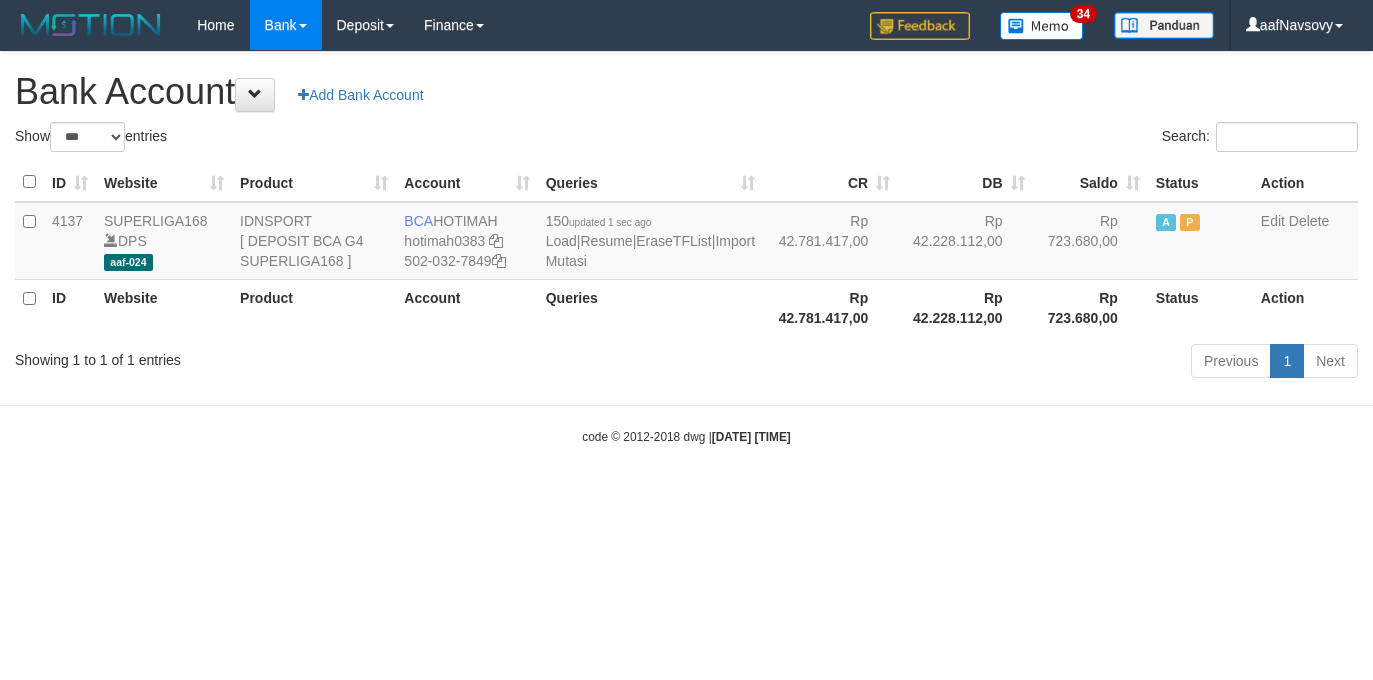 select on "***" 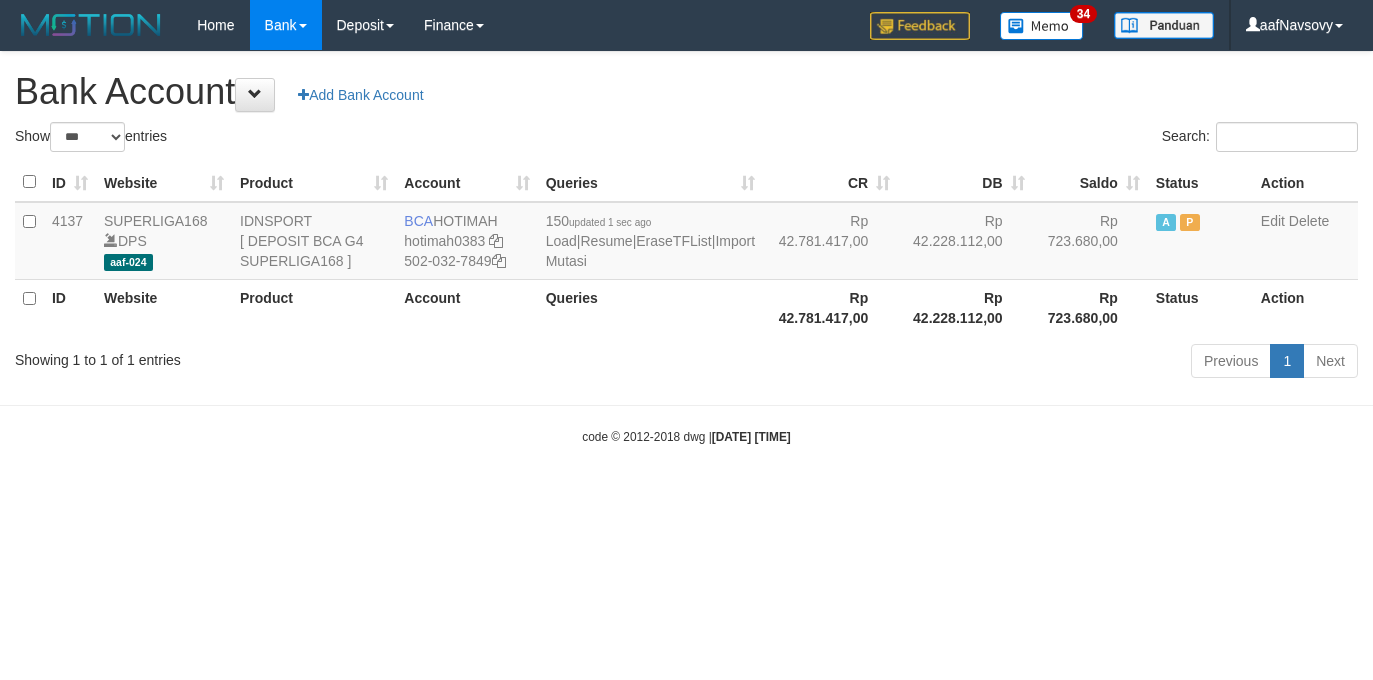 scroll, scrollTop: 0, scrollLeft: 0, axis: both 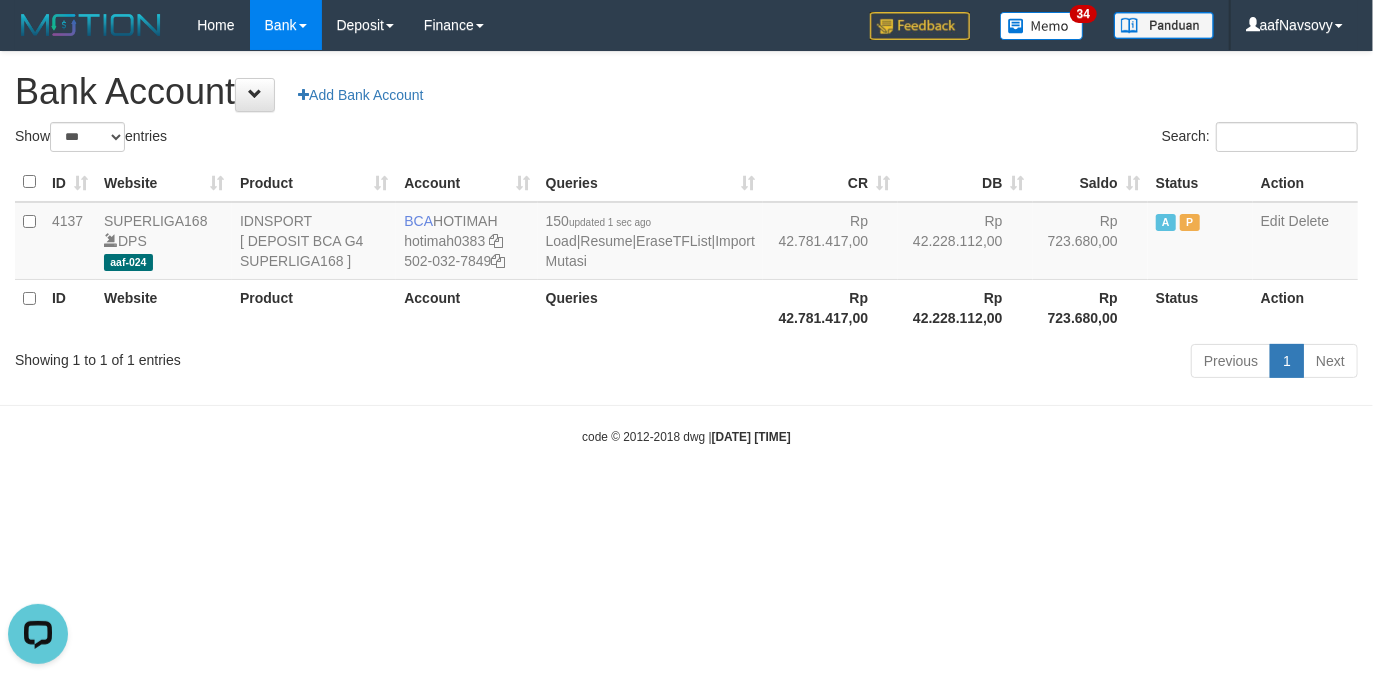 click on "Toggle navigation
Home
Bank
Account List
Load
By Website
Group
[ISPORT]													SUPERLIGA168
By Load Group (DPS)" at bounding box center (686, 248) 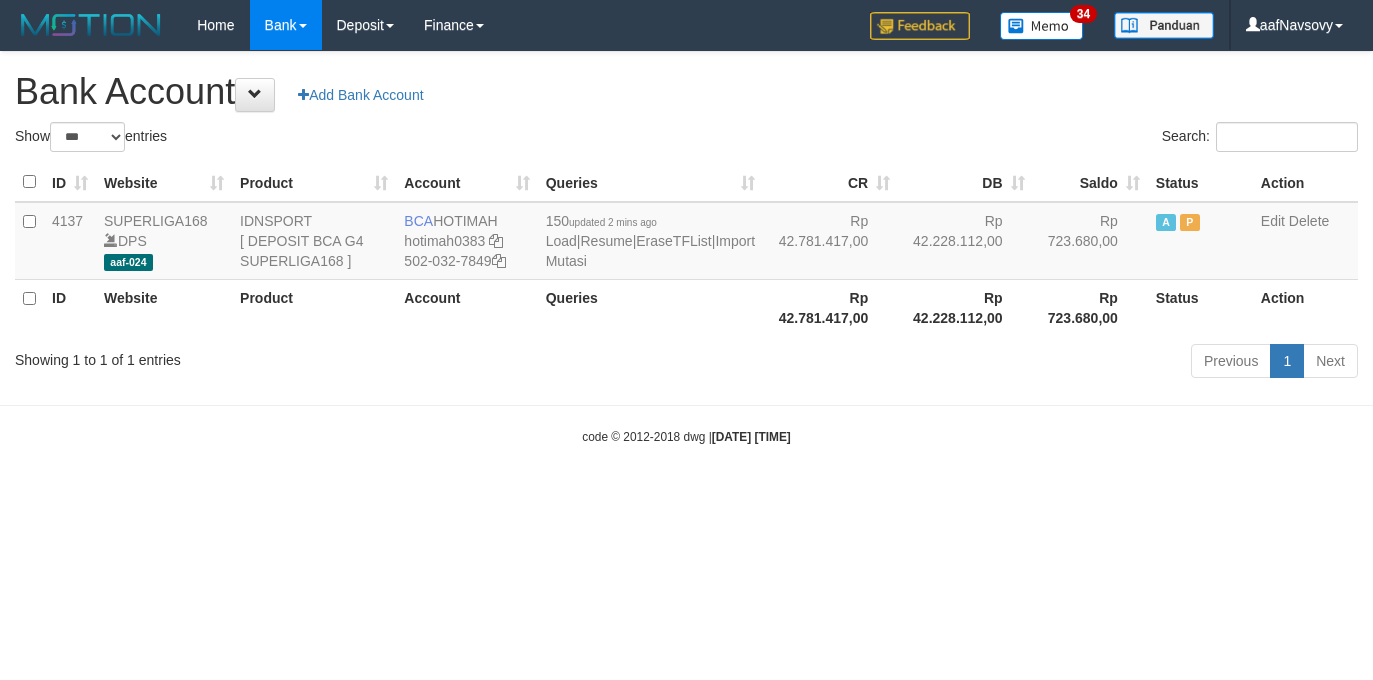 select on "***" 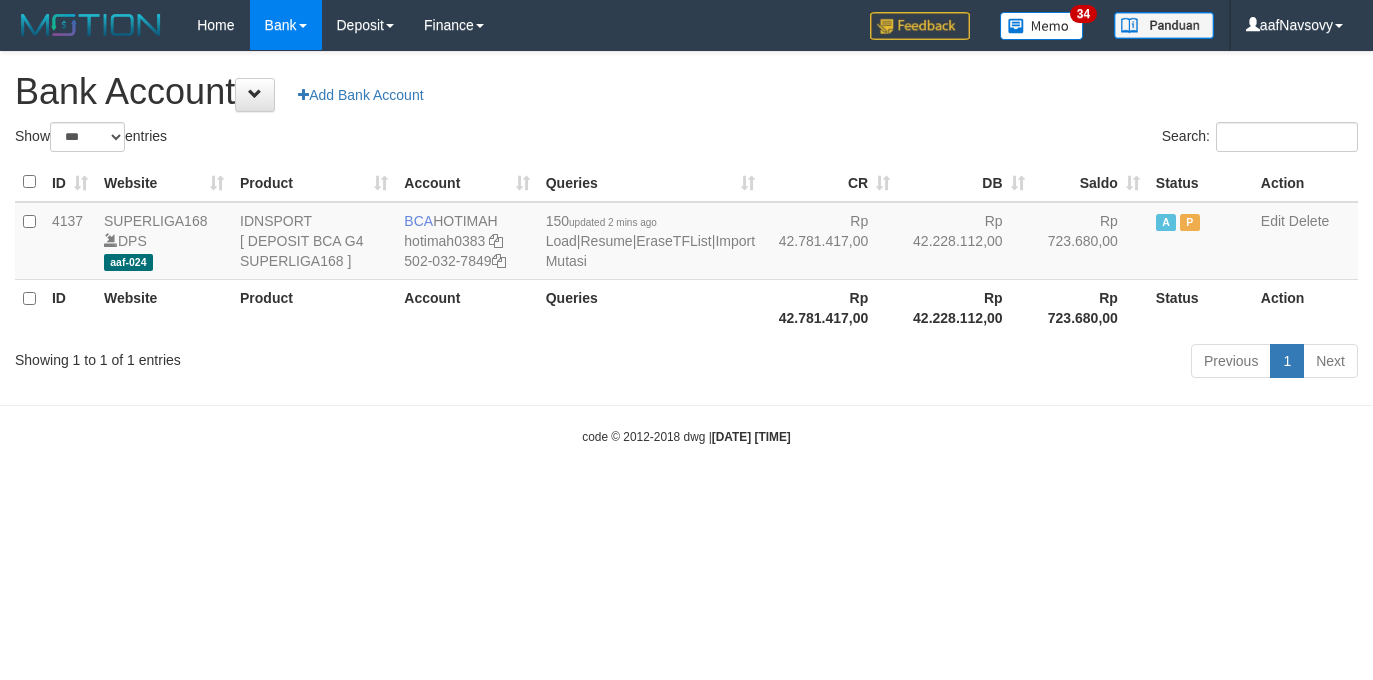 scroll, scrollTop: 0, scrollLeft: 0, axis: both 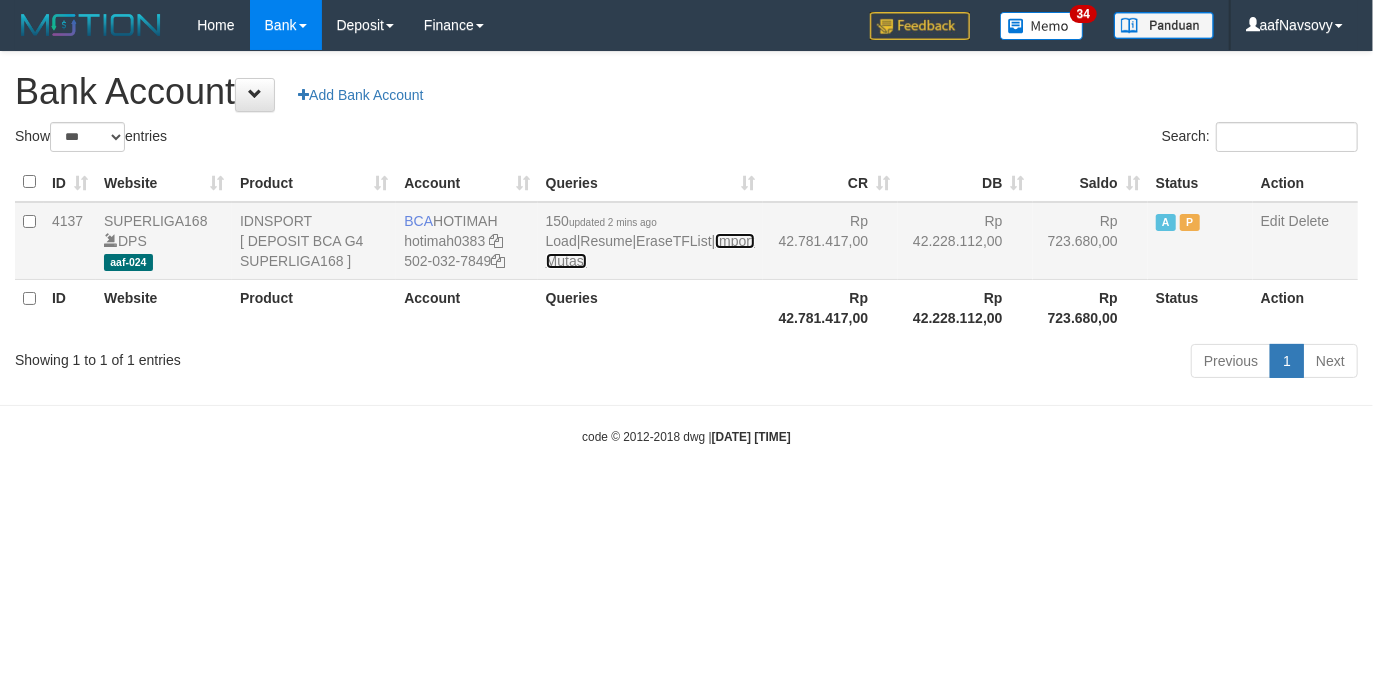 click on "Import Mutasi" at bounding box center [650, 251] 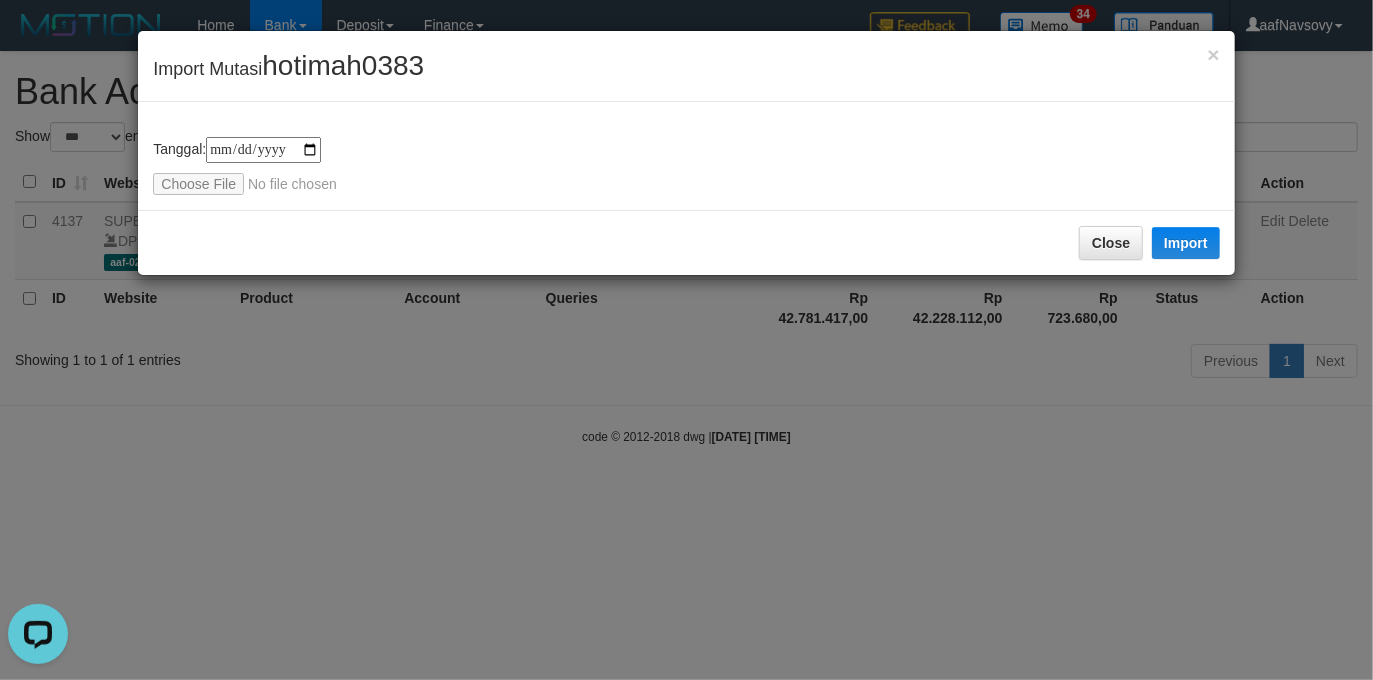 scroll, scrollTop: 0, scrollLeft: 0, axis: both 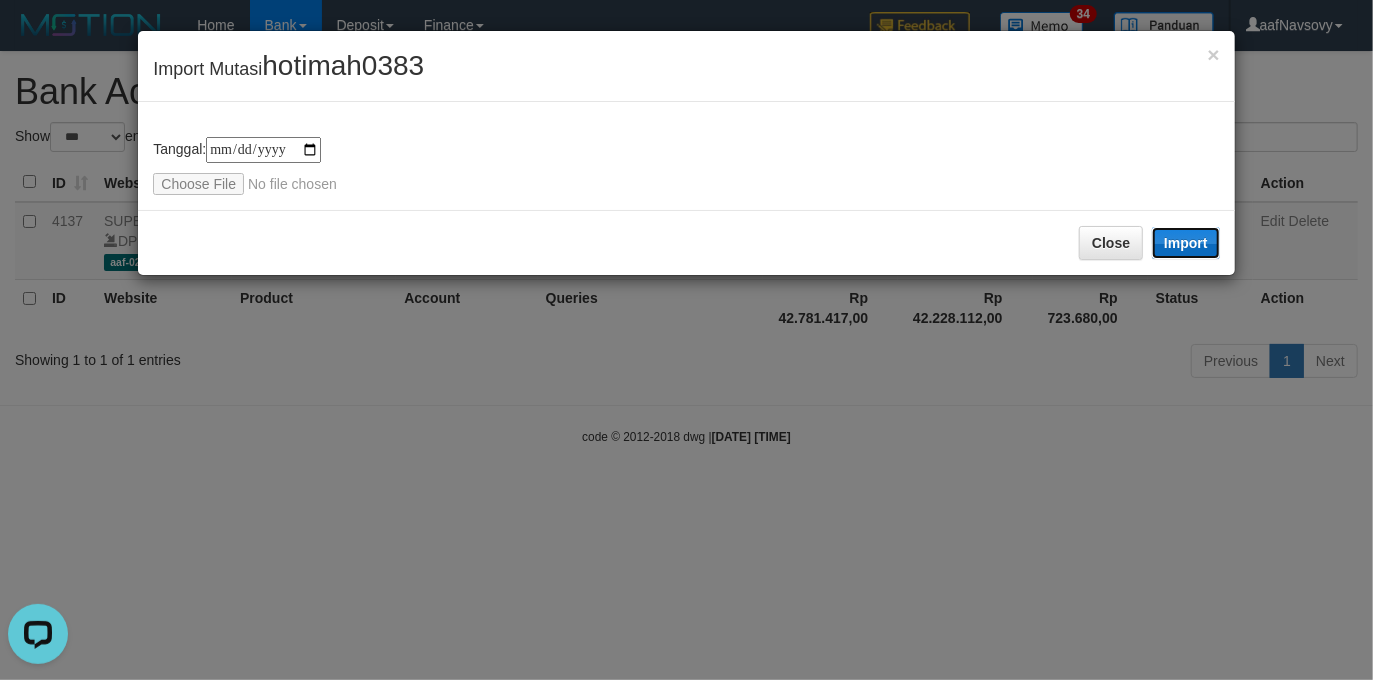 click on "Import" at bounding box center [1186, 243] 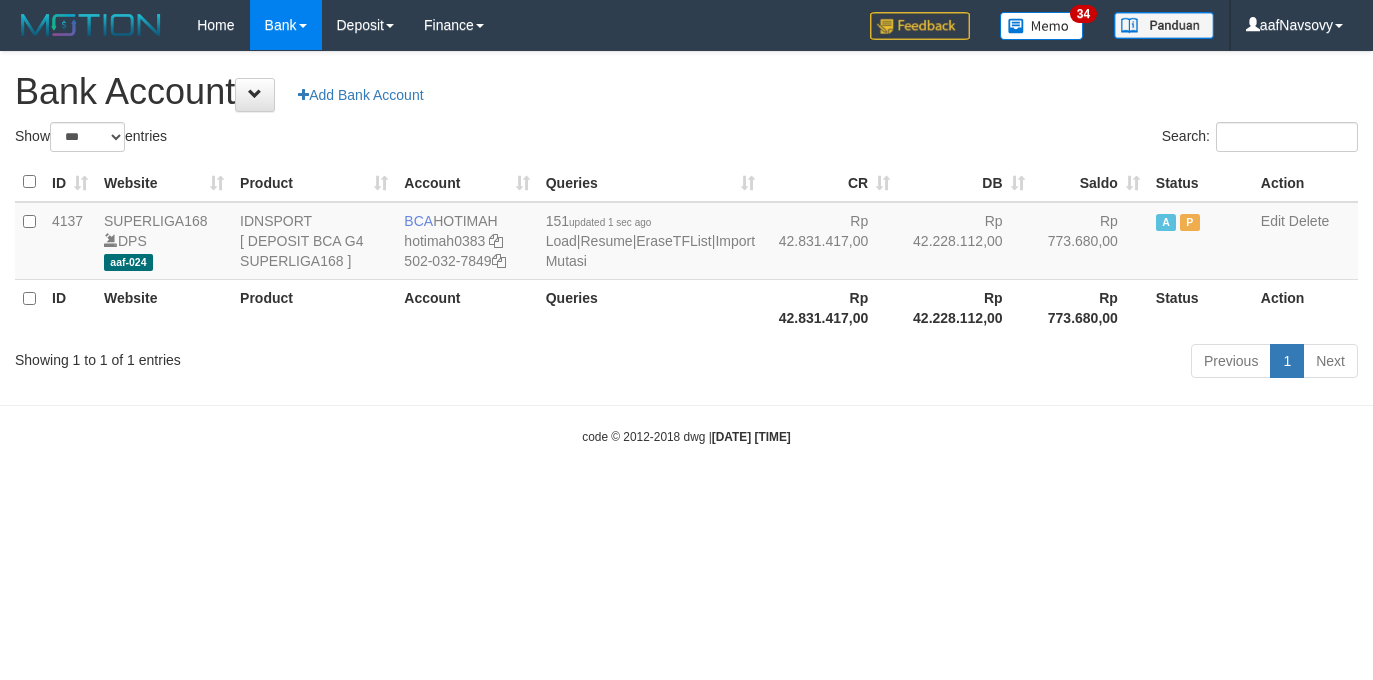 select on "***" 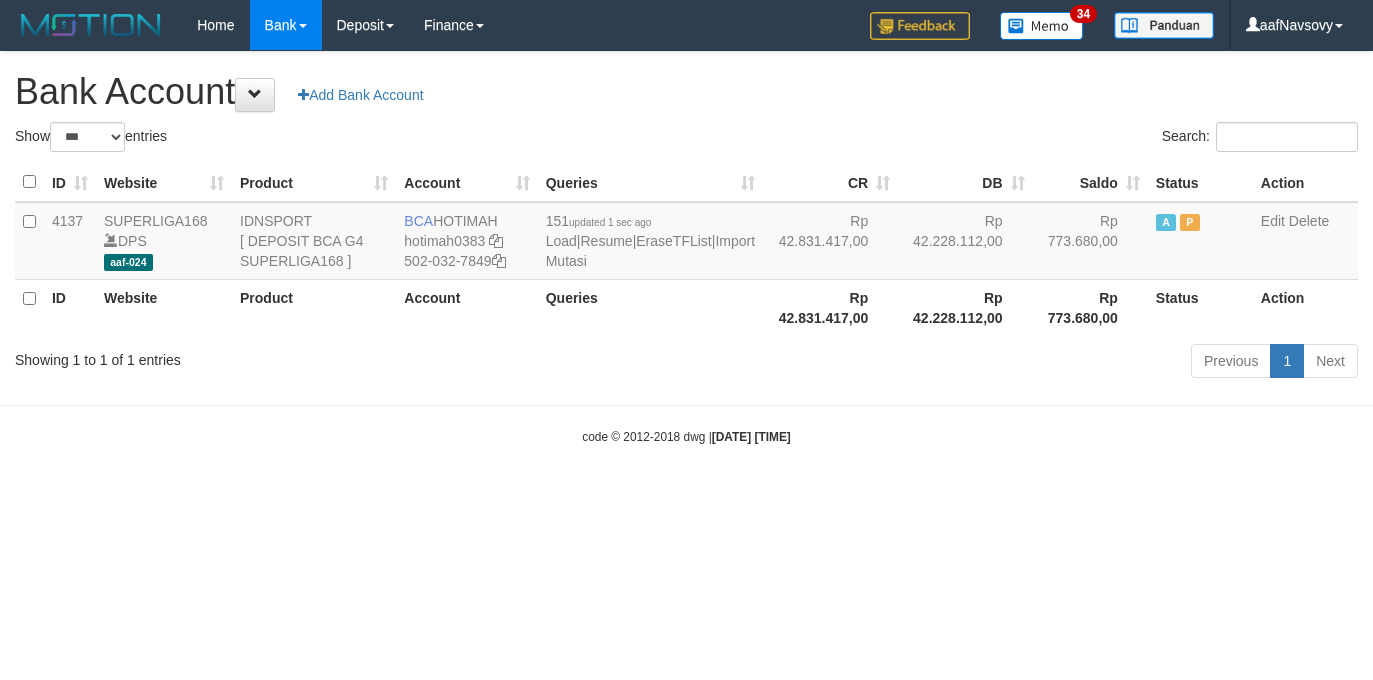 scroll, scrollTop: 0, scrollLeft: 0, axis: both 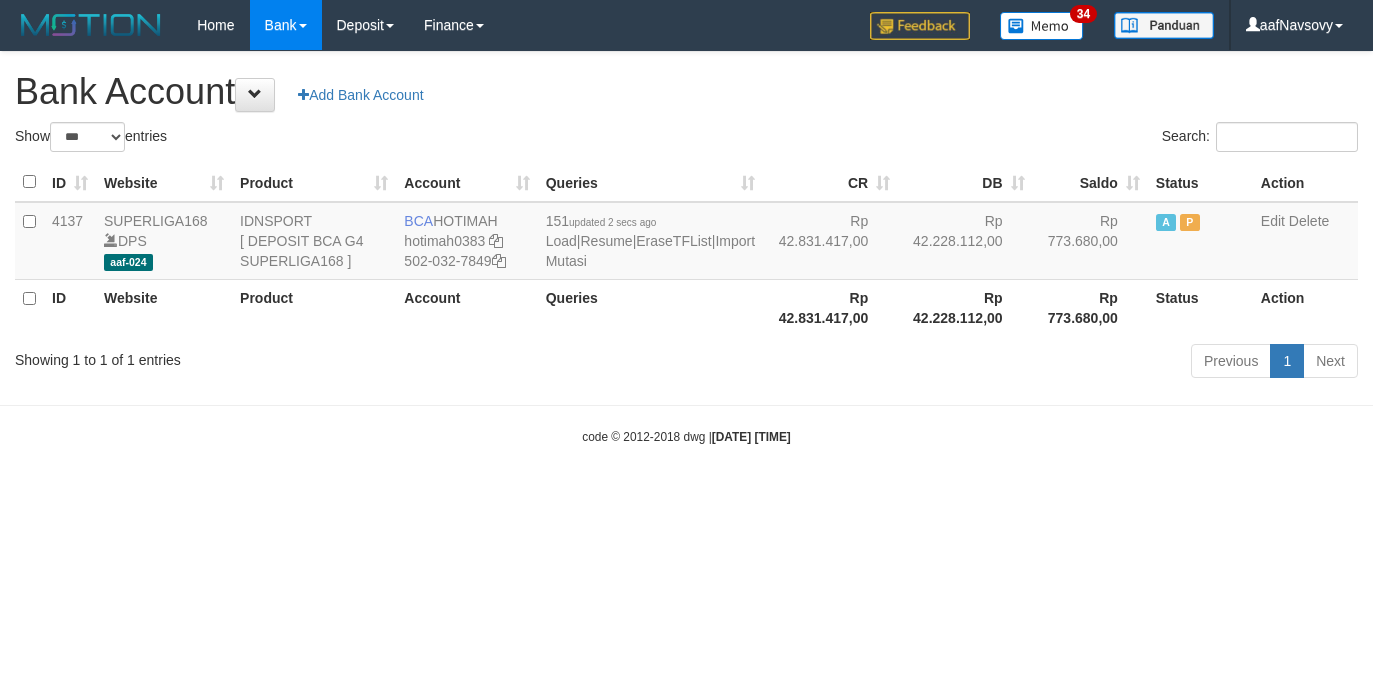select on "***" 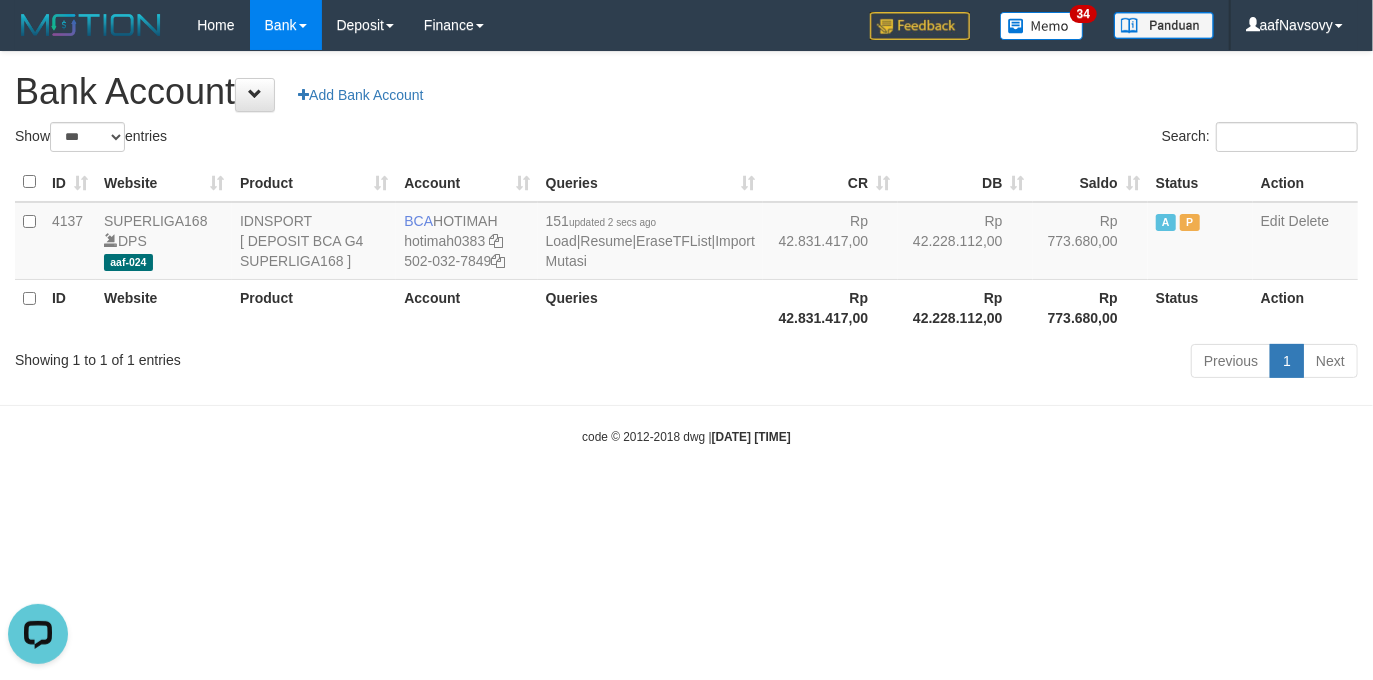 scroll, scrollTop: 0, scrollLeft: 0, axis: both 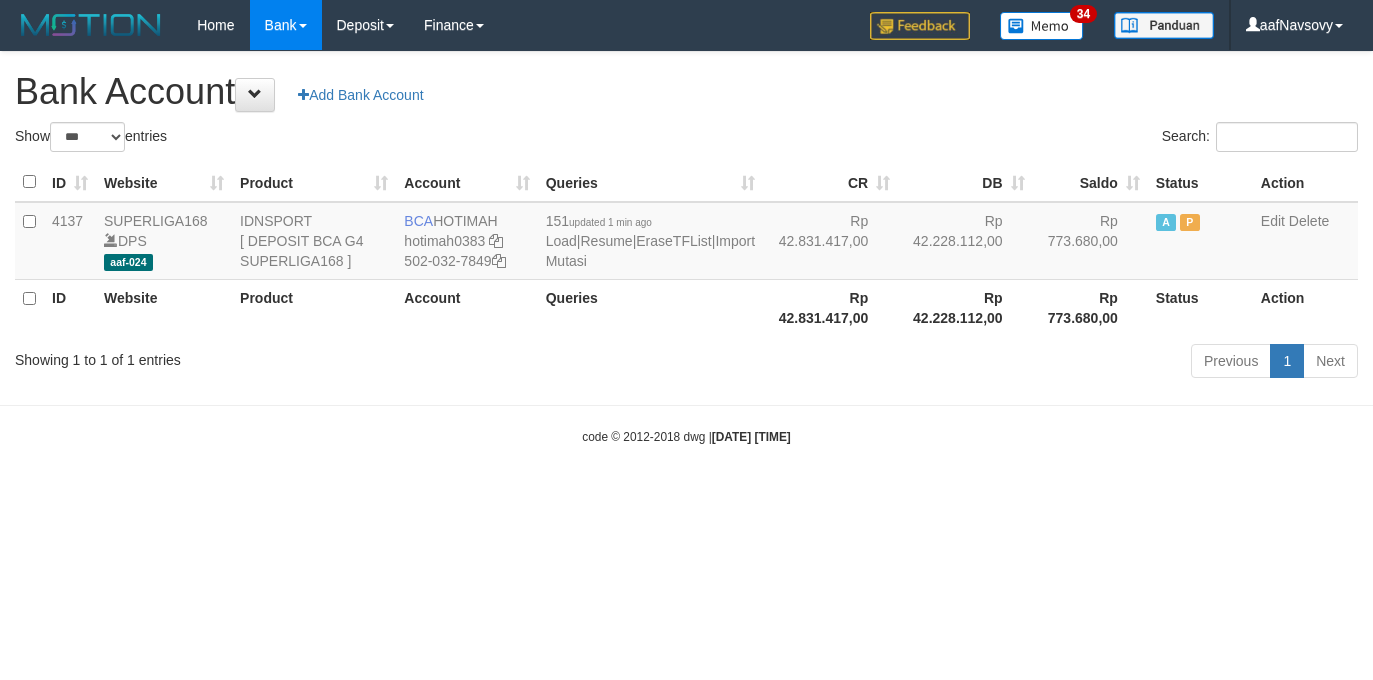 select on "***" 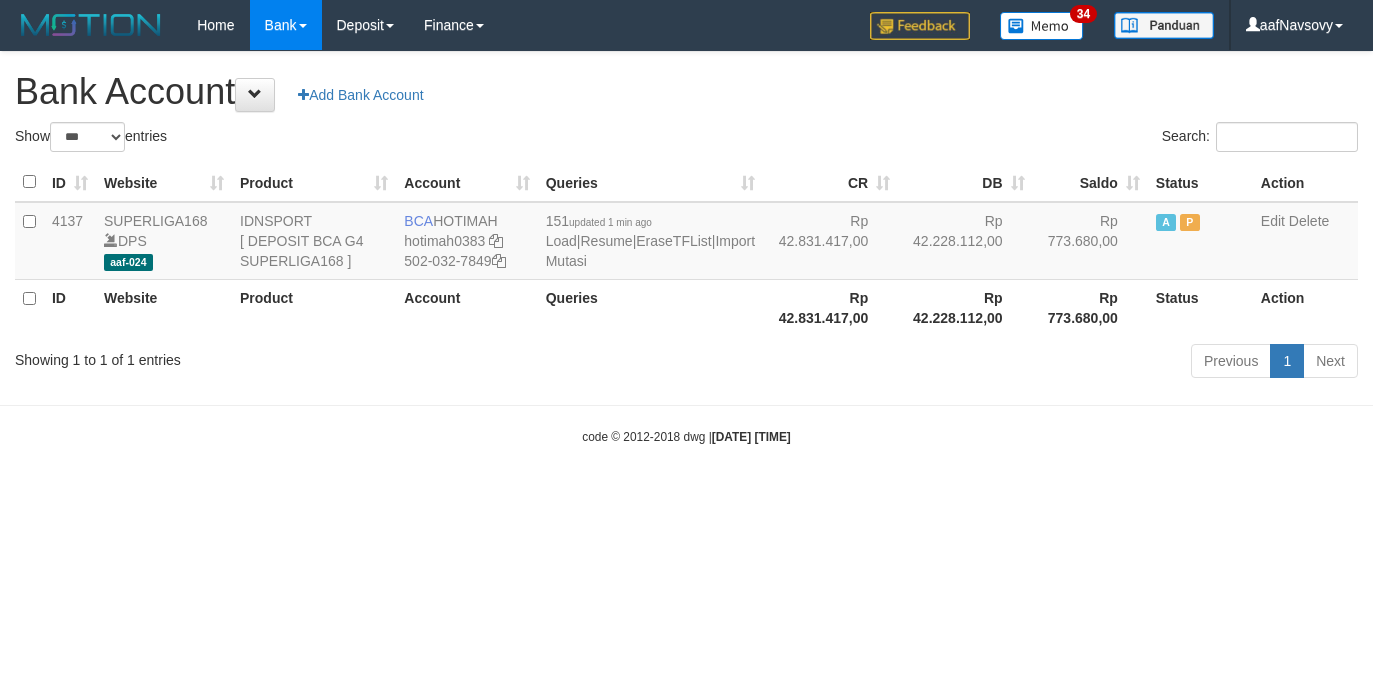 scroll, scrollTop: 0, scrollLeft: 0, axis: both 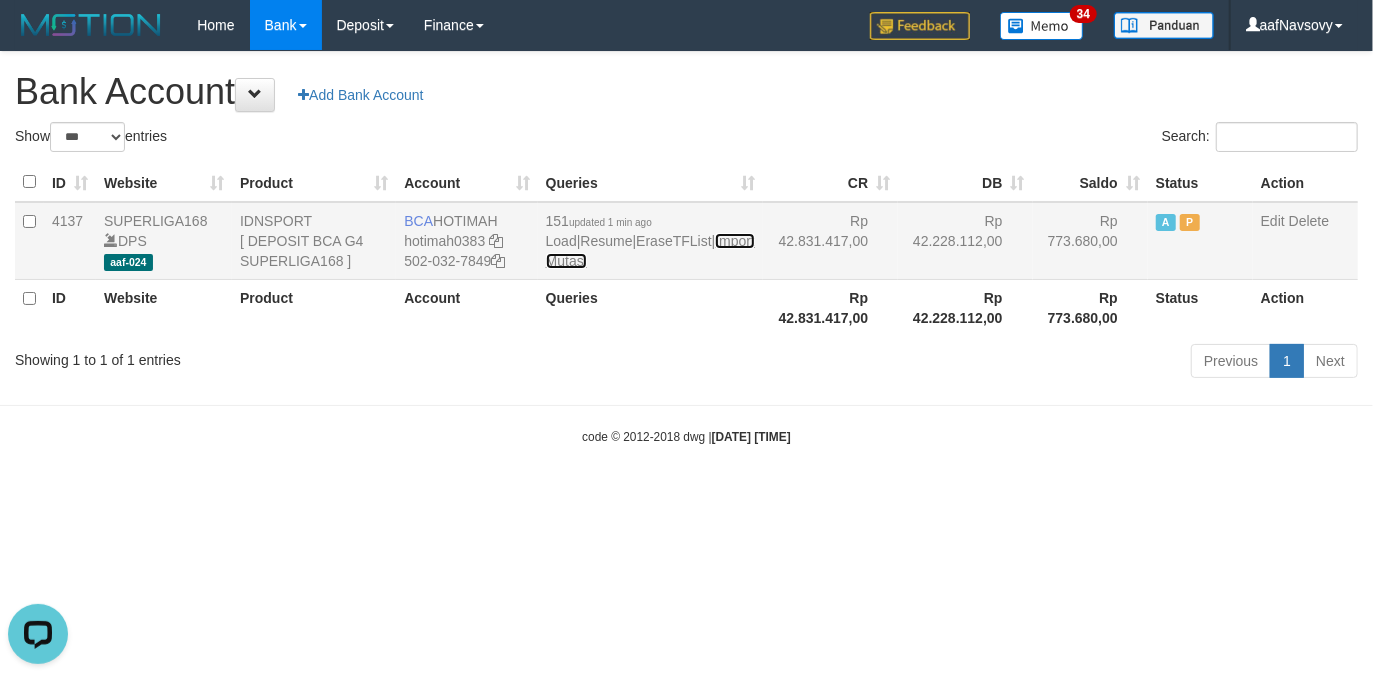 click on "Import Mutasi" at bounding box center [650, 251] 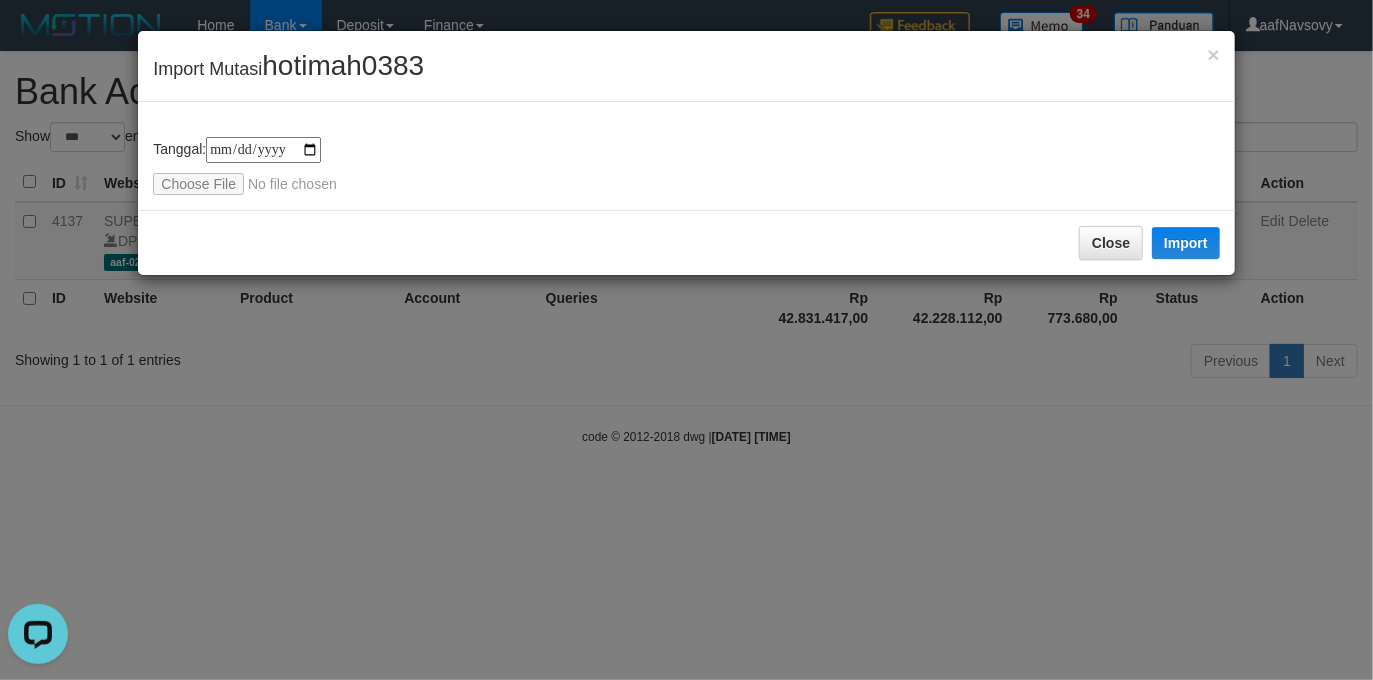 type on "**********" 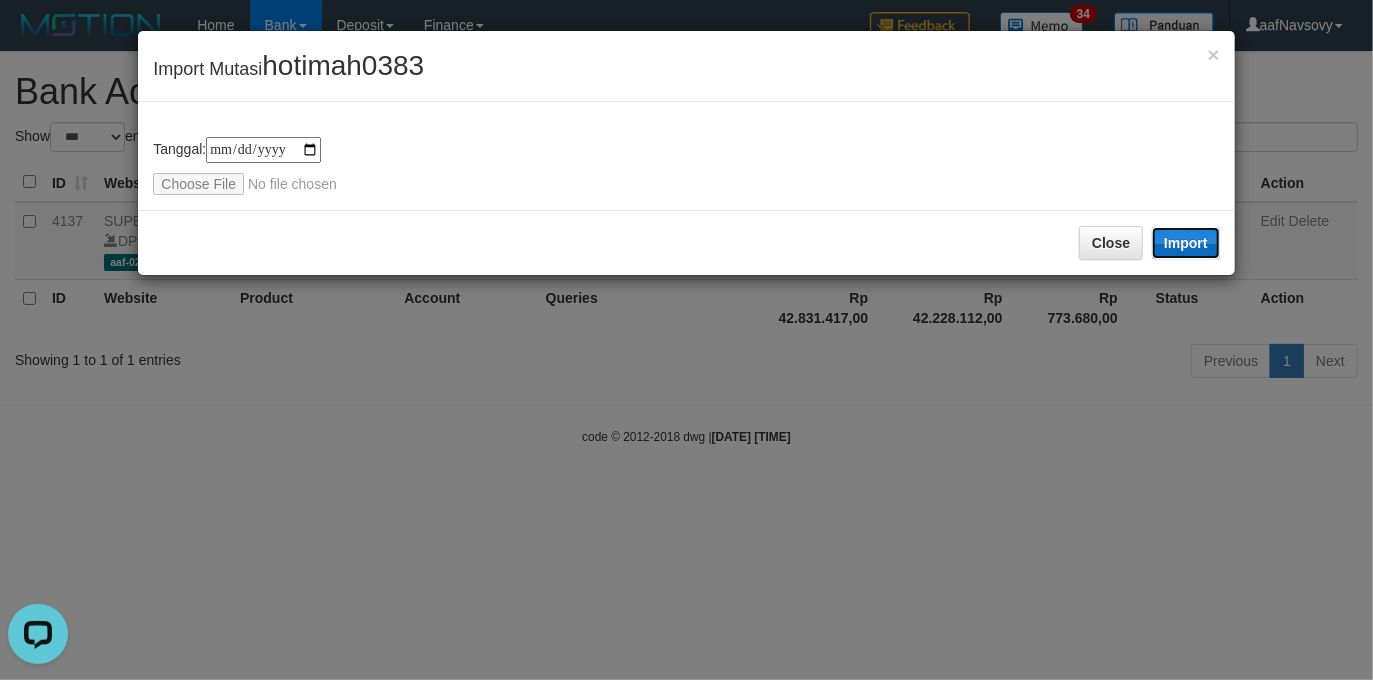 click on "Import" at bounding box center (1186, 243) 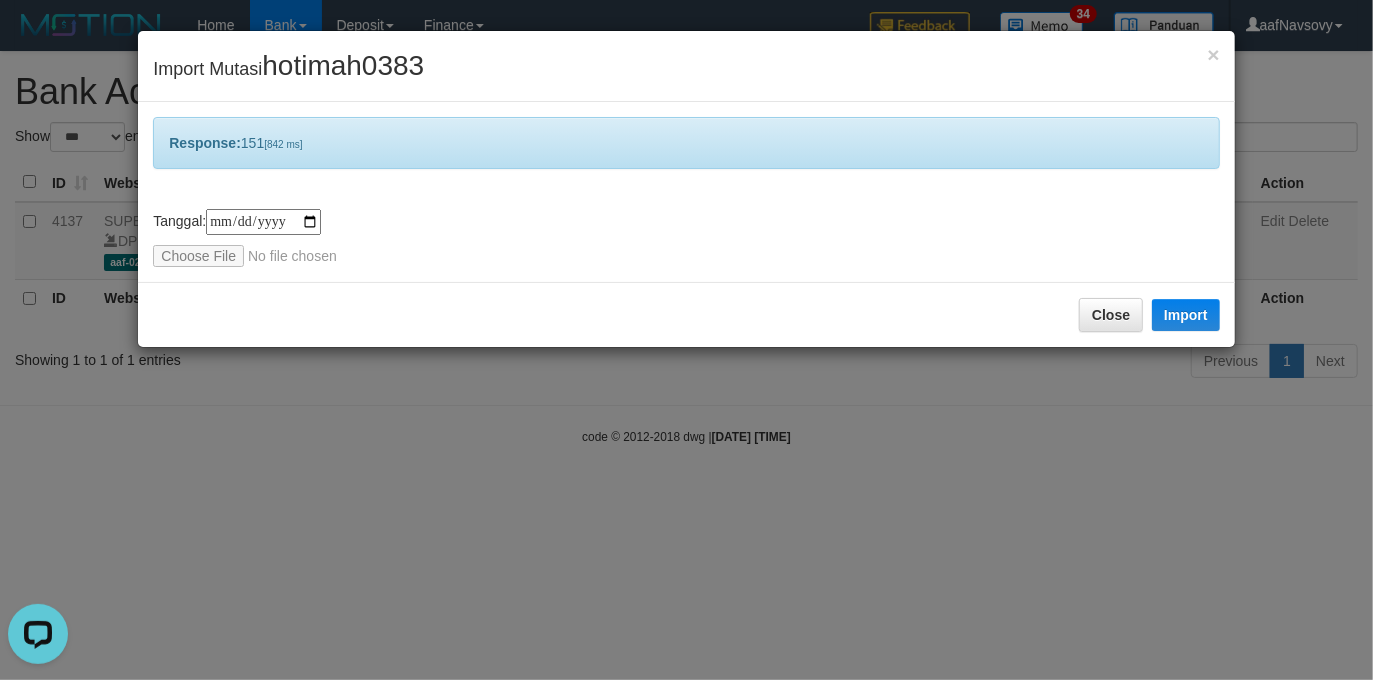 click on "**********" at bounding box center [686, 340] 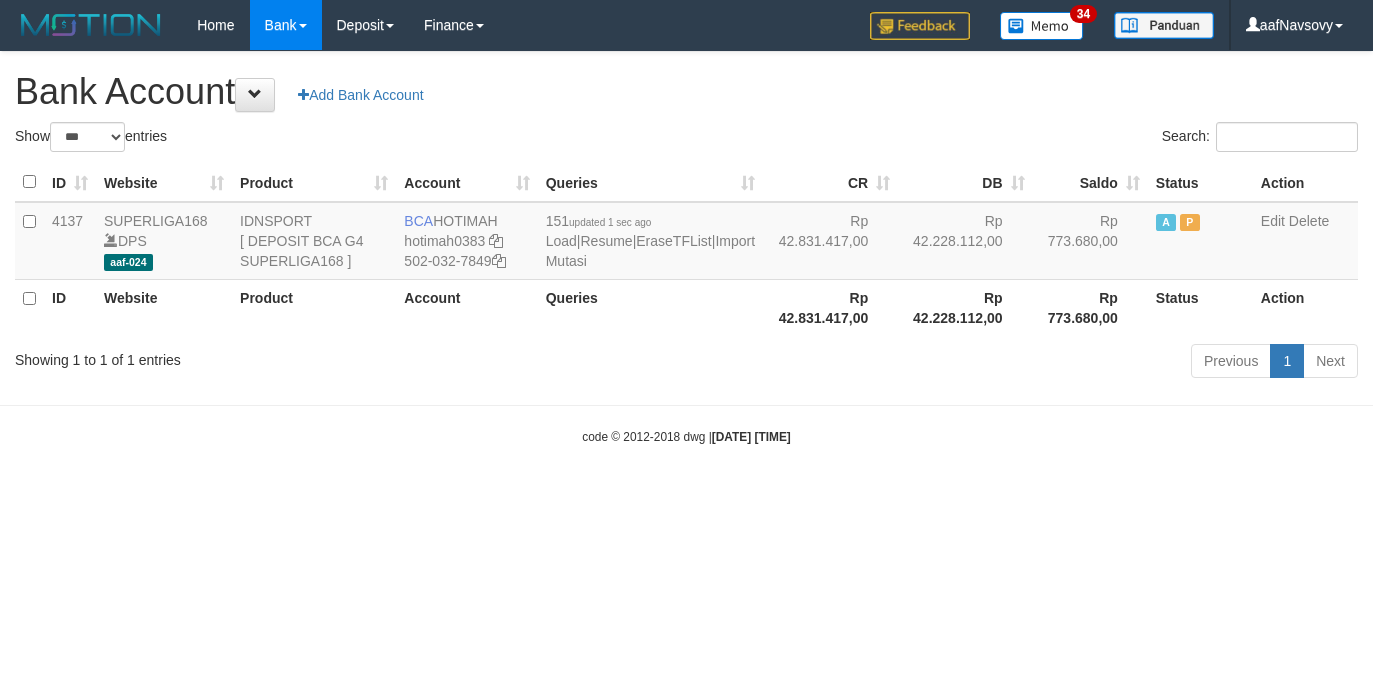 select on "***" 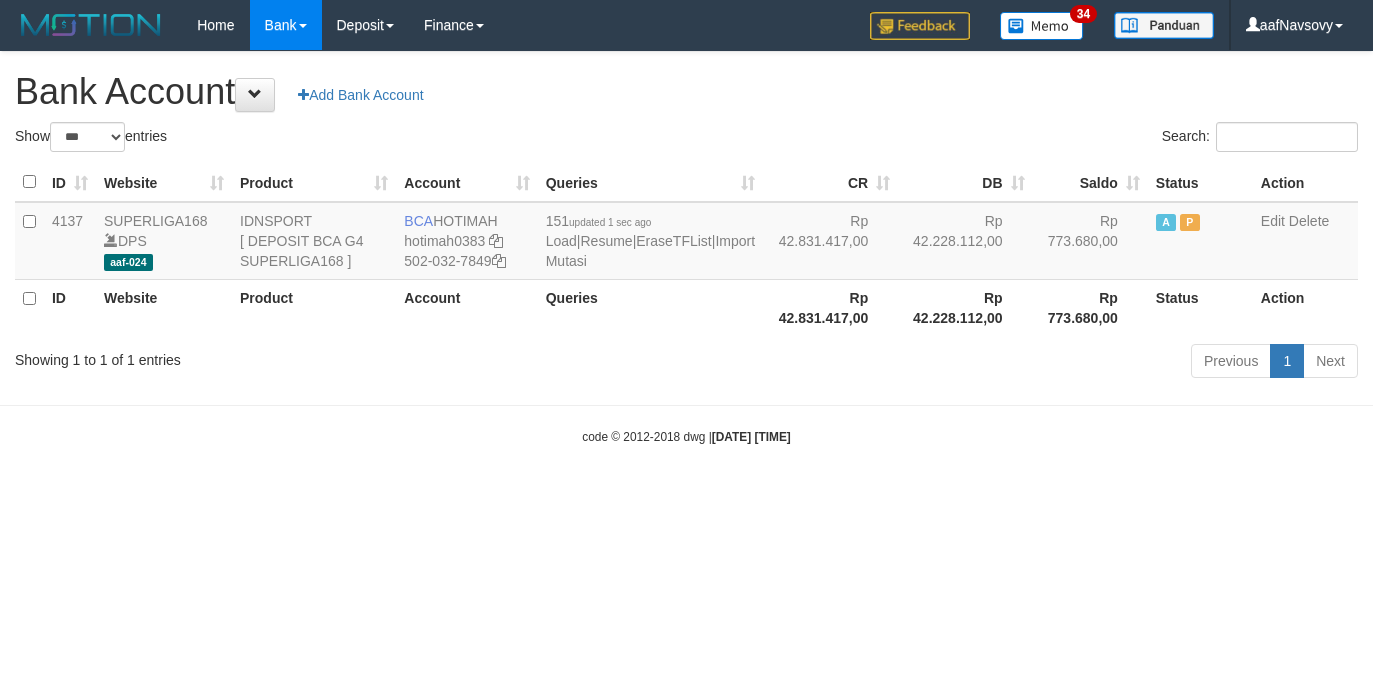 scroll, scrollTop: 0, scrollLeft: 0, axis: both 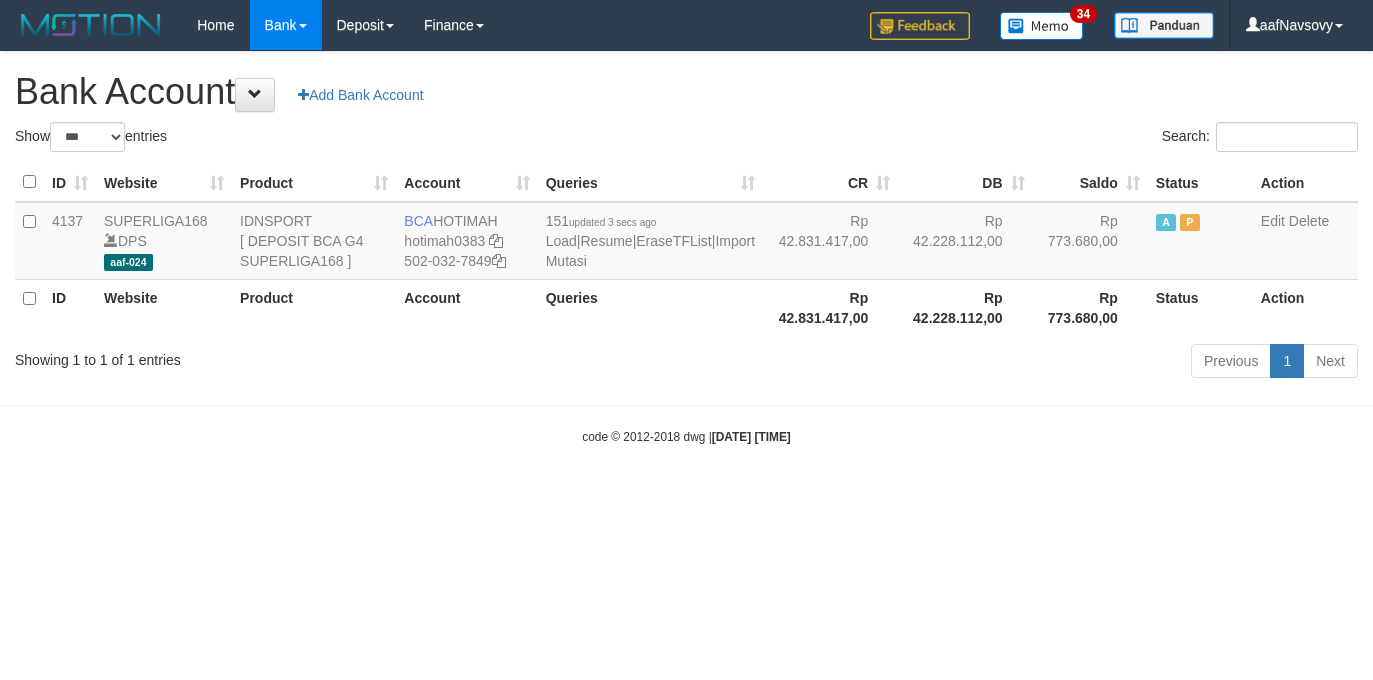 select on "***" 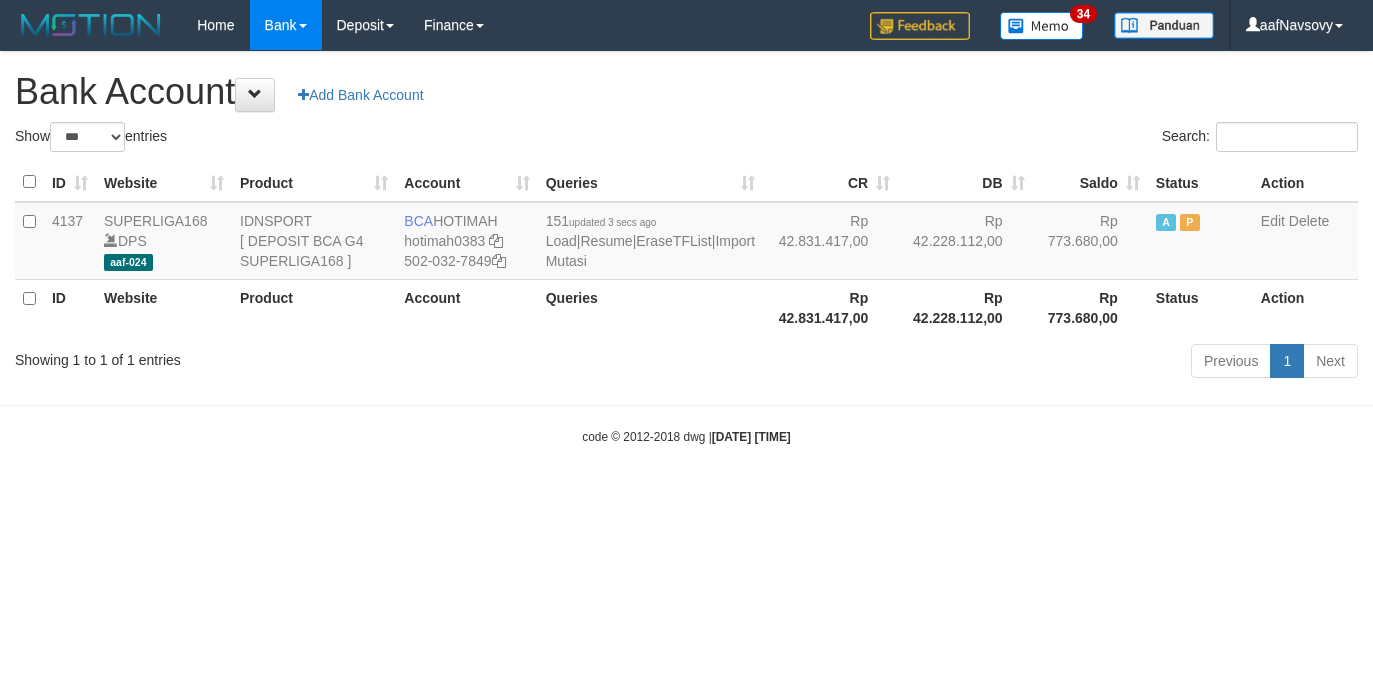 scroll, scrollTop: 0, scrollLeft: 0, axis: both 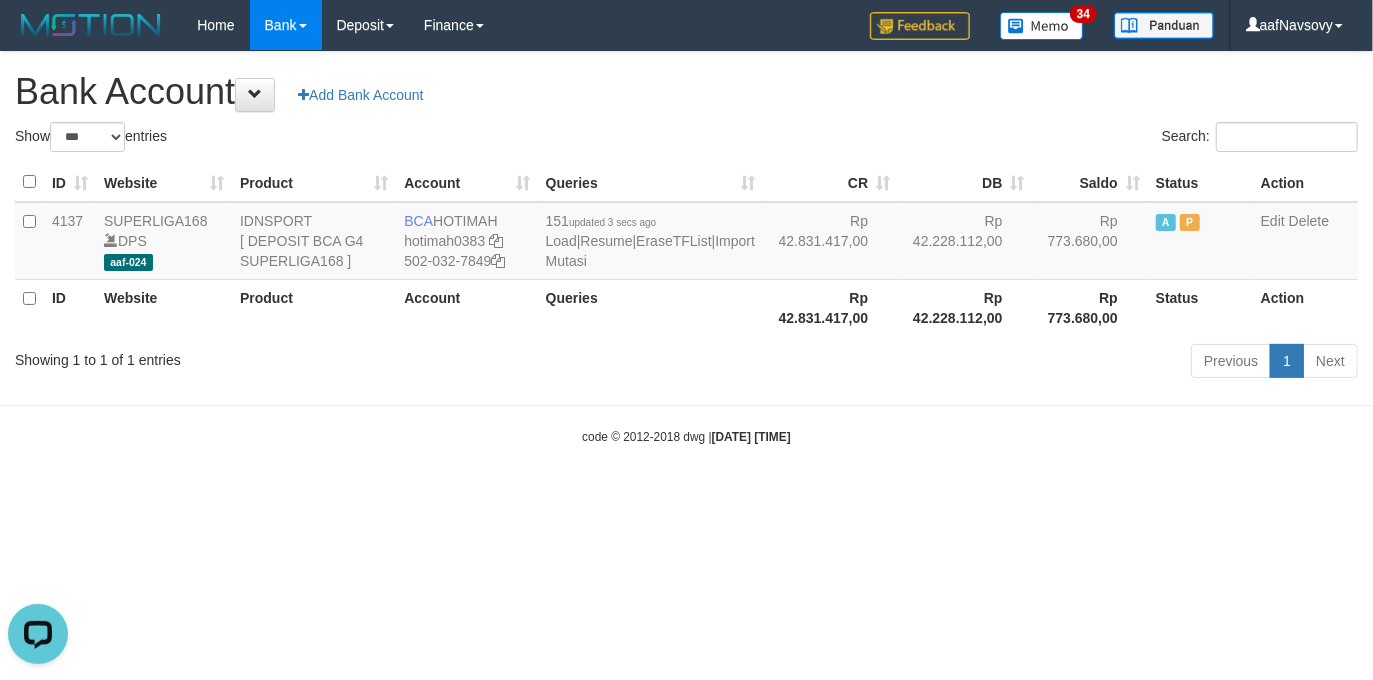 click on "Toggle navigation
Home
Bank
Account List
Load
By Website
Group
[ISPORT]													SUPERLIGA168
By Load Group (DPS)
34" at bounding box center (686, 248) 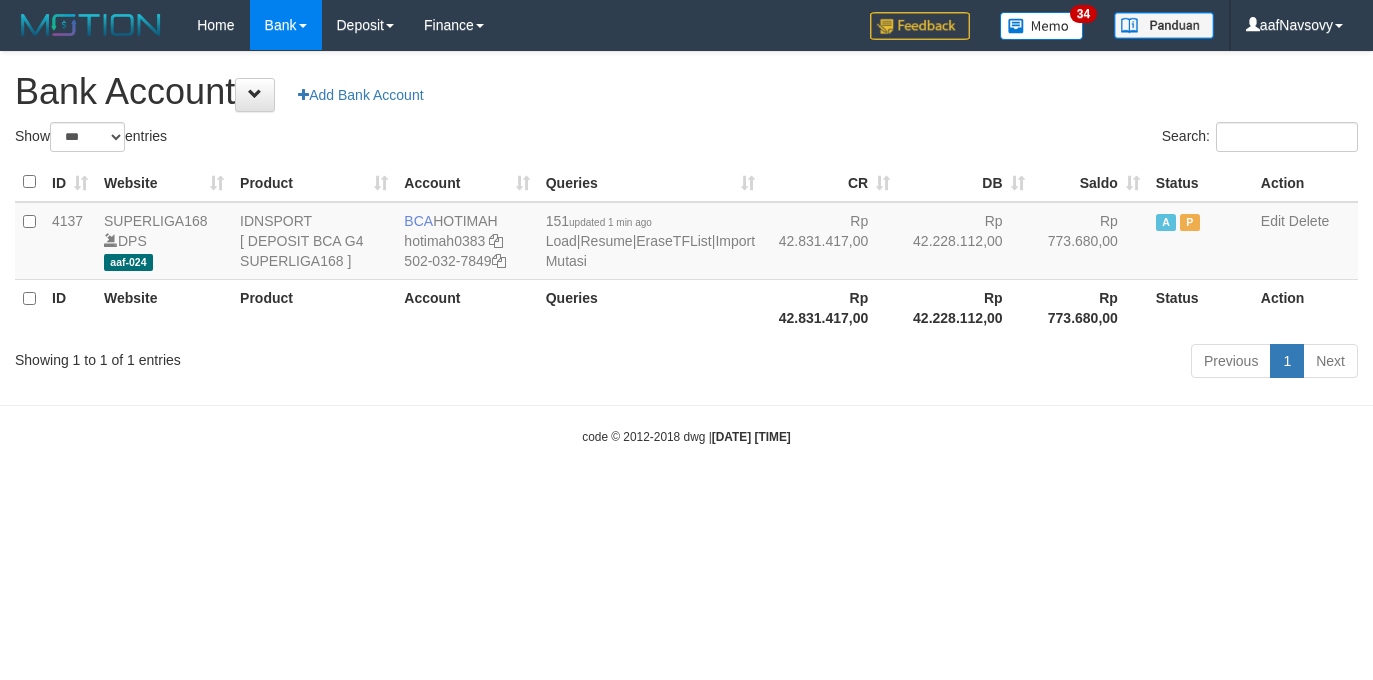 select on "***" 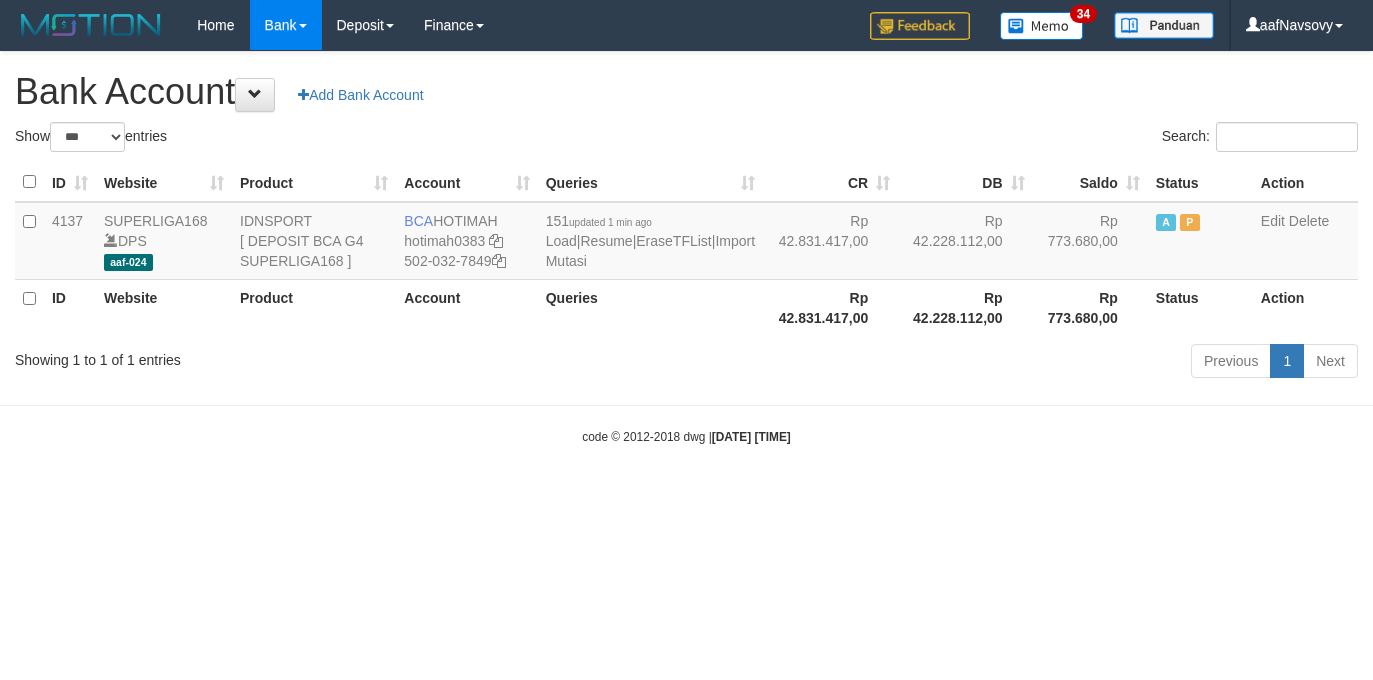 scroll, scrollTop: 0, scrollLeft: 0, axis: both 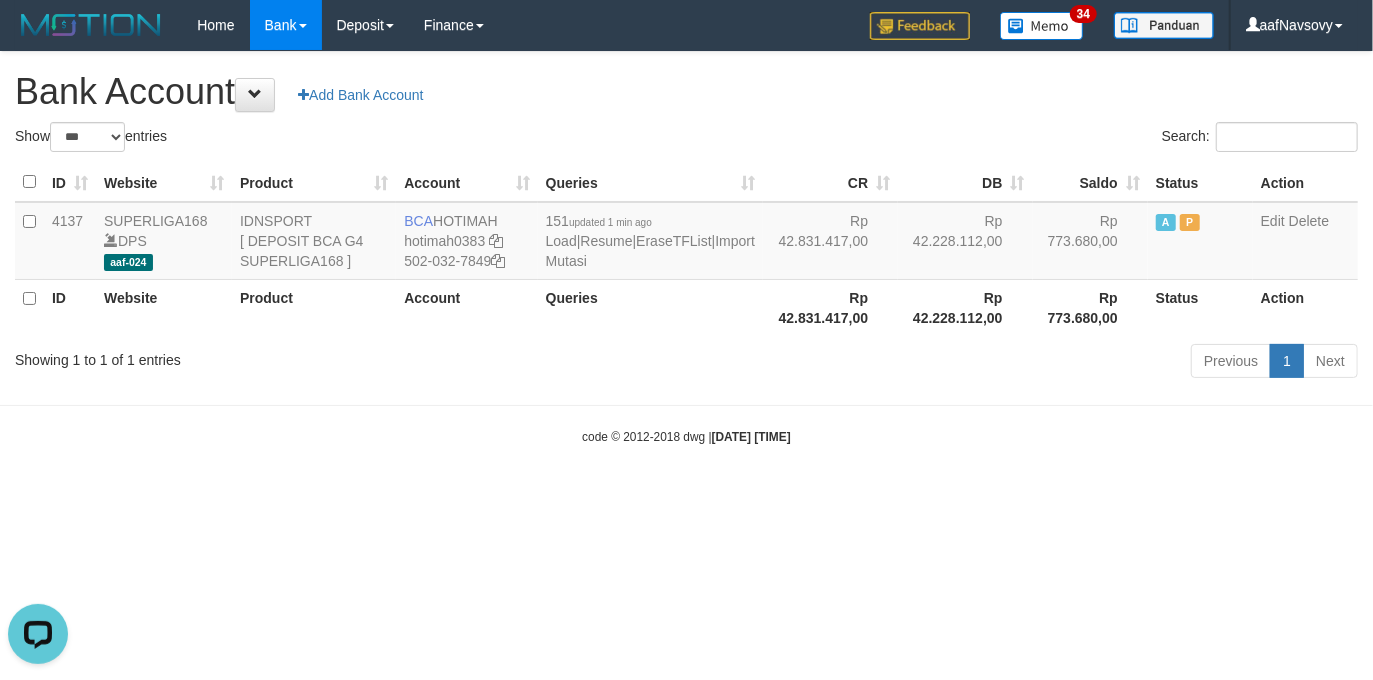 click on "code © 2012-2018 dwg |  [DATE] [TIME]" at bounding box center (686, 436) 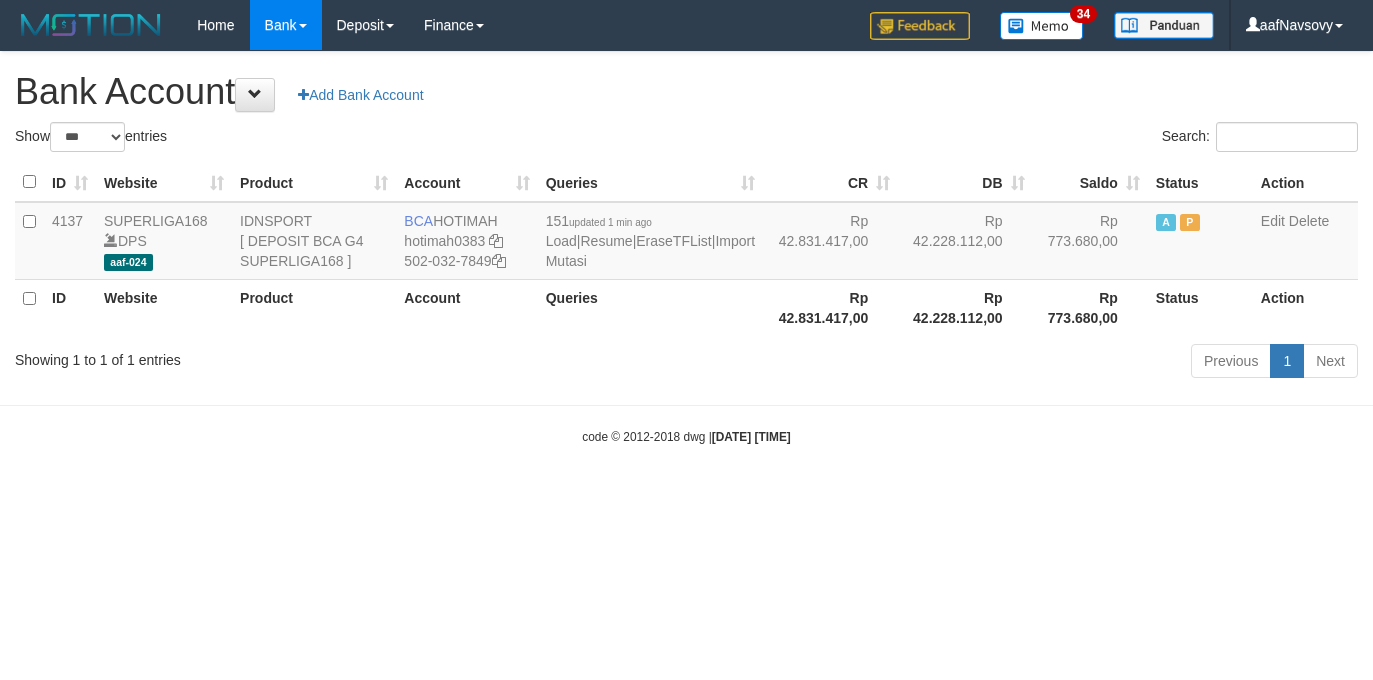 select on "***" 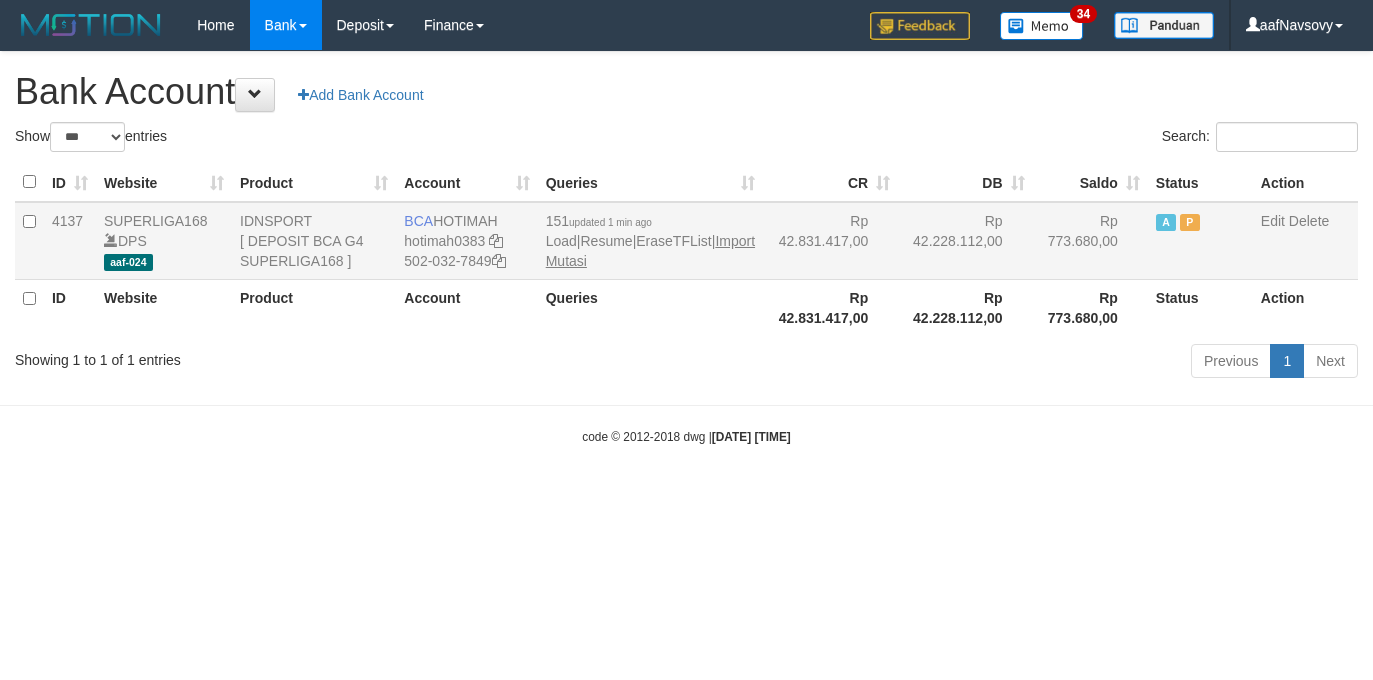 scroll, scrollTop: 0, scrollLeft: 0, axis: both 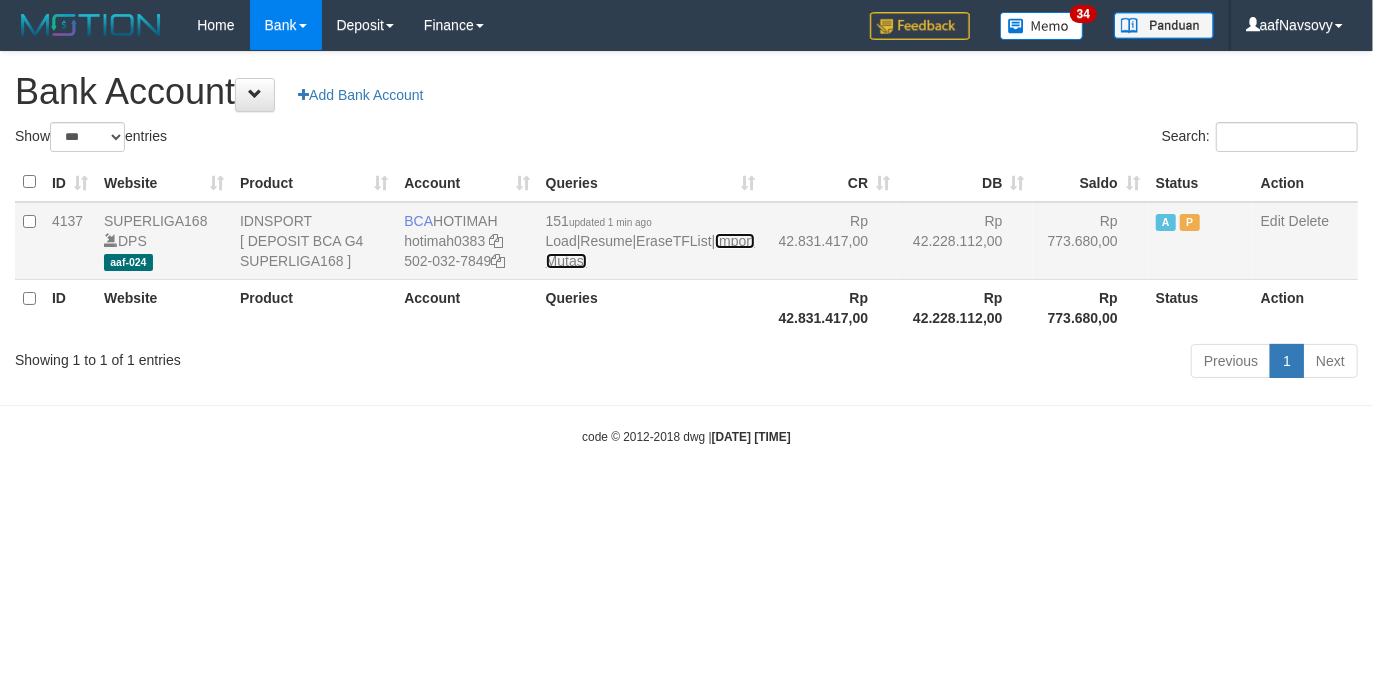 click on "Import Mutasi" at bounding box center (650, 251) 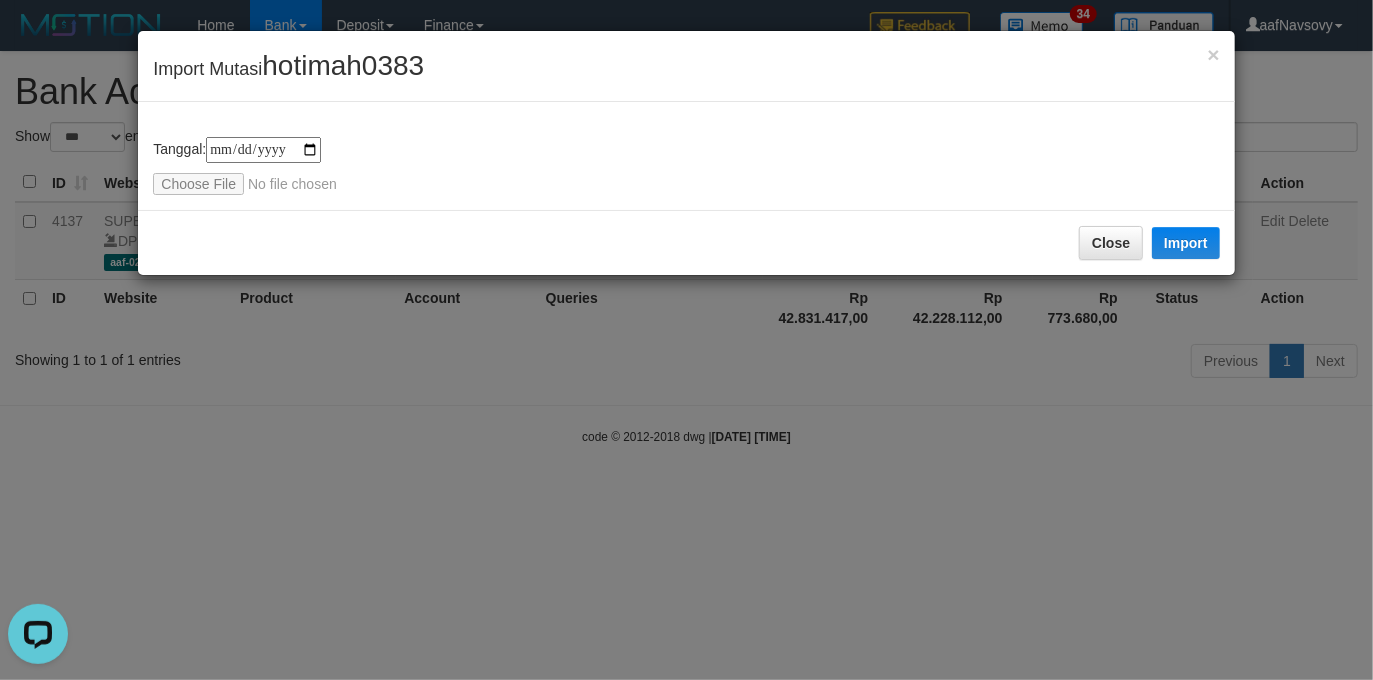 scroll, scrollTop: 0, scrollLeft: 0, axis: both 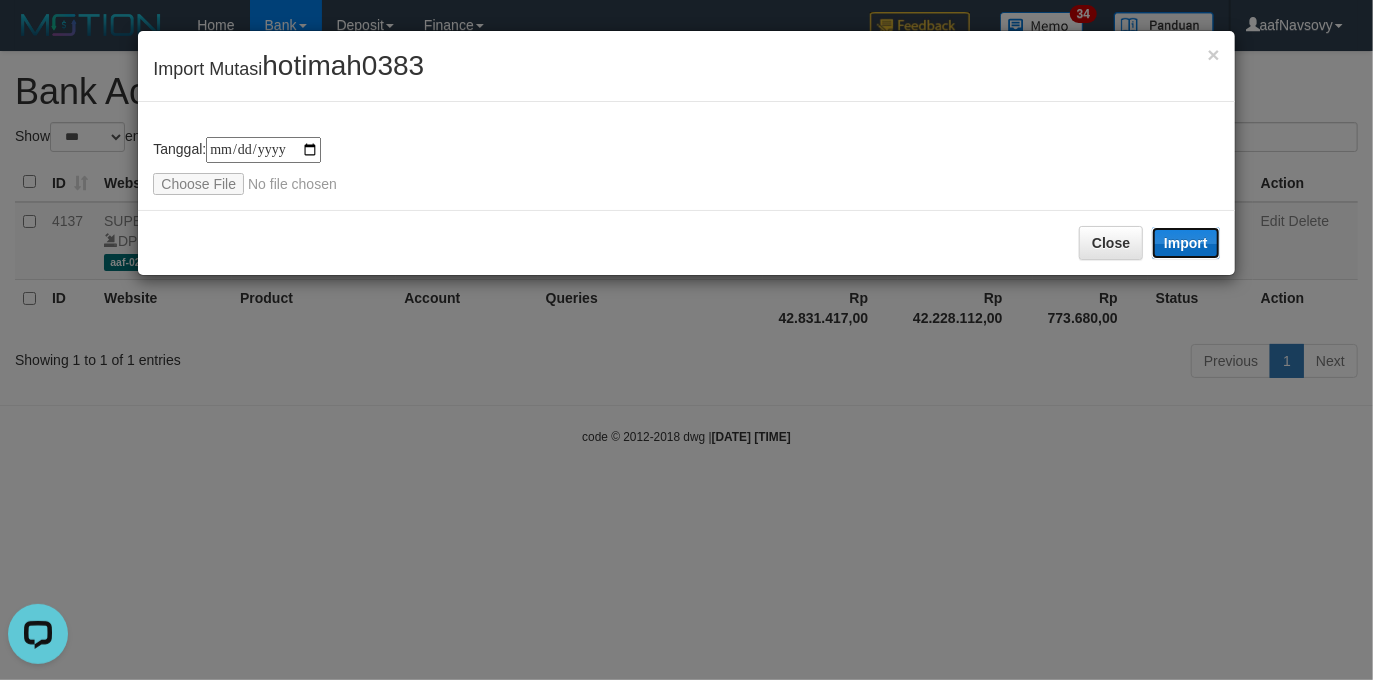 click on "Import" at bounding box center (1186, 243) 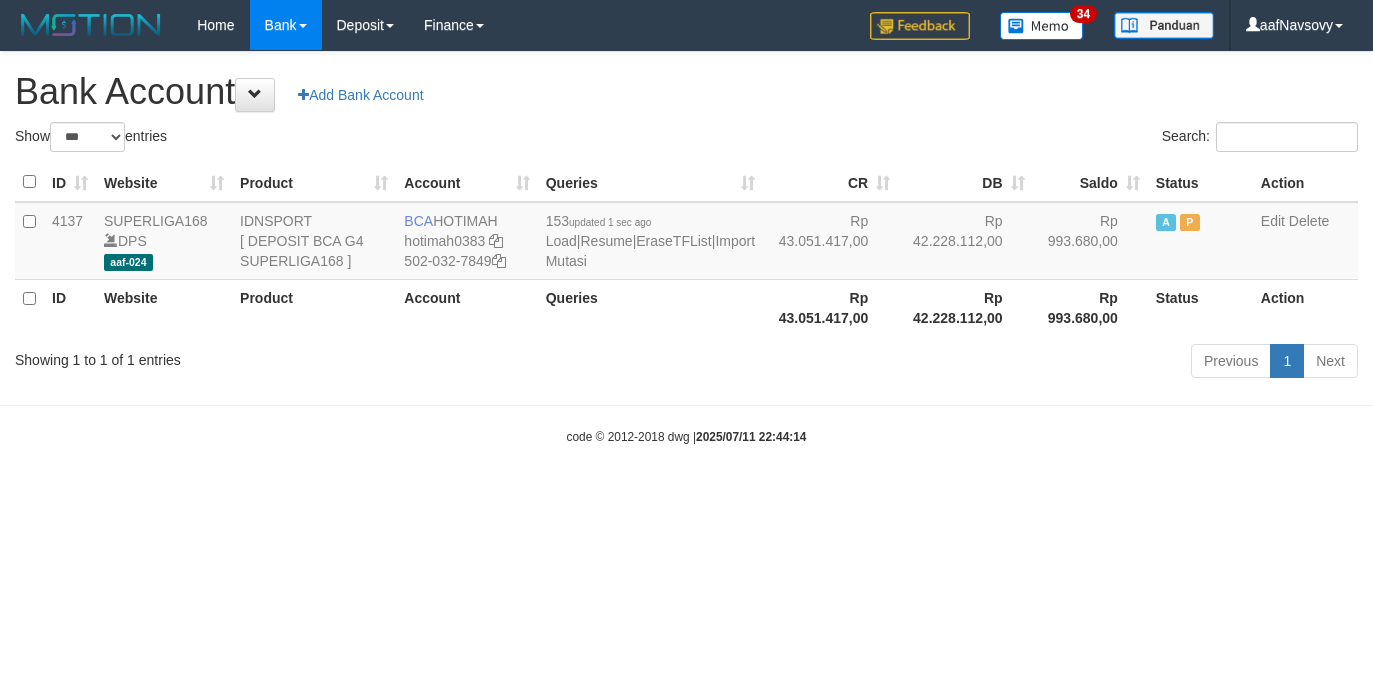 select on "***" 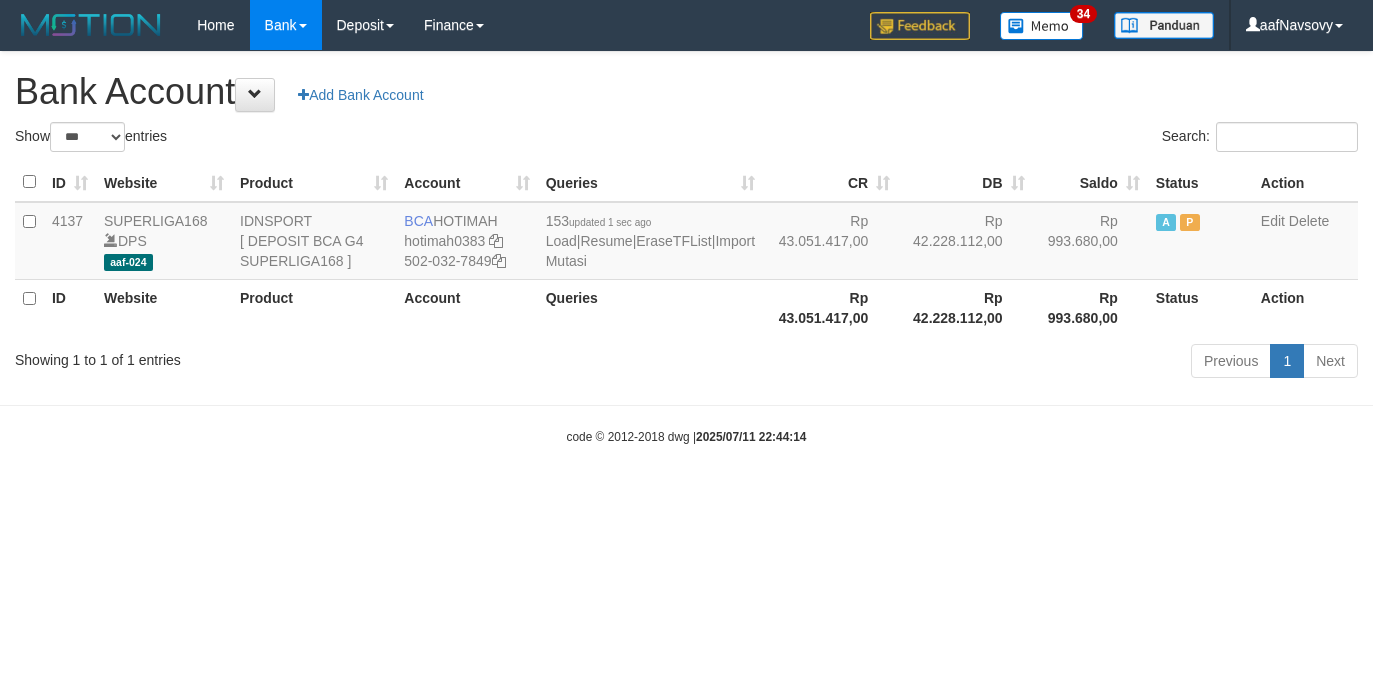 scroll, scrollTop: 0, scrollLeft: 0, axis: both 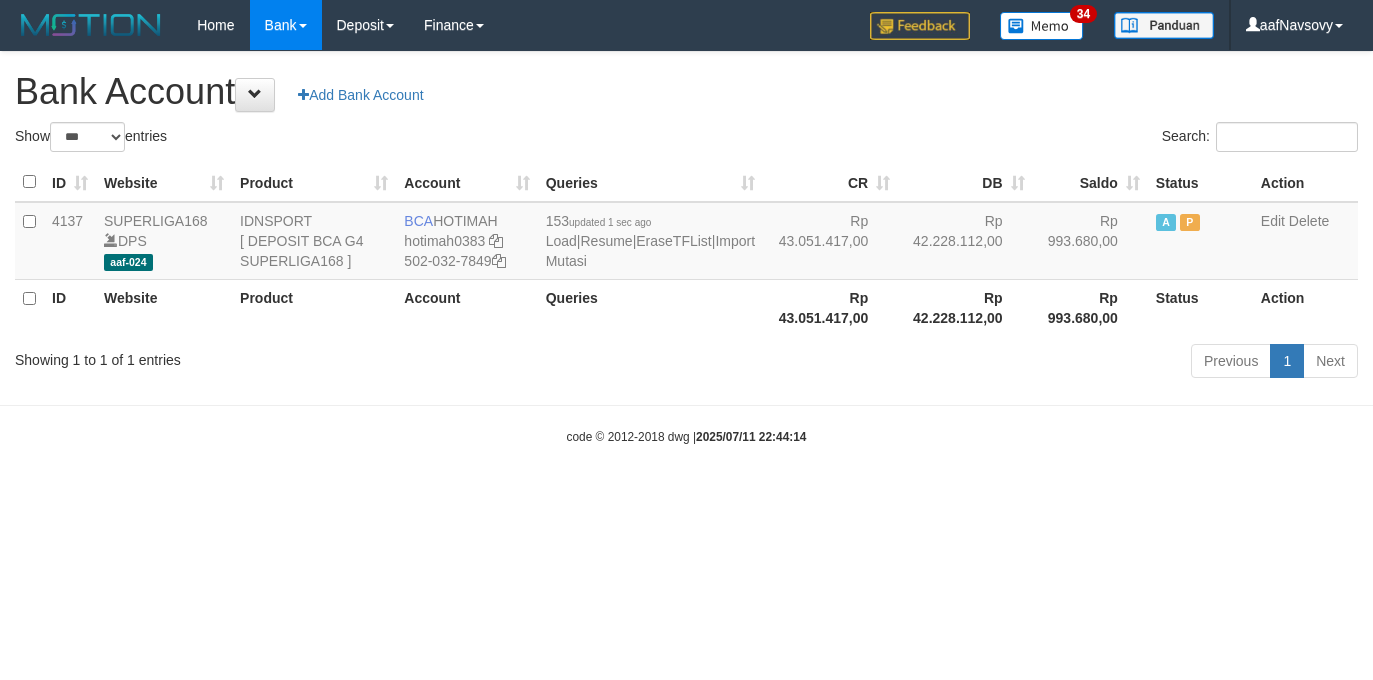 select on "***" 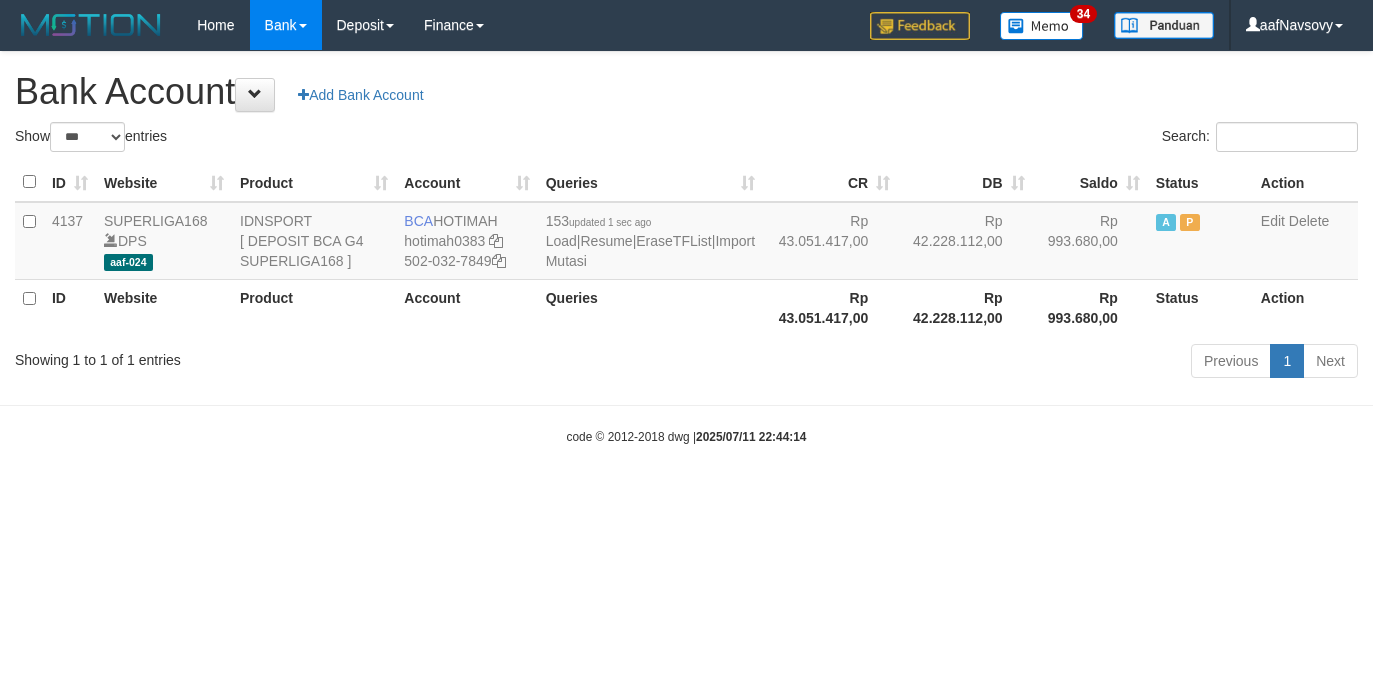scroll, scrollTop: 0, scrollLeft: 0, axis: both 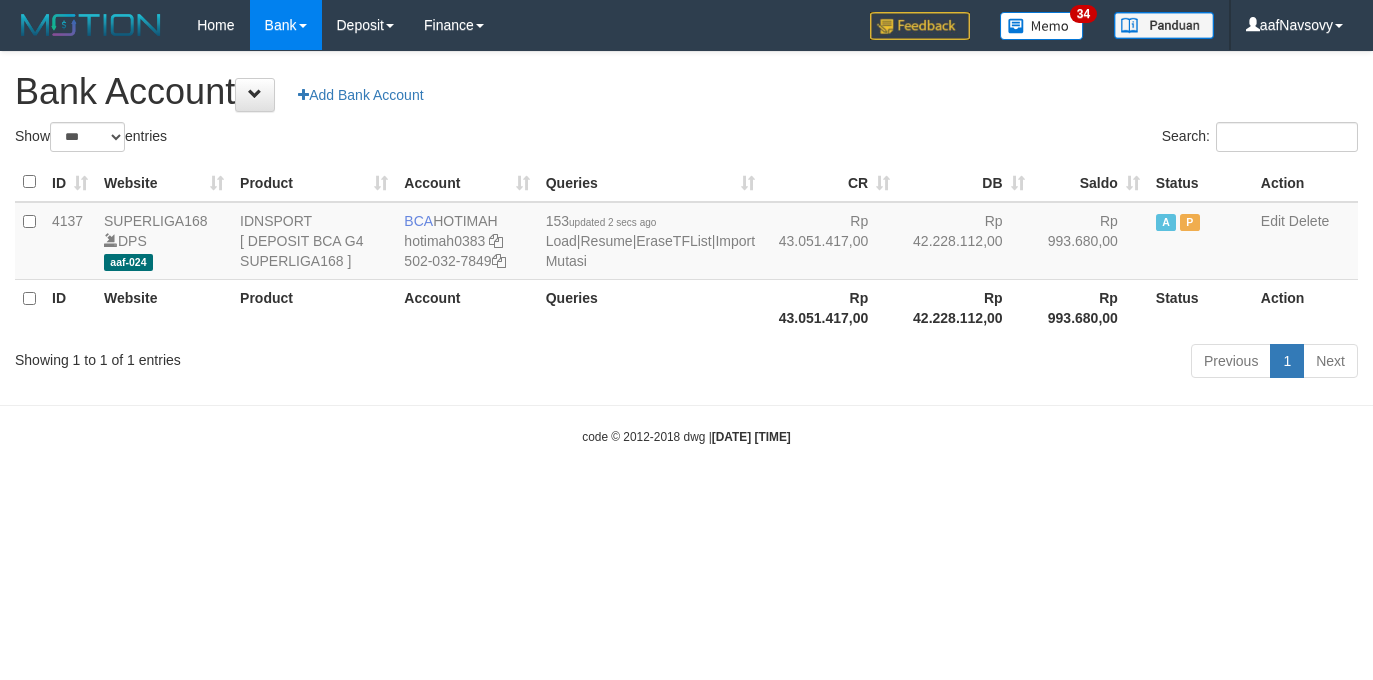 select on "***" 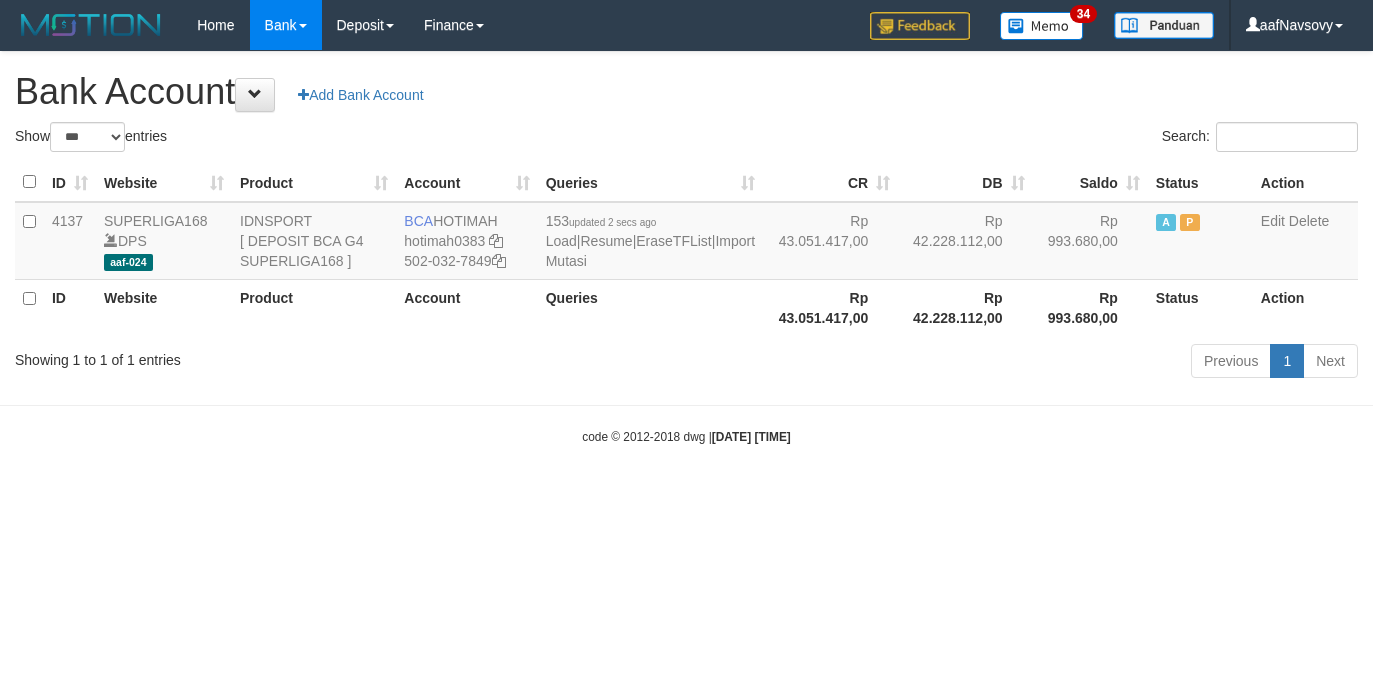 scroll, scrollTop: 0, scrollLeft: 0, axis: both 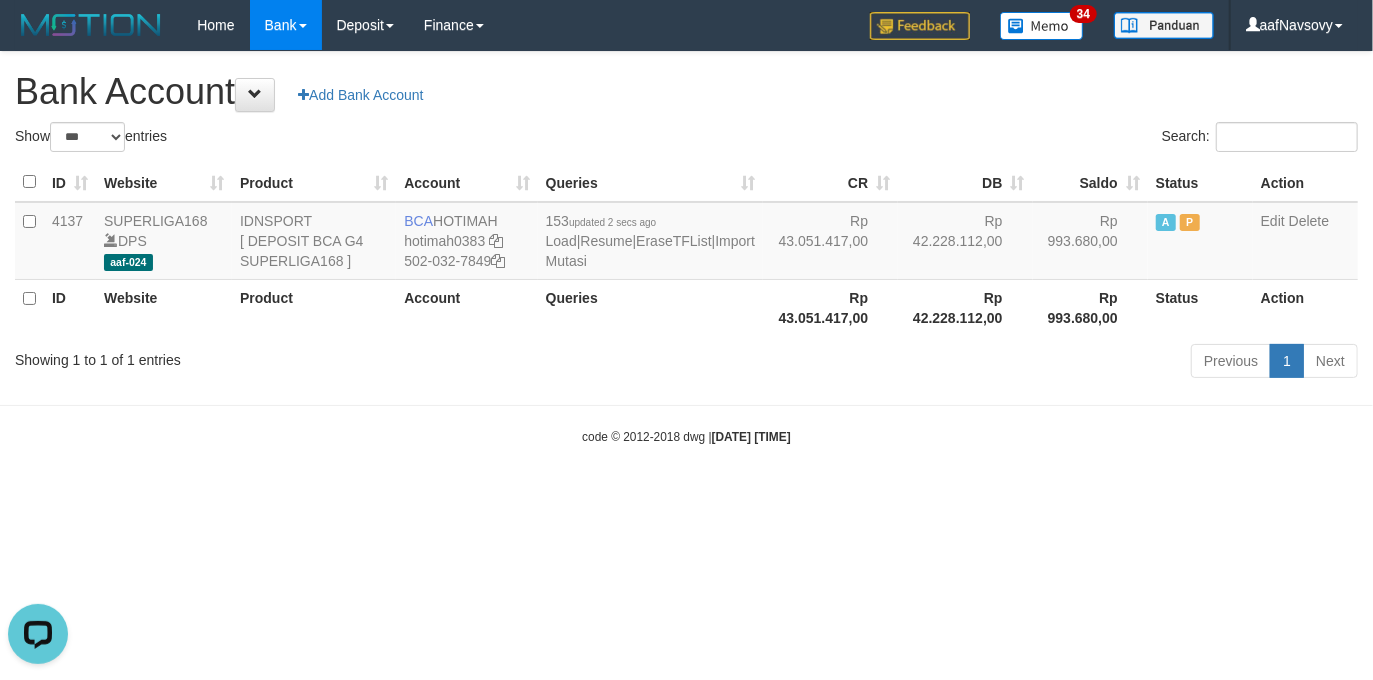 click on "Toggle navigation
Home
Bank
Account List
Load
By Website
Group
[ISPORT]													SUPERLIGA168
By Load Group (DPS)
34" at bounding box center (686, 248) 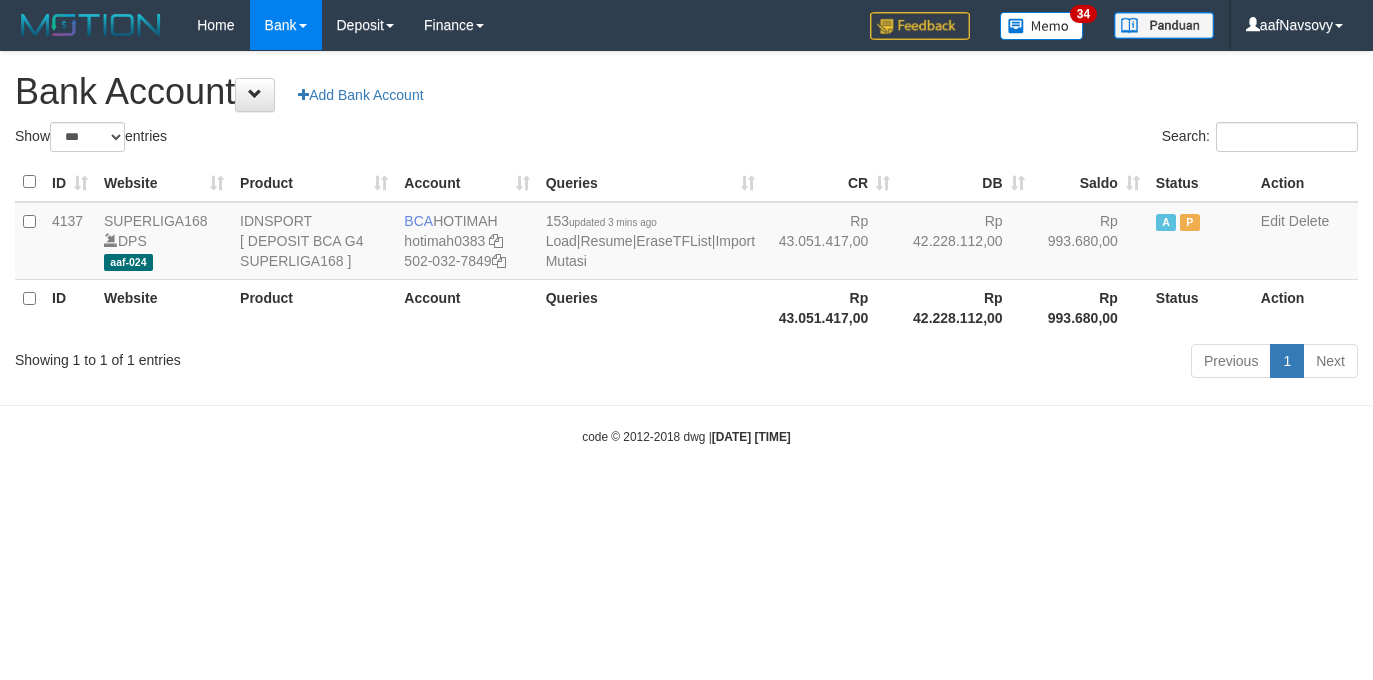 select on "***" 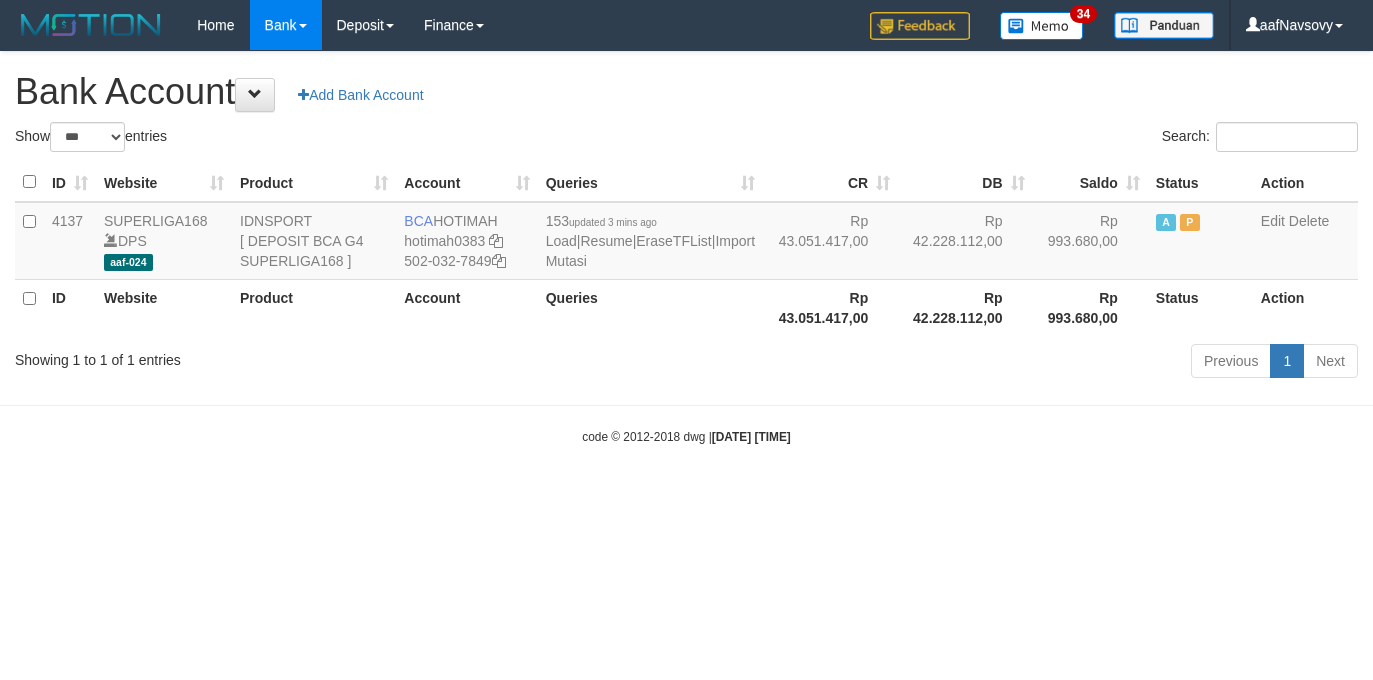 scroll, scrollTop: 0, scrollLeft: 0, axis: both 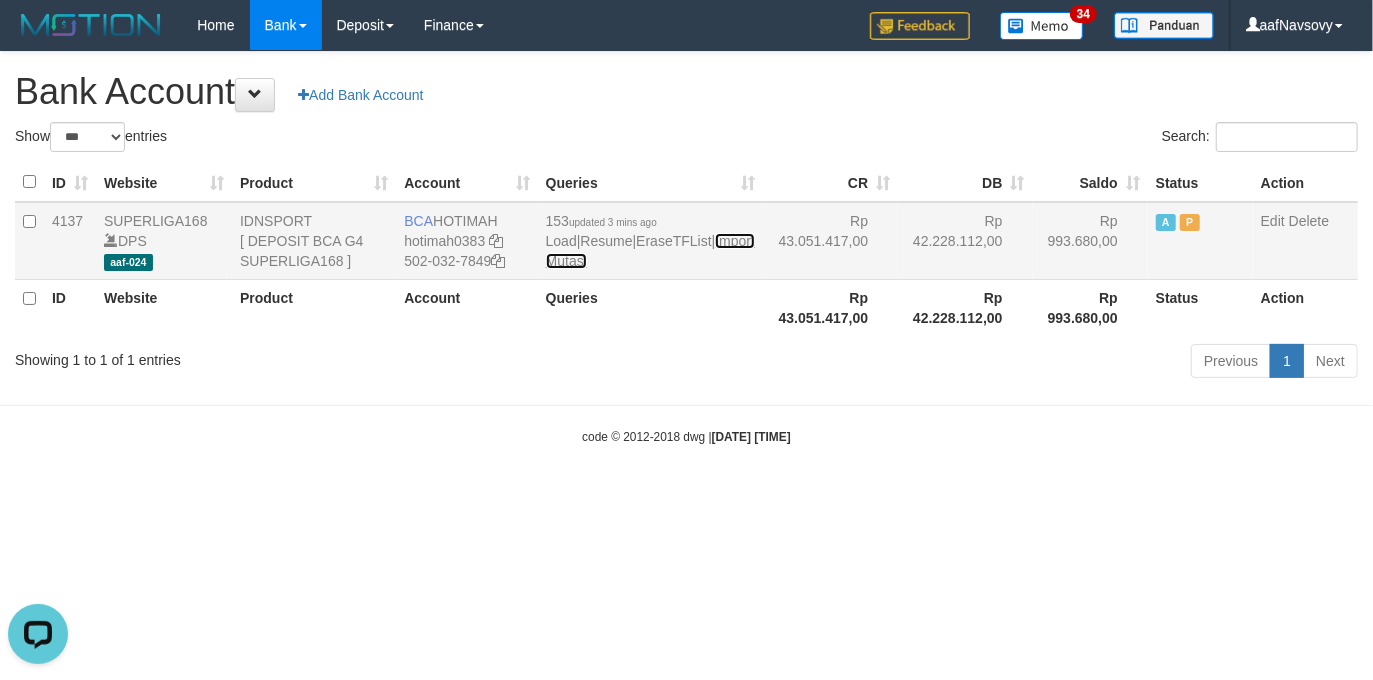 click on "Import Mutasi" at bounding box center [650, 251] 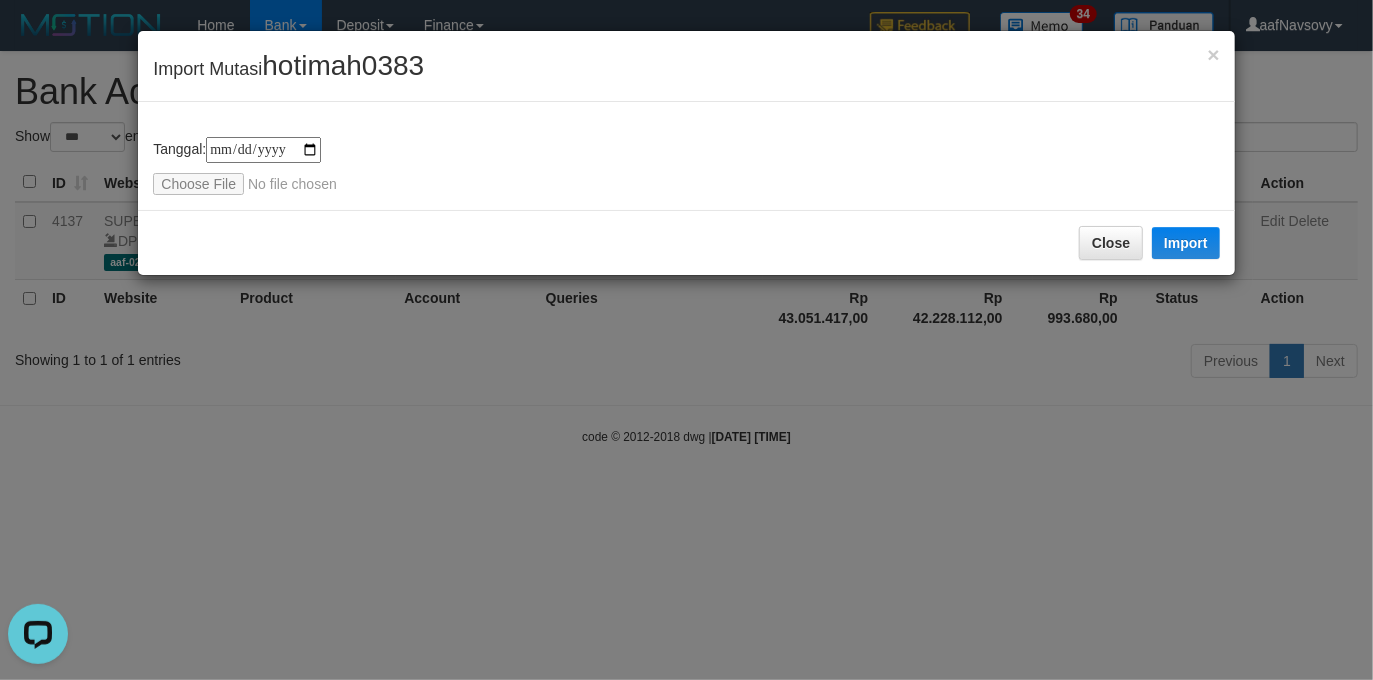 type on "**********" 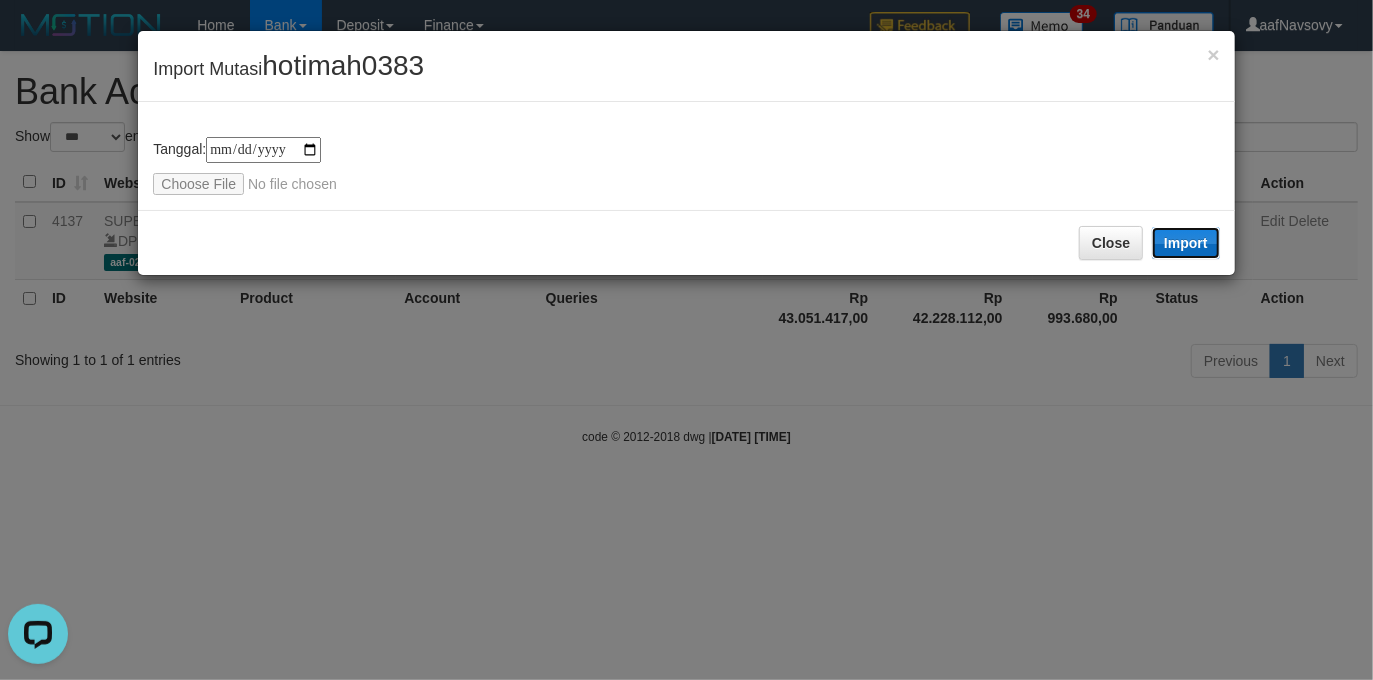 click on "Import" at bounding box center (1186, 243) 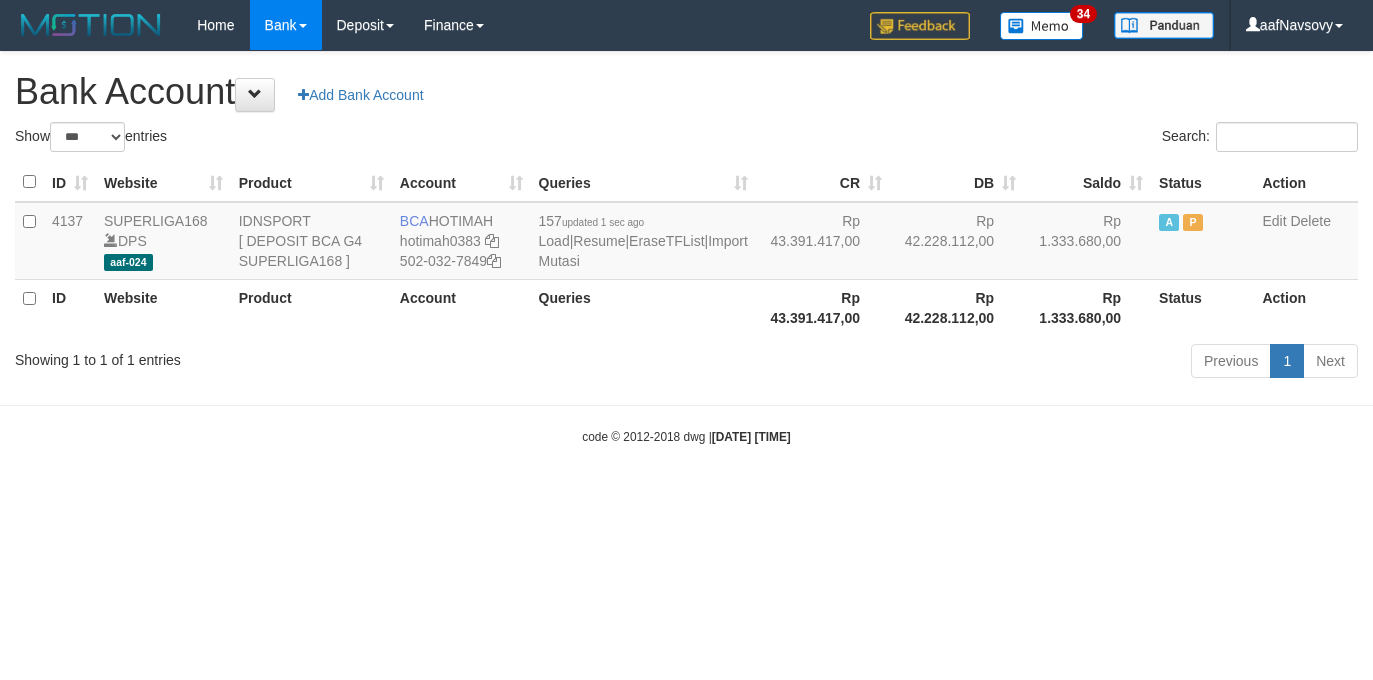 select on "***" 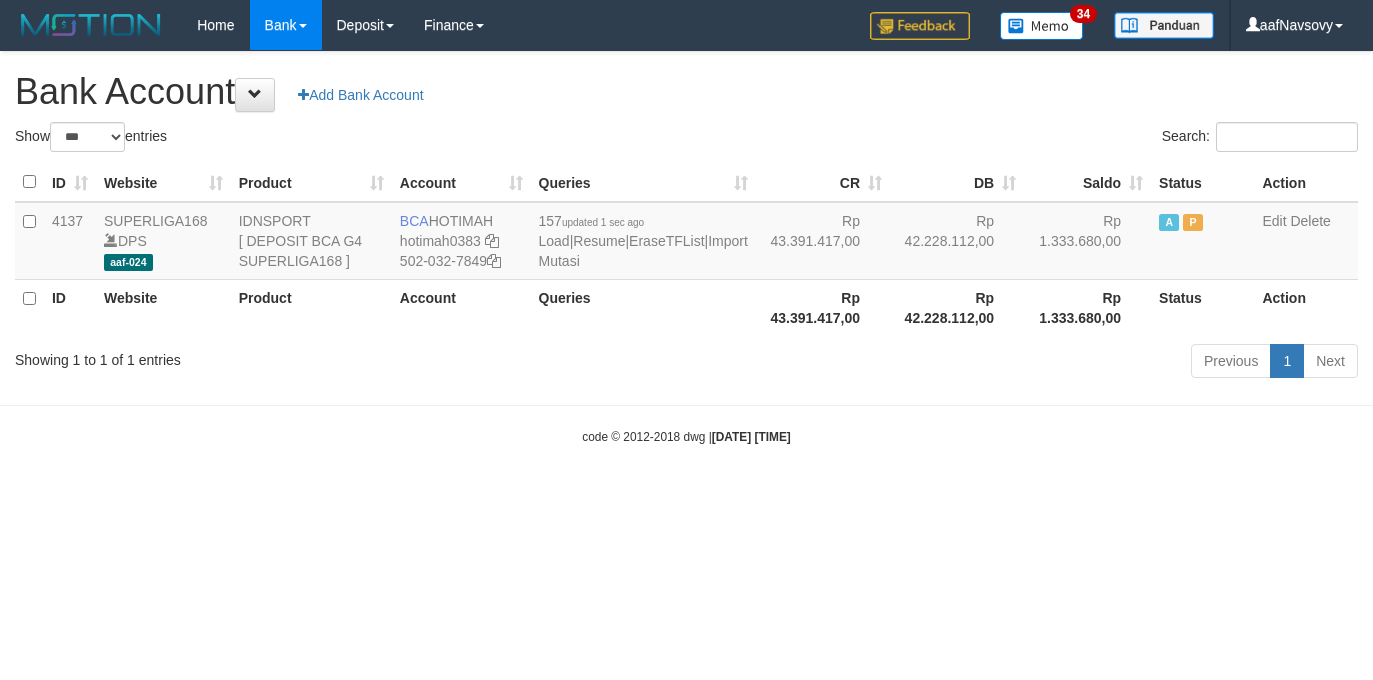 scroll, scrollTop: 0, scrollLeft: 0, axis: both 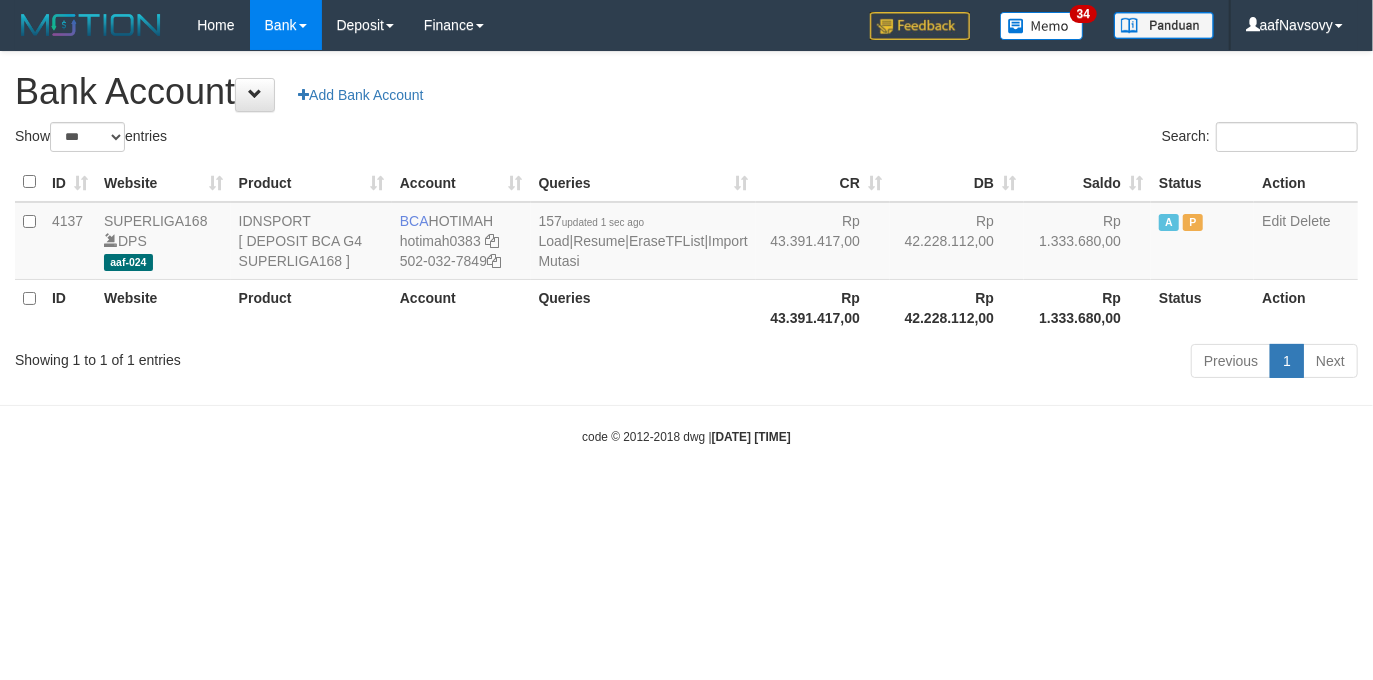 click on "Toggle navigation
Home
Bank
Account List
Load
By Website
Group
[ISPORT]													SUPERLIGA168
By Load Group (DPS)" at bounding box center [686, 248] 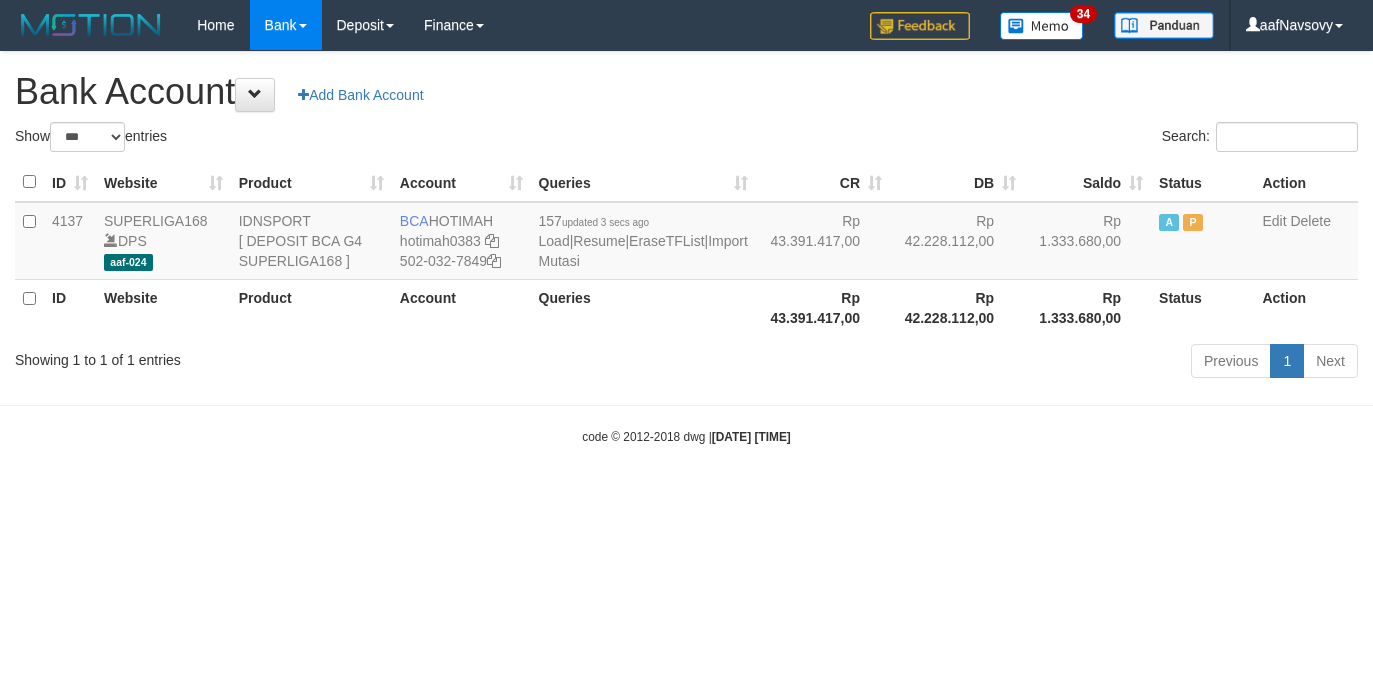 select on "***" 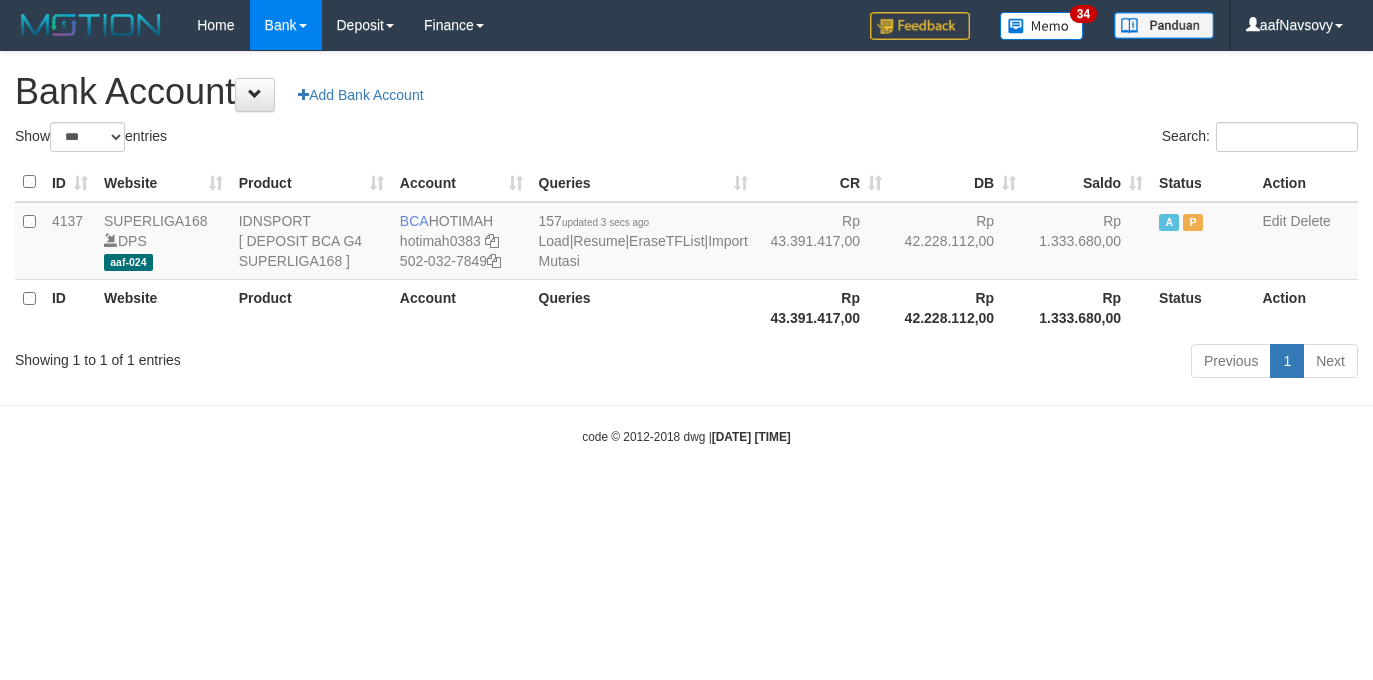 scroll, scrollTop: 0, scrollLeft: 0, axis: both 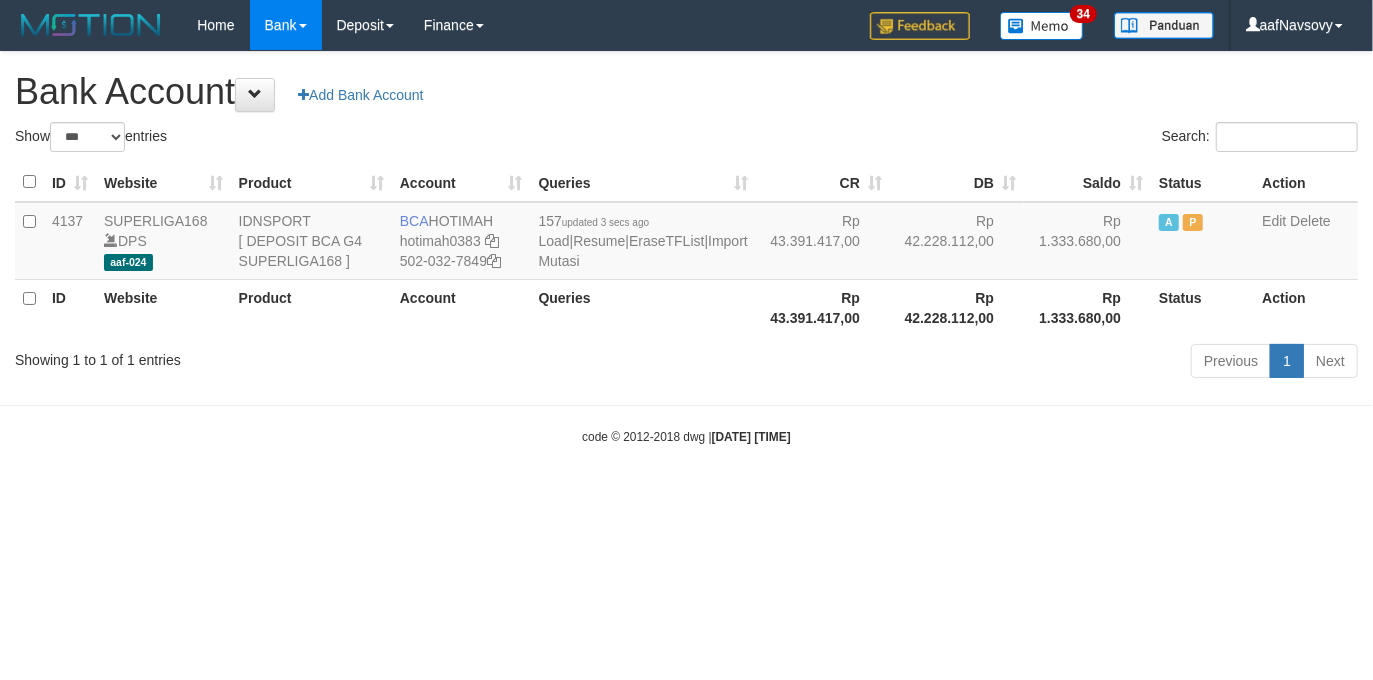 click on "Toggle navigation
Home
Bank
Account List
Load
By Website
Group
[ISPORT]													SUPERLIGA168
By Load Group (DPS)" at bounding box center [686, 248] 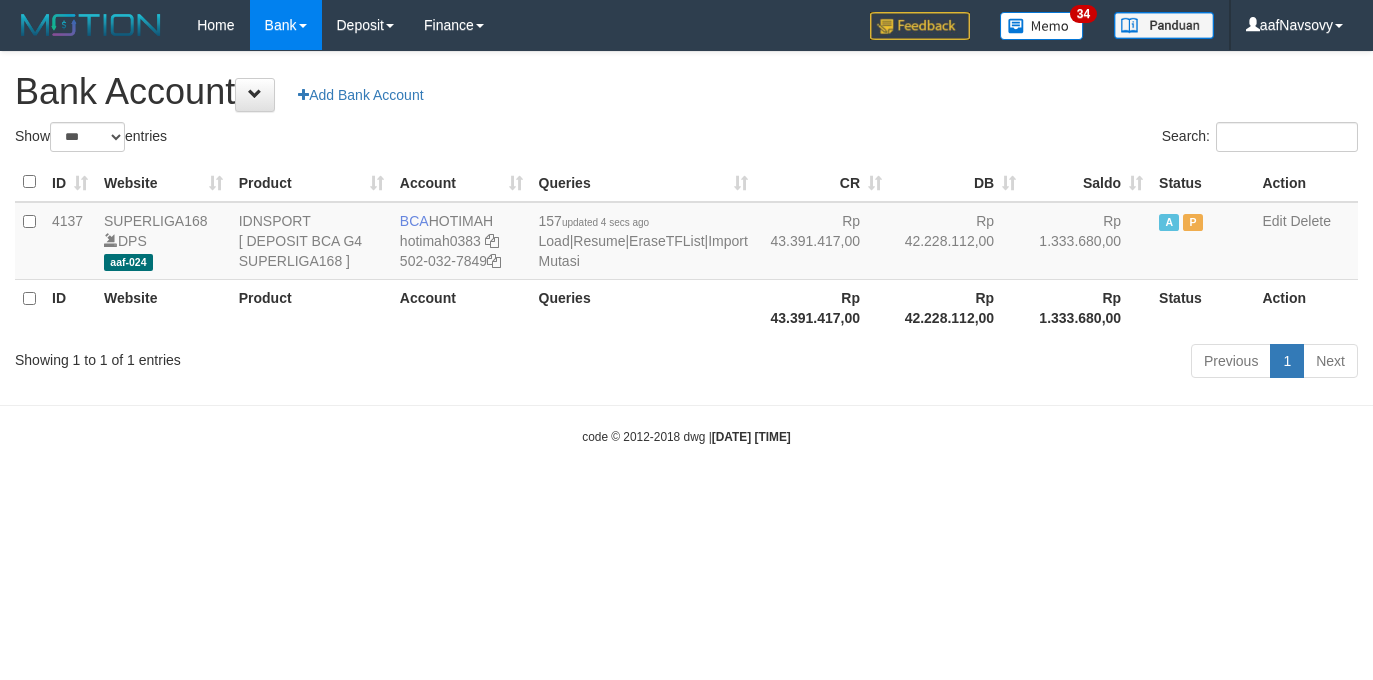 select on "***" 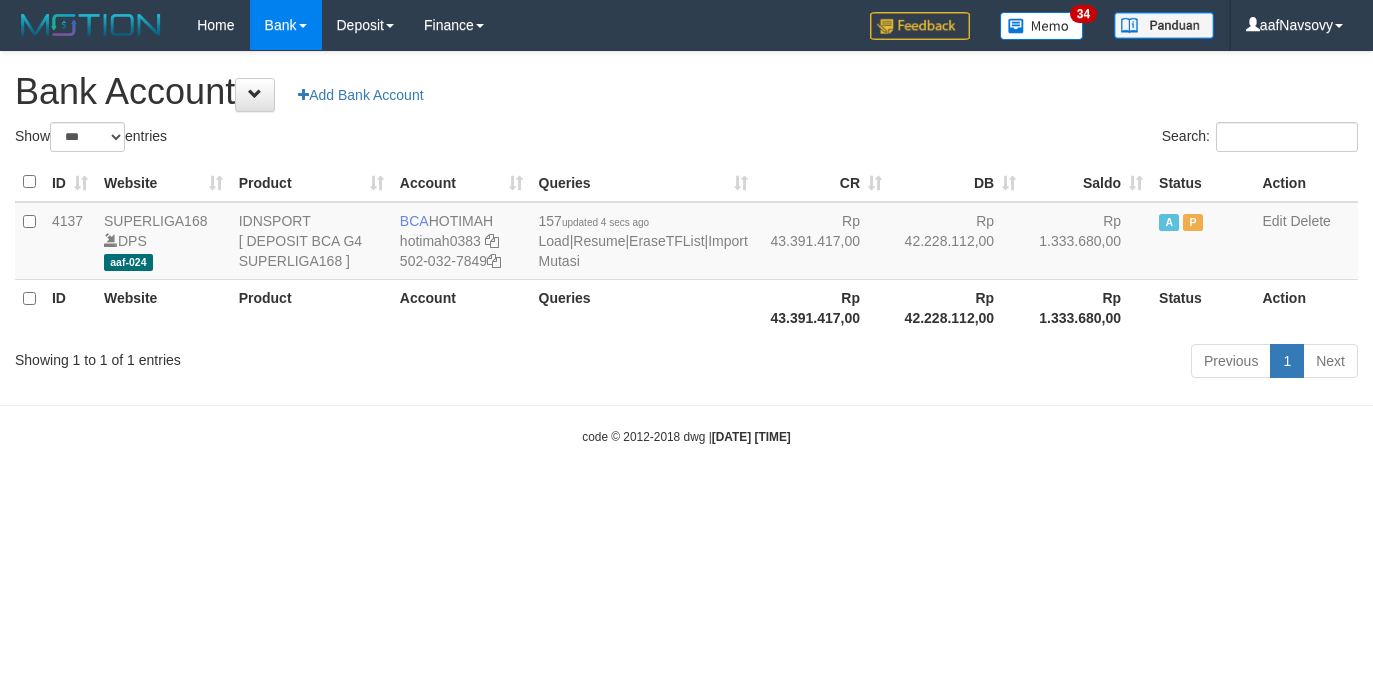 click on "Toggle navigation
Home
Bank
Account List
Load
By Website
Group
[ISPORT]													SUPERLIGA168
By Load Group (DPS)" at bounding box center [686, 248] 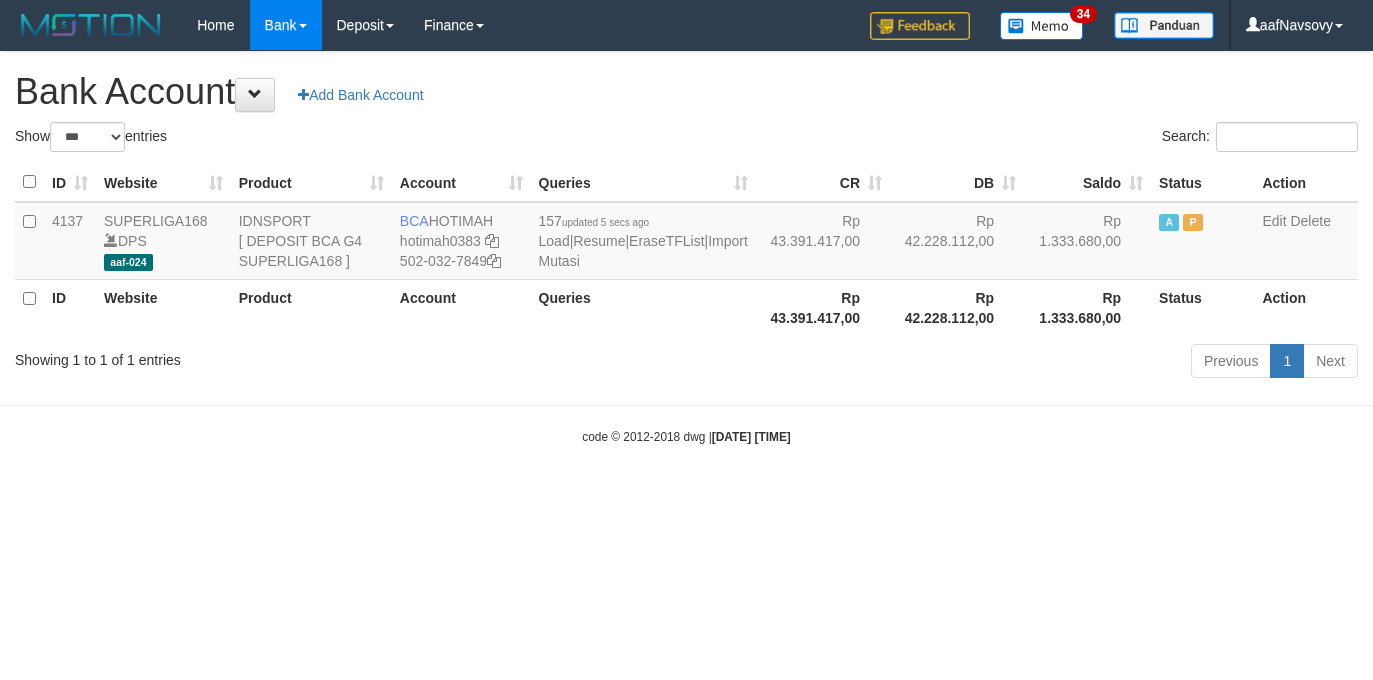 select on "***" 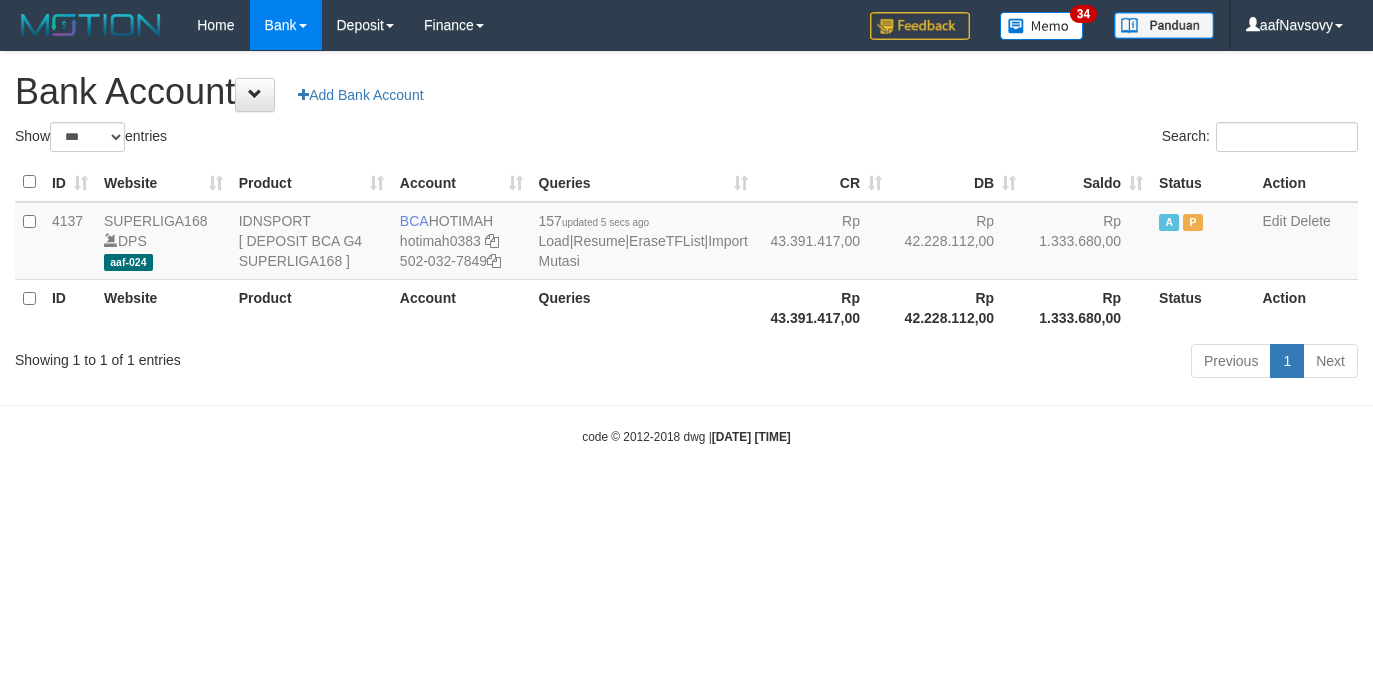 scroll, scrollTop: 0, scrollLeft: 0, axis: both 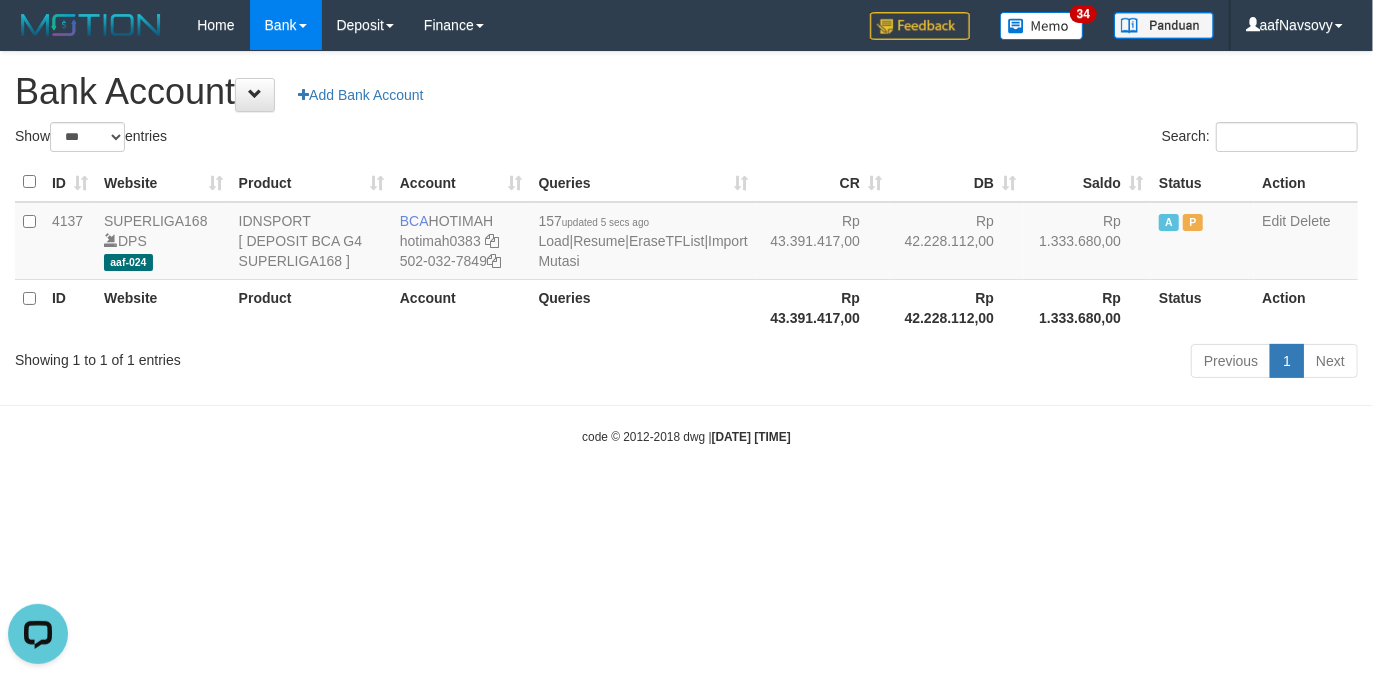 click on "Toggle navigation
Home
Bank
Account List
Load
By Website
Group
[ISPORT]													SUPERLIGA168
By Load Group (DPS)" at bounding box center [686, 248] 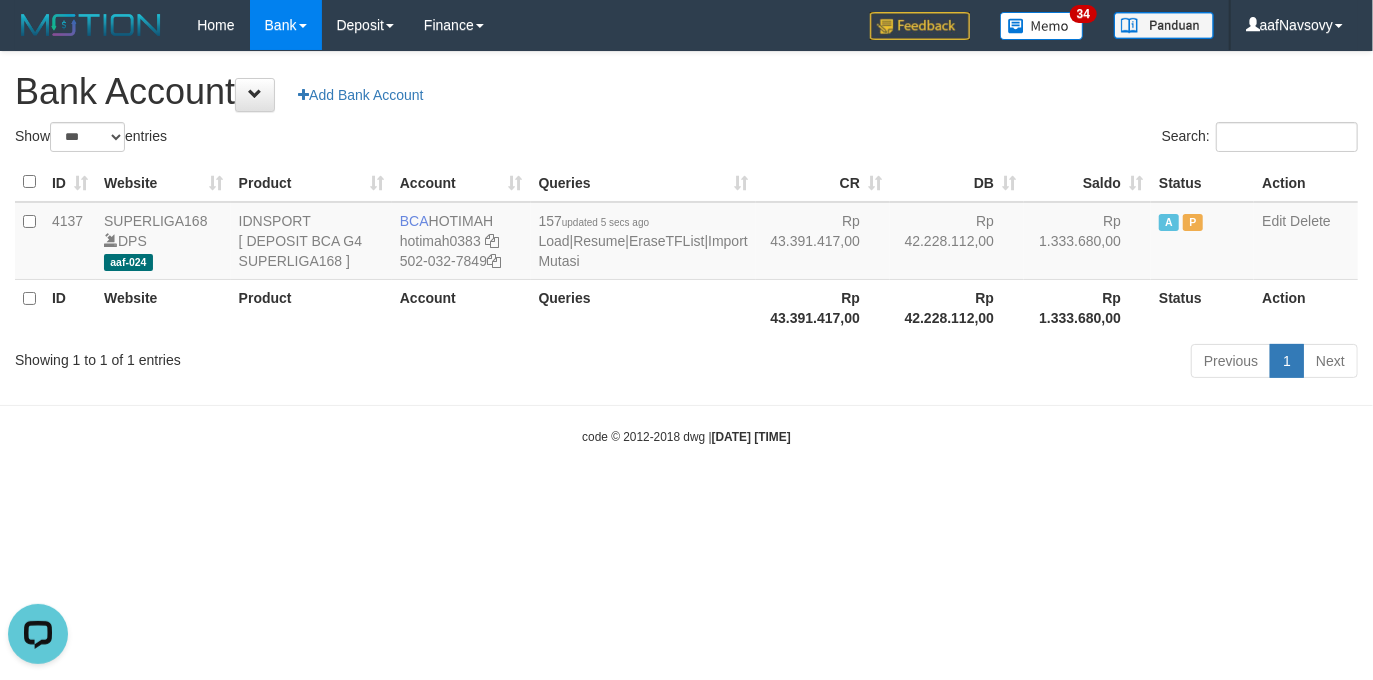 click on "Previous 1 Next" at bounding box center (972, 363) 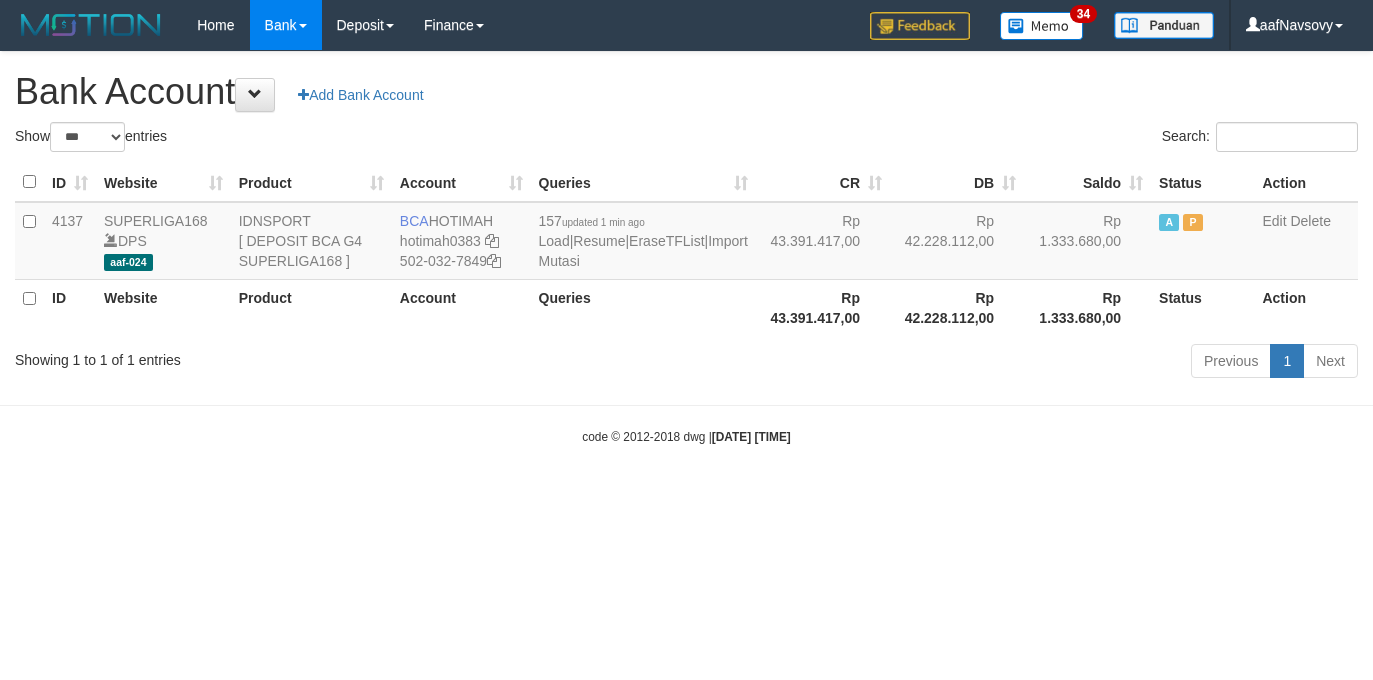 select on "***" 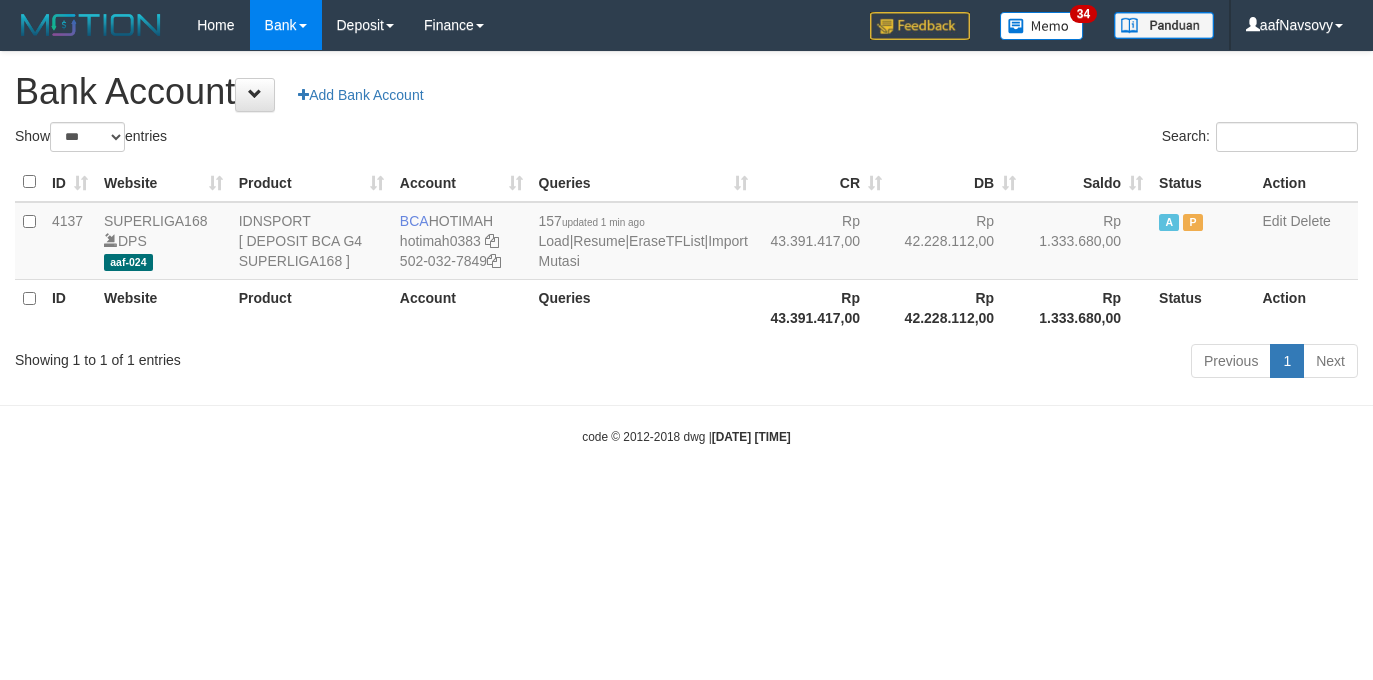 scroll, scrollTop: 0, scrollLeft: 0, axis: both 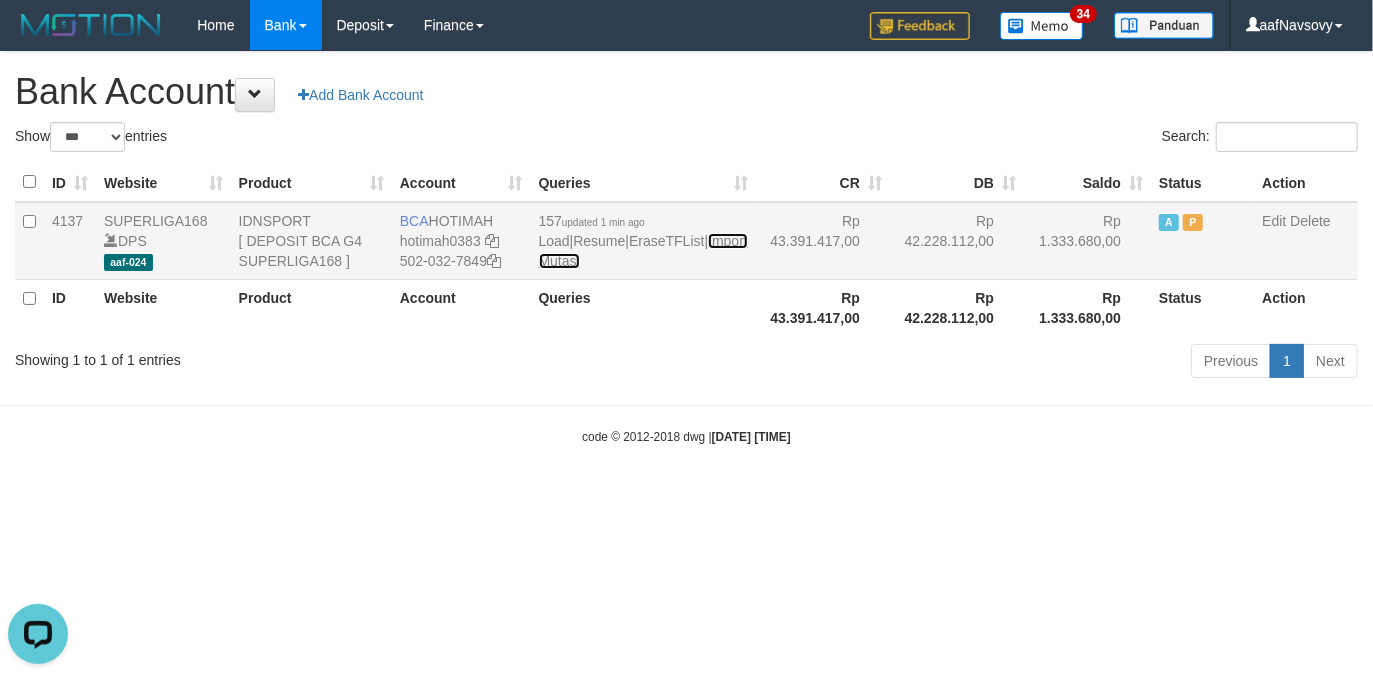 click on "Import Mutasi" at bounding box center [643, 251] 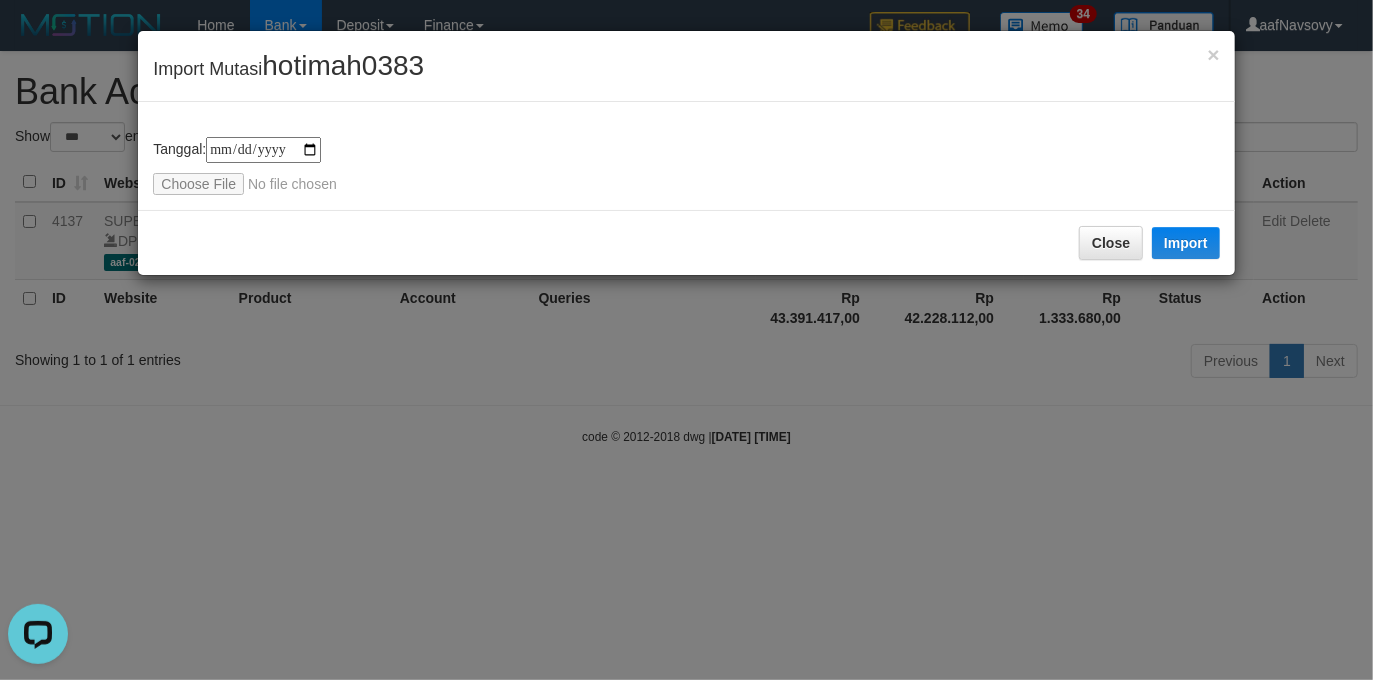 type on "**********" 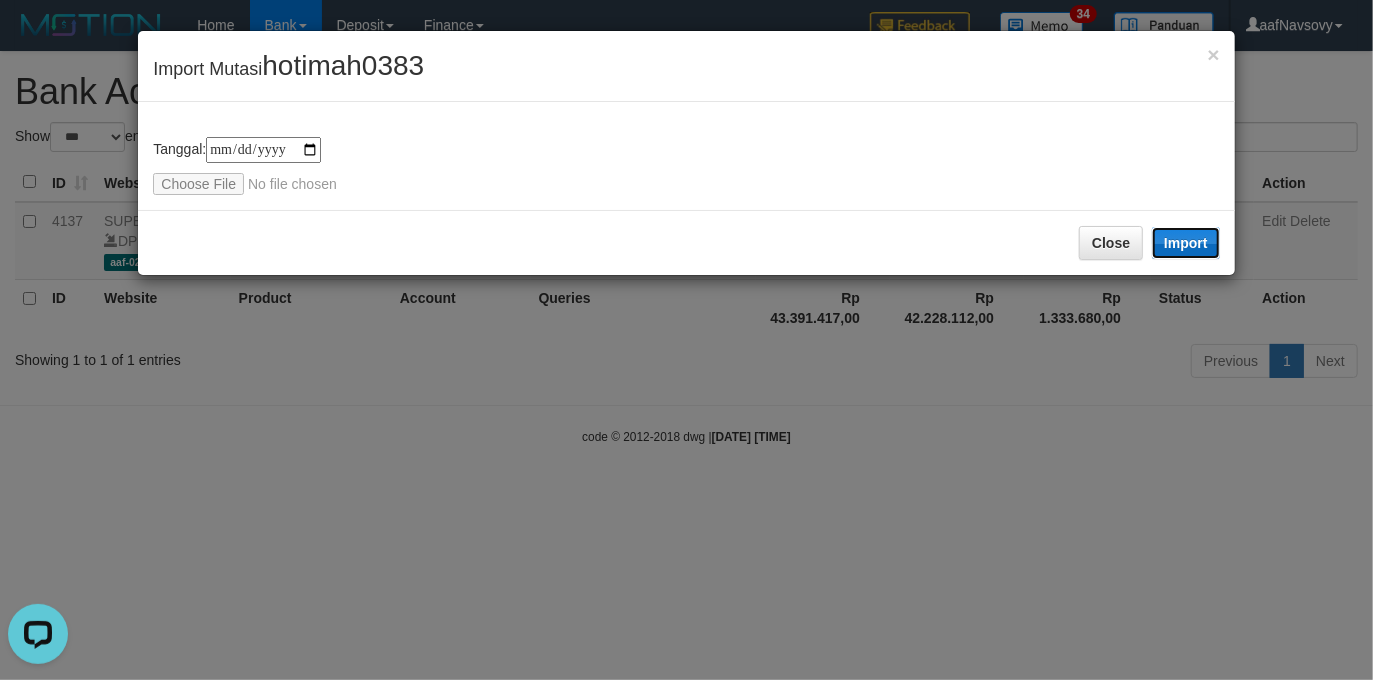 click on "Import" at bounding box center [1186, 243] 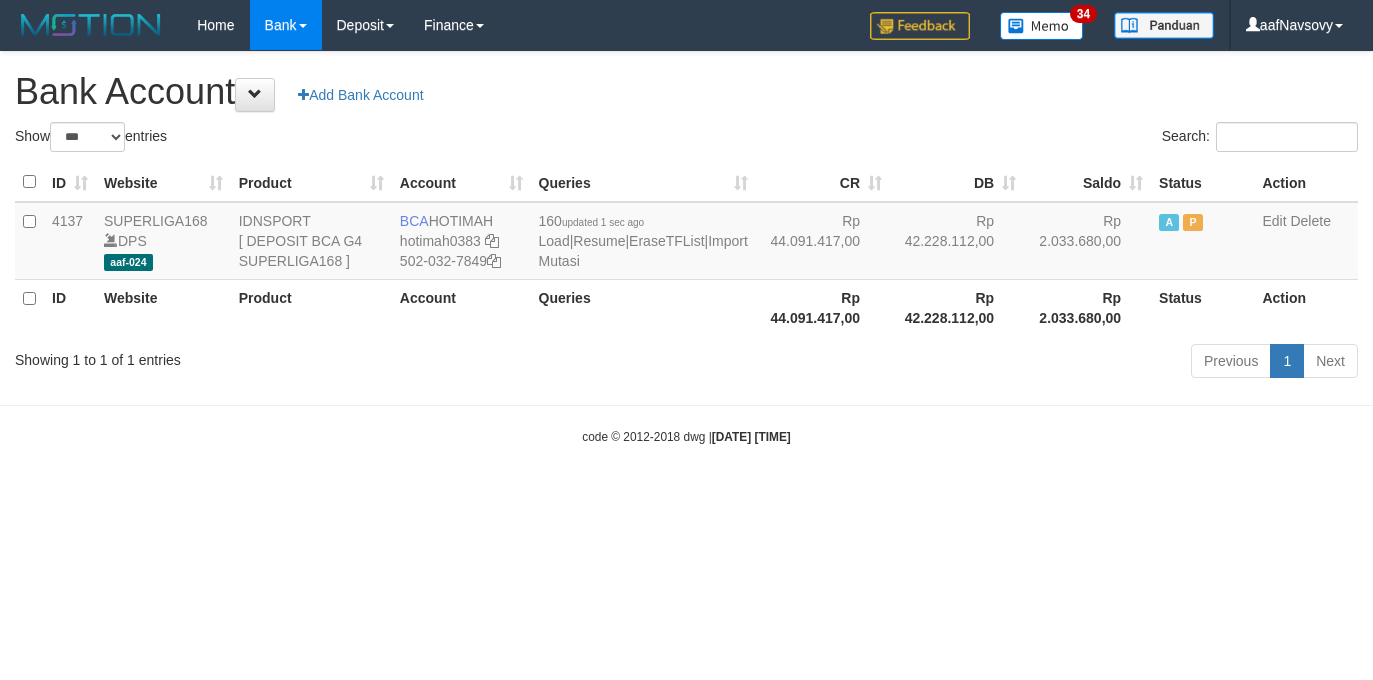 select on "***" 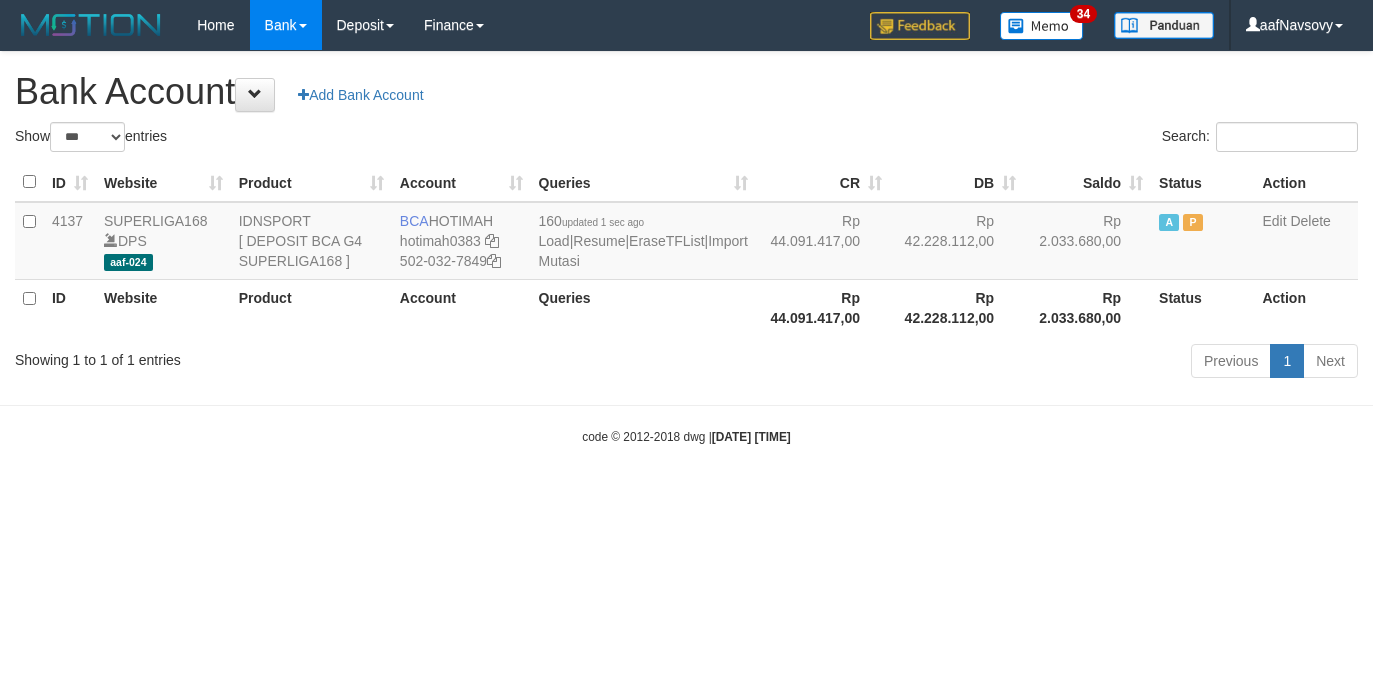 scroll, scrollTop: 0, scrollLeft: 0, axis: both 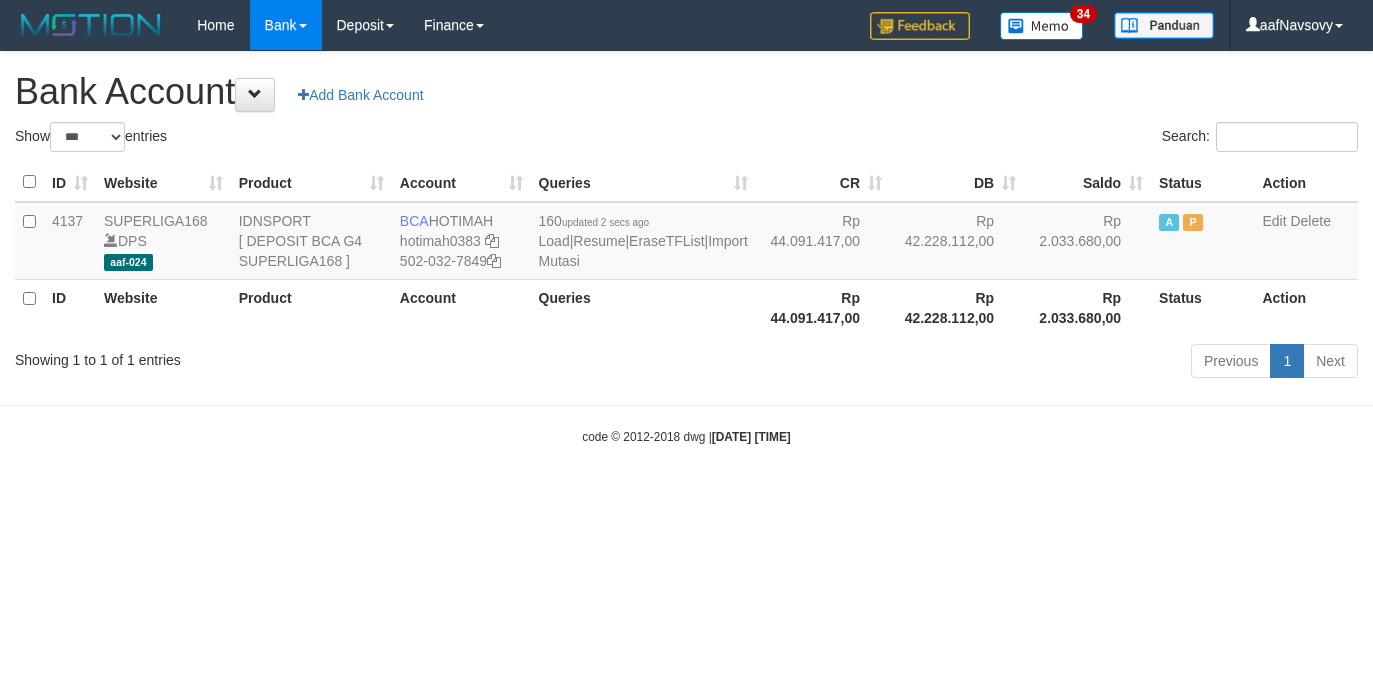 select on "***" 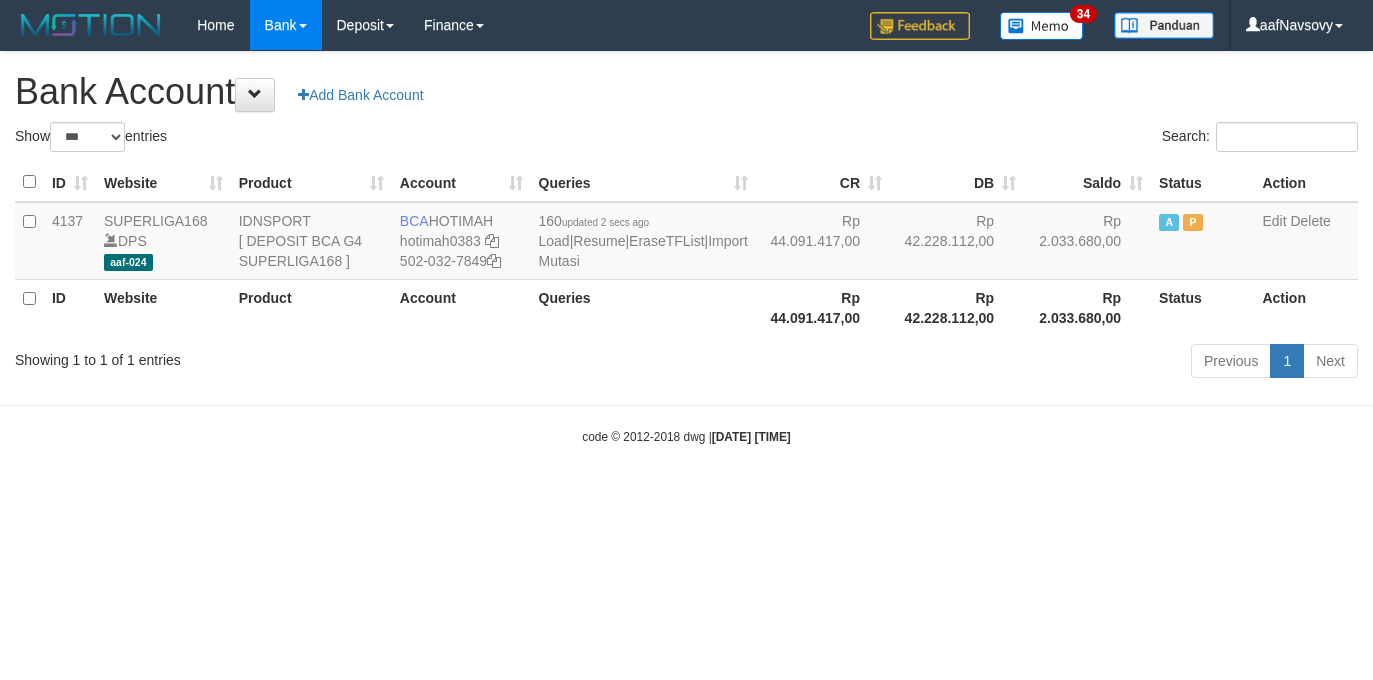 scroll, scrollTop: 0, scrollLeft: 0, axis: both 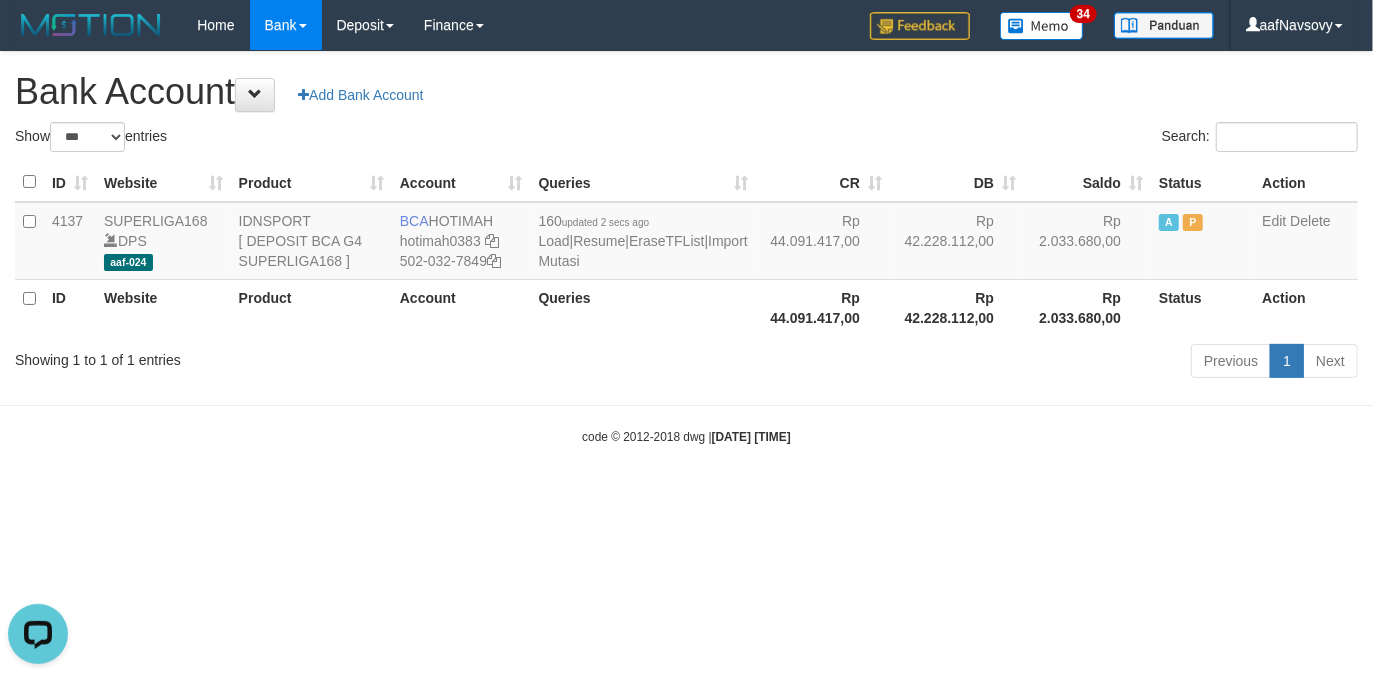 click on "Toggle navigation
Home
Bank
Account List
Load
By Website
Group
[ISPORT]													SUPERLIGA168
By Load Group (DPS)
34" at bounding box center (686, 248) 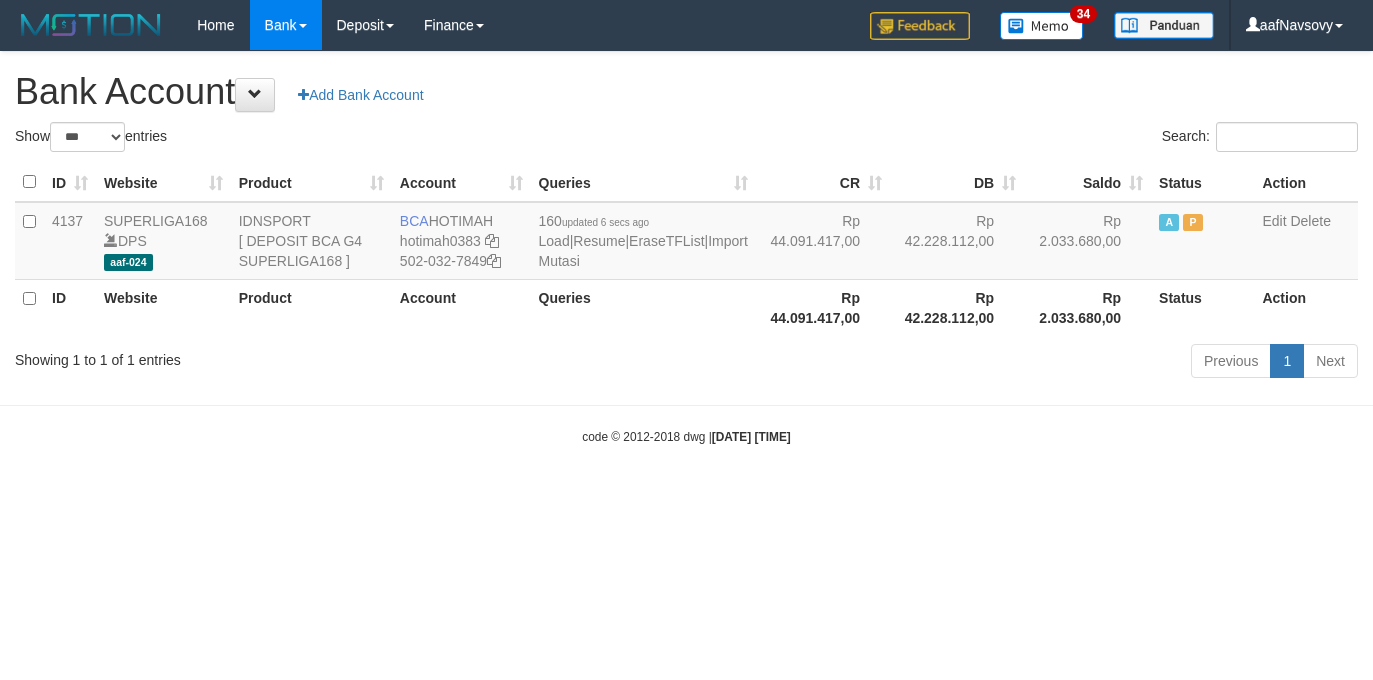 select on "***" 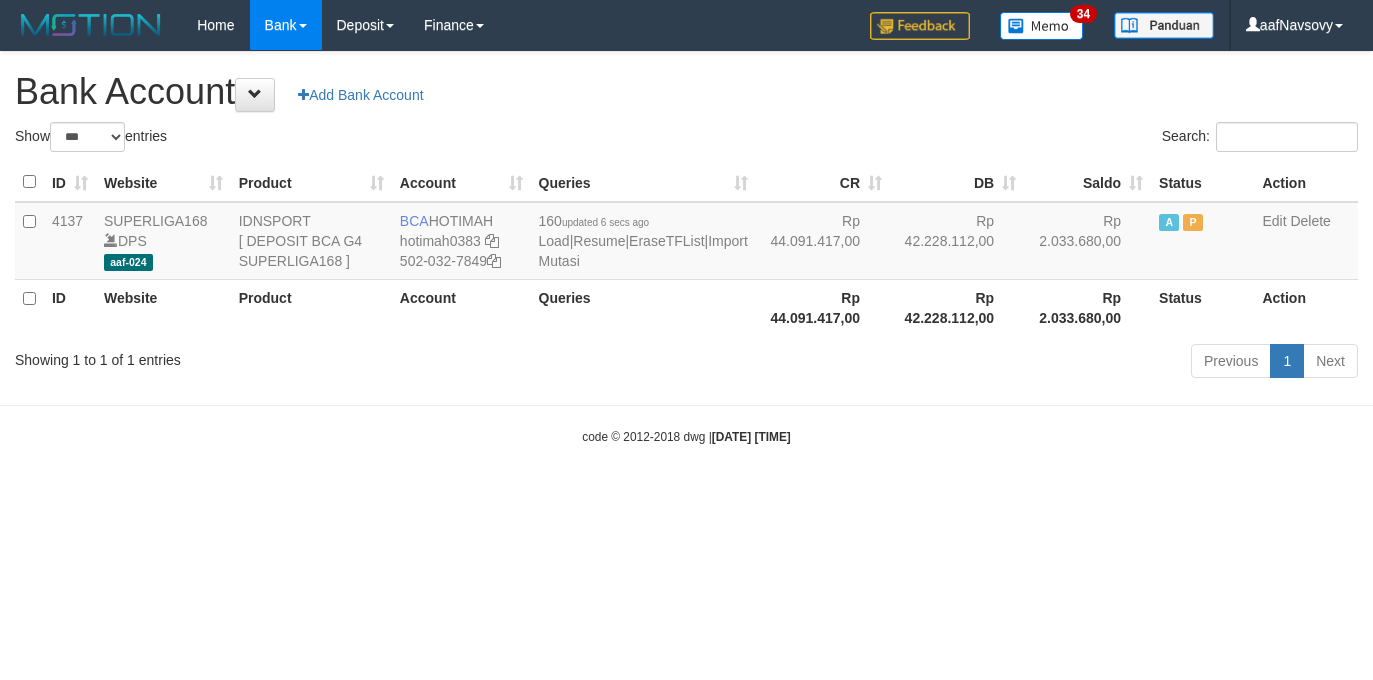scroll, scrollTop: 0, scrollLeft: 0, axis: both 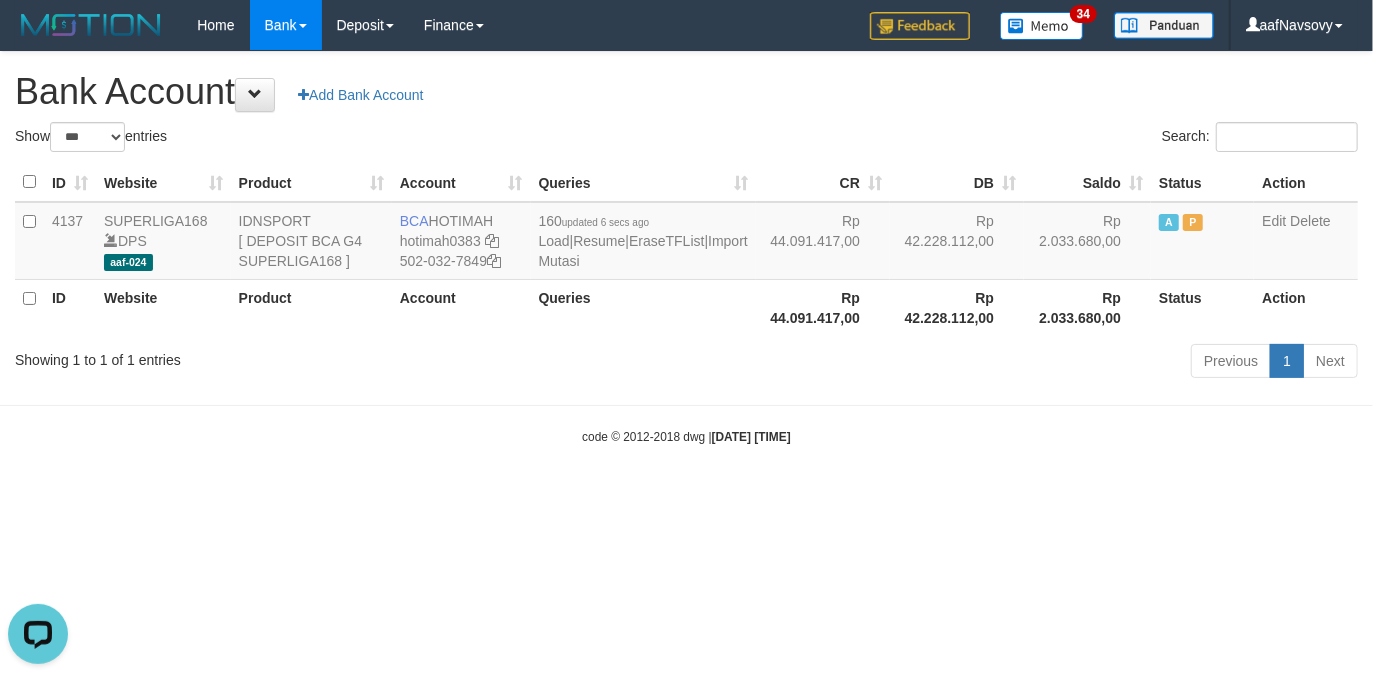 click on "Toggle navigation
Home
Bank
Account List
Load
By Website
Group
[ISPORT]													SUPERLIGA168
By Load Group (DPS)
34" at bounding box center [686, 248] 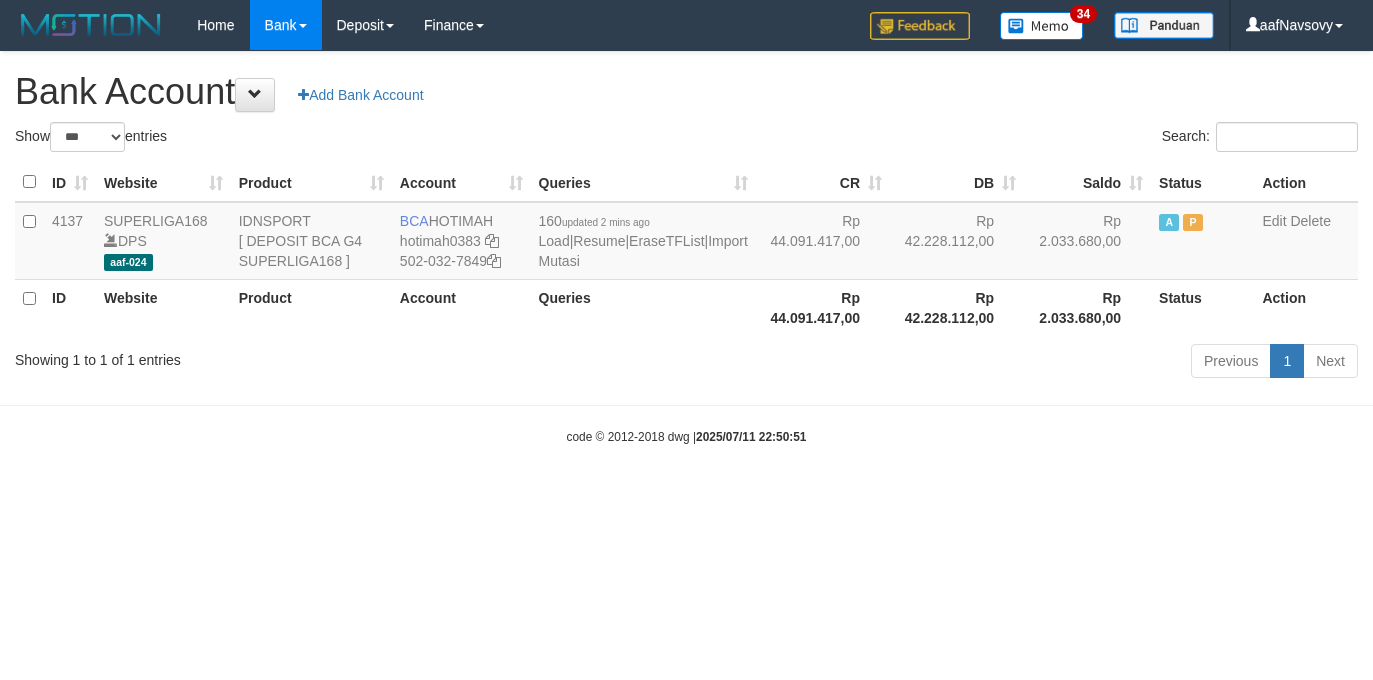 select on "***" 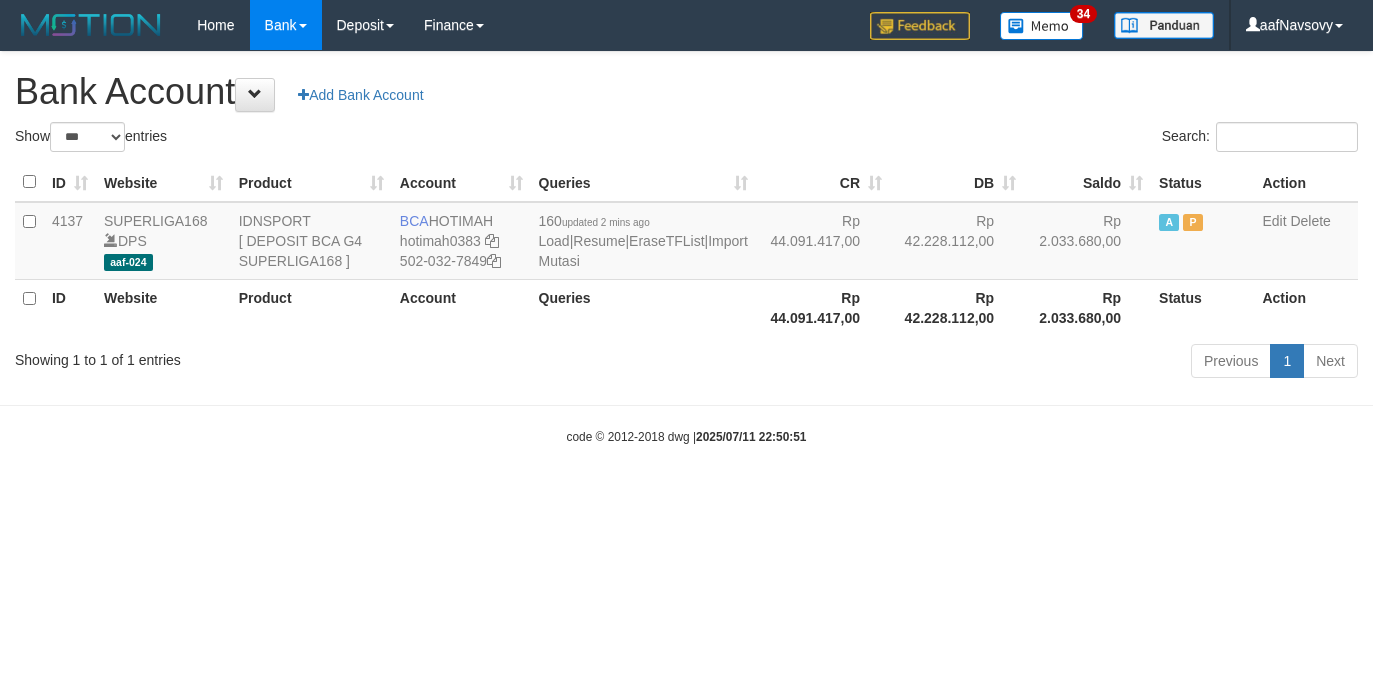 scroll, scrollTop: 0, scrollLeft: 0, axis: both 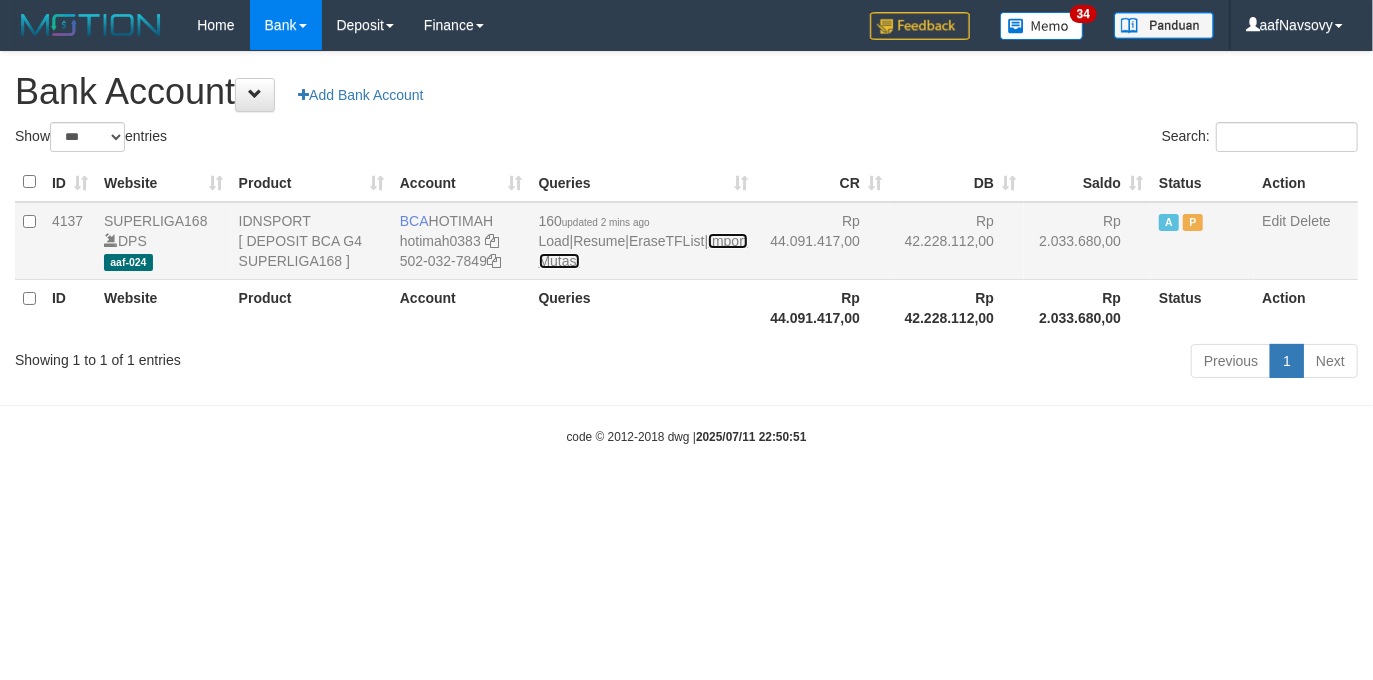 click on "Import Mutasi" at bounding box center (643, 251) 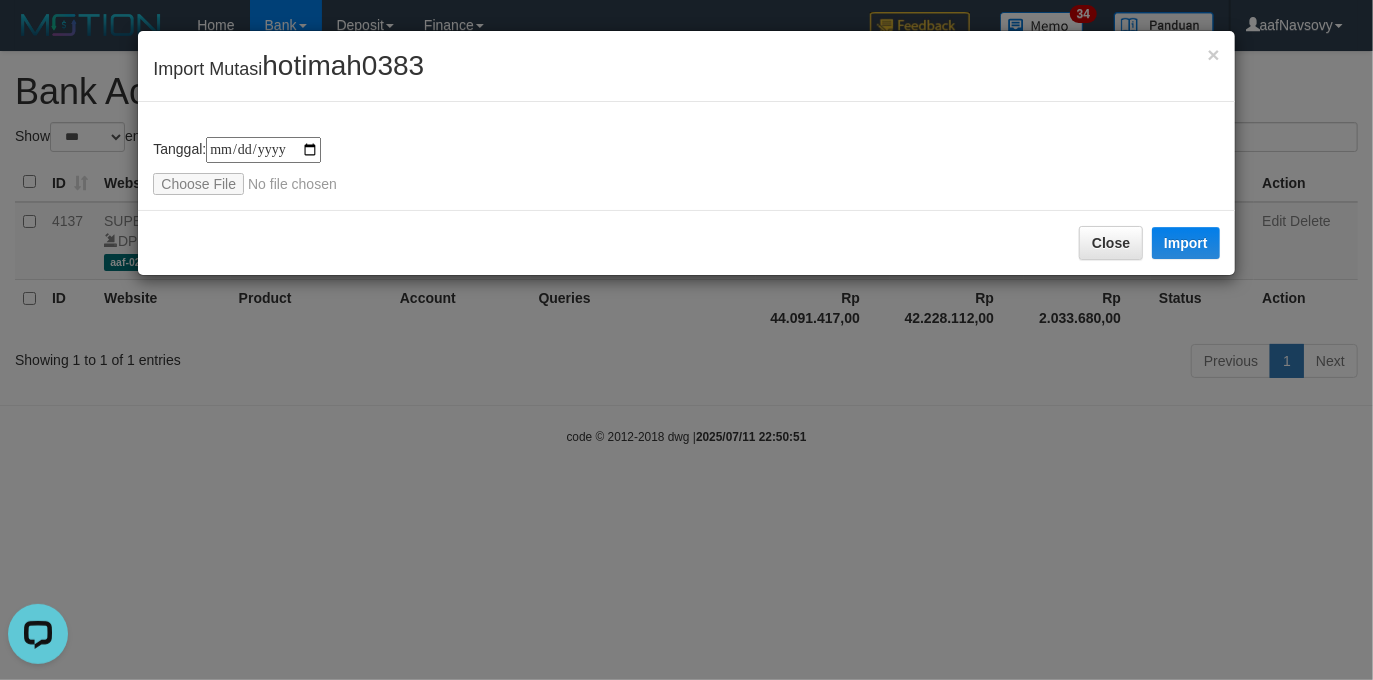 scroll, scrollTop: 0, scrollLeft: 0, axis: both 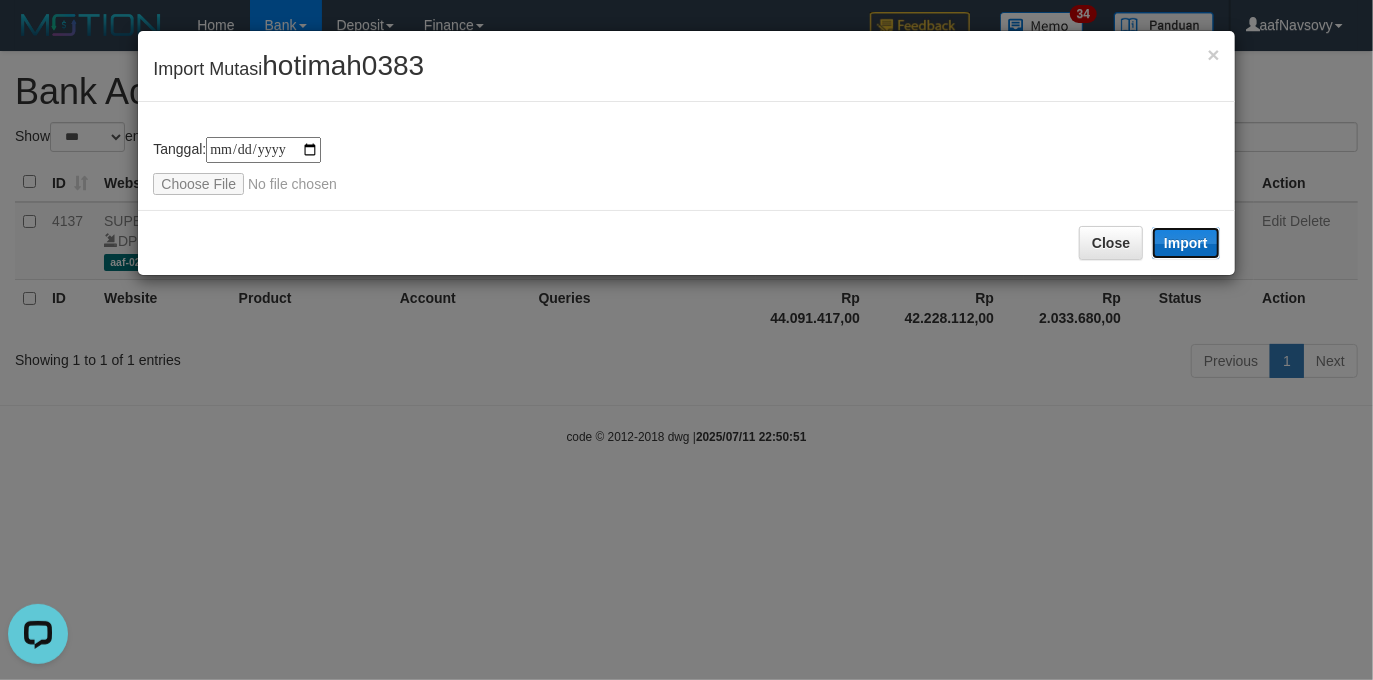click on "Import" at bounding box center [1186, 243] 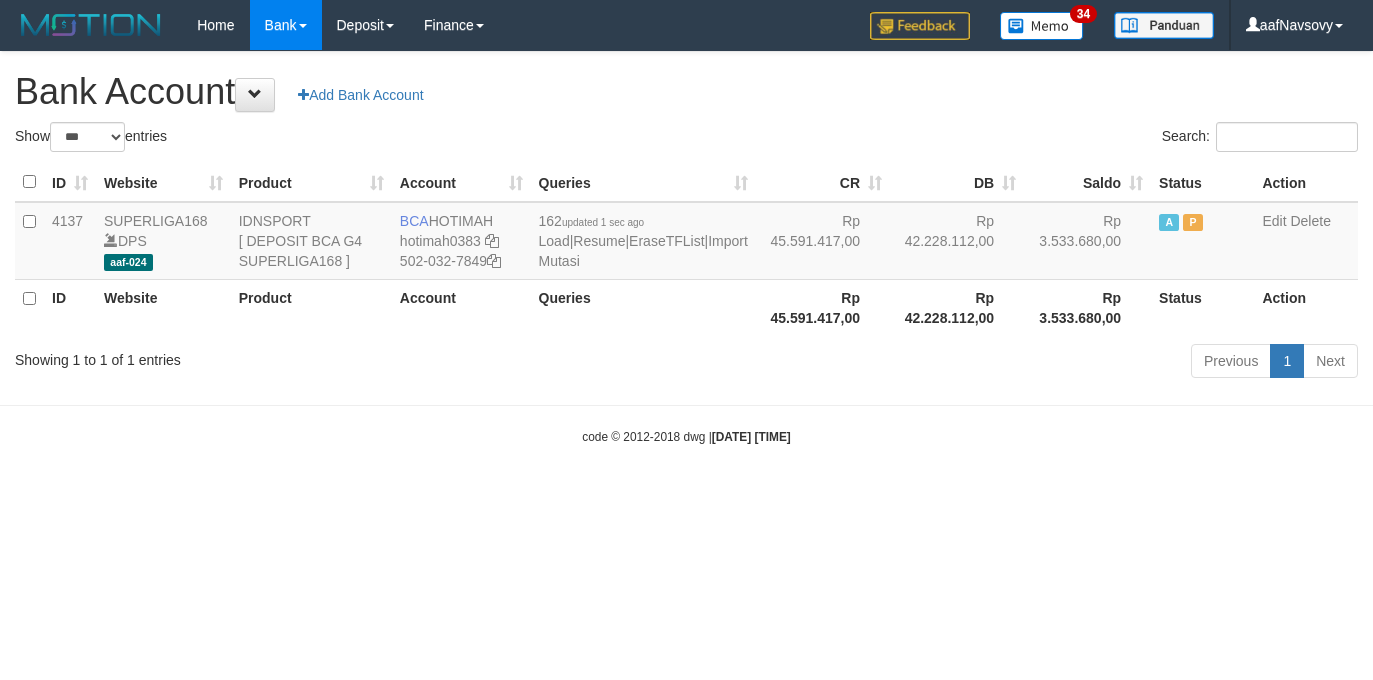 select on "***" 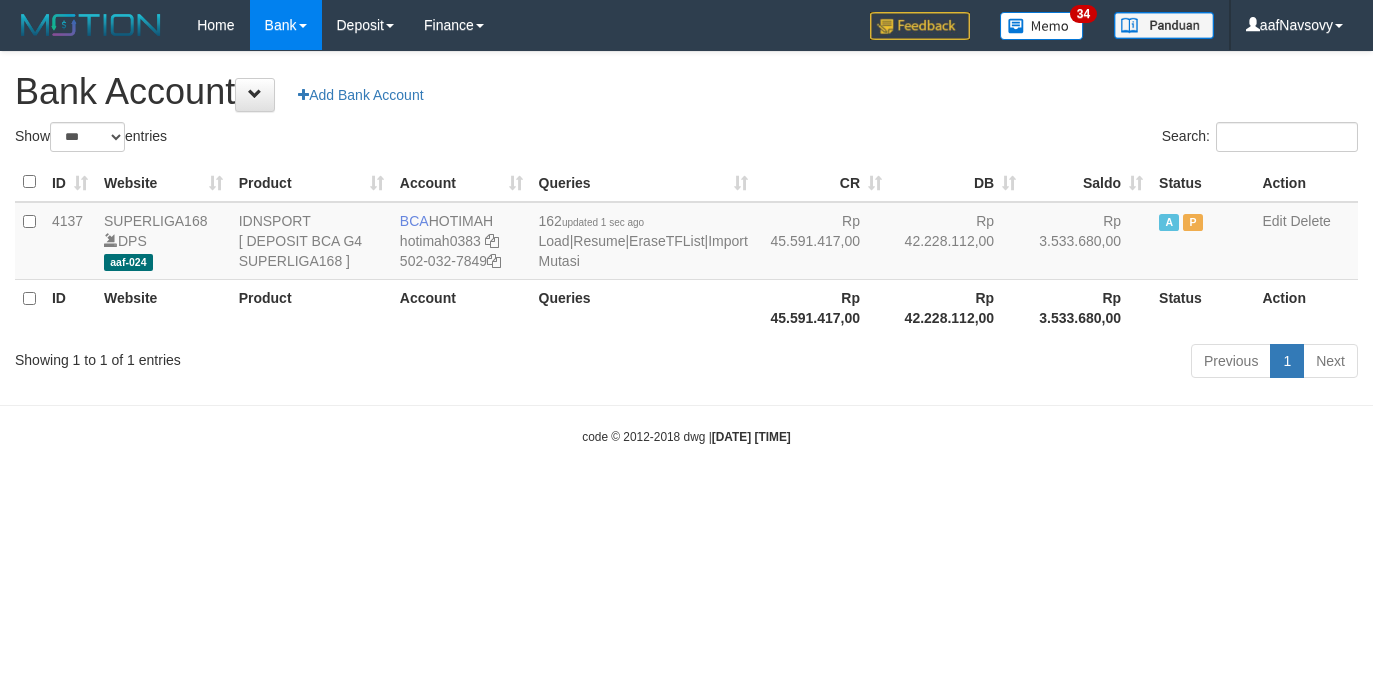 scroll, scrollTop: 0, scrollLeft: 0, axis: both 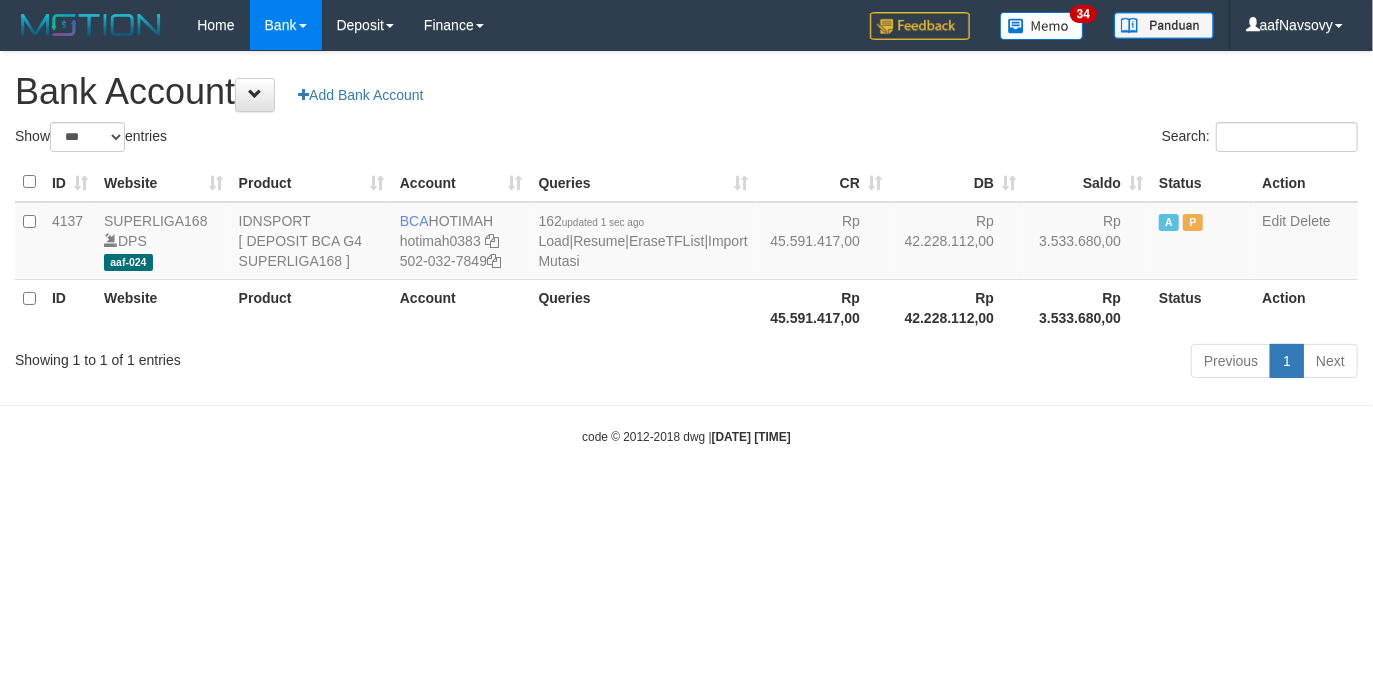 drag, startPoint x: 525, startPoint y: 507, endPoint x: 537, endPoint y: 520, distance: 17.691807 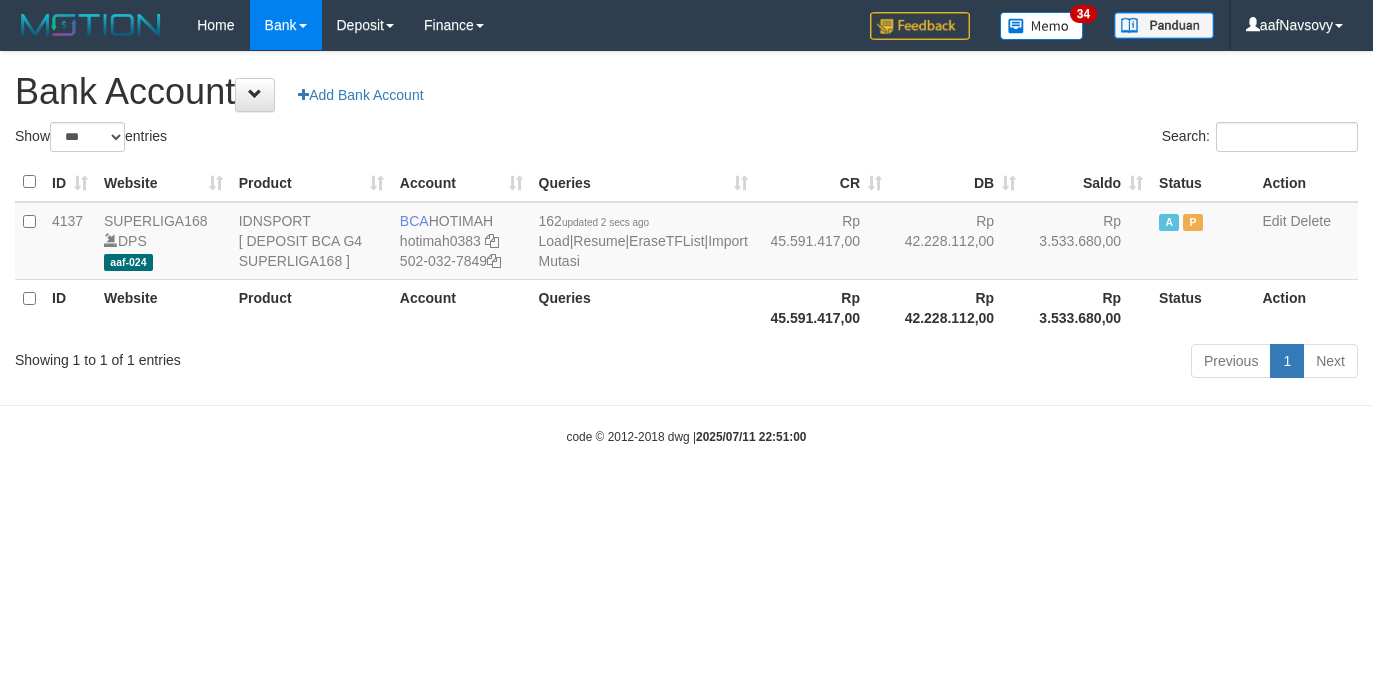 select on "***" 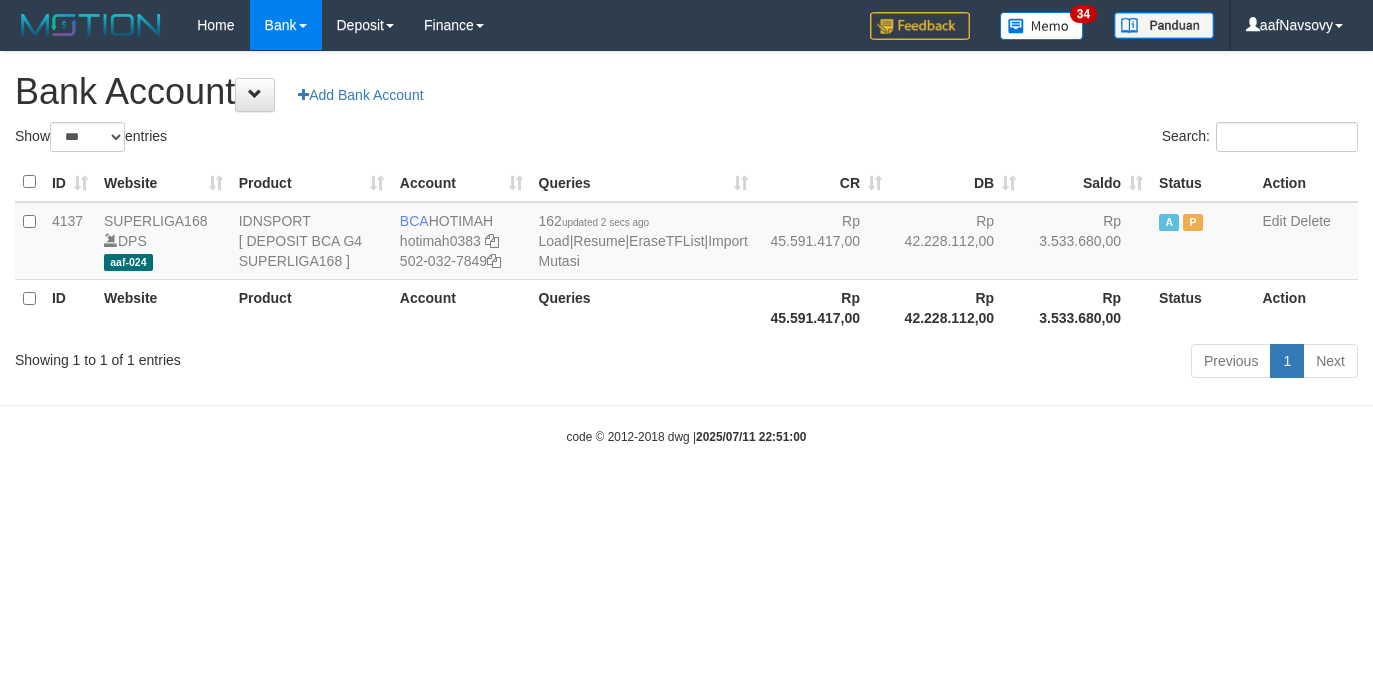 scroll, scrollTop: 0, scrollLeft: 0, axis: both 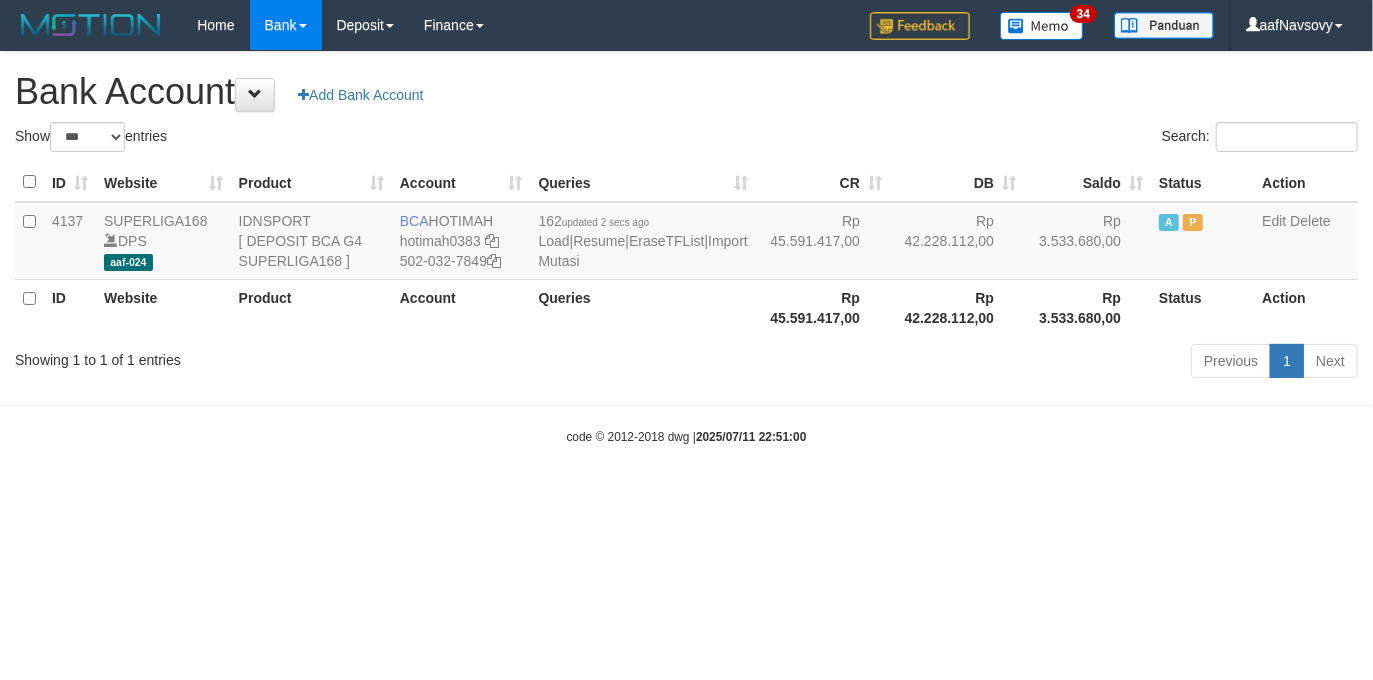 click on "Toggle navigation
Home
Bank
Account List
Load
By Website
Group
[ISPORT]													SUPERLIGA168
By Load Group (DPS)" at bounding box center (686, 248) 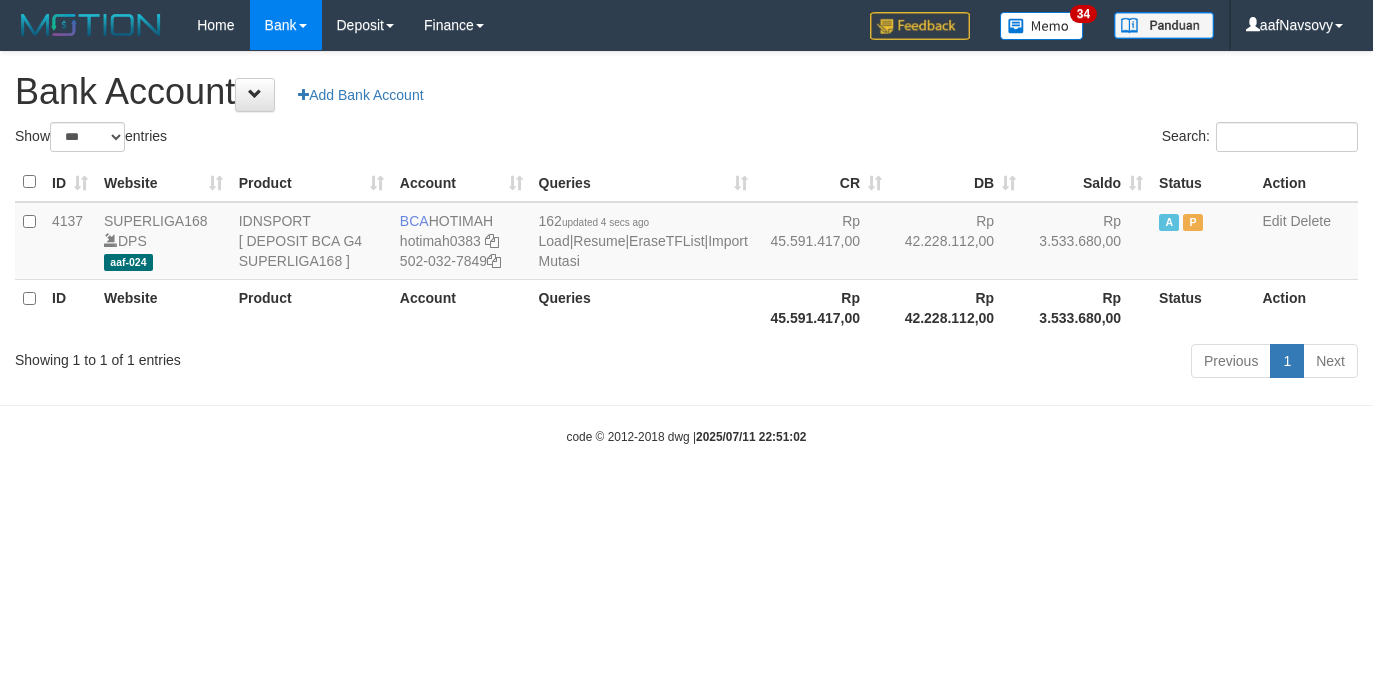 select on "***" 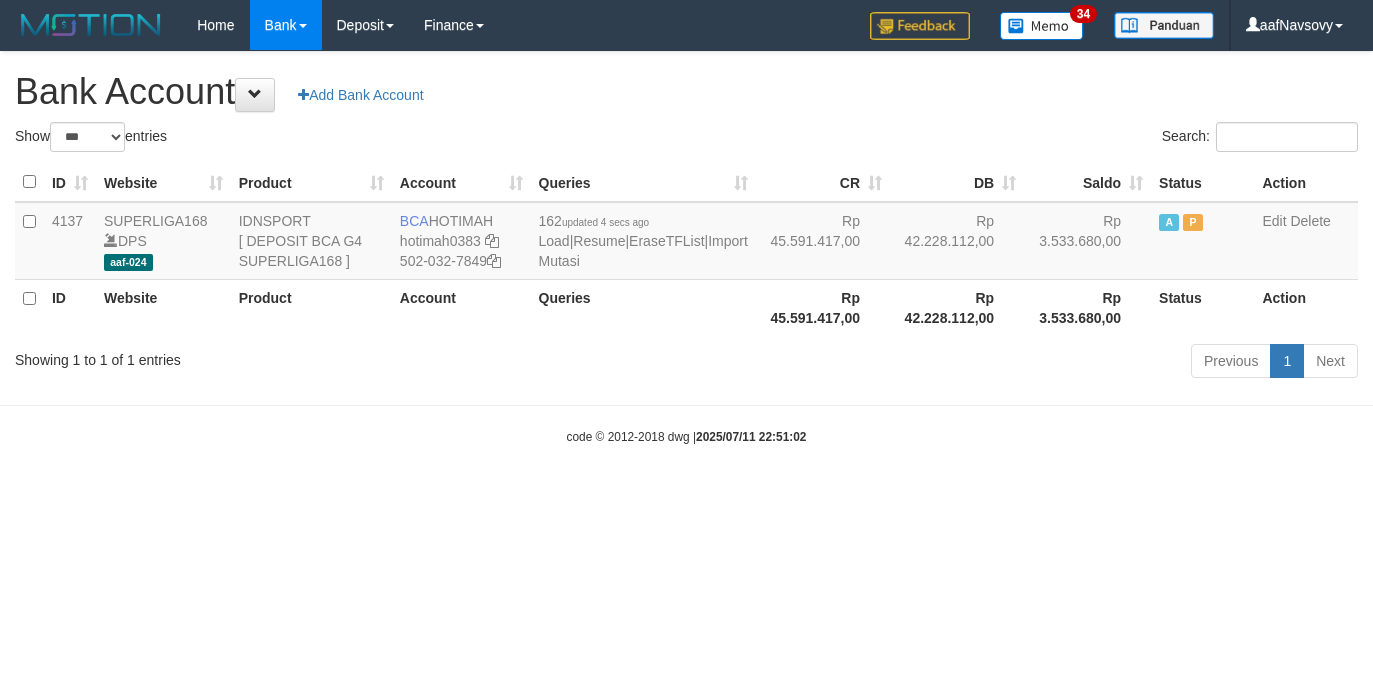 scroll, scrollTop: 0, scrollLeft: 0, axis: both 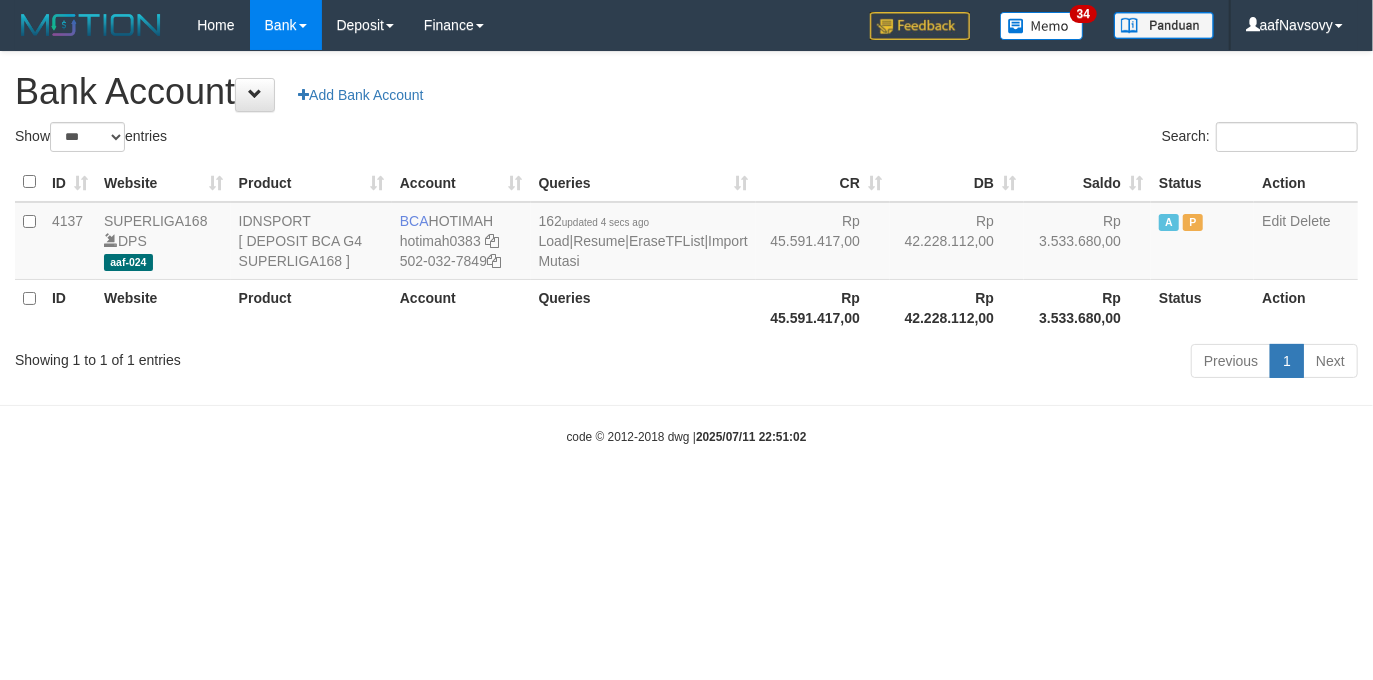 click on "Toggle navigation
Home
Bank
Account List
Load
By Website
Group
[ISPORT]													SUPERLIGA168
By Load Group (DPS)" at bounding box center [686, 248] 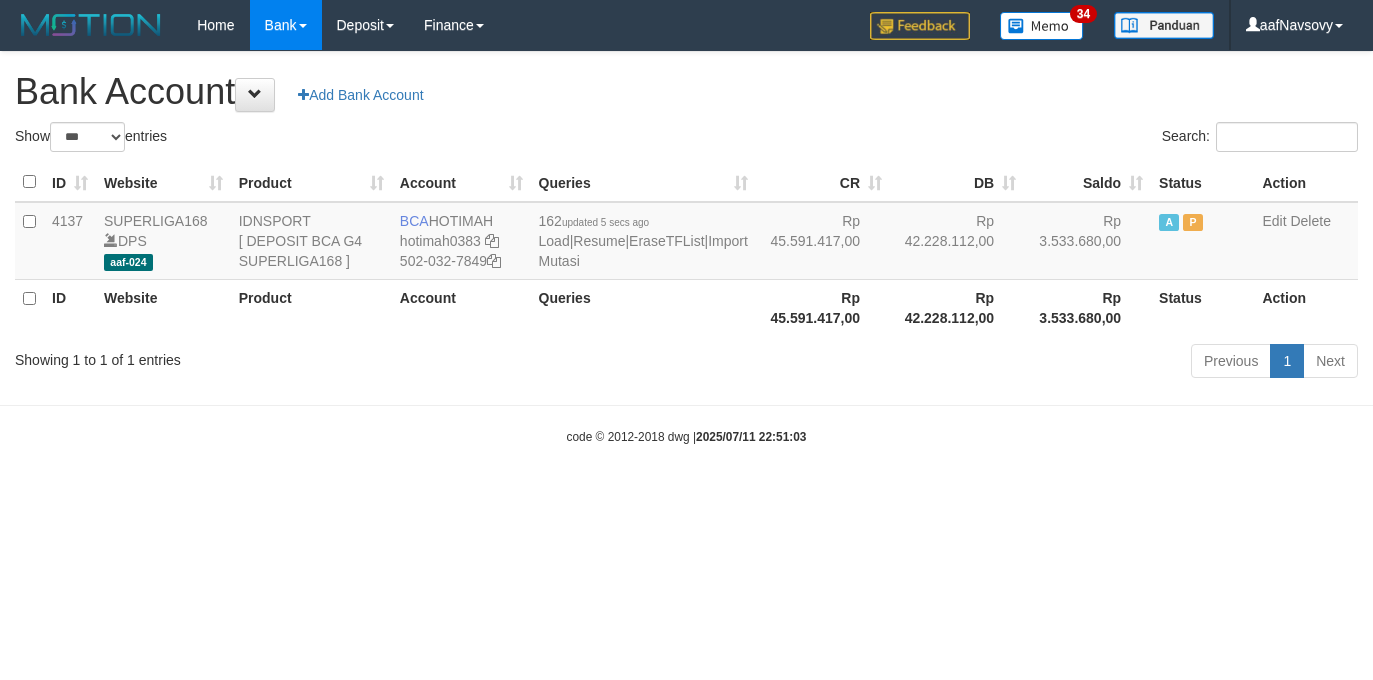 select on "***" 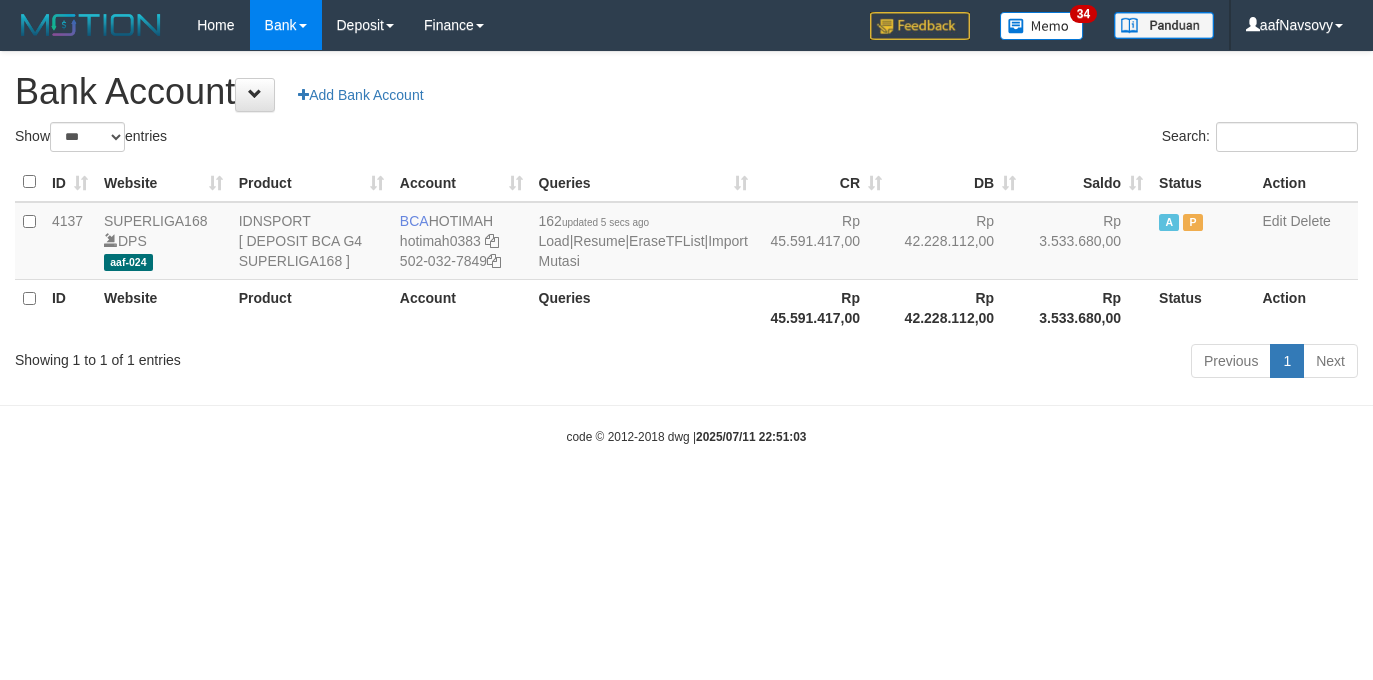 scroll, scrollTop: 0, scrollLeft: 0, axis: both 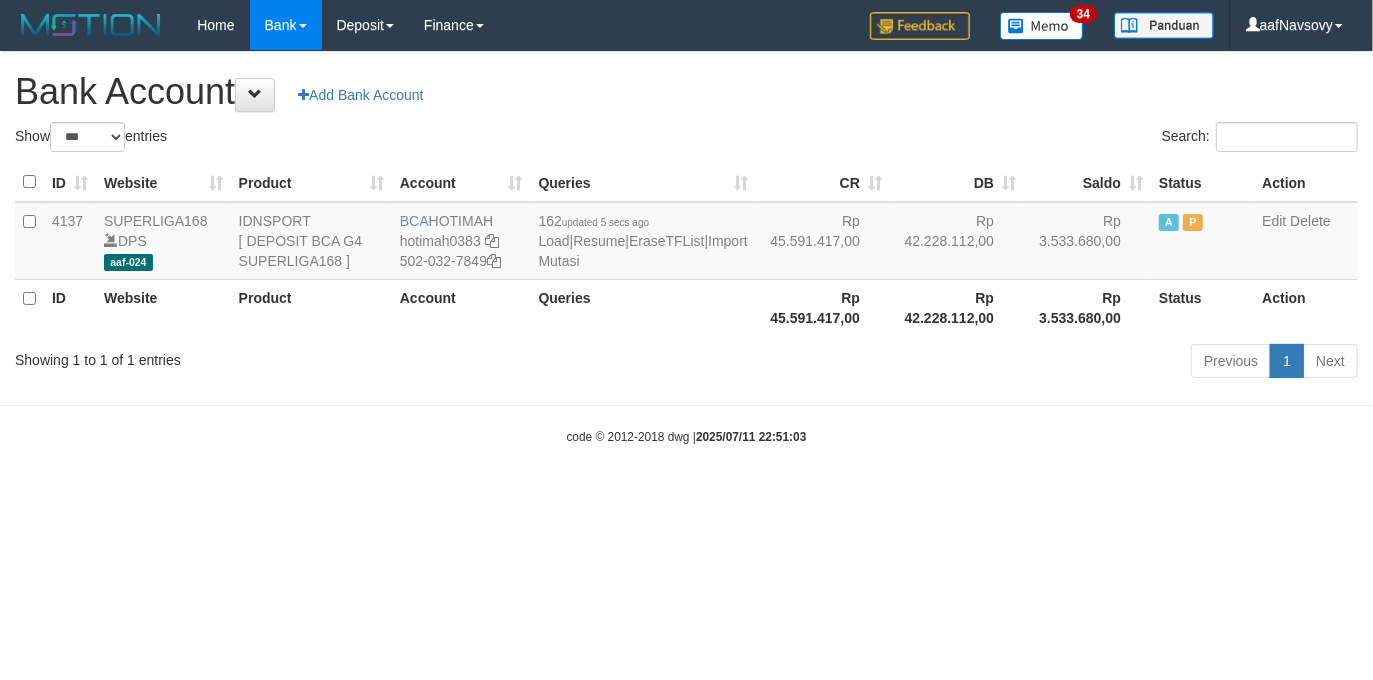 click on "Toggle navigation
Home
Bank
Account List
Load
By Website
Group
[ISPORT]													SUPERLIGA168
By Load Group (DPS)" at bounding box center (686, 248) 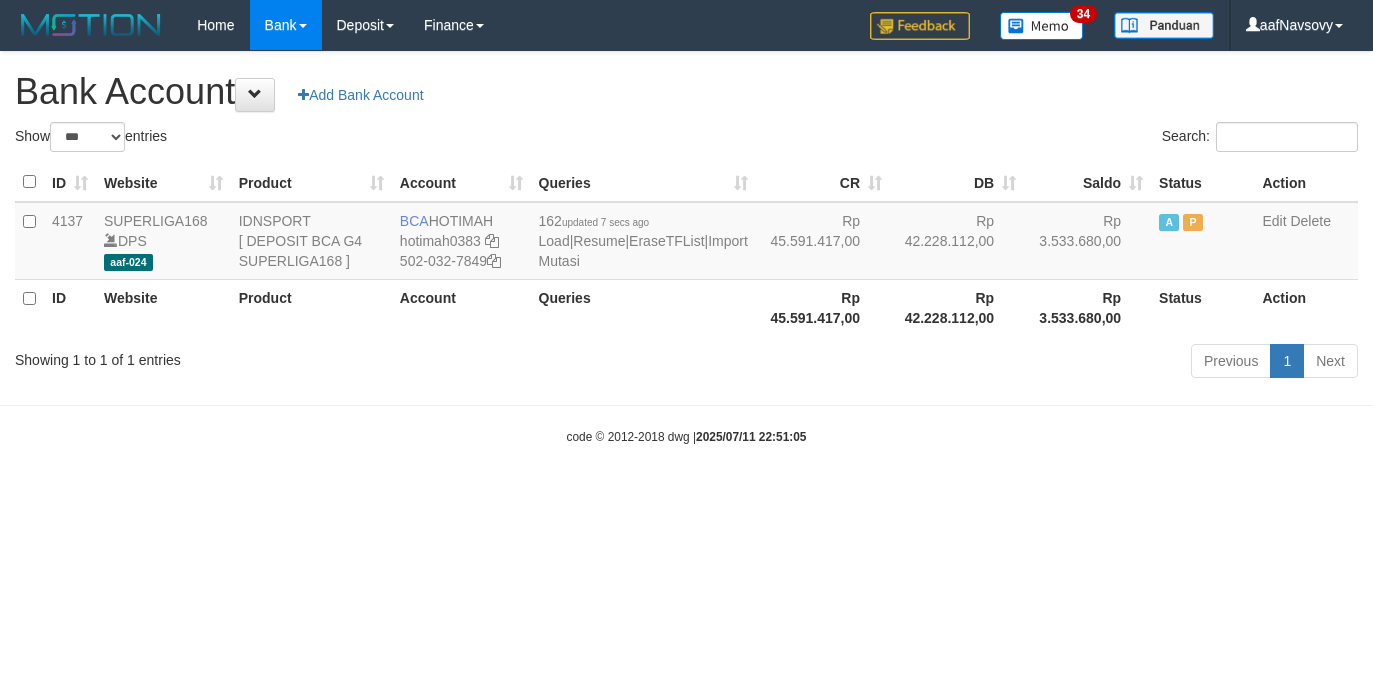 select on "***" 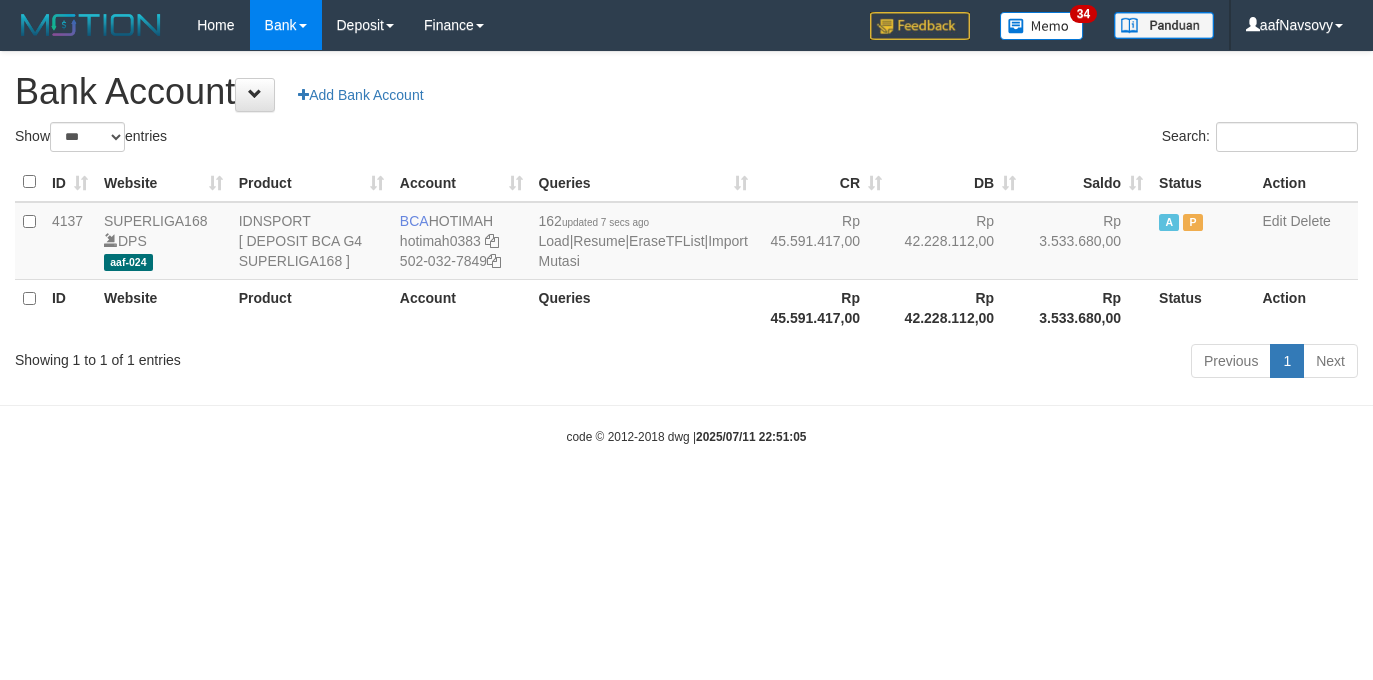 scroll, scrollTop: 0, scrollLeft: 0, axis: both 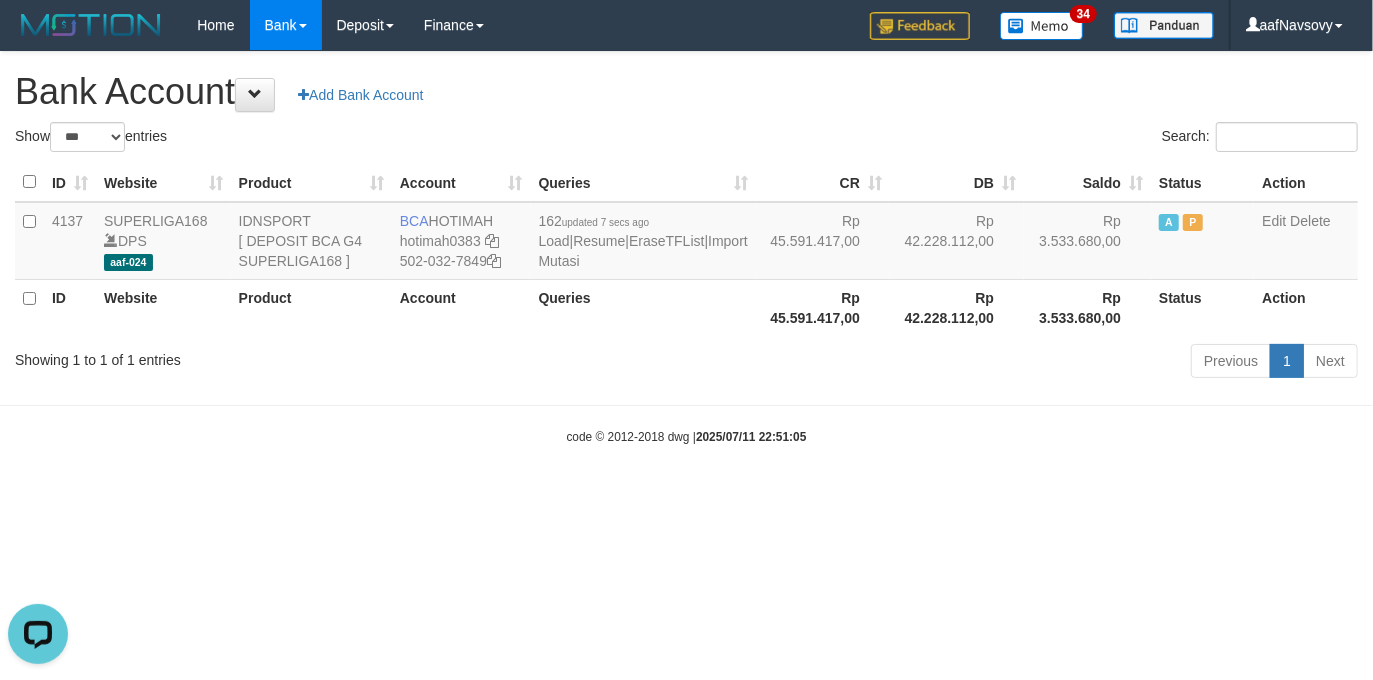 click on "Toggle navigation
Home
Bank
Account List
Load
By Website
Group
[ISPORT]													SUPERLIGA168
By Load Group (DPS)" at bounding box center (686, 248) 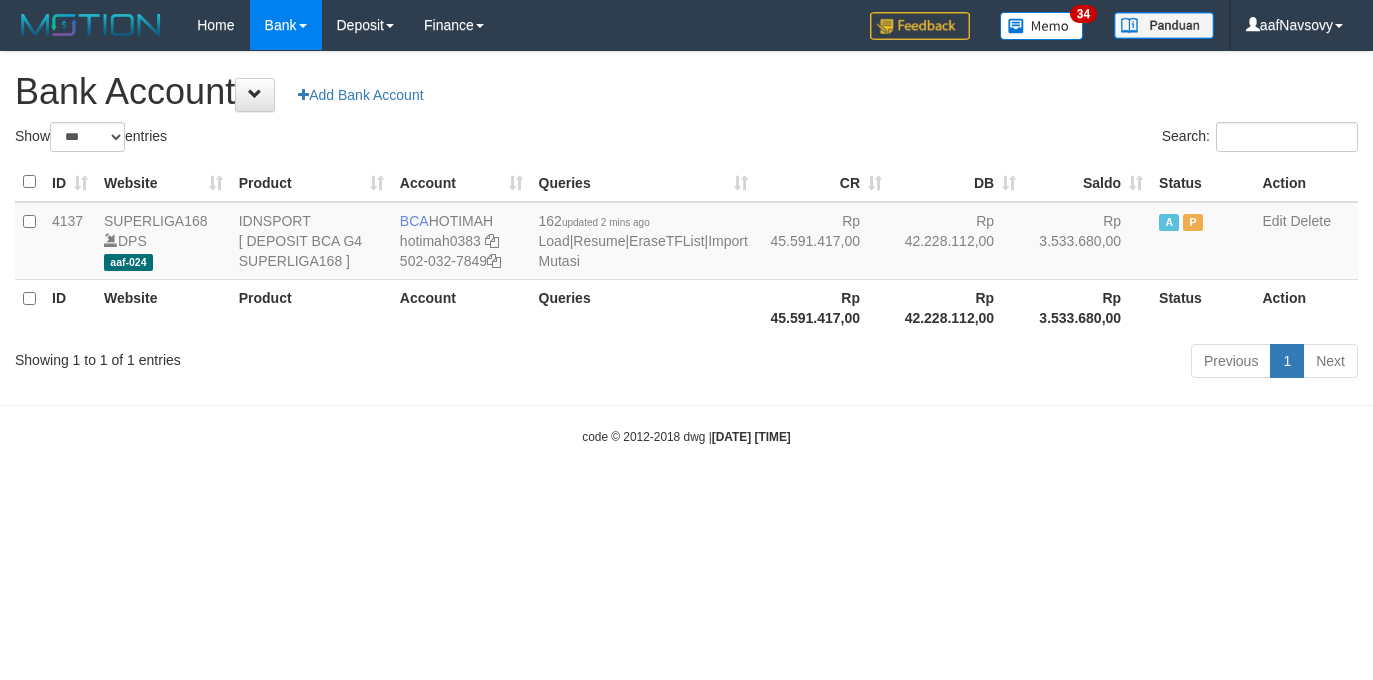 select on "***" 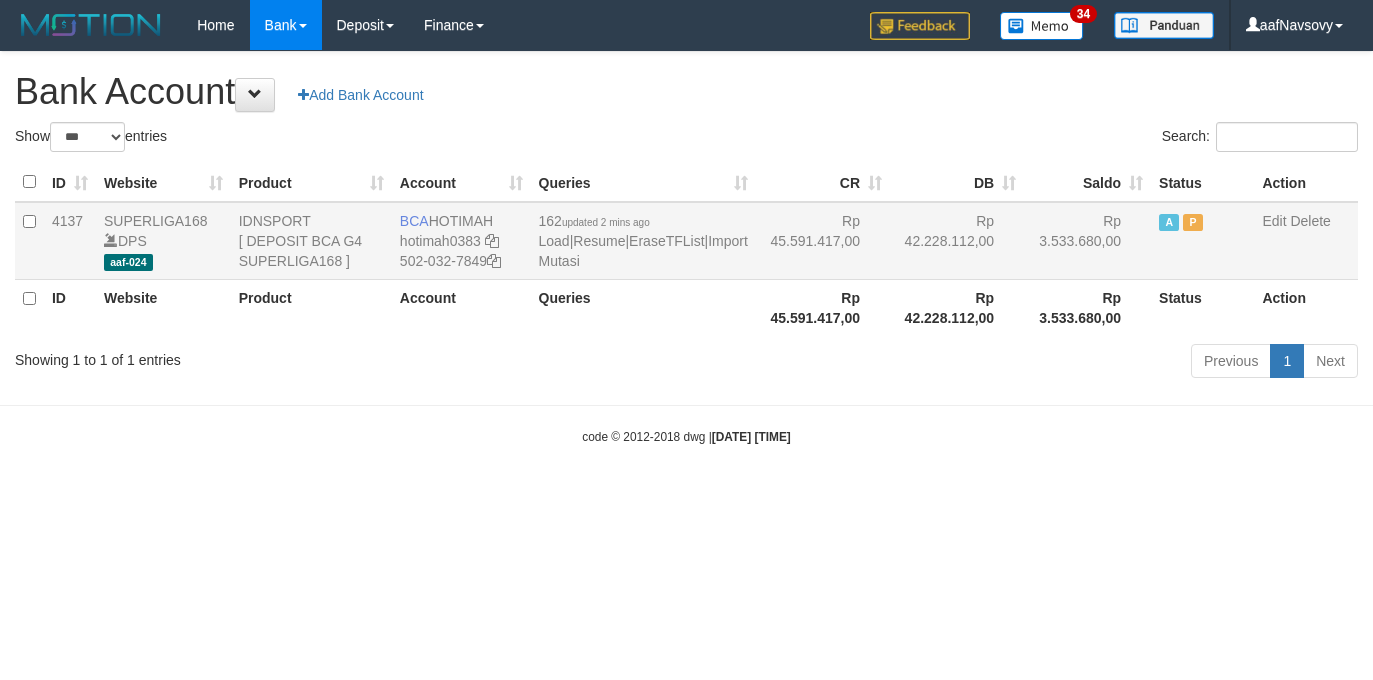 scroll, scrollTop: 0, scrollLeft: 0, axis: both 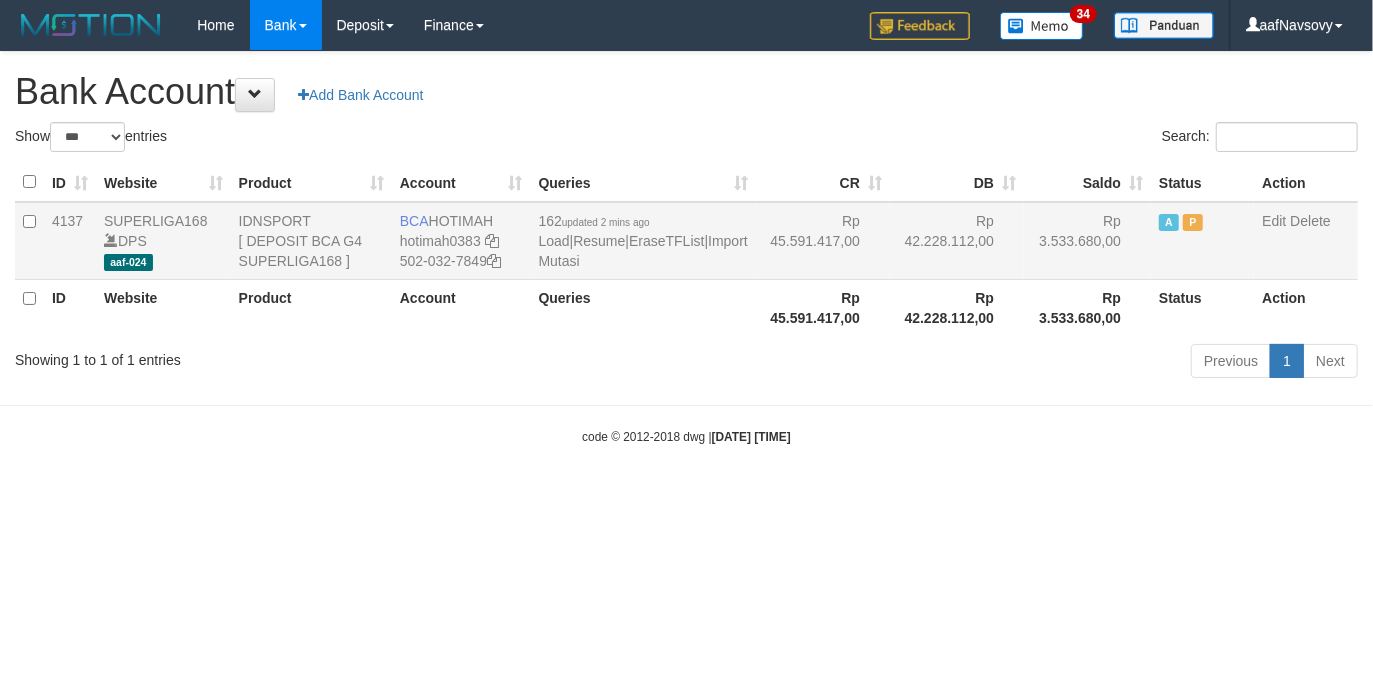 click on "162  updated 2 mins ago
Load
|
Resume
|
EraseTFList
|
Import Mutasi" at bounding box center (643, 241) 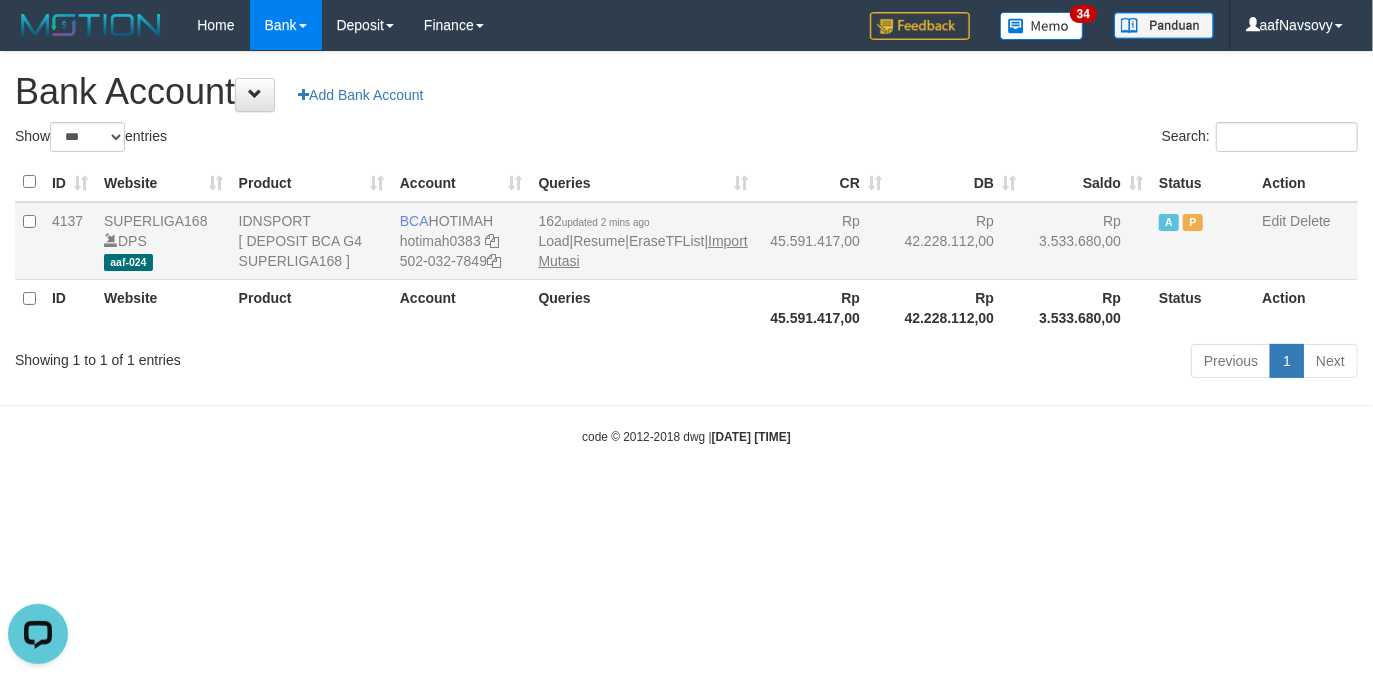 scroll, scrollTop: 0, scrollLeft: 0, axis: both 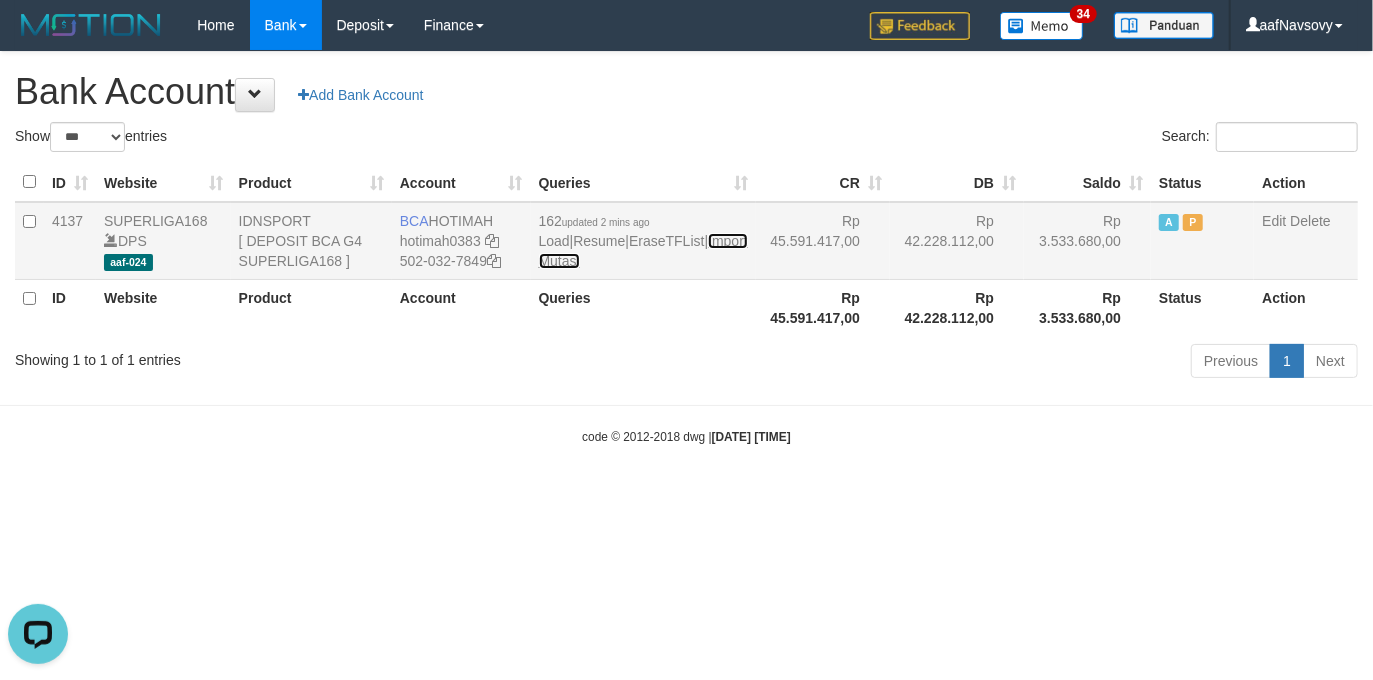 click on "Import Mutasi" at bounding box center (643, 251) 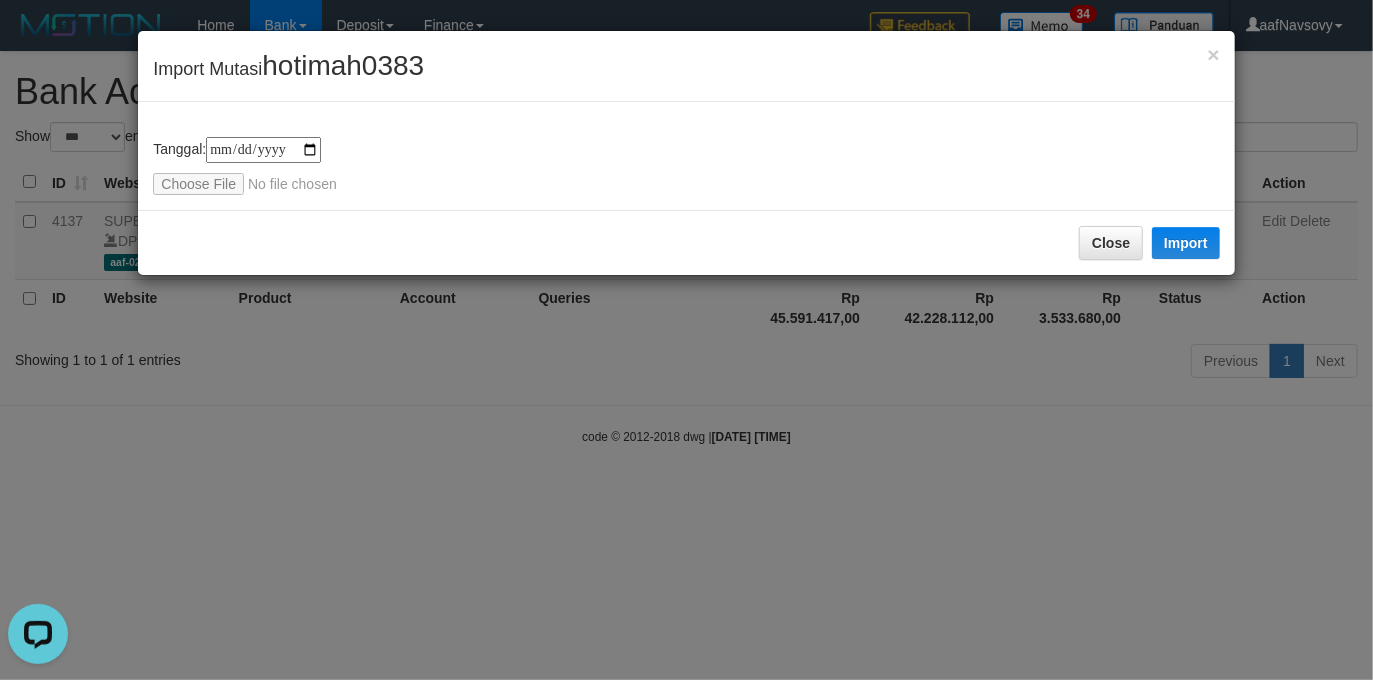 click on "×
Import Mutasi  hotimah0383" at bounding box center (686, 66) 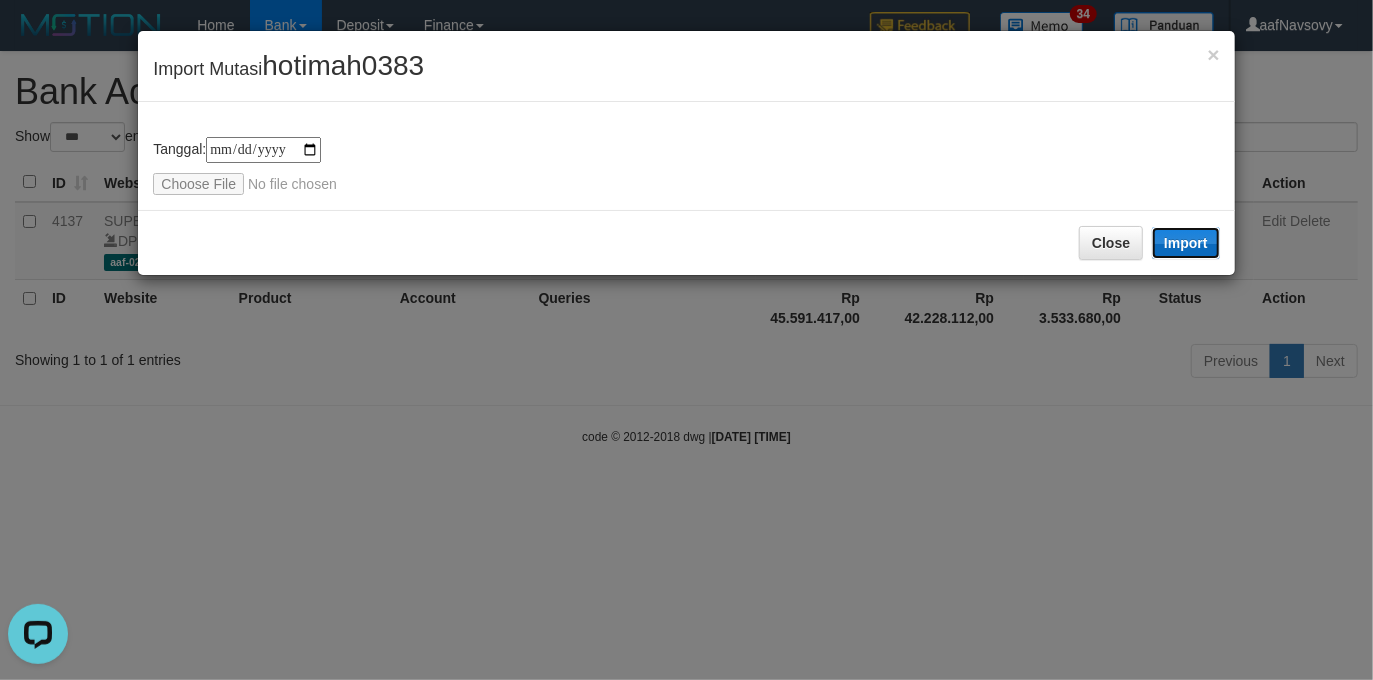 click on "Import" at bounding box center [1186, 243] 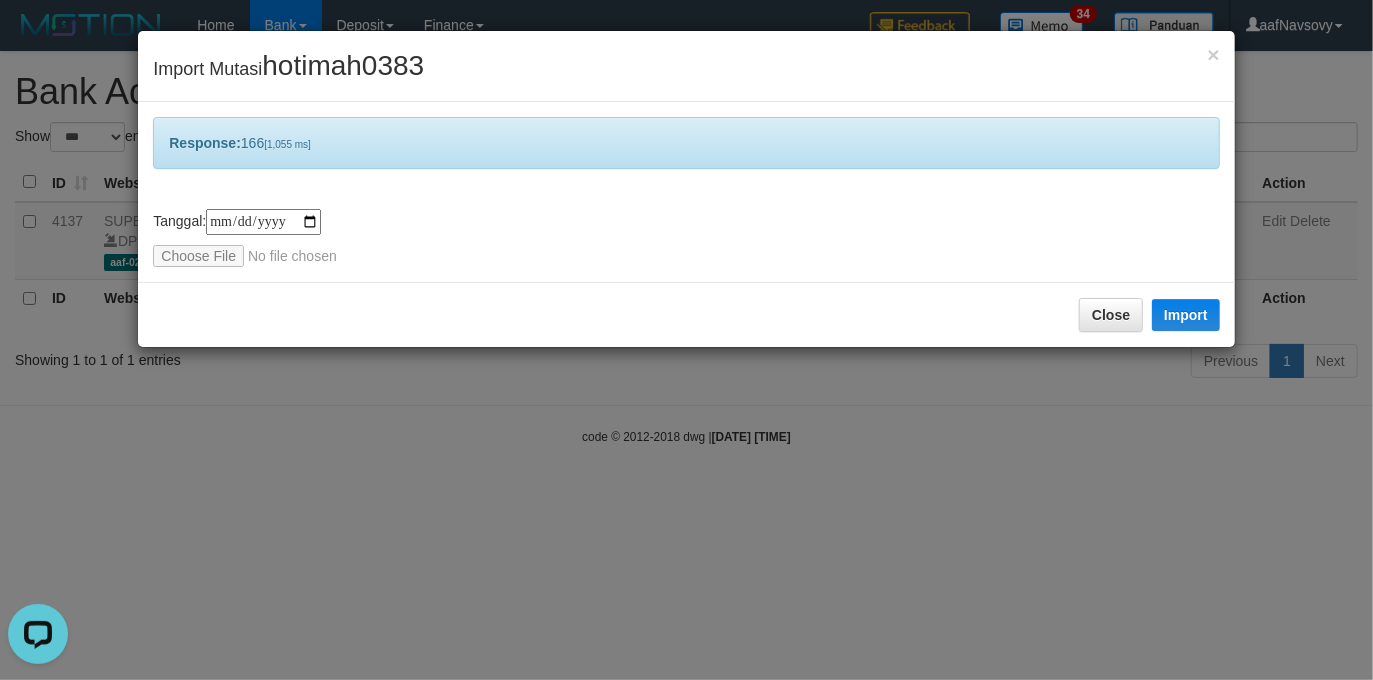 click on "**********" at bounding box center [686, 340] 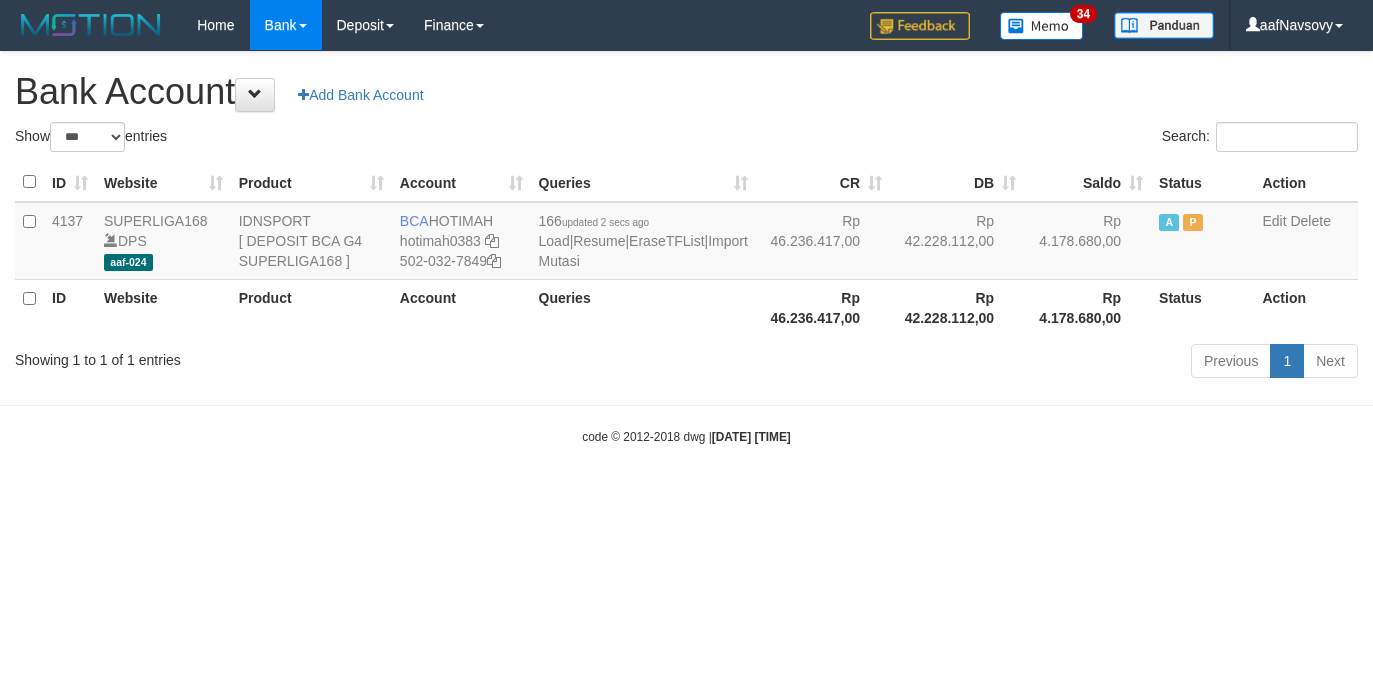 select on "***" 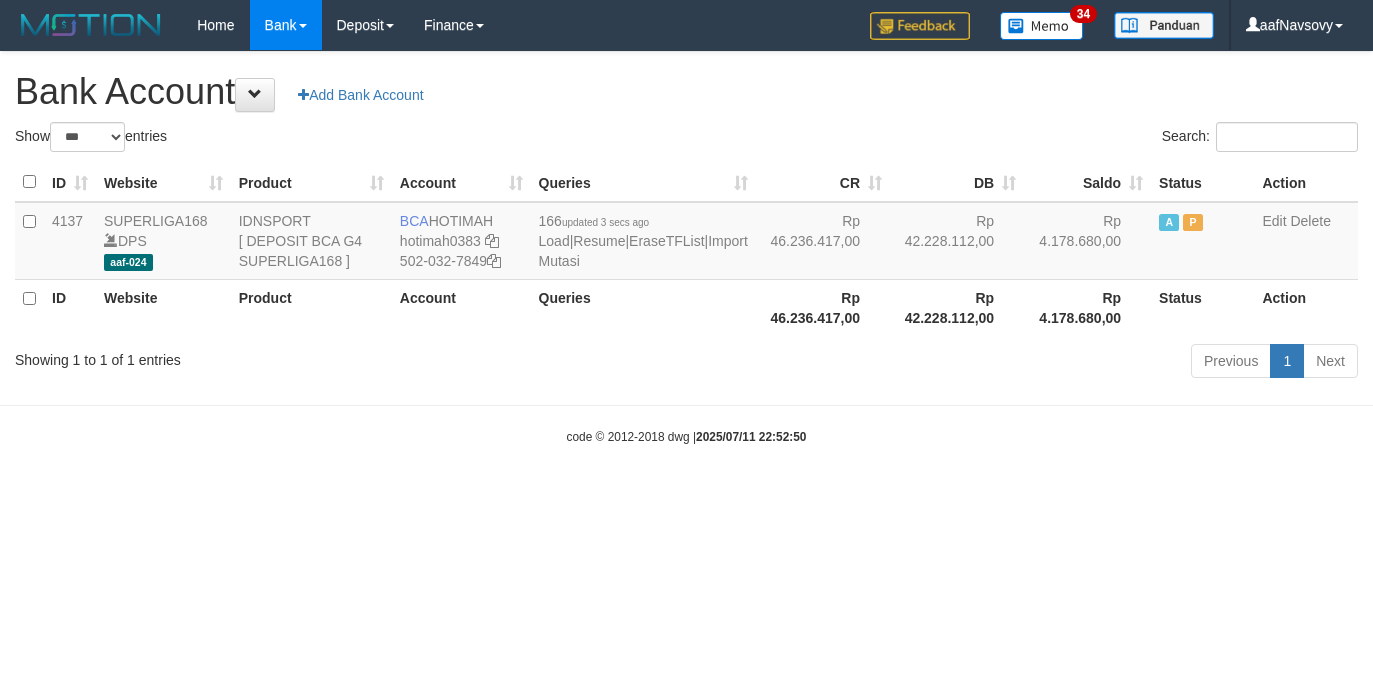 select on "***" 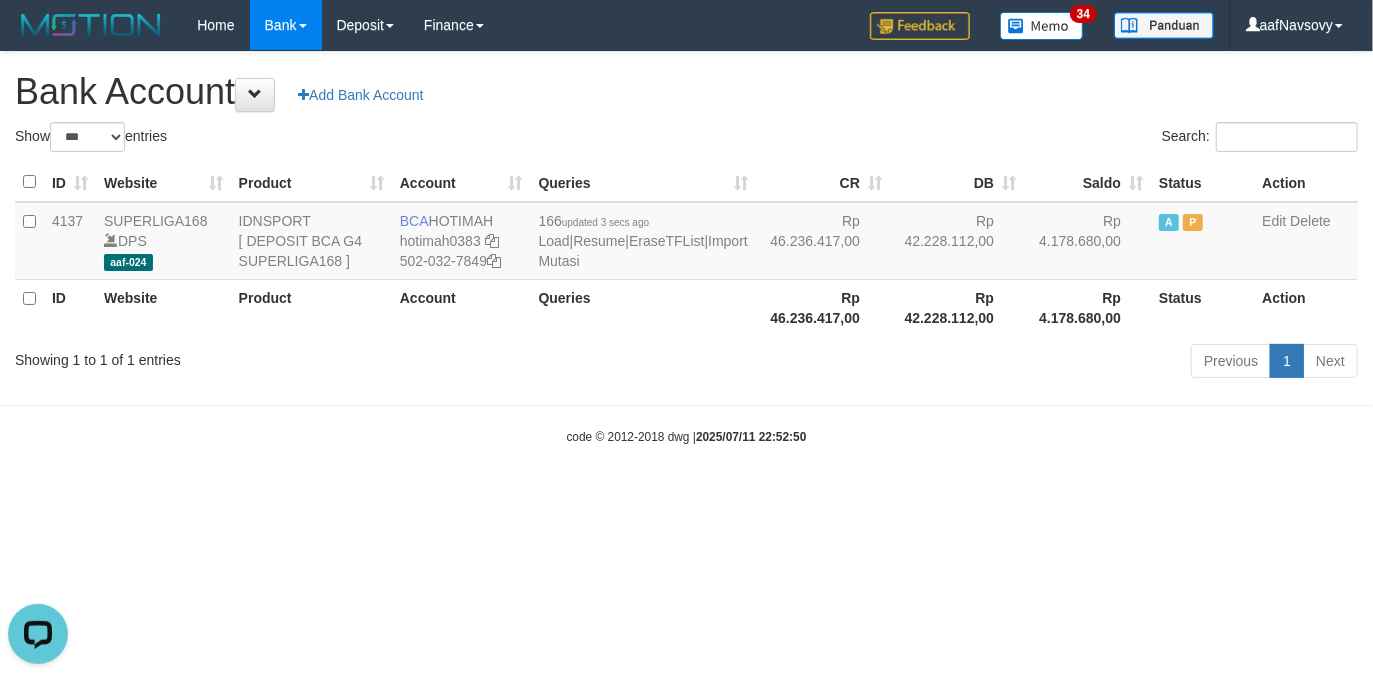 scroll, scrollTop: 0, scrollLeft: 0, axis: both 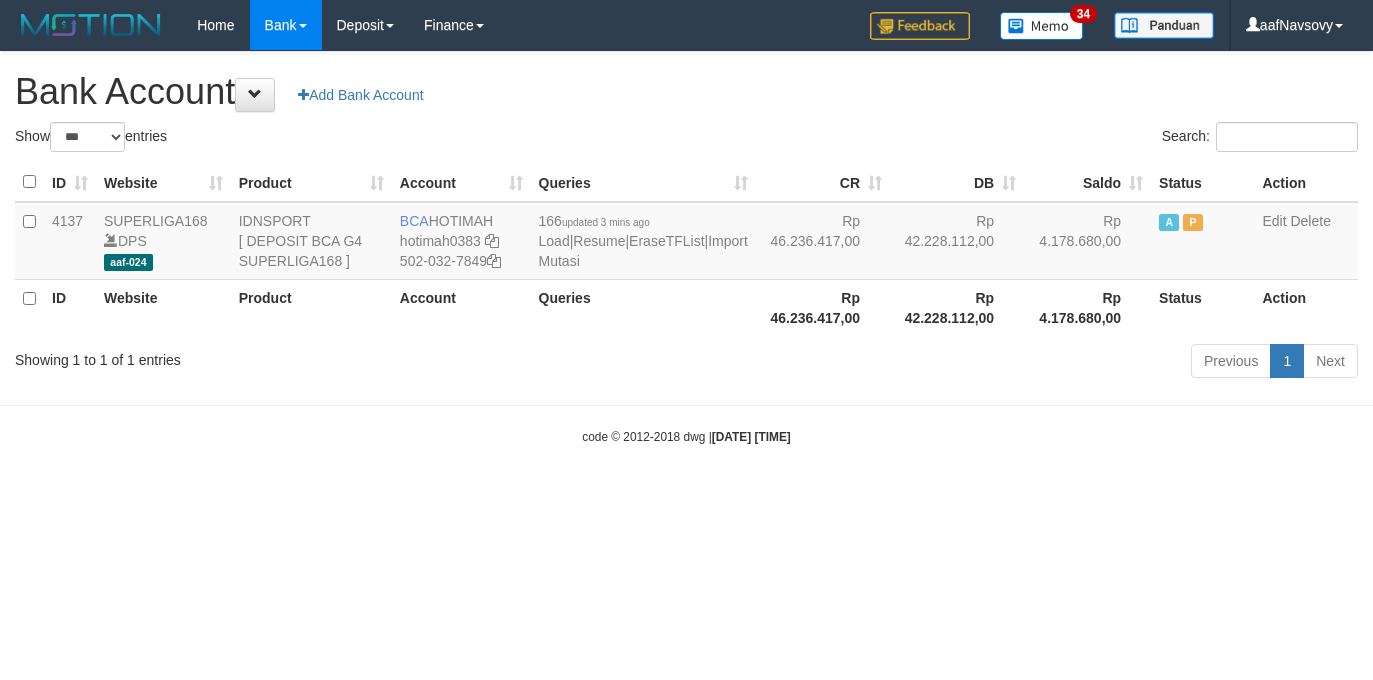 select on "***" 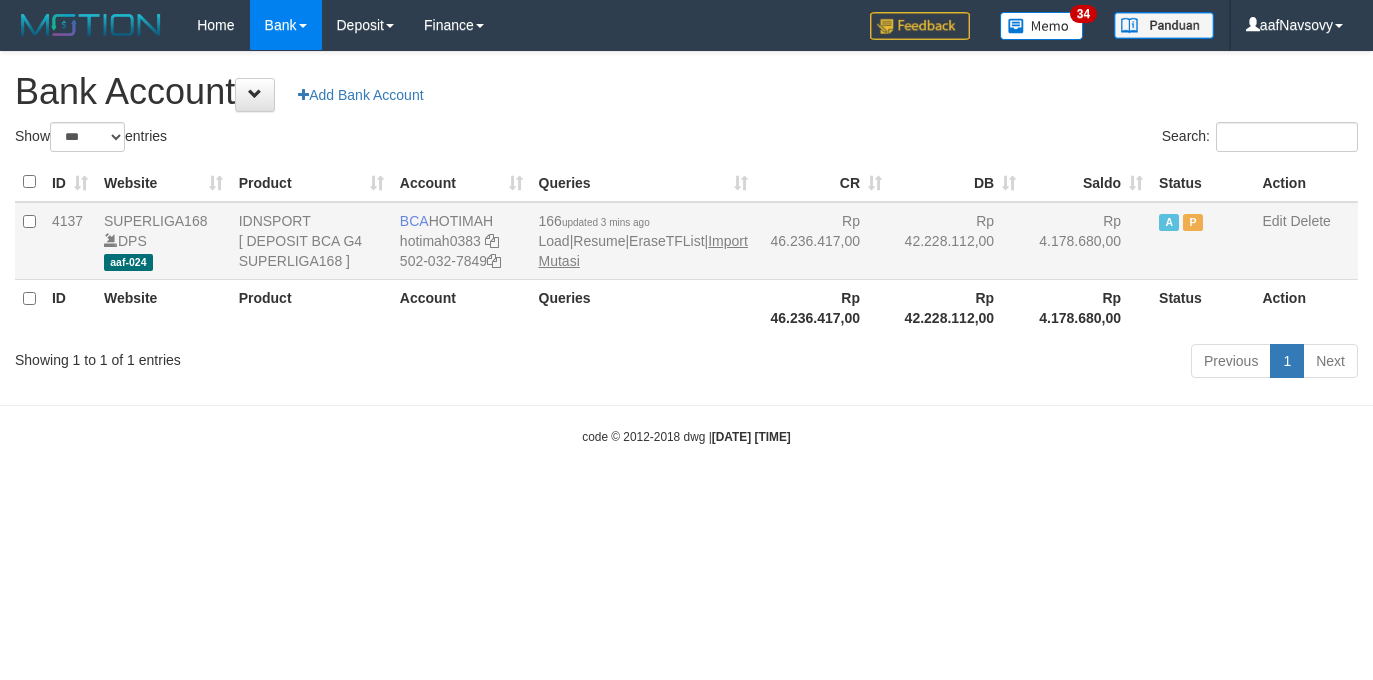 scroll, scrollTop: 0, scrollLeft: 0, axis: both 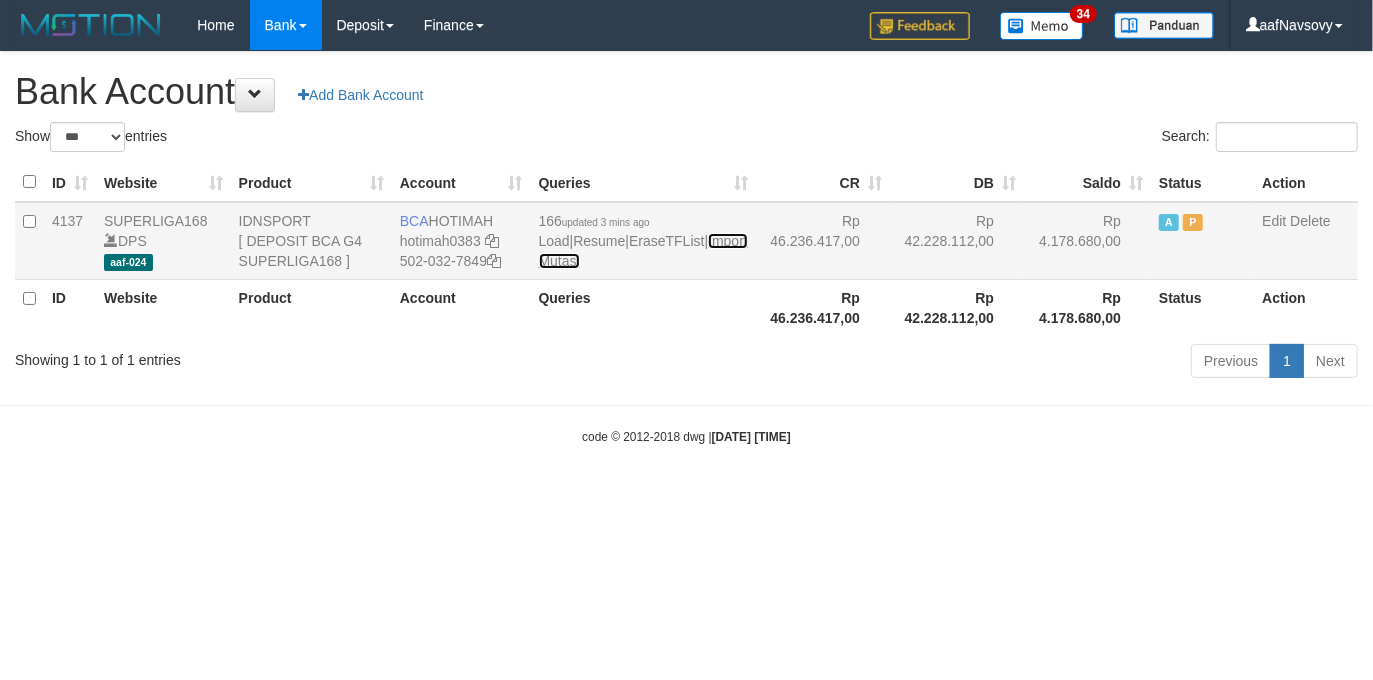click on "Import Mutasi" at bounding box center (643, 251) 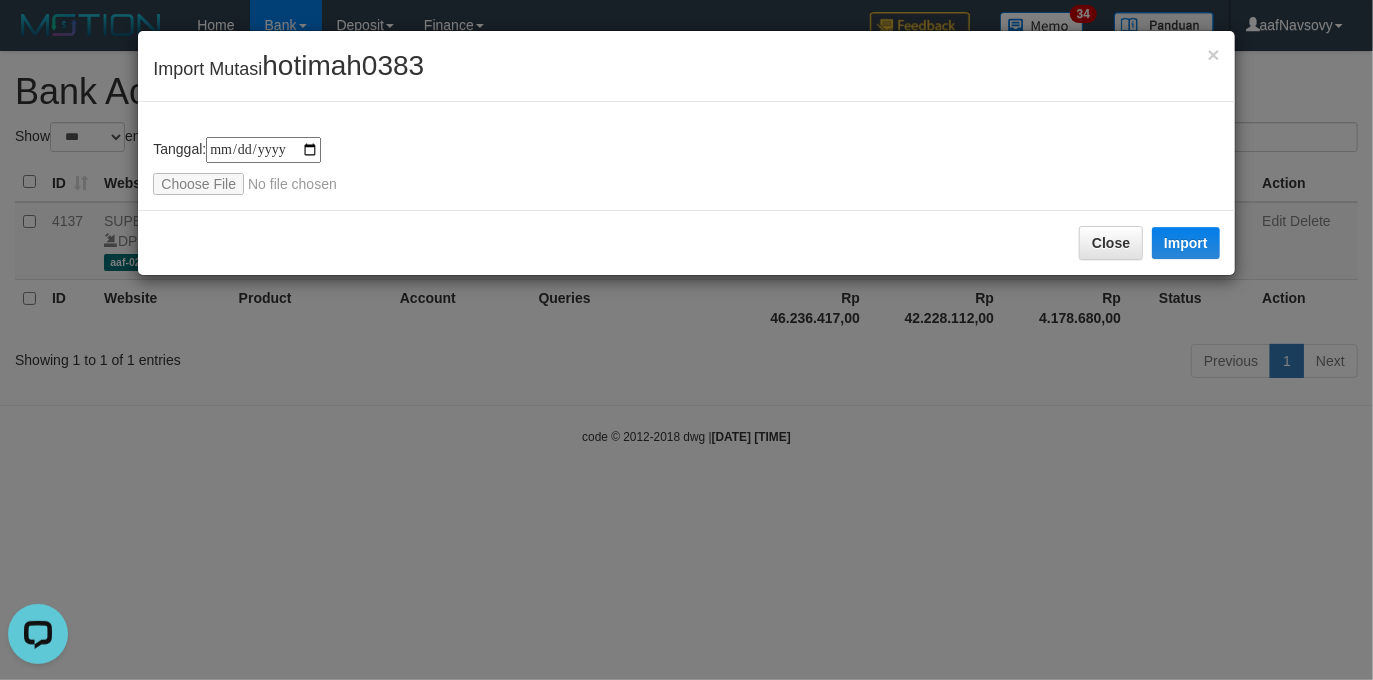 scroll, scrollTop: 0, scrollLeft: 0, axis: both 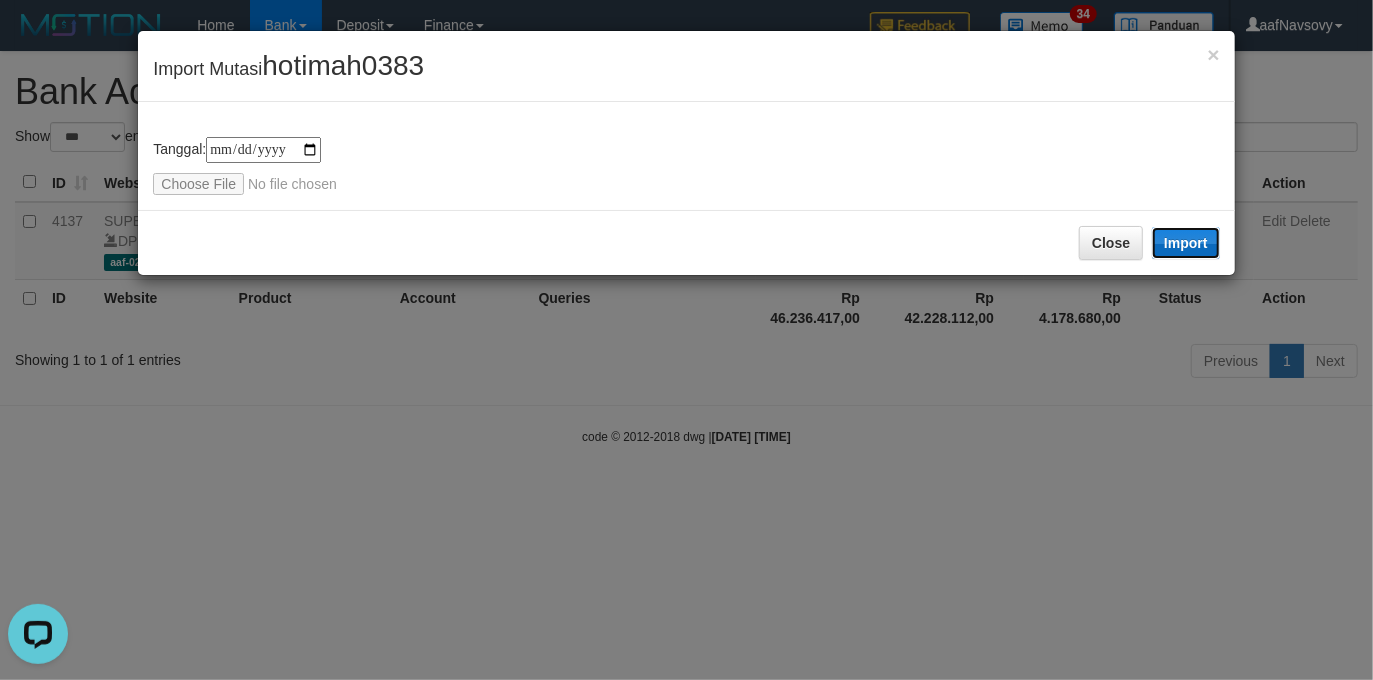 click on "Import" at bounding box center [1186, 243] 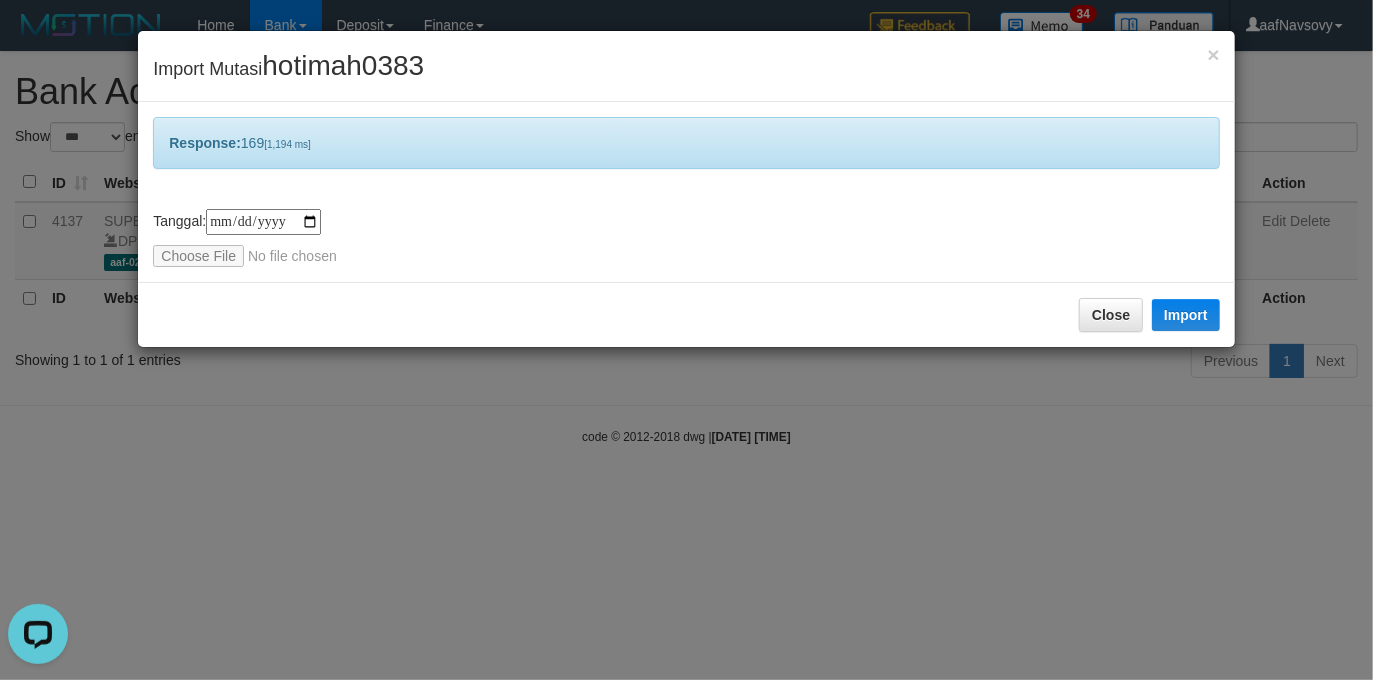 click on "**********" at bounding box center (686, 340) 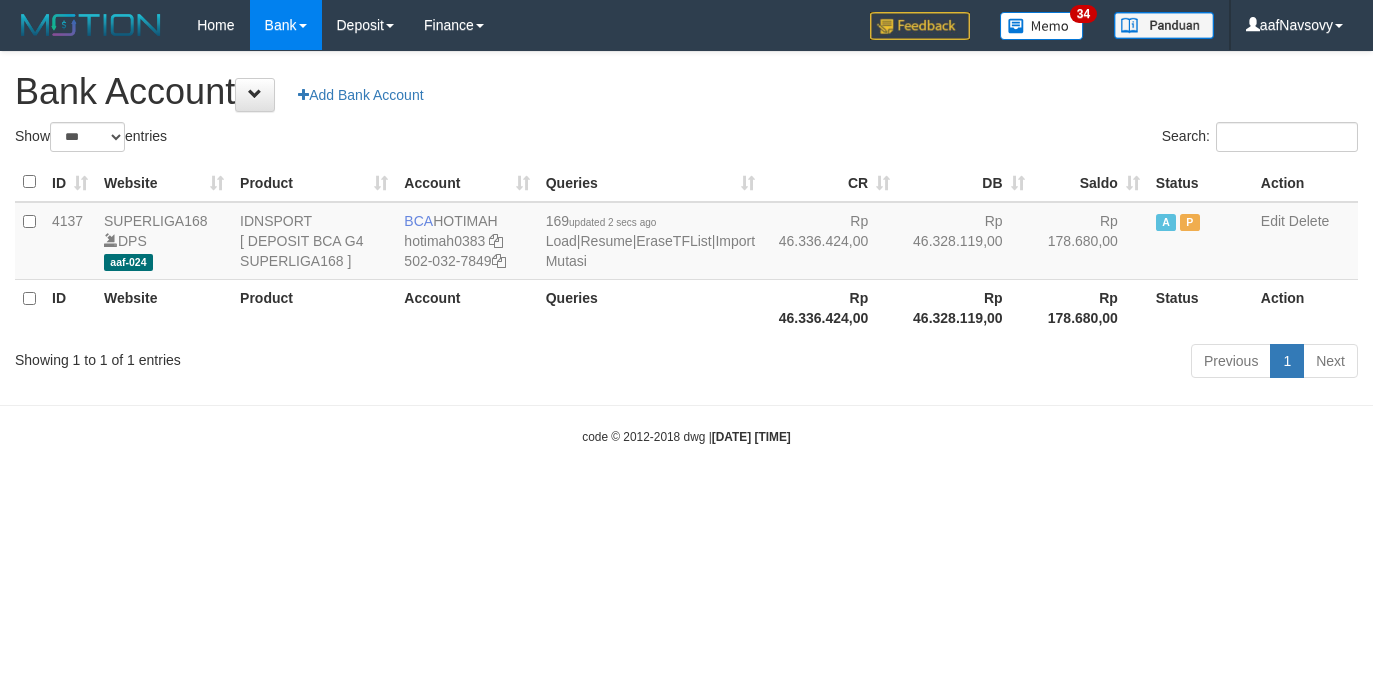 select on "***" 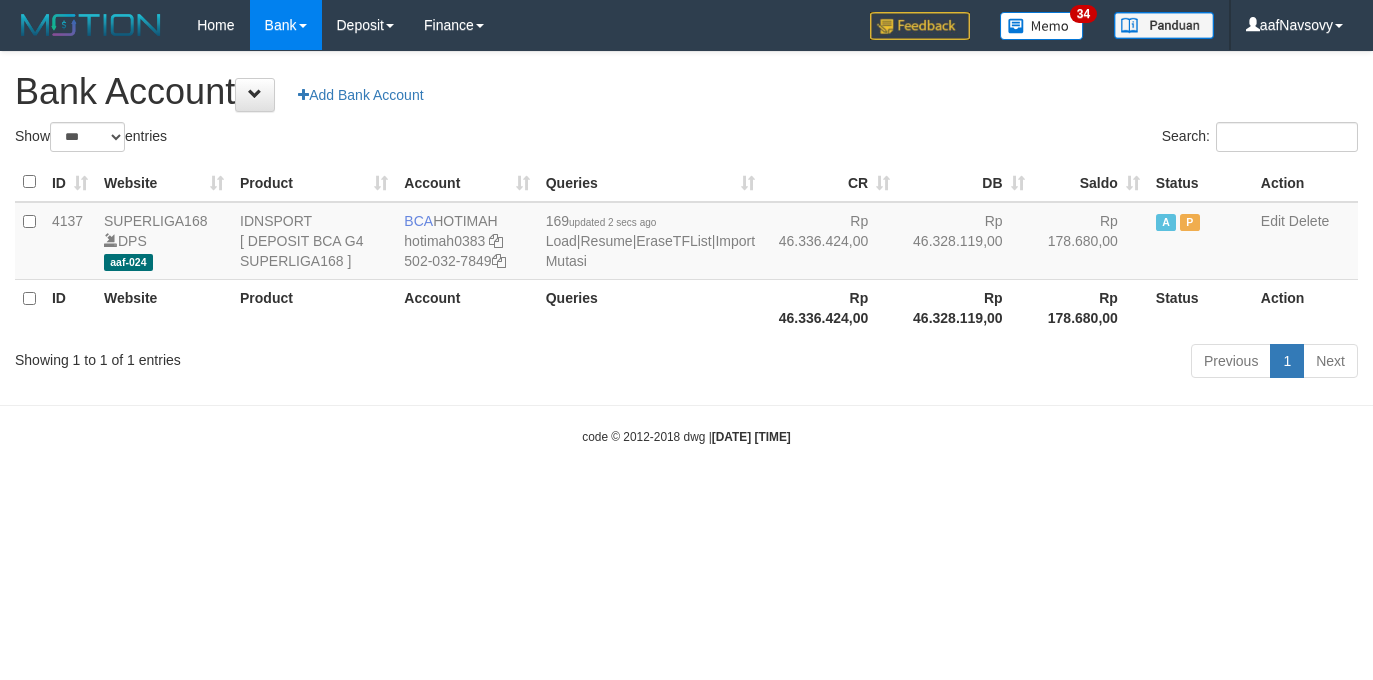 scroll, scrollTop: 0, scrollLeft: 0, axis: both 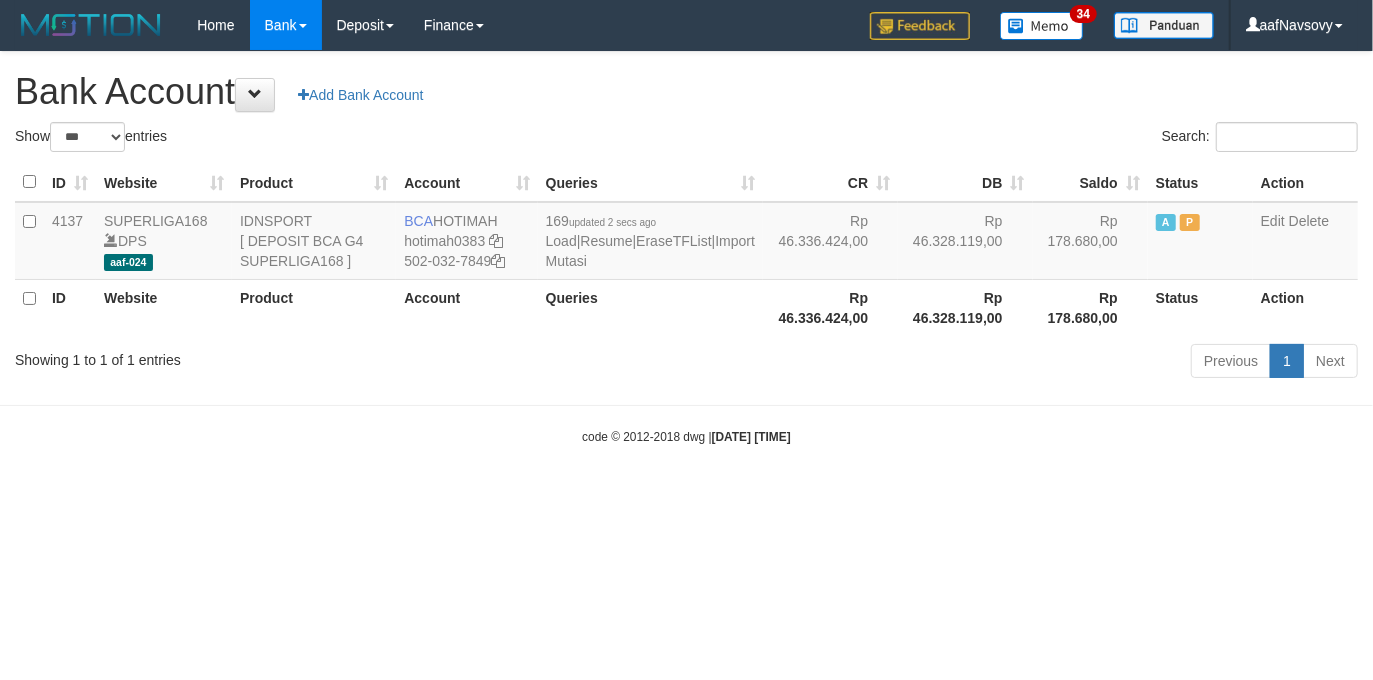 click on "code © 2012-2018 dwg |  [DATE] [TIME]" at bounding box center [686, 436] 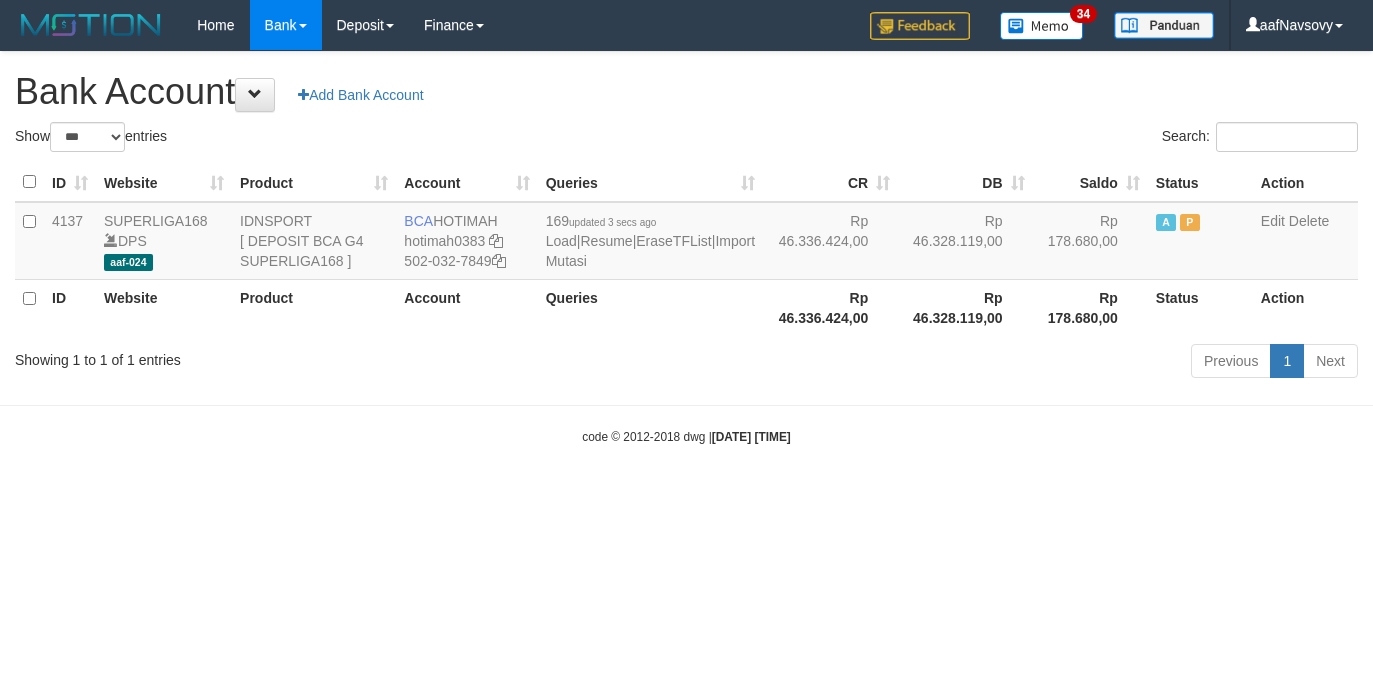 select on "***" 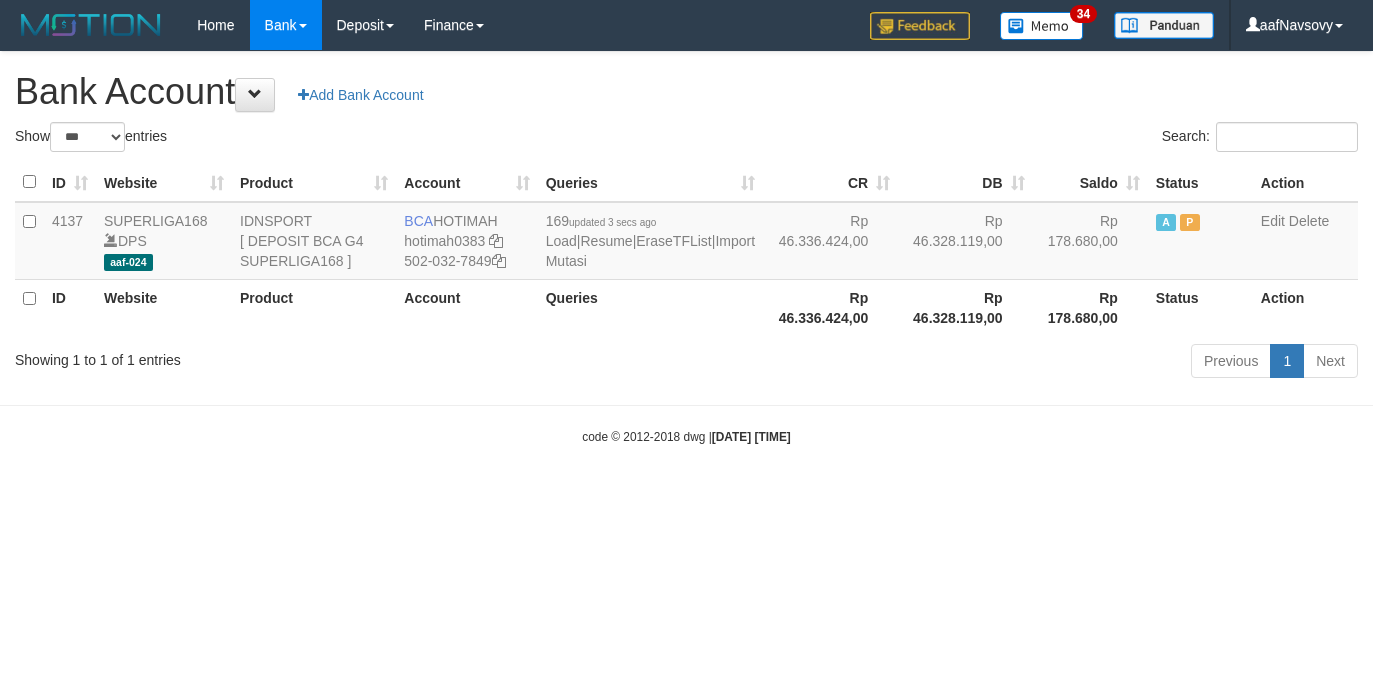 scroll, scrollTop: 0, scrollLeft: 0, axis: both 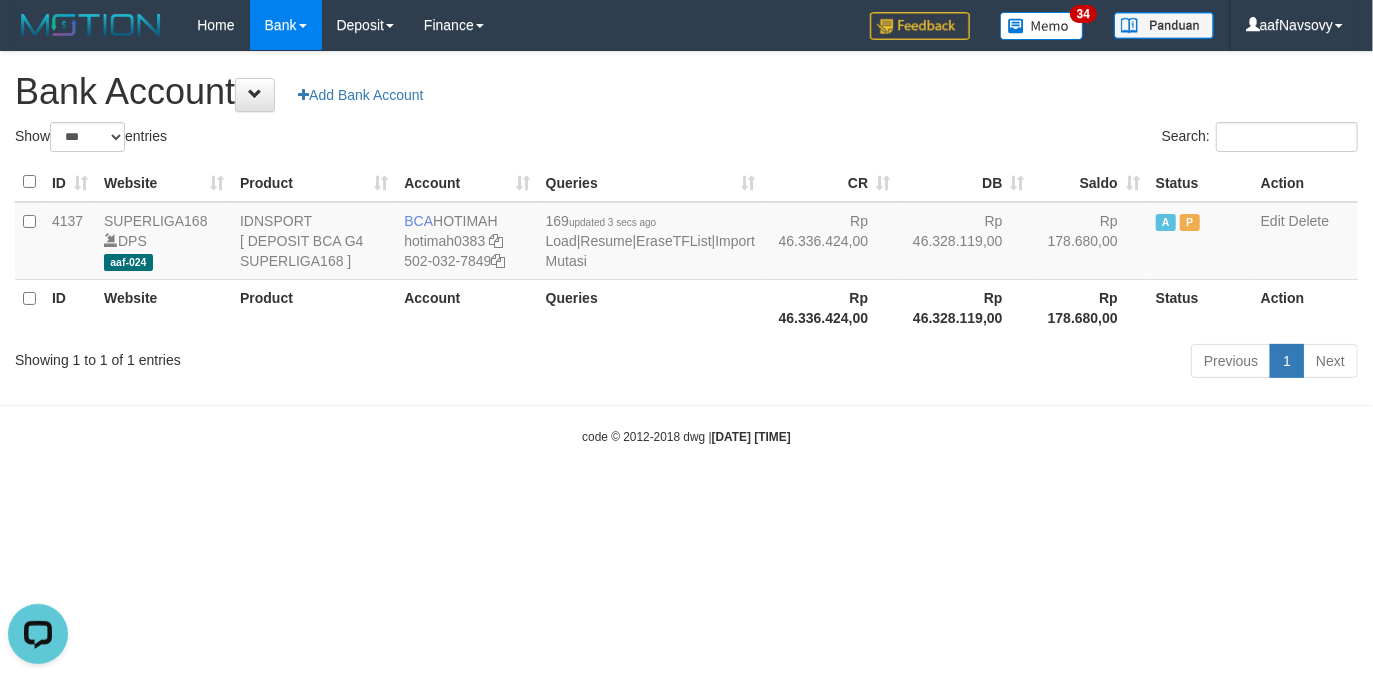 click on "Toggle navigation
Home
Bank
Account List
Load
By Website
Group
[ISPORT]													SUPERLIGA168
By Load Group (DPS)" at bounding box center [686, 248] 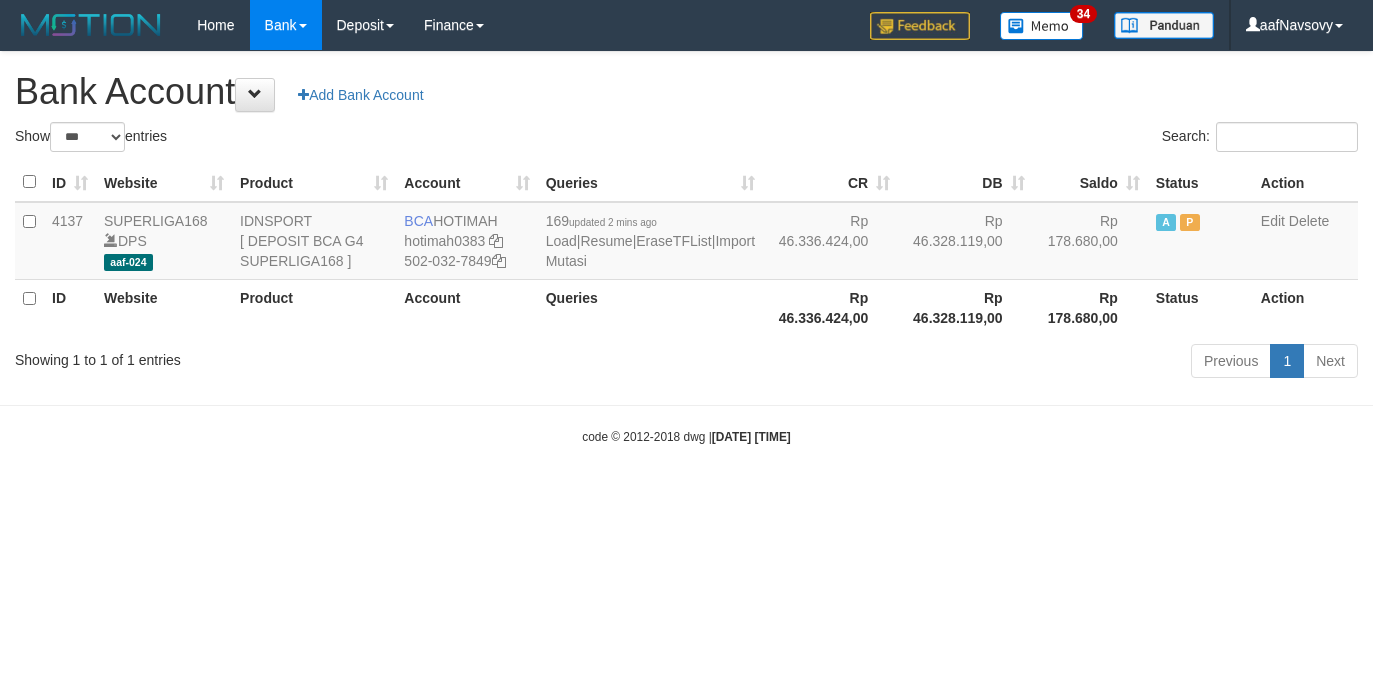 select on "***" 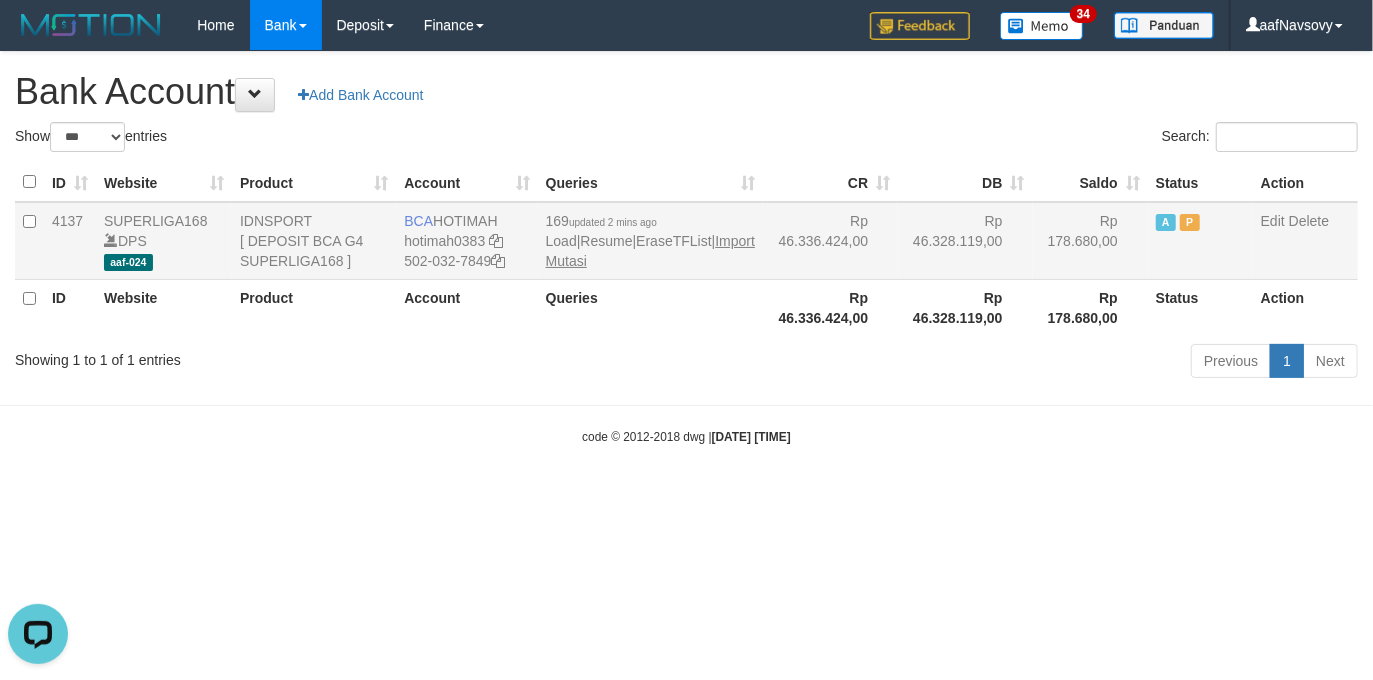 scroll, scrollTop: 0, scrollLeft: 0, axis: both 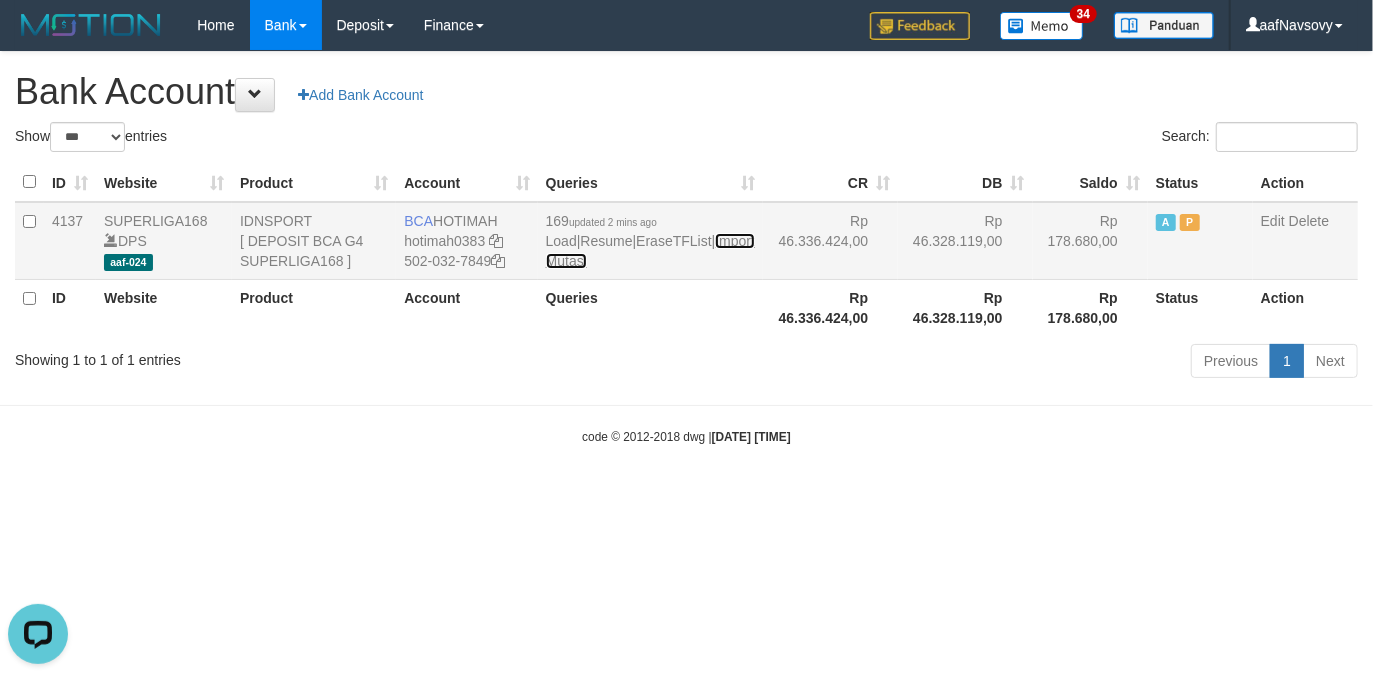 click on "Import Mutasi" at bounding box center (650, 251) 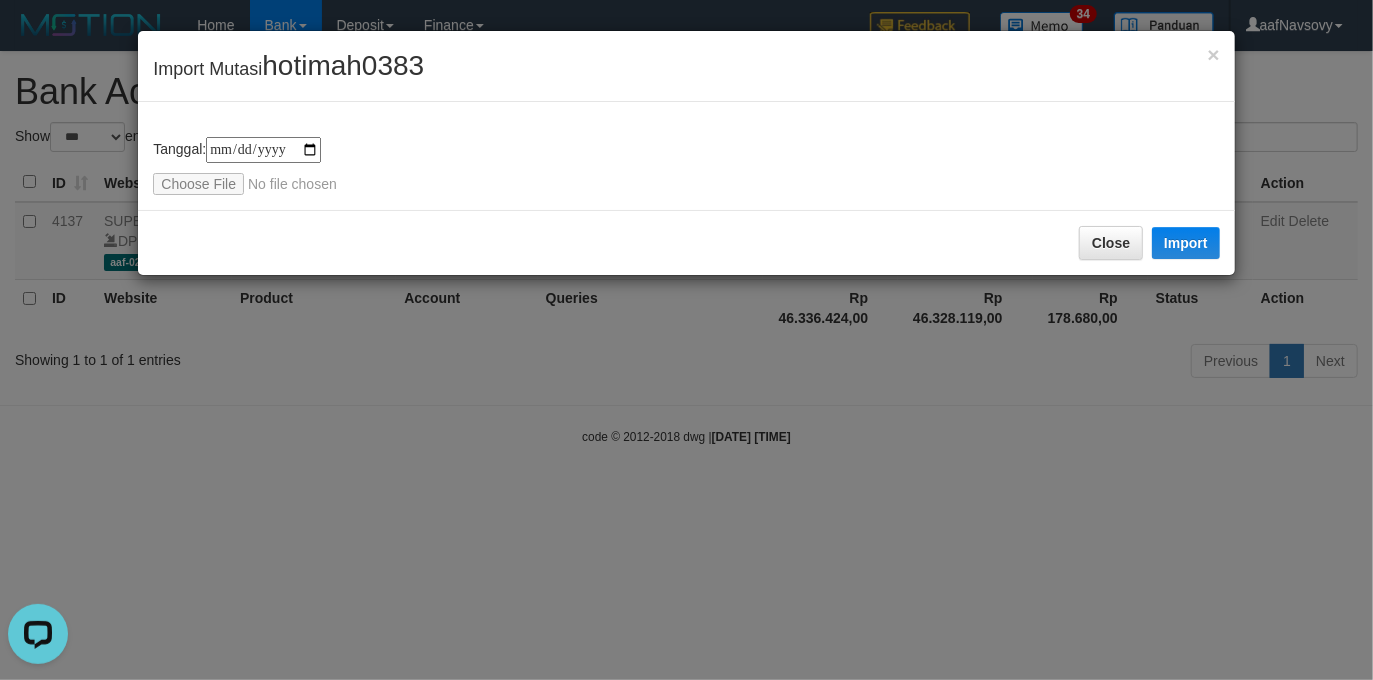 type on "**********" 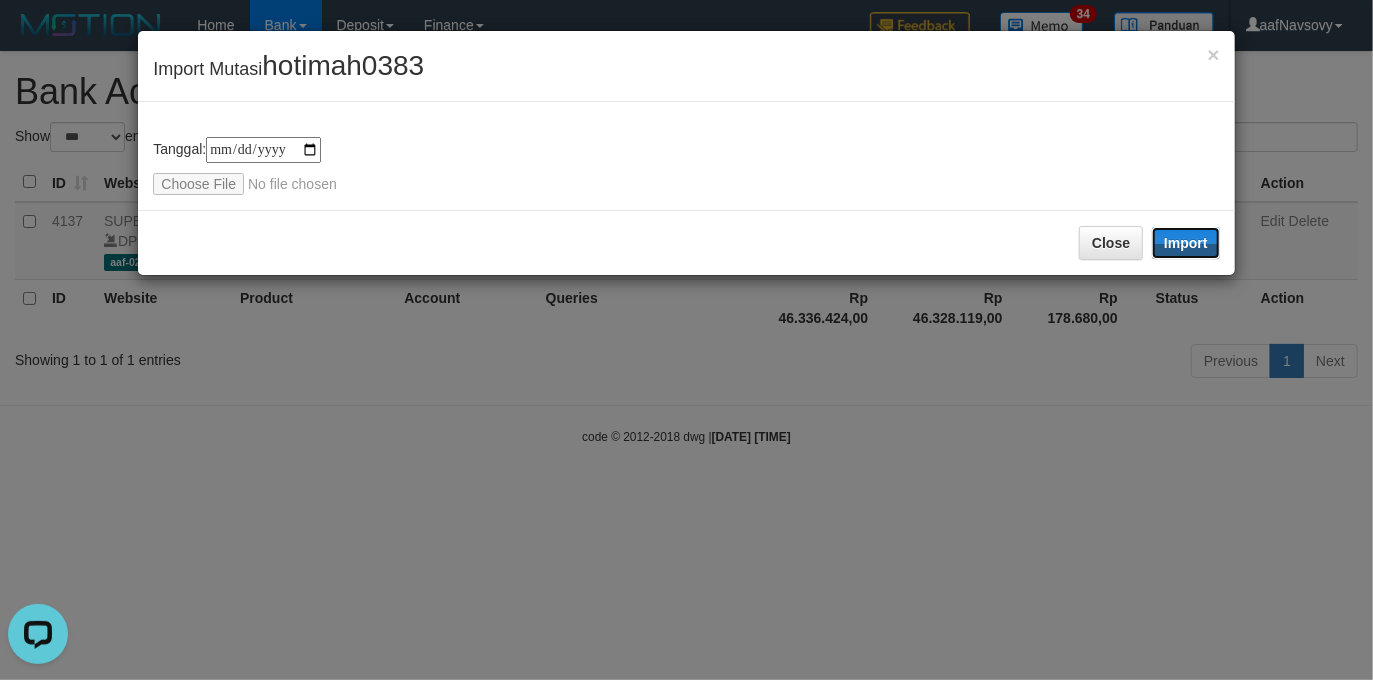 drag, startPoint x: 1215, startPoint y: 231, endPoint x: 702, endPoint y: 408, distance: 542.6767 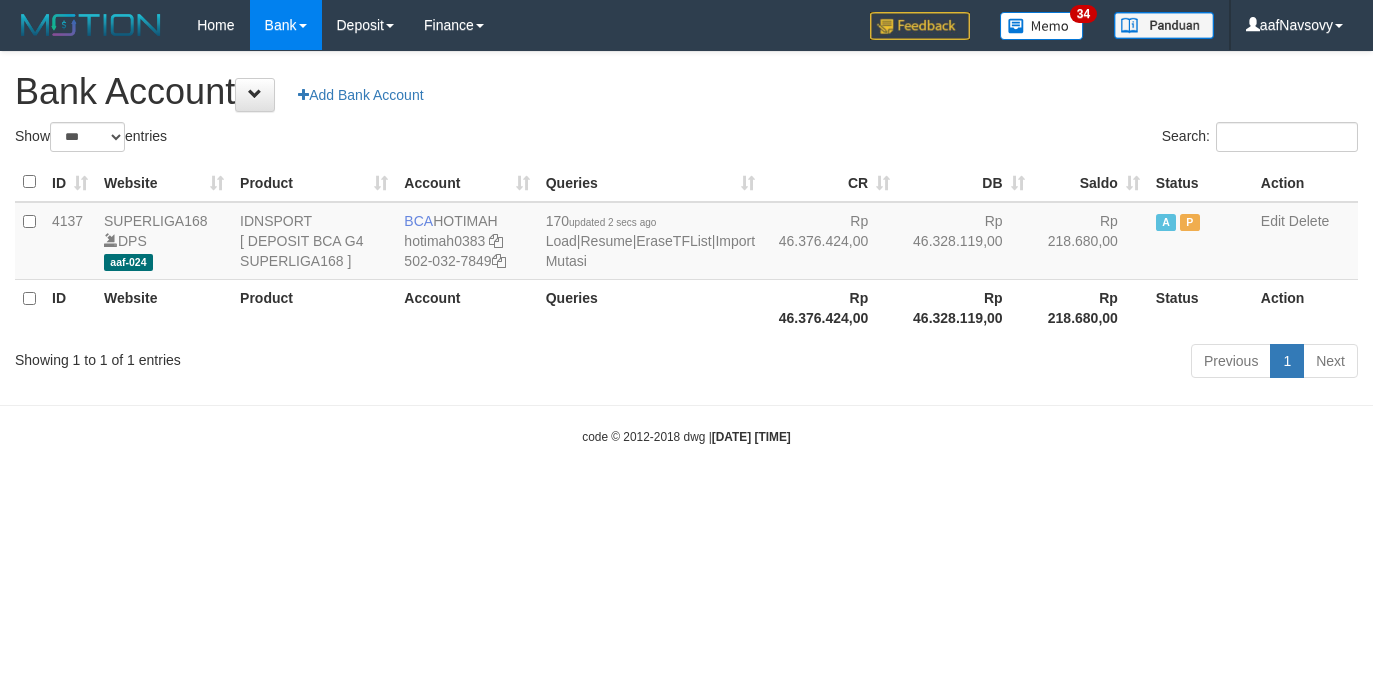 select on "***" 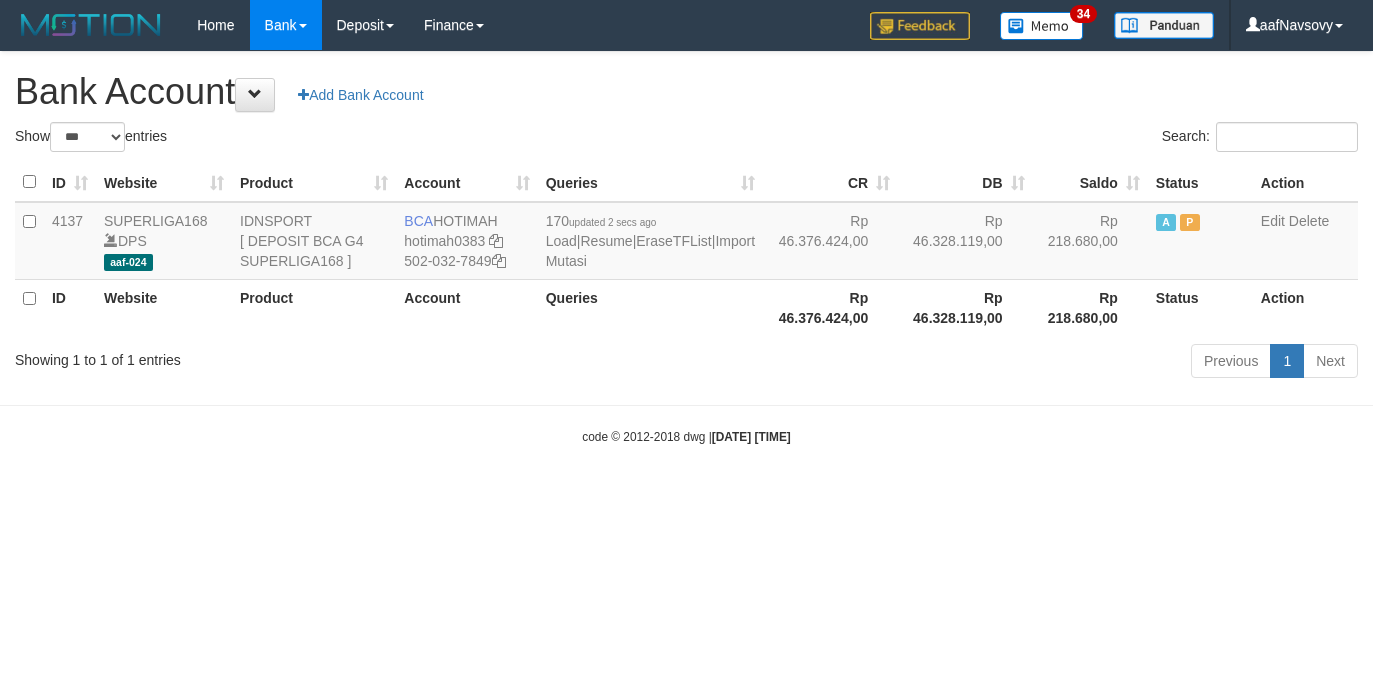 scroll, scrollTop: 0, scrollLeft: 0, axis: both 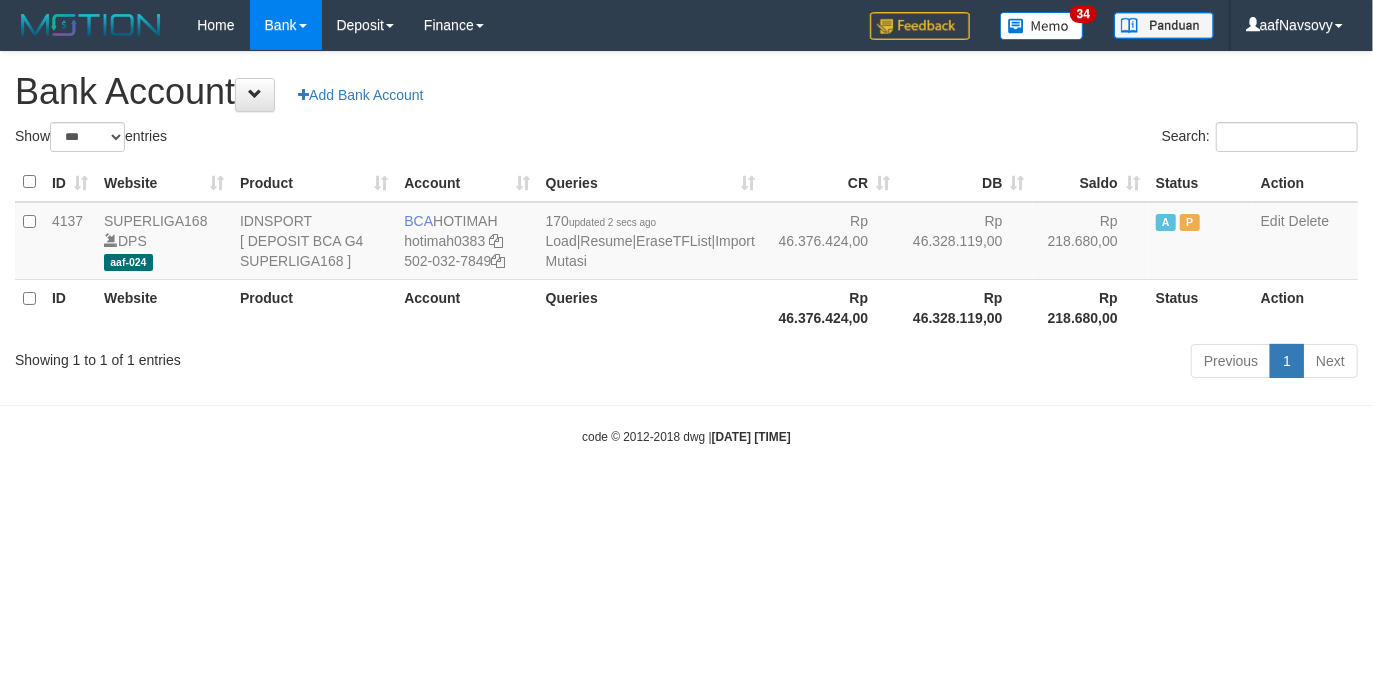 click on "Toggle navigation
Home
Bank
Account List
Load
By Website
Group
[ISPORT]													SUPERLIGA168
By Load Group (DPS)
34" at bounding box center [686, 248] 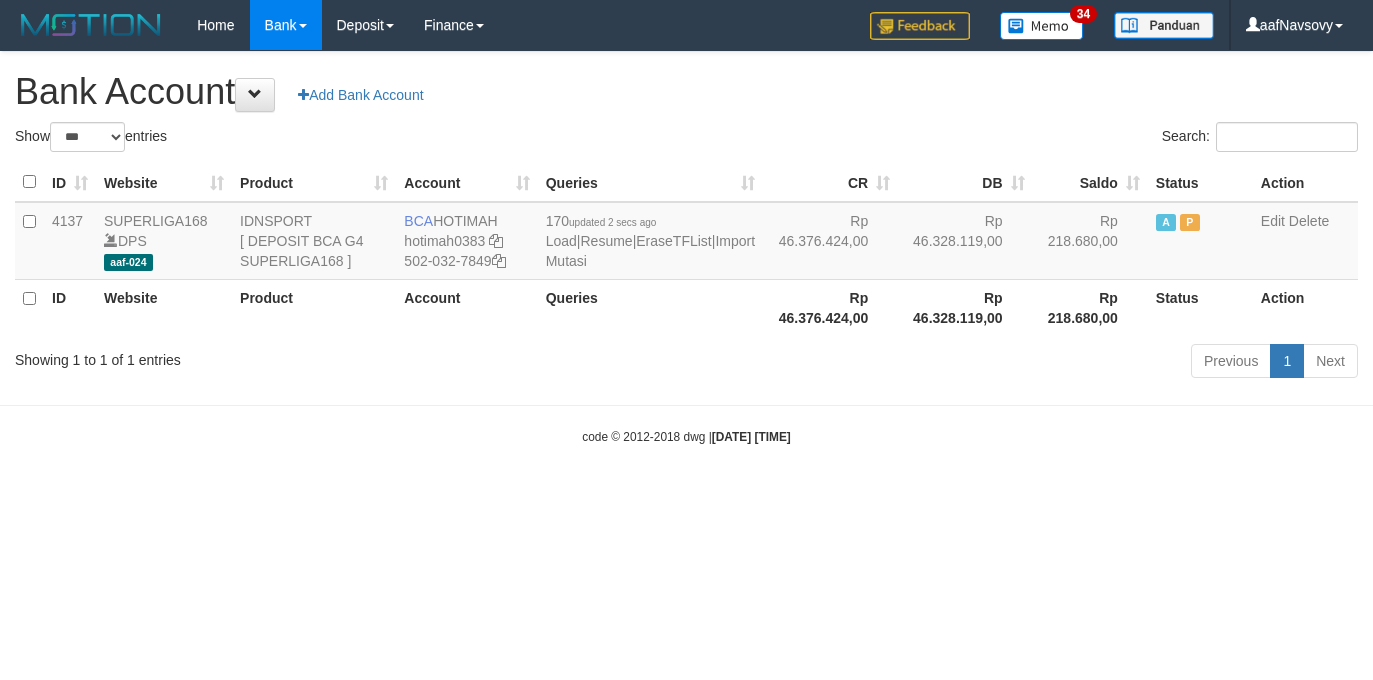 select on "***" 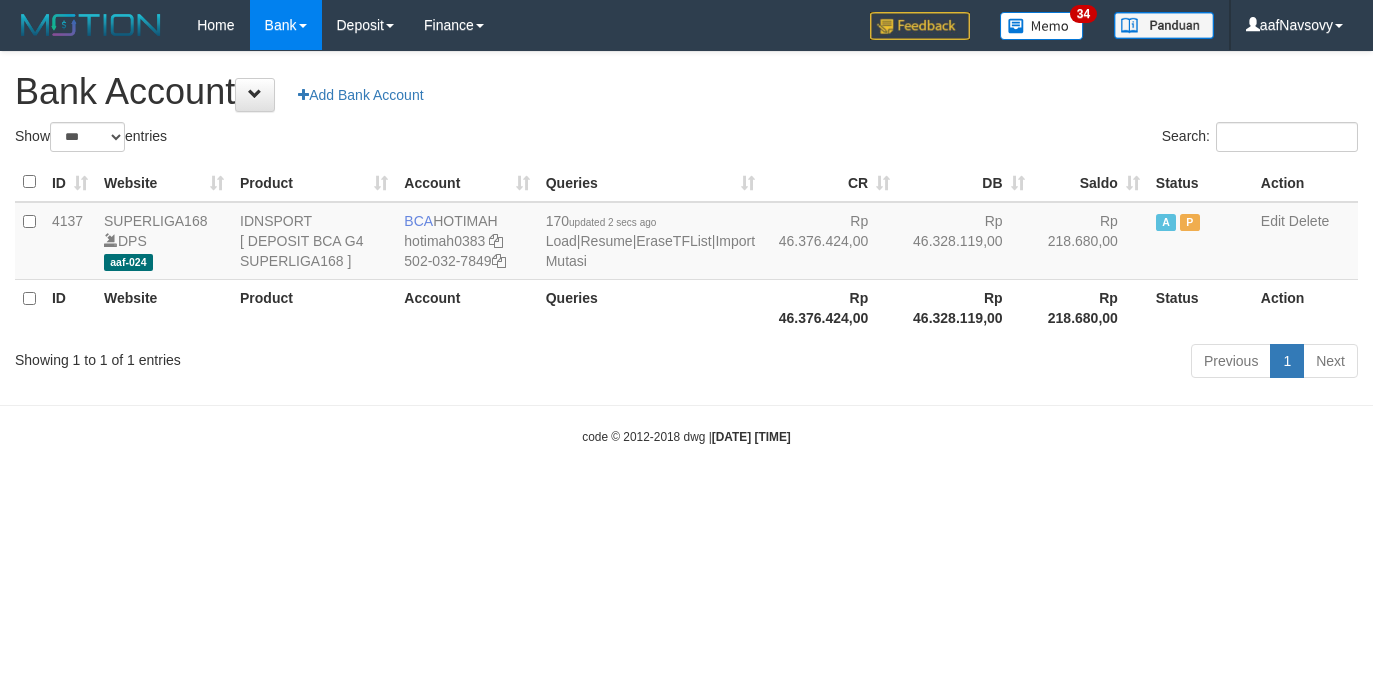 scroll, scrollTop: 0, scrollLeft: 0, axis: both 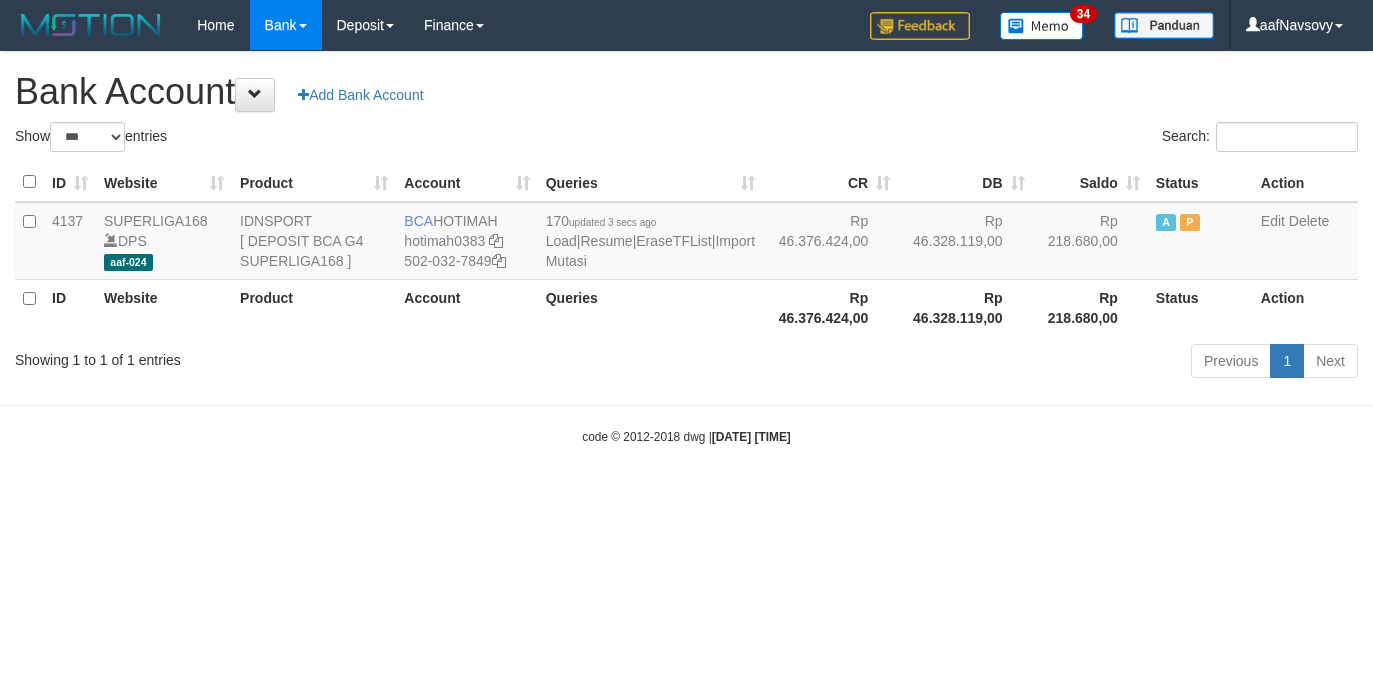 select on "***" 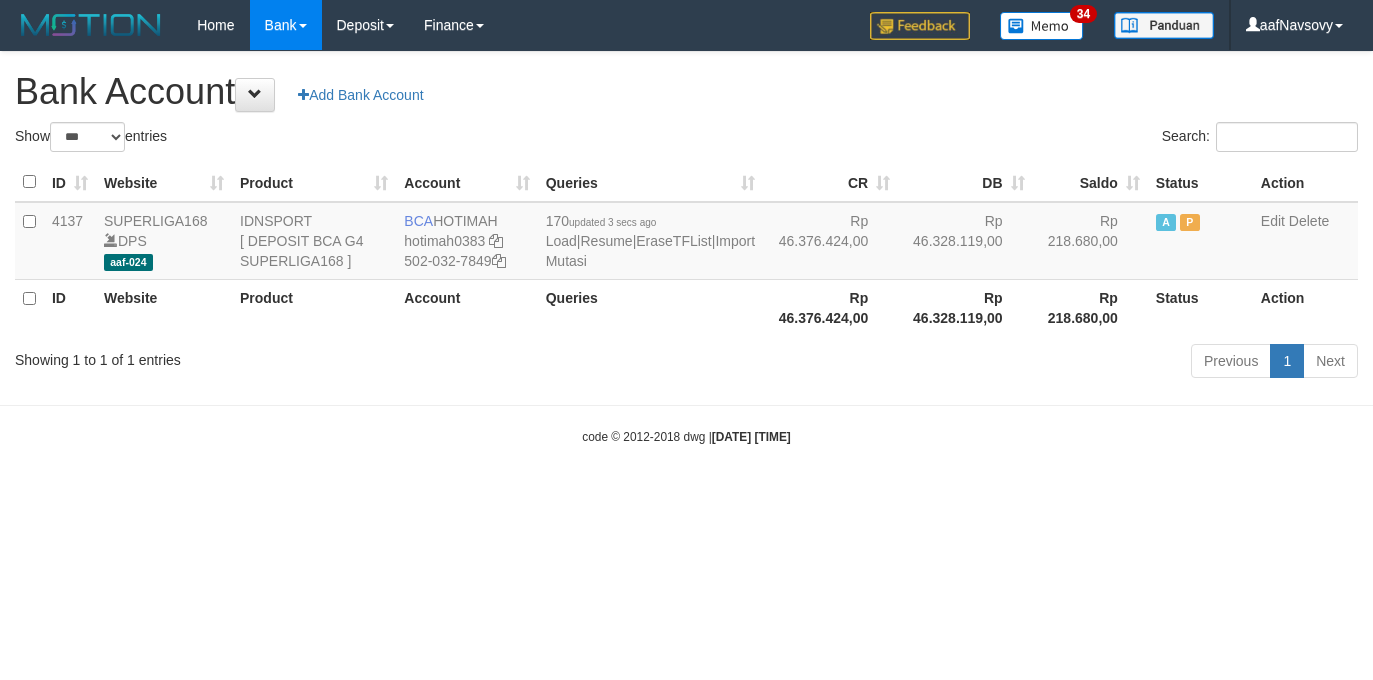 scroll, scrollTop: 0, scrollLeft: 0, axis: both 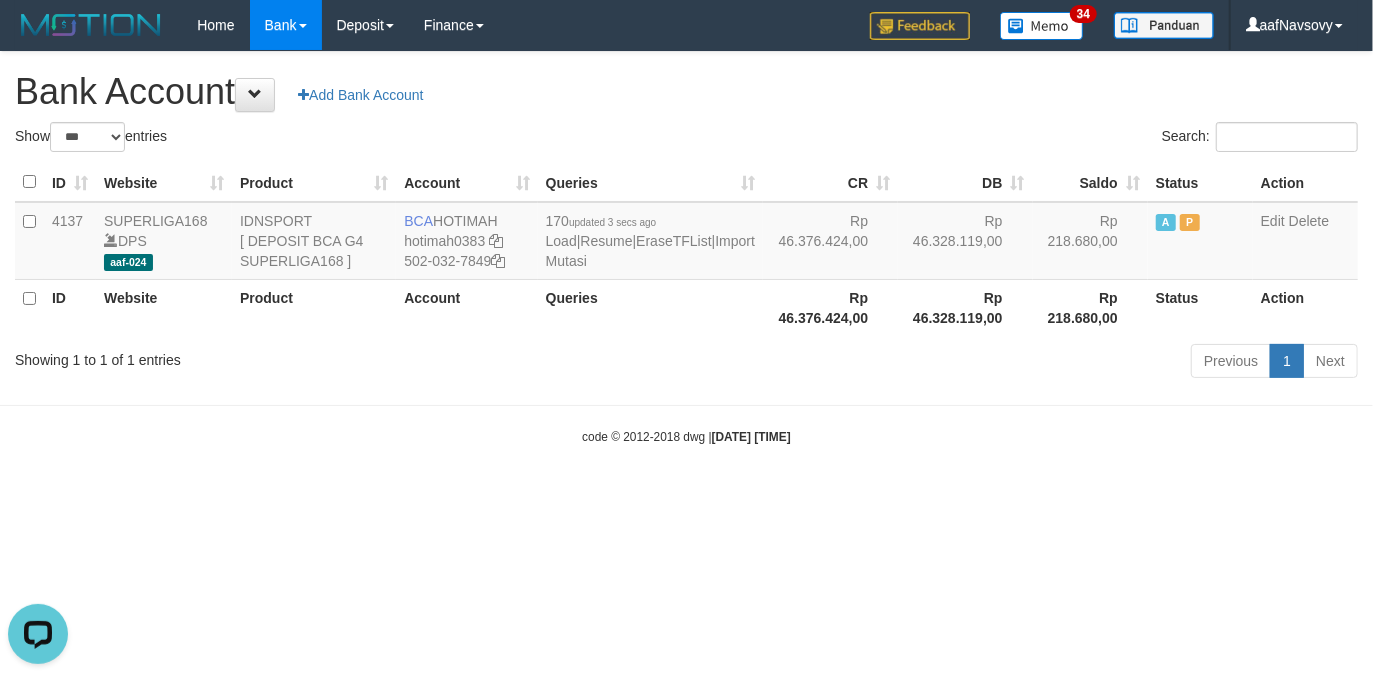 click on "Toggle navigation
Home
Bank
Account List
Load
By Website
Group
[ISPORT]													SUPERLIGA168
By Load Group (DPS)" at bounding box center [686, 248] 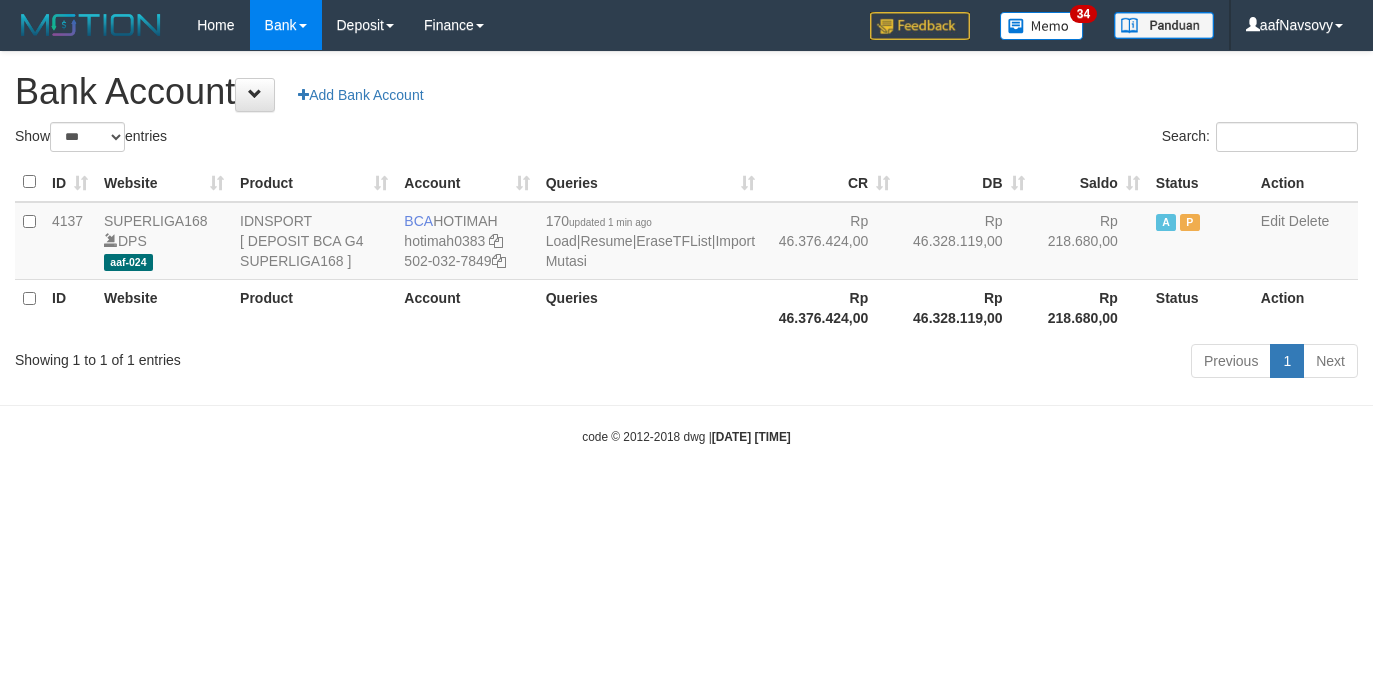 select on "***" 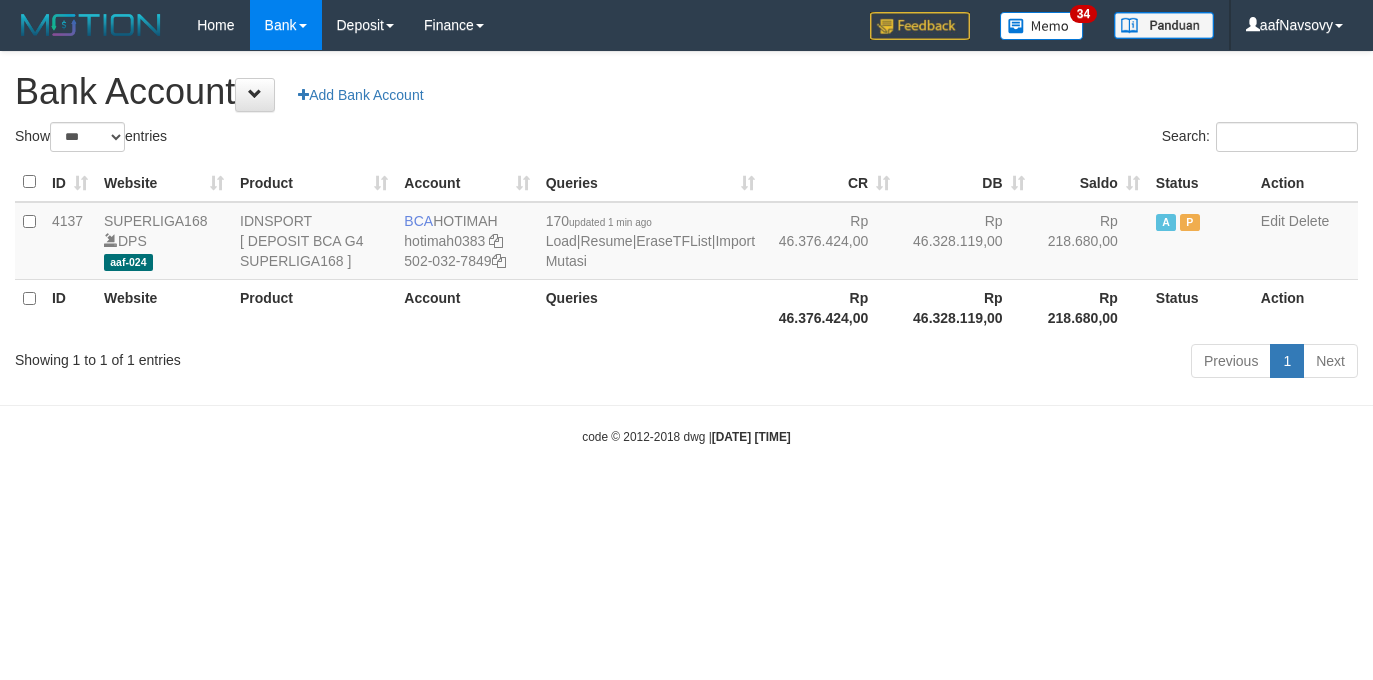 scroll, scrollTop: 0, scrollLeft: 0, axis: both 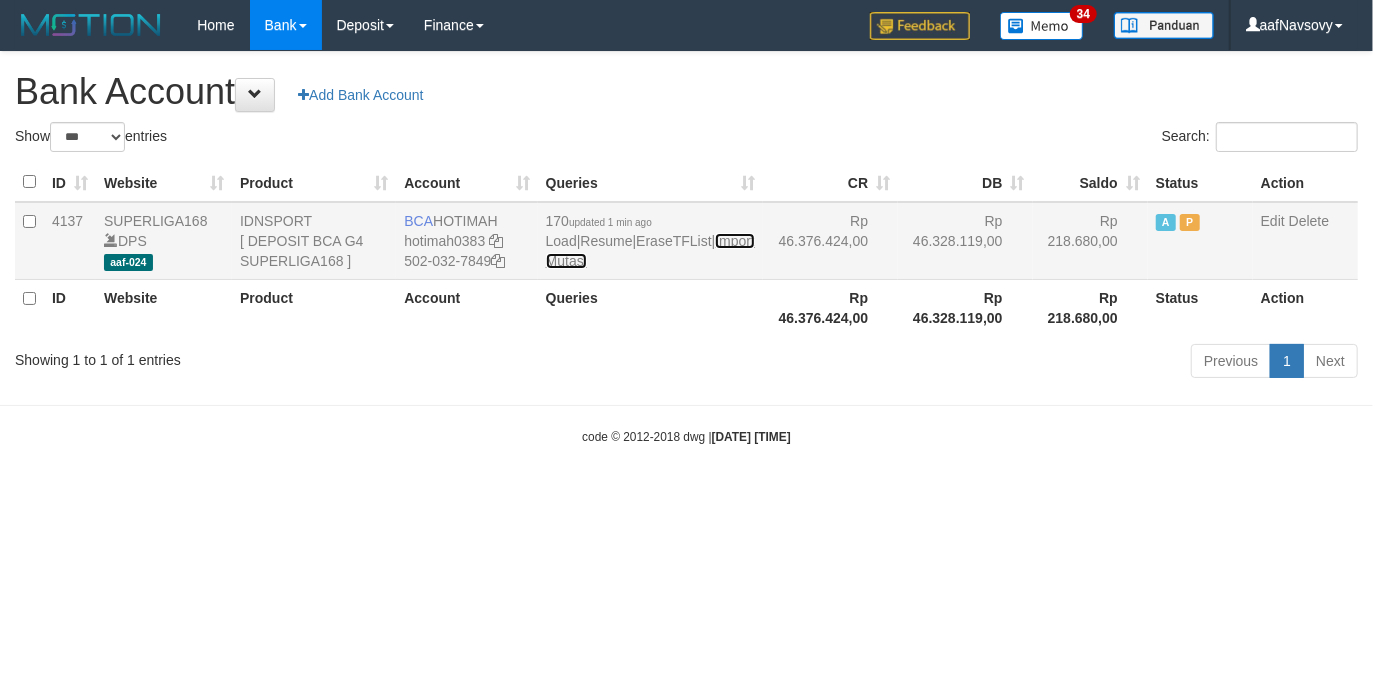 click on "Import Mutasi" at bounding box center [650, 251] 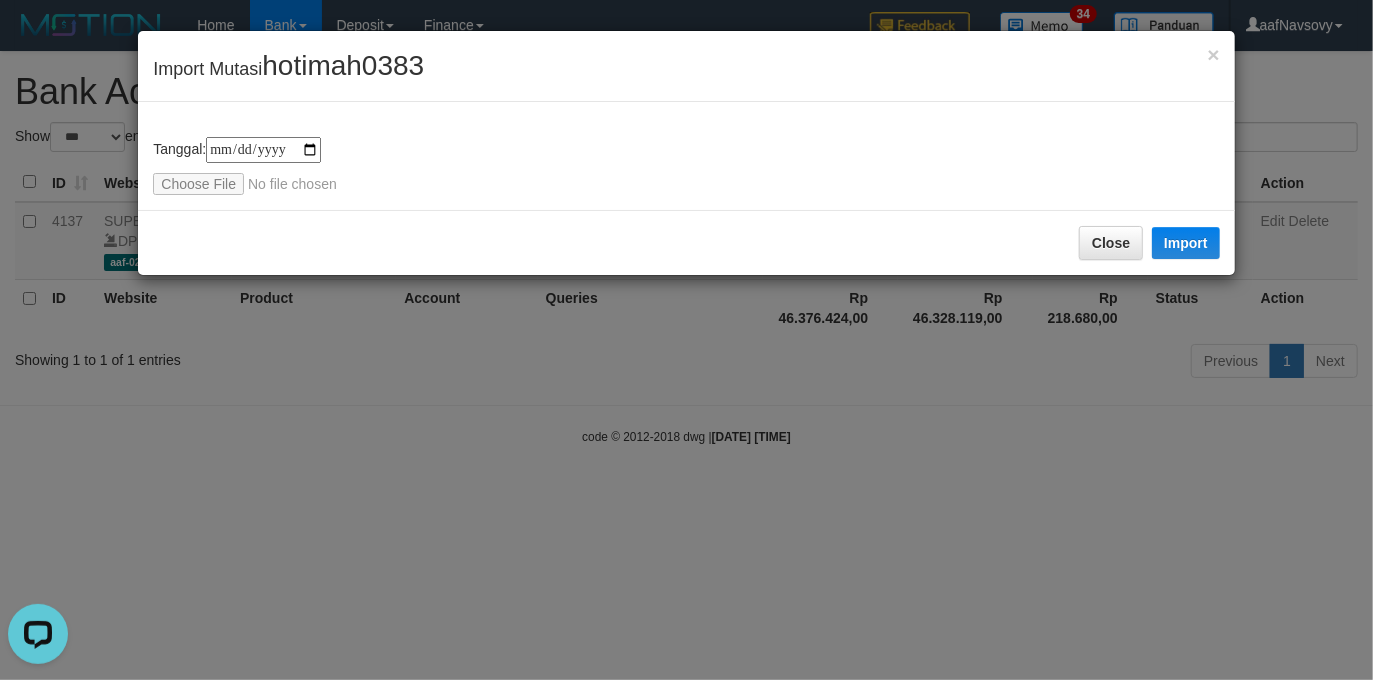 scroll, scrollTop: 0, scrollLeft: 0, axis: both 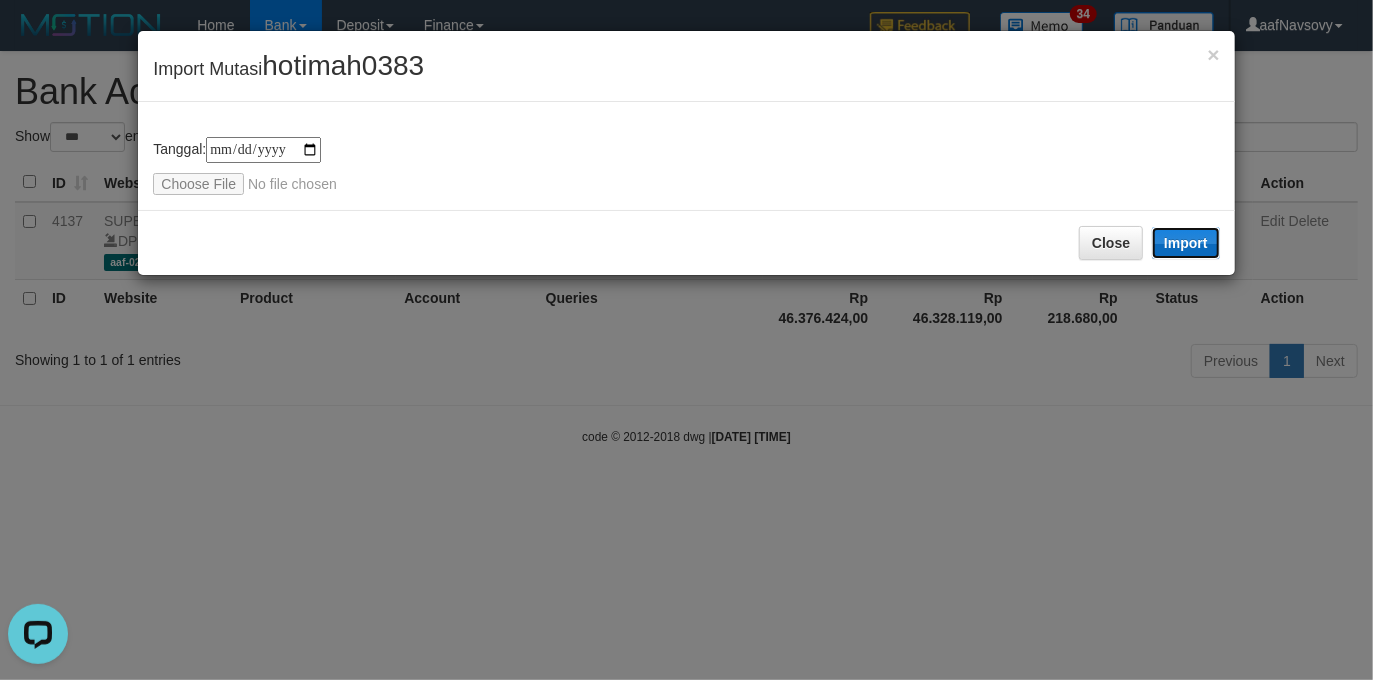 click on "Import" at bounding box center (1186, 243) 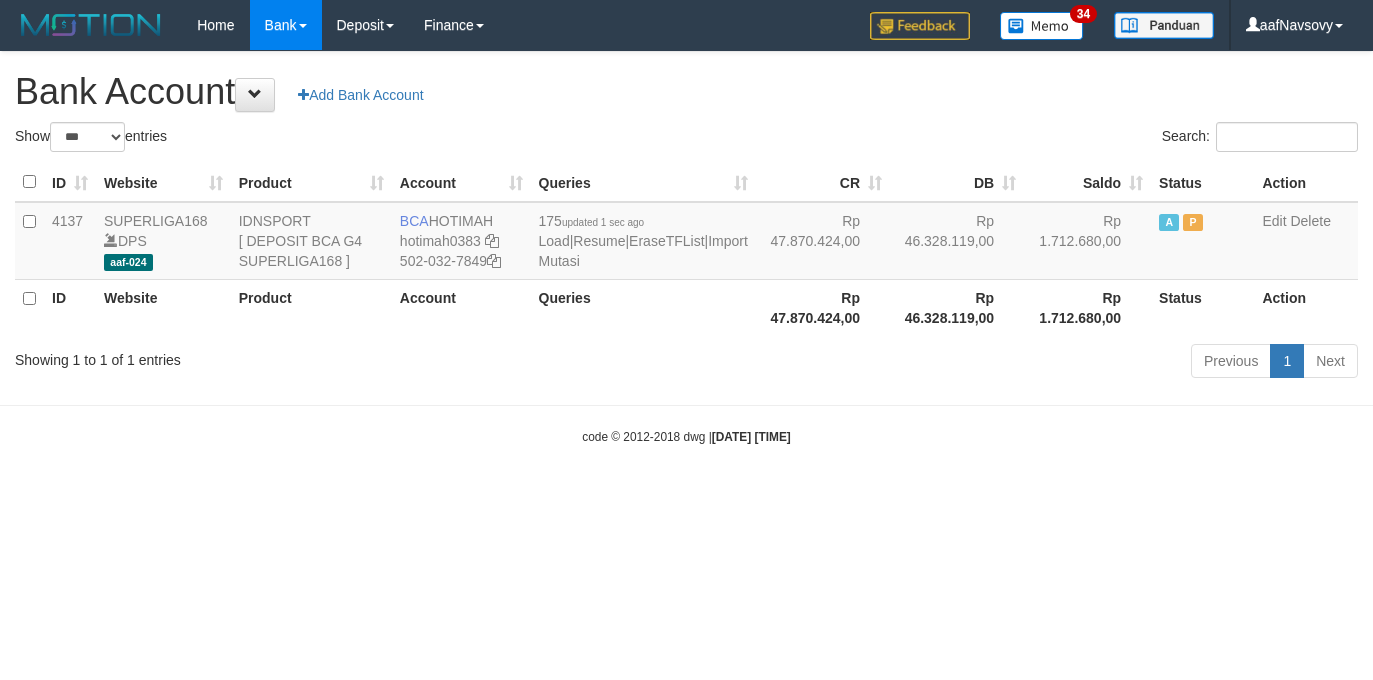 select on "***" 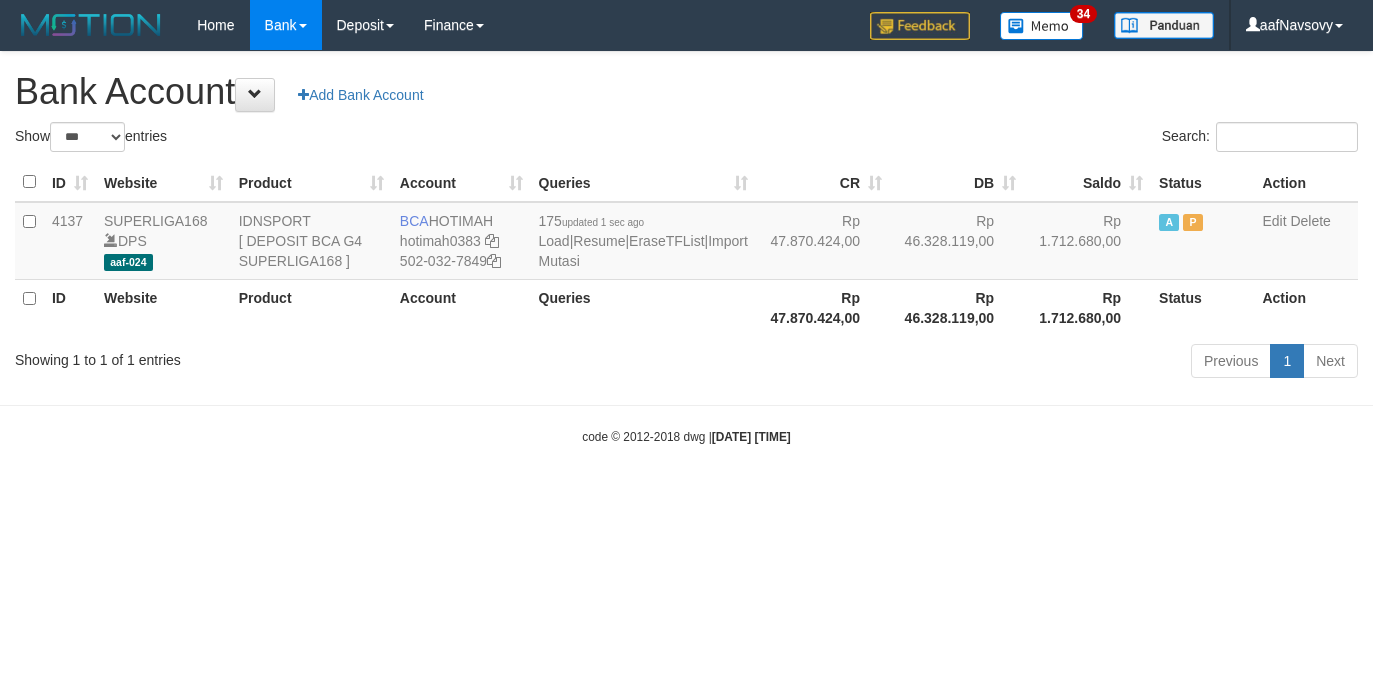 scroll, scrollTop: 0, scrollLeft: 0, axis: both 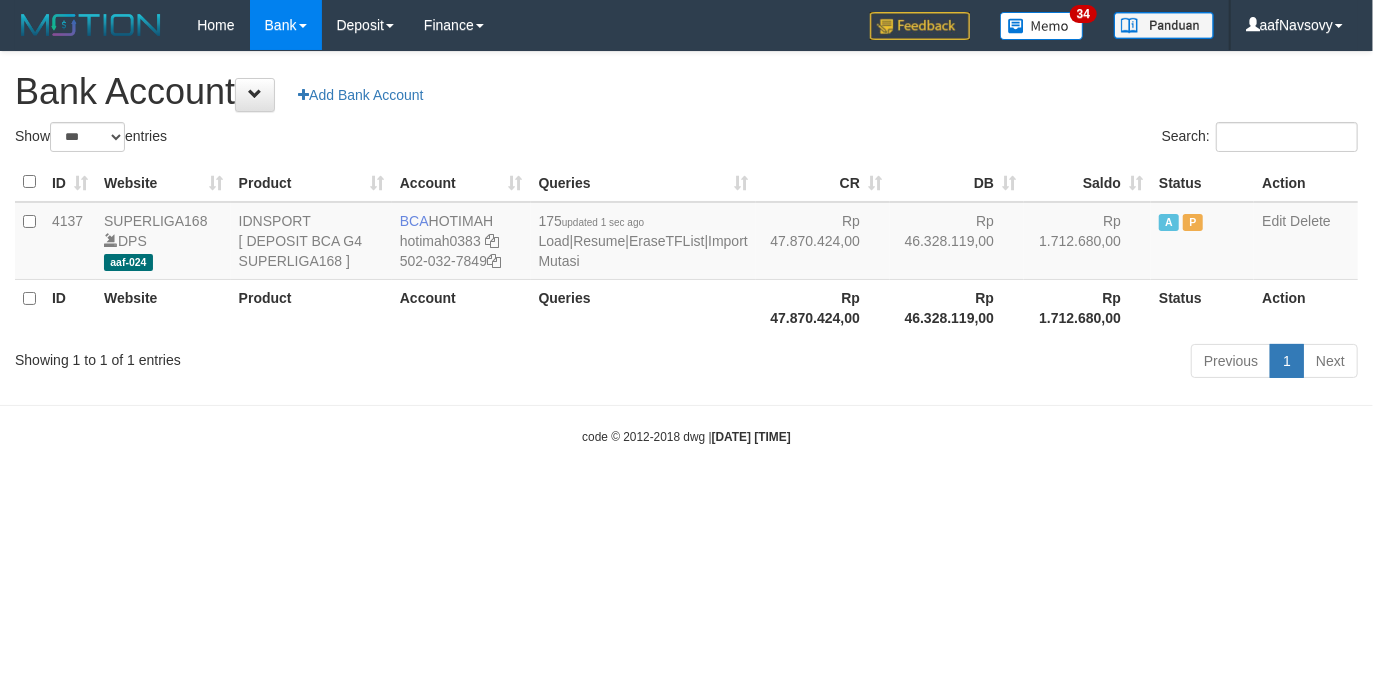 click on "Toggle navigation
Home
Bank
Account List
Load
By Website
Group
[ISPORT]													SUPERLIGA168
By Load Group (DPS)" at bounding box center [686, 248] 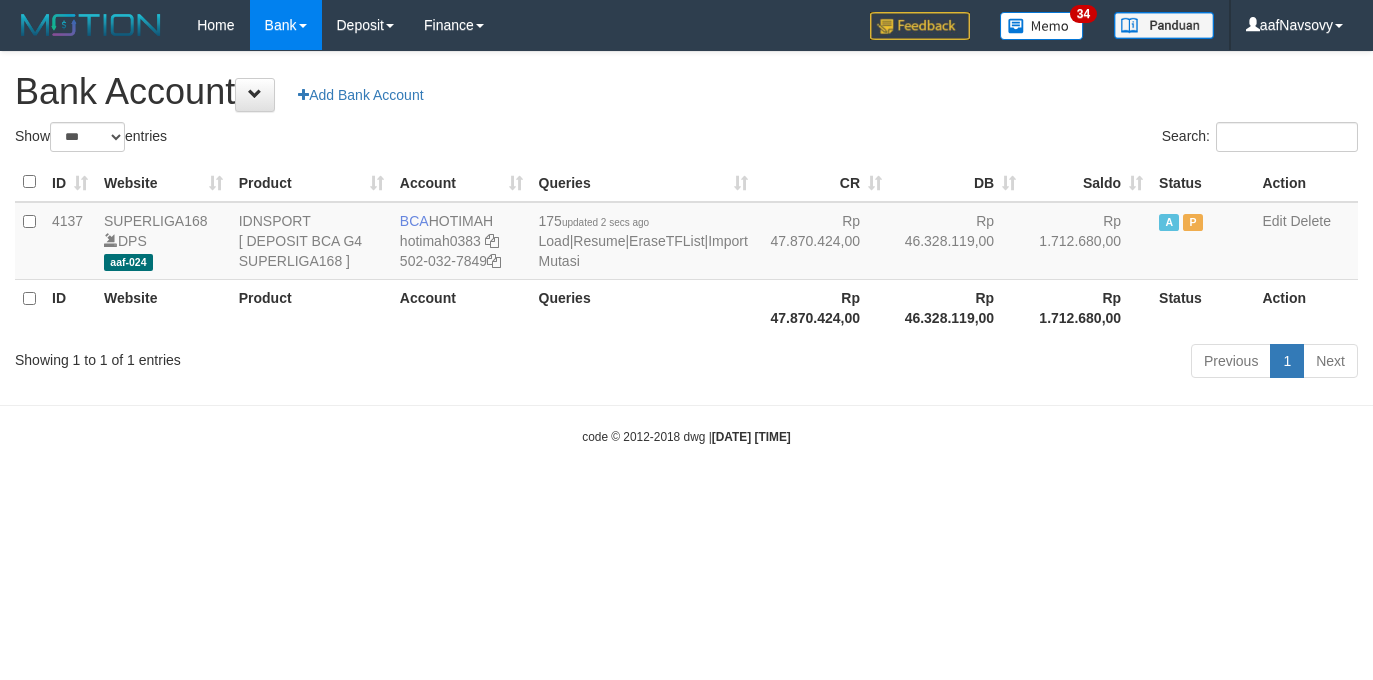 select on "***" 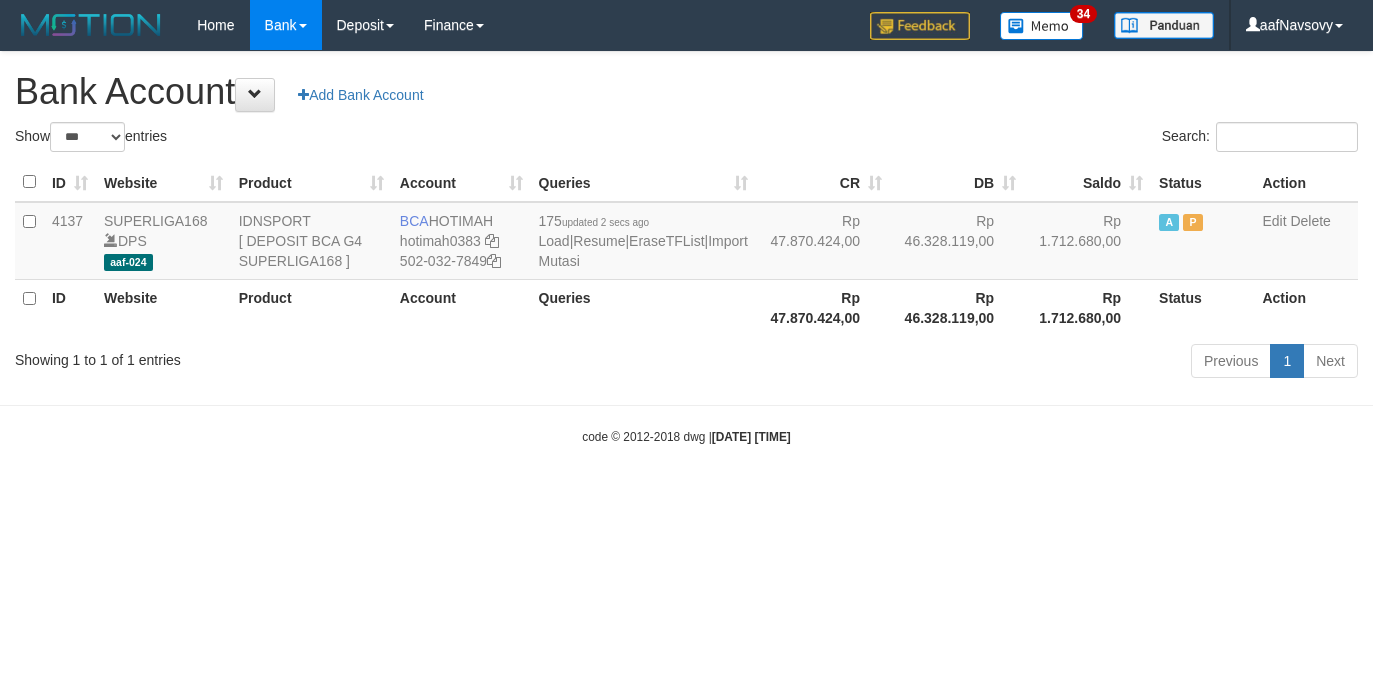 scroll, scrollTop: 0, scrollLeft: 0, axis: both 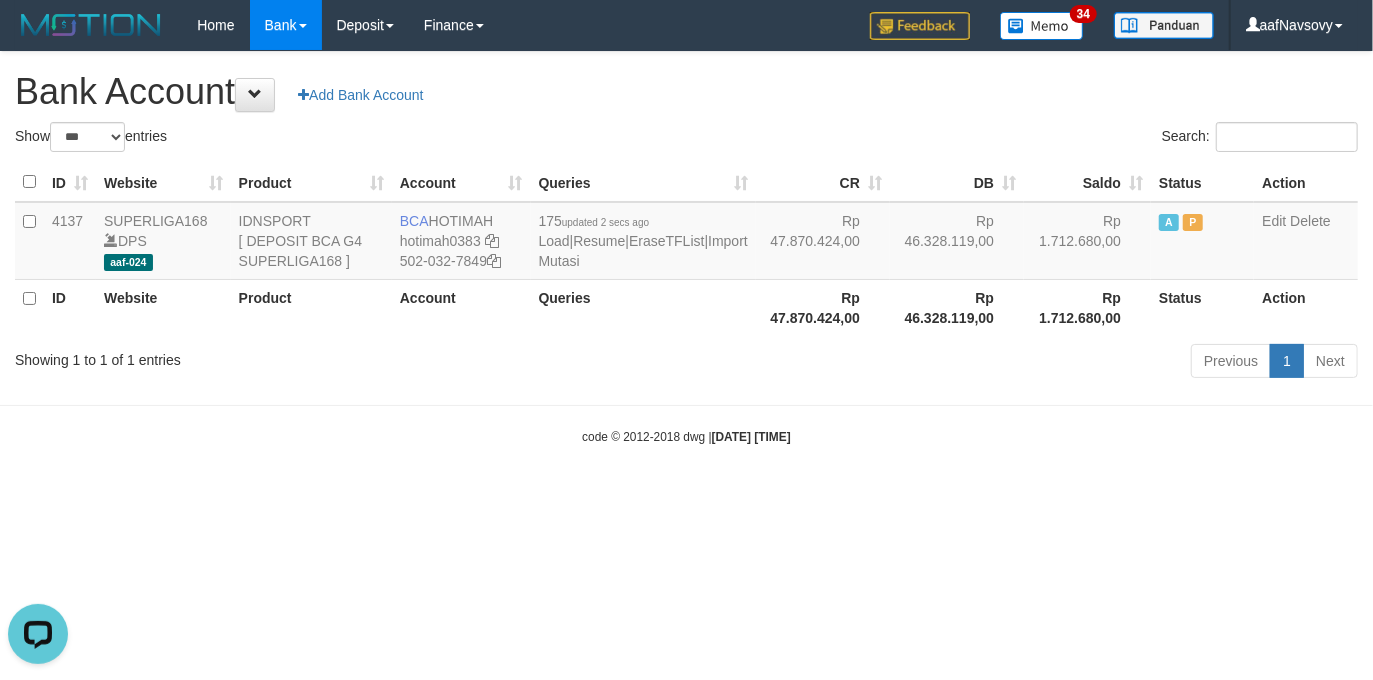 click on "code © 2012-2018 dwg |  2025/07/11 22:59:23" at bounding box center [686, 436] 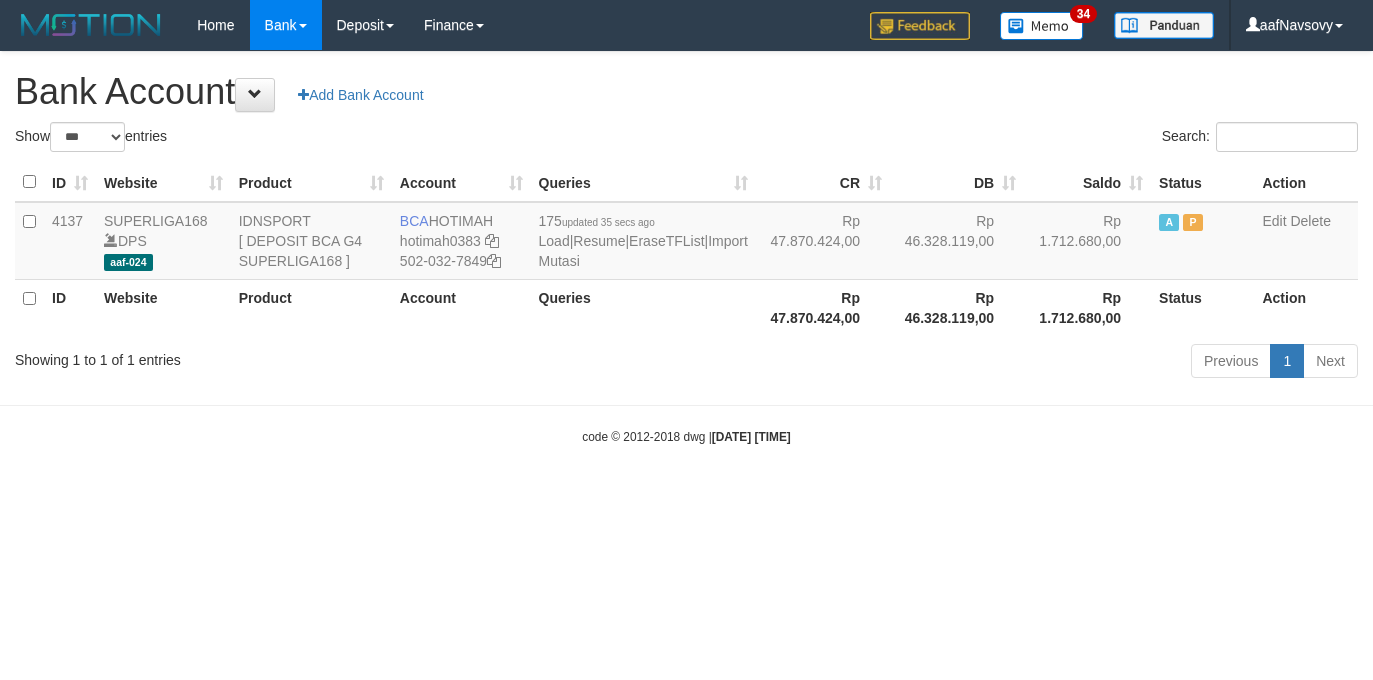 select on "***" 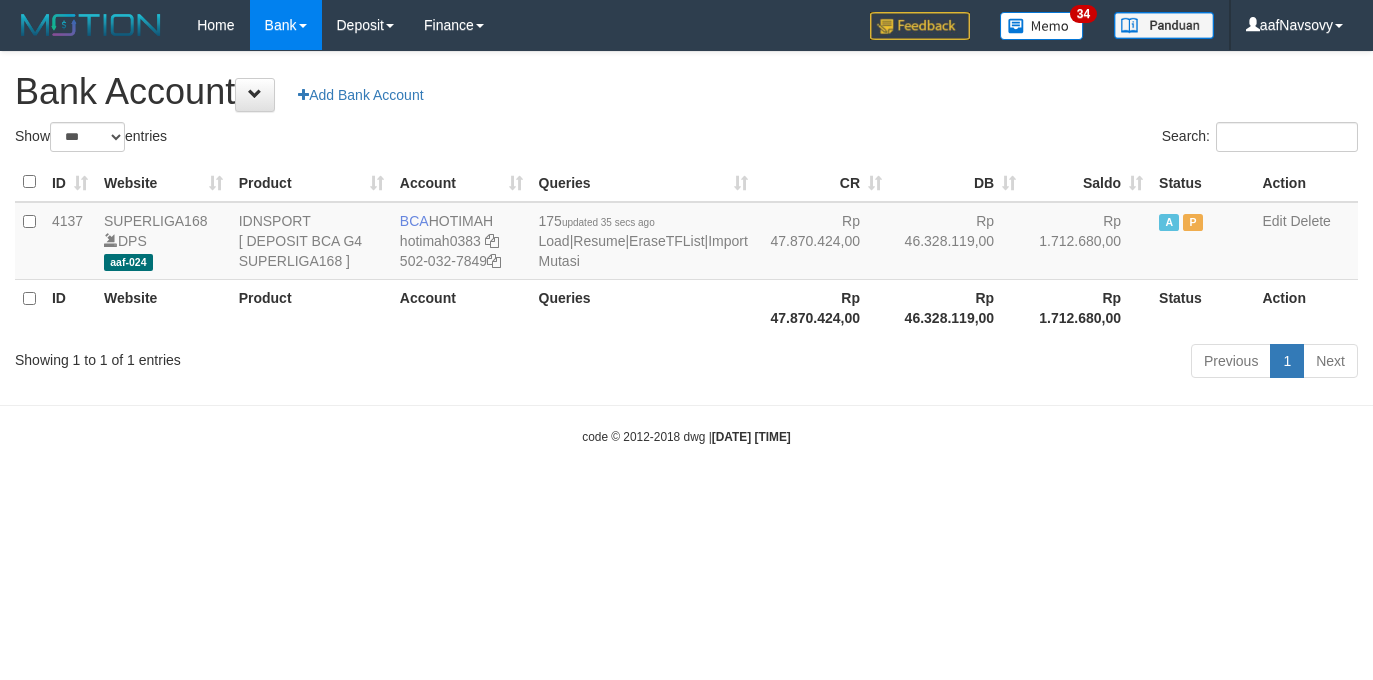 scroll, scrollTop: 0, scrollLeft: 0, axis: both 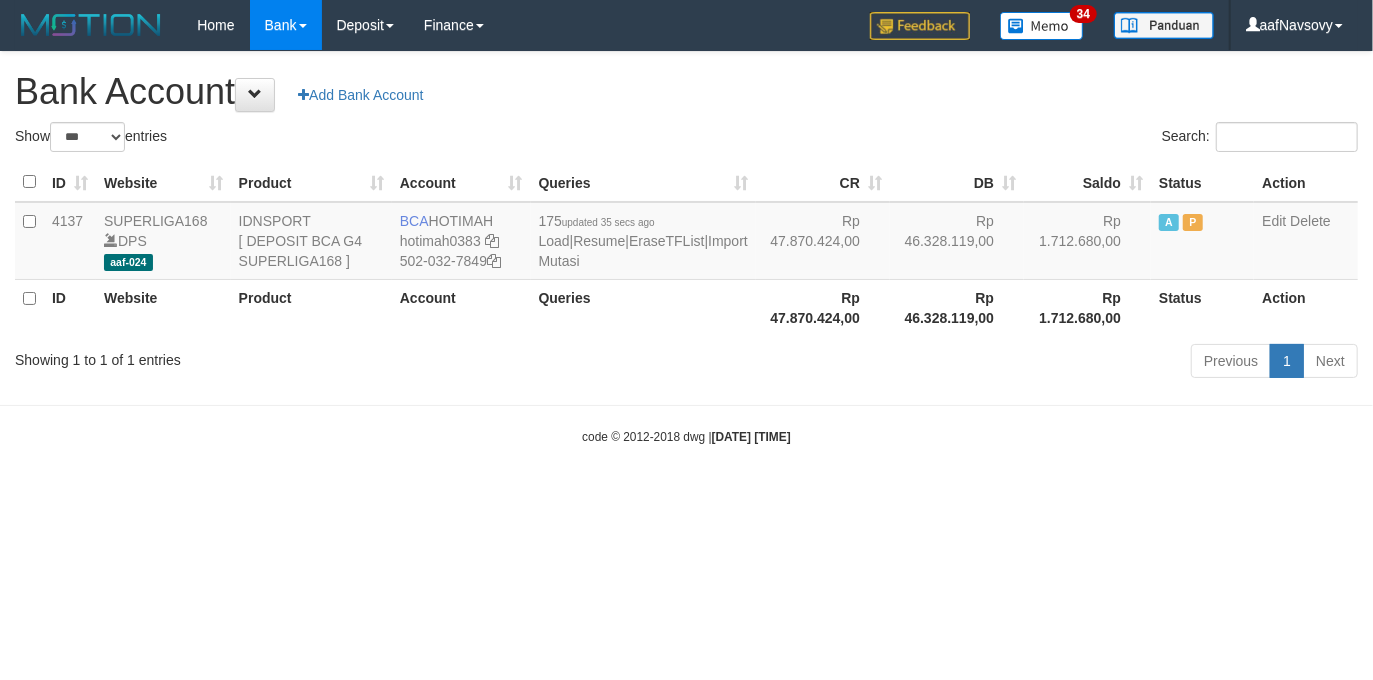 click on "code © 2012-2018 dwg |  [DATE] [TIME]" at bounding box center [686, 436] 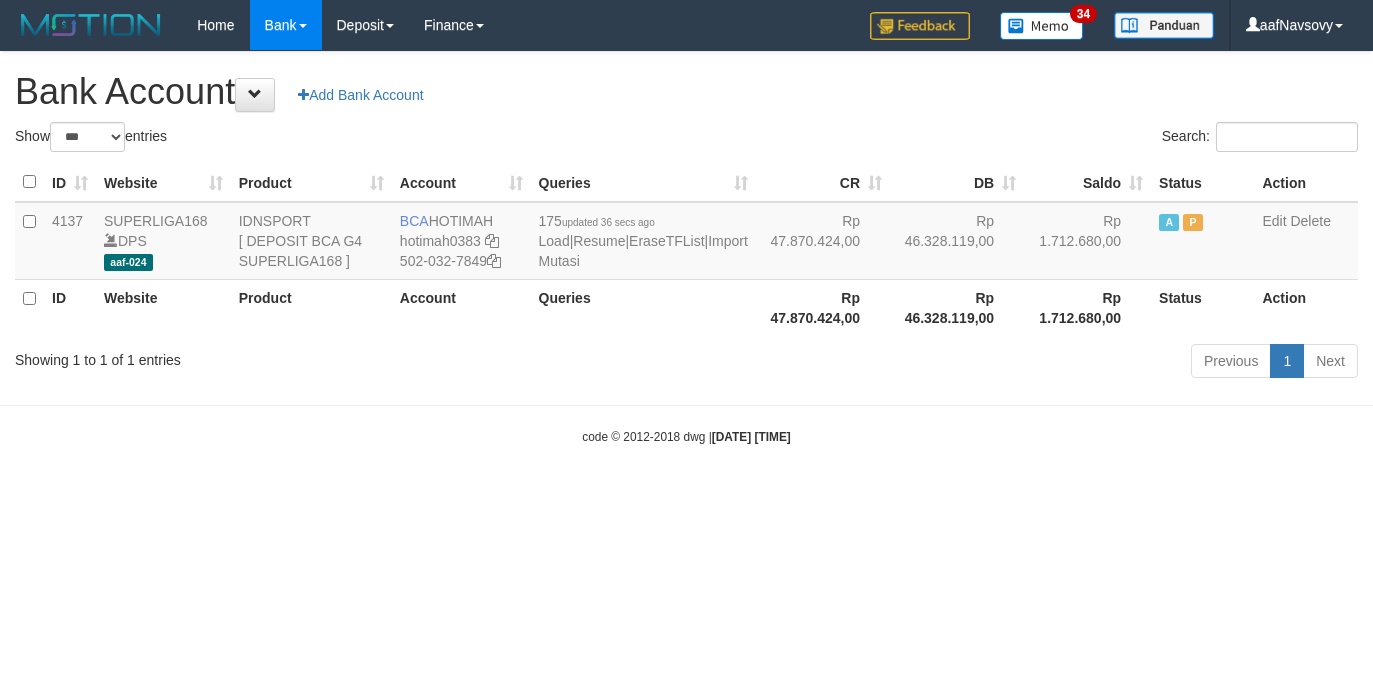 select on "***" 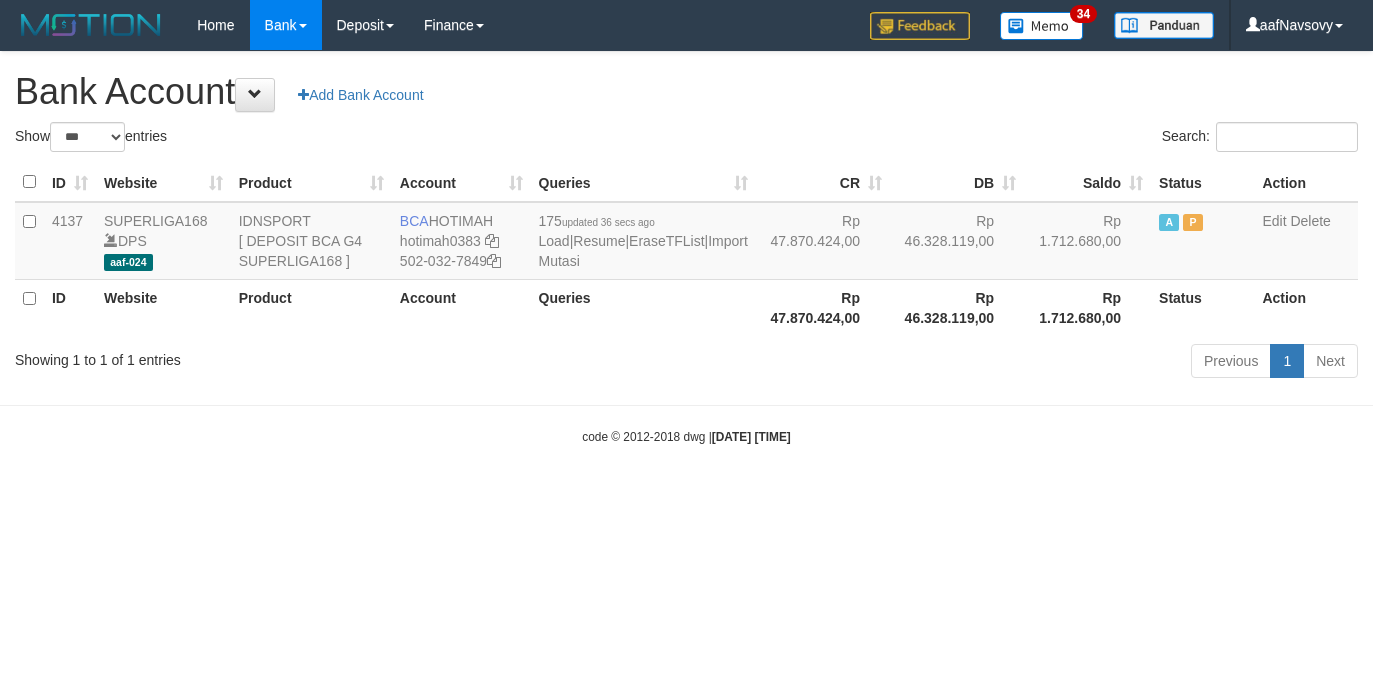 scroll, scrollTop: 0, scrollLeft: 0, axis: both 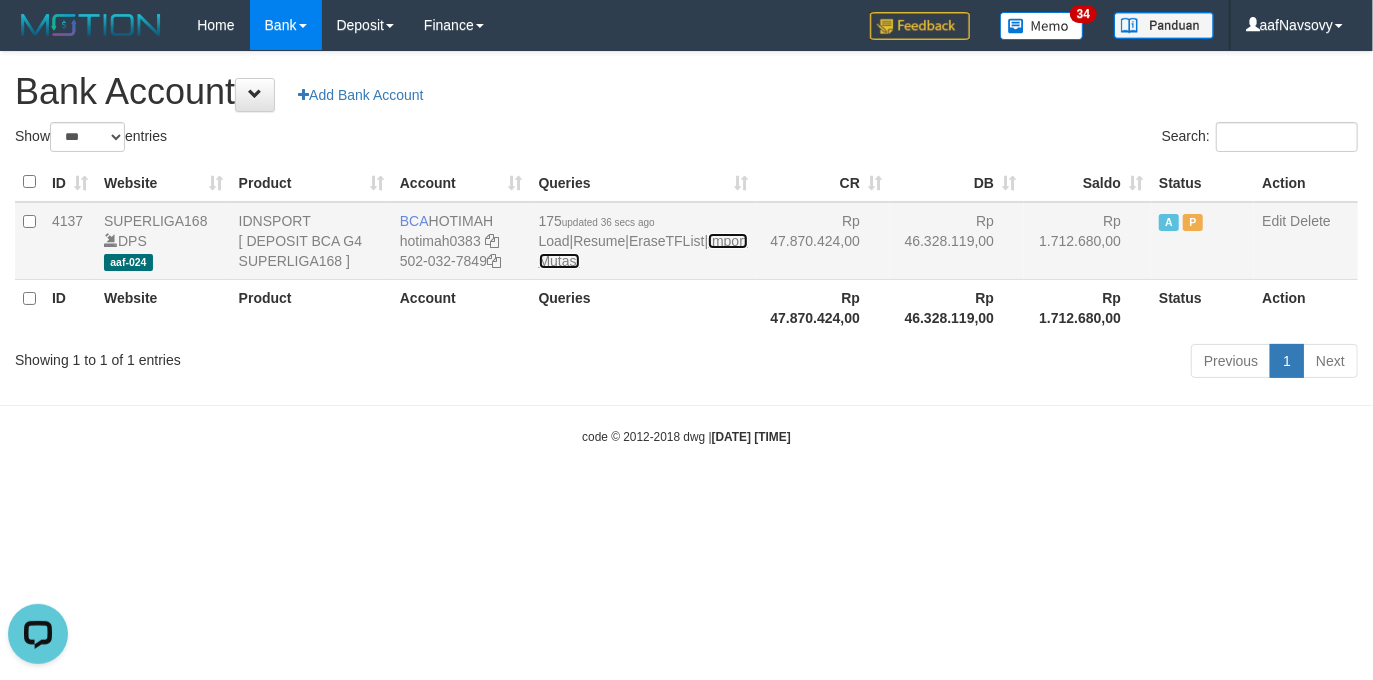 click on "Import Mutasi" at bounding box center (643, 251) 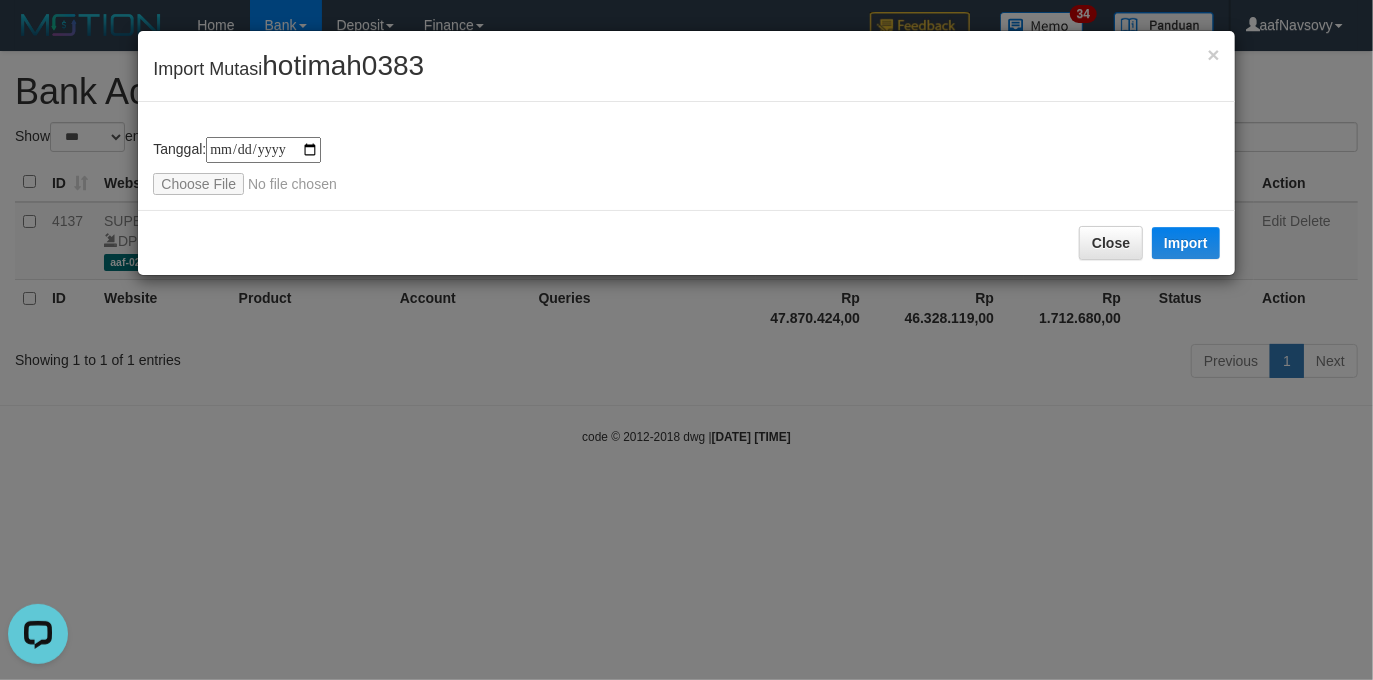 type on "**********" 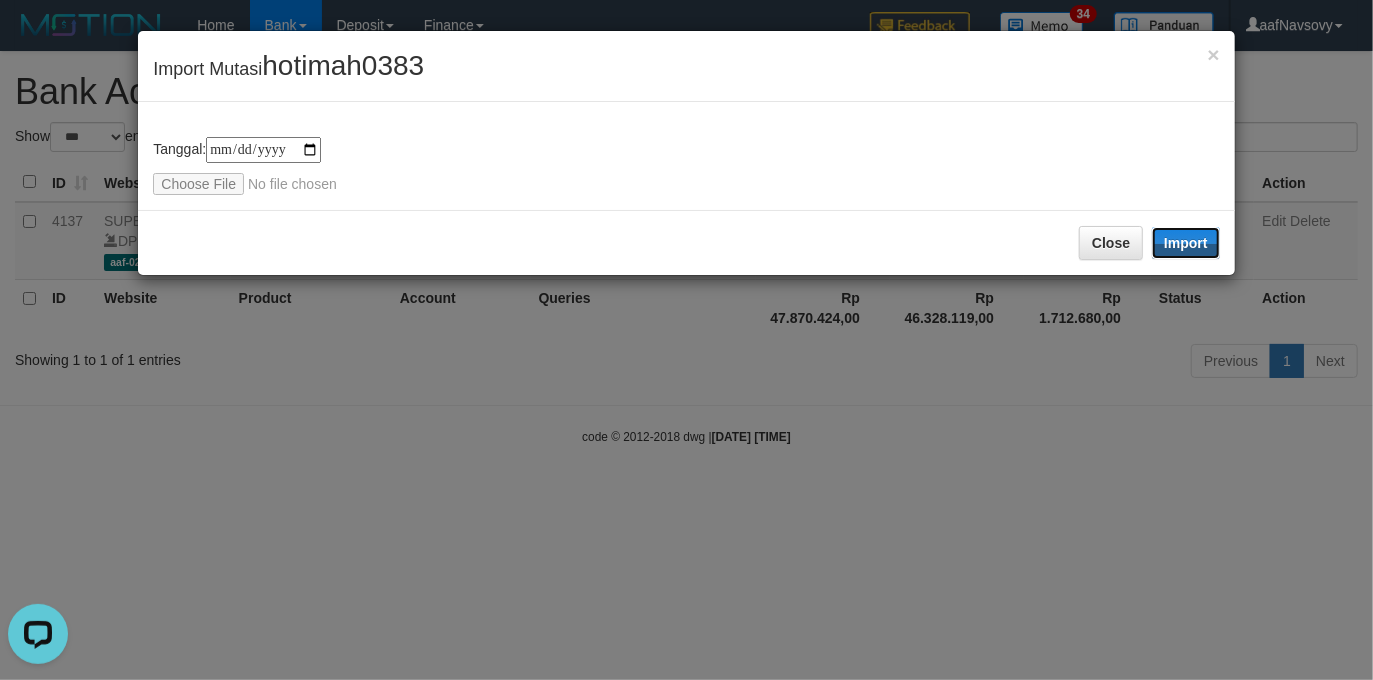 click on "Import" at bounding box center (1186, 243) 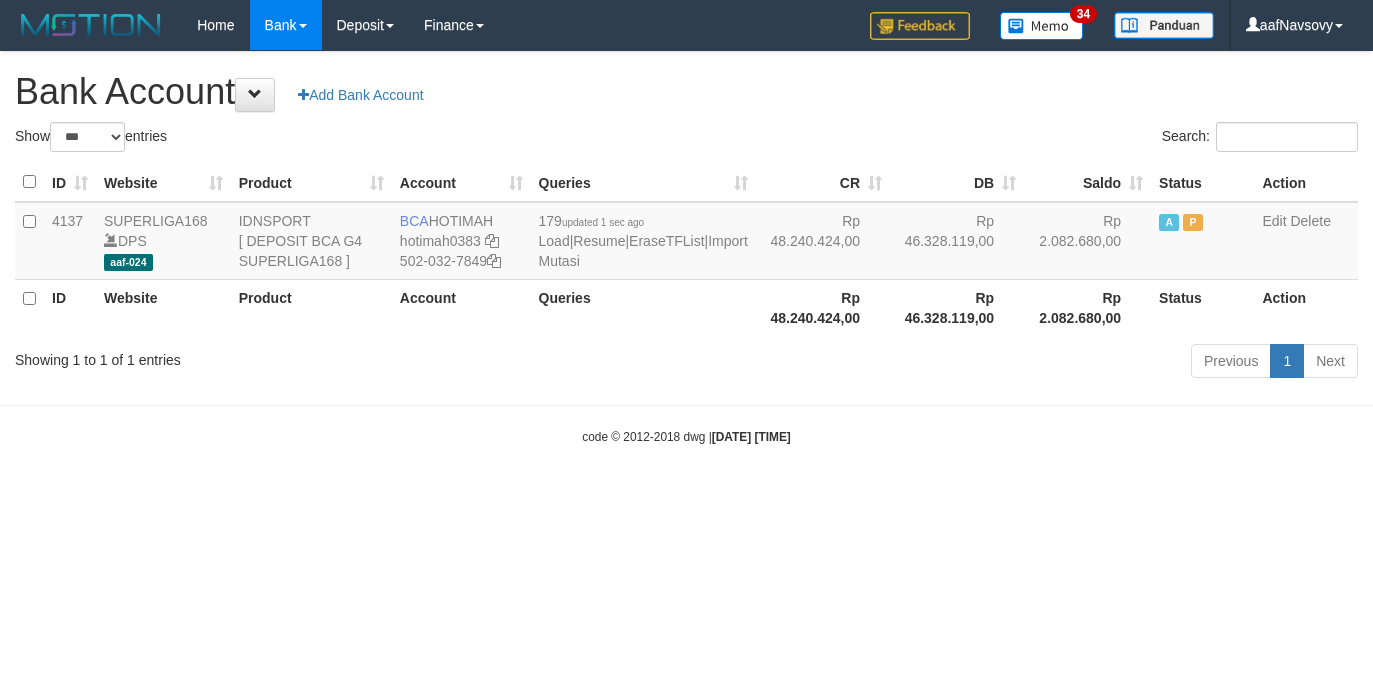 select on "***" 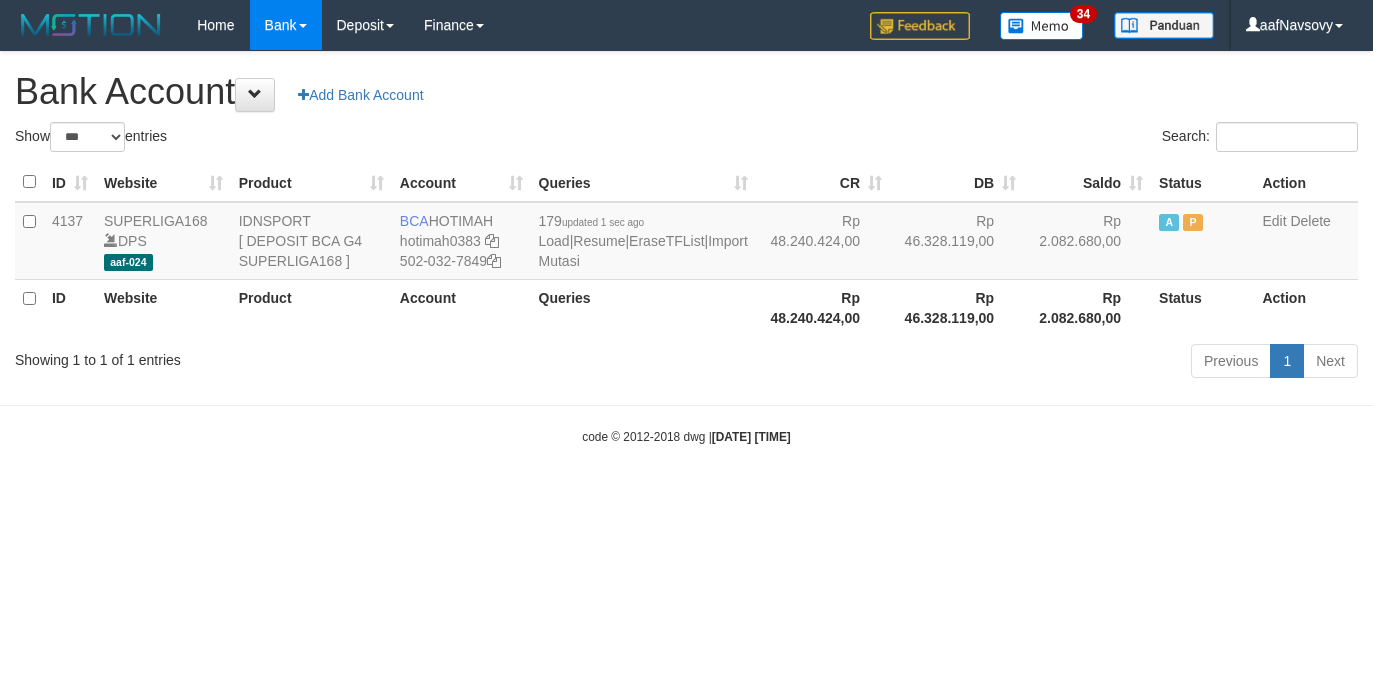 scroll, scrollTop: 0, scrollLeft: 0, axis: both 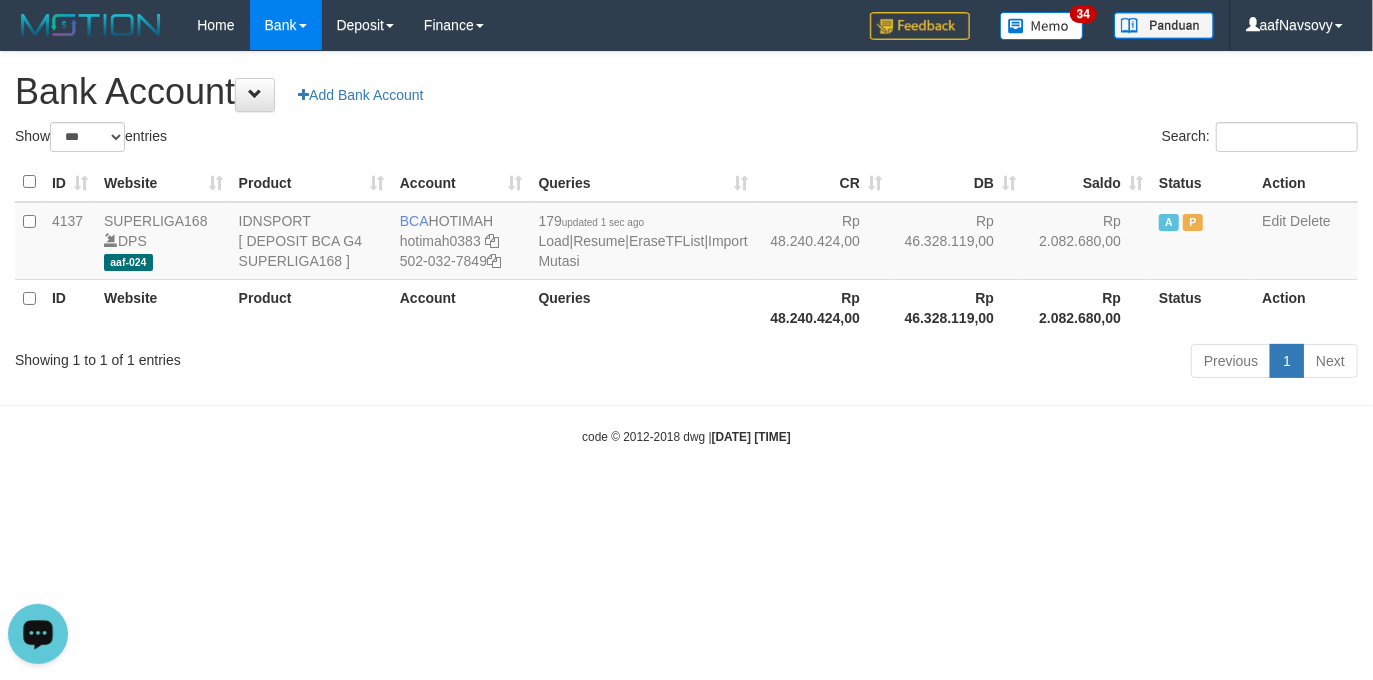 click on "Toggle navigation
Home
Bank
Account List
Load
By Website
Group
[ISPORT]													SUPERLIGA168
By Load Group (DPS)" at bounding box center (686, 248) 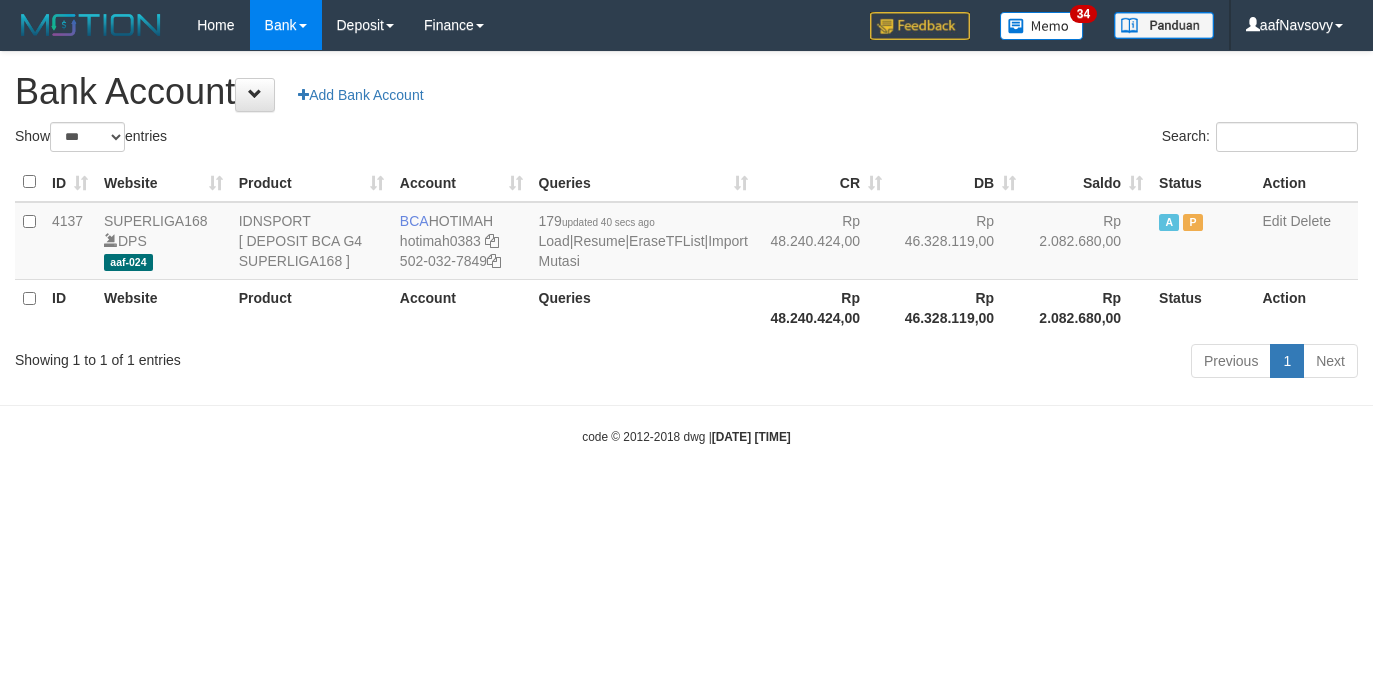 select on "***" 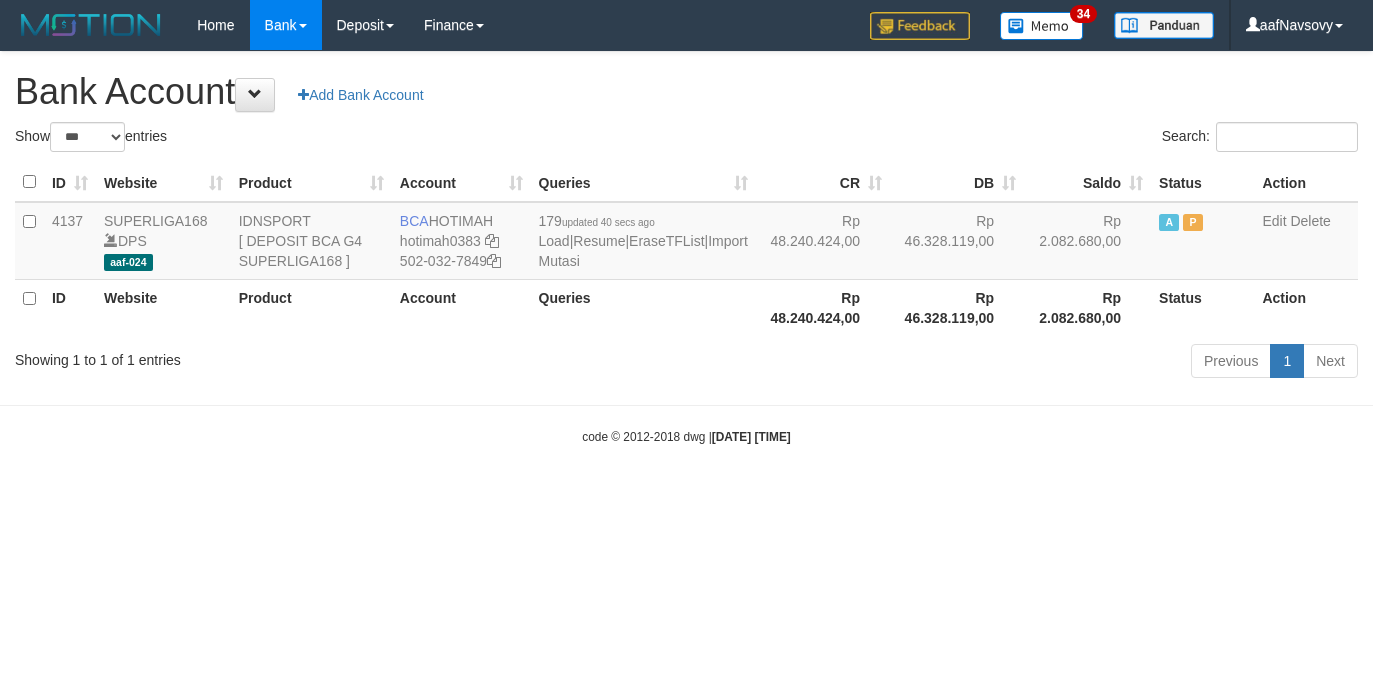 scroll, scrollTop: 0, scrollLeft: 0, axis: both 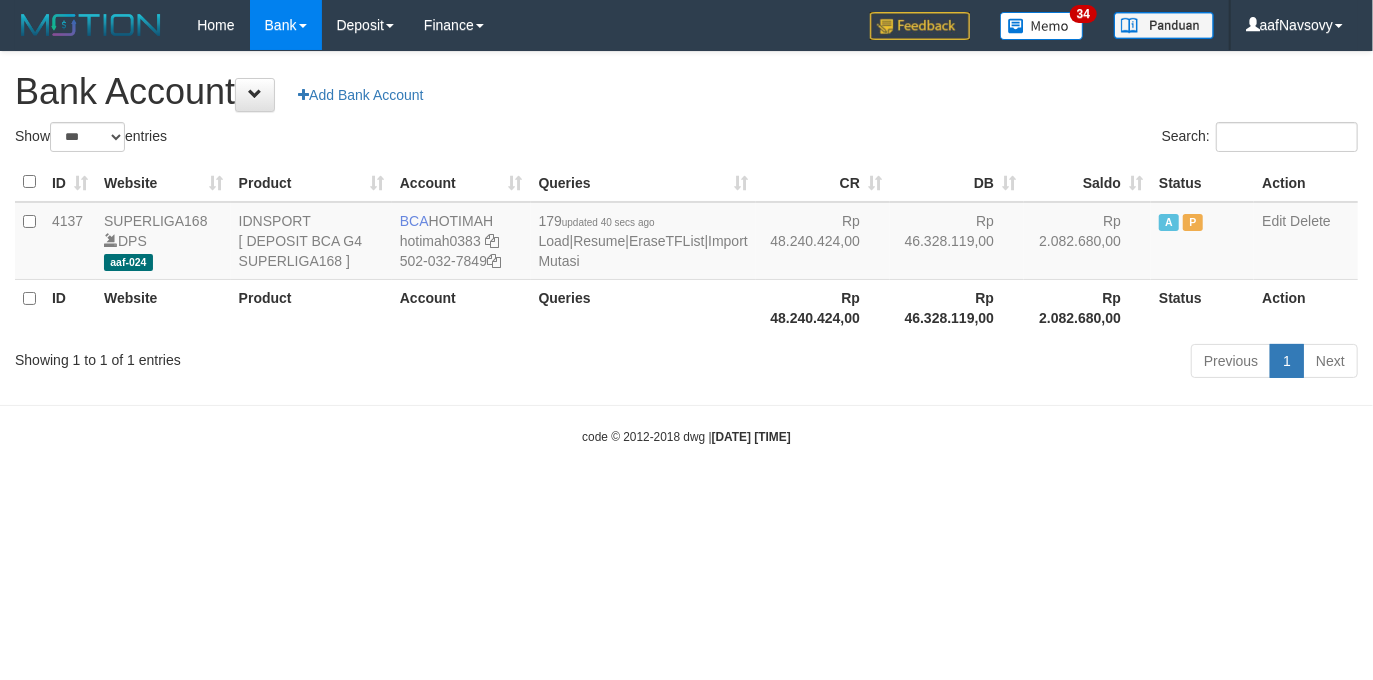 click on "Toggle navigation
Home
Bank
Account List
Load
By Website
Group
[ISPORT]													SUPERLIGA168
By Load Group (DPS)" at bounding box center [686, 248] 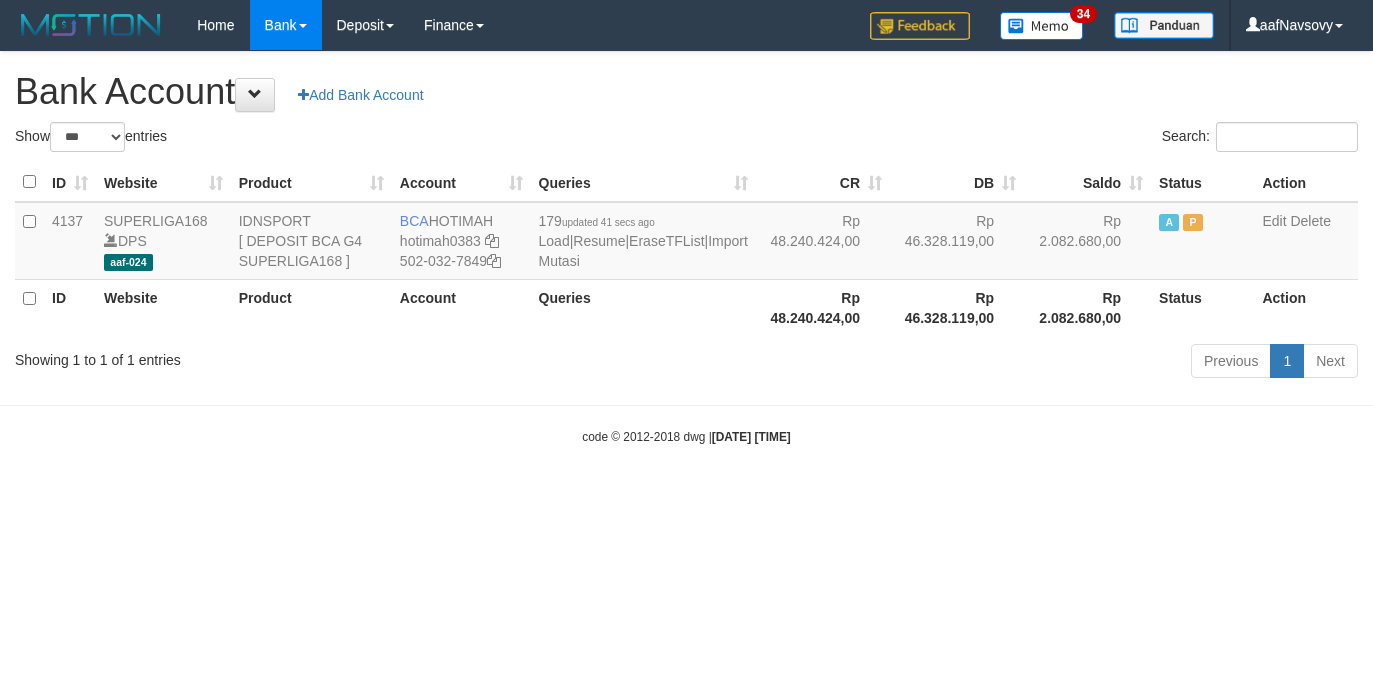 select on "***" 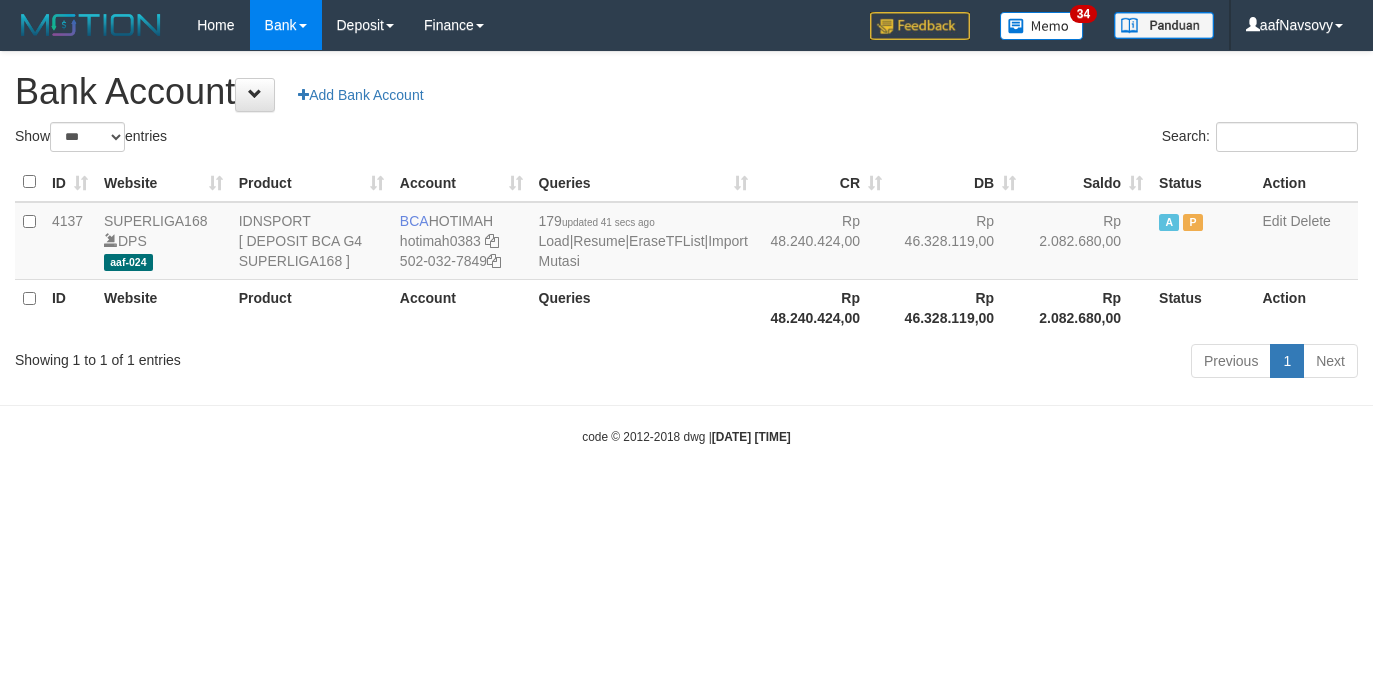 scroll, scrollTop: 0, scrollLeft: 0, axis: both 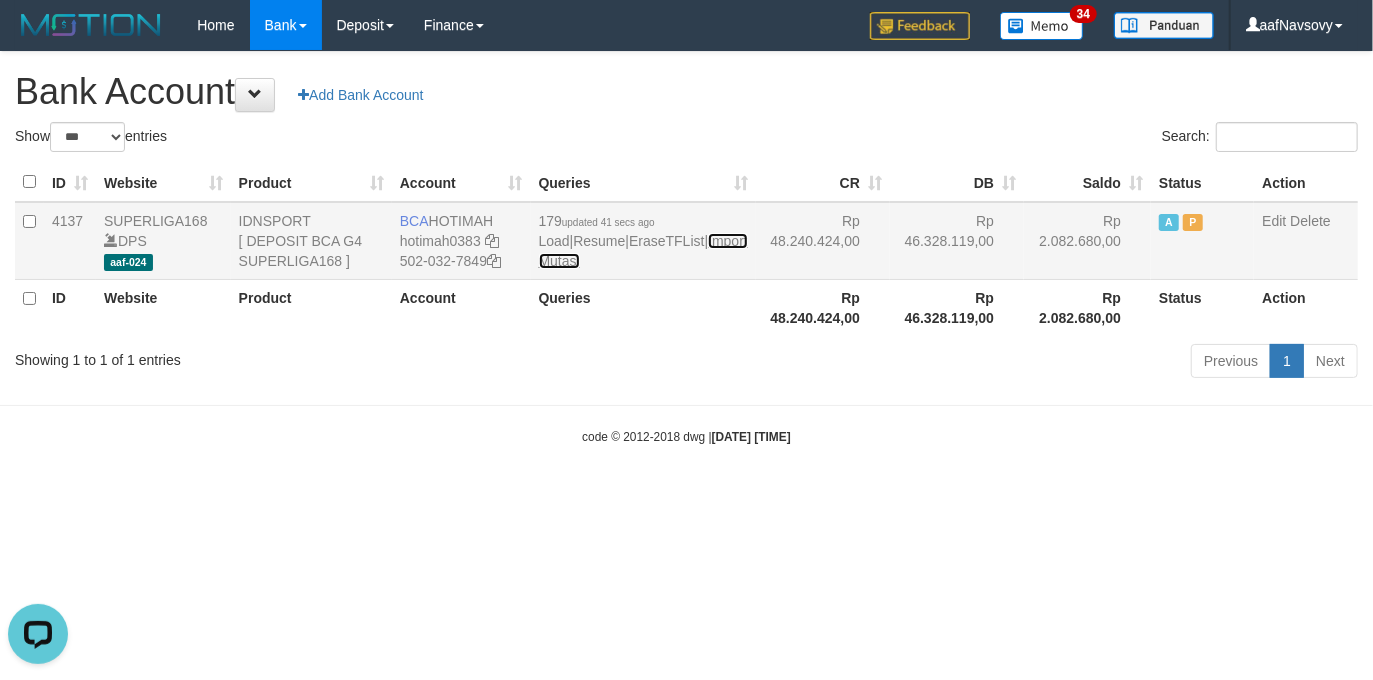 click on "Import Mutasi" at bounding box center (643, 251) 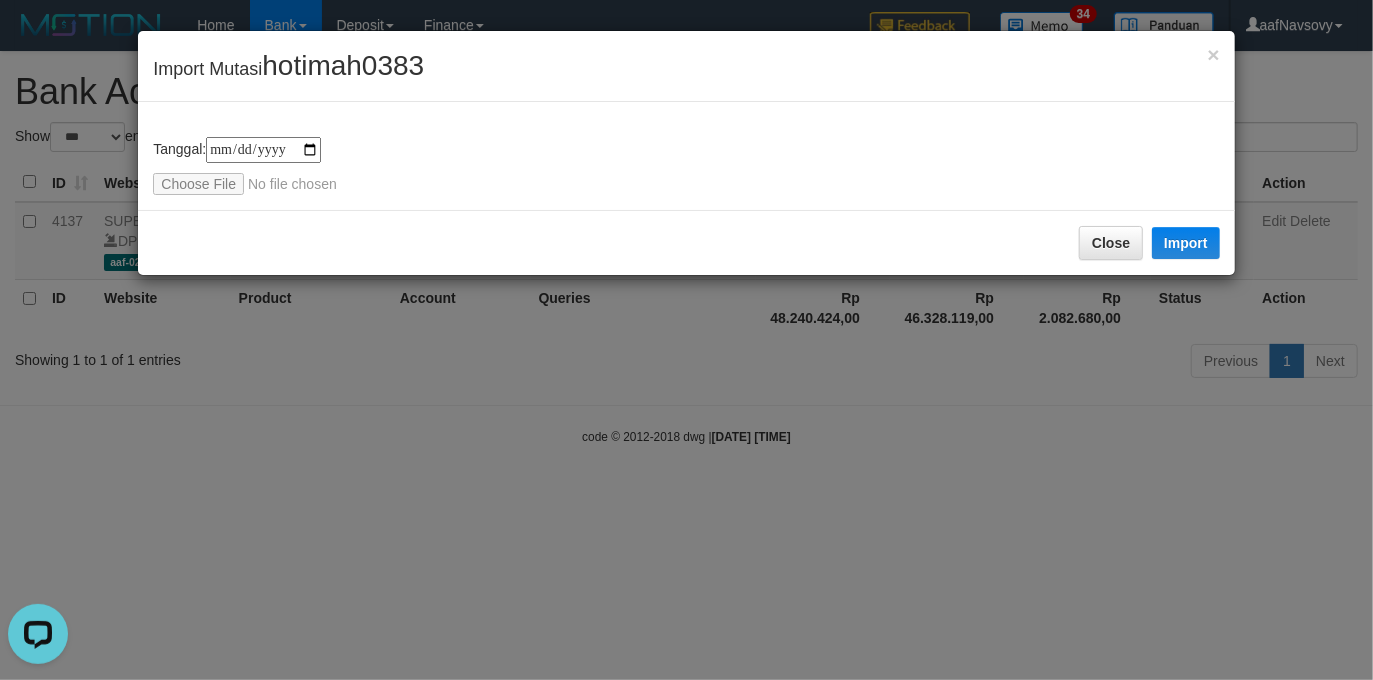 type on "**********" 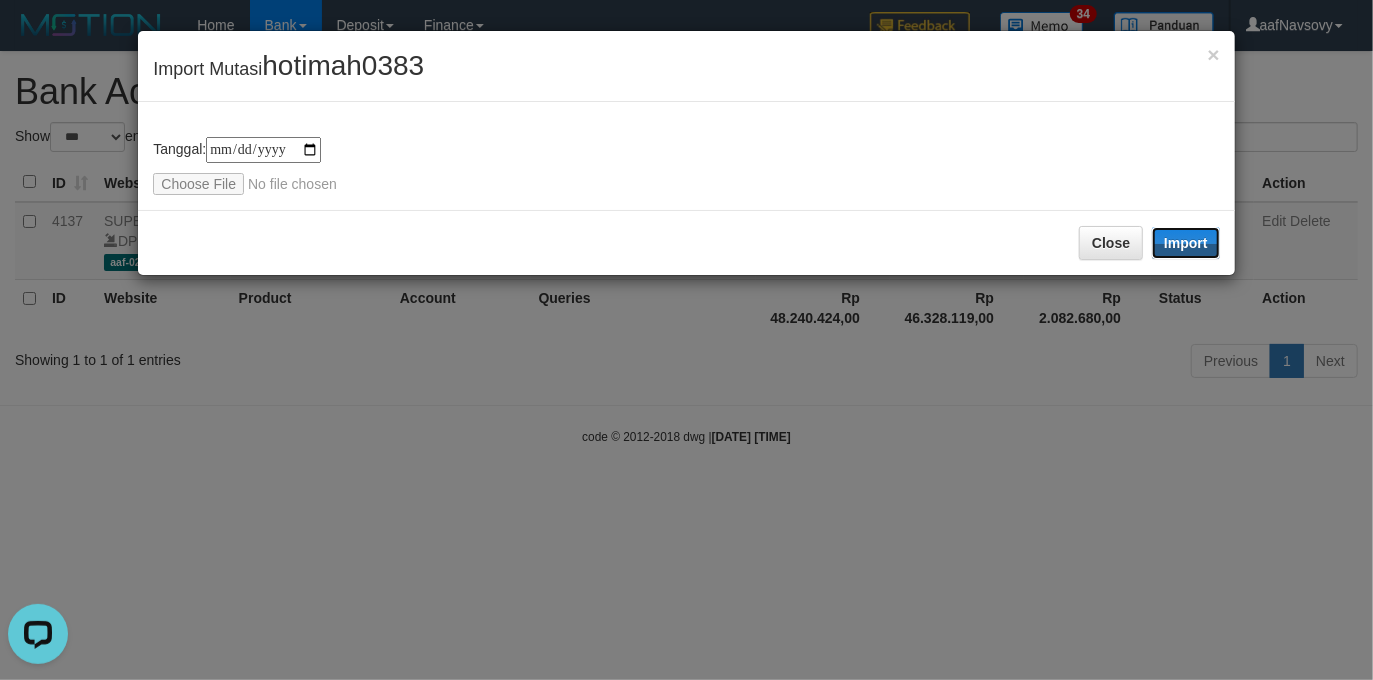 drag, startPoint x: 1185, startPoint y: 228, endPoint x: 566, endPoint y: 508, distance: 679.3828 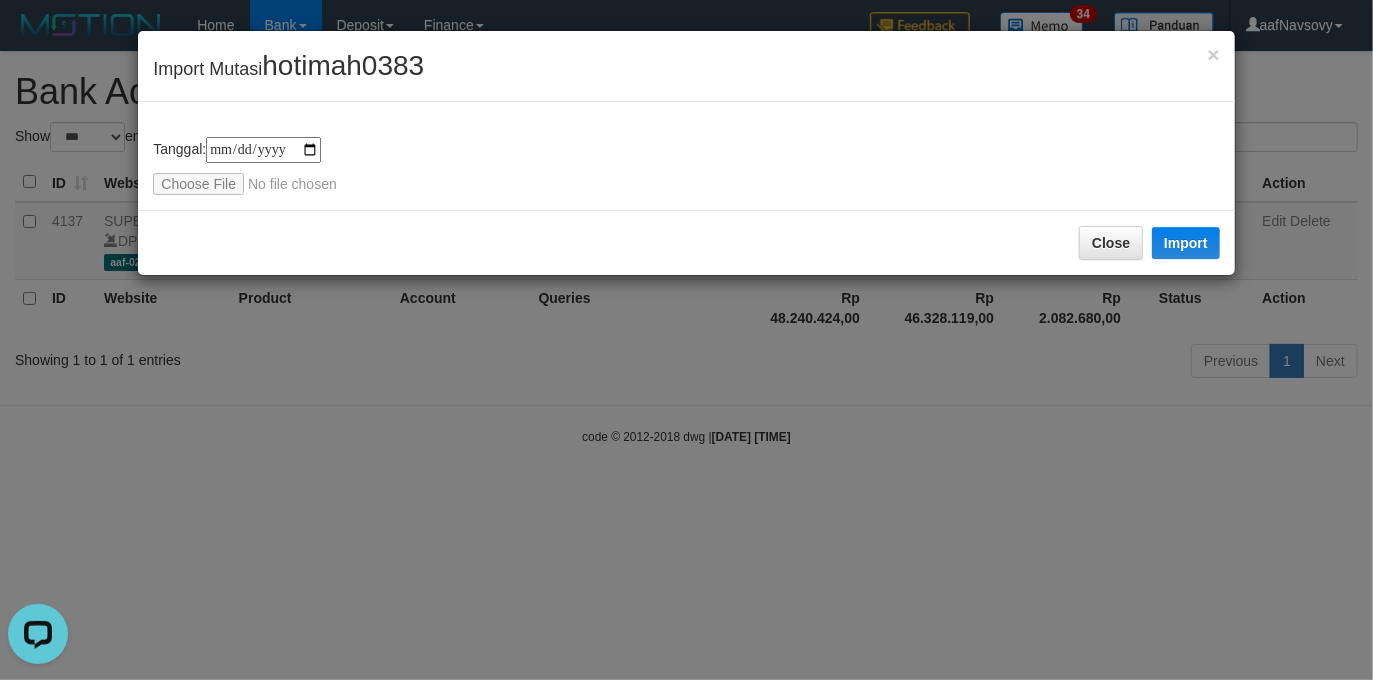 click on "**********" at bounding box center (686, 340) 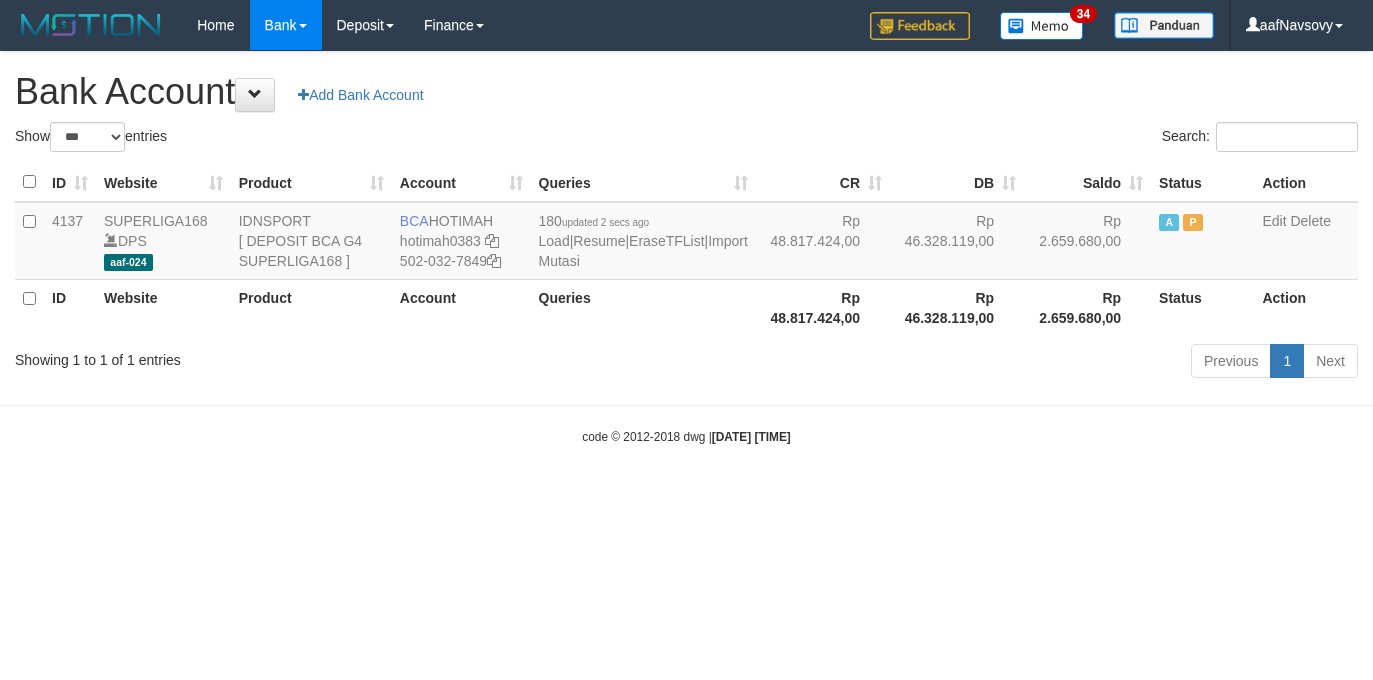 select on "***" 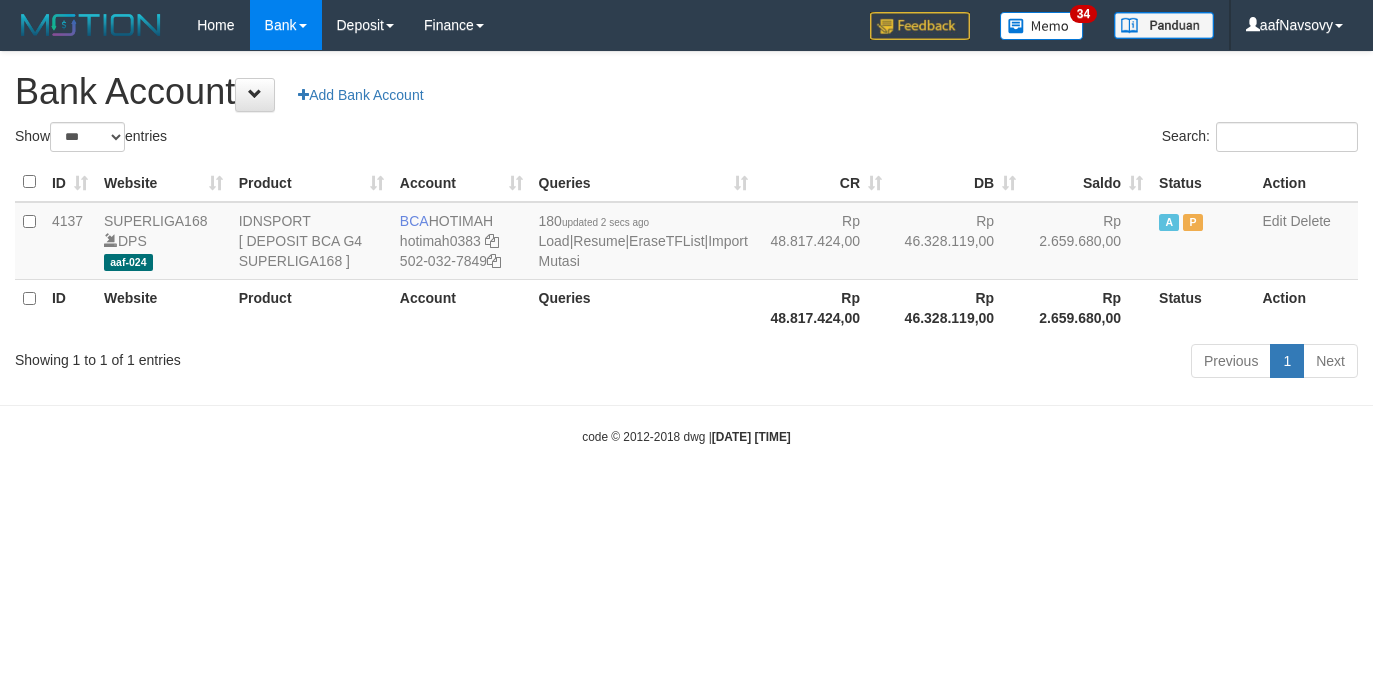scroll, scrollTop: 0, scrollLeft: 0, axis: both 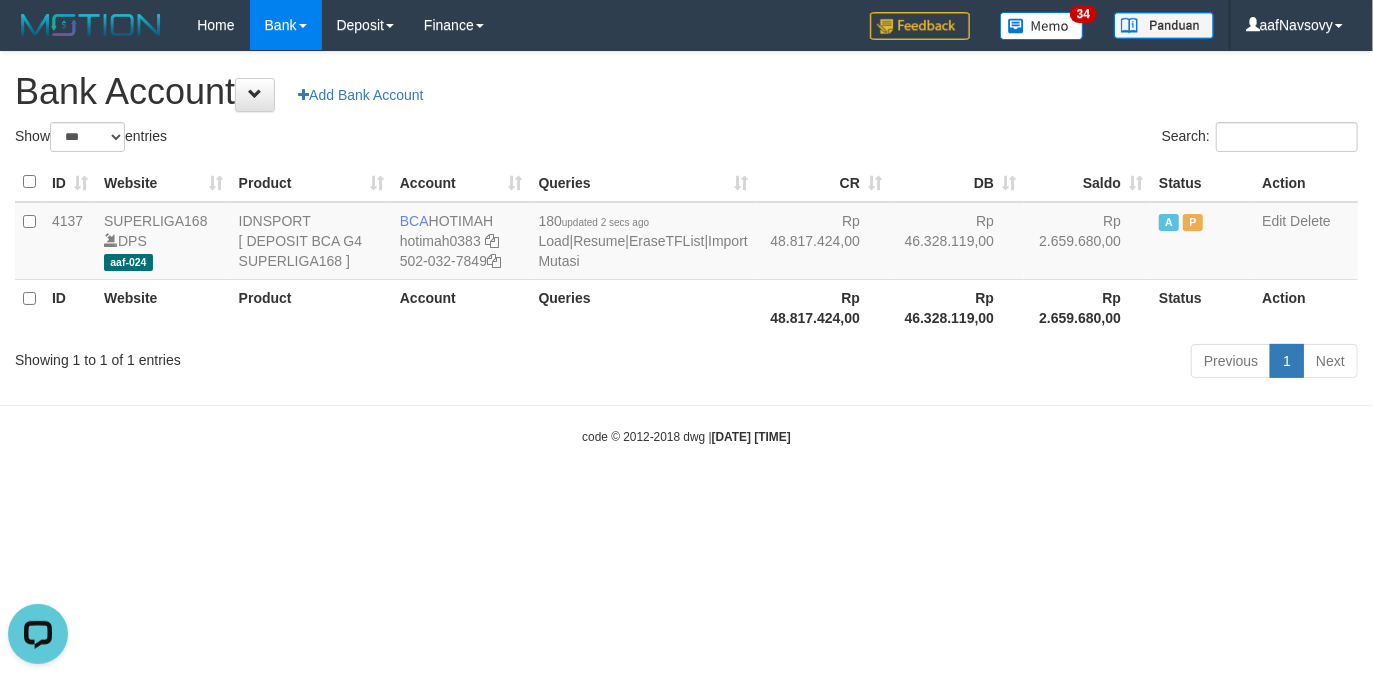 click on "code © 2012-2018 dwg |  2025/07/11 23:05:27" at bounding box center (686, 436) 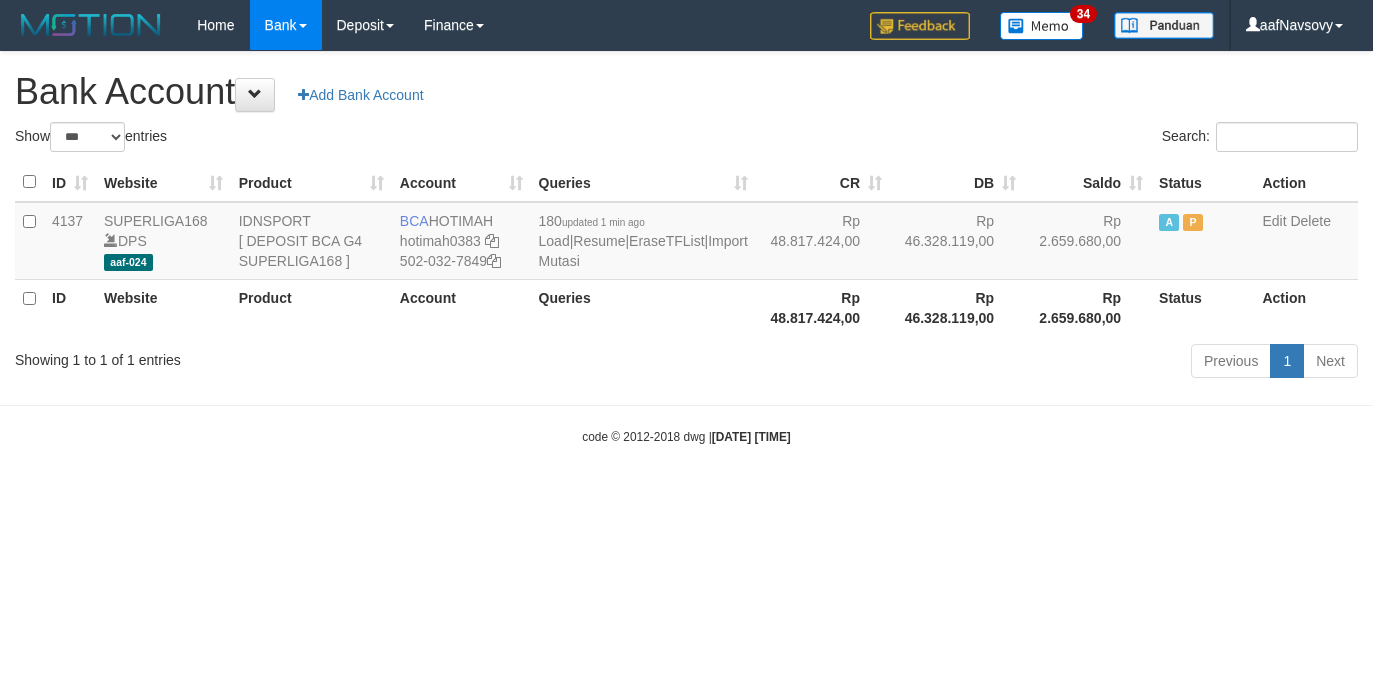 select on "***" 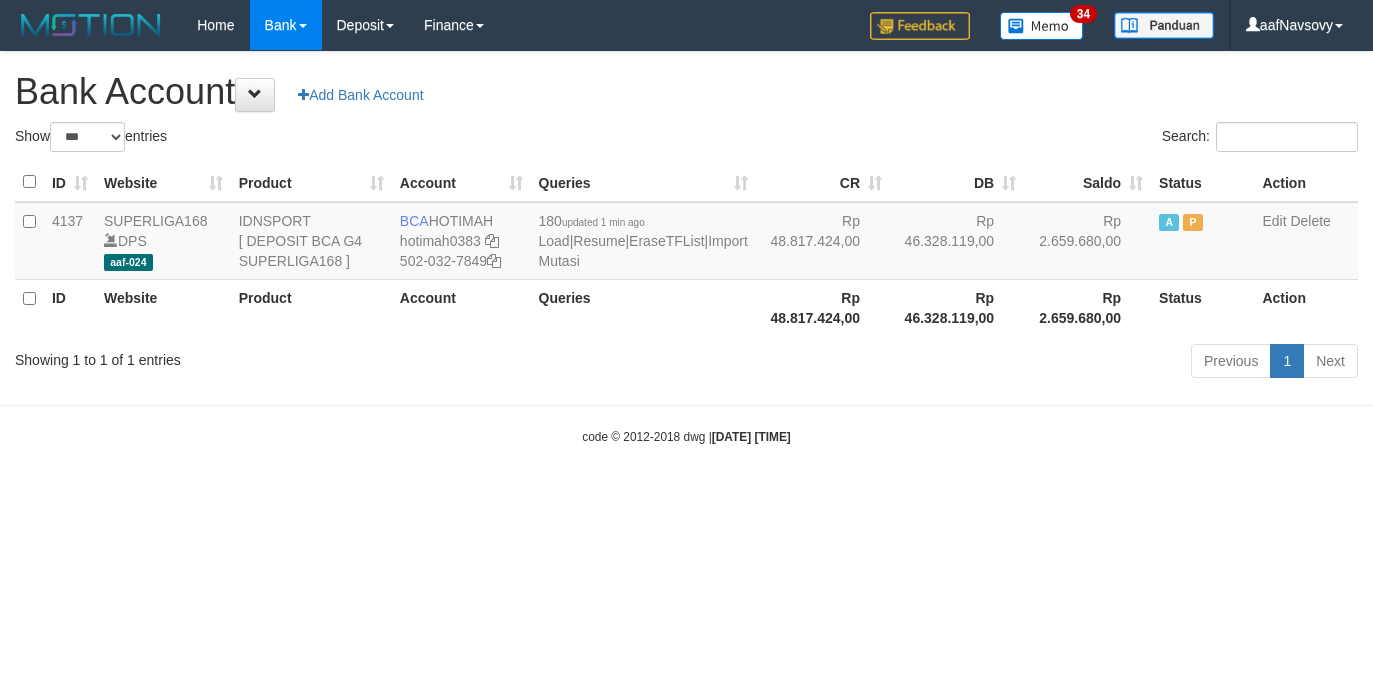 scroll, scrollTop: 0, scrollLeft: 0, axis: both 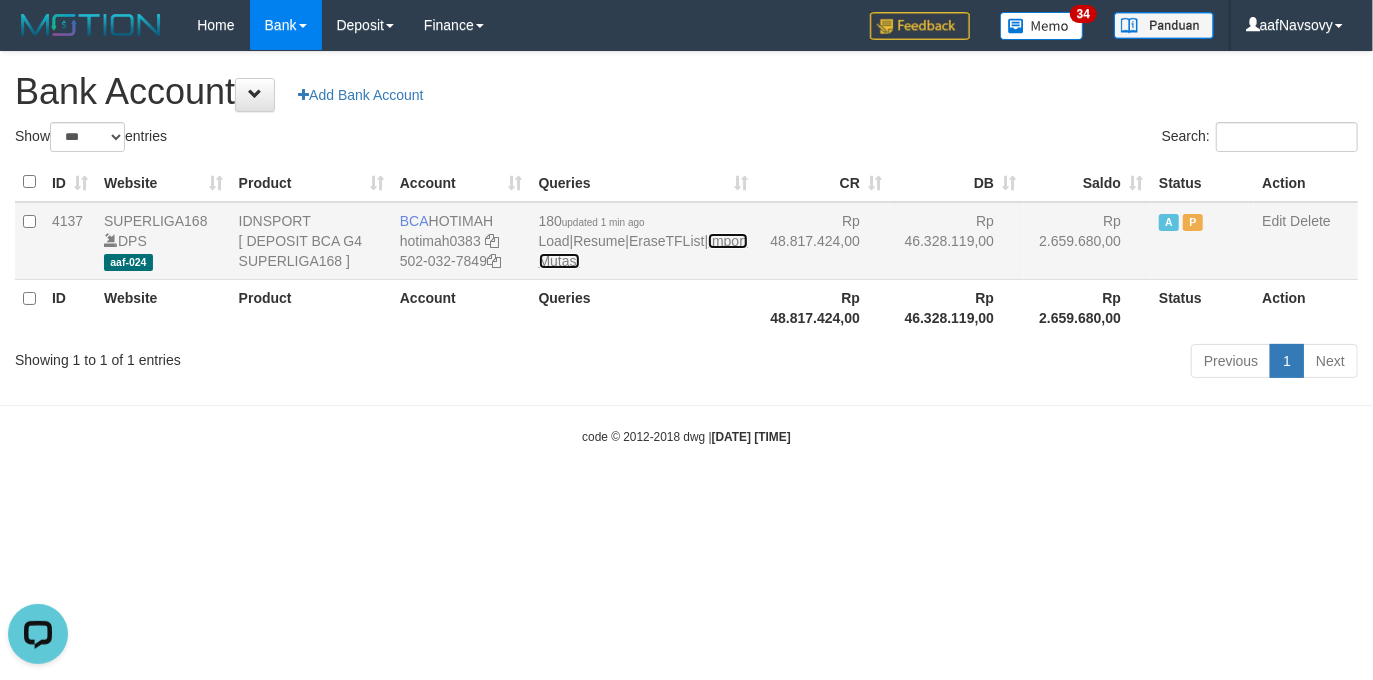 click on "Import Mutasi" at bounding box center (643, 251) 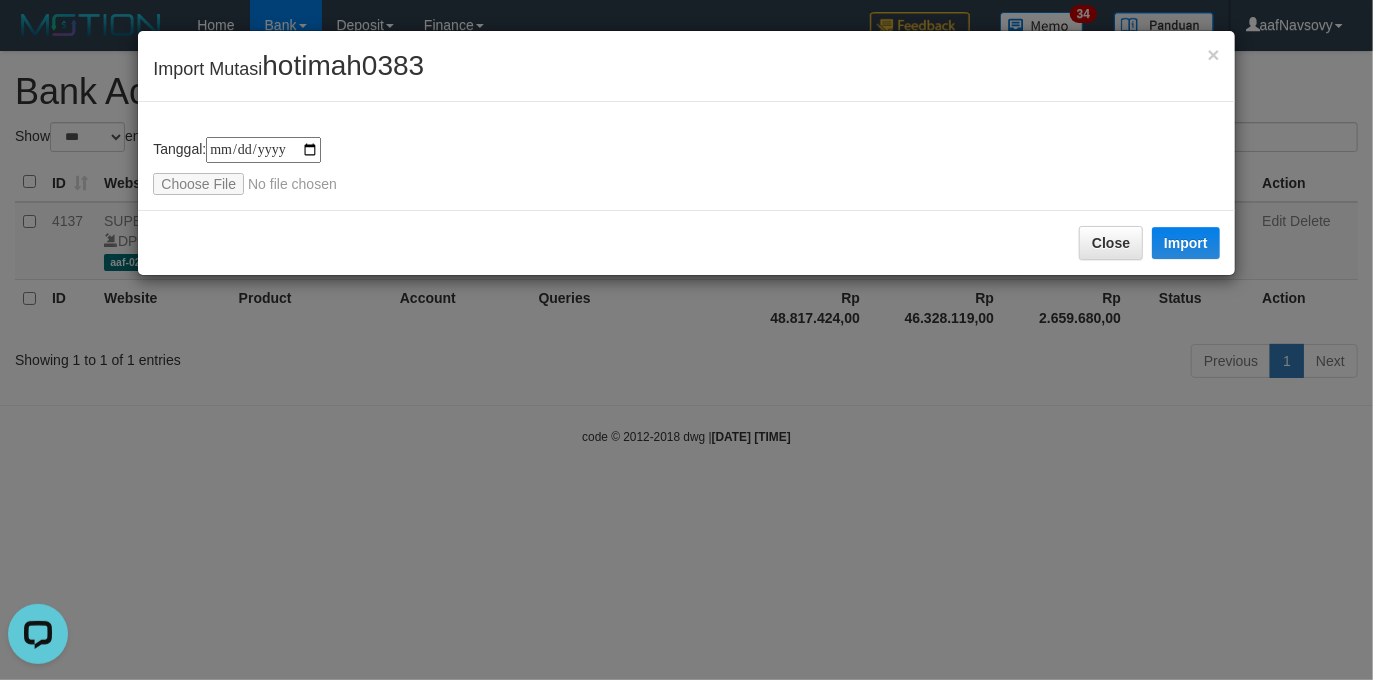 type on "**********" 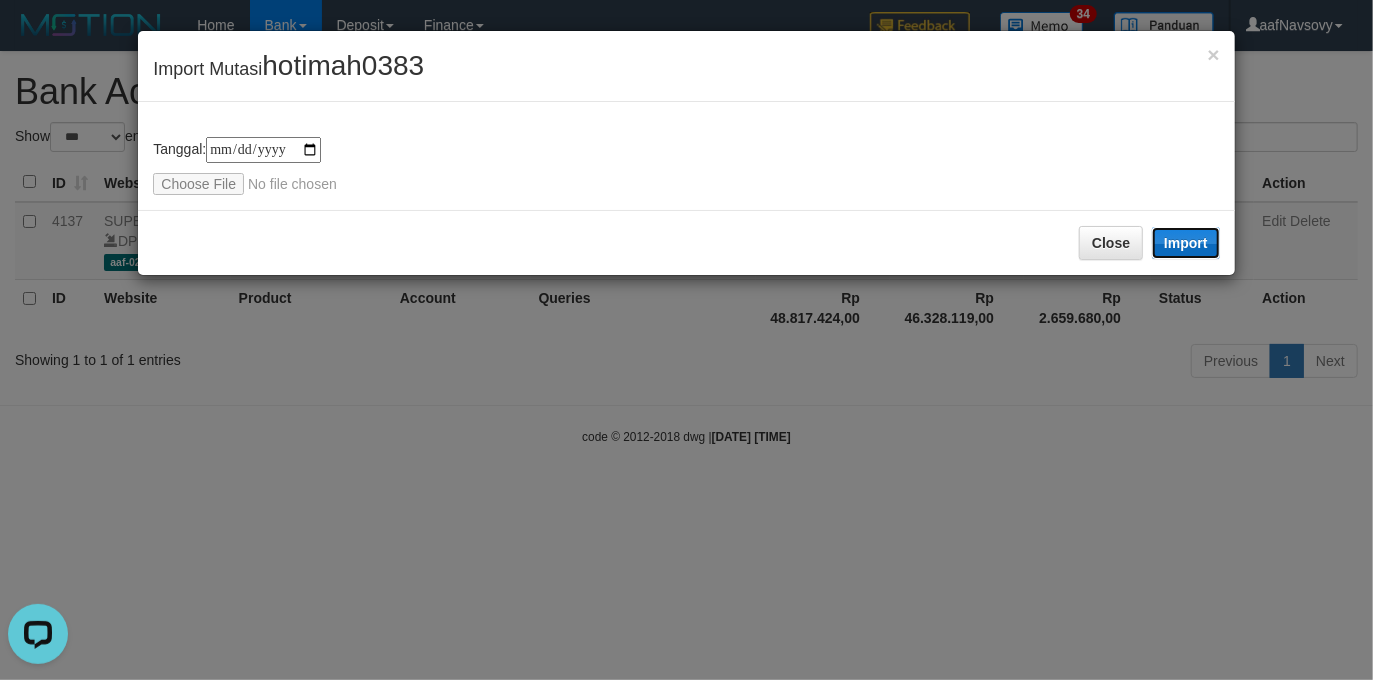 click on "Import" at bounding box center [1186, 243] 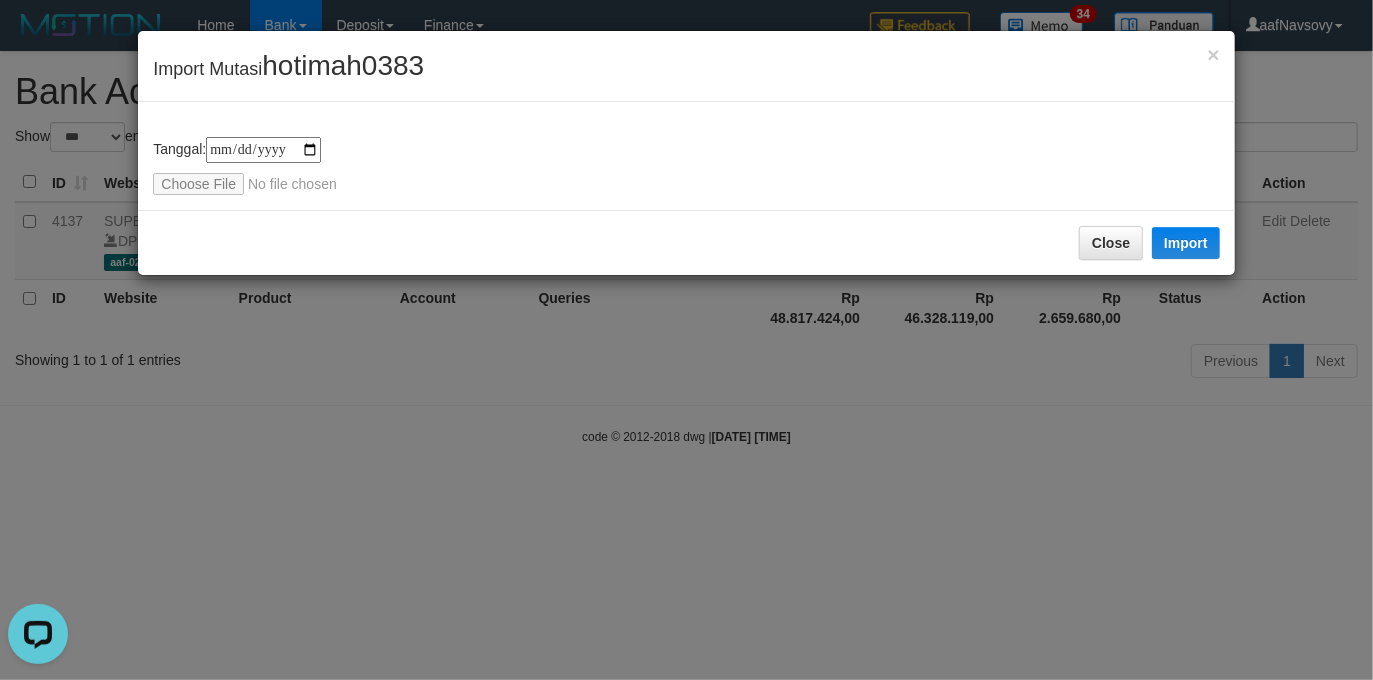 click on "**********" at bounding box center (686, 340) 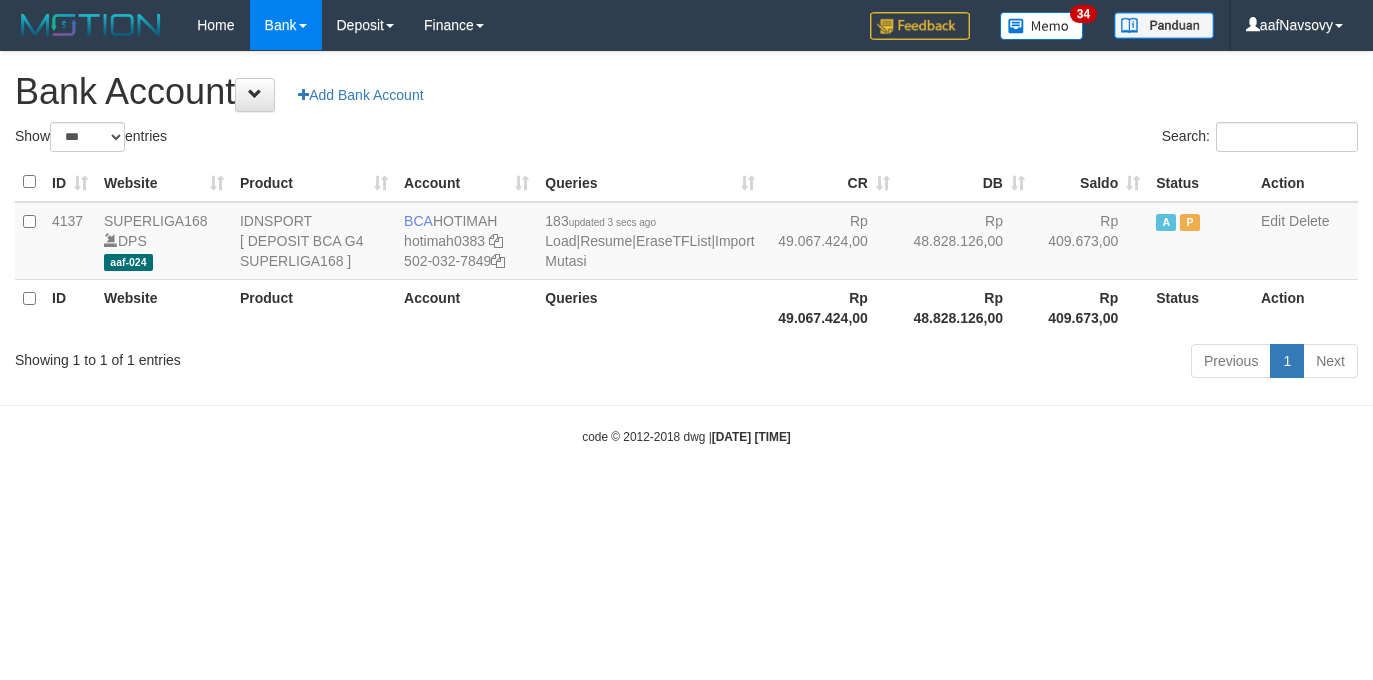 select on "***" 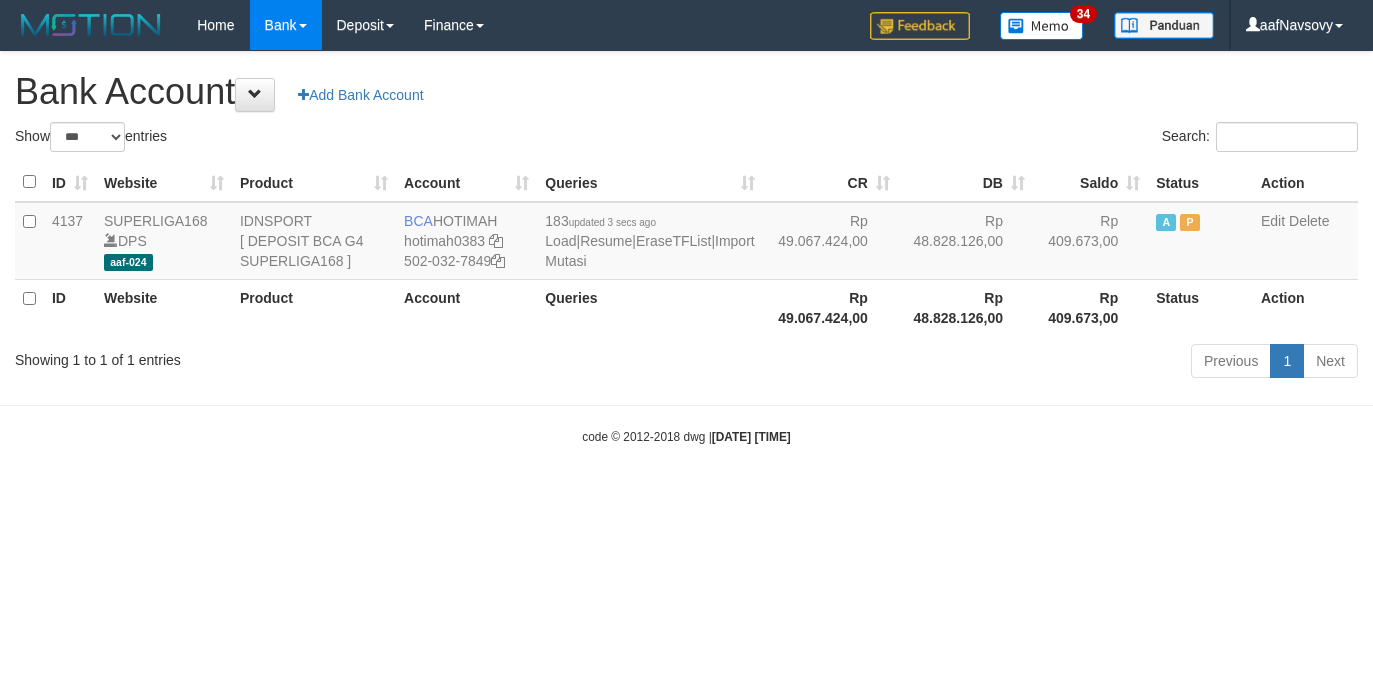 scroll, scrollTop: 0, scrollLeft: 0, axis: both 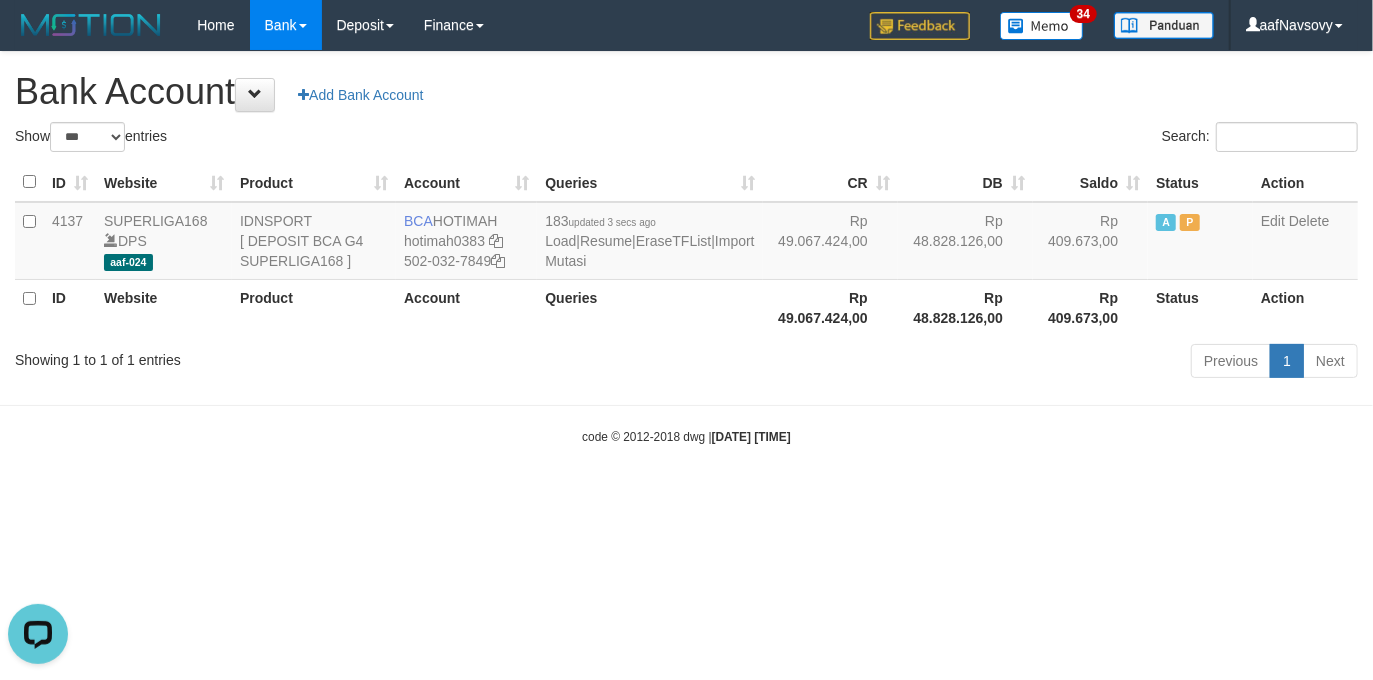 click on "Toggle navigation
Home
Bank
Account List
Load
By Website
Group
[ISPORT]													SUPERLIGA168
By Load Group (DPS)" at bounding box center (686, 248) 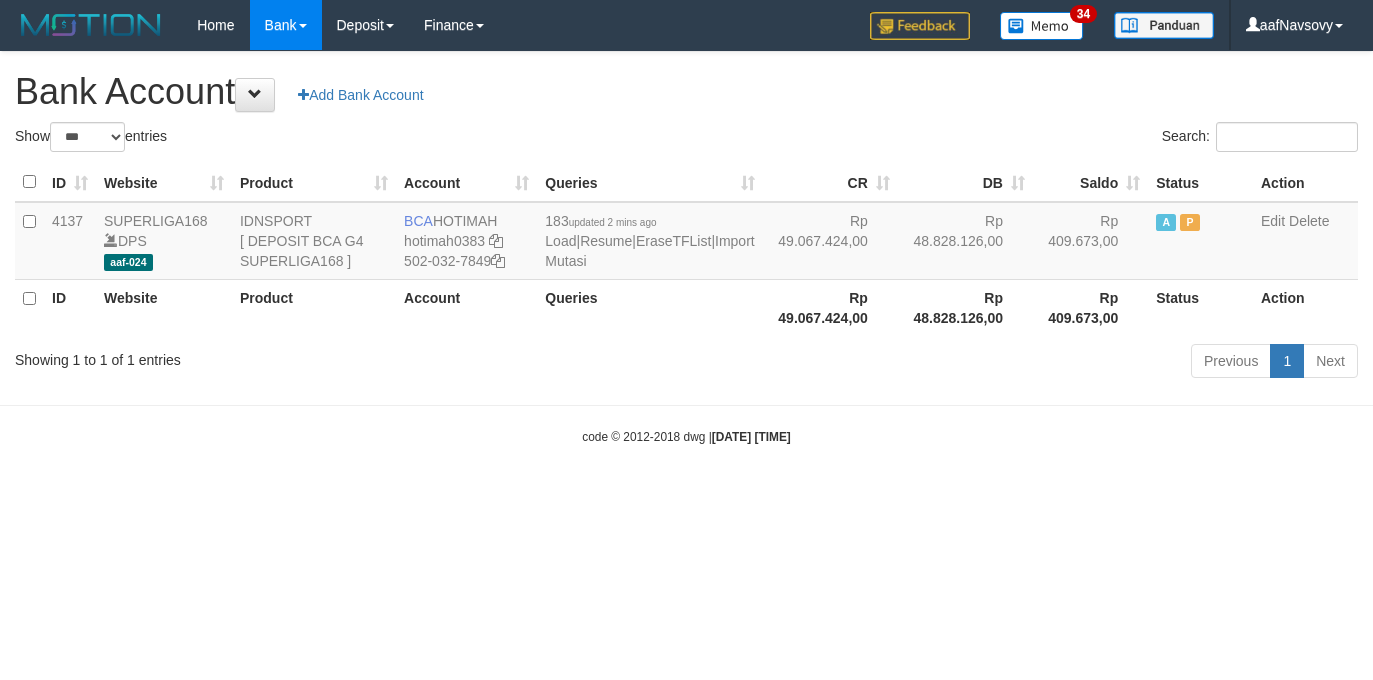 select on "***" 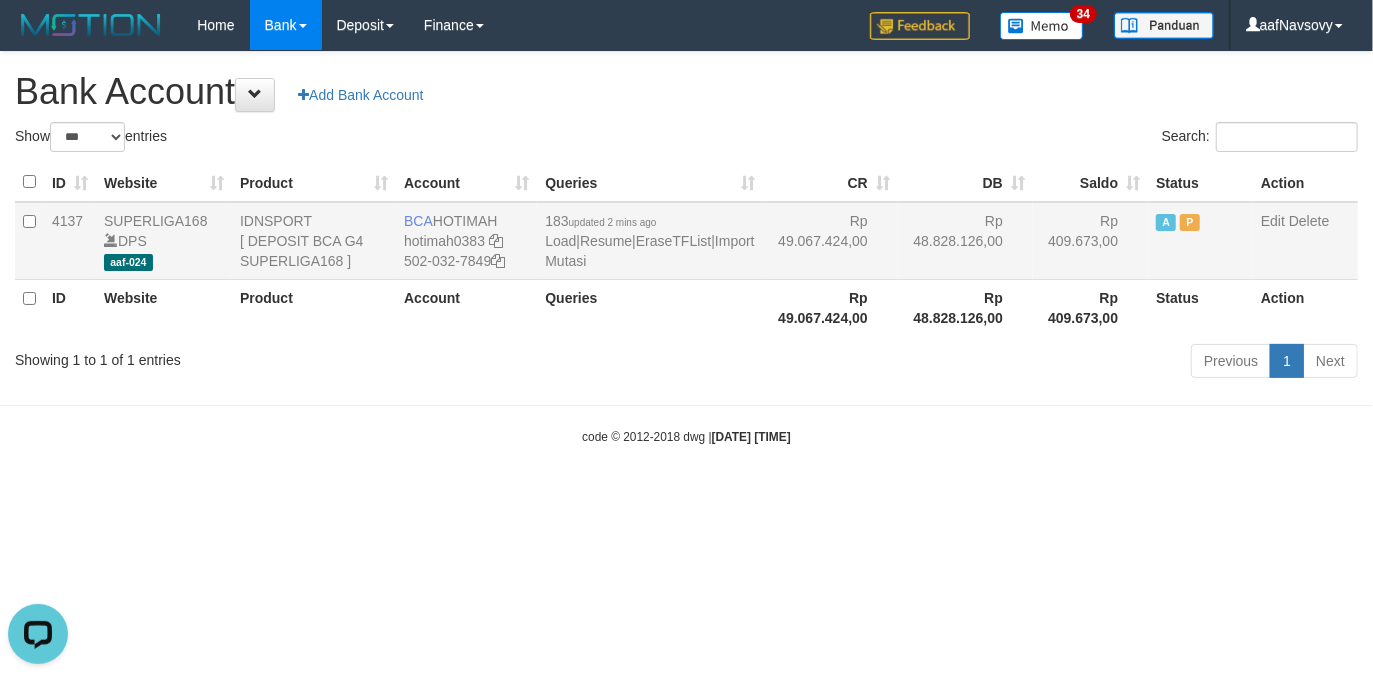 scroll, scrollTop: 0, scrollLeft: 0, axis: both 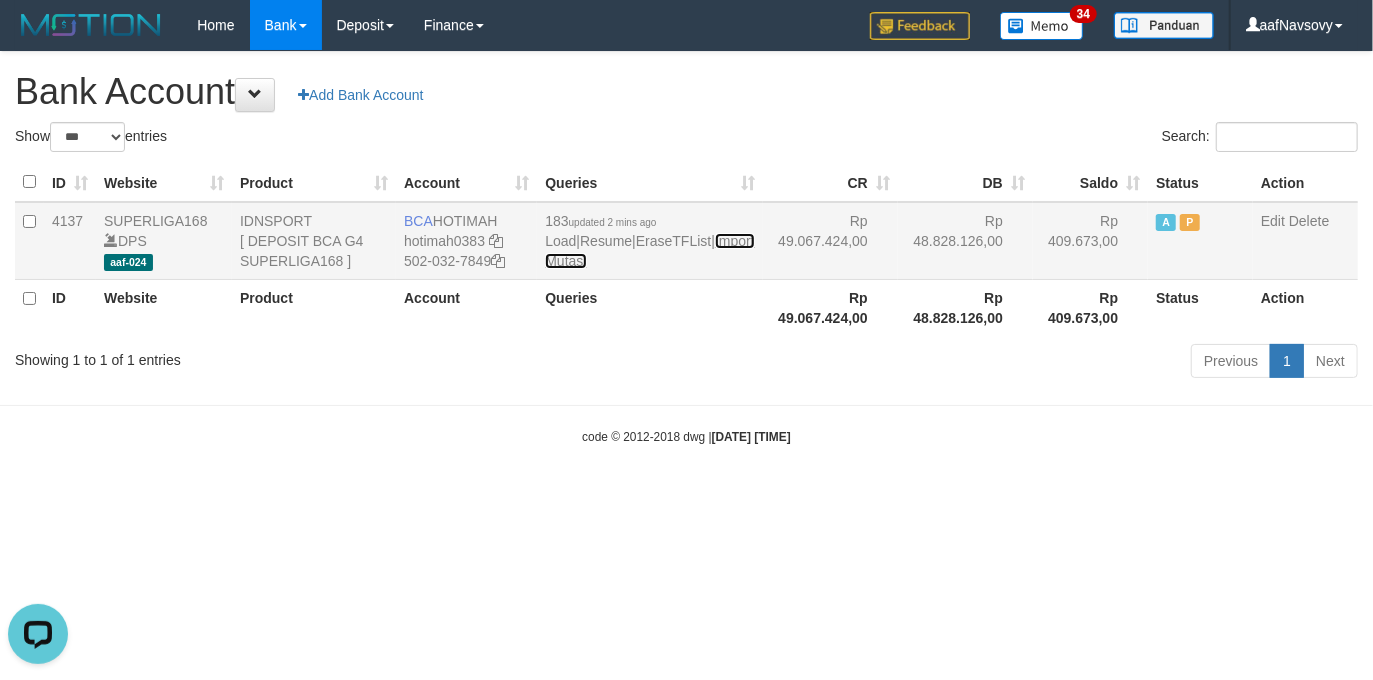 click on "Import Mutasi" at bounding box center (649, 251) 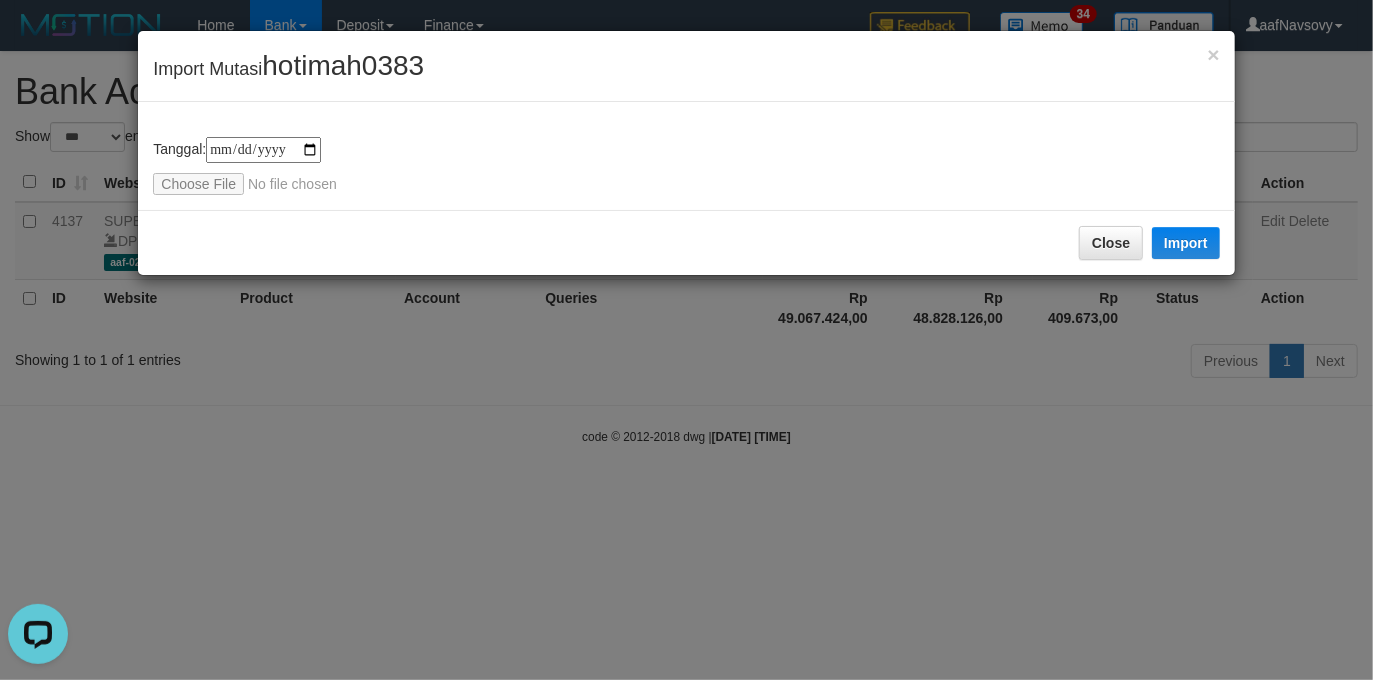 type on "**********" 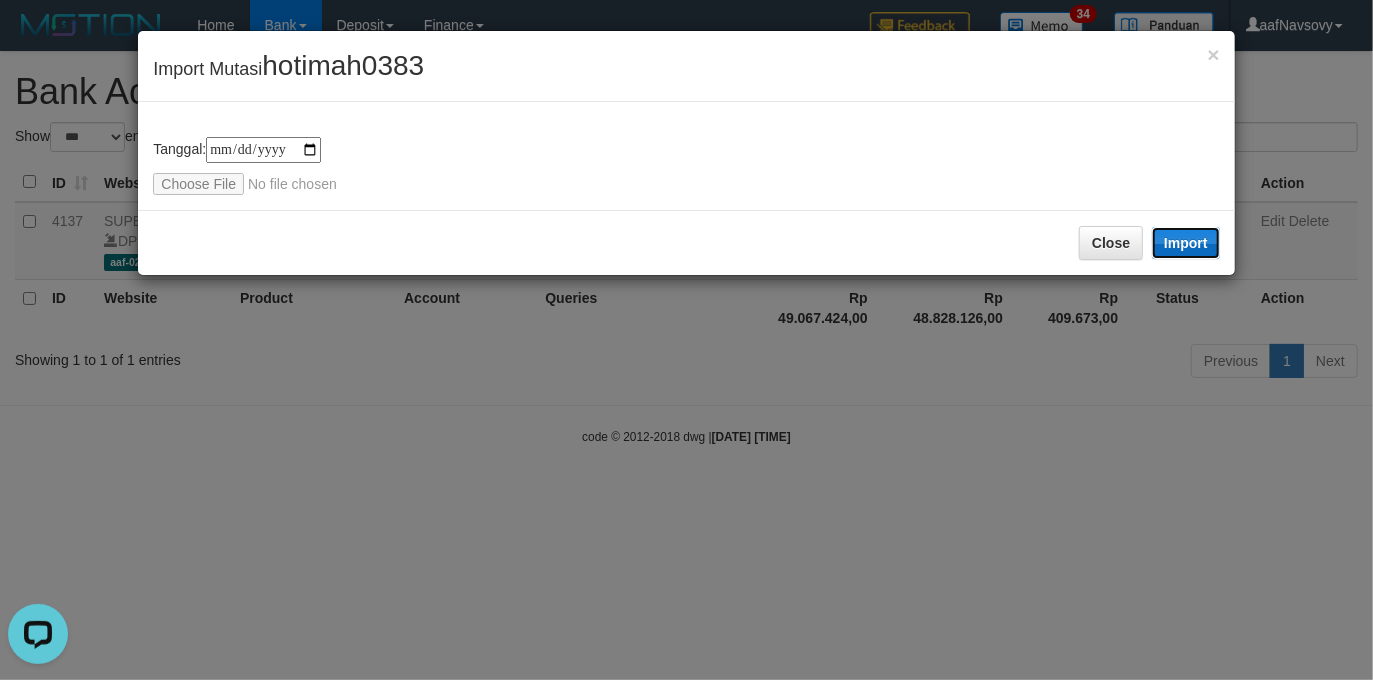 click on "Import" at bounding box center (1186, 243) 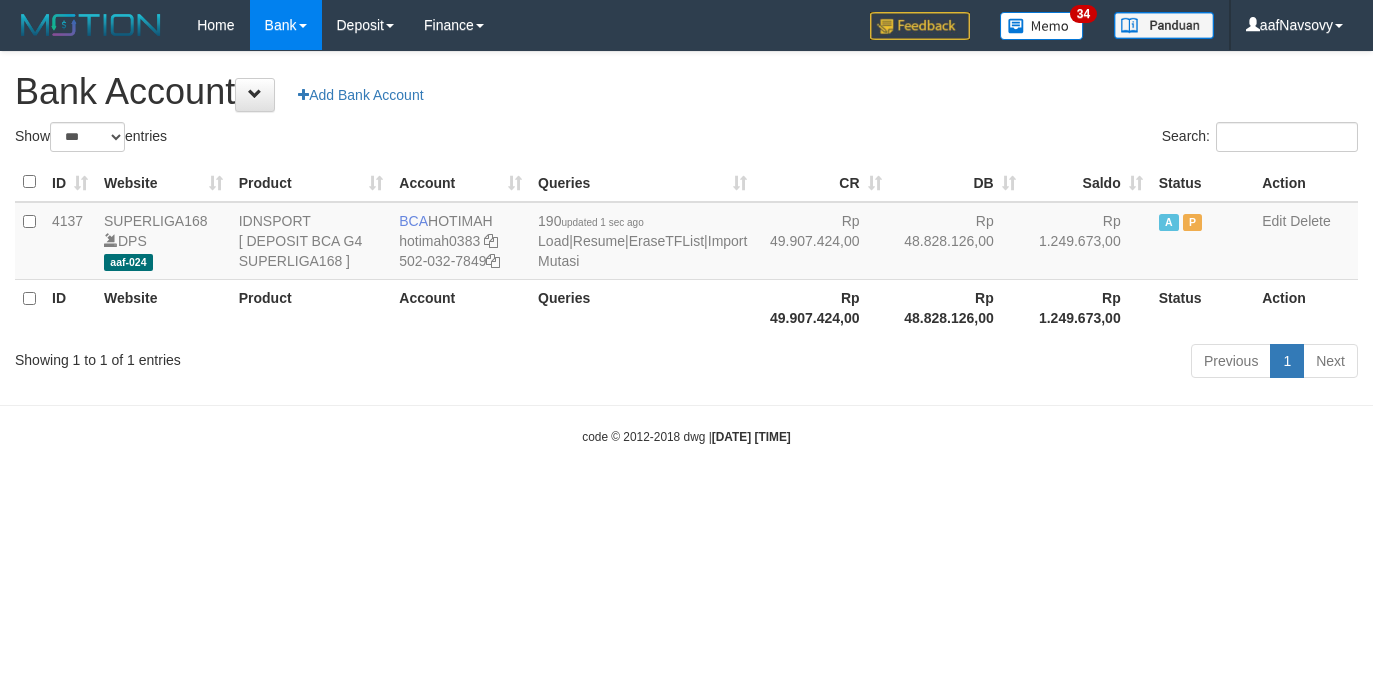 select on "***" 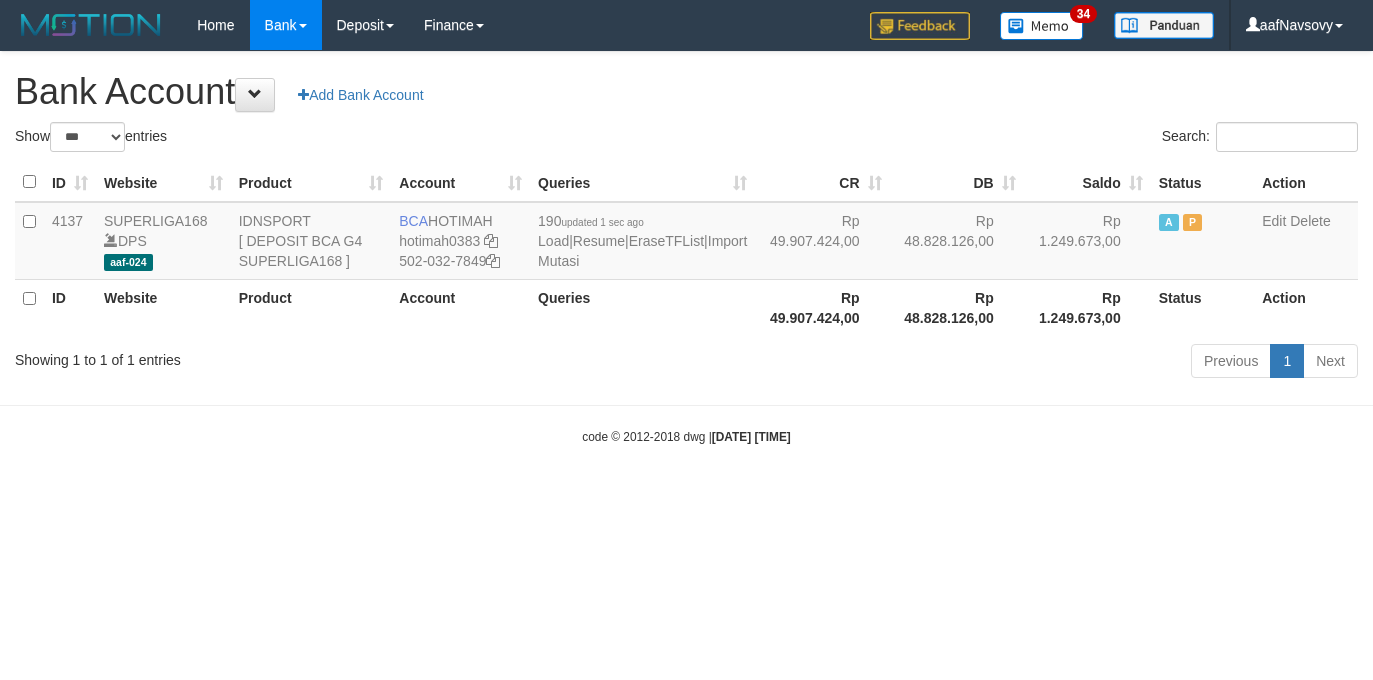 scroll, scrollTop: 0, scrollLeft: 0, axis: both 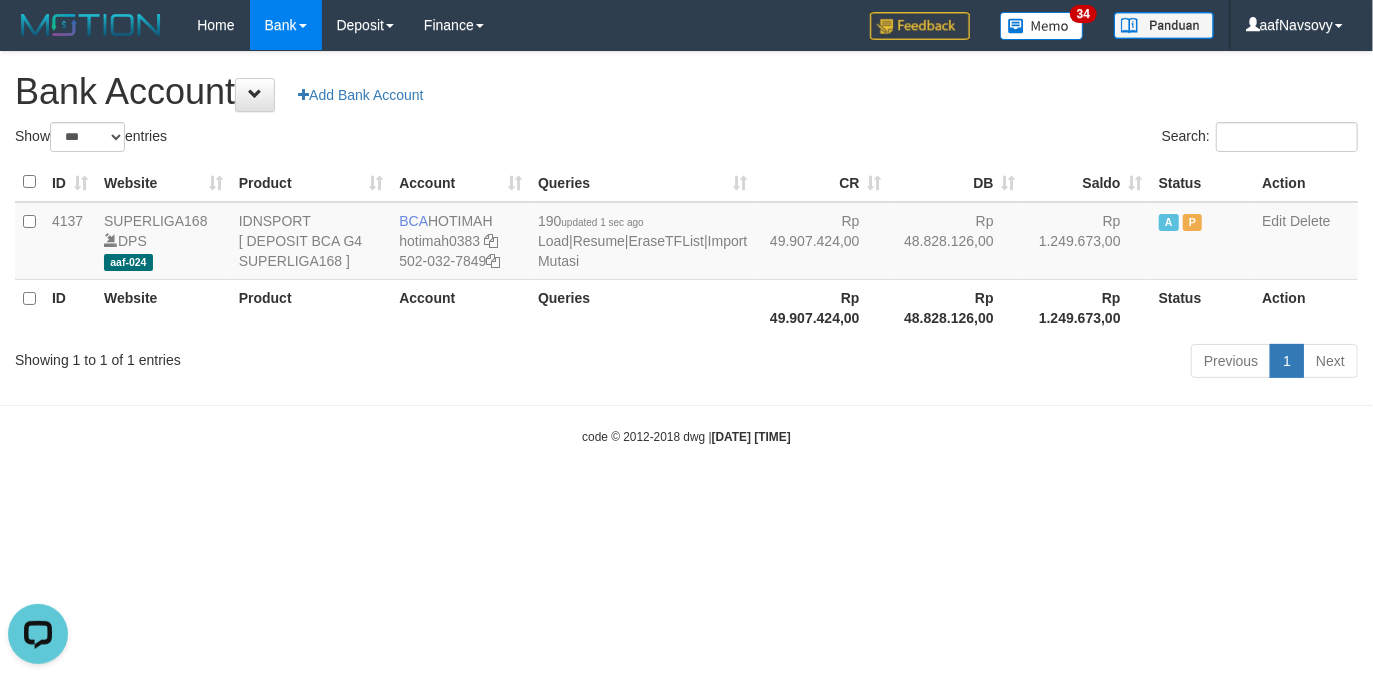click on "Toggle navigation
Home
Bank
Account List
Load
By Website
Group
[ISPORT]													SUPERLIGA168
By Load Group (DPS)
34" at bounding box center [686, 248] 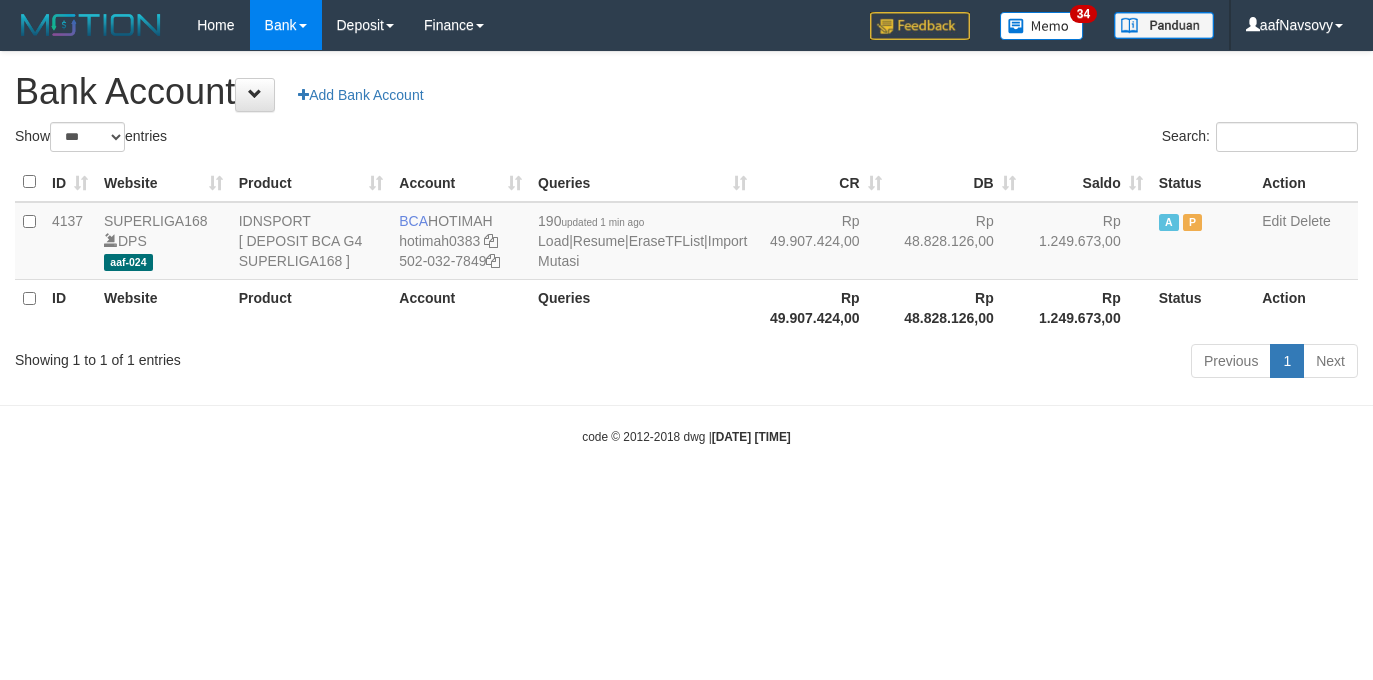 select on "***" 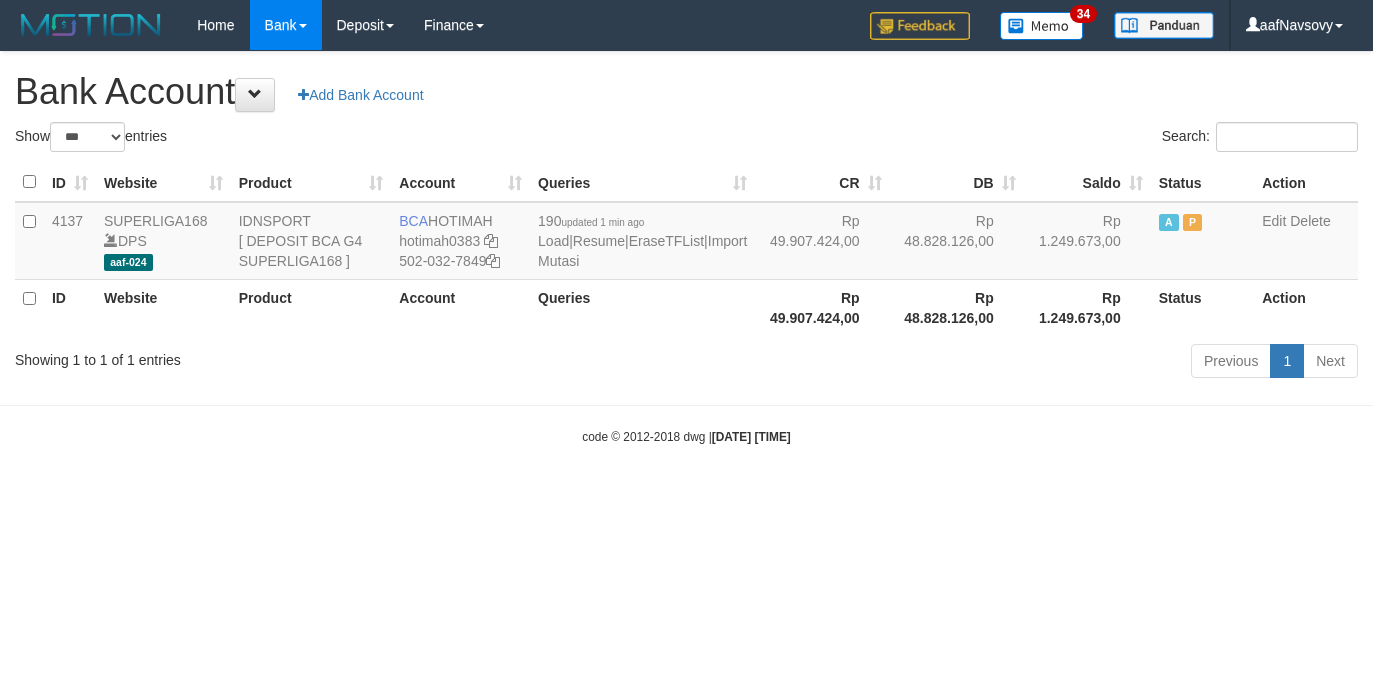 scroll, scrollTop: 0, scrollLeft: 0, axis: both 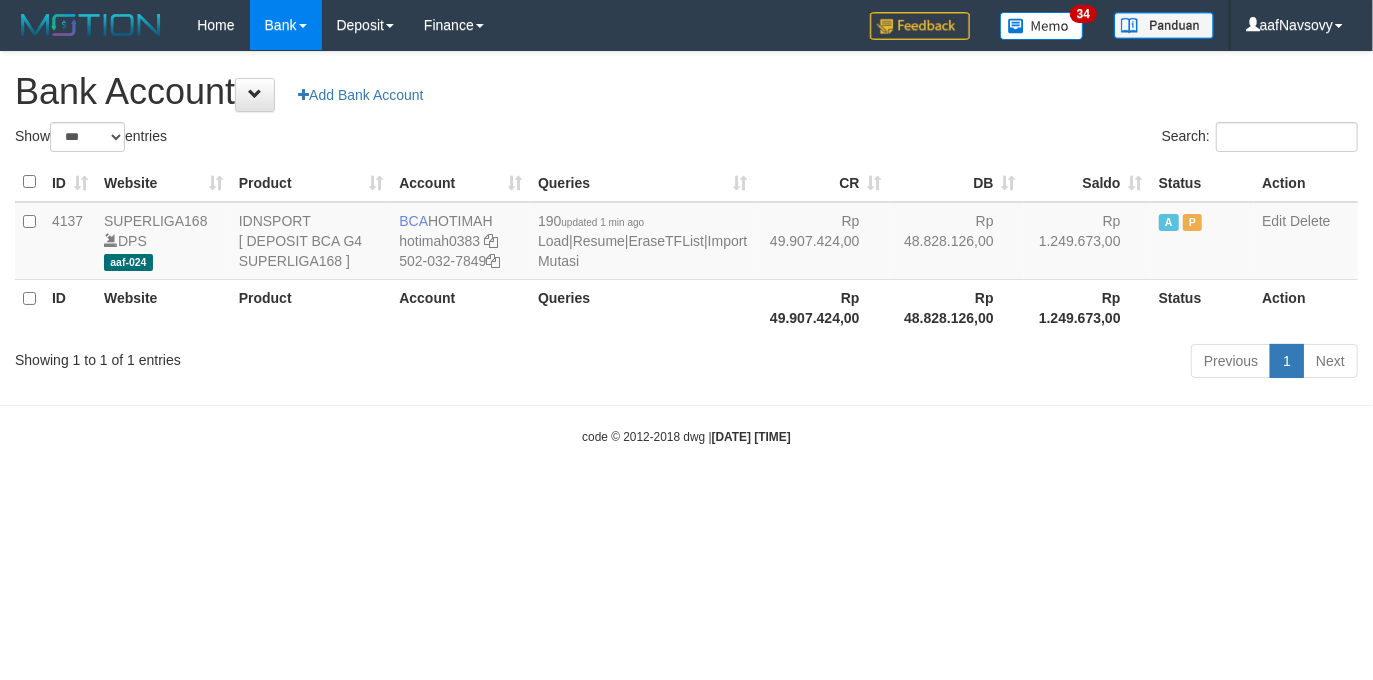 click on "Toggle navigation
Home
Bank
Account List
Load
By Website
Group
[ISPORT]													SUPERLIGA168
By Load Group (DPS)" at bounding box center (686, 248) 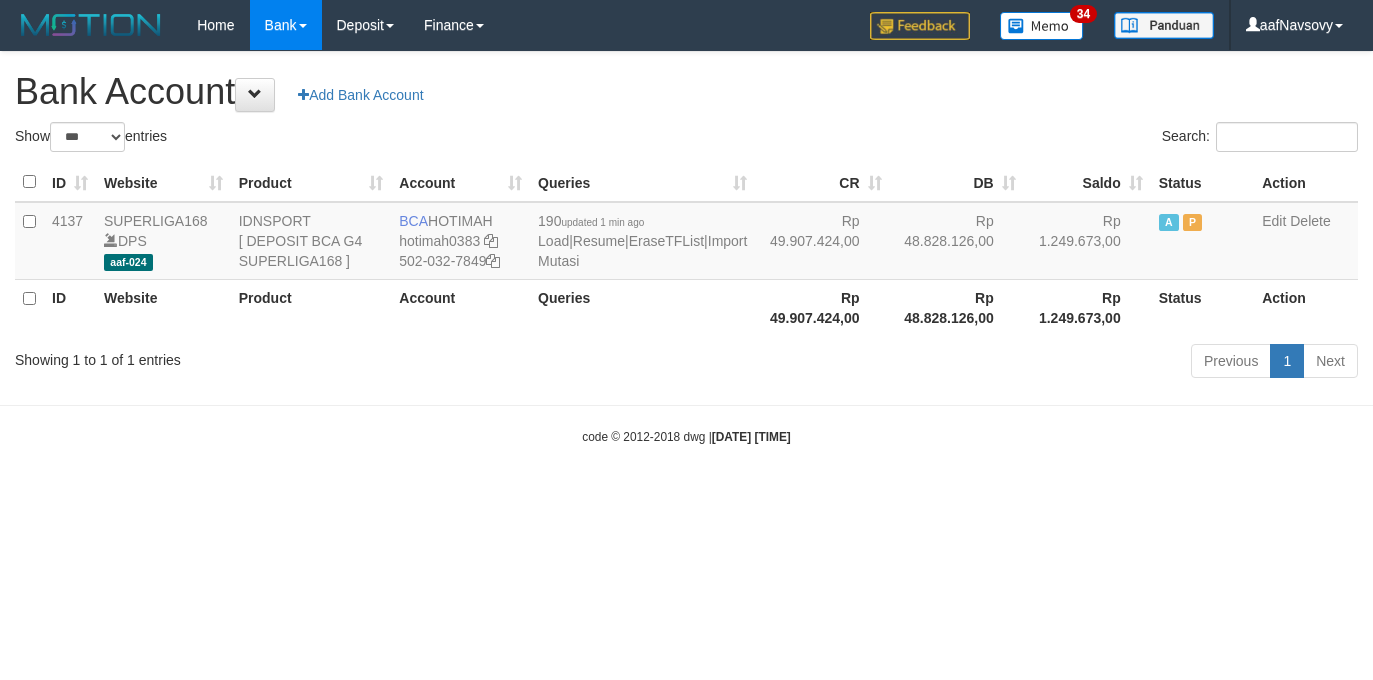 select on "***" 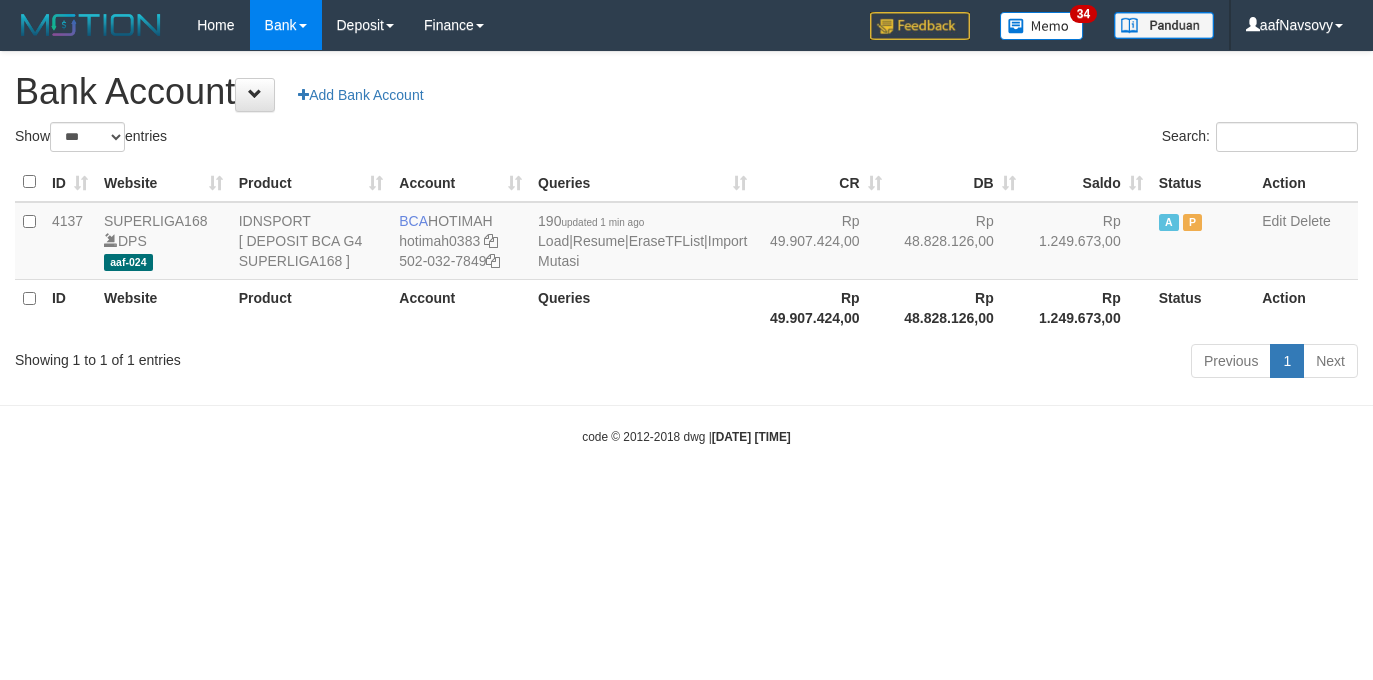 scroll, scrollTop: 0, scrollLeft: 0, axis: both 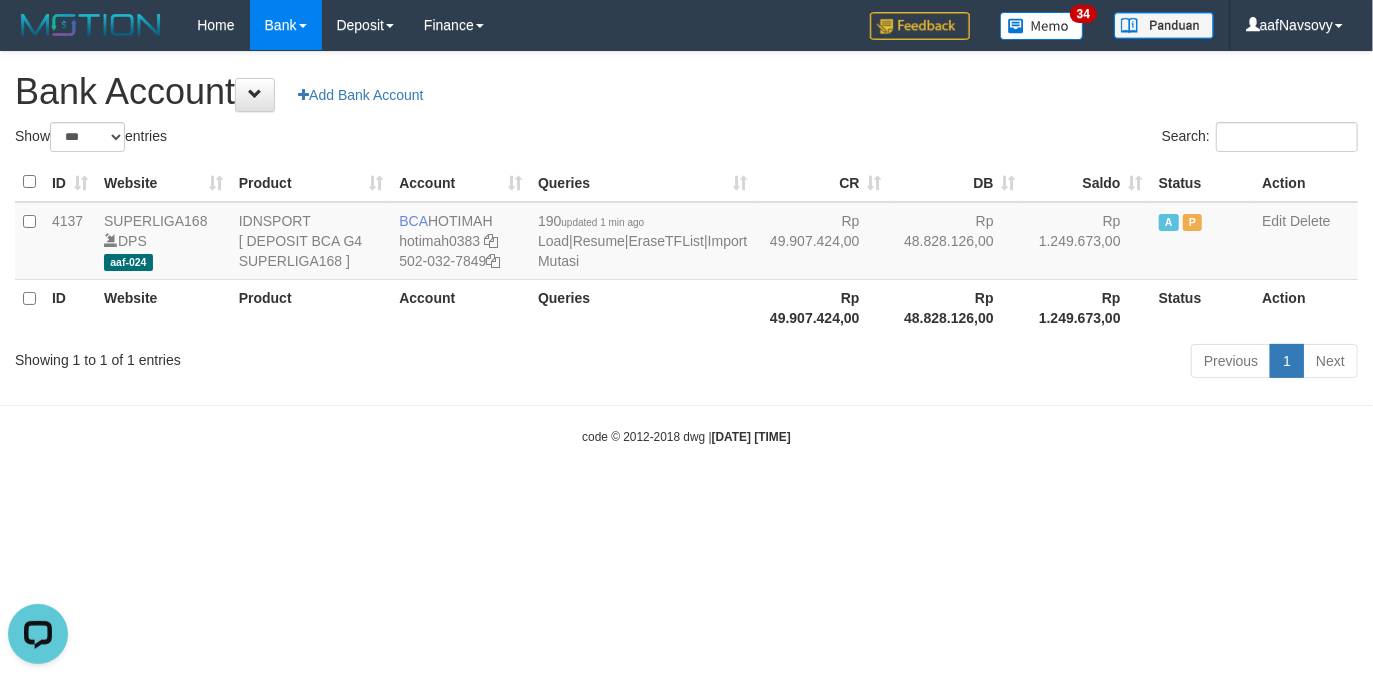 drag, startPoint x: 413, startPoint y: 596, endPoint x: 403, endPoint y: 580, distance: 18.867962 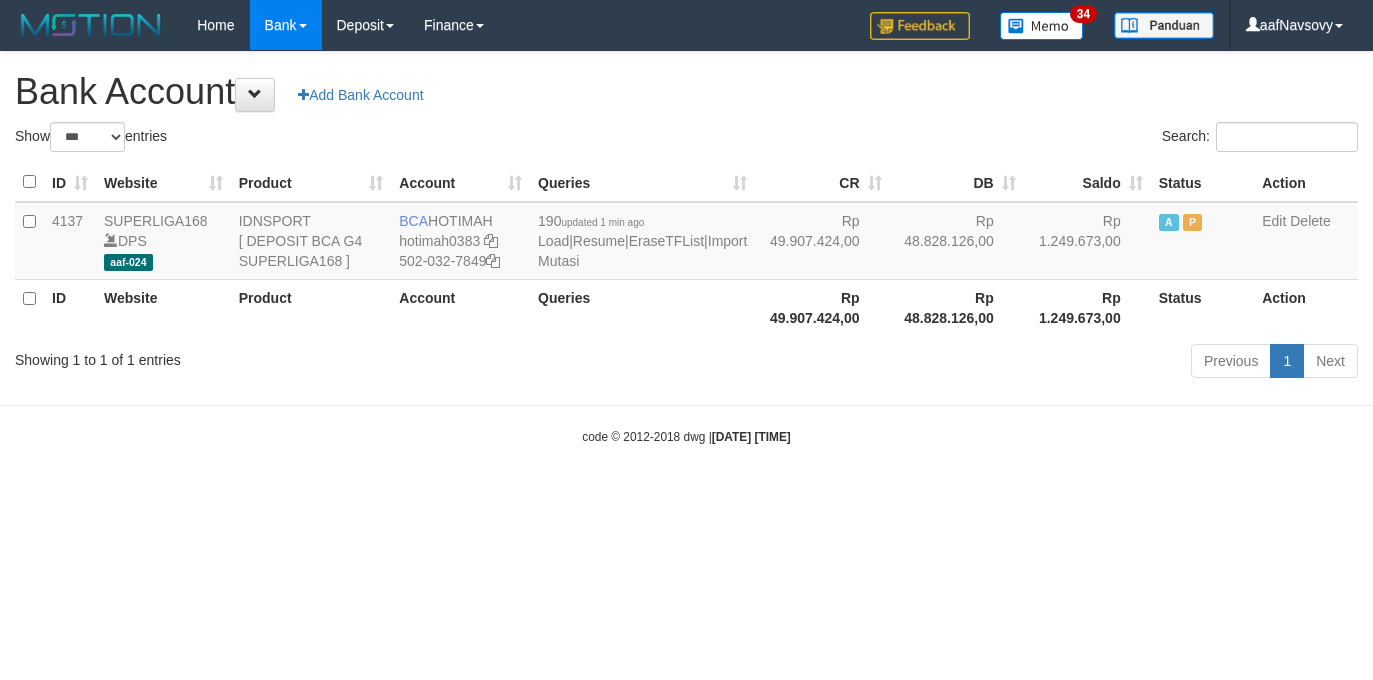 select on "***" 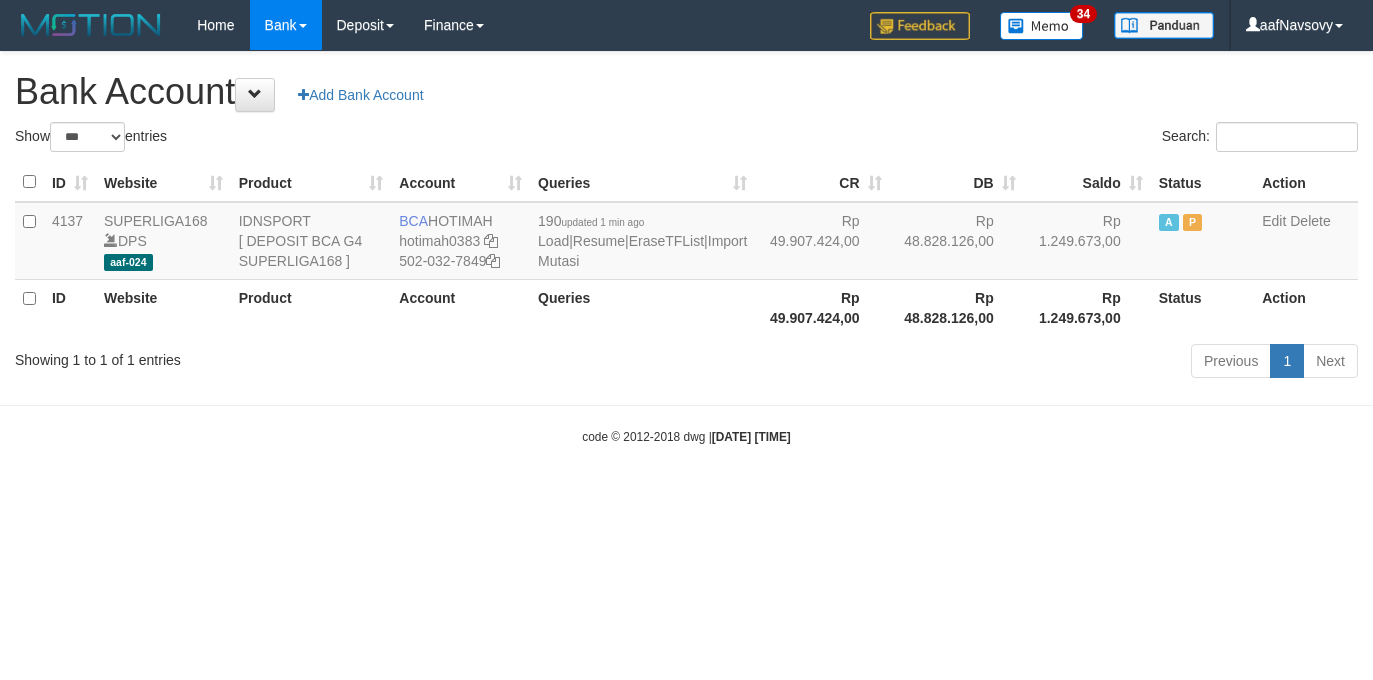 scroll, scrollTop: 0, scrollLeft: 0, axis: both 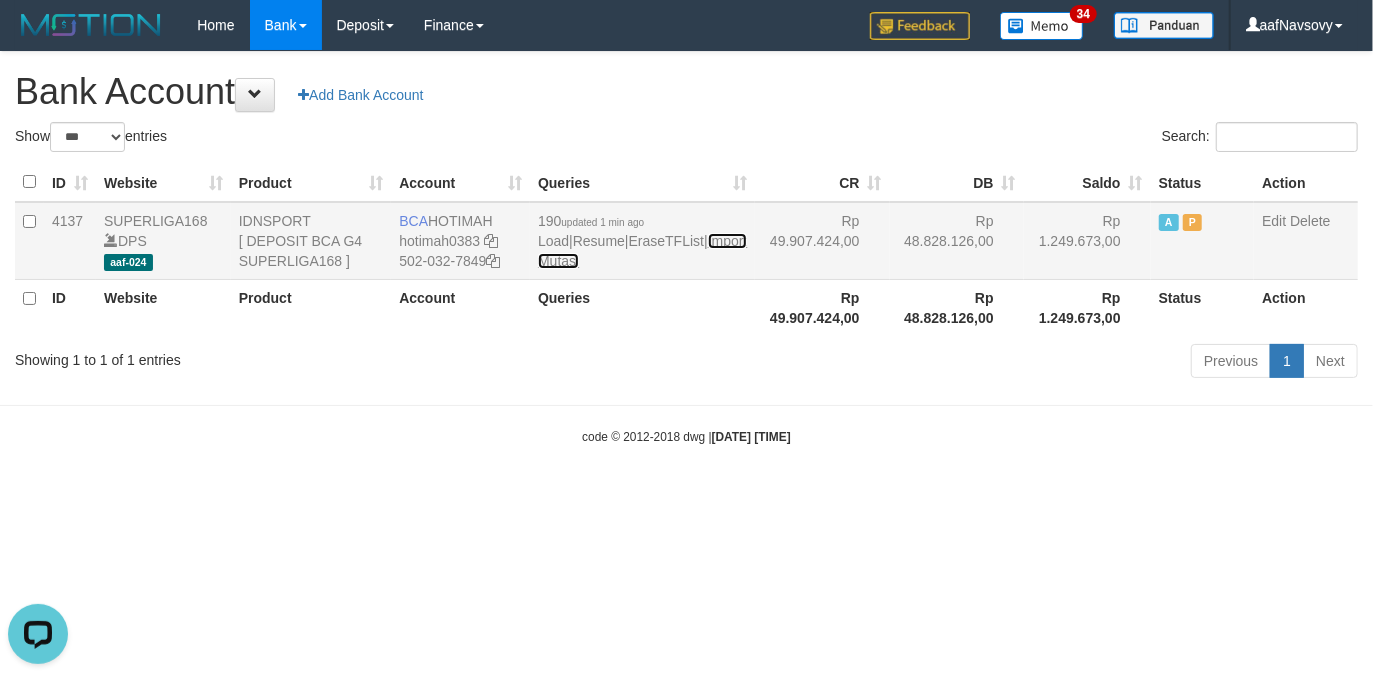 click on "Import Mutasi" at bounding box center [642, 251] 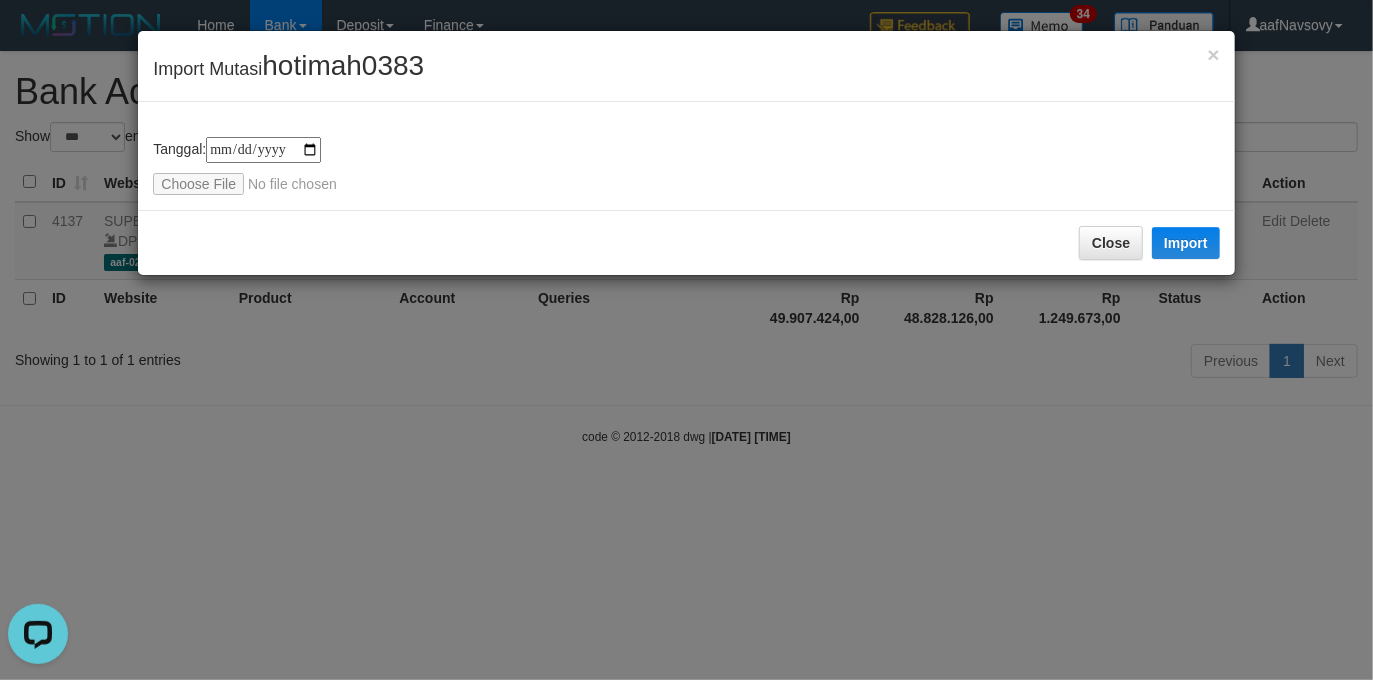 type on "**********" 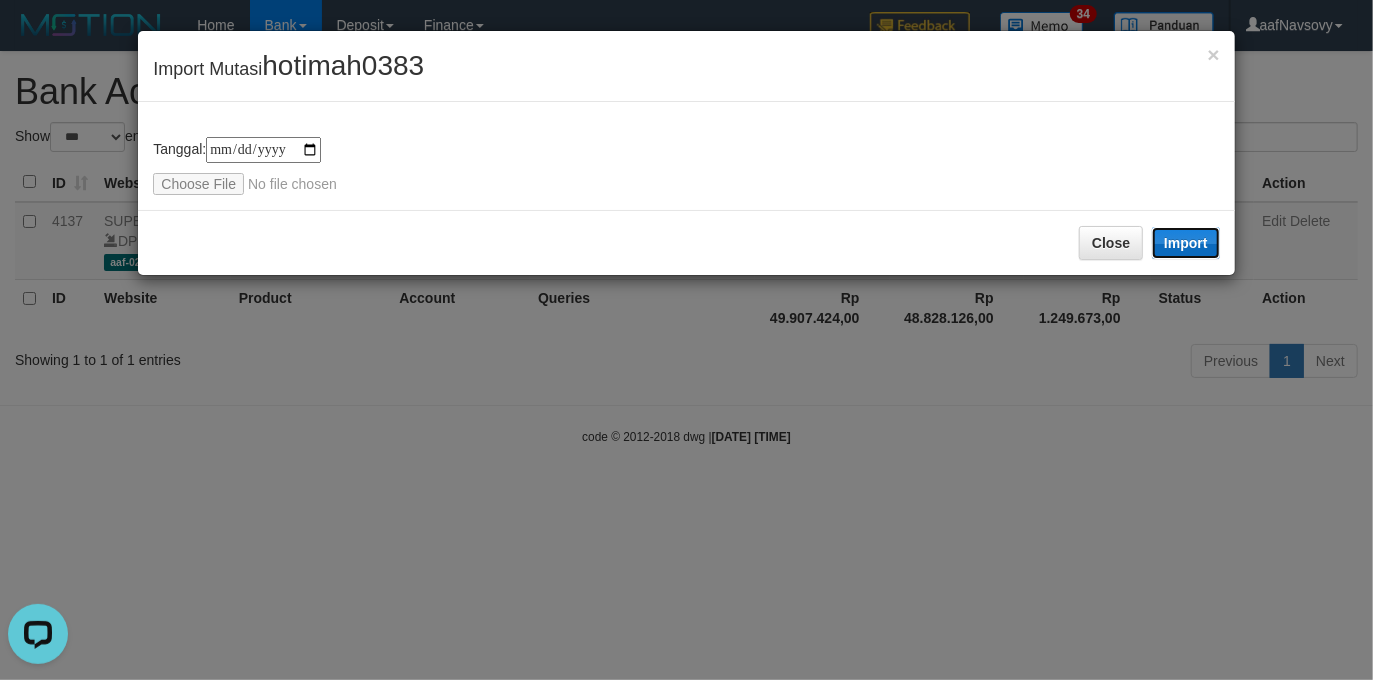 click on "Import" 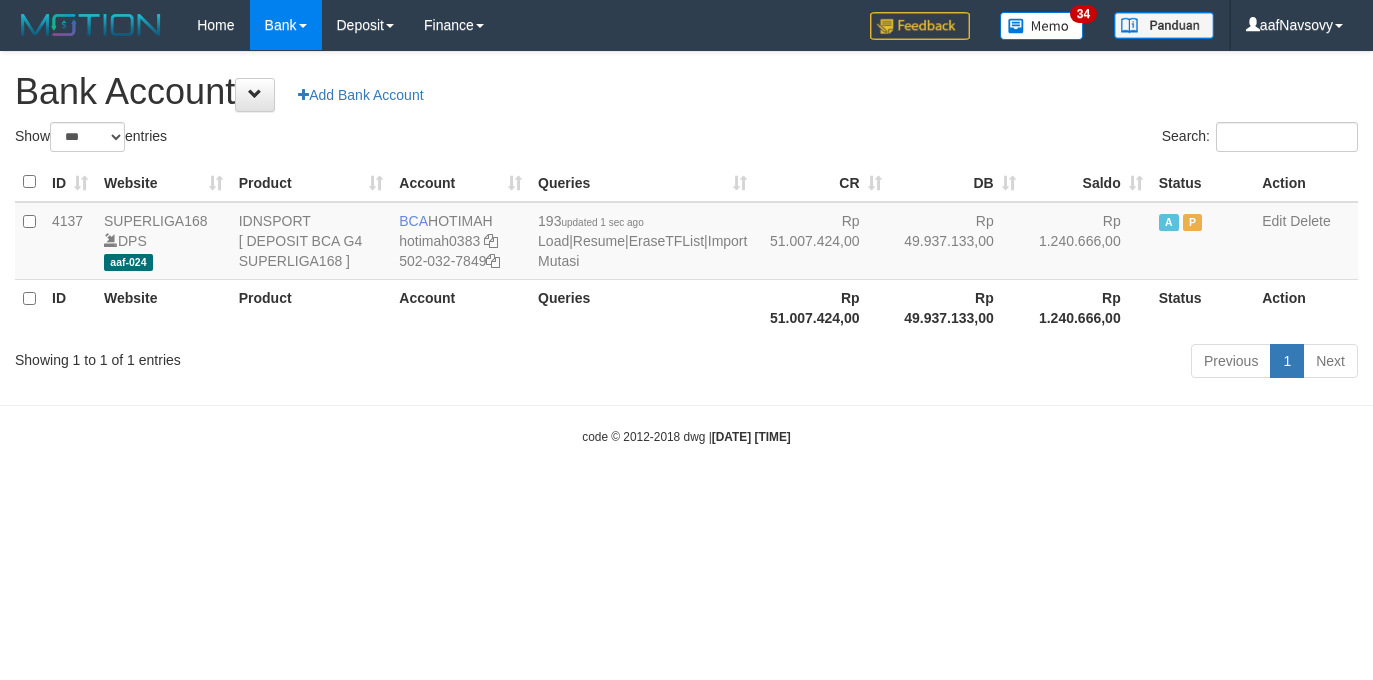 select on "***" 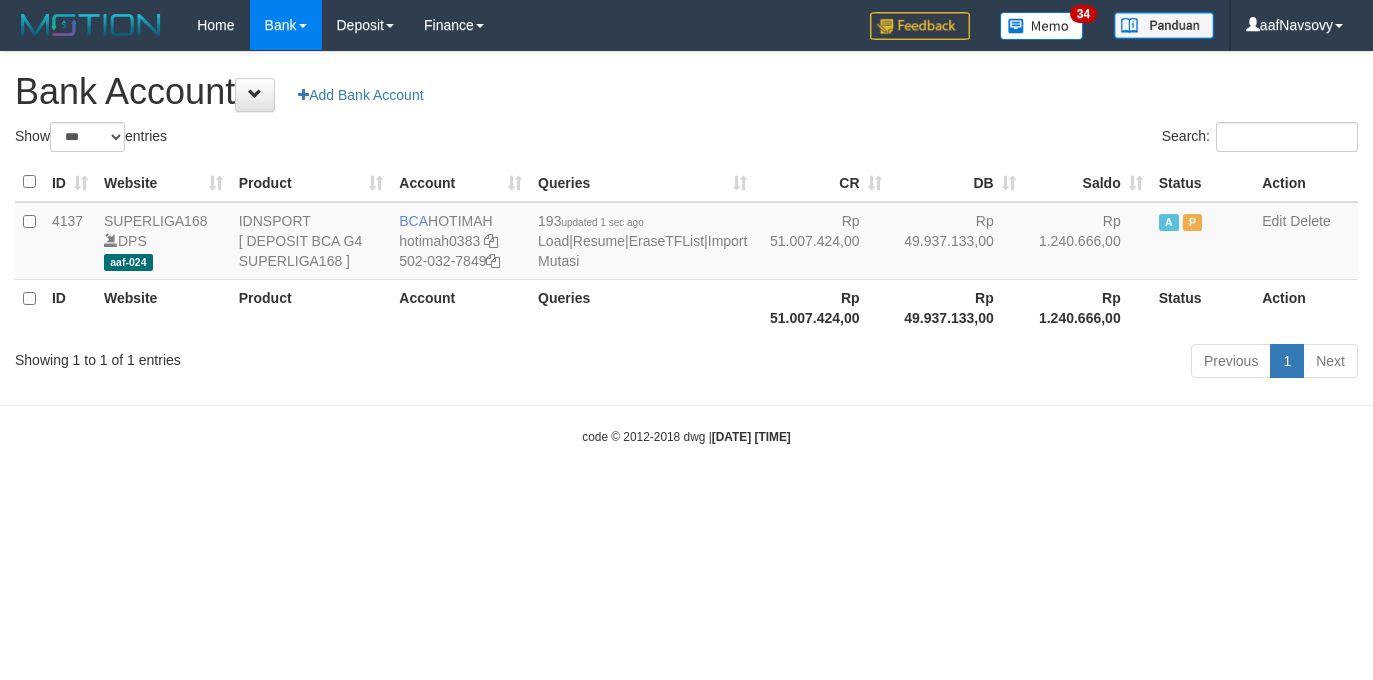 scroll, scrollTop: 0, scrollLeft: 0, axis: both 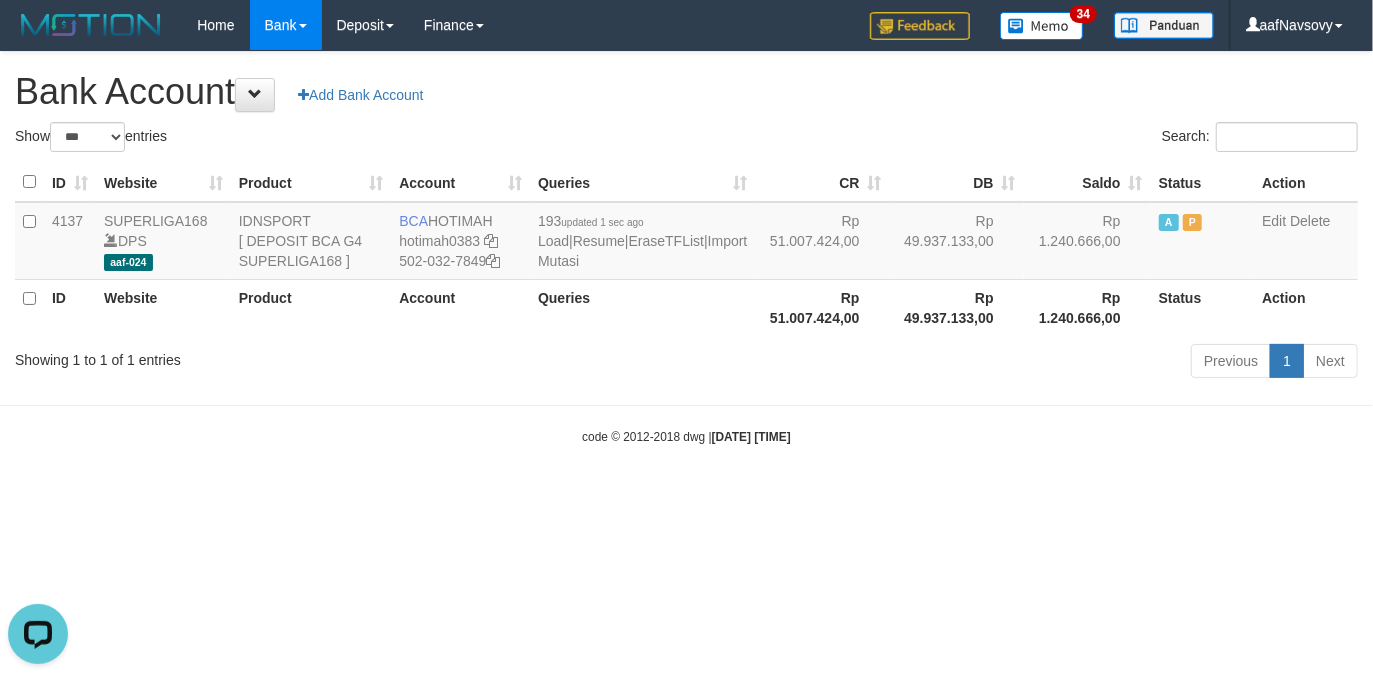 click on "Toggle navigation
Home
Bank
Account List
Load
By Website
Group
[ISPORT]													SUPERLIGA168
By Load Group (DPS)
34" at bounding box center (686, 248) 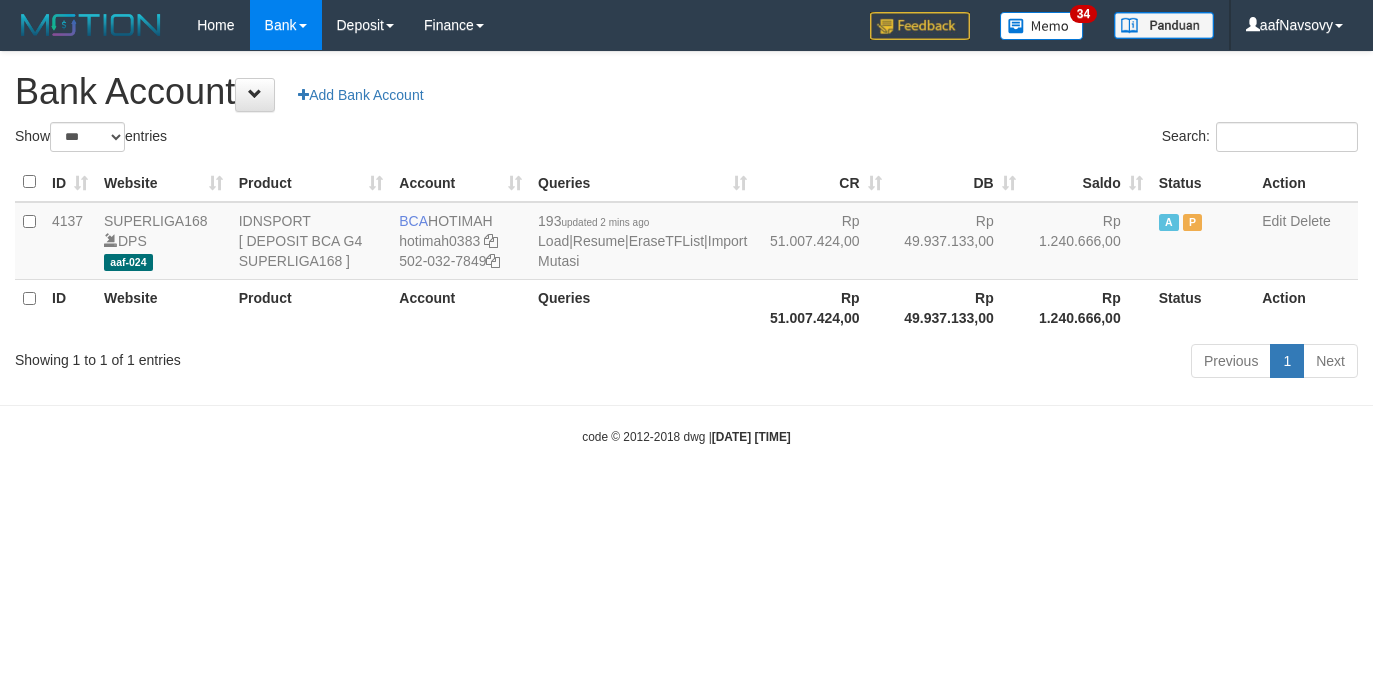 select on "***" 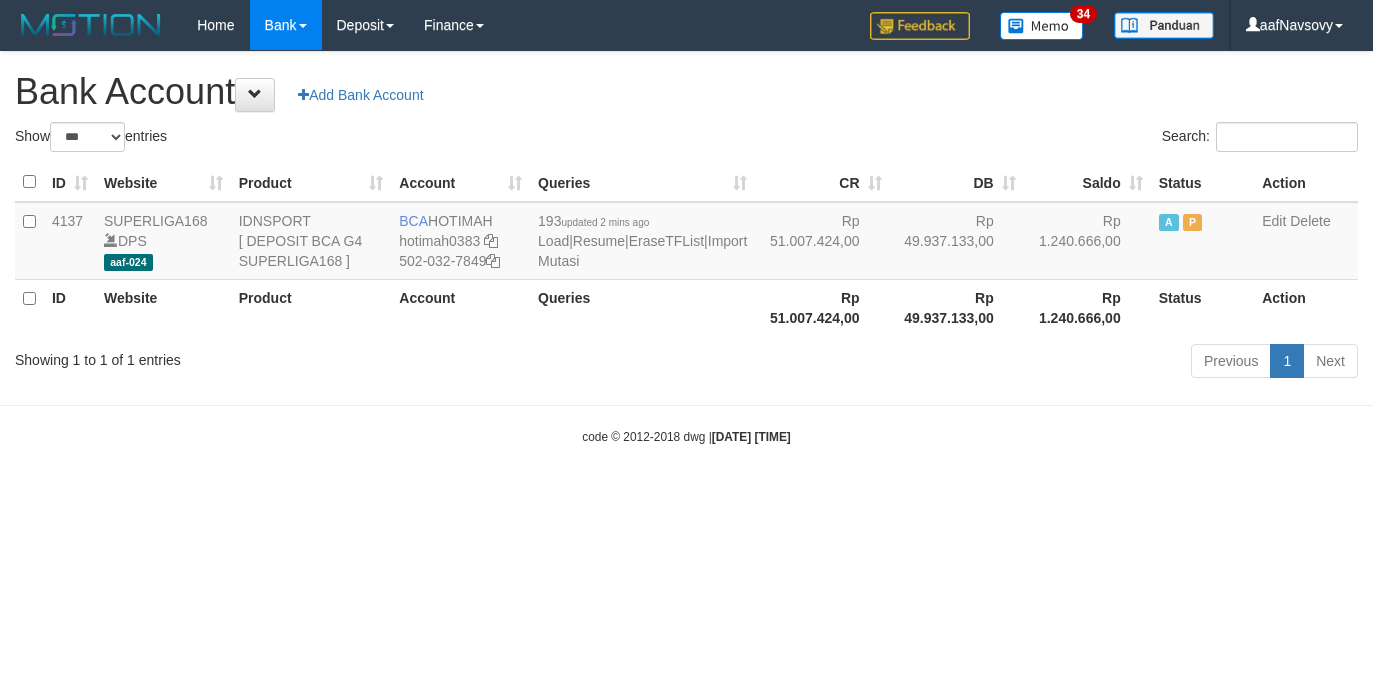 scroll, scrollTop: 0, scrollLeft: 0, axis: both 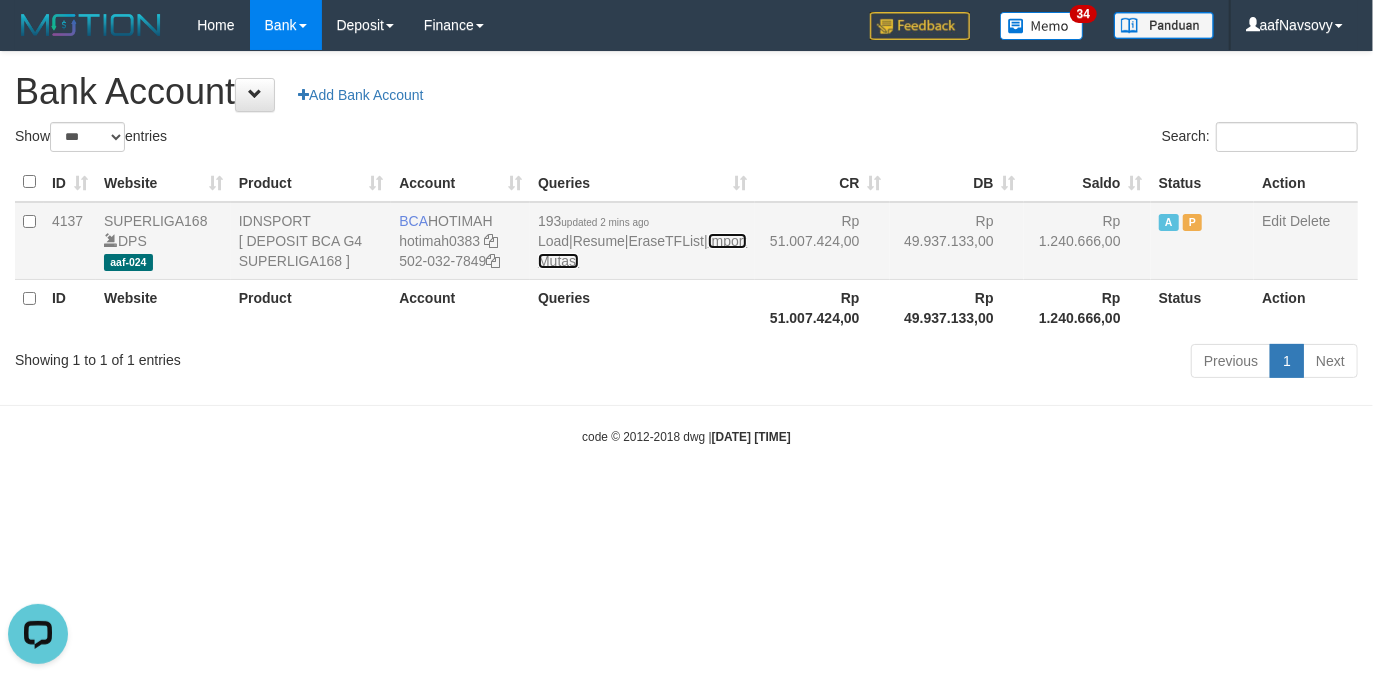click on "Import Mutasi" at bounding box center (642, 251) 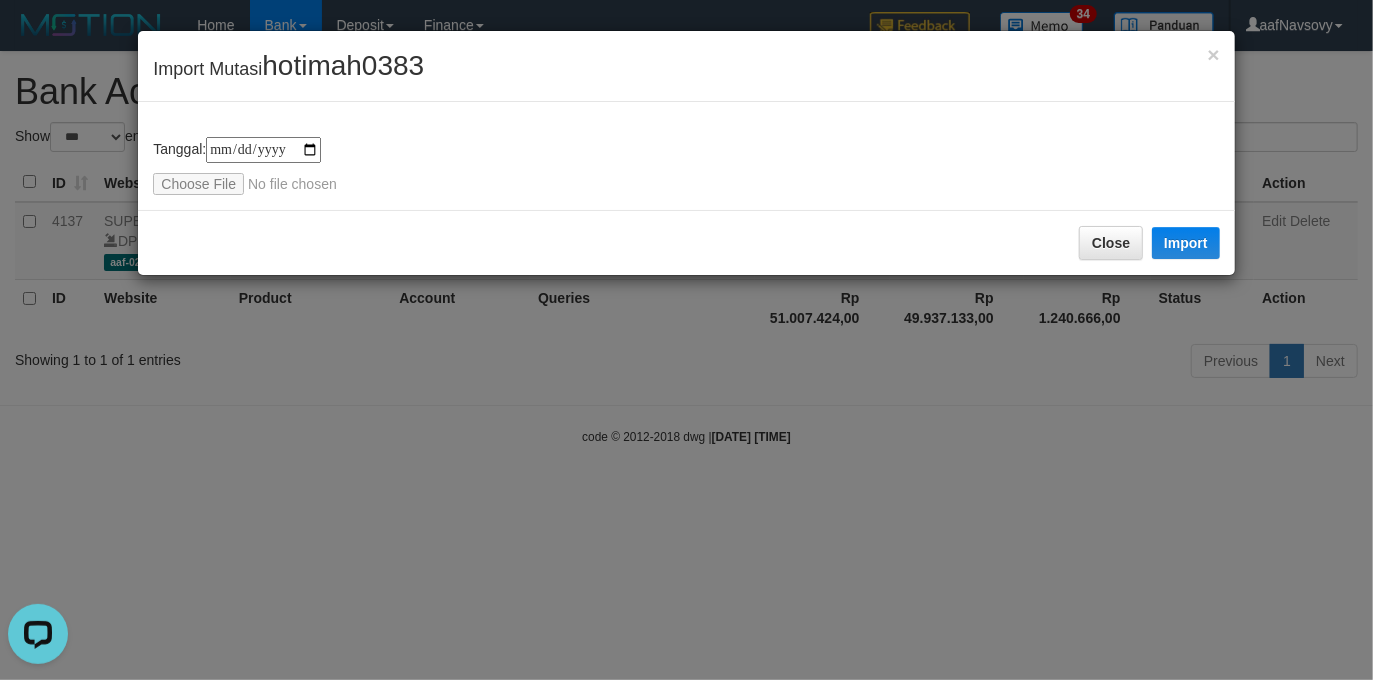 type on "**********" 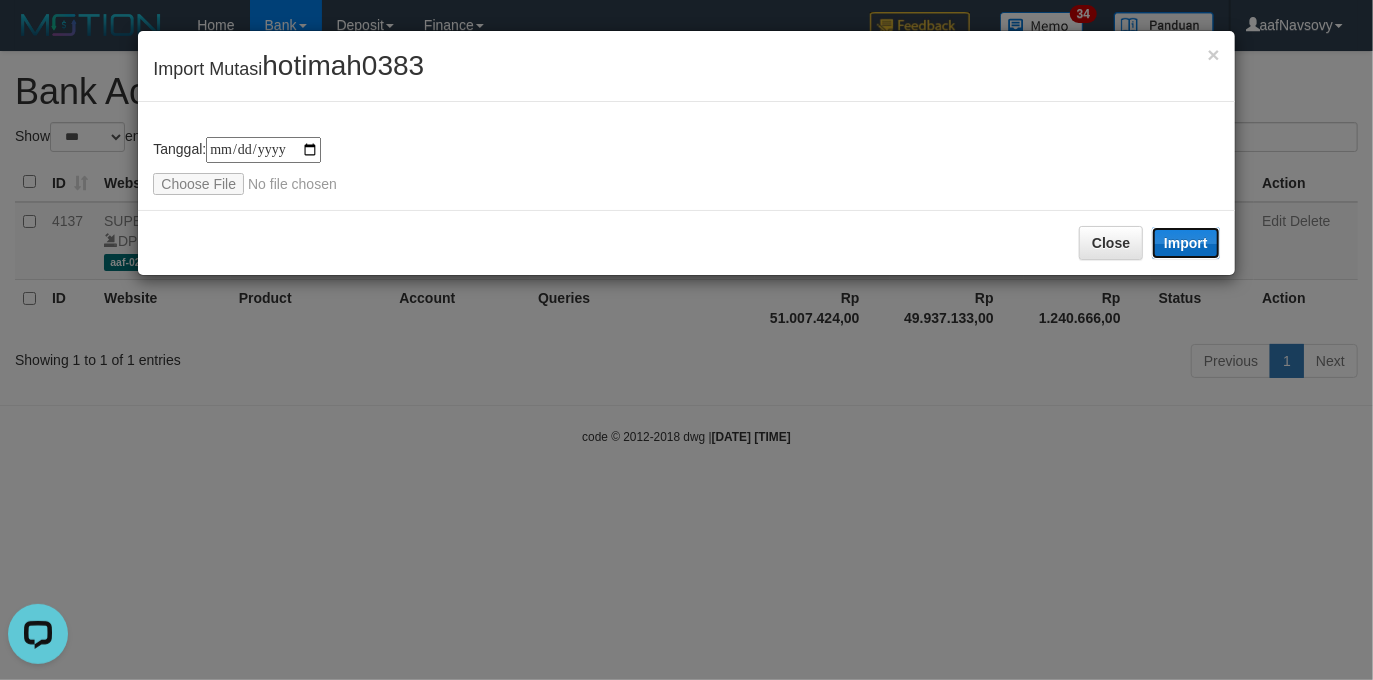 click on "Import" at bounding box center (1186, 243) 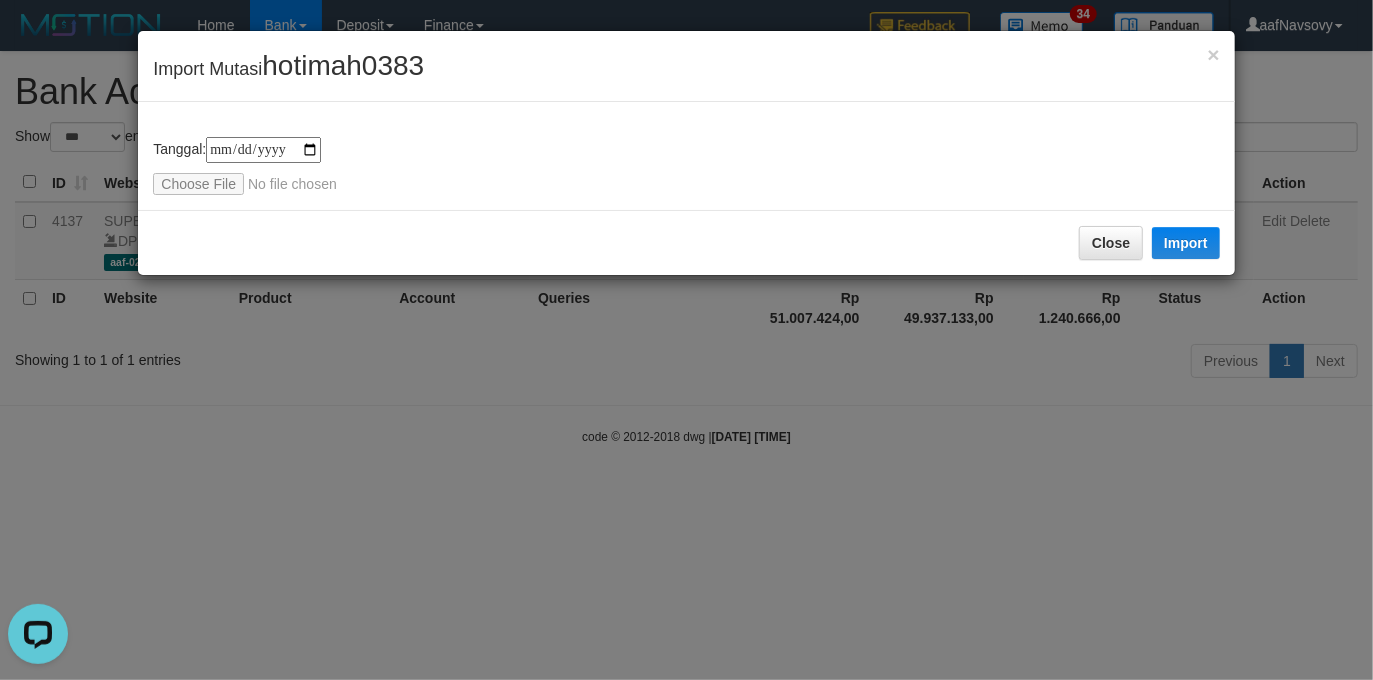 click on "**********" at bounding box center [686, 340] 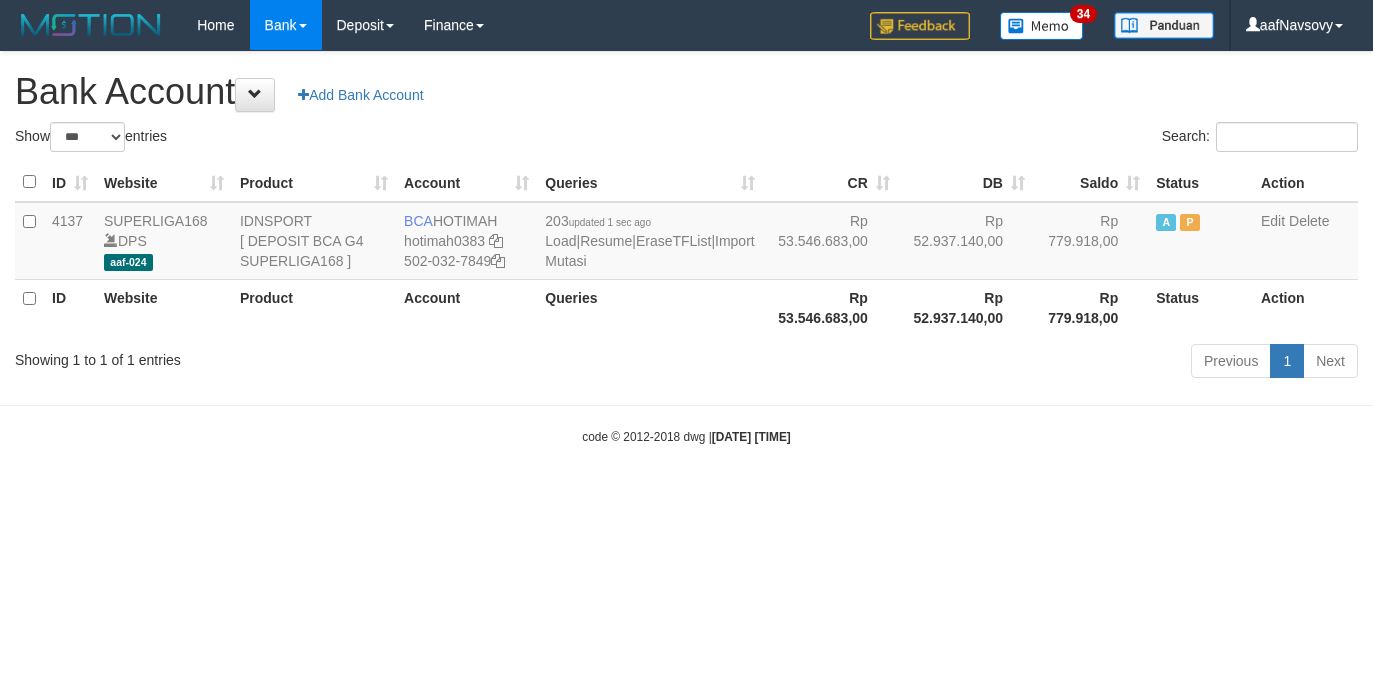 select on "***" 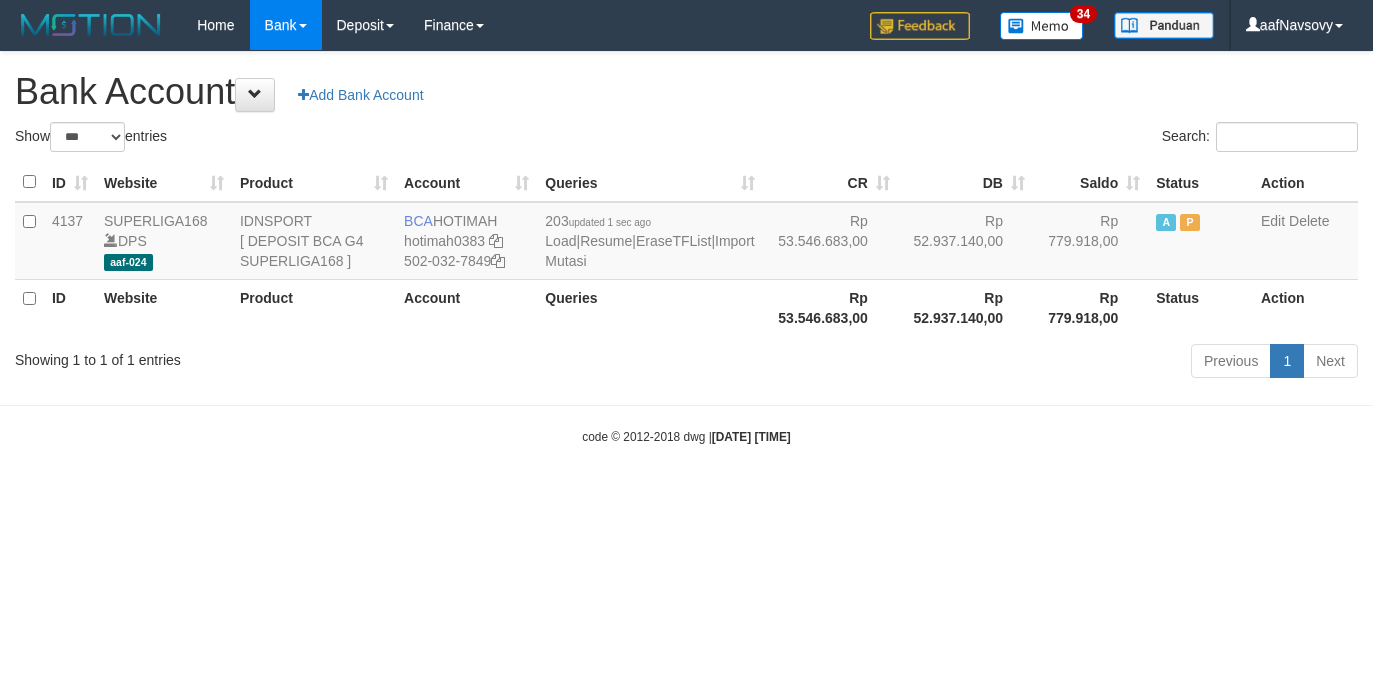scroll, scrollTop: 0, scrollLeft: 0, axis: both 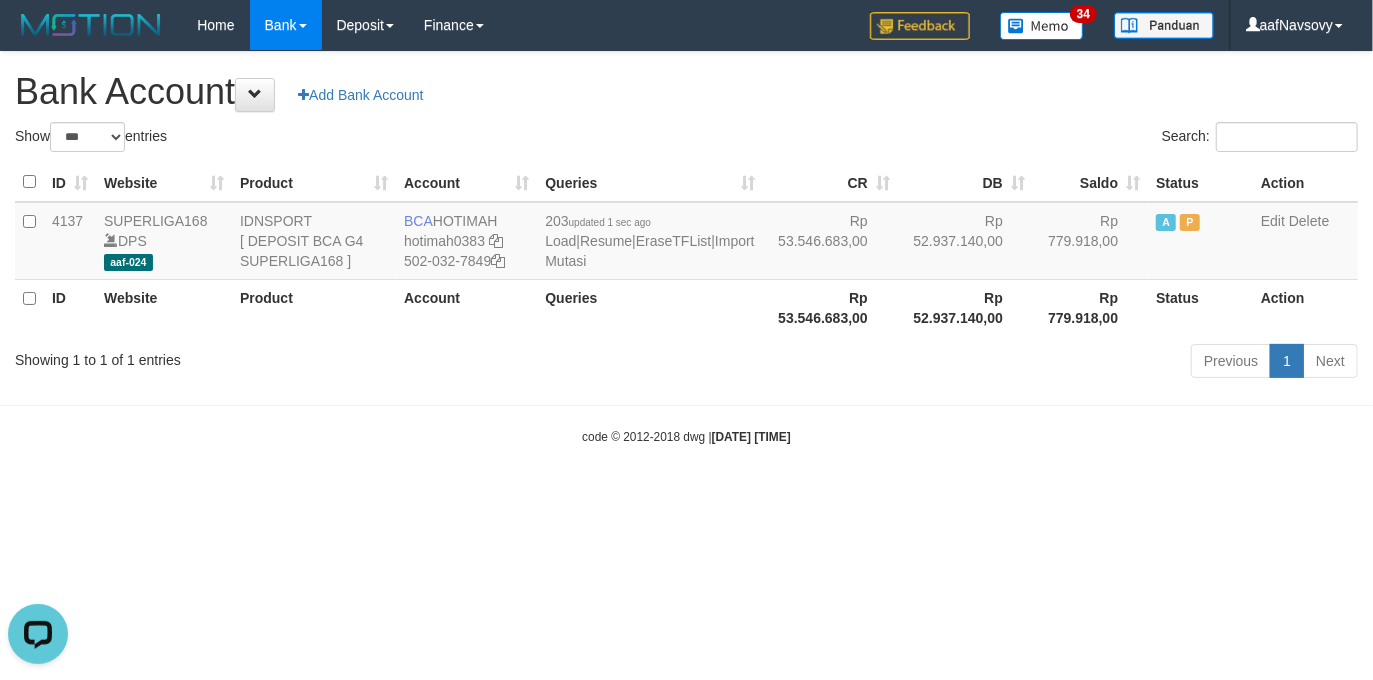 drag, startPoint x: 587, startPoint y: 491, endPoint x: 572, endPoint y: 485, distance: 16.155495 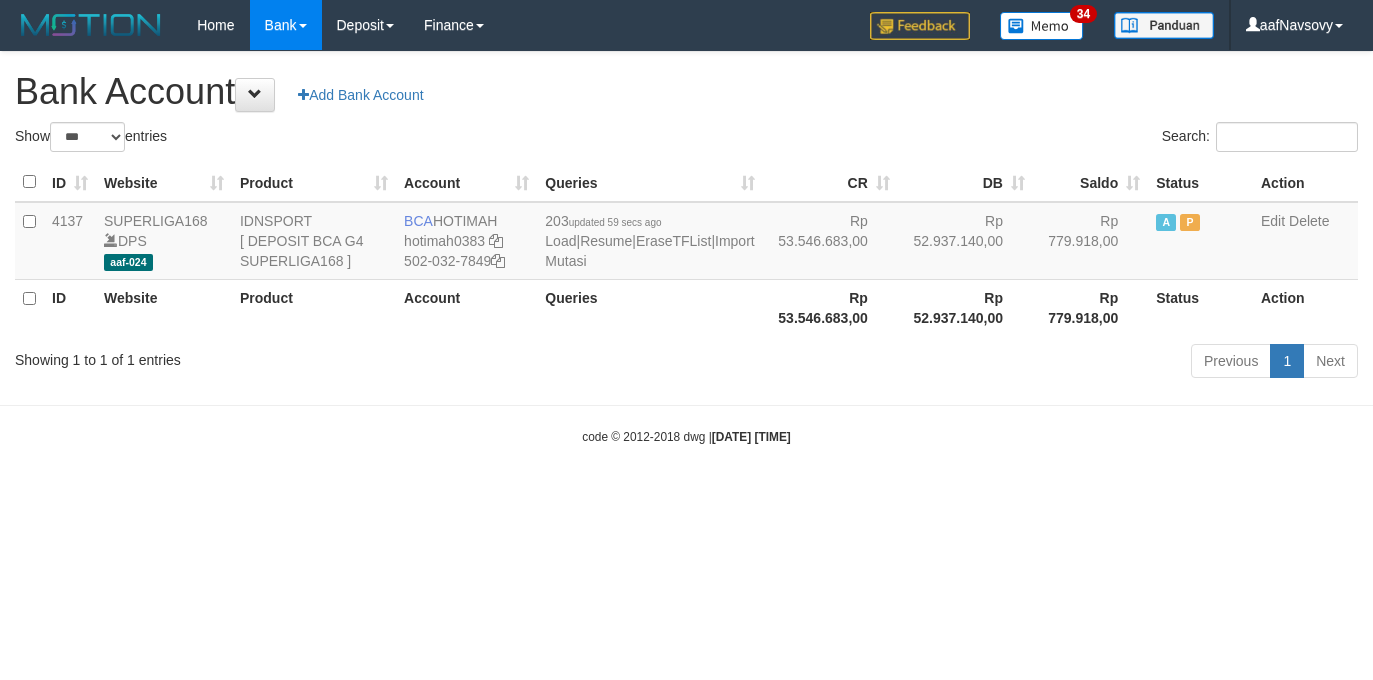 select on "***" 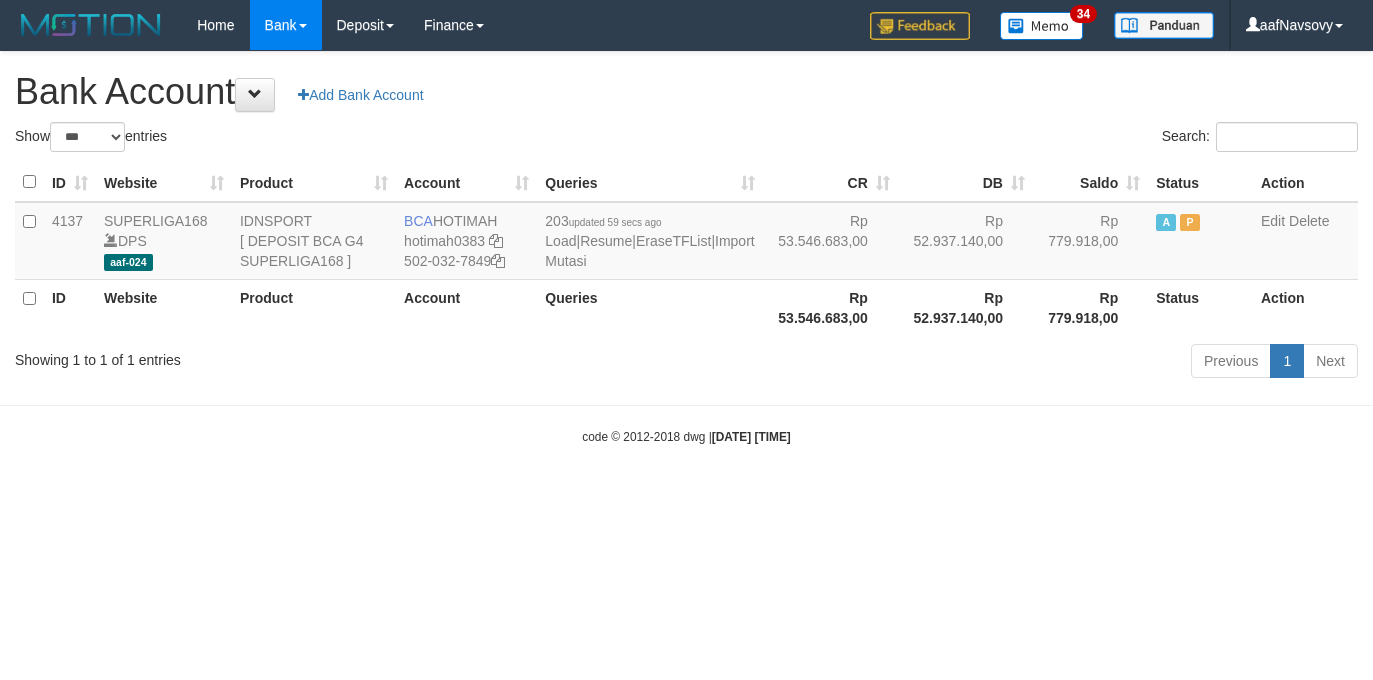 scroll, scrollTop: 0, scrollLeft: 0, axis: both 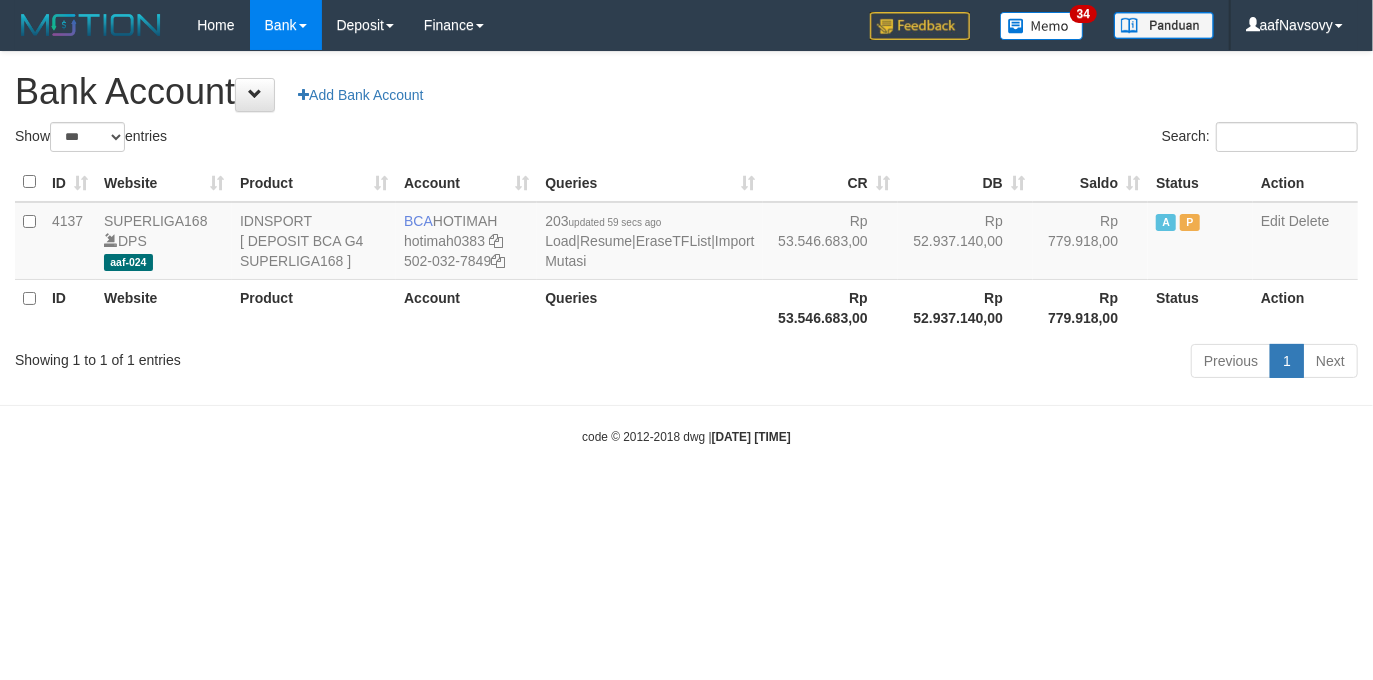 click on "Toggle navigation
Home
Bank
Account List
Load
By Website
Group
[ISPORT]													SUPERLIGA168
By Load Group (DPS)
34" at bounding box center (686, 248) 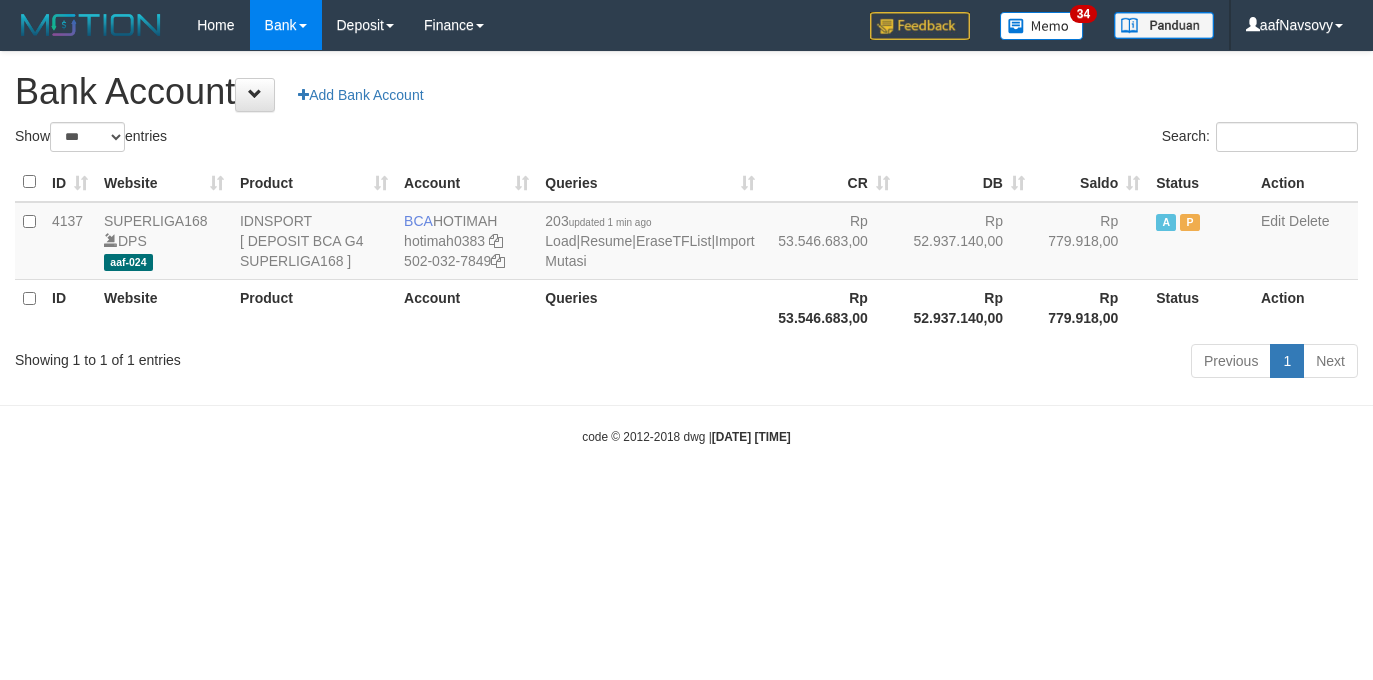 select on "***" 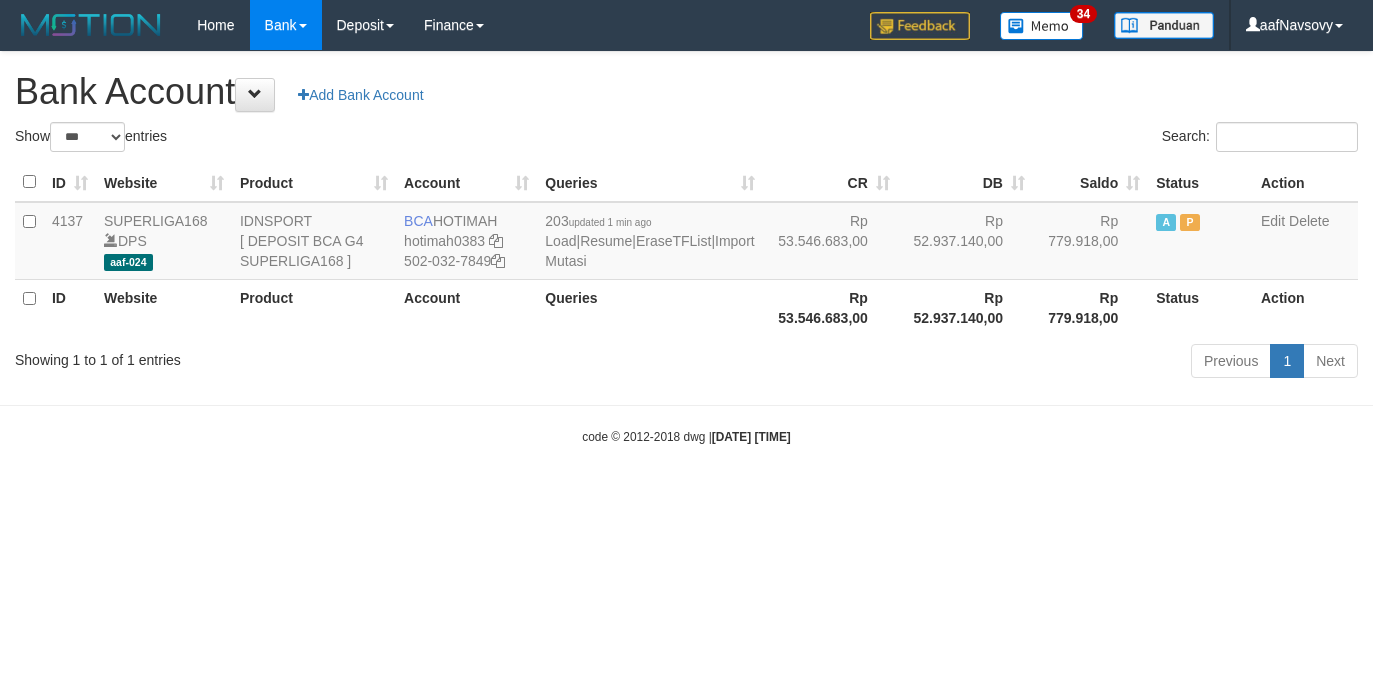 scroll, scrollTop: 0, scrollLeft: 0, axis: both 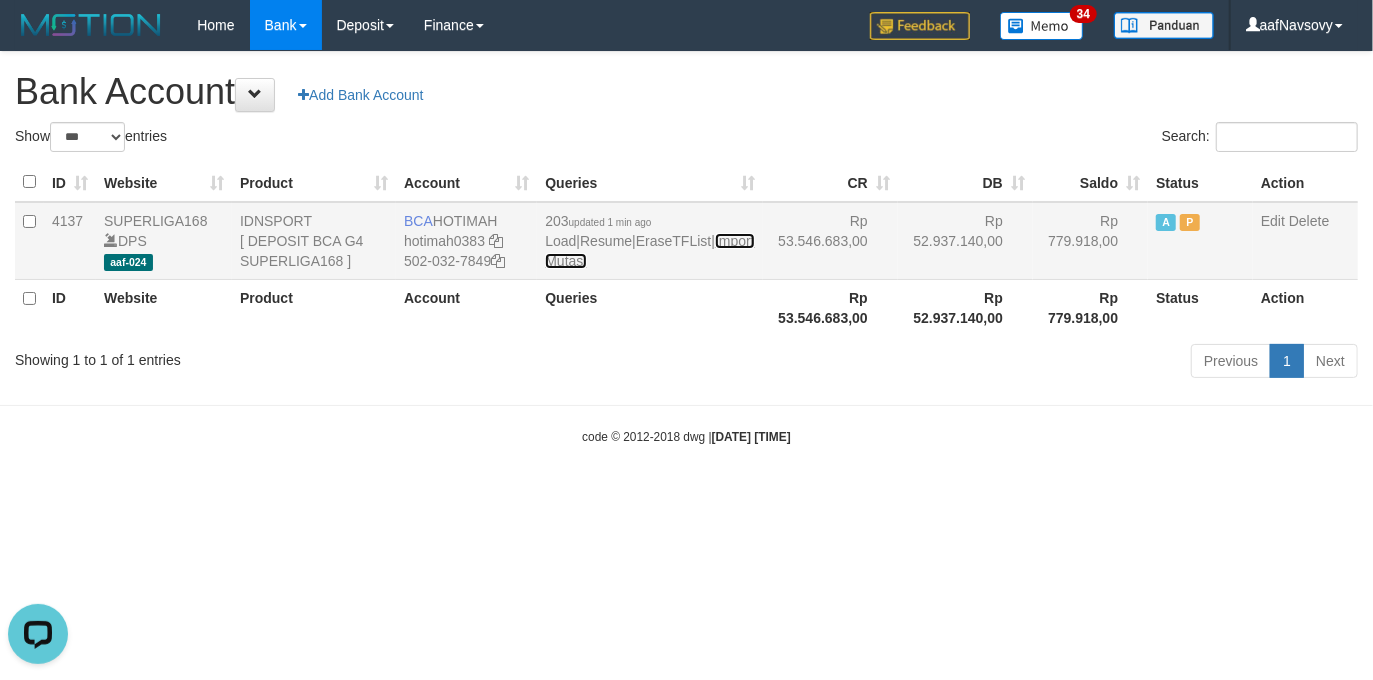 click on "Import Mutasi" at bounding box center (649, 251) 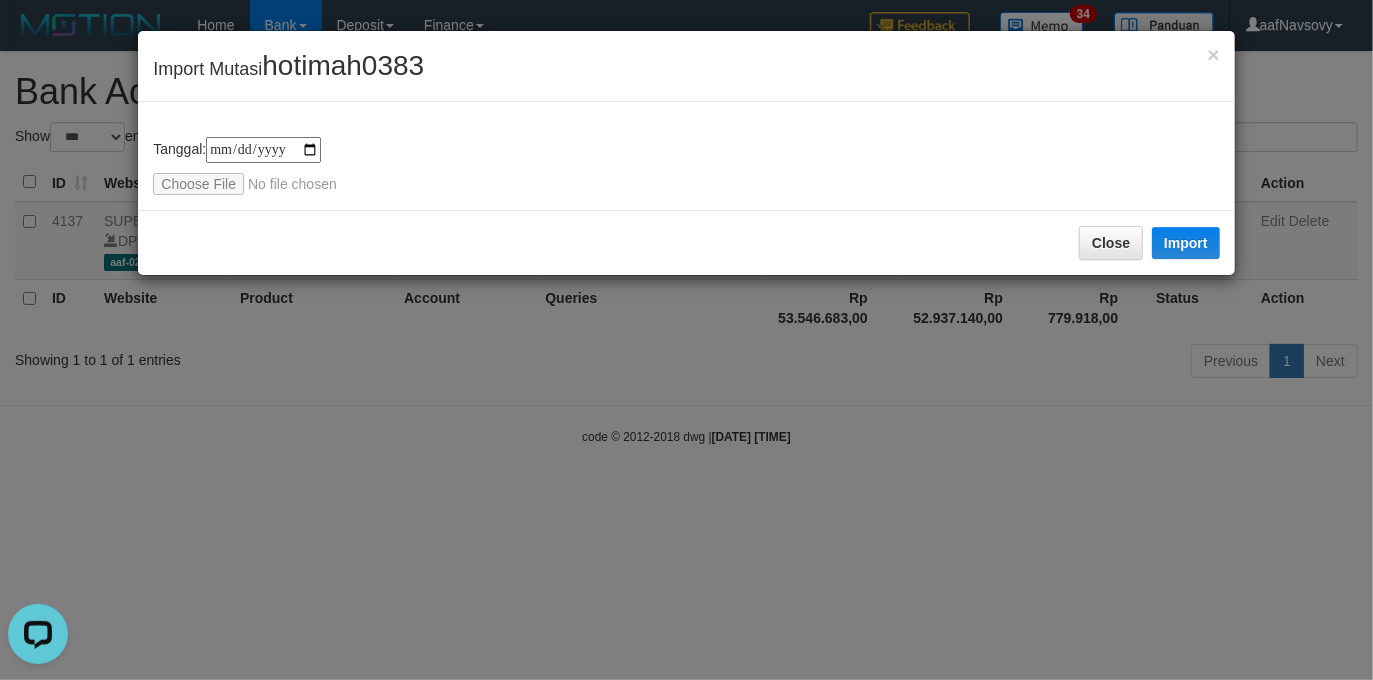 click on "×
Import Mutasi  hotimah0383" at bounding box center (686, 66) 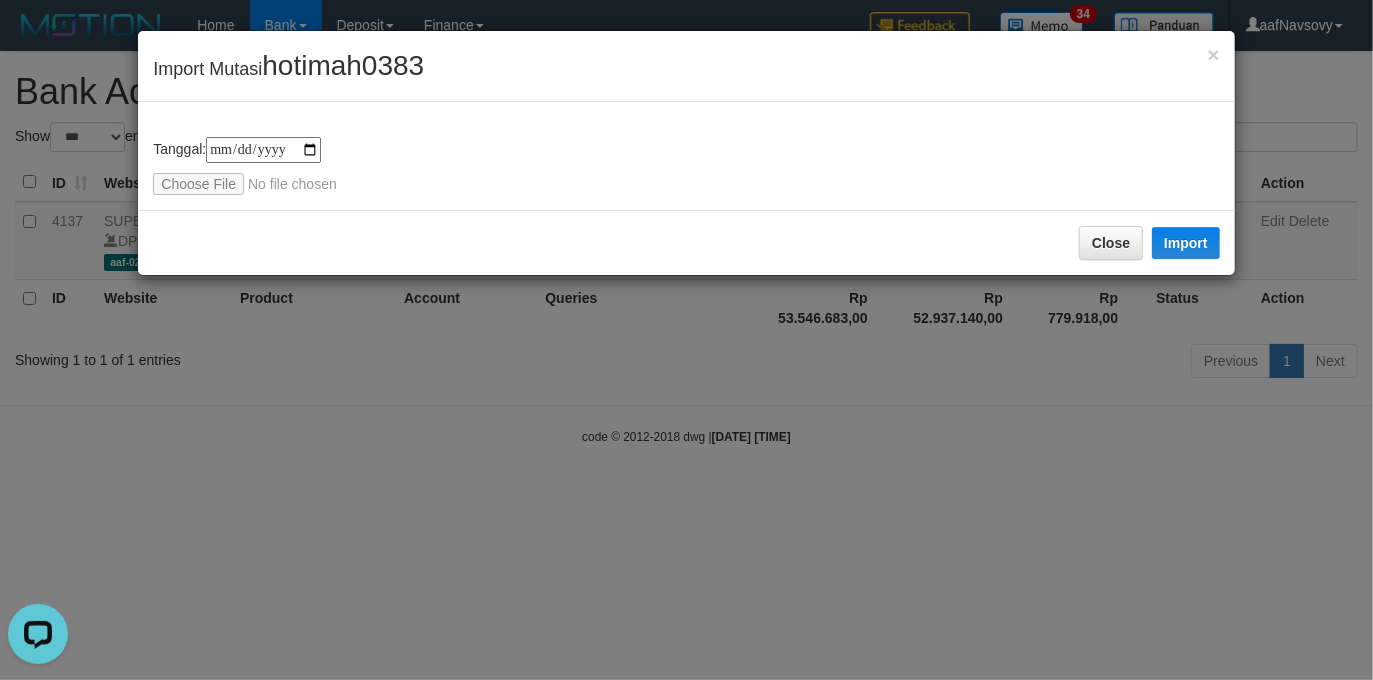 type on "**********" 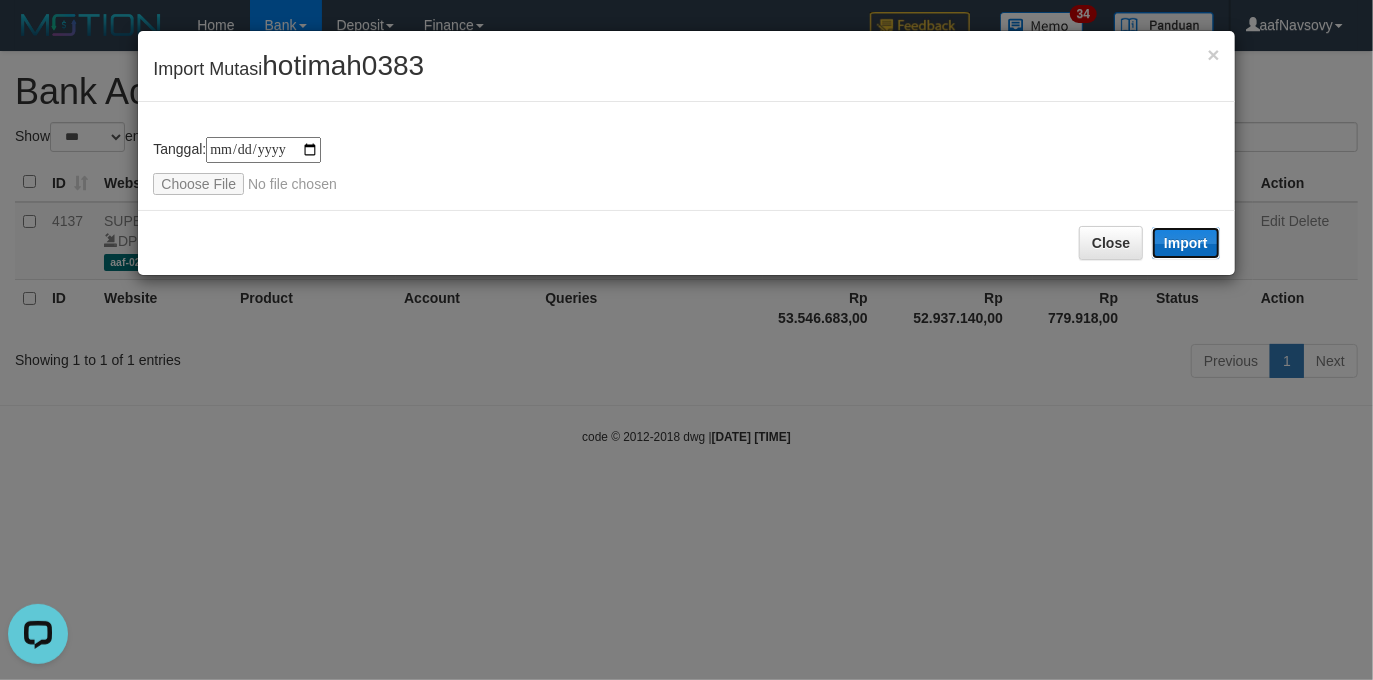 click on "Import" at bounding box center (1186, 243) 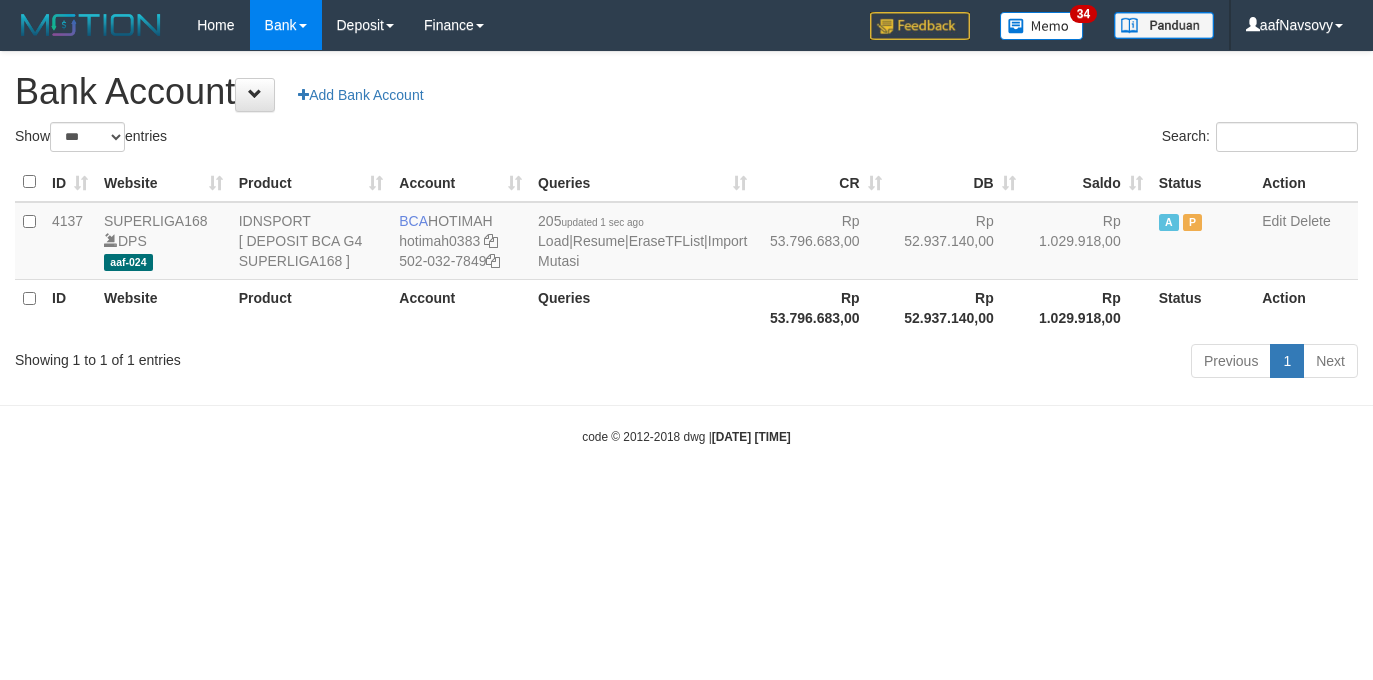 select on "***" 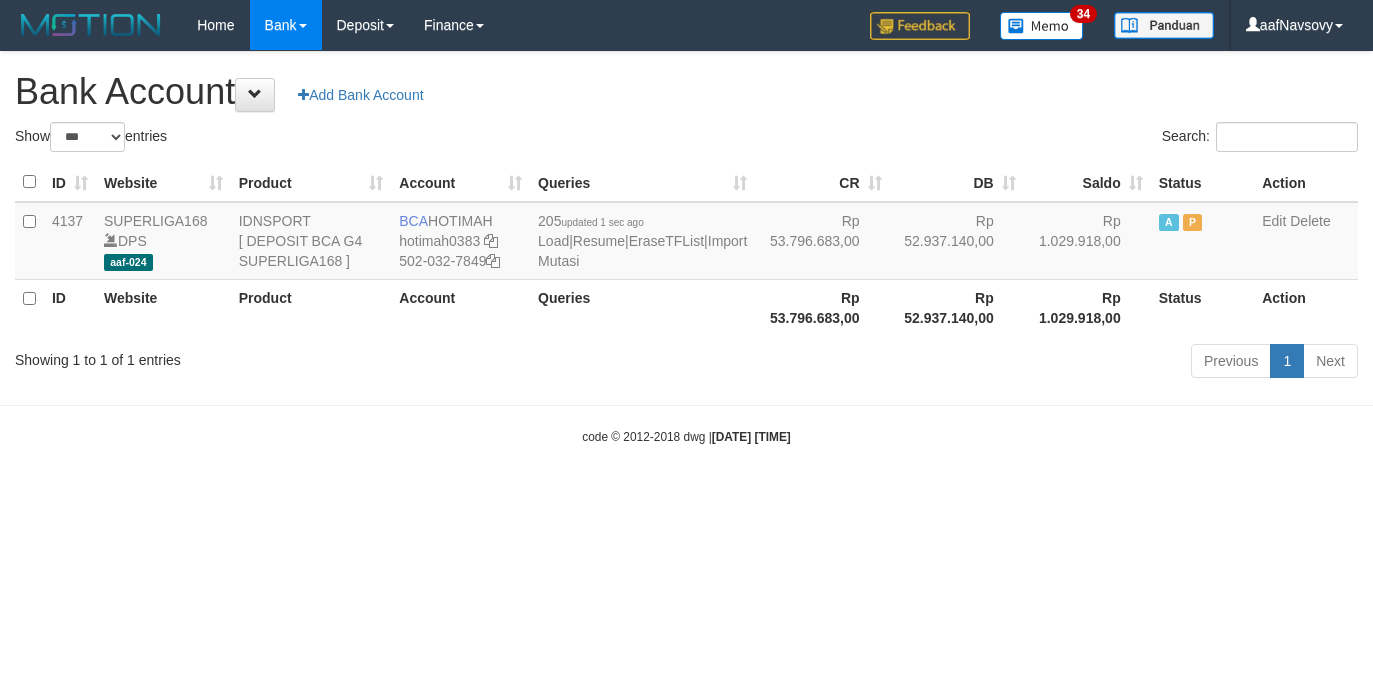 scroll, scrollTop: 0, scrollLeft: 0, axis: both 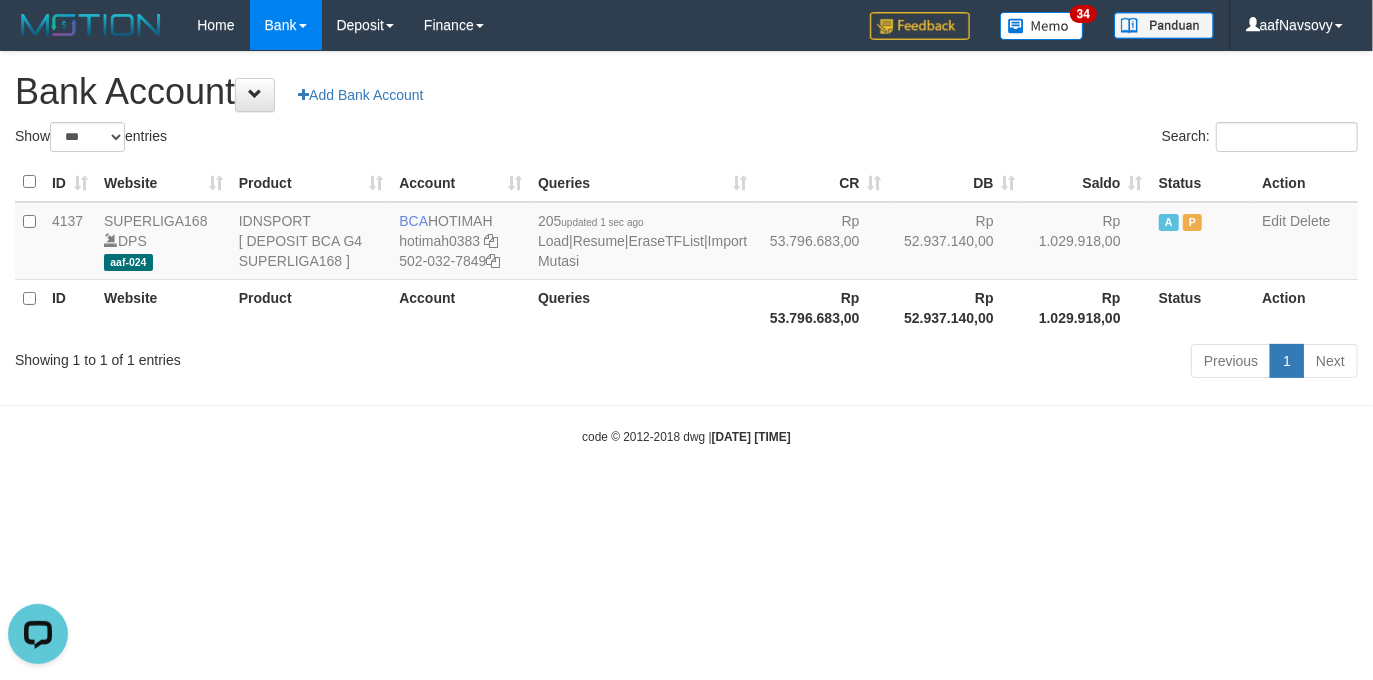 click on "Toggle navigation
Home
Bank
Account List
Load
By Website
Group
[ISPORT]													SUPERLIGA168
By Load Group (DPS)
34" at bounding box center (686, 248) 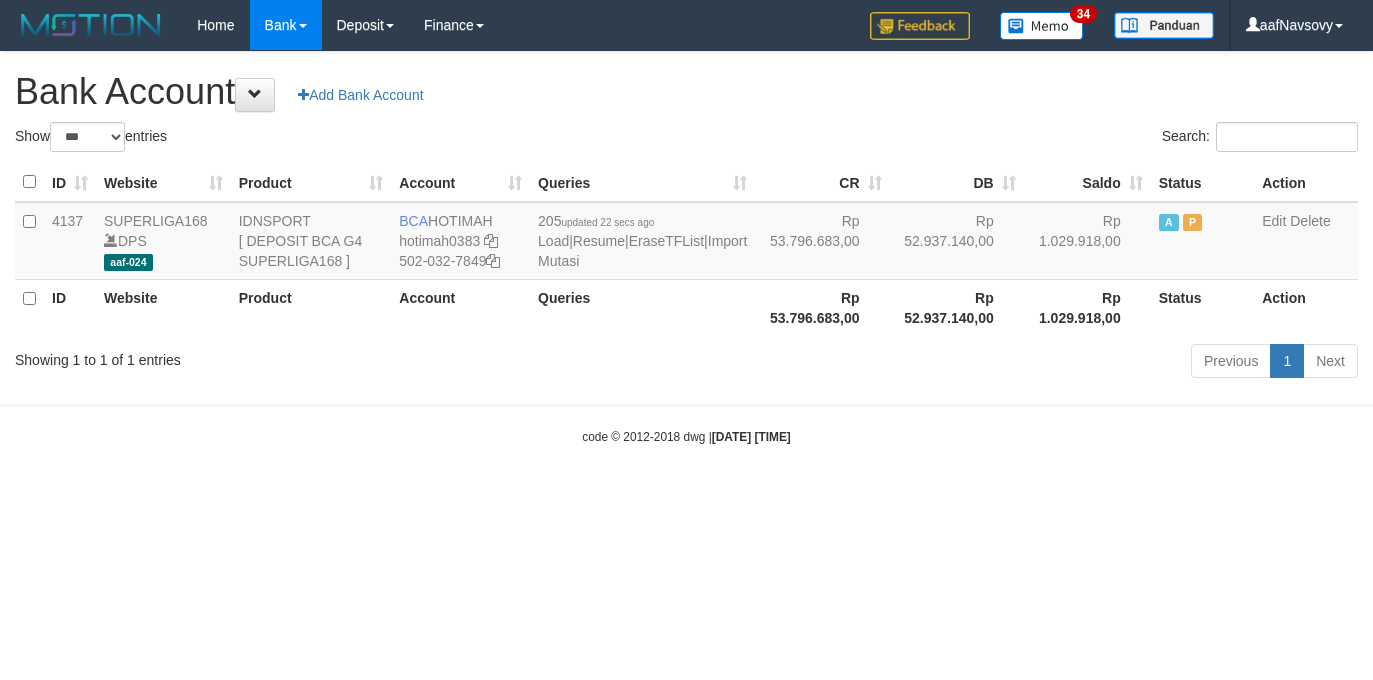 select on "***" 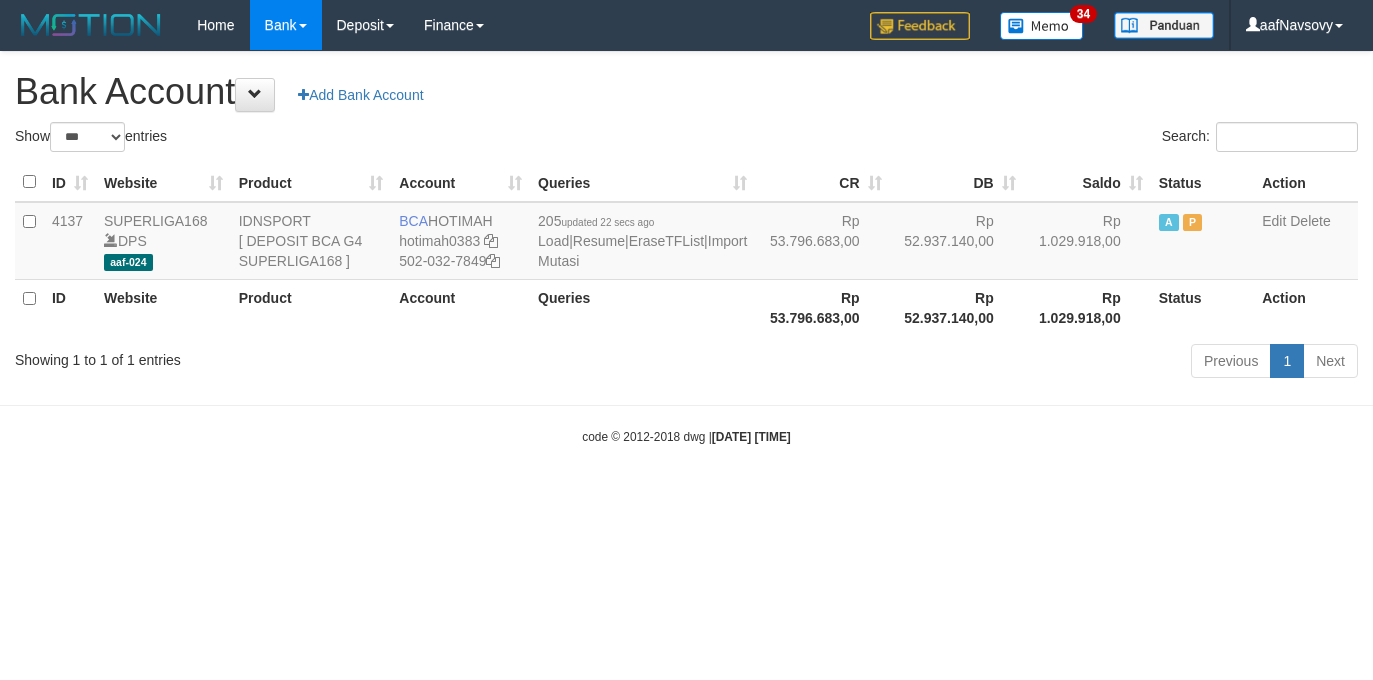 scroll, scrollTop: 0, scrollLeft: 0, axis: both 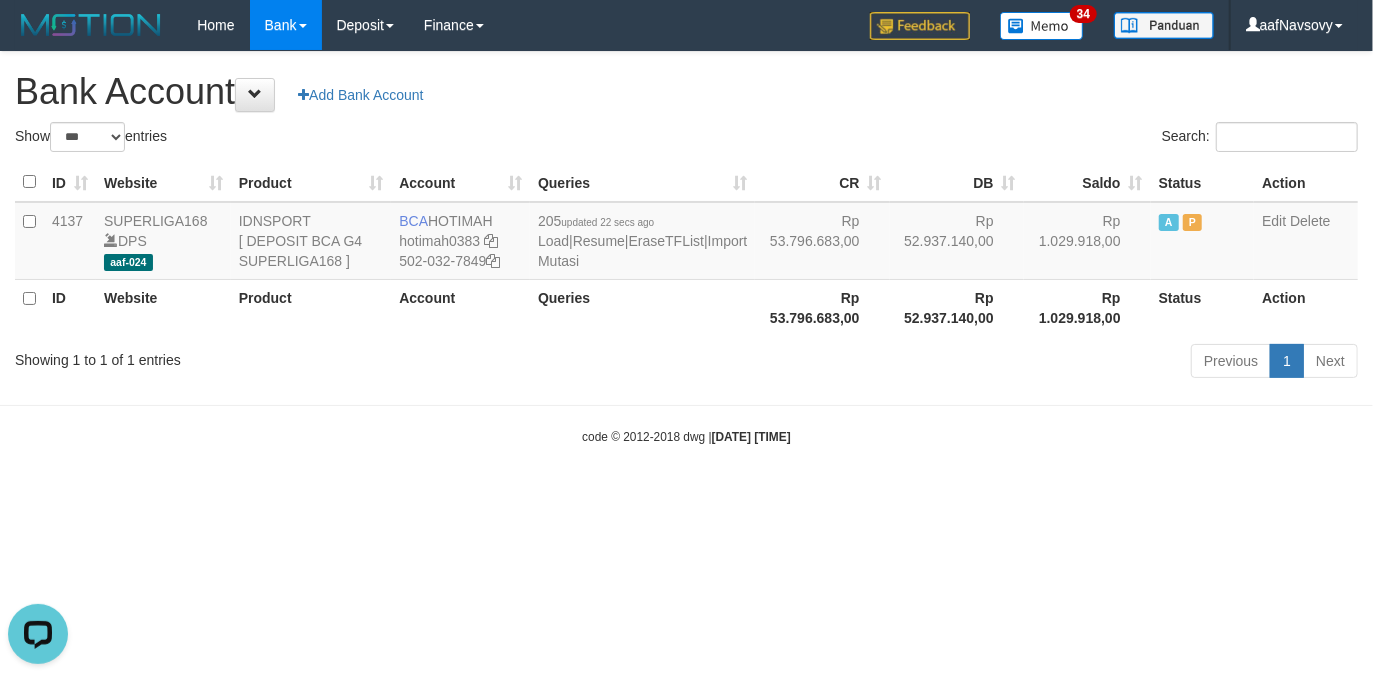 click on "Toggle navigation
Home
Bank
Account List
Load
By Website
Group
[ISPORT]													SUPERLIGA168
By Load Group (DPS)
34" at bounding box center (686, 248) 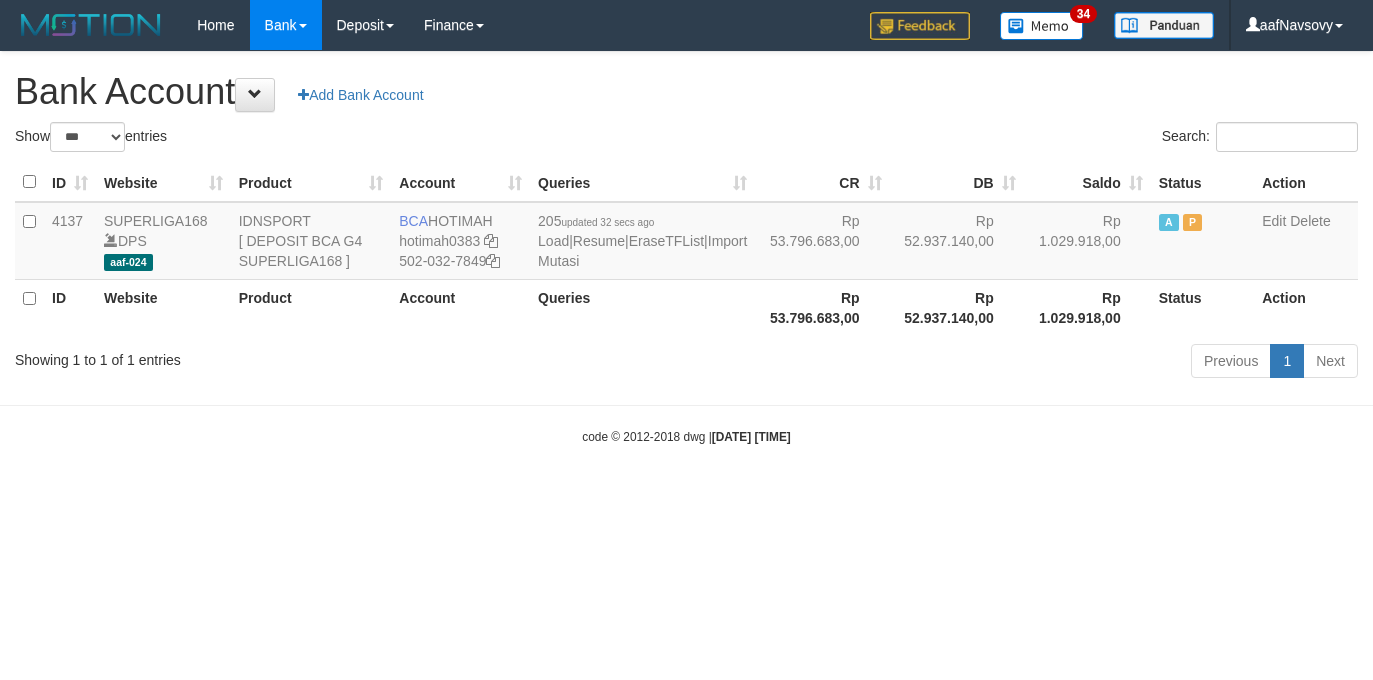 select on "***" 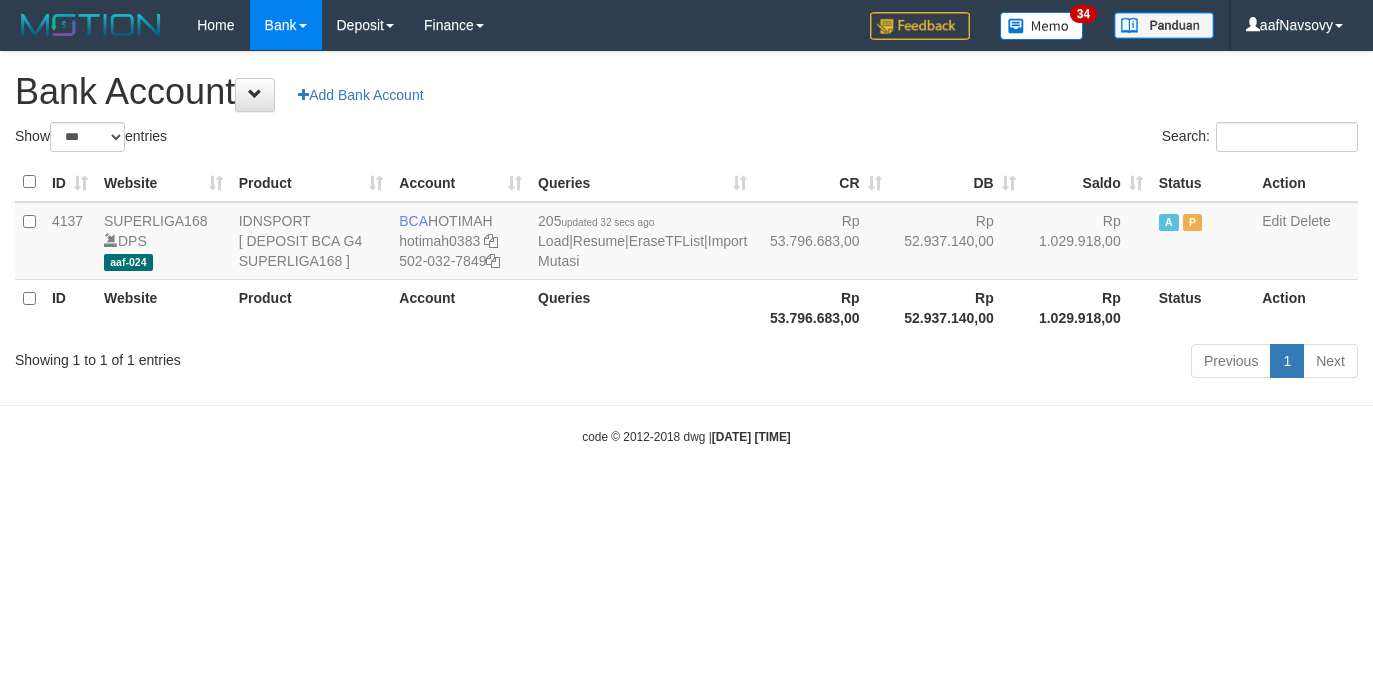scroll, scrollTop: 0, scrollLeft: 0, axis: both 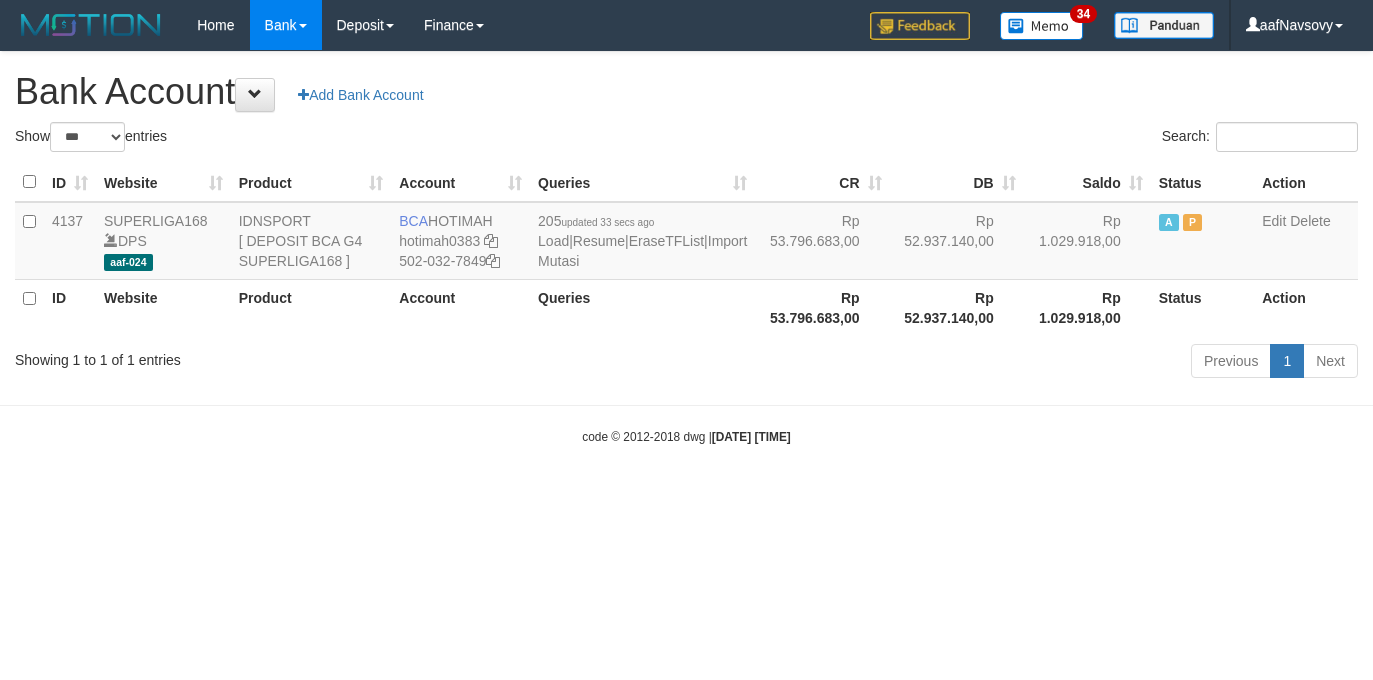 select on "***" 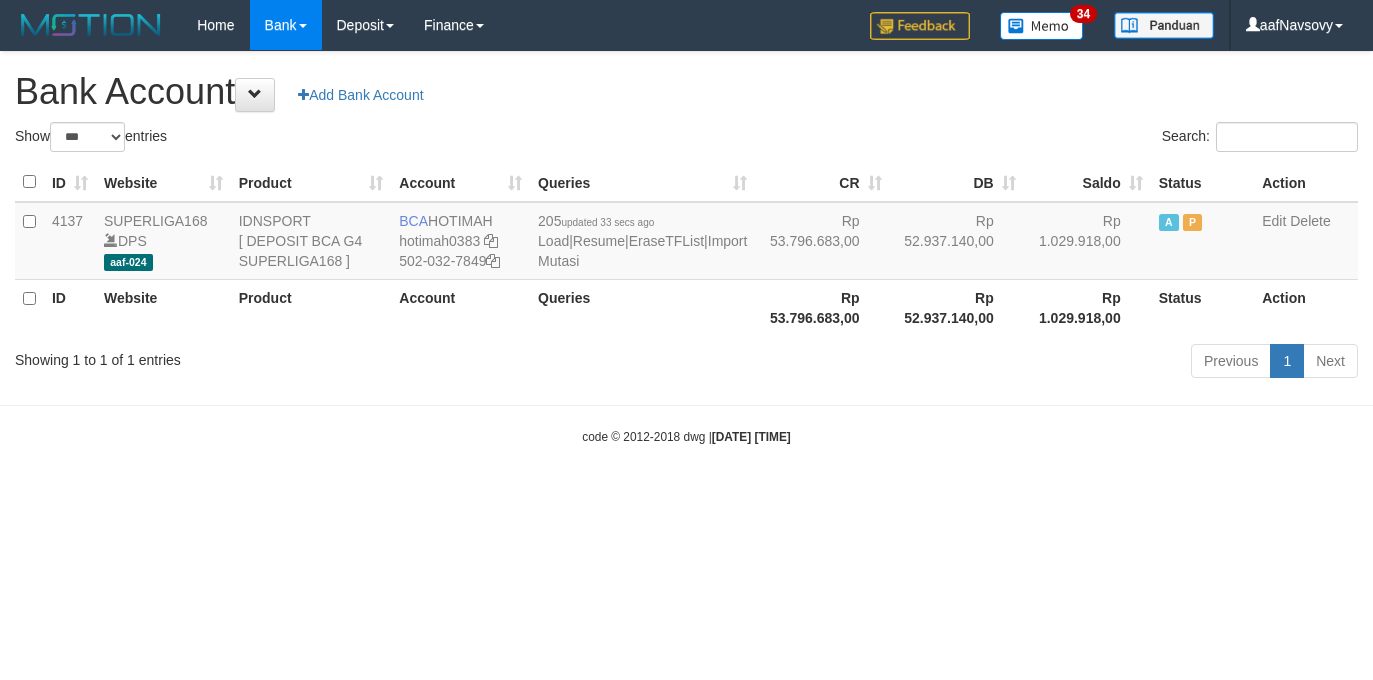 scroll, scrollTop: 0, scrollLeft: 0, axis: both 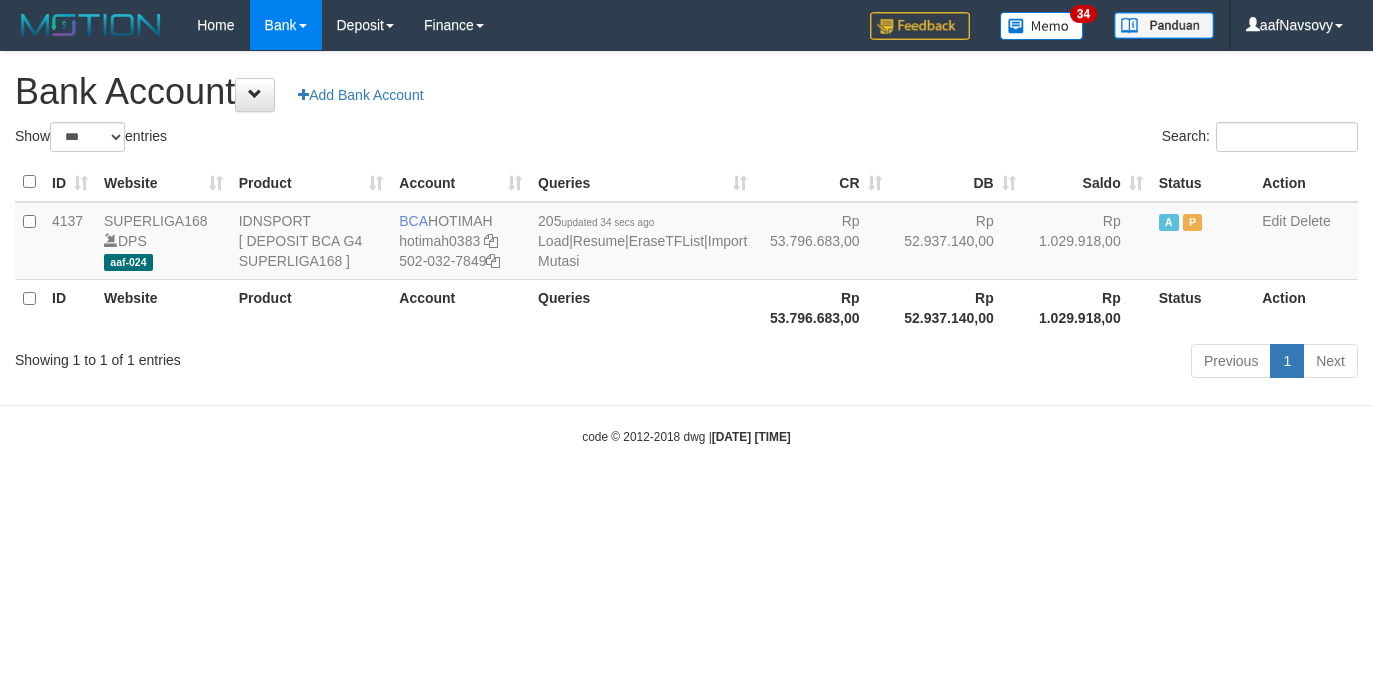select on "***" 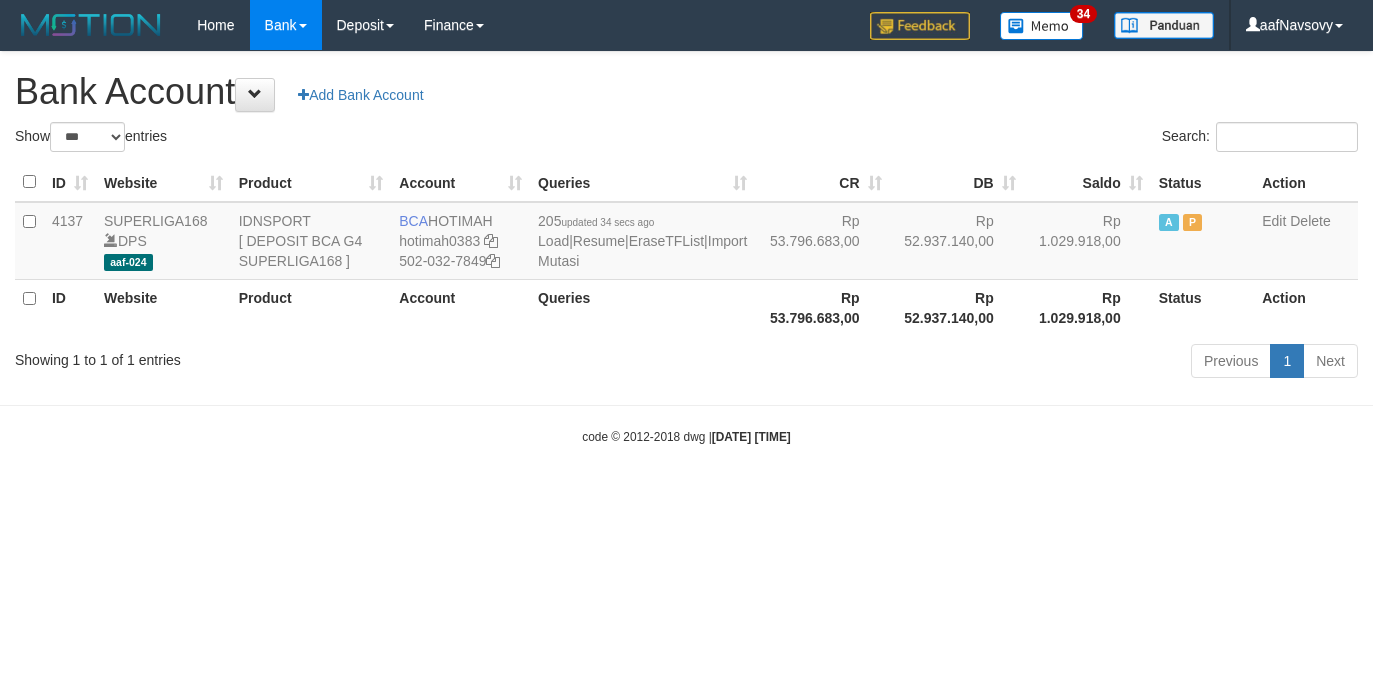scroll, scrollTop: 0, scrollLeft: 0, axis: both 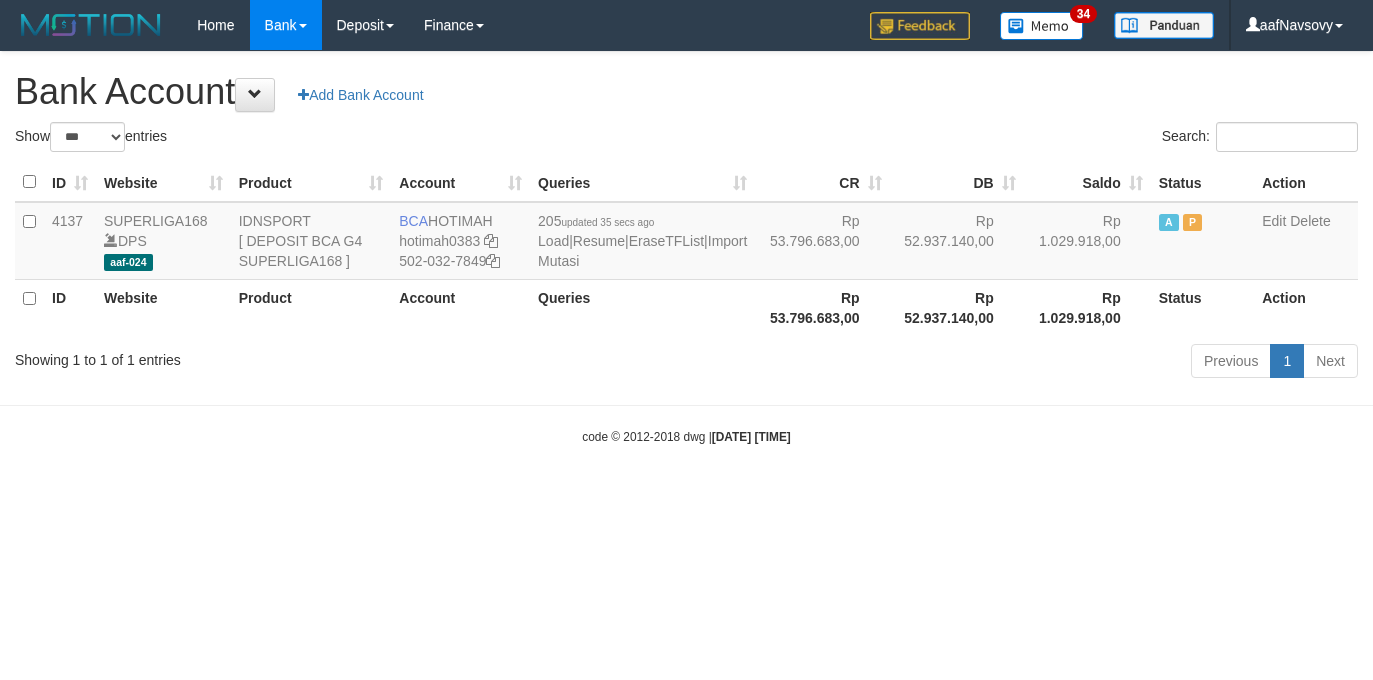 select on "***" 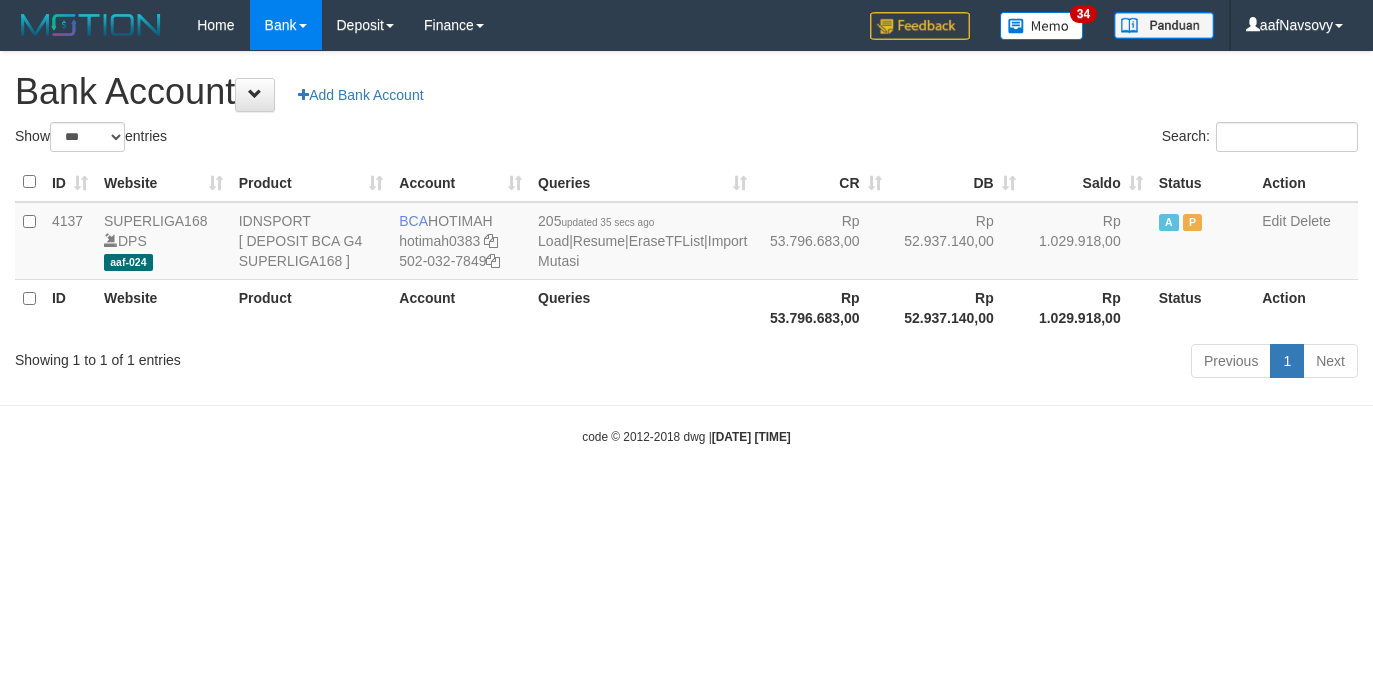 scroll, scrollTop: 0, scrollLeft: 0, axis: both 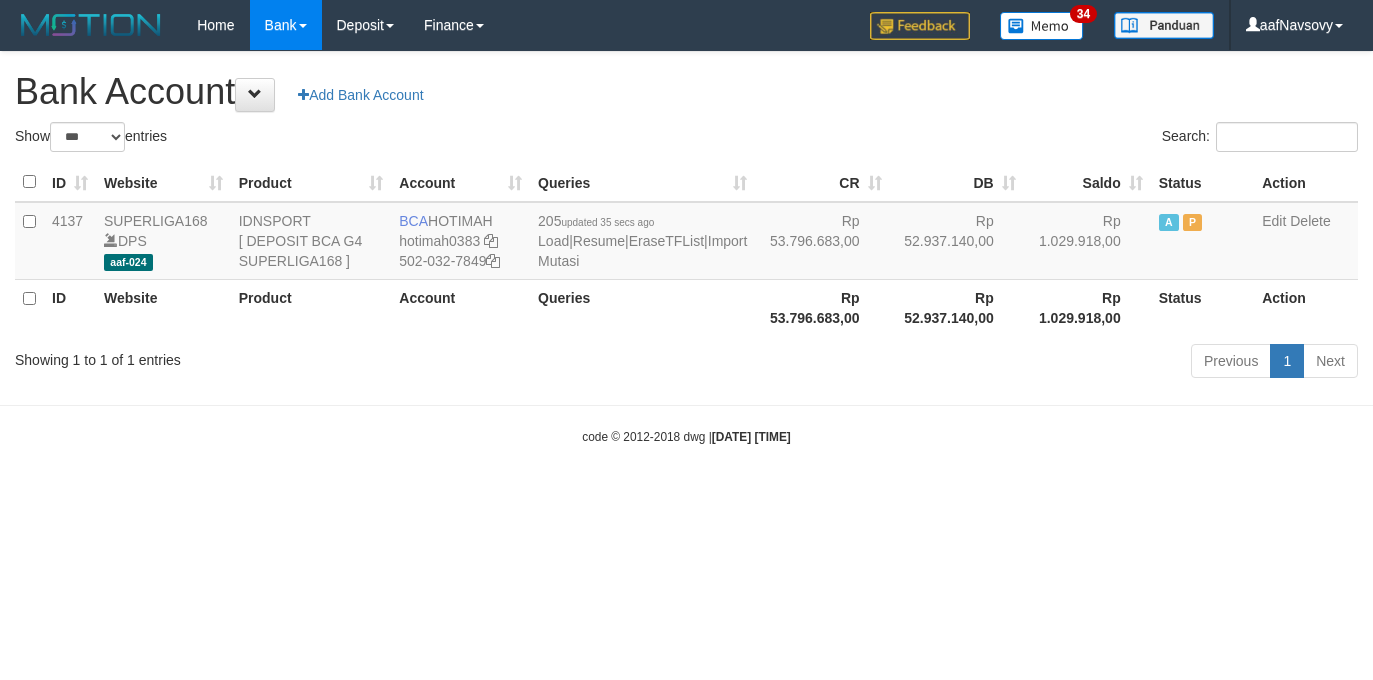select on "***" 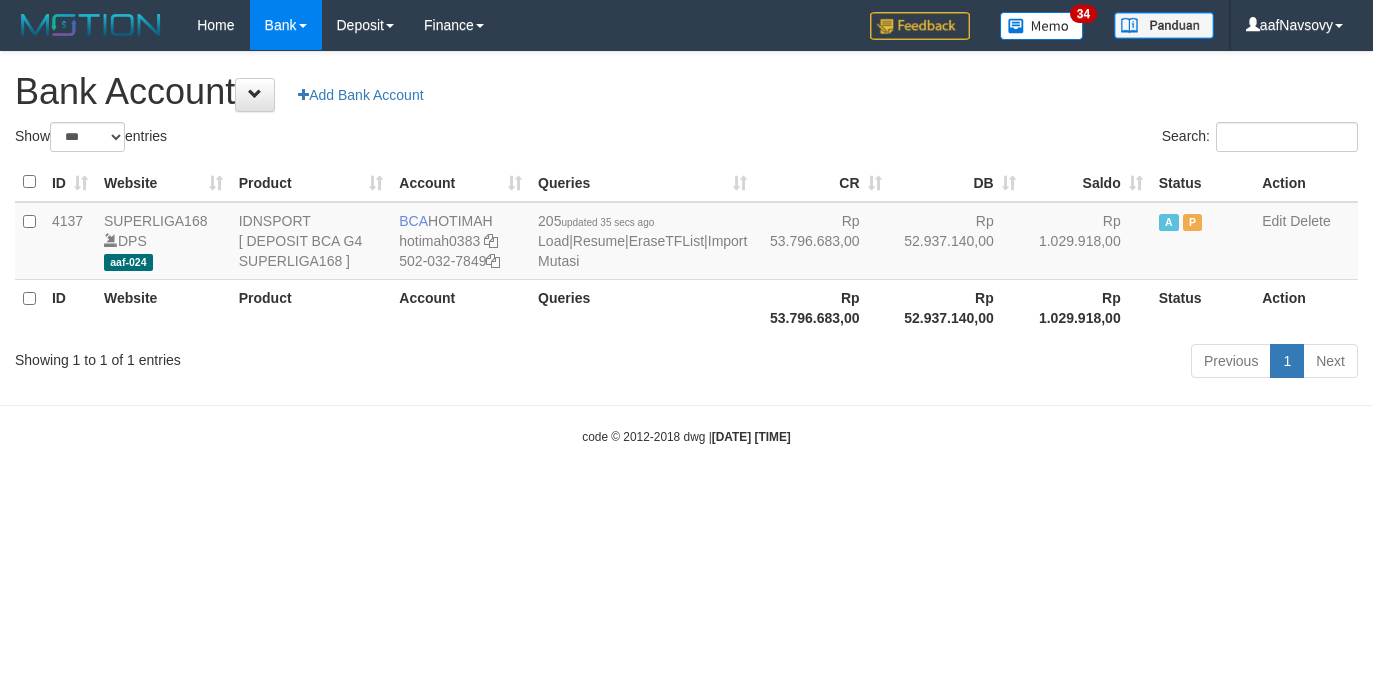 scroll, scrollTop: 0, scrollLeft: 0, axis: both 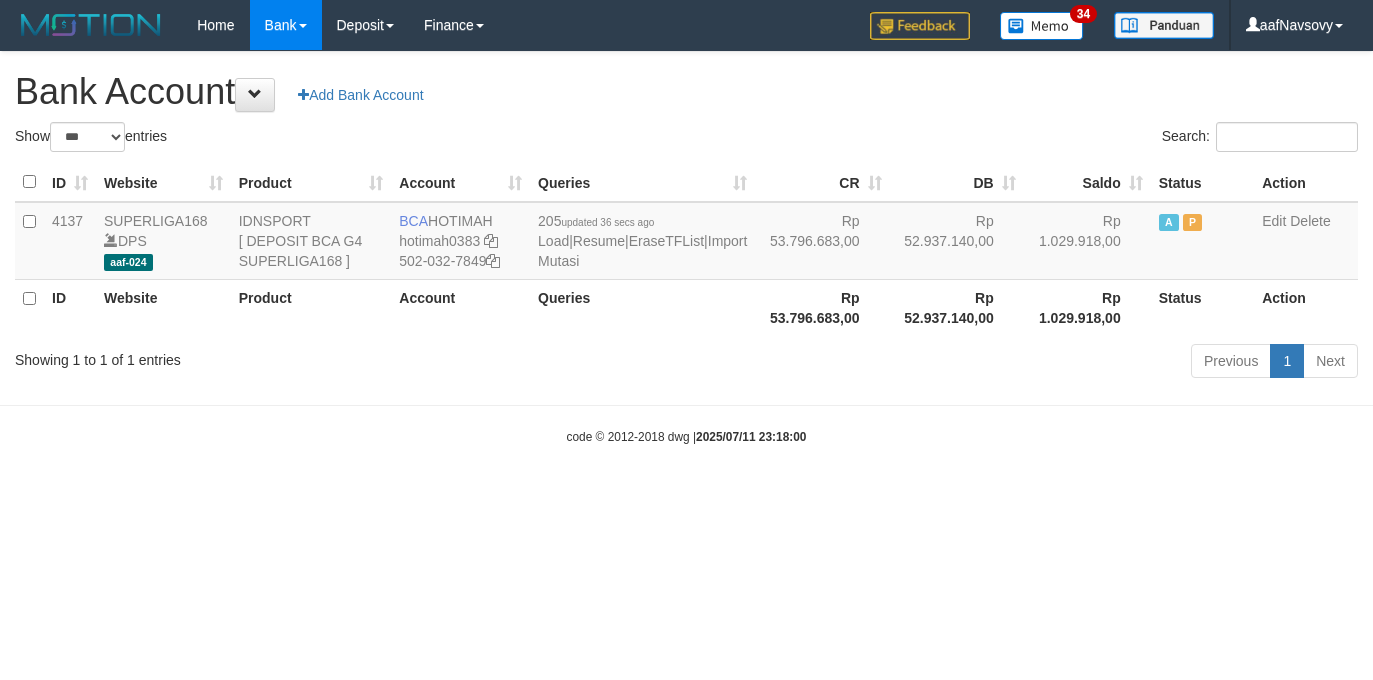 select on "***" 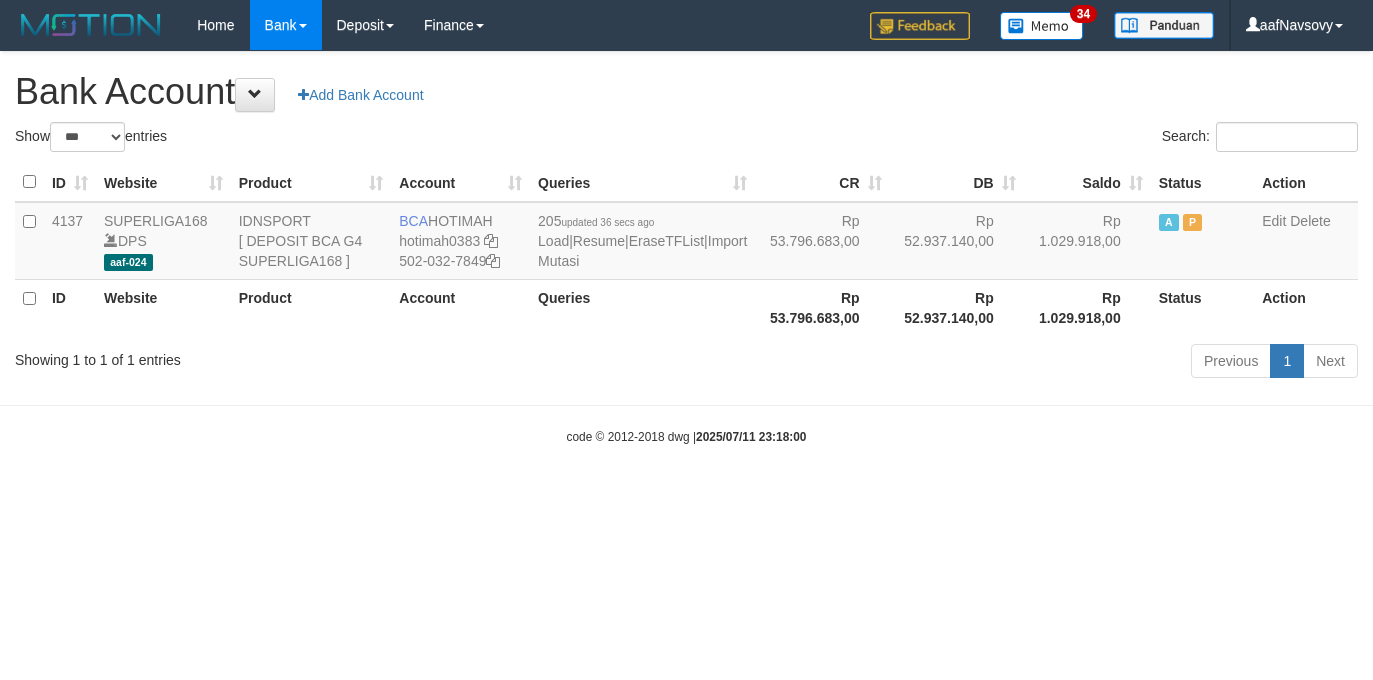 scroll, scrollTop: 0, scrollLeft: 0, axis: both 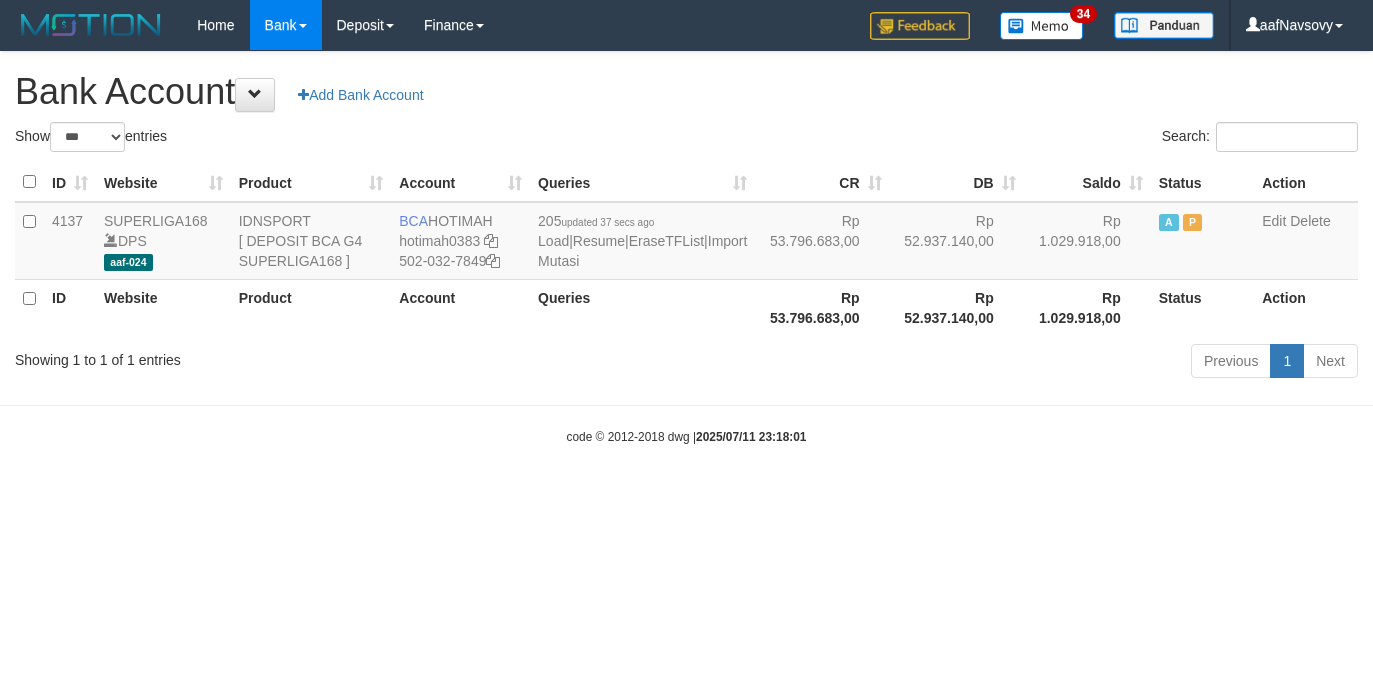 select on "***" 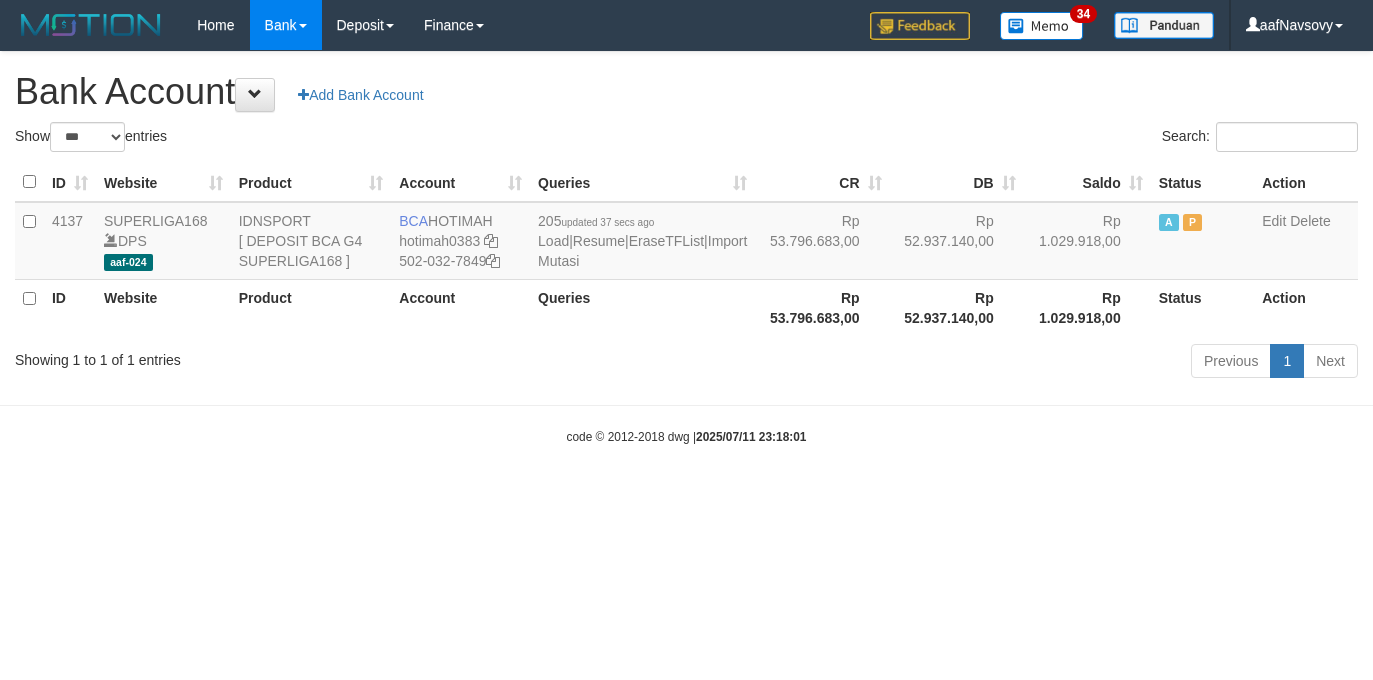scroll, scrollTop: 0, scrollLeft: 0, axis: both 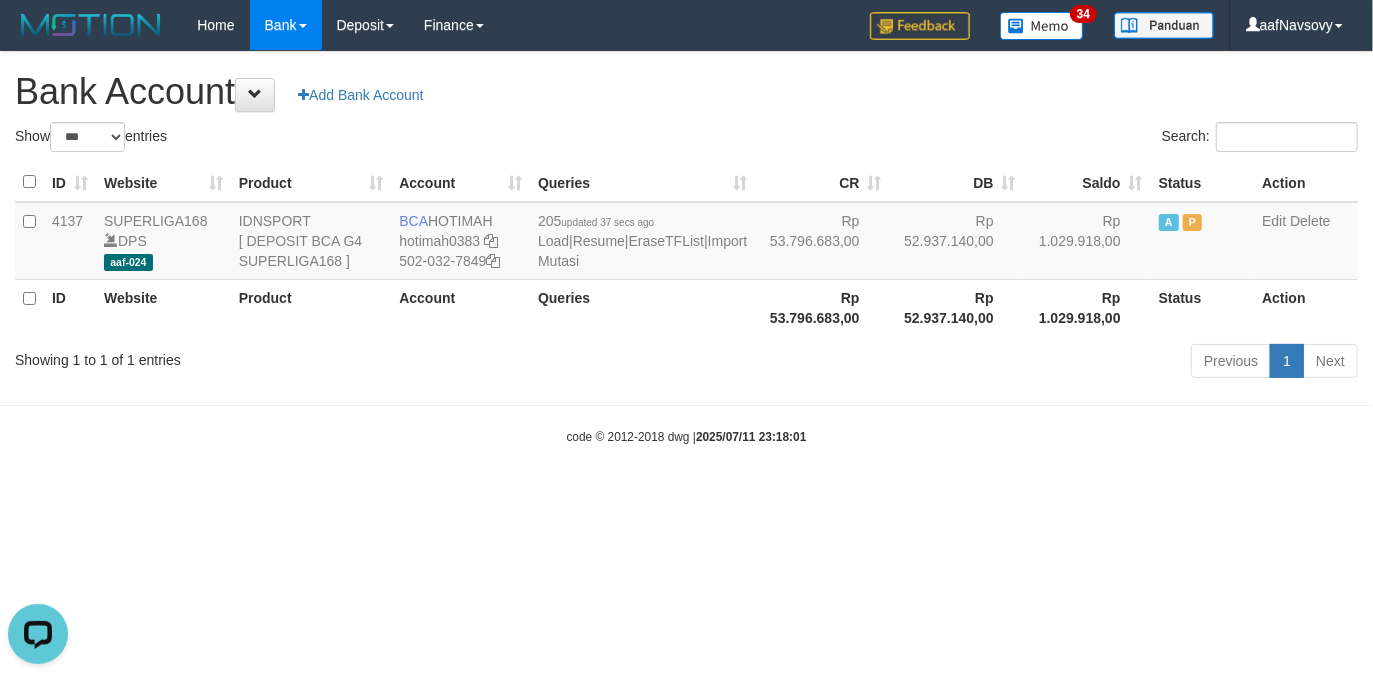 click on "code © 2012-2018 dwg |  2025/07/11 23:18:01" at bounding box center (686, 436) 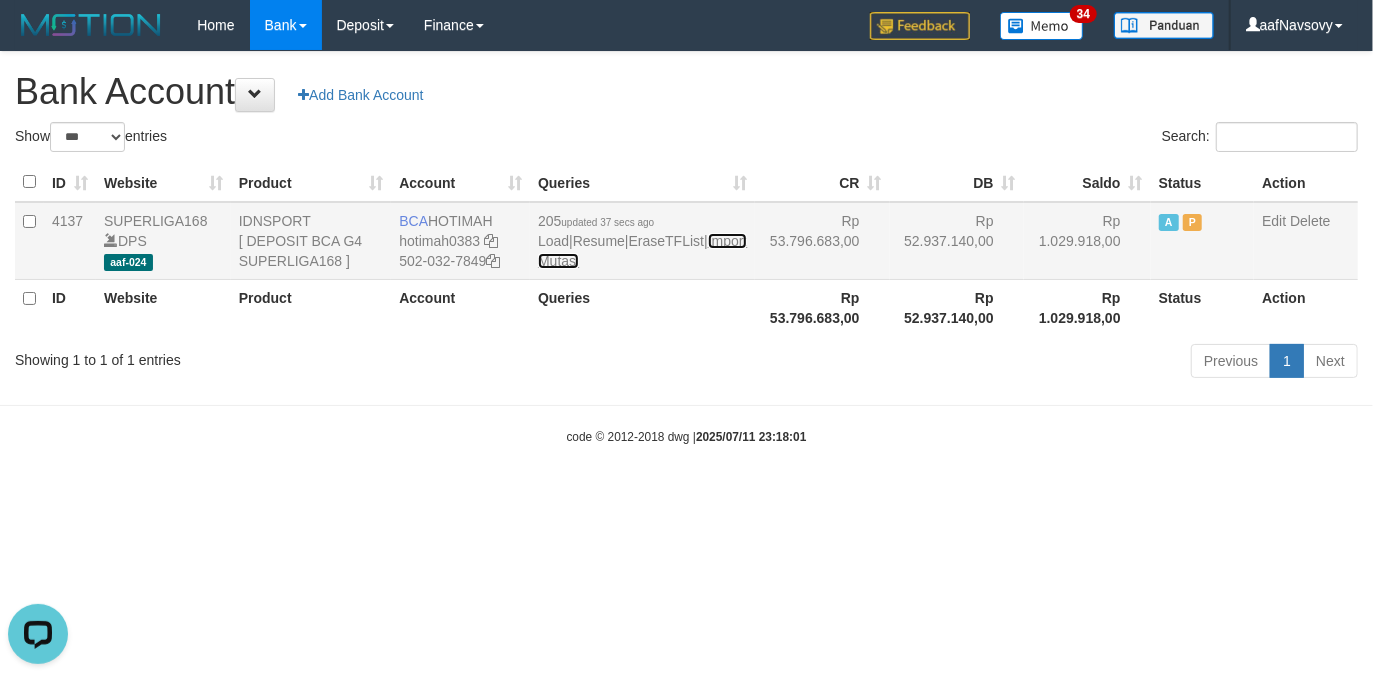 click on "Import Mutasi" at bounding box center [642, 251] 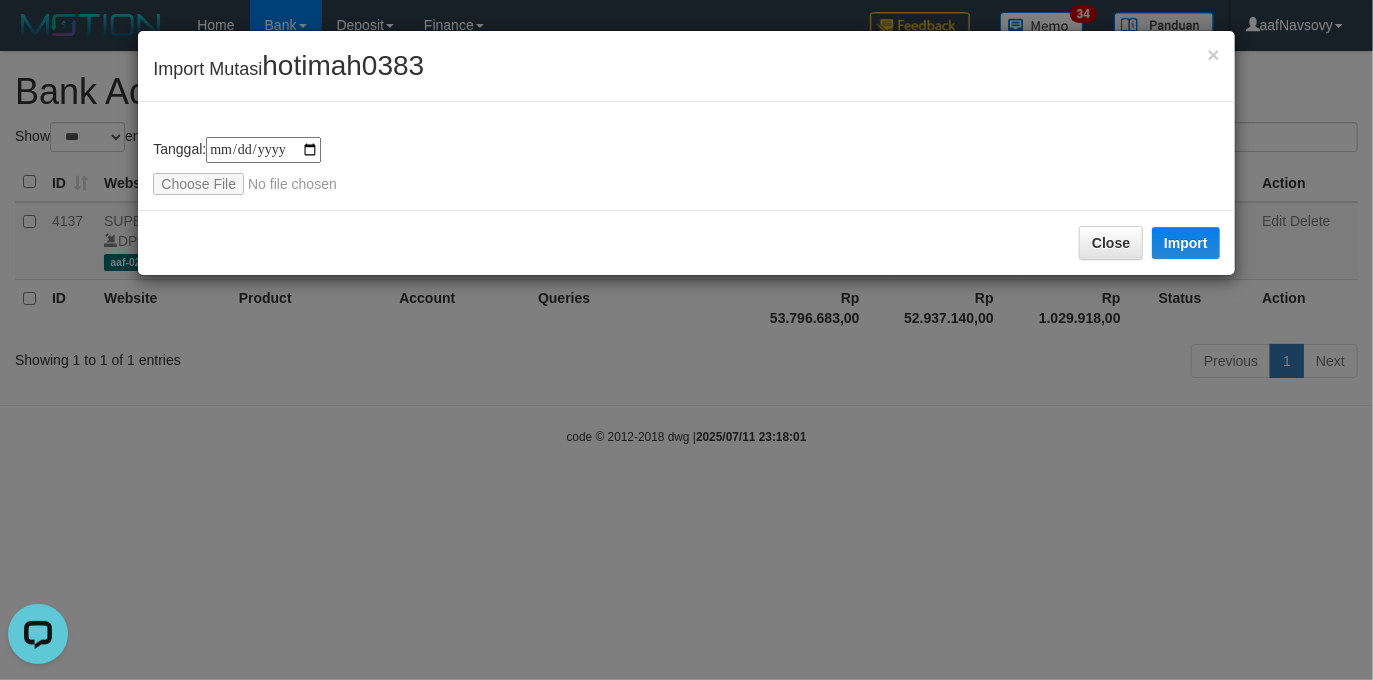 type on "**********" 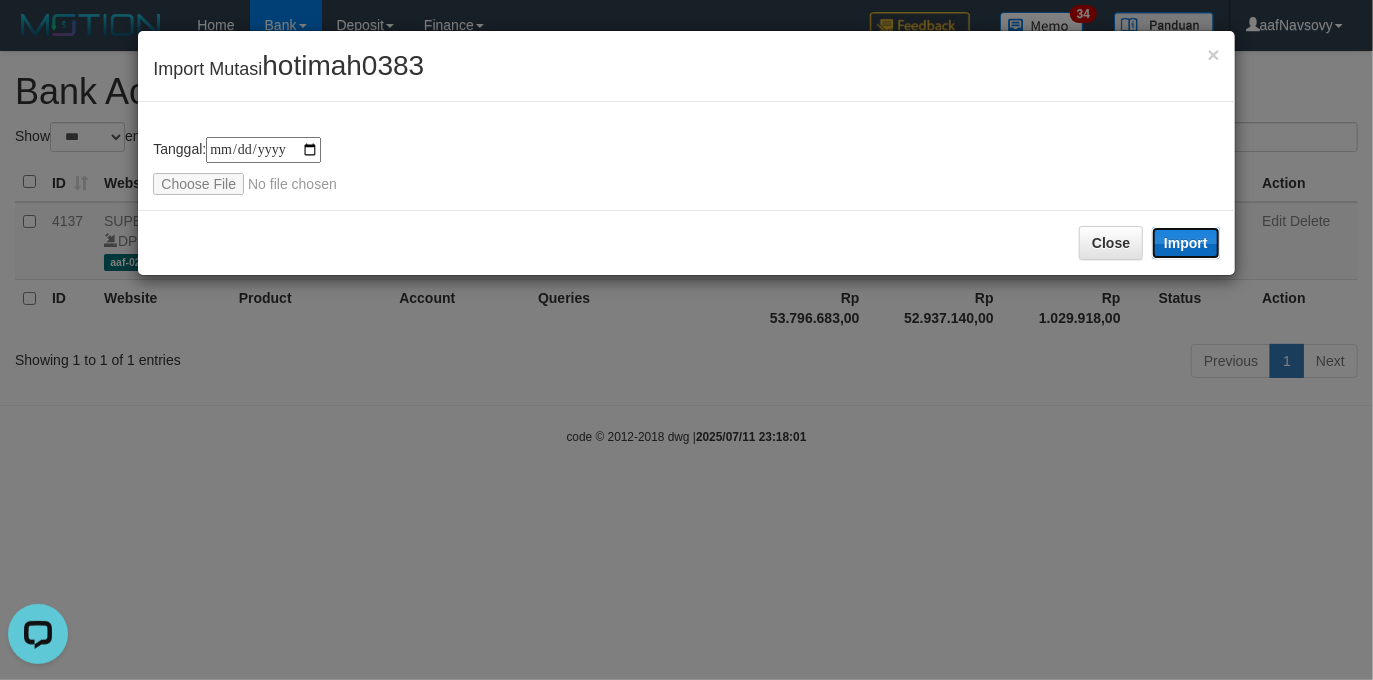 click on "Import" at bounding box center (1186, 243) 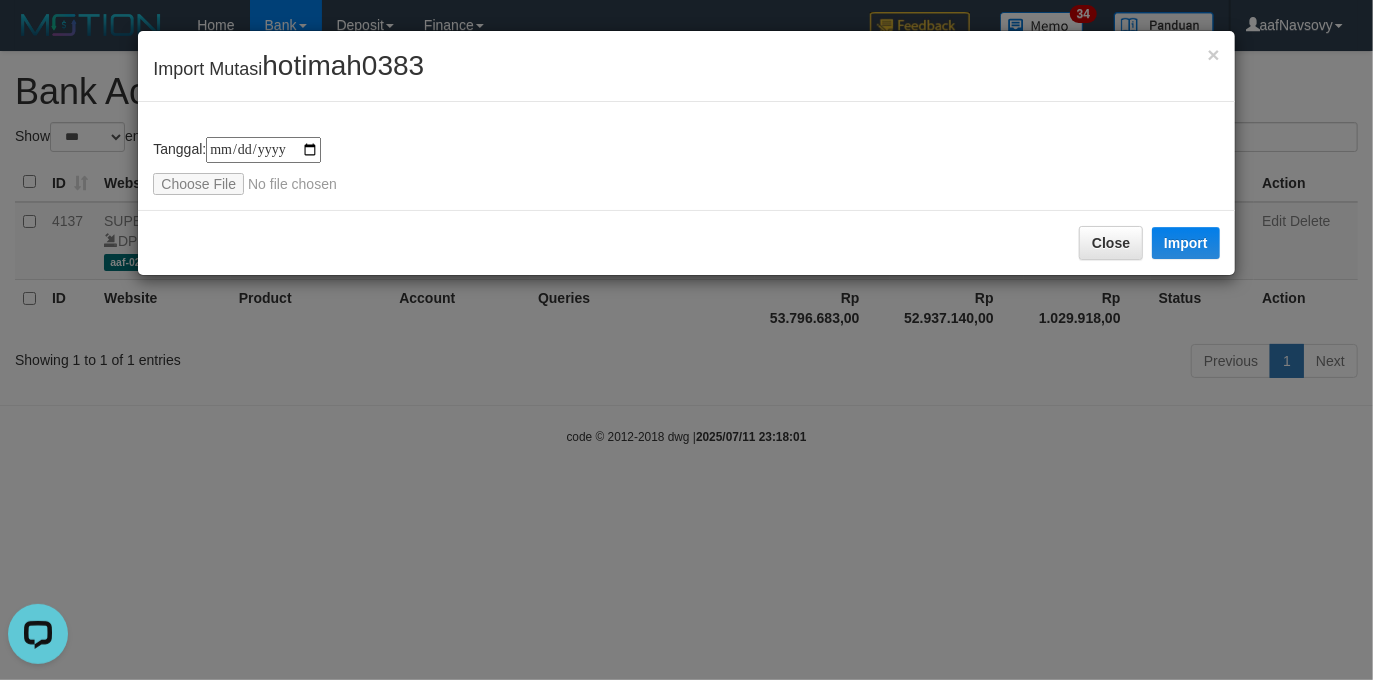 click on "**********" at bounding box center (686, 340) 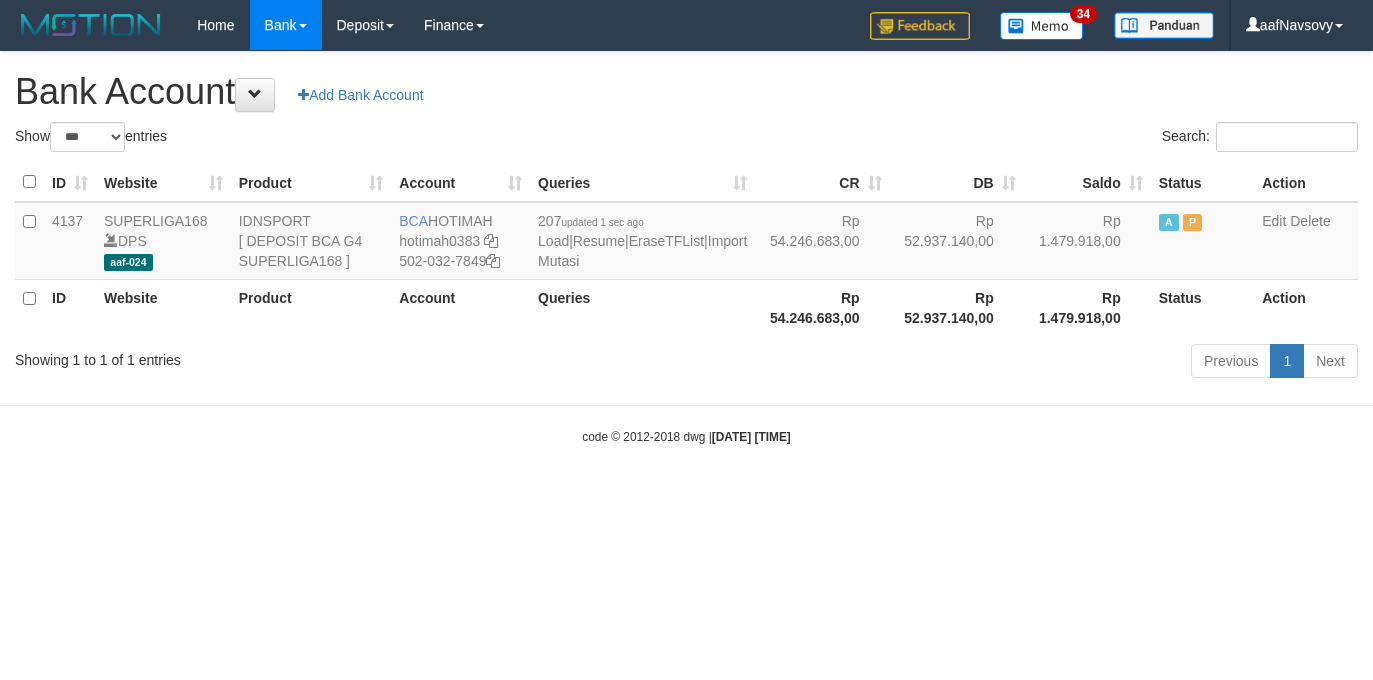 select on "***" 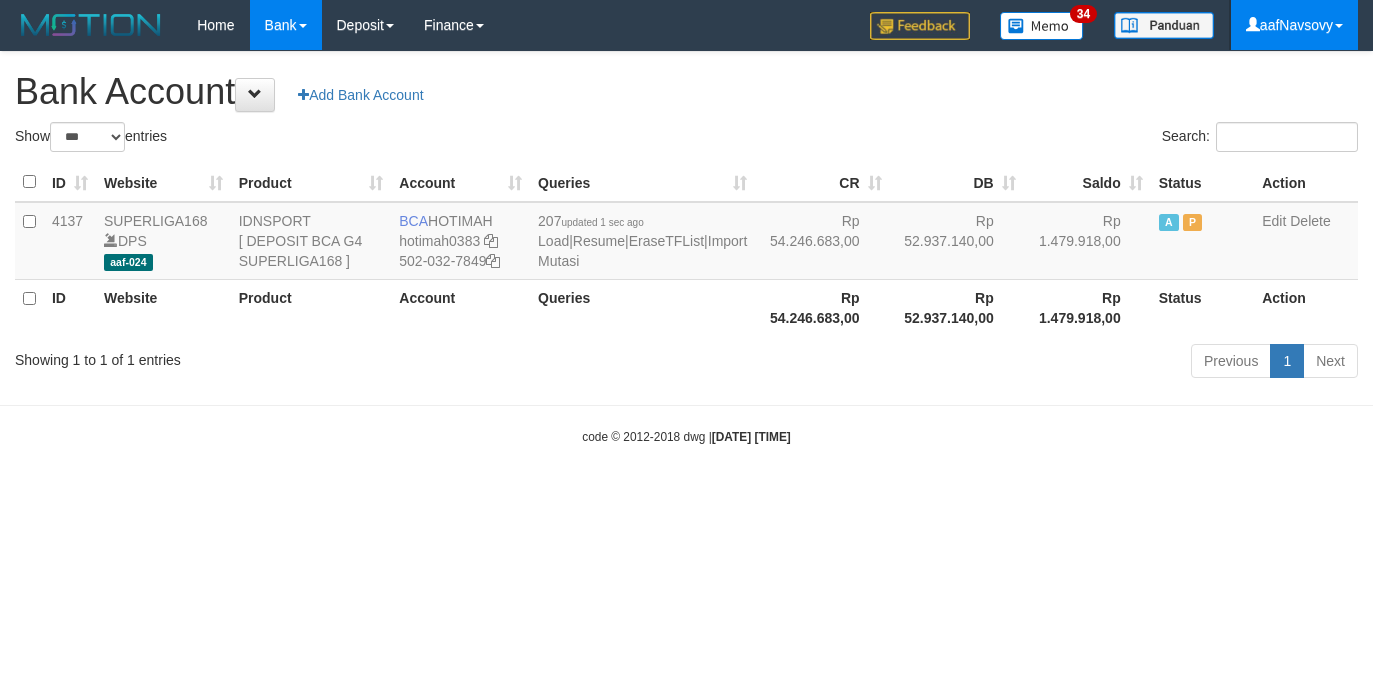 scroll, scrollTop: 0, scrollLeft: 0, axis: both 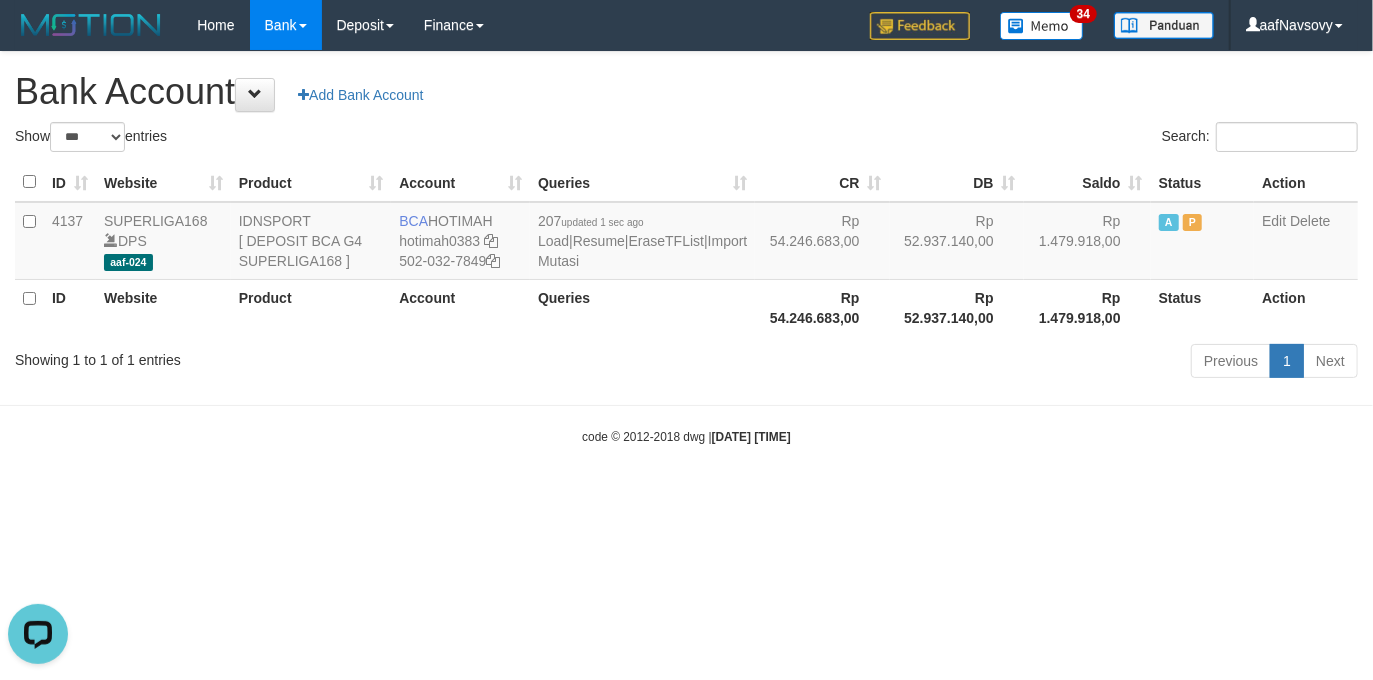 click on "Toggle navigation
Home
Bank
Account List
Load
By Website
Group
[ISPORT]													SUPERLIGA168
By Load Group (DPS)
34" at bounding box center (686, 248) 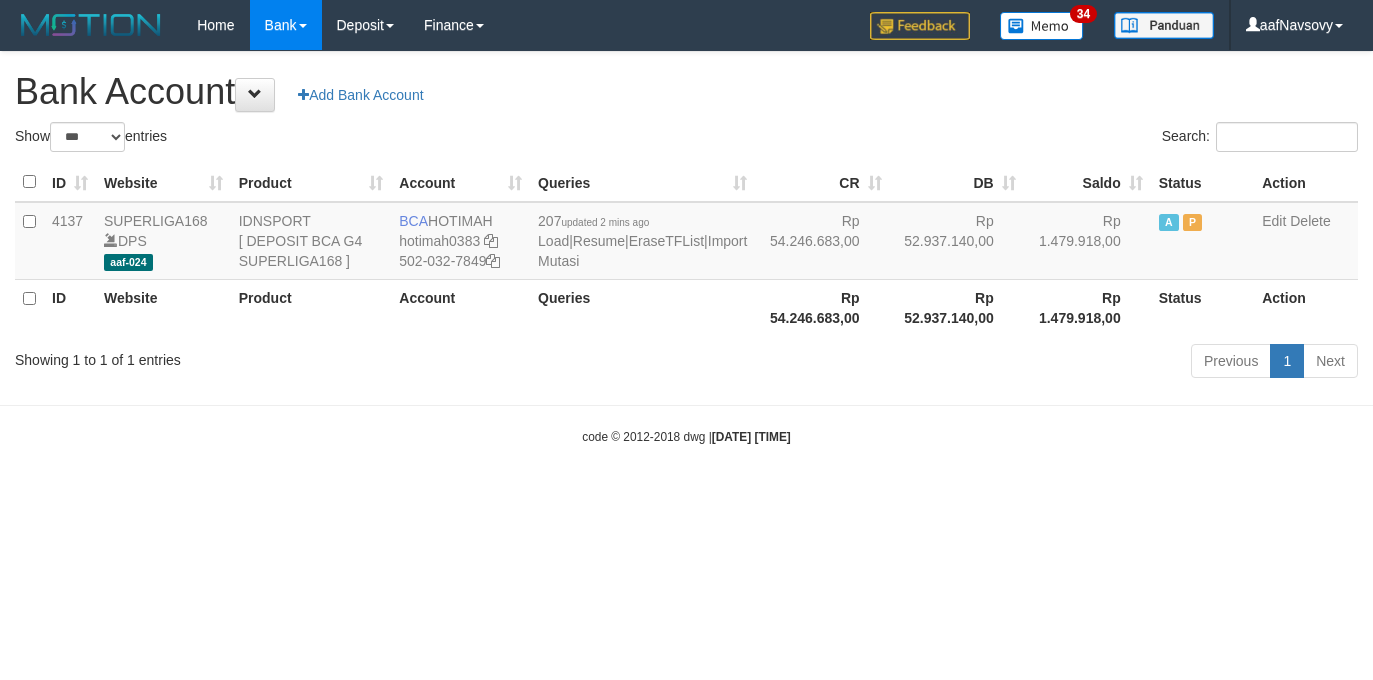 select on "***" 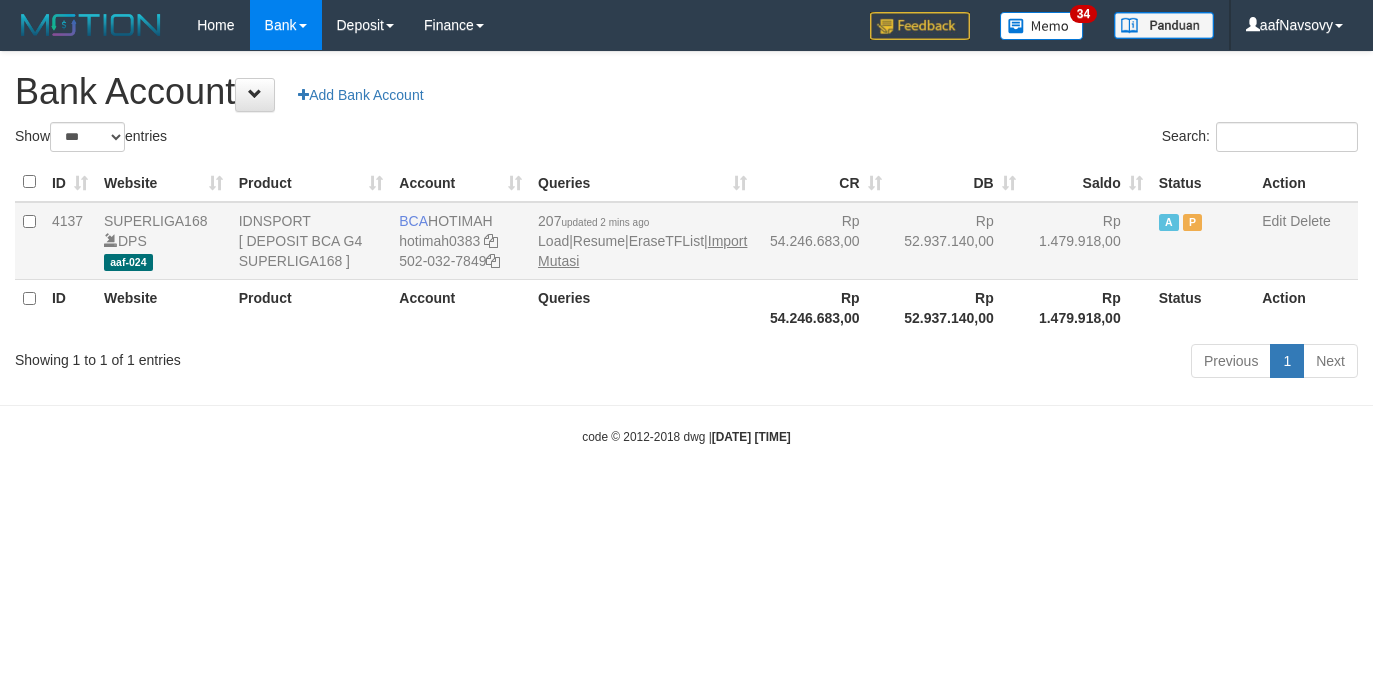 scroll, scrollTop: 0, scrollLeft: 0, axis: both 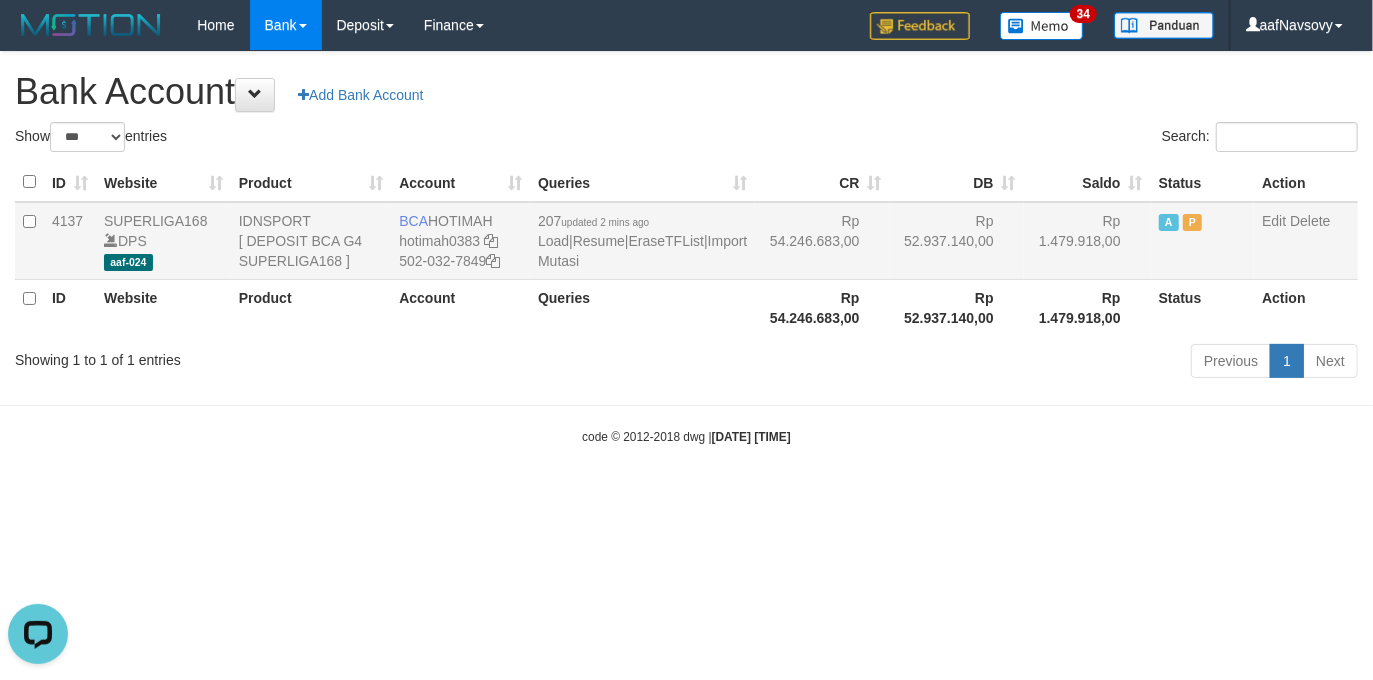click on "207  updated 2 mins ago
Load
|
Resume
|
EraseTFList
|
Import Mutasi" at bounding box center [642, 241] 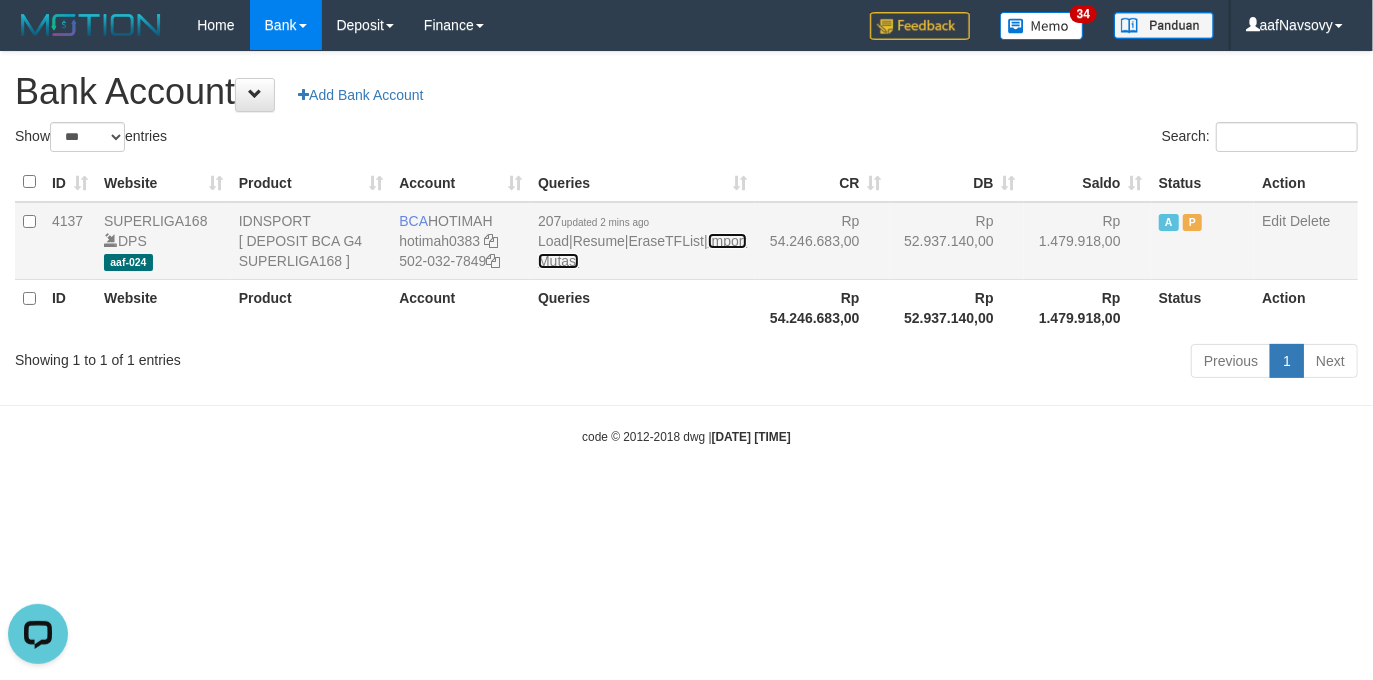 click on "Import Mutasi" at bounding box center [642, 251] 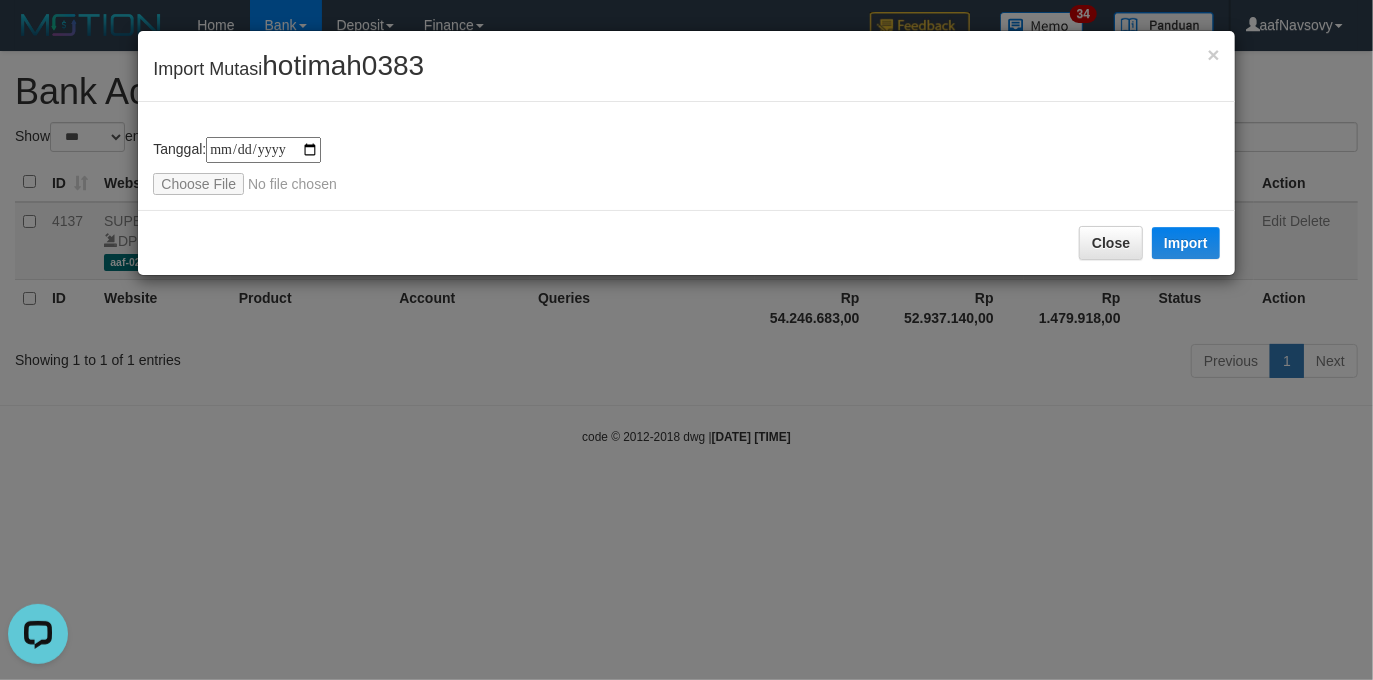 type on "**********" 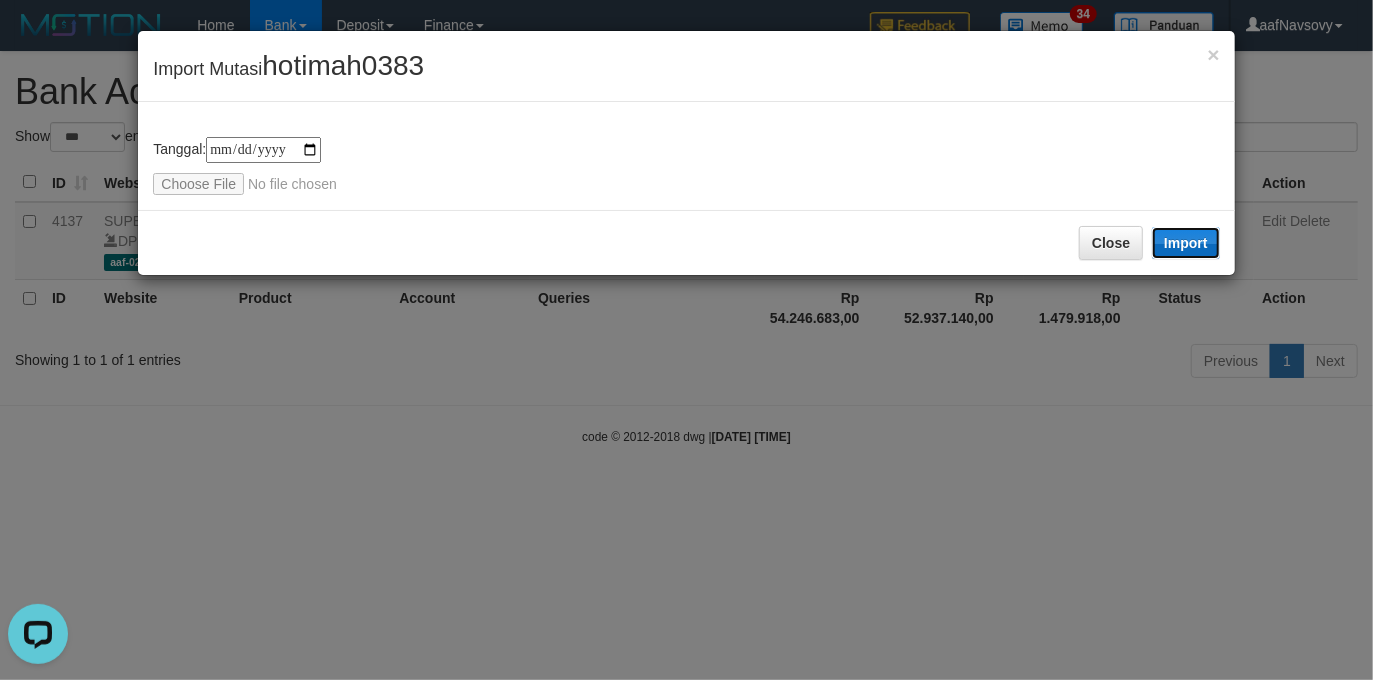 click on "Import" at bounding box center [1186, 243] 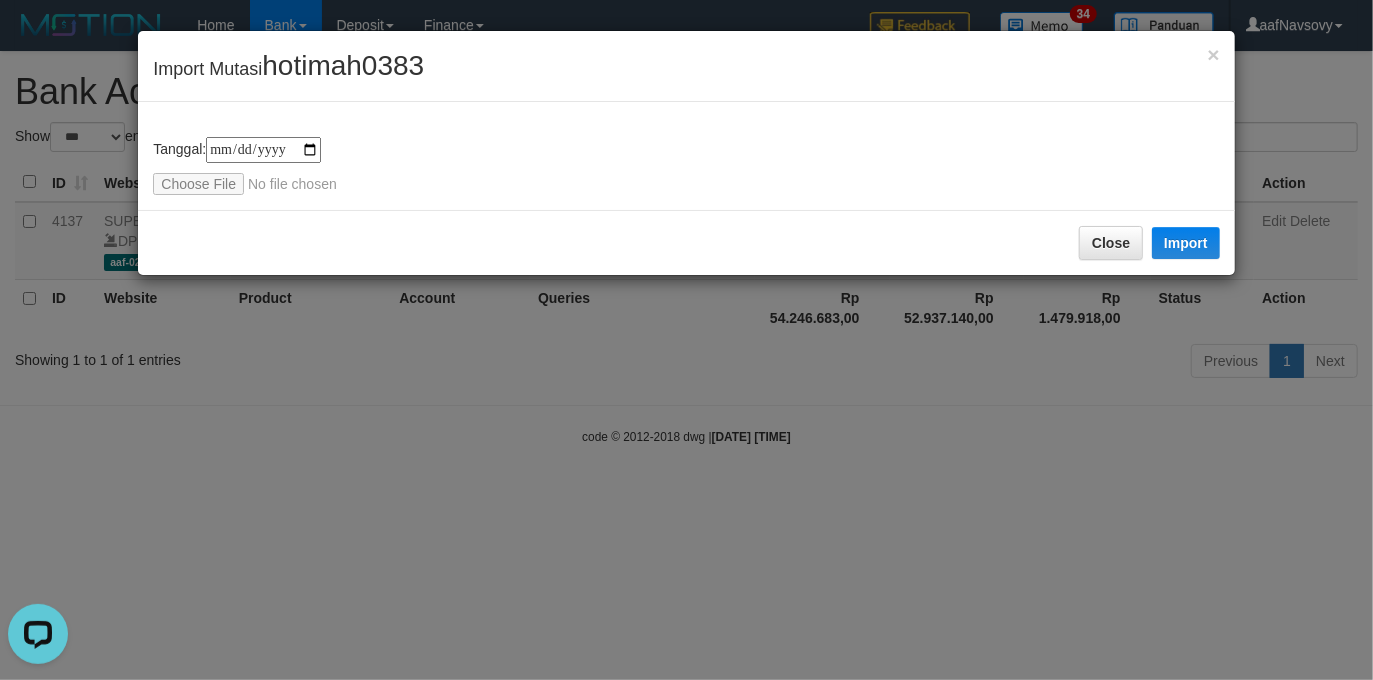 click on "**********" at bounding box center (686, 153) 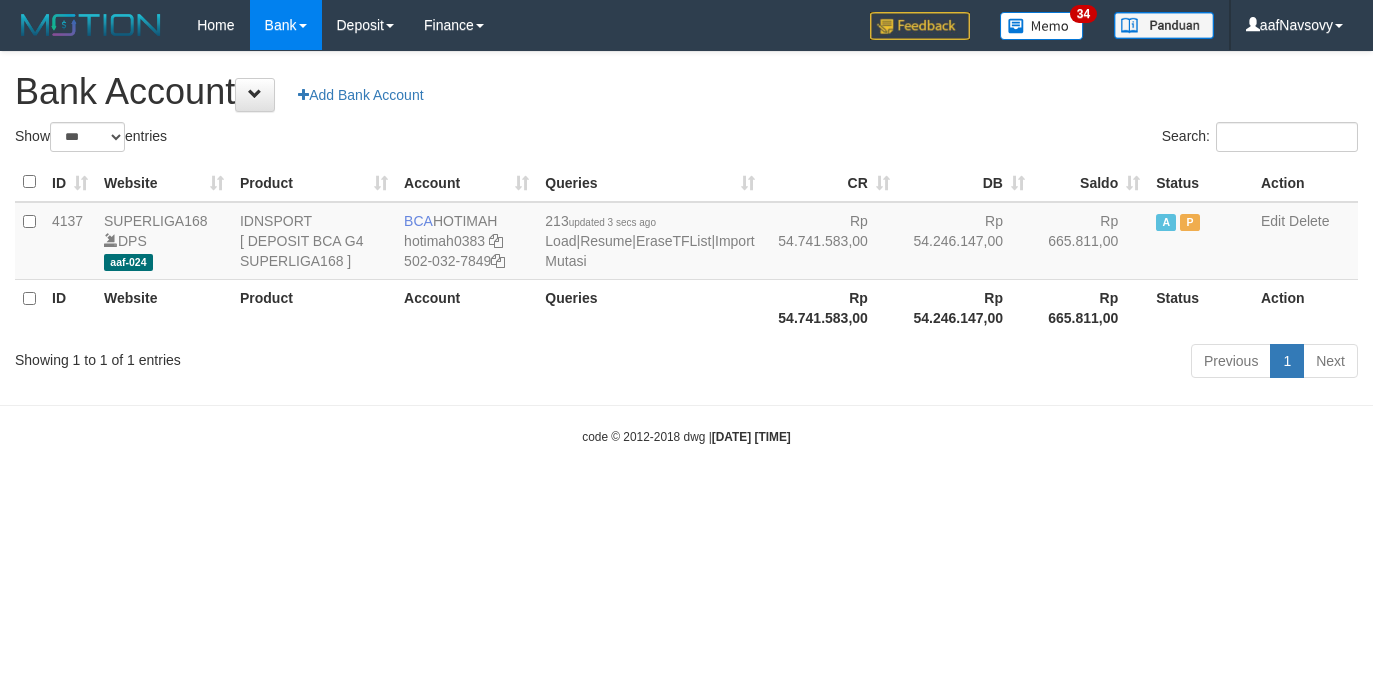 select on "***" 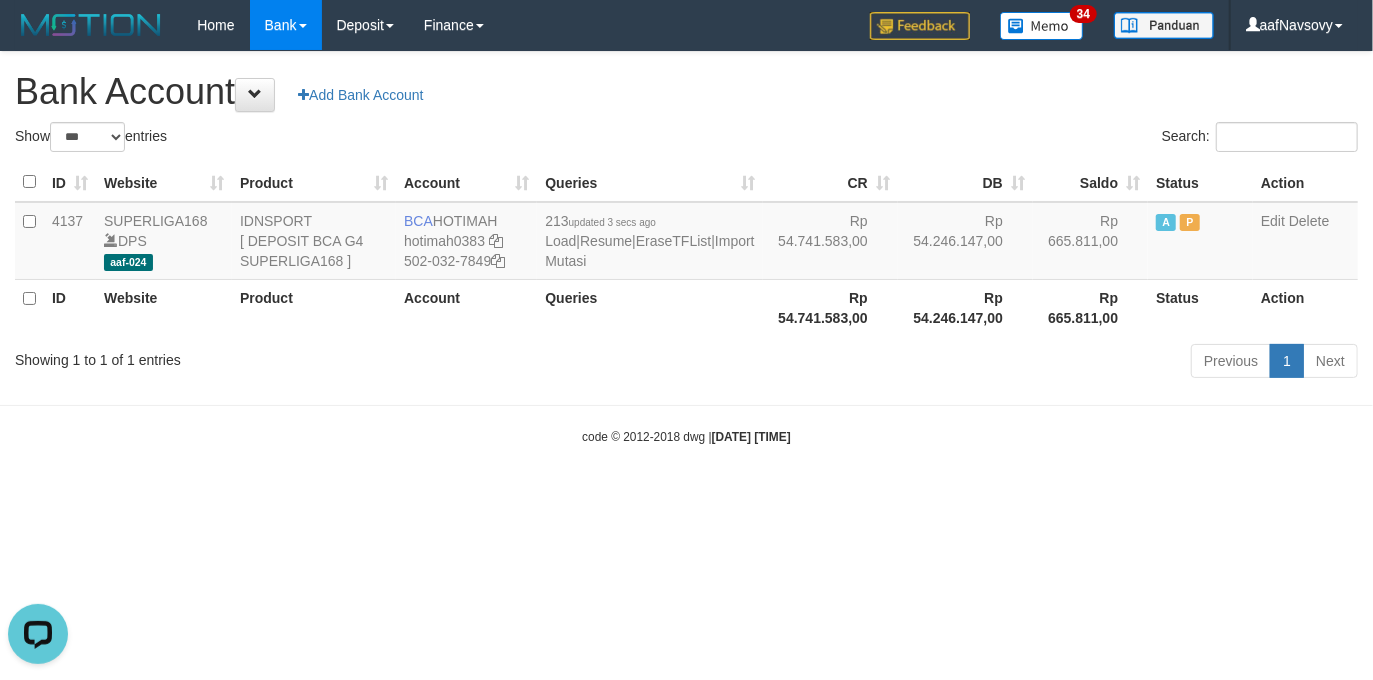 scroll, scrollTop: 0, scrollLeft: 0, axis: both 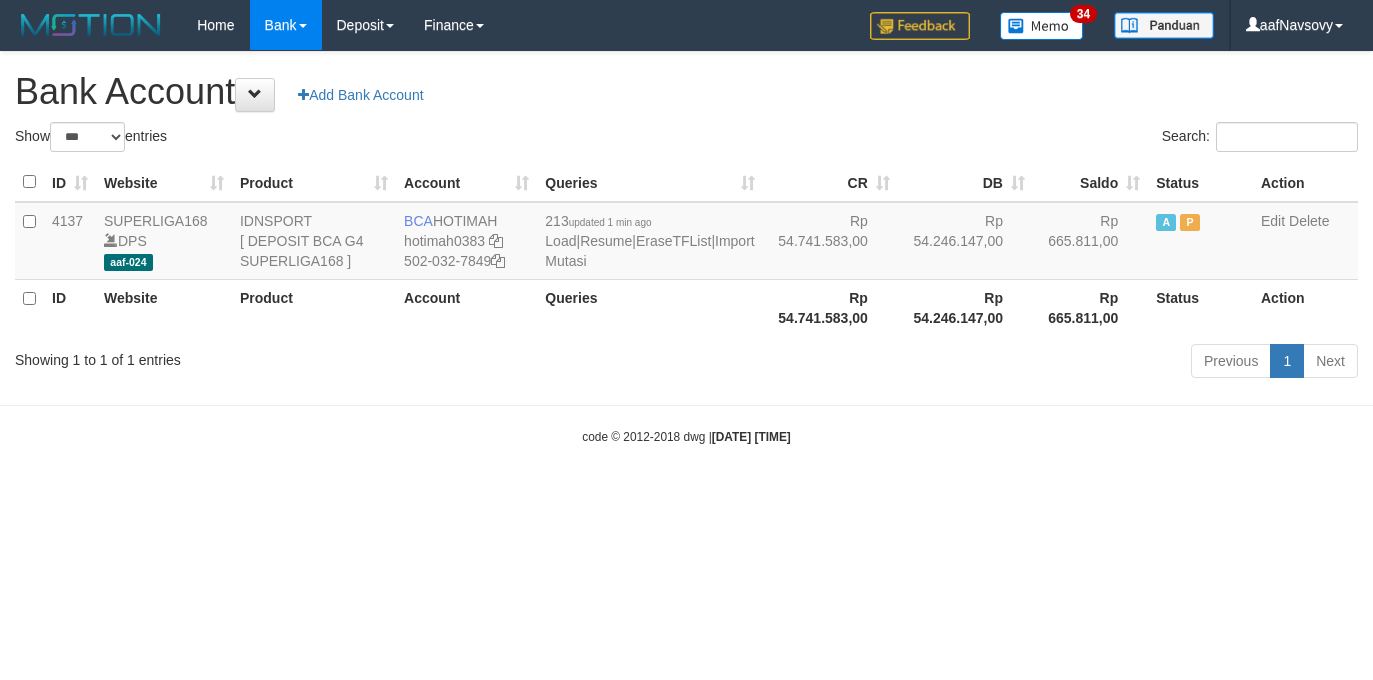 select on "***" 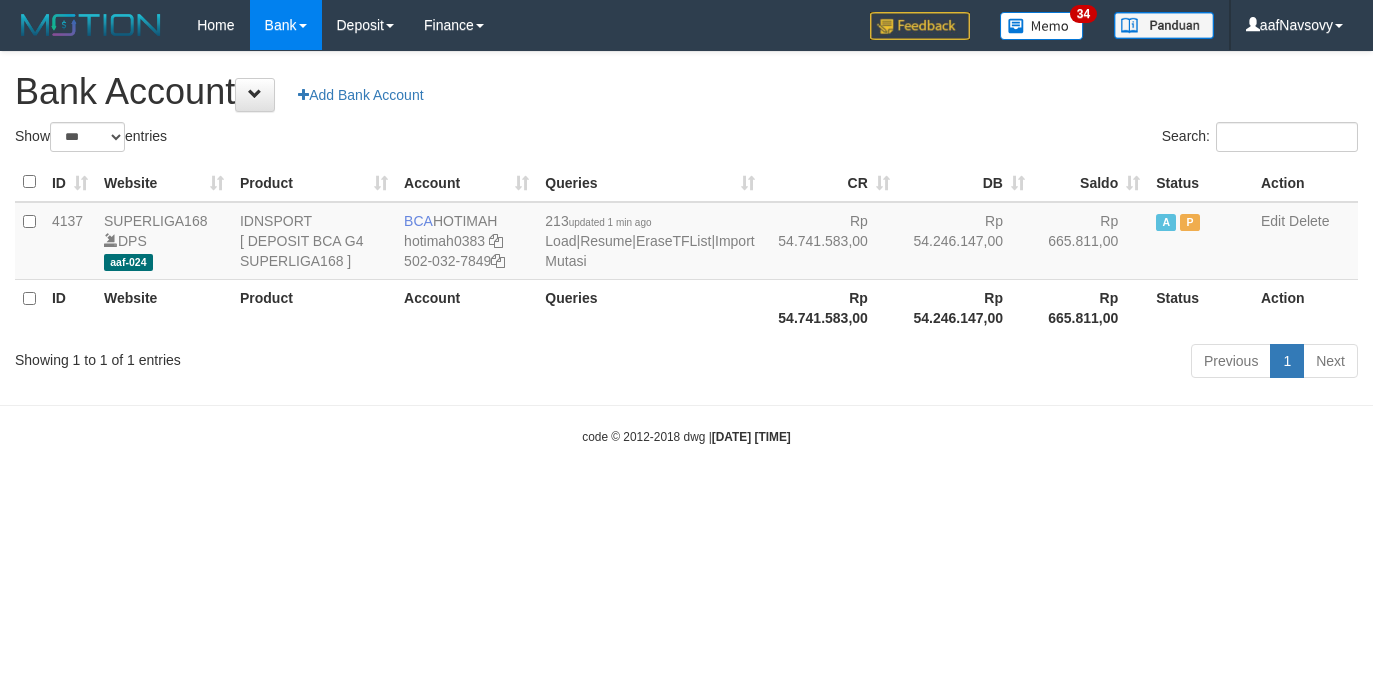 scroll, scrollTop: 0, scrollLeft: 0, axis: both 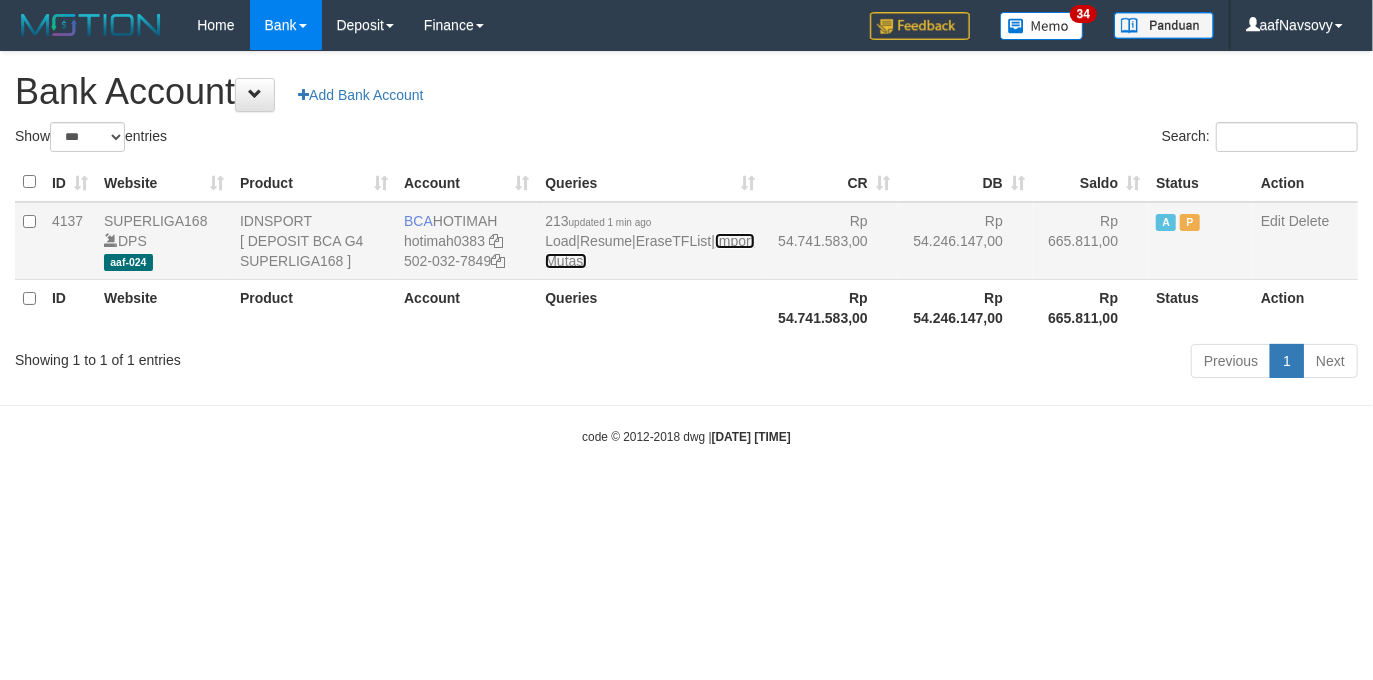 click on "Import Mutasi" at bounding box center [649, 251] 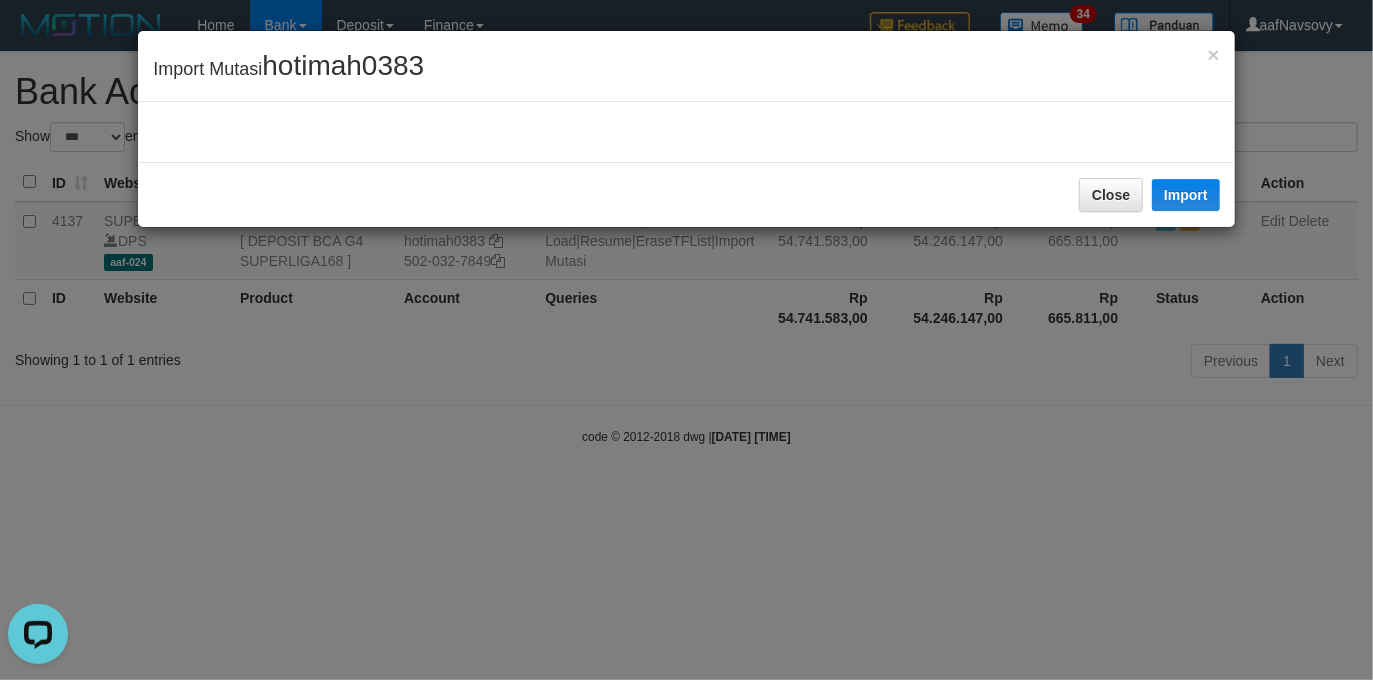 scroll, scrollTop: 0, scrollLeft: 0, axis: both 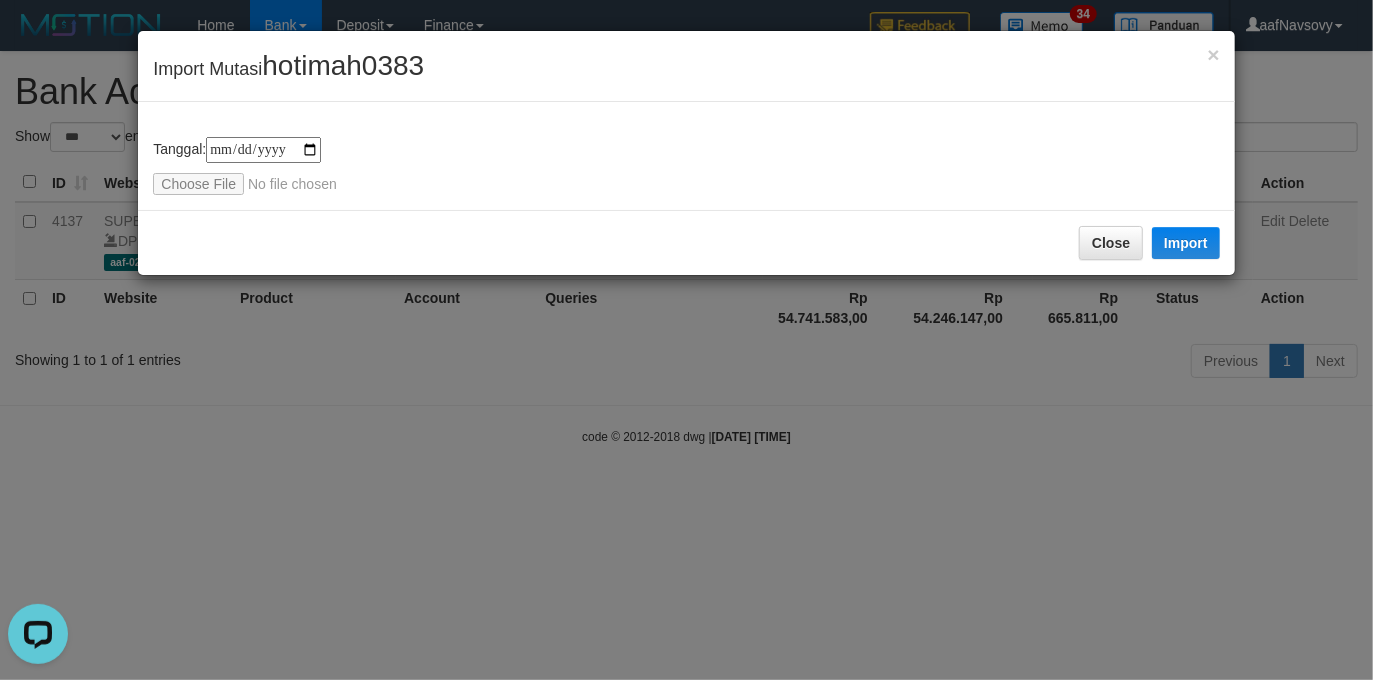 type on "**********" 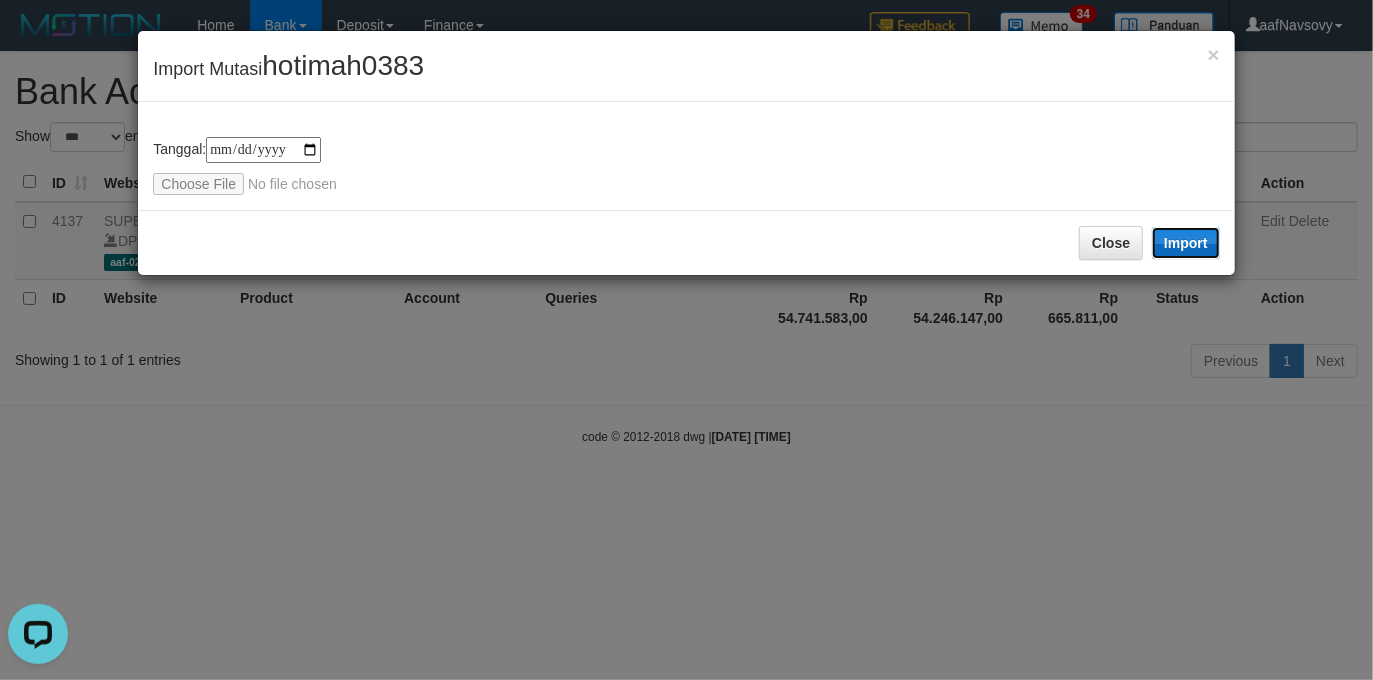 click on "Import" at bounding box center [1186, 243] 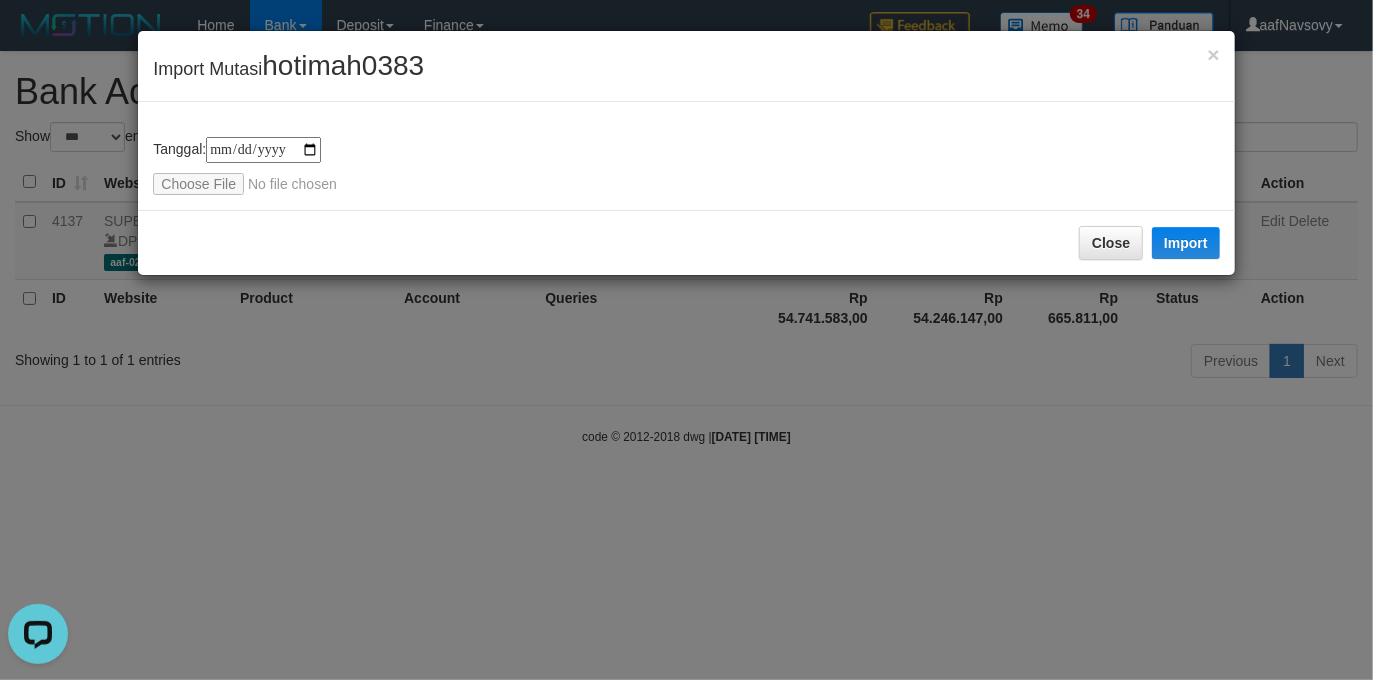 click on "**********" at bounding box center [686, 340] 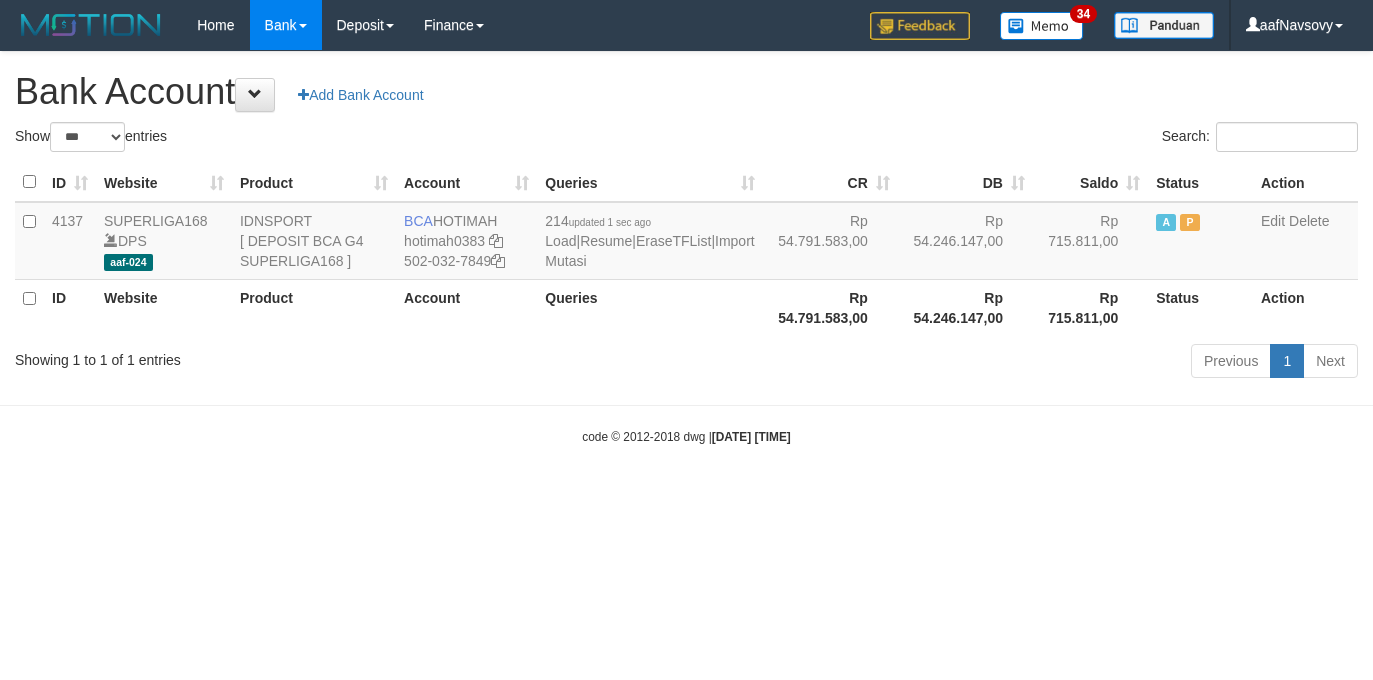 select on "***" 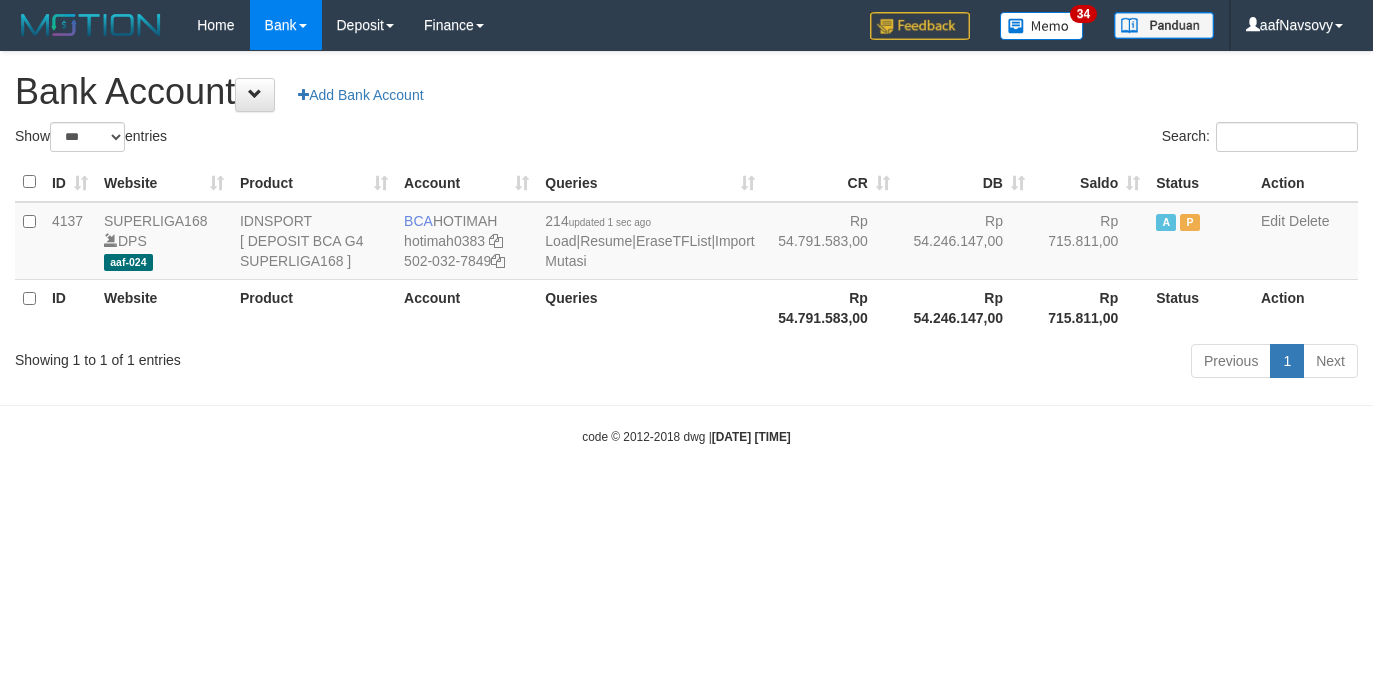 scroll, scrollTop: 0, scrollLeft: 0, axis: both 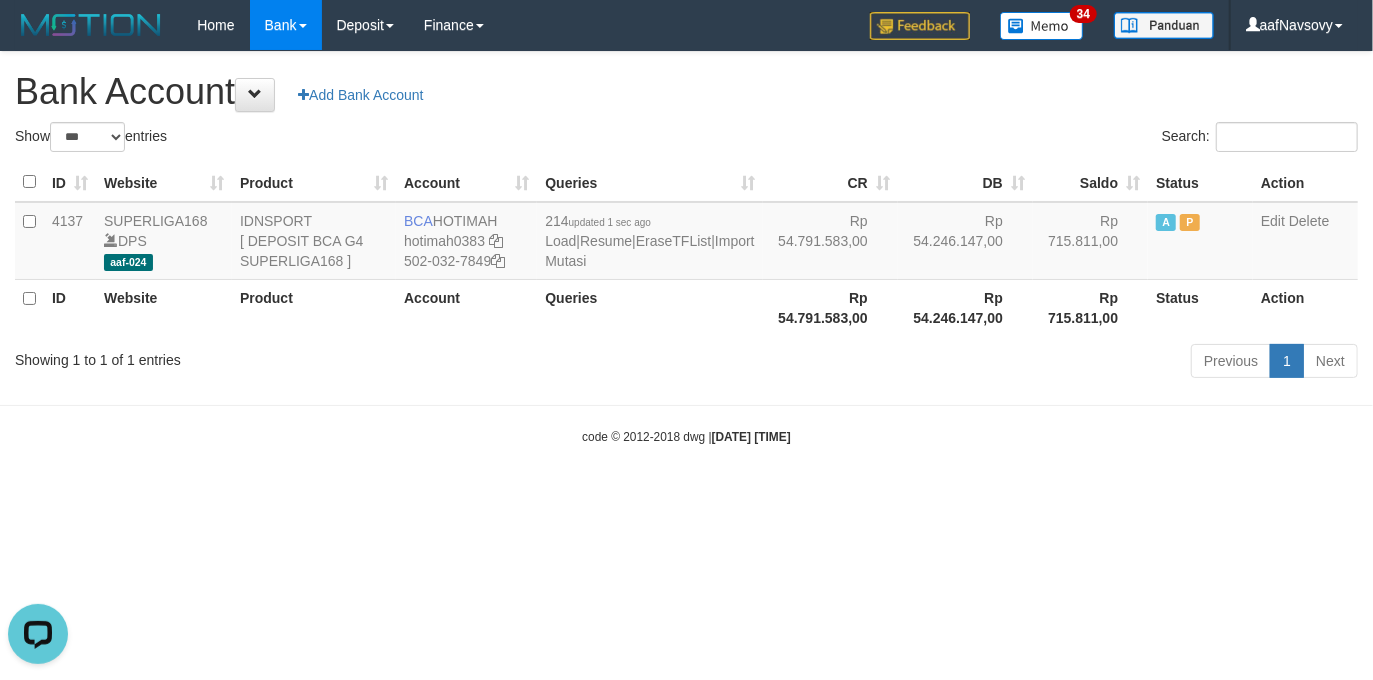 click on "Toggle navigation
Home
Bank
Account List
Load
By Website
Group
[ISPORT]													SUPERLIGA168
By Load Group (DPS)
34" at bounding box center [686, 248] 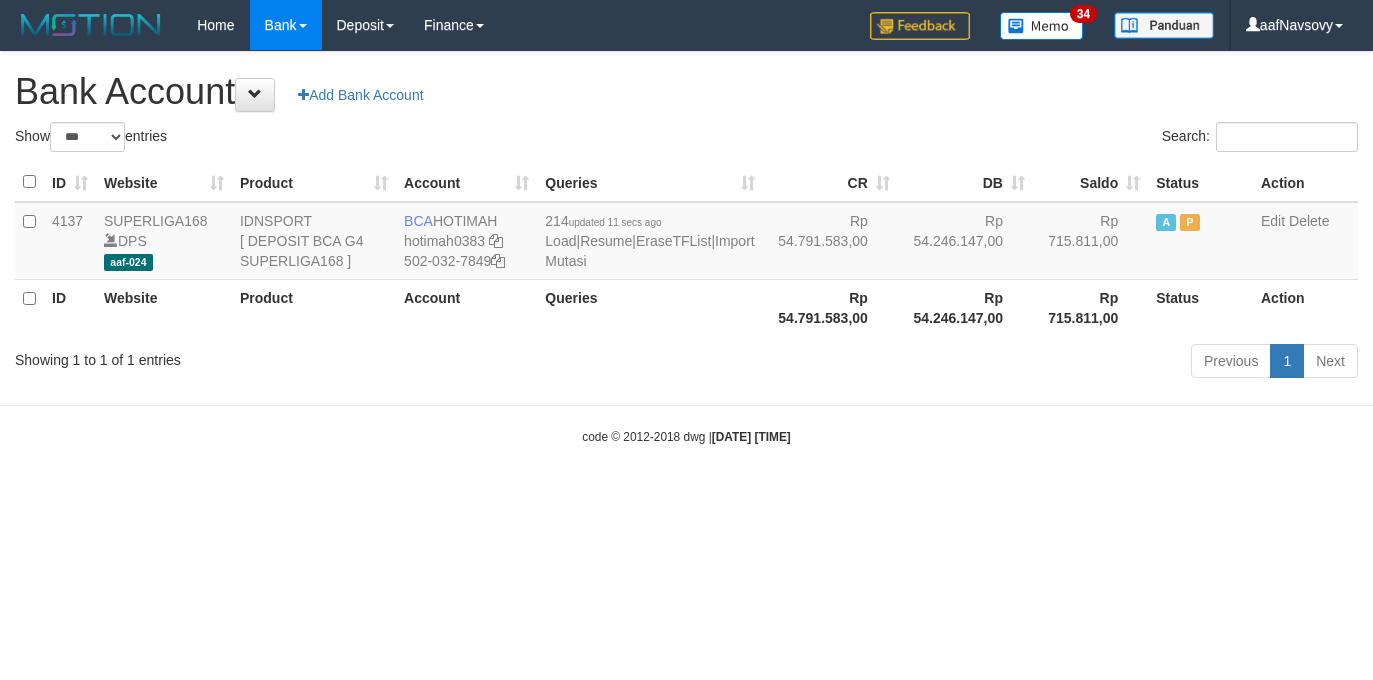 select on "***" 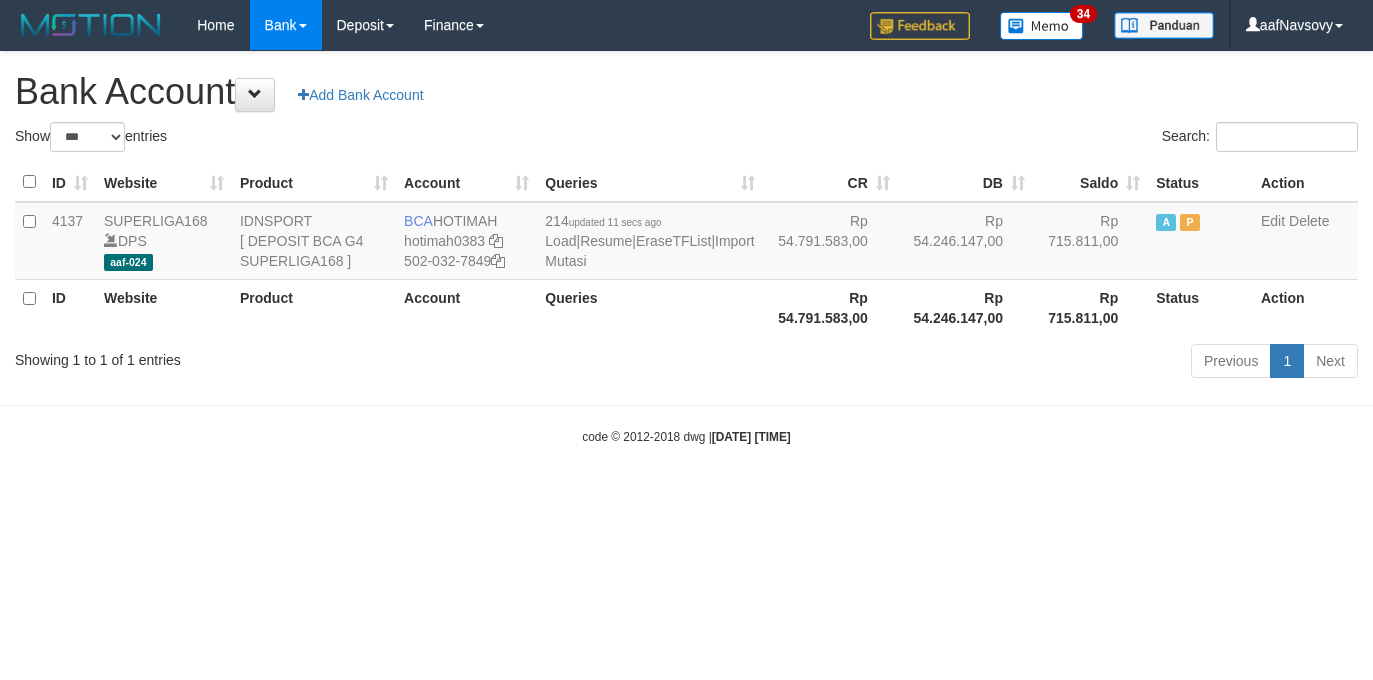 scroll, scrollTop: 0, scrollLeft: 0, axis: both 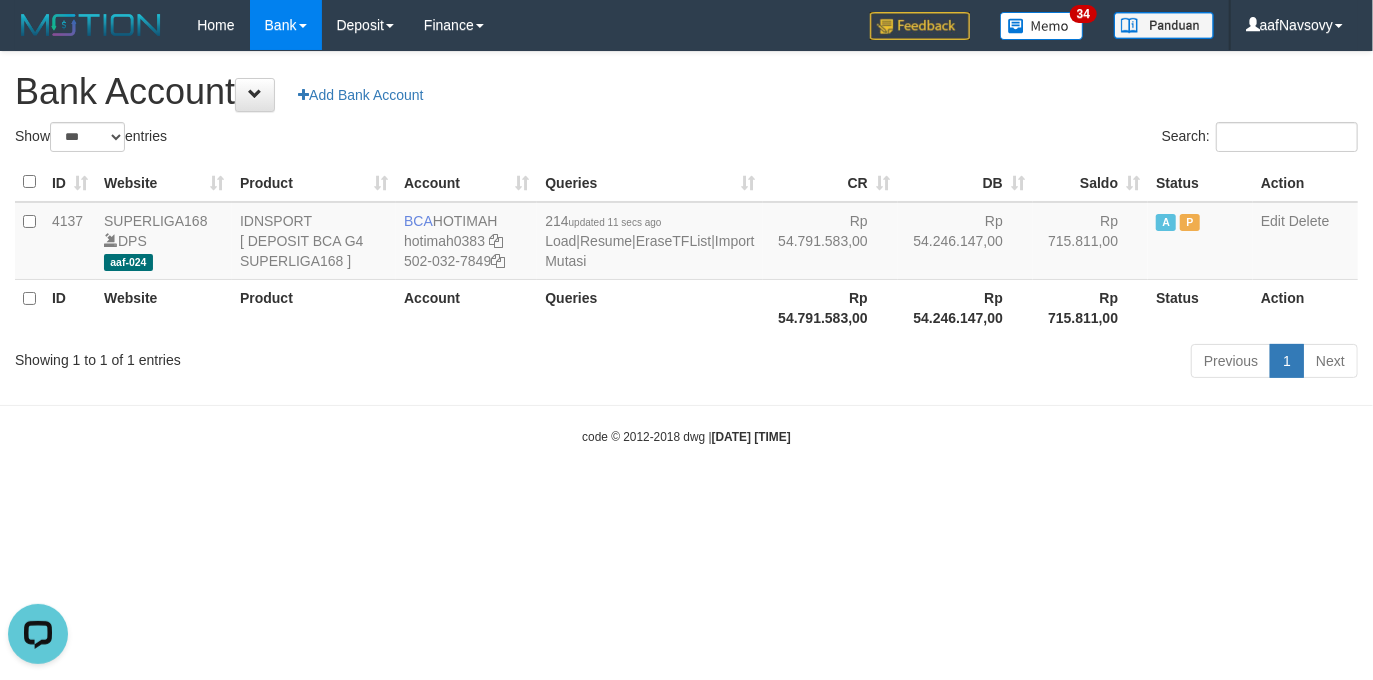 click on "Queries" at bounding box center [649, 307] 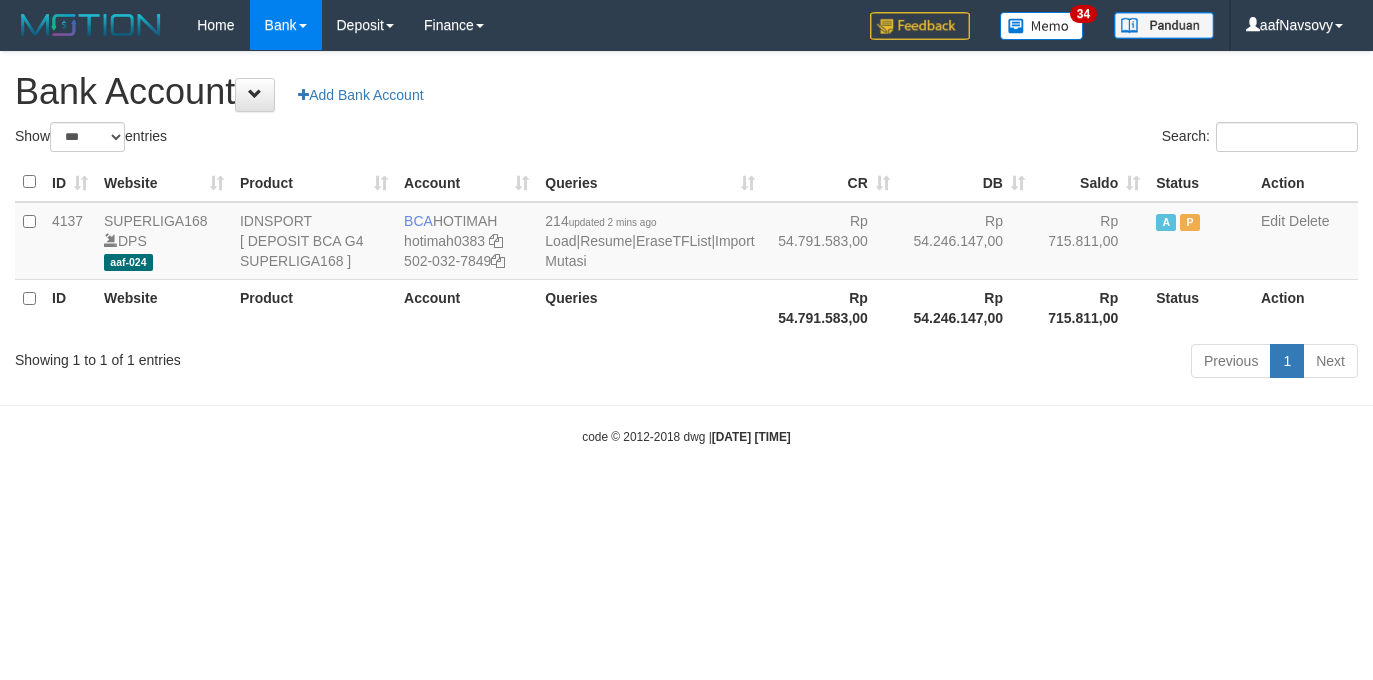 select on "***" 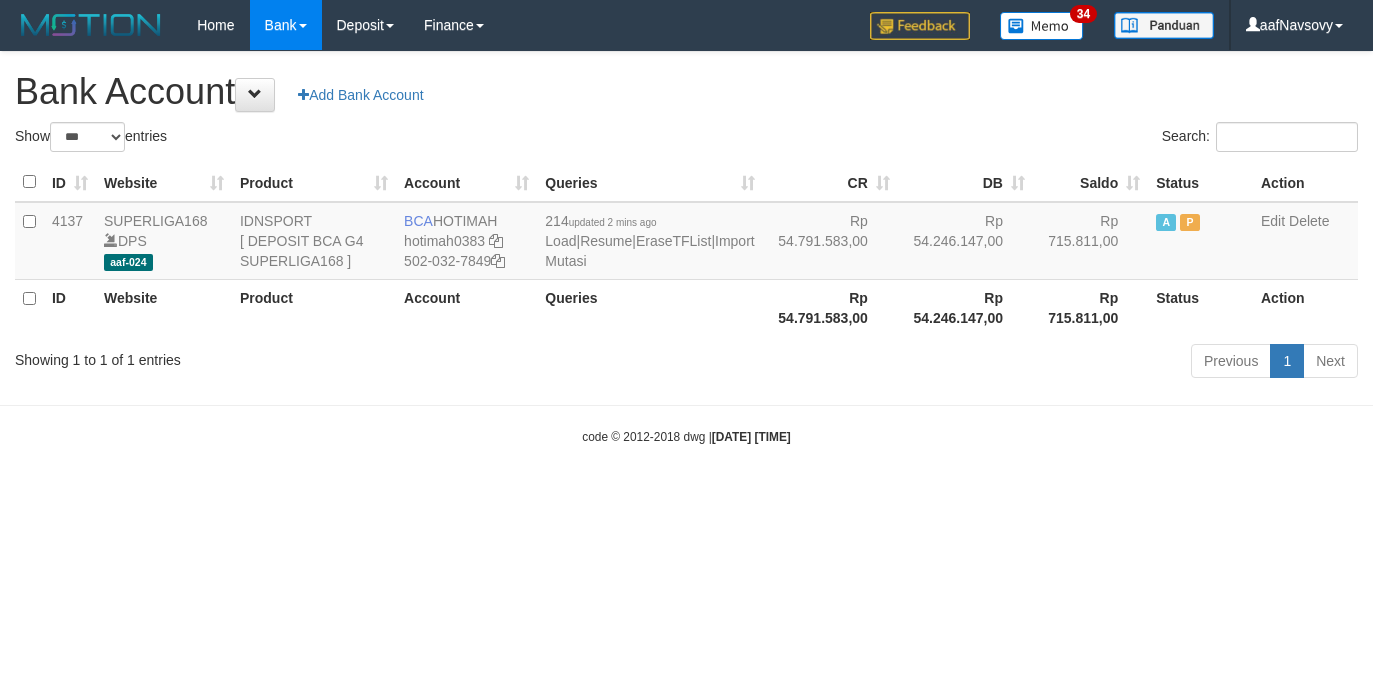 scroll, scrollTop: 0, scrollLeft: 0, axis: both 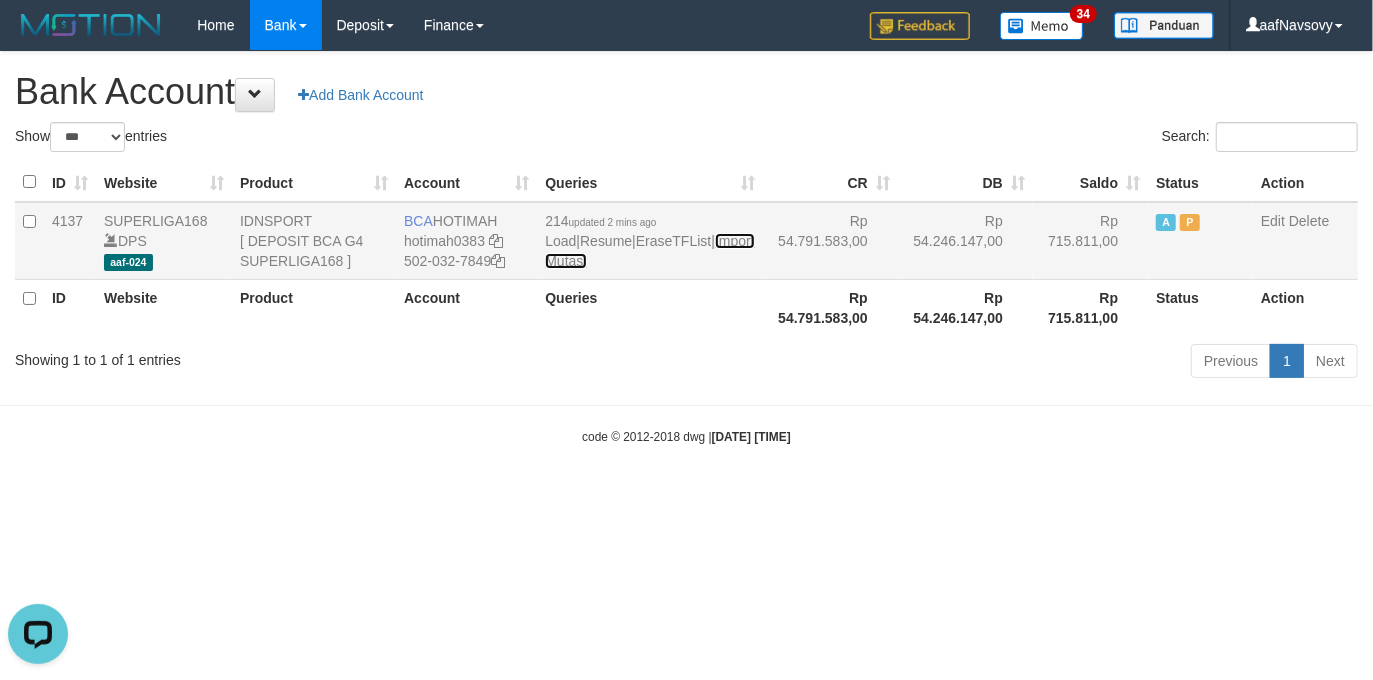 click on "Import Mutasi" at bounding box center (649, 251) 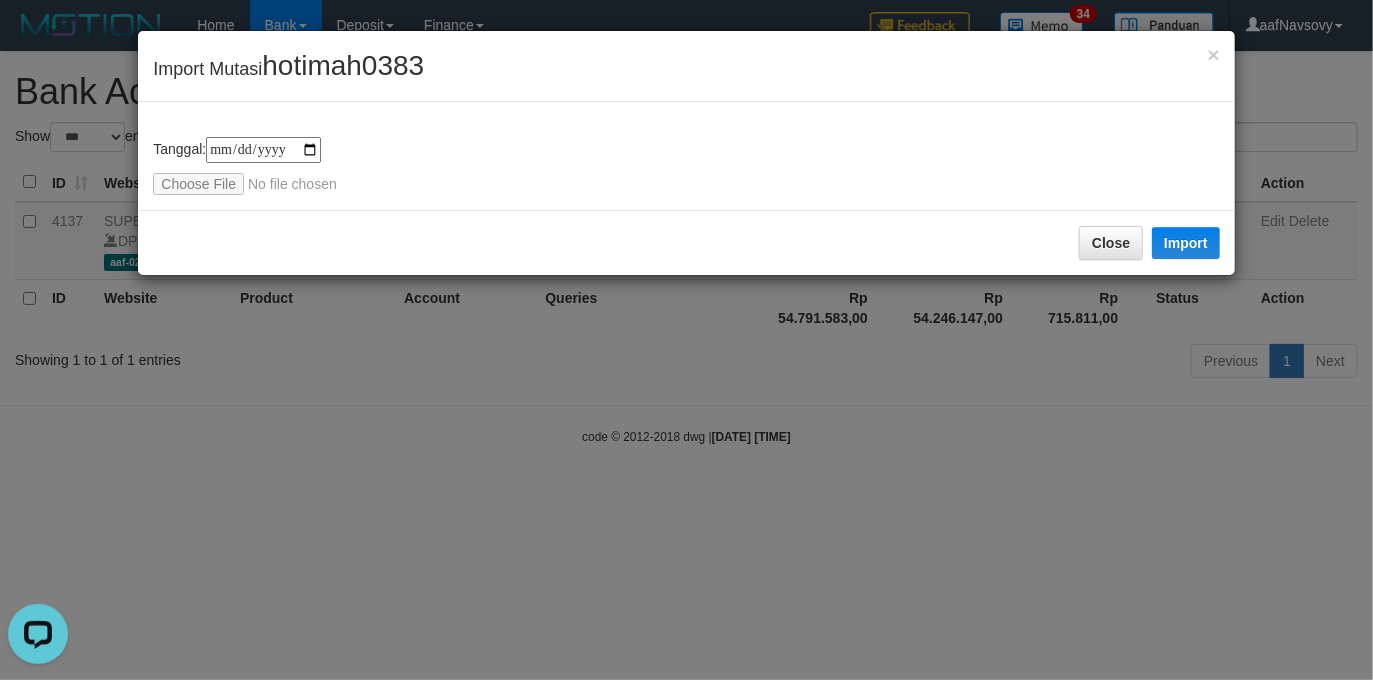 type on "**********" 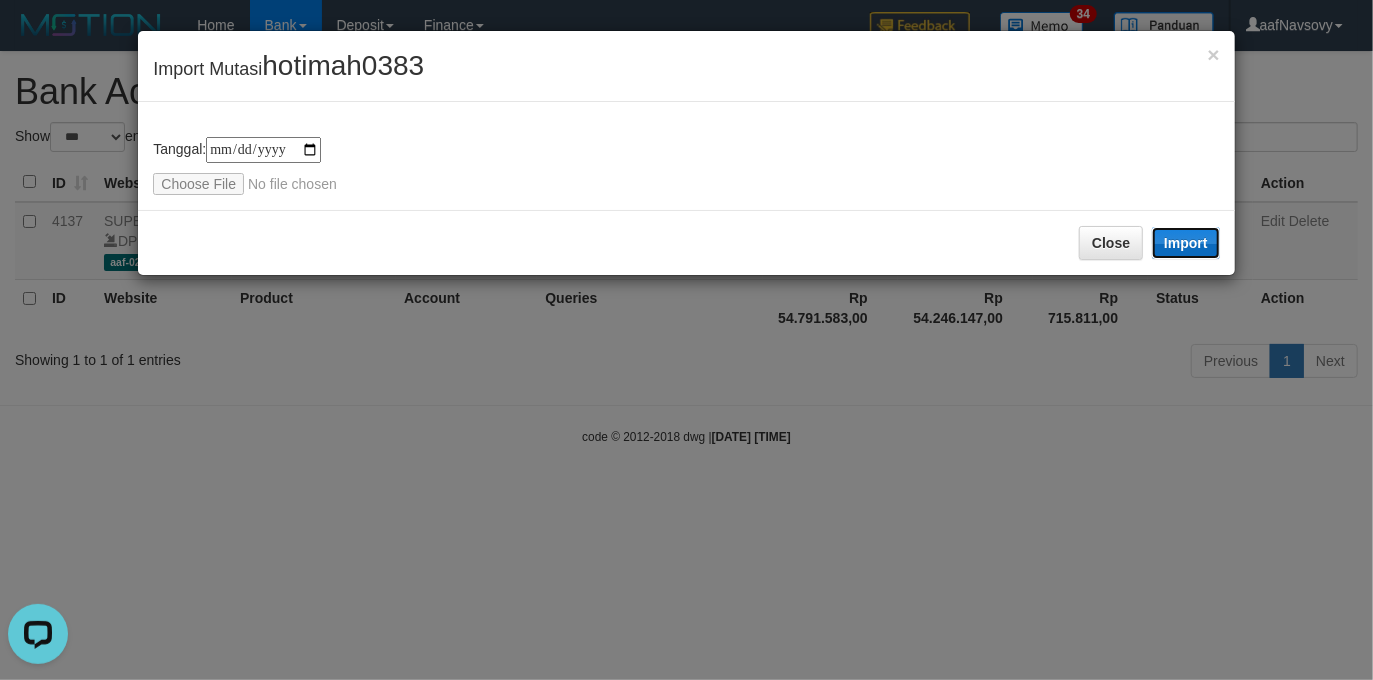 click on "Import" at bounding box center [1186, 243] 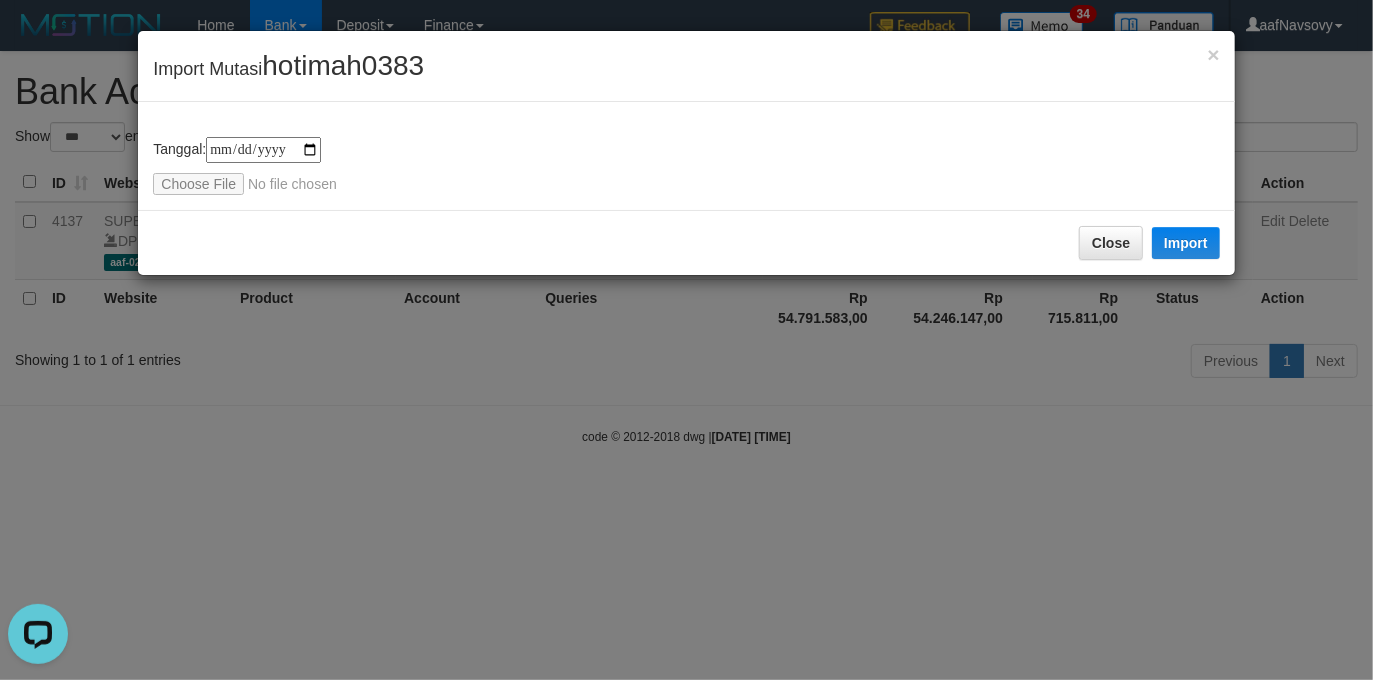 click on "**********" at bounding box center (686, 340) 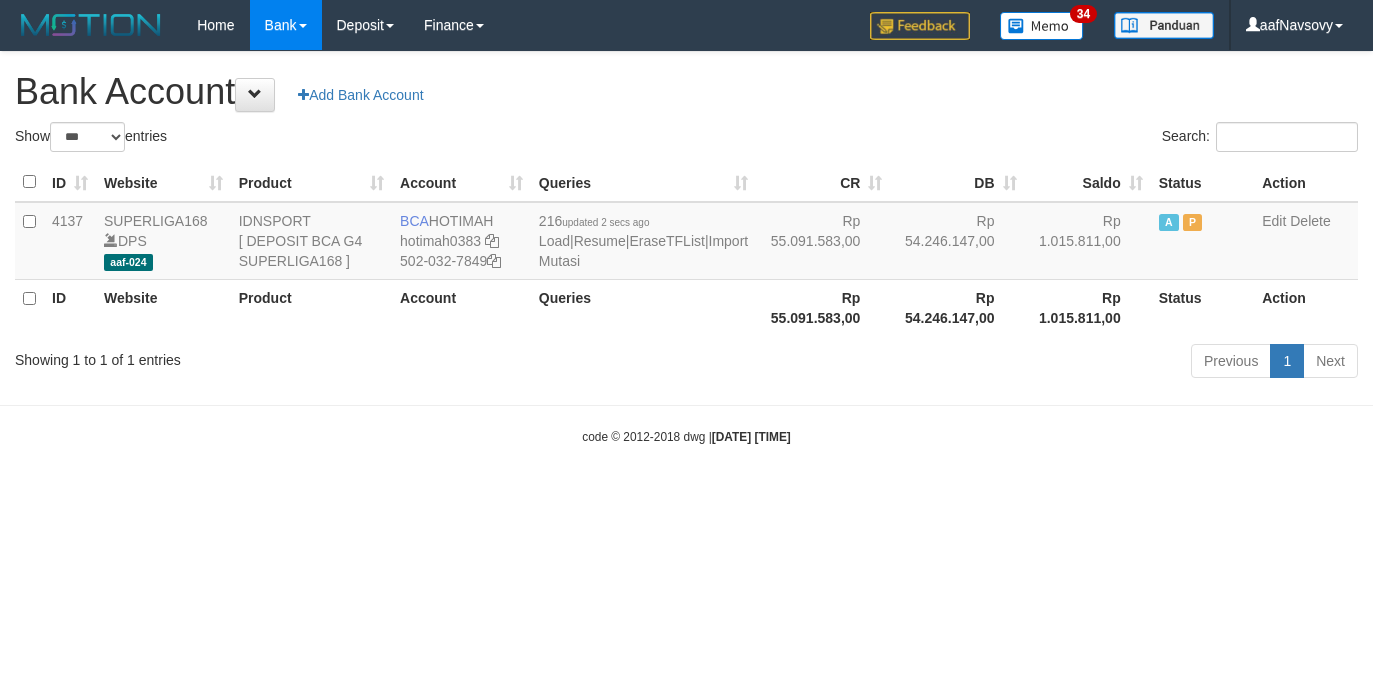select on "***" 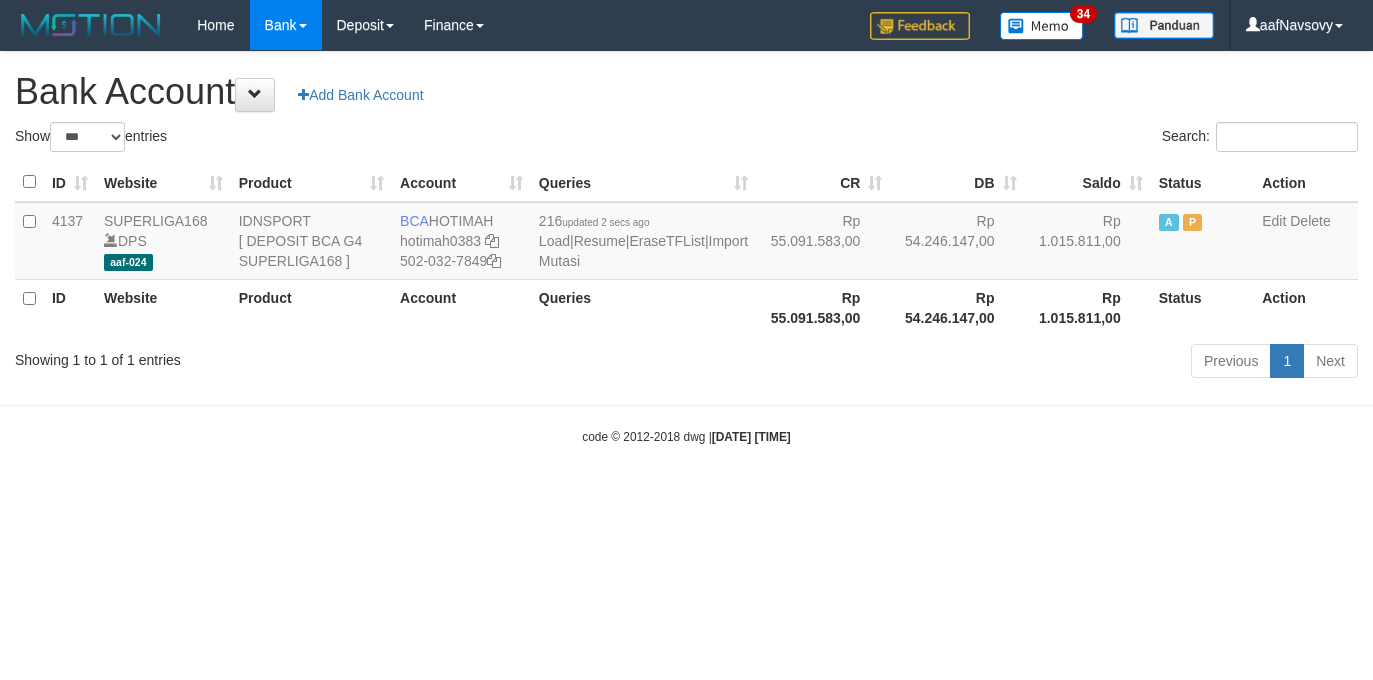scroll, scrollTop: 0, scrollLeft: 0, axis: both 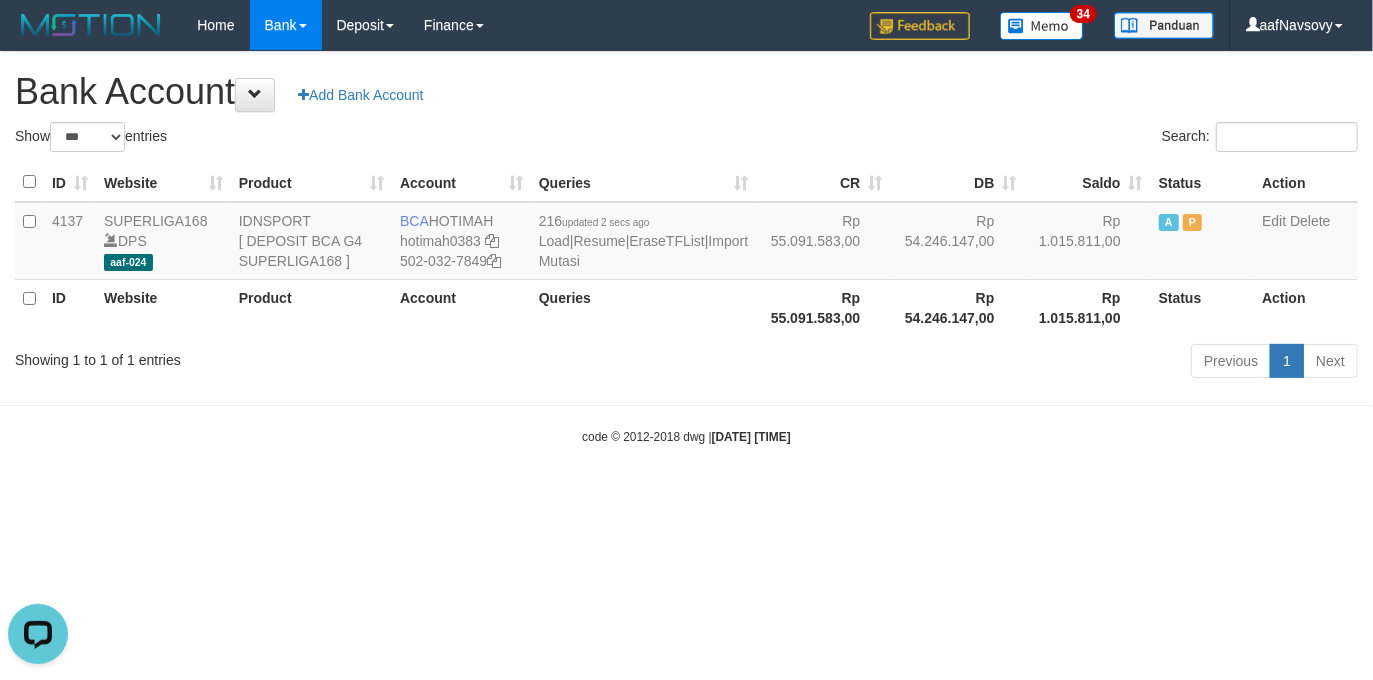 click on "Toggle navigation
Home
Bank
Account List
Load
By Website
Group
[ISPORT]													SUPERLIGA168
By Load Group (DPS)
34" at bounding box center (686, 248) 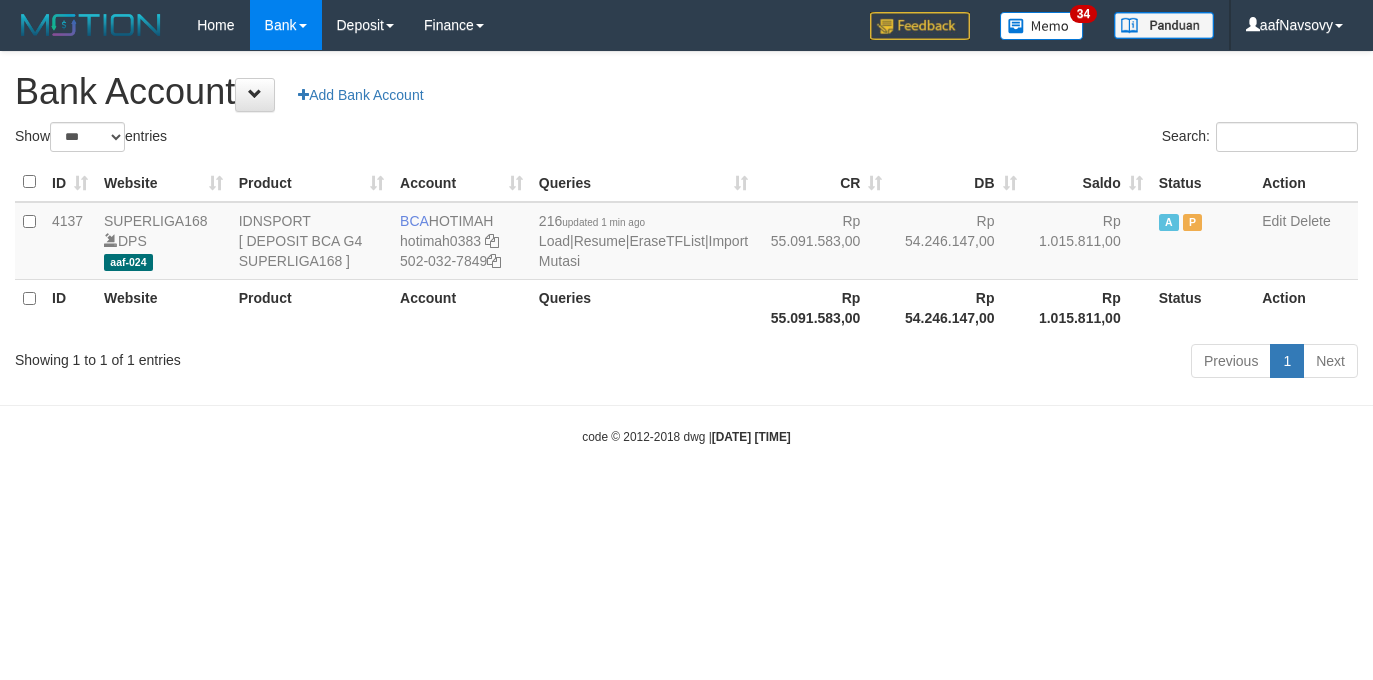 select on "***" 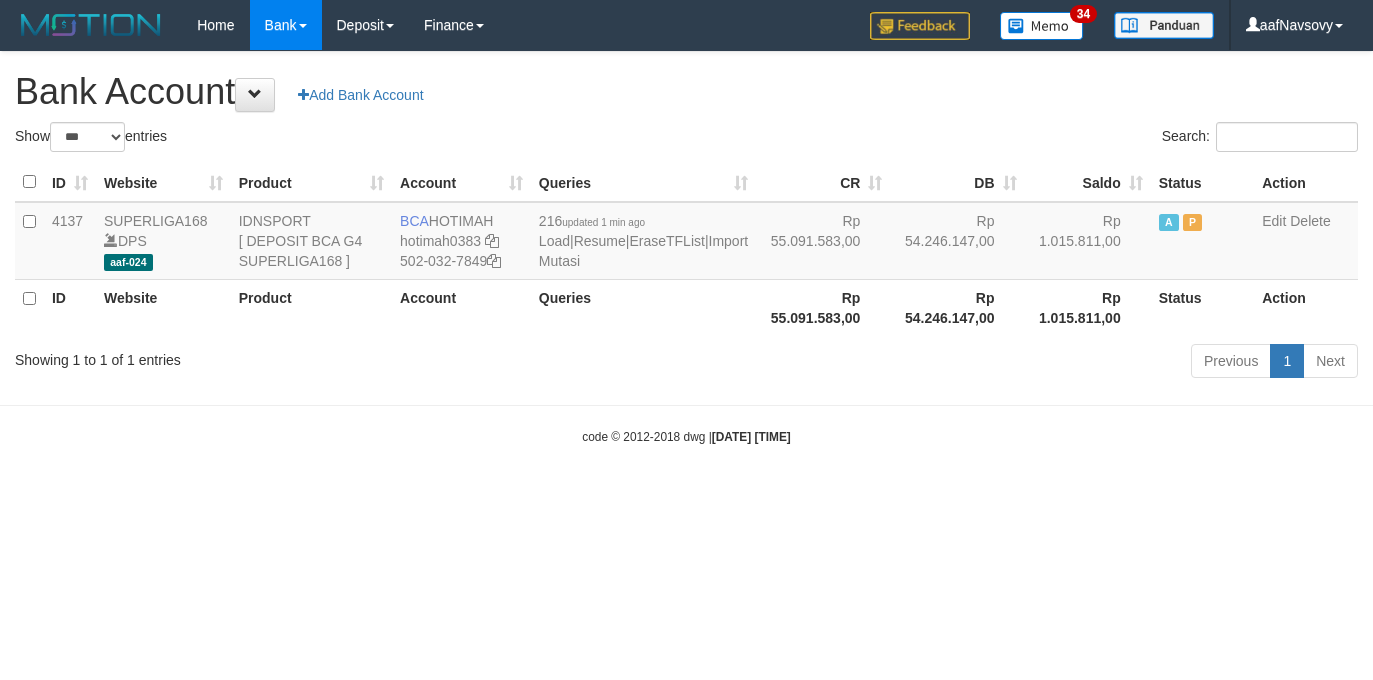 scroll, scrollTop: 0, scrollLeft: 0, axis: both 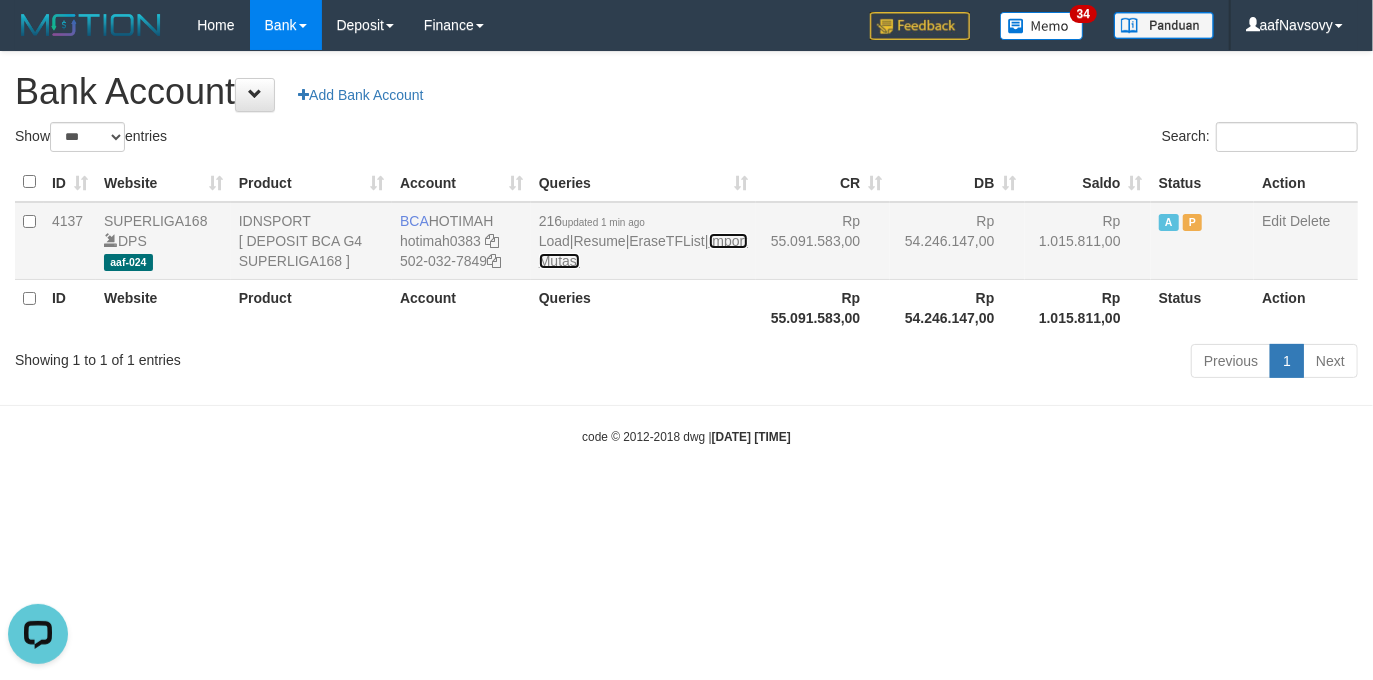 click on "Import Mutasi" at bounding box center (643, 251) 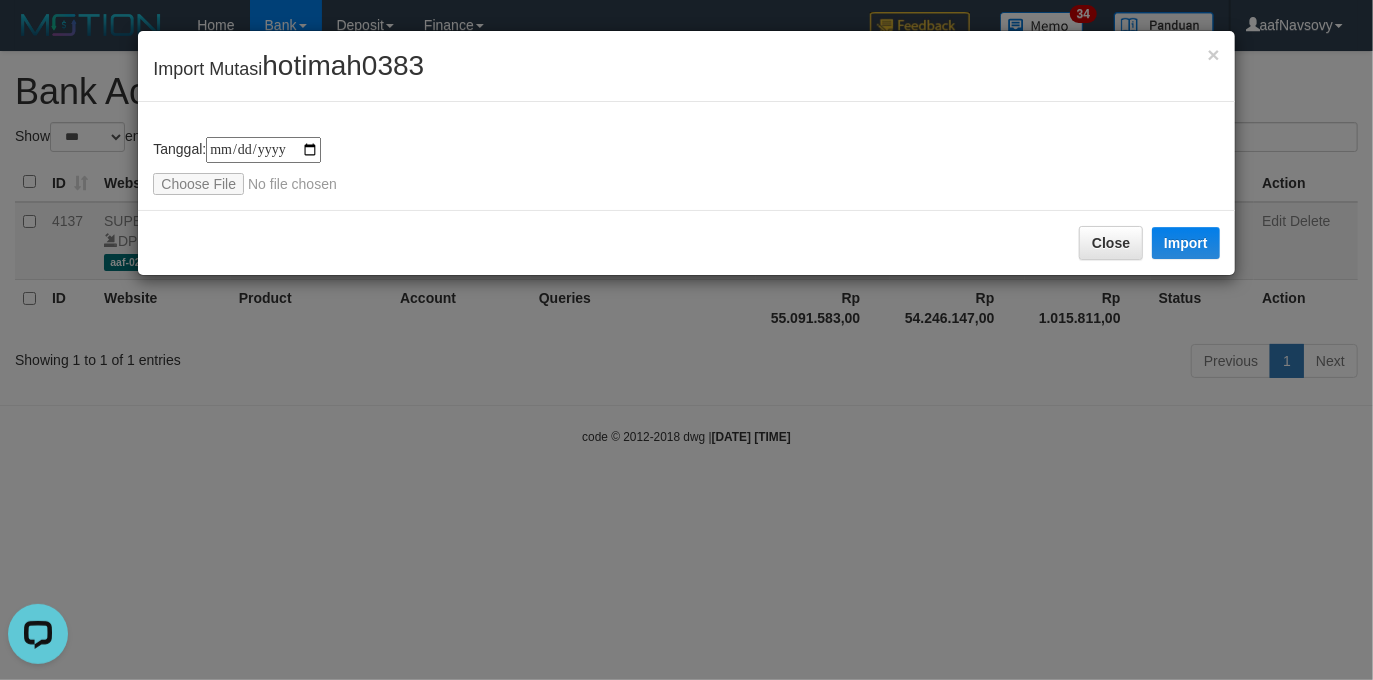 type on "**********" 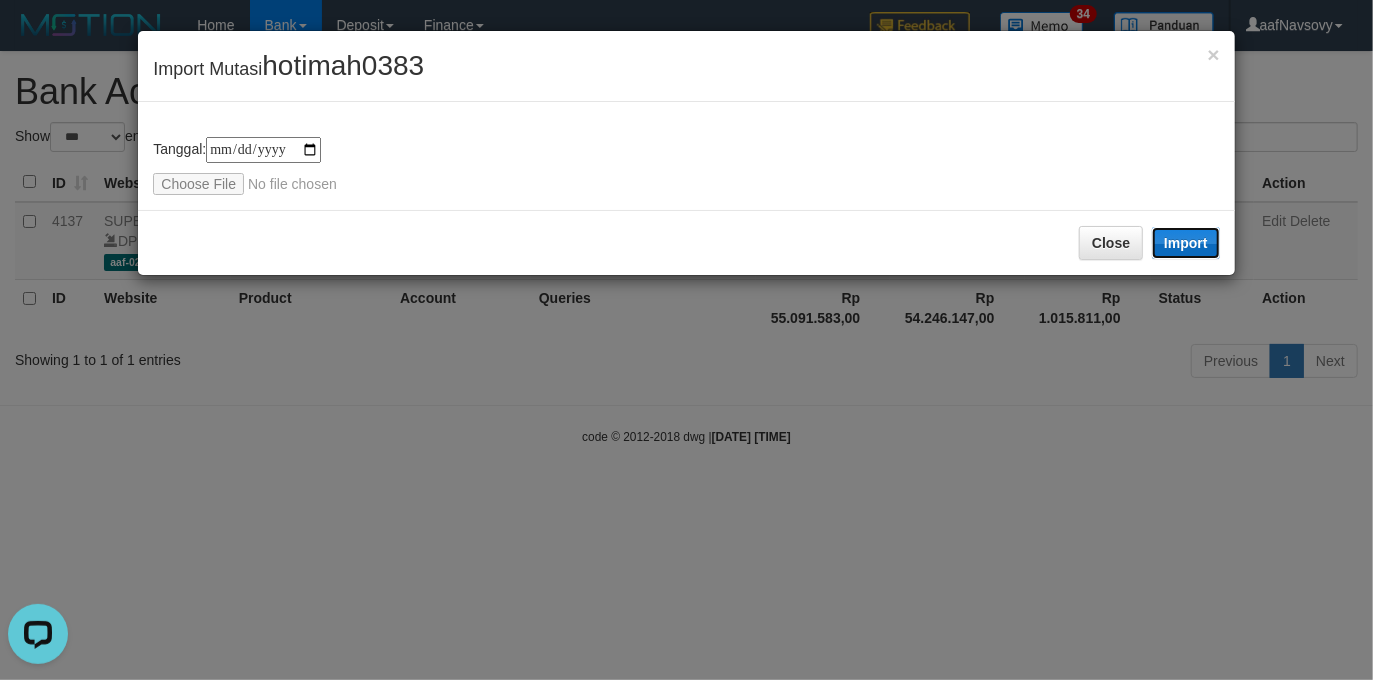 click on "Import" at bounding box center (1186, 243) 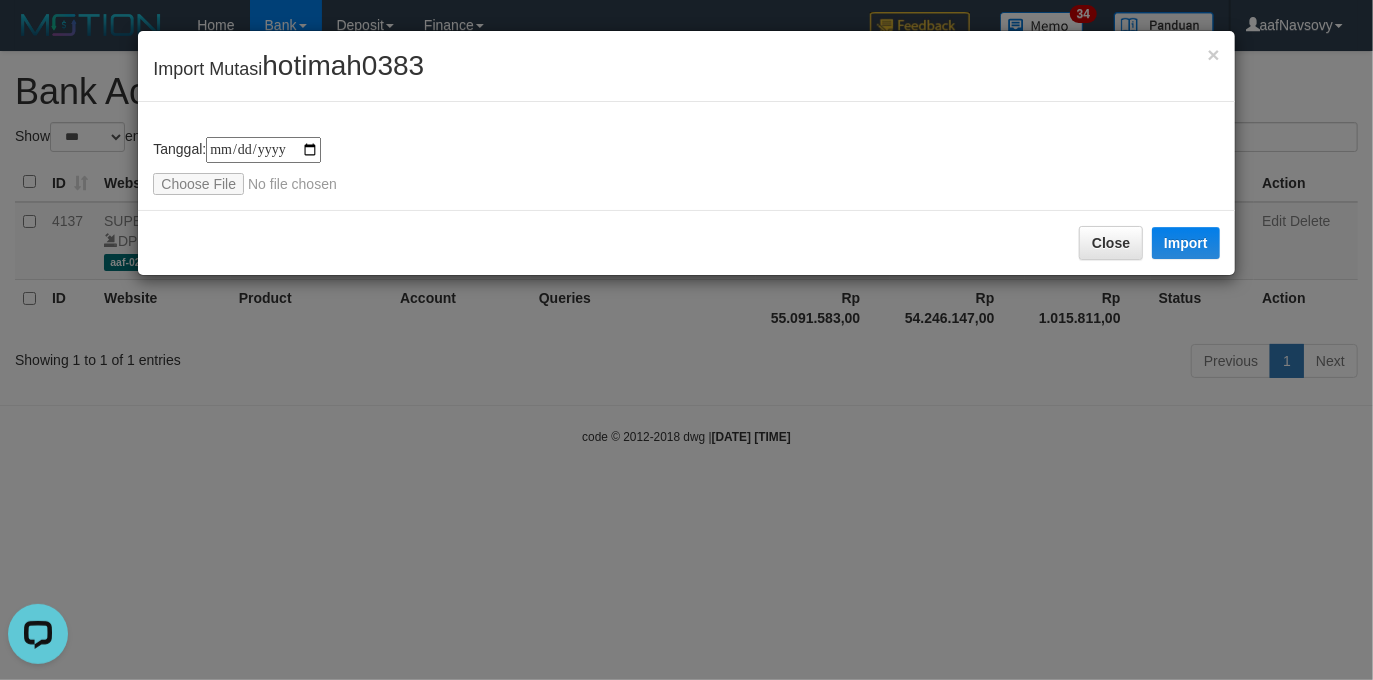 click on "**********" at bounding box center [686, 340] 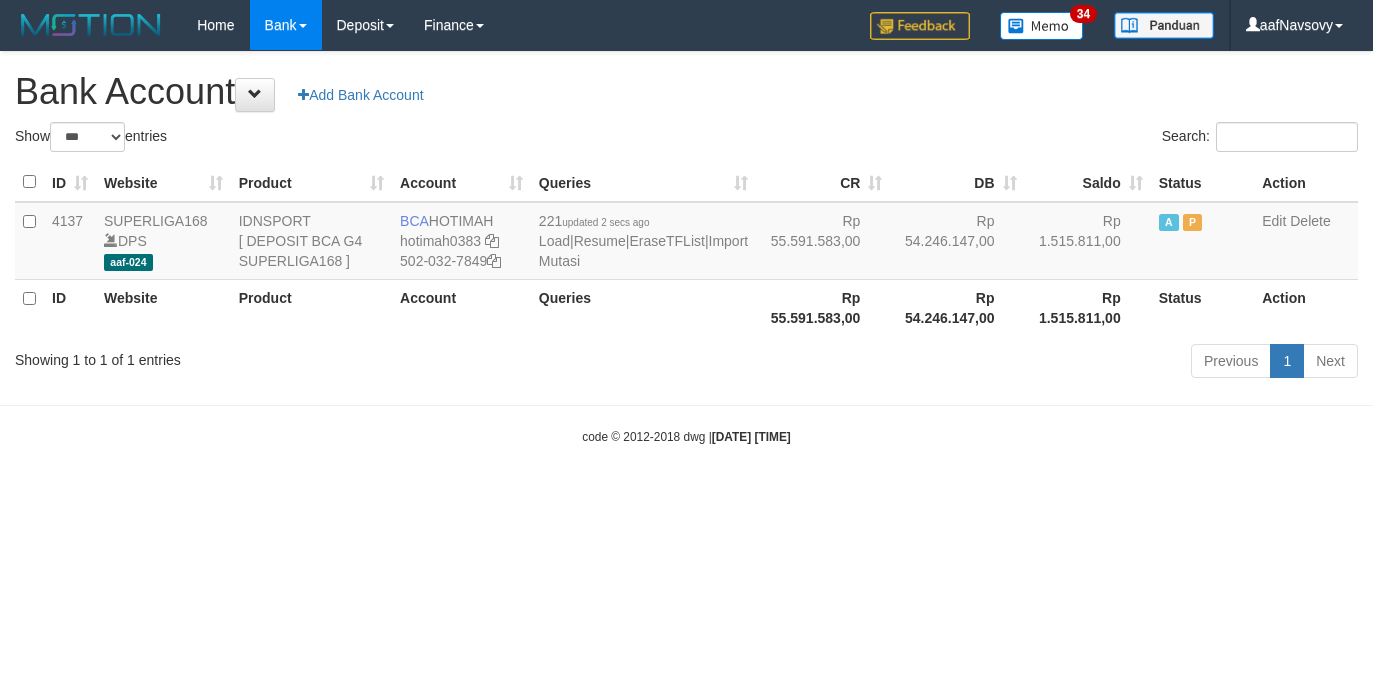 select on "***" 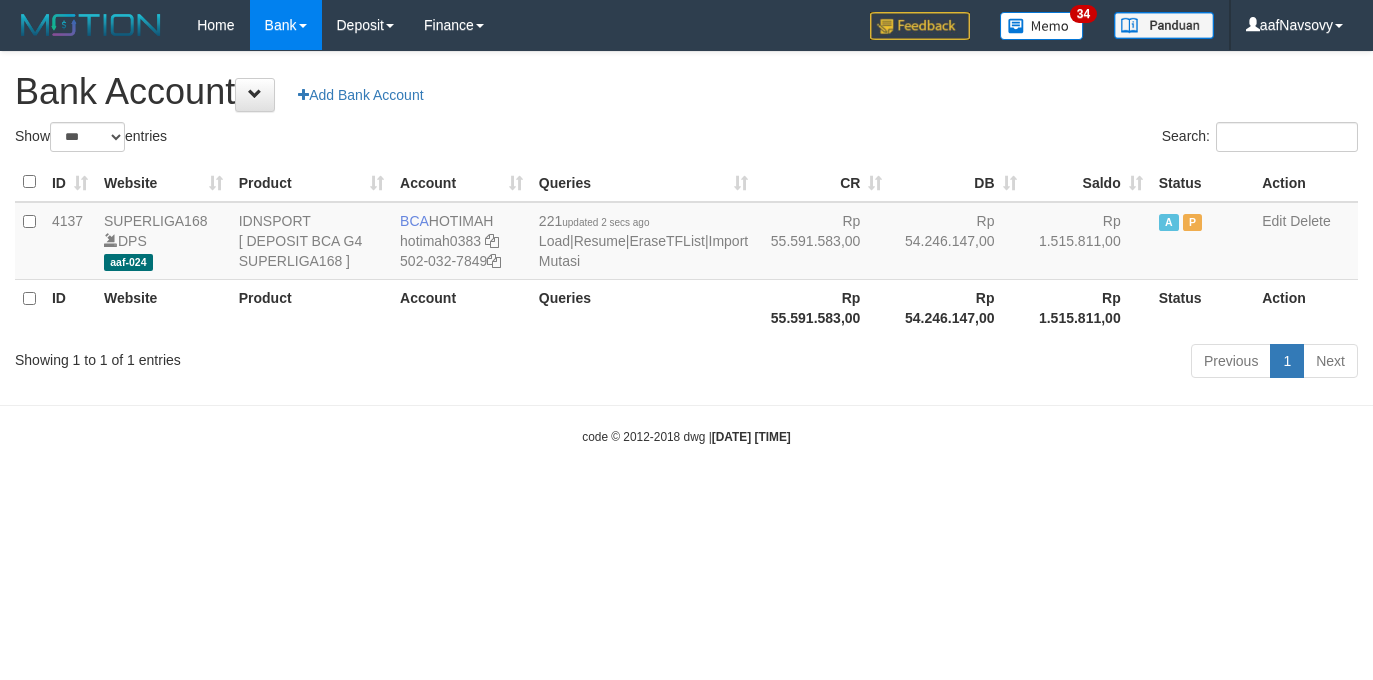 scroll, scrollTop: 0, scrollLeft: 0, axis: both 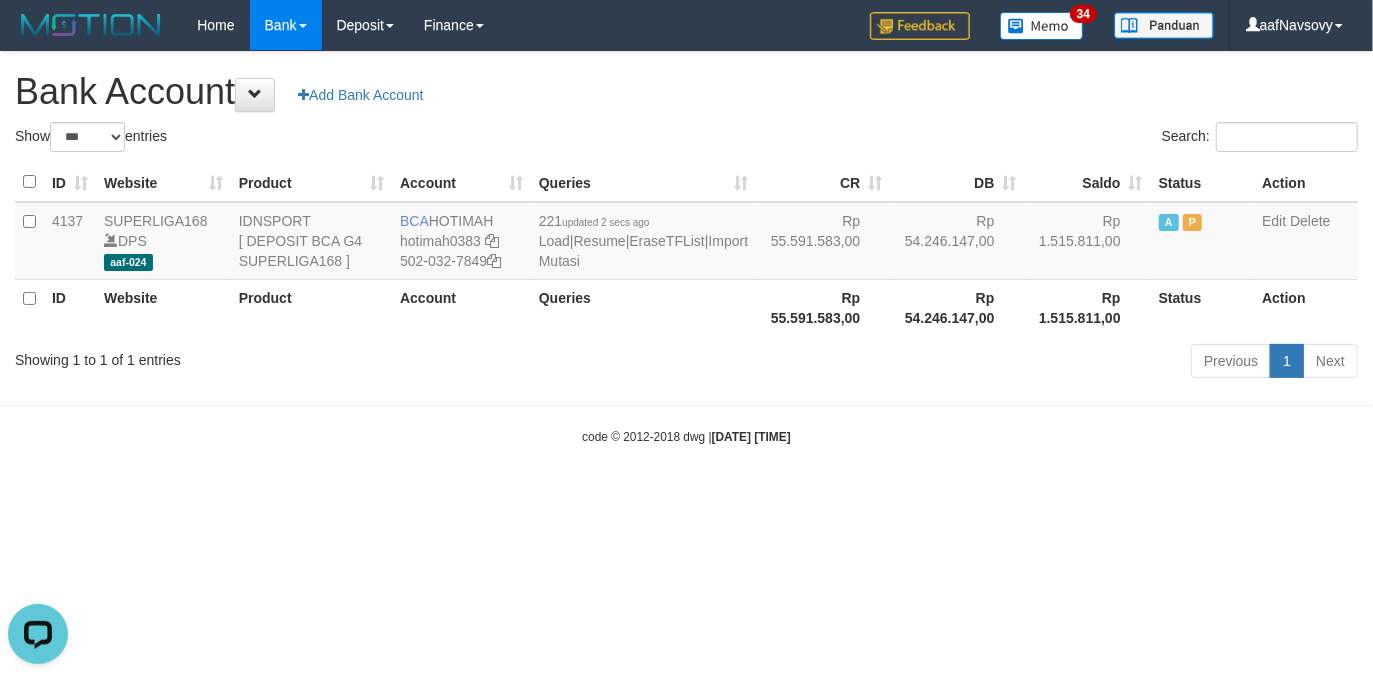 click on "Toggle navigation
Home
Bank
Account List
Load
By Website
Group
[ISPORT]													SUPERLIGA168
By Load Group (DPS)
34" at bounding box center (686, 248) 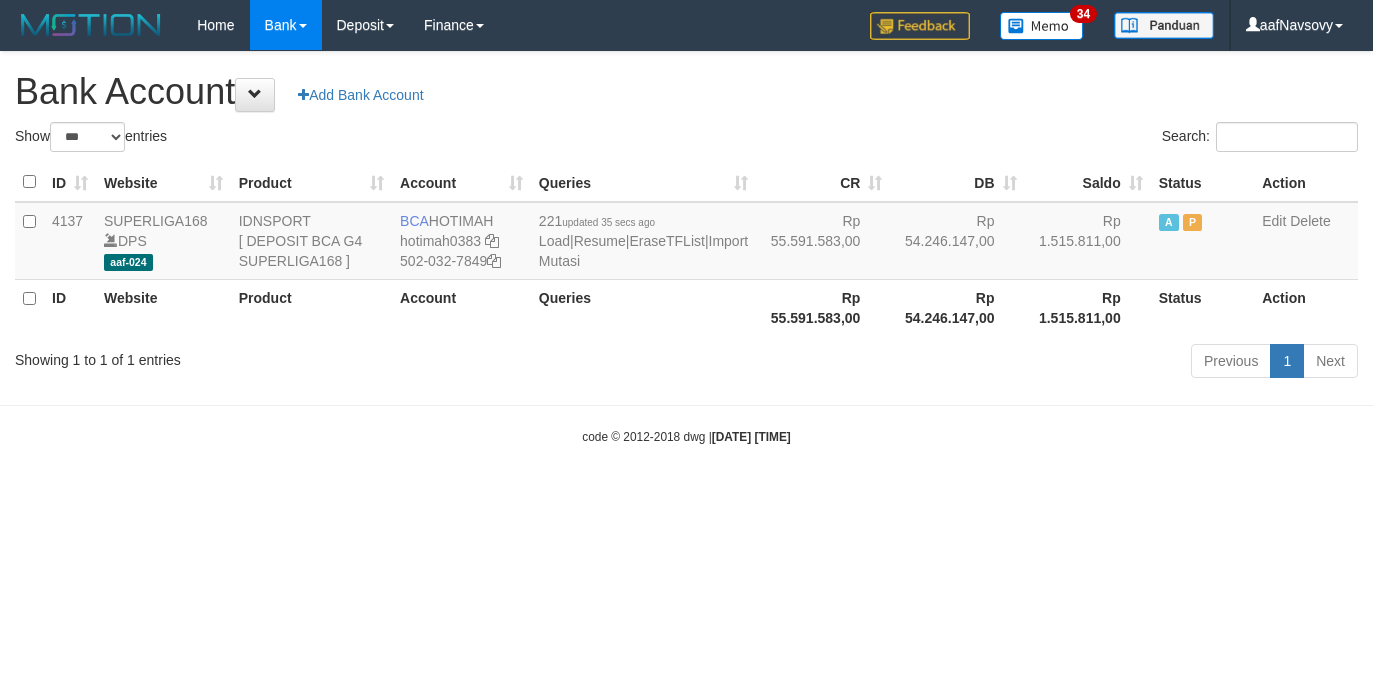select on "***" 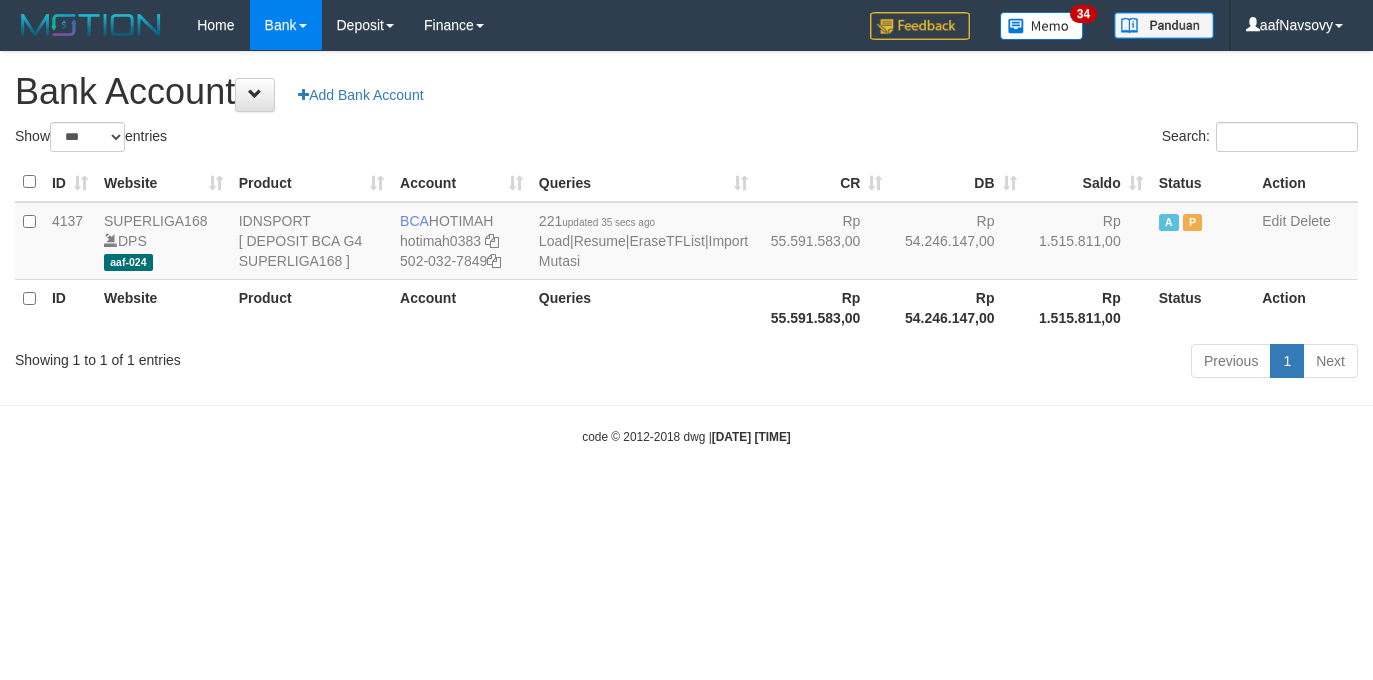 scroll, scrollTop: 0, scrollLeft: 0, axis: both 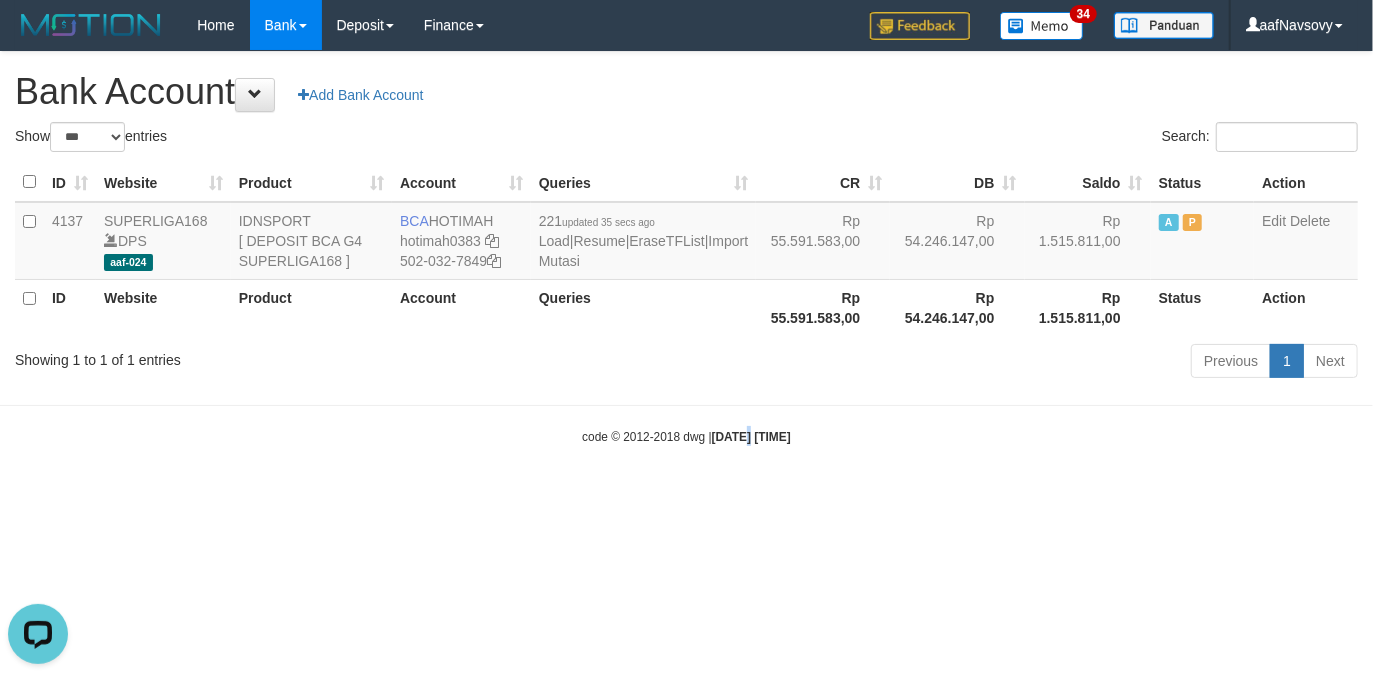 drag, startPoint x: 726, startPoint y: 558, endPoint x: 738, endPoint y: 530, distance: 30.463093 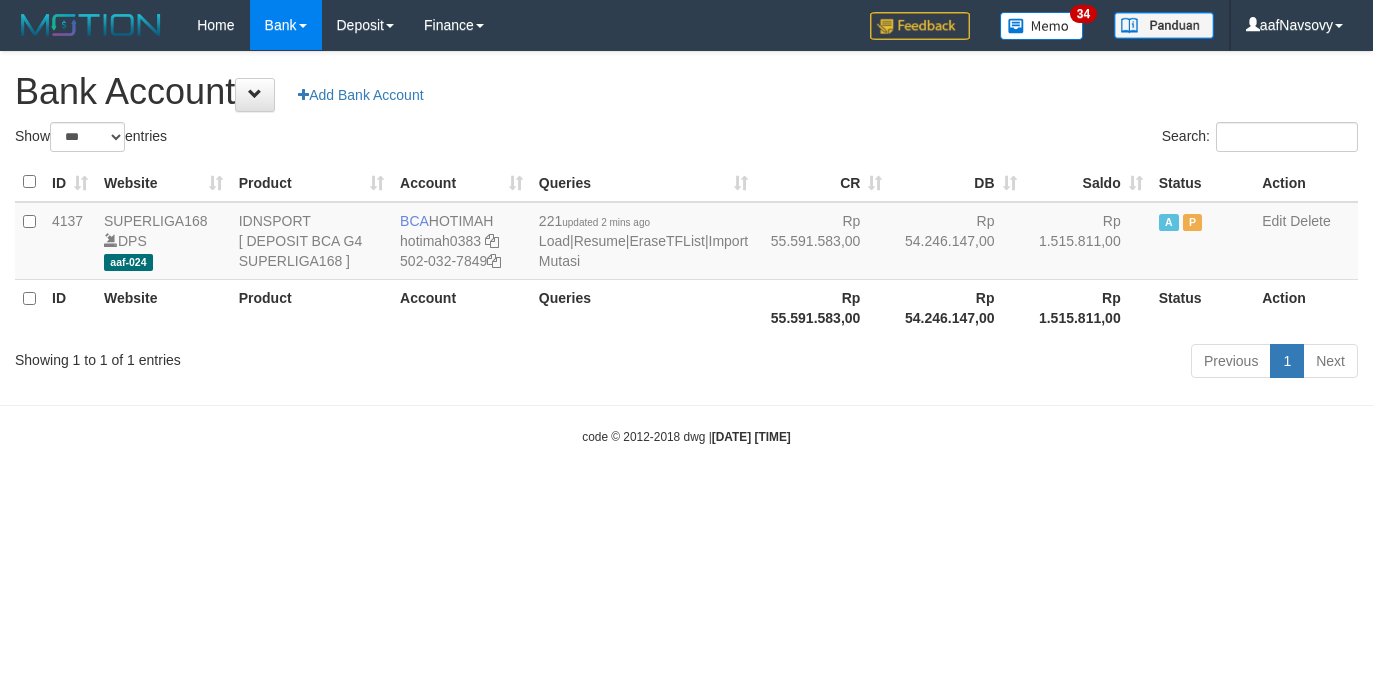 select on "***" 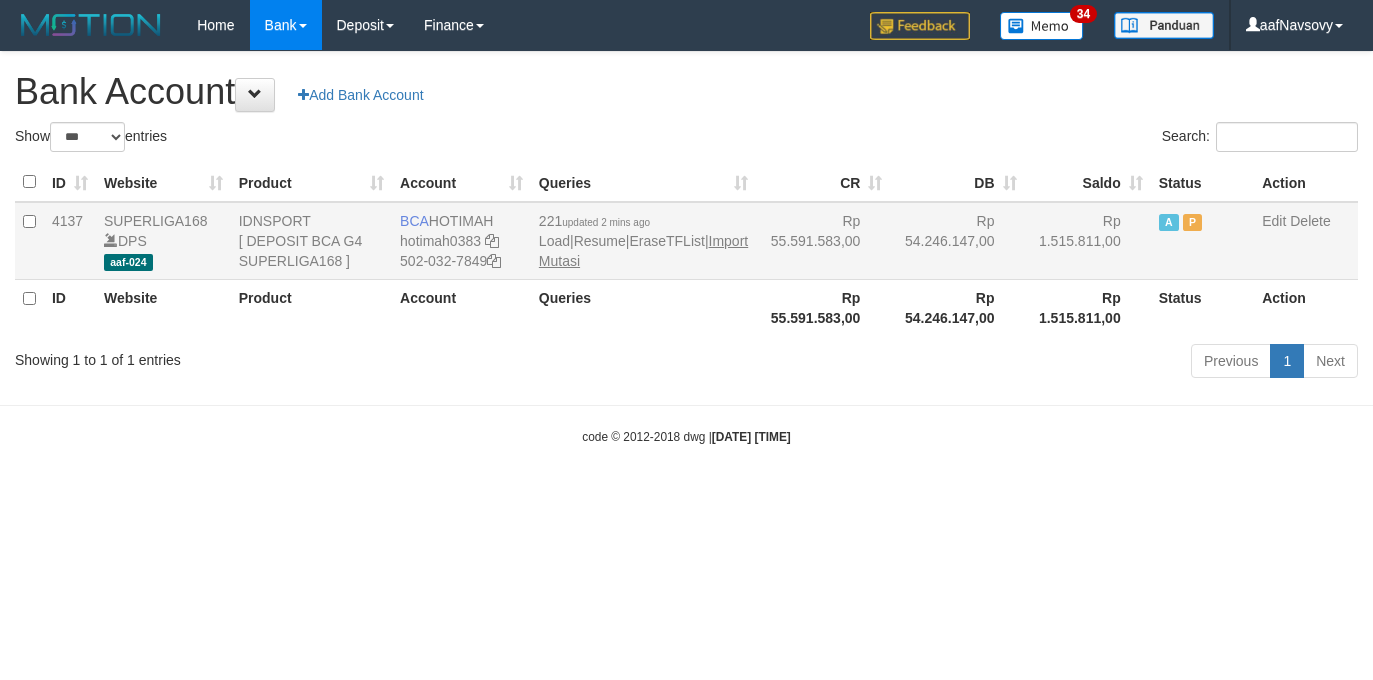 scroll, scrollTop: 0, scrollLeft: 0, axis: both 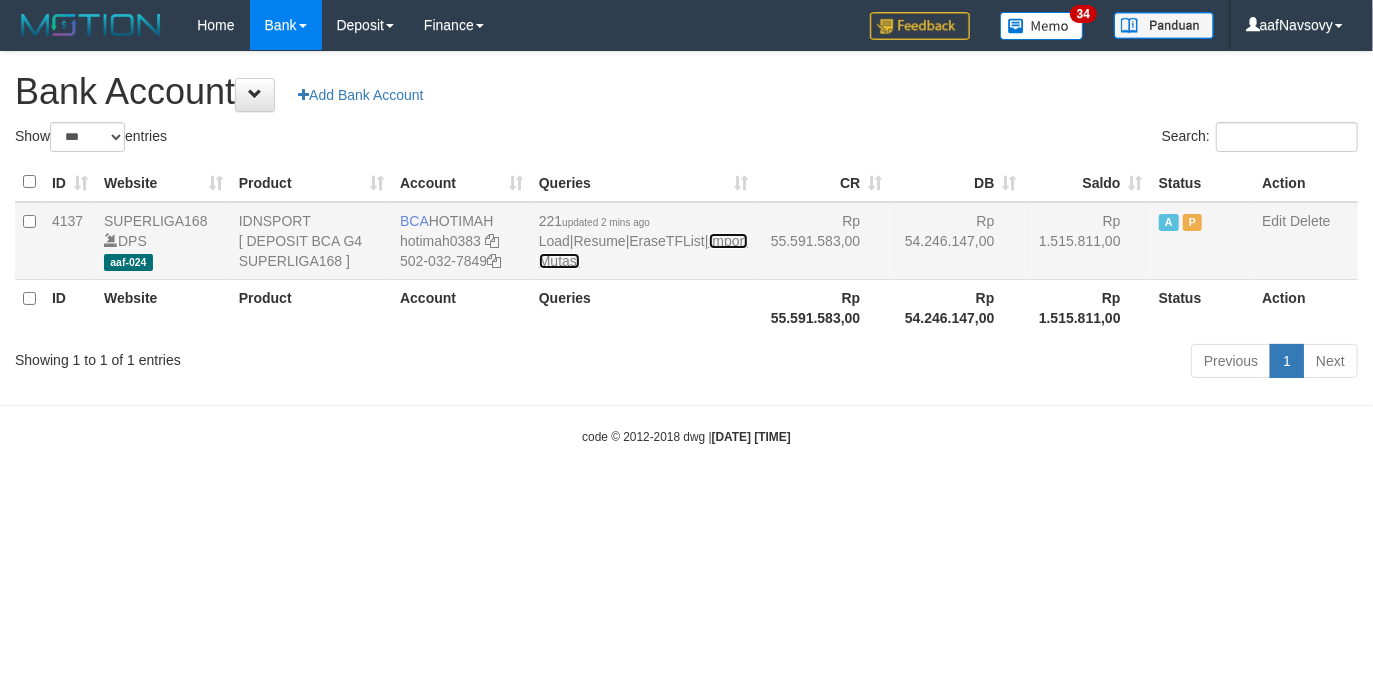 click on "Import Mutasi" at bounding box center [643, 251] 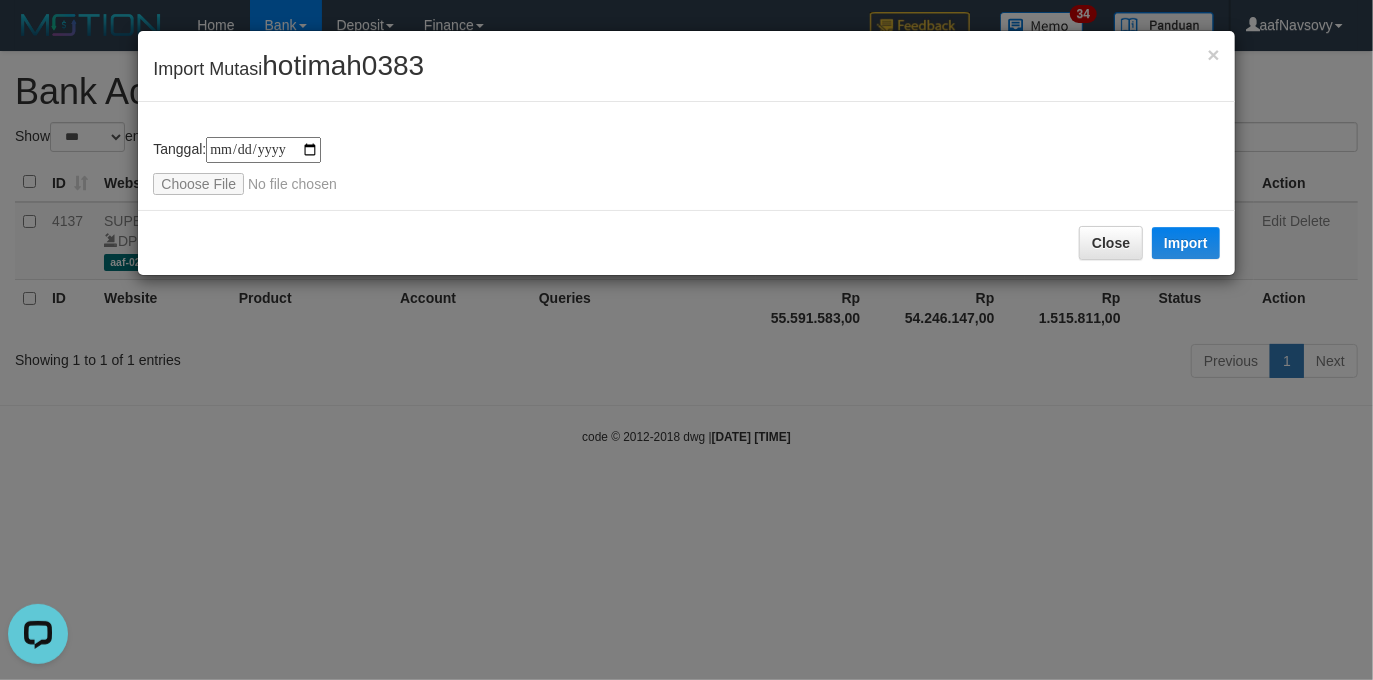 scroll, scrollTop: 0, scrollLeft: 0, axis: both 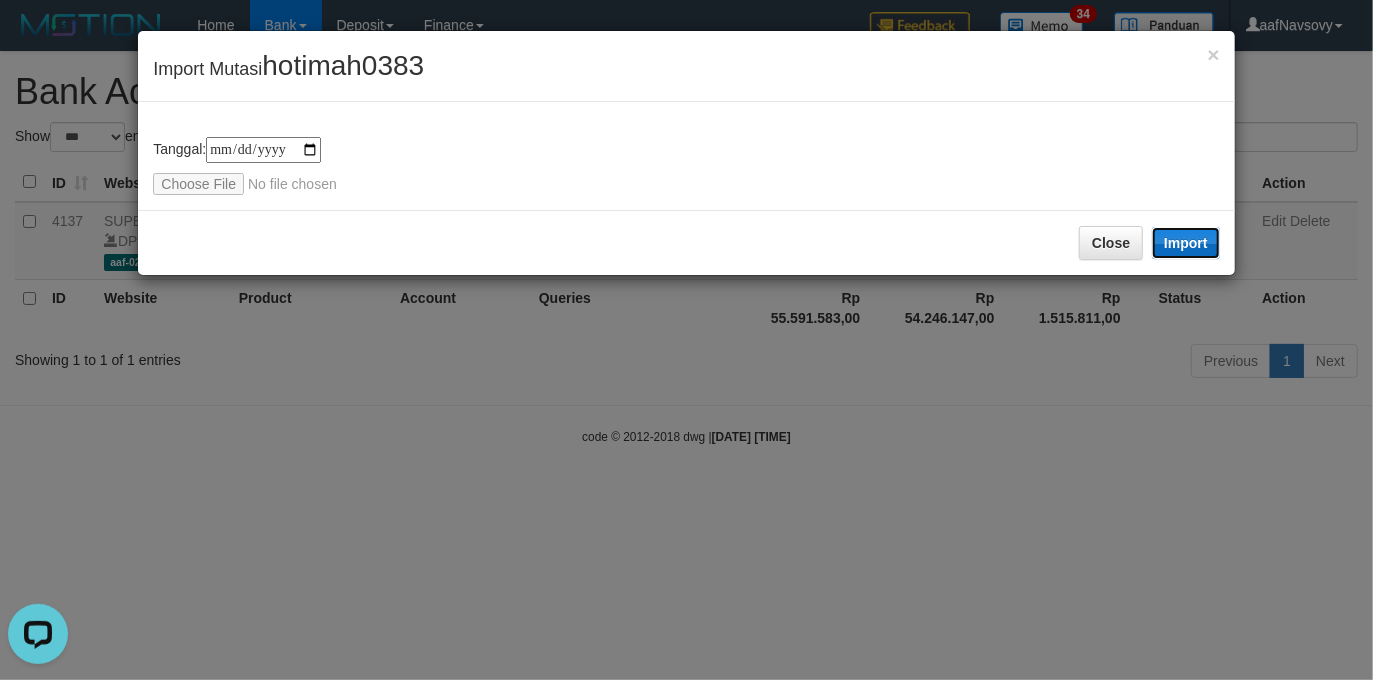 drag, startPoint x: 1198, startPoint y: 251, endPoint x: 538, endPoint y: 368, distance: 670.2902 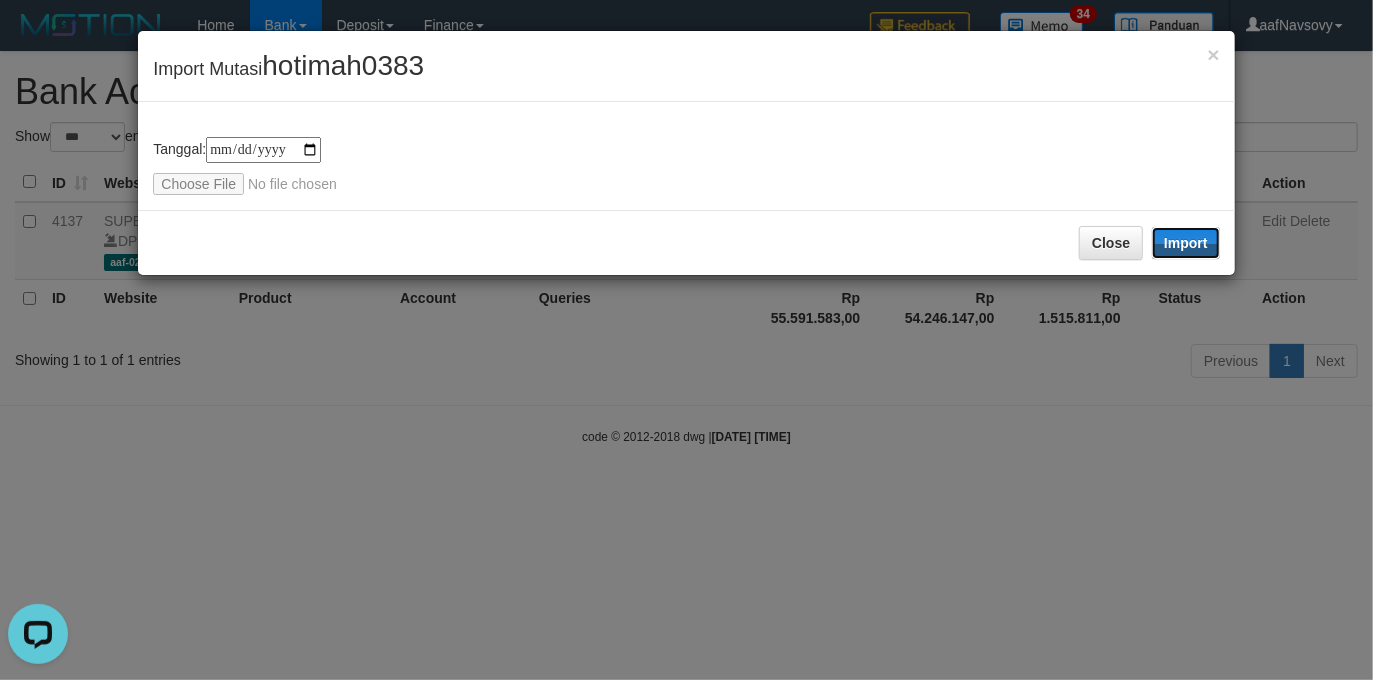 click on "Import" at bounding box center [1186, 243] 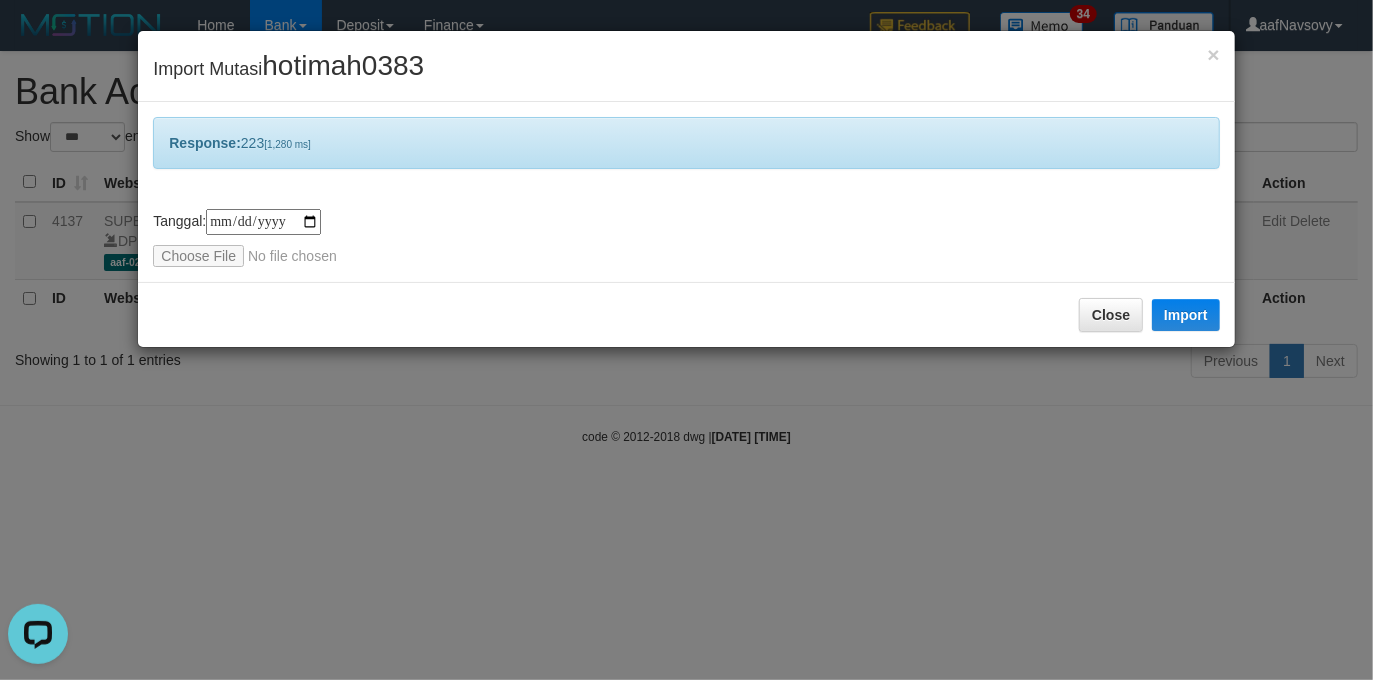 click on "**********" at bounding box center [686, 340] 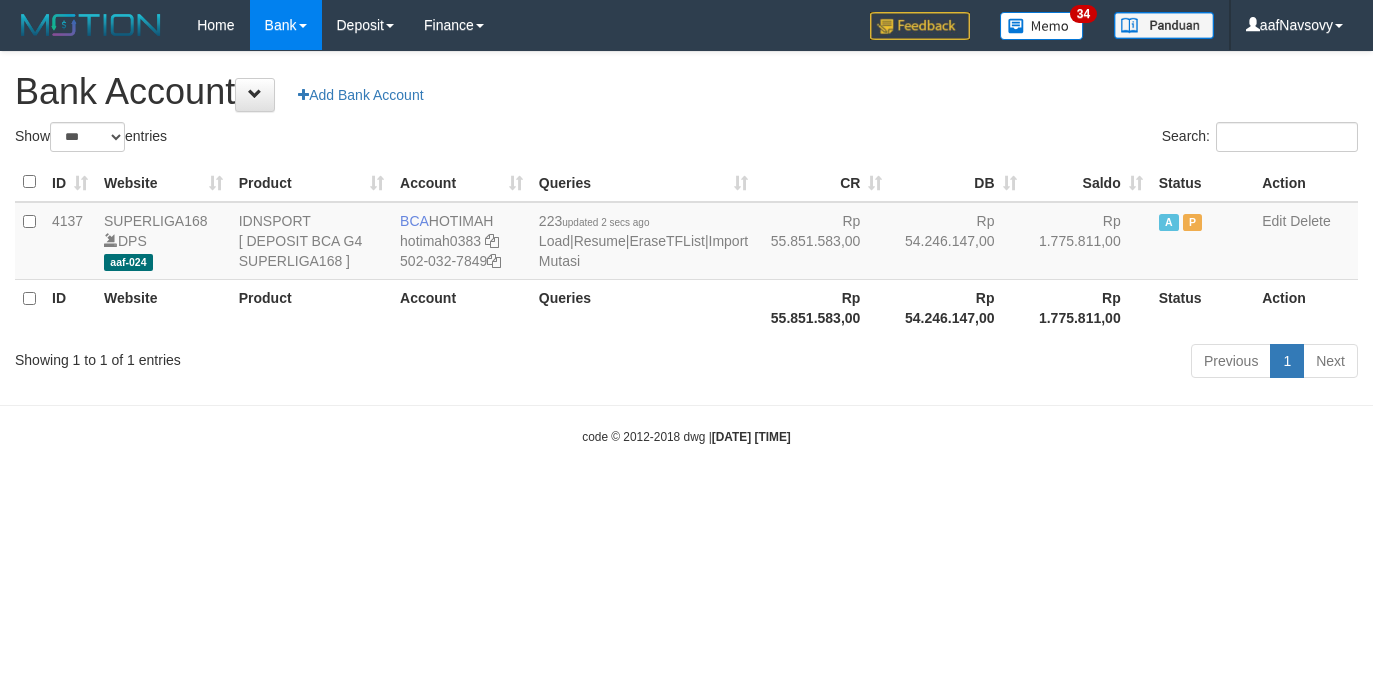 select on "***" 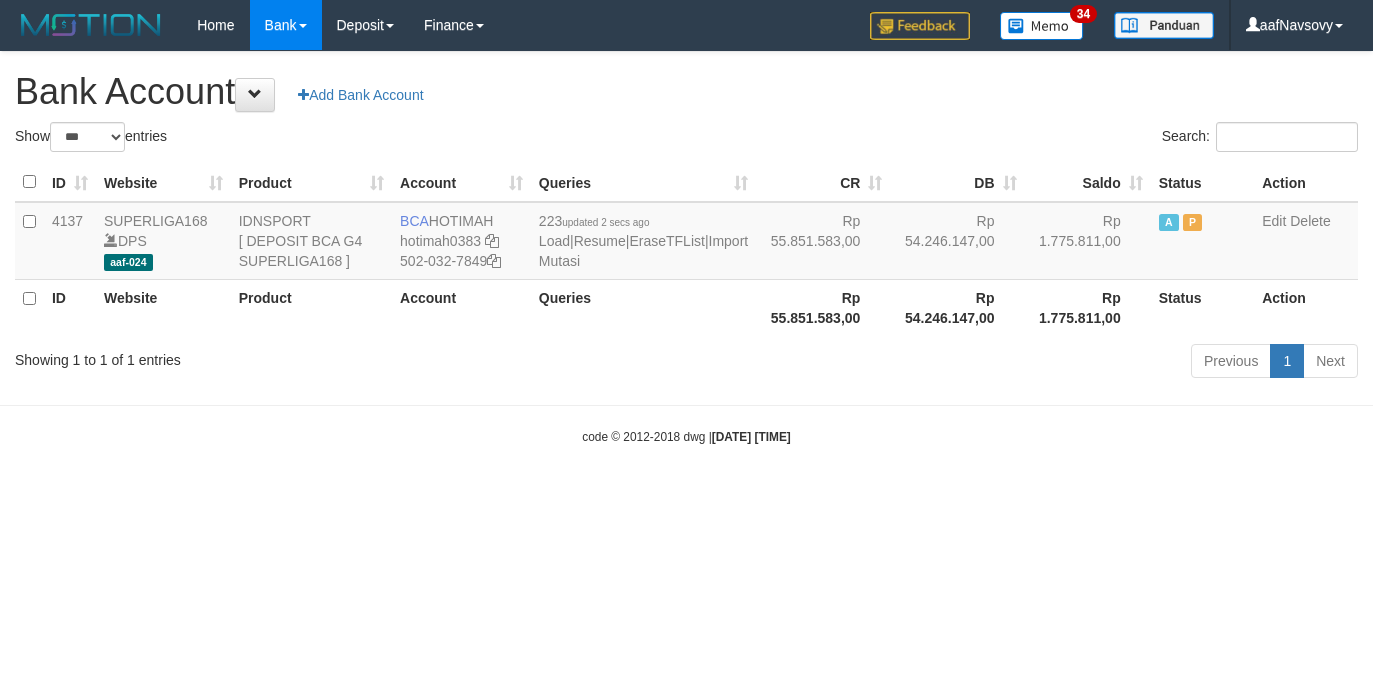 scroll, scrollTop: 0, scrollLeft: 0, axis: both 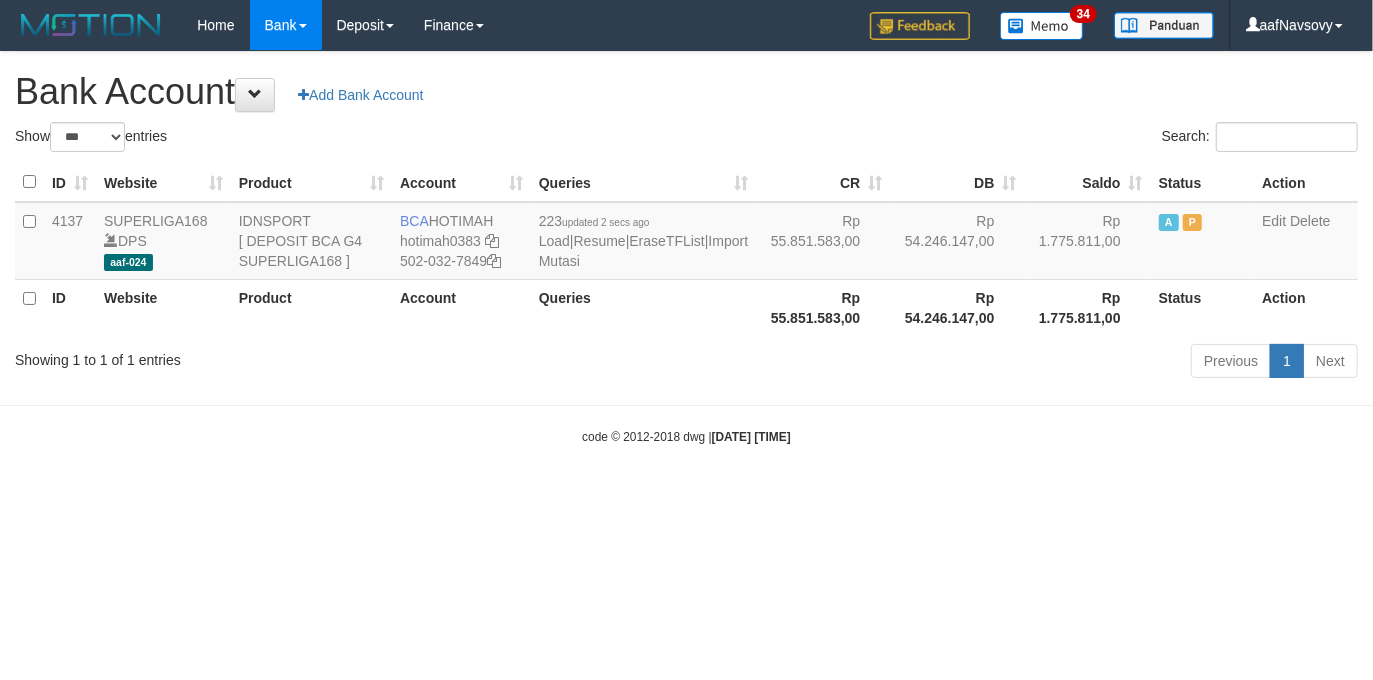 click on "Toggle navigation
Home
Bank
Account List
Load
By Website
Group
[ISPORT]													SUPERLIGA168
By Load Group (DPS)
34" at bounding box center (686, 248) 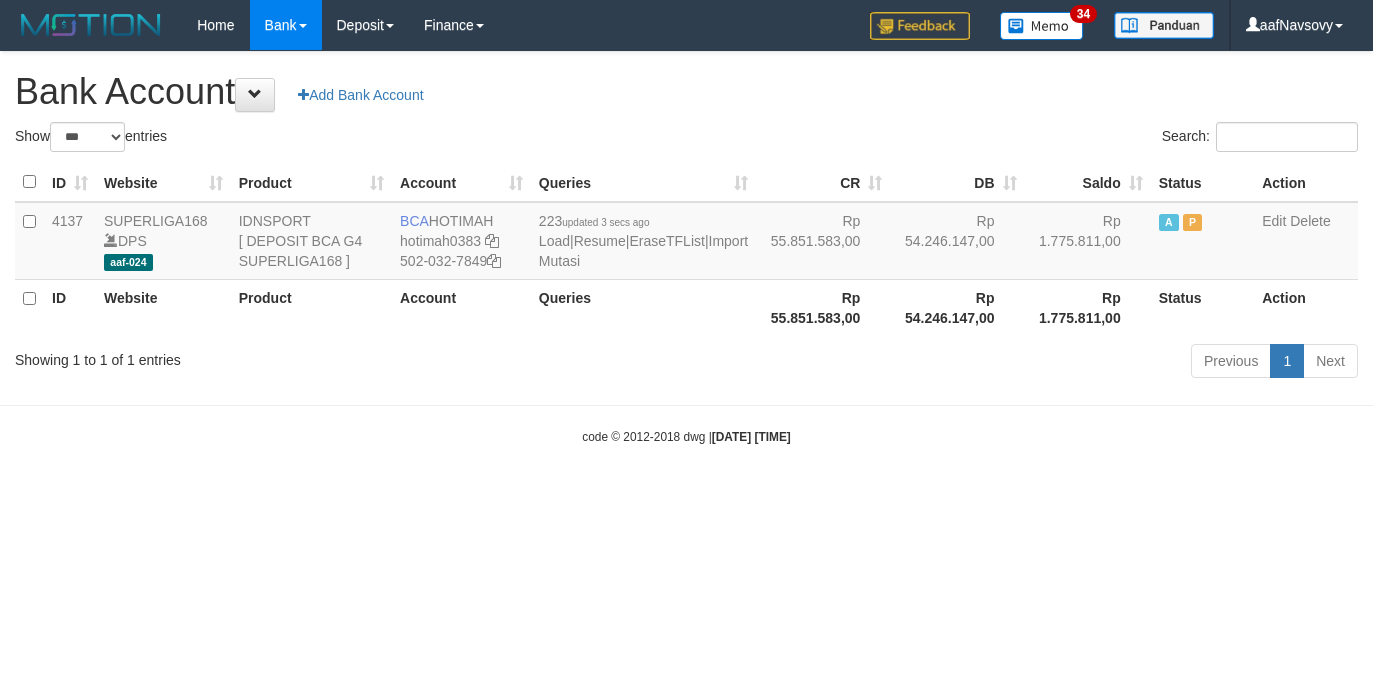 select on "***" 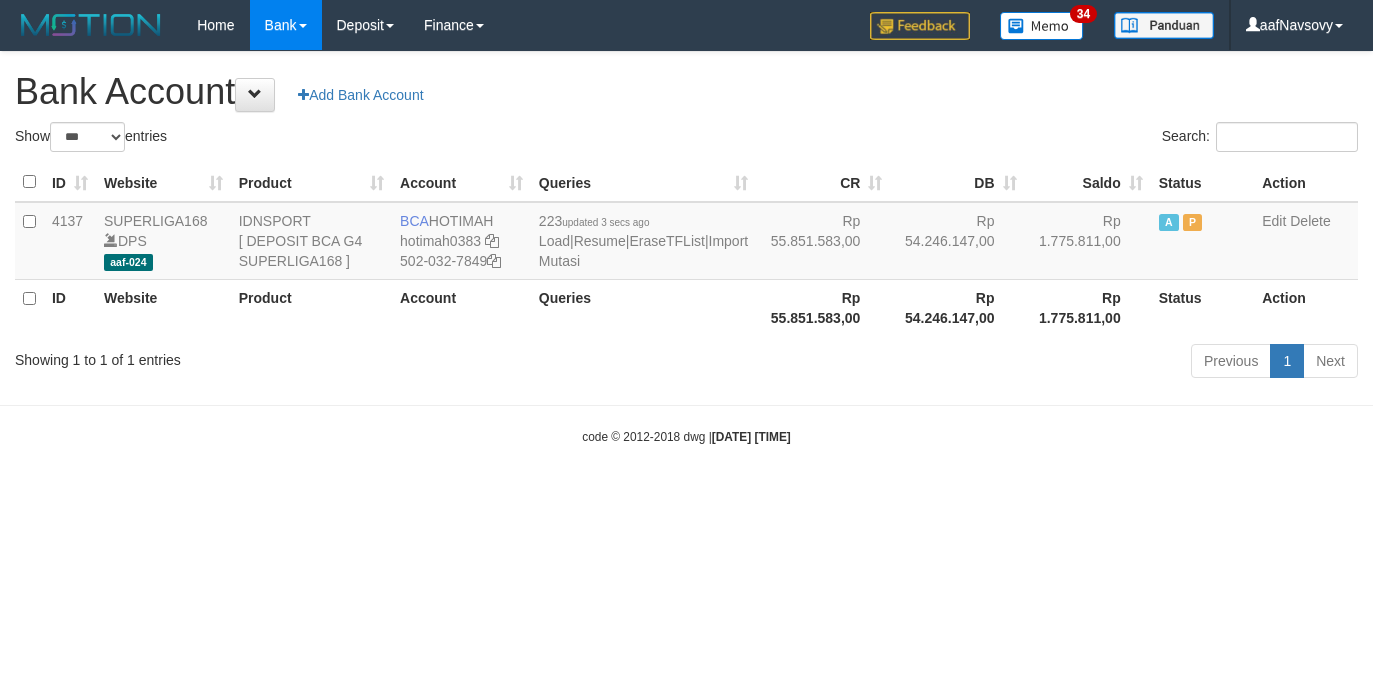 scroll, scrollTop: 0, scrollLeft: 0, axis: both 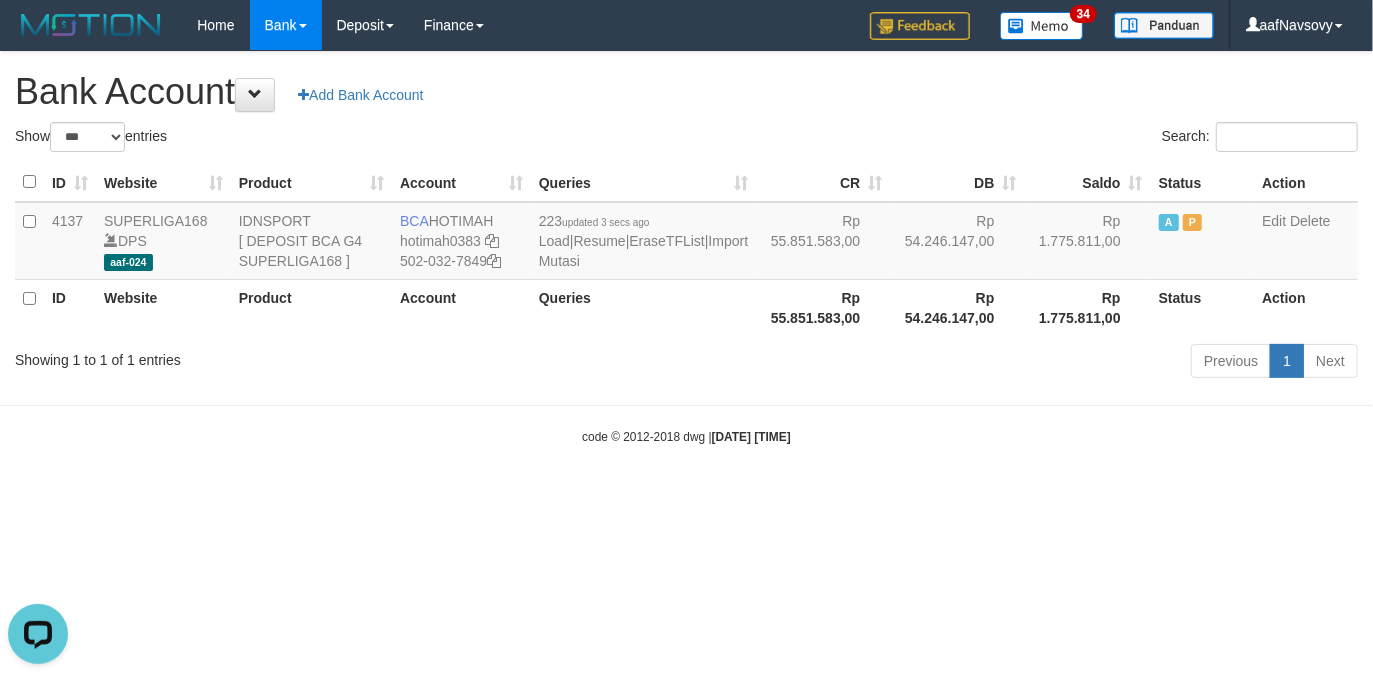 click on "code © 2012-2018 dwg |  [DATE] [TIME]" at bounding box center [686, 436] 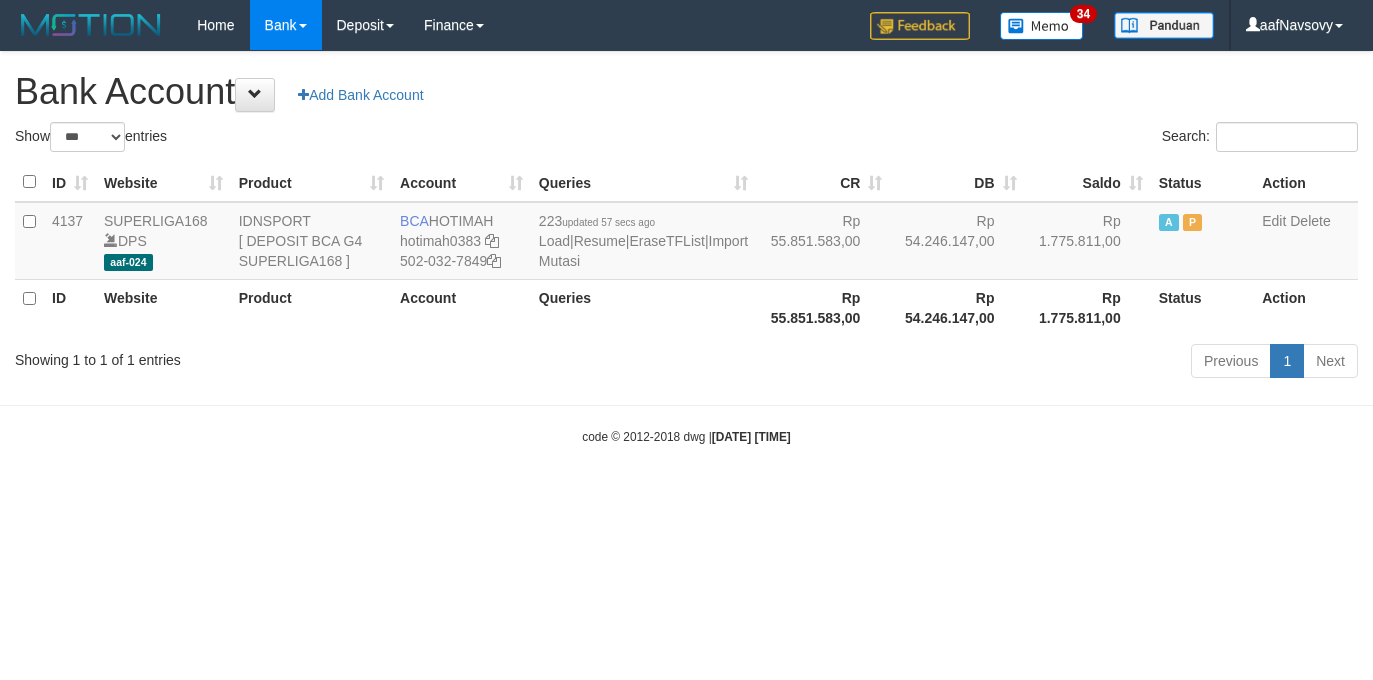 select on "***" 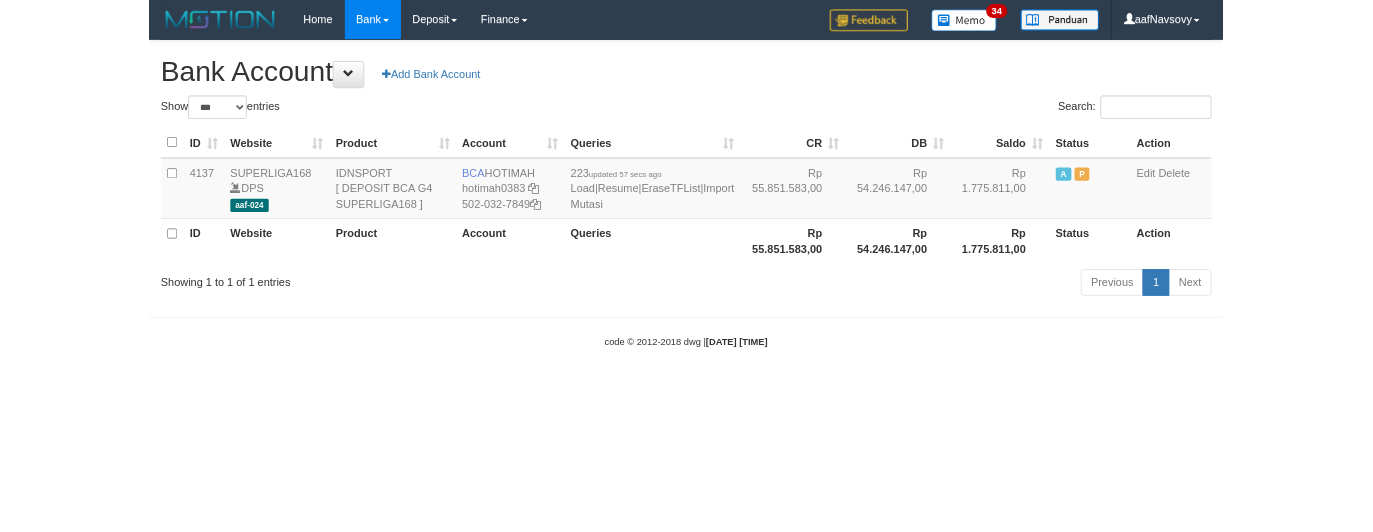 scroll, scrollTop: 0, scrollLeft: 0, axis: both 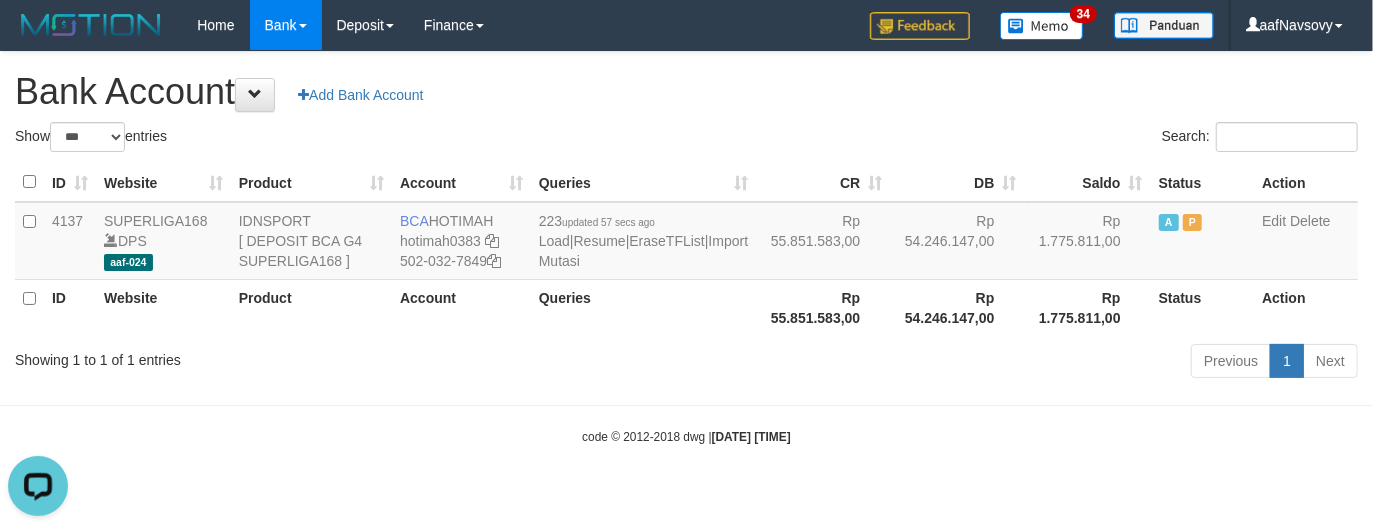click on "Toggle navigation
Home
Bank
Account List
Load
By Website
Group
[ISPORT]													SUPERLIGA168
By Load Group (DPS)
34" at bounding box center [686, 248] 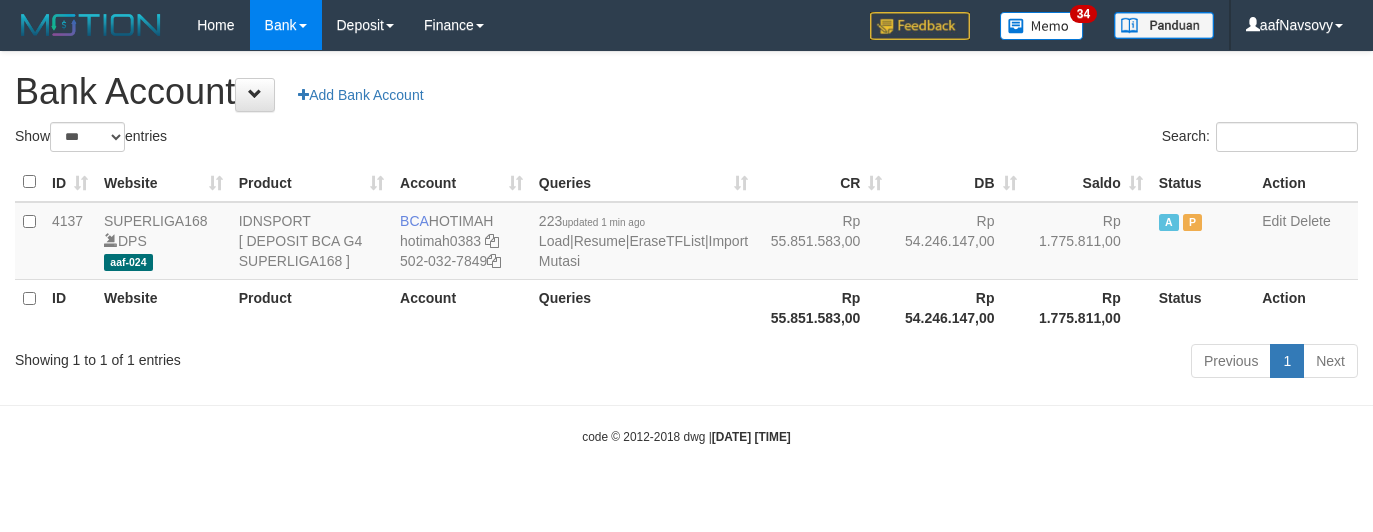 select on "***" 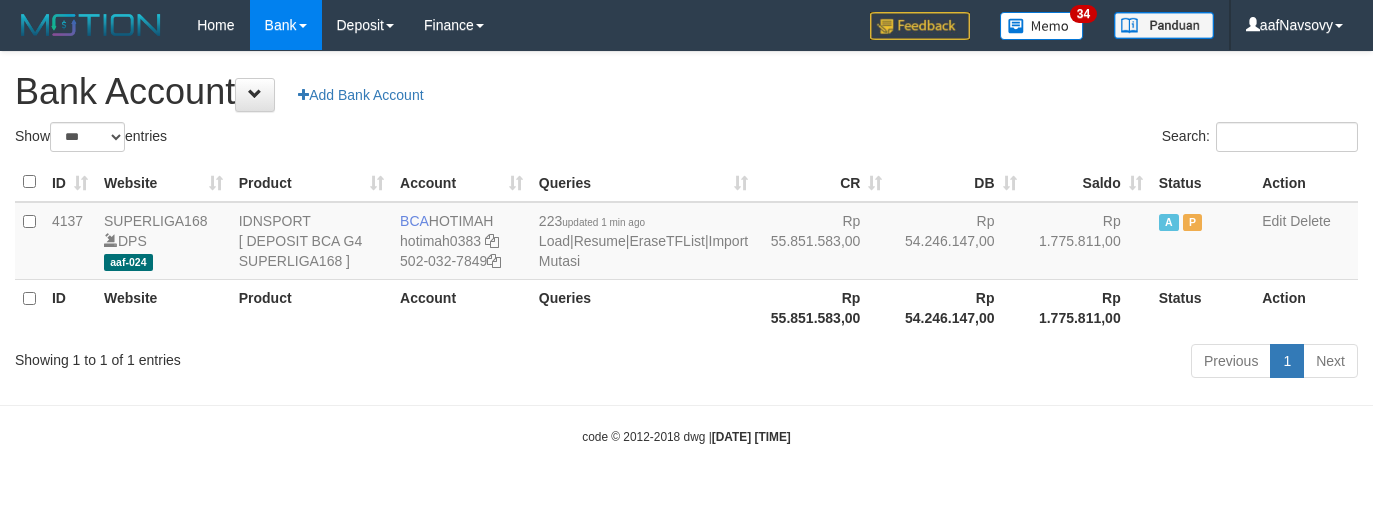 scroll, scrollTop: 0, scrollLeft: 0, axis: both 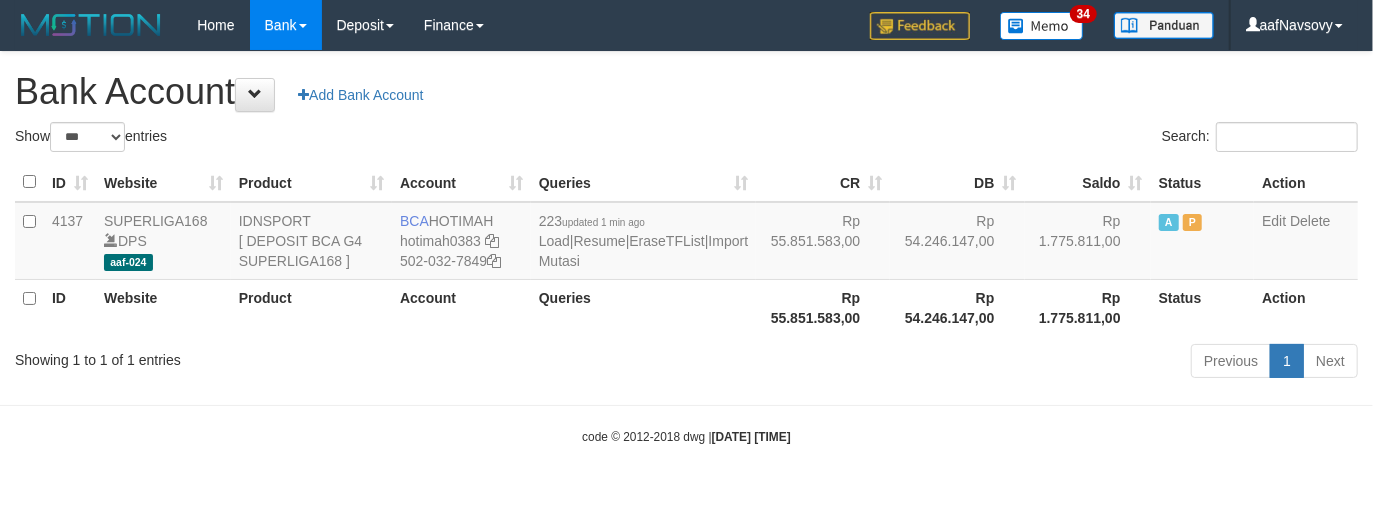 click on "Queries" at bounding box center (643, 307) 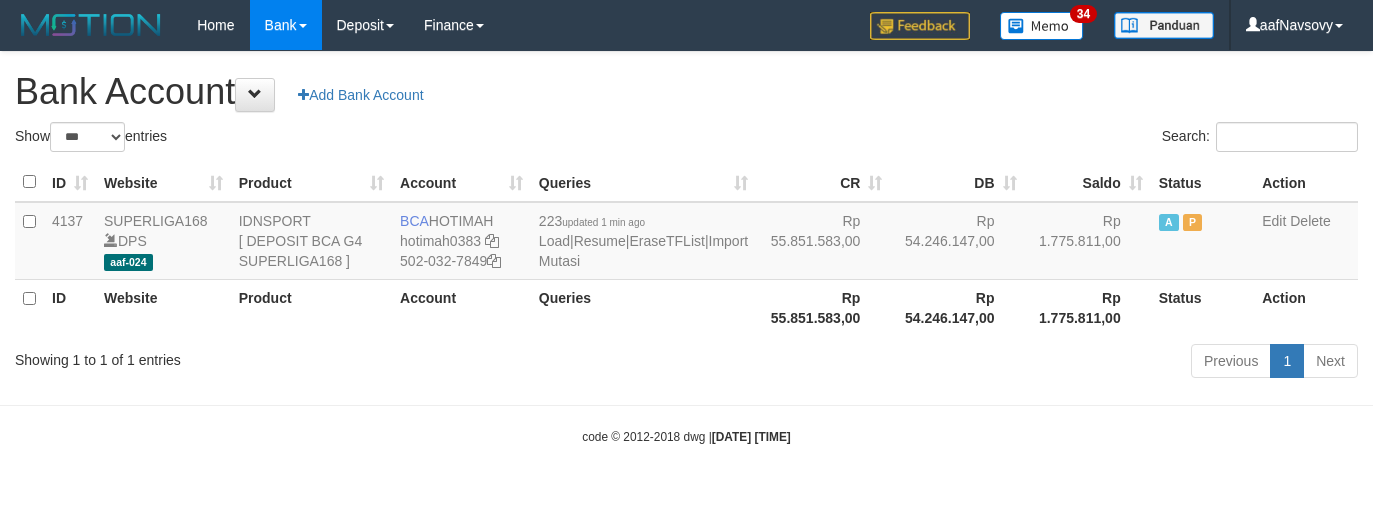 select on "***" 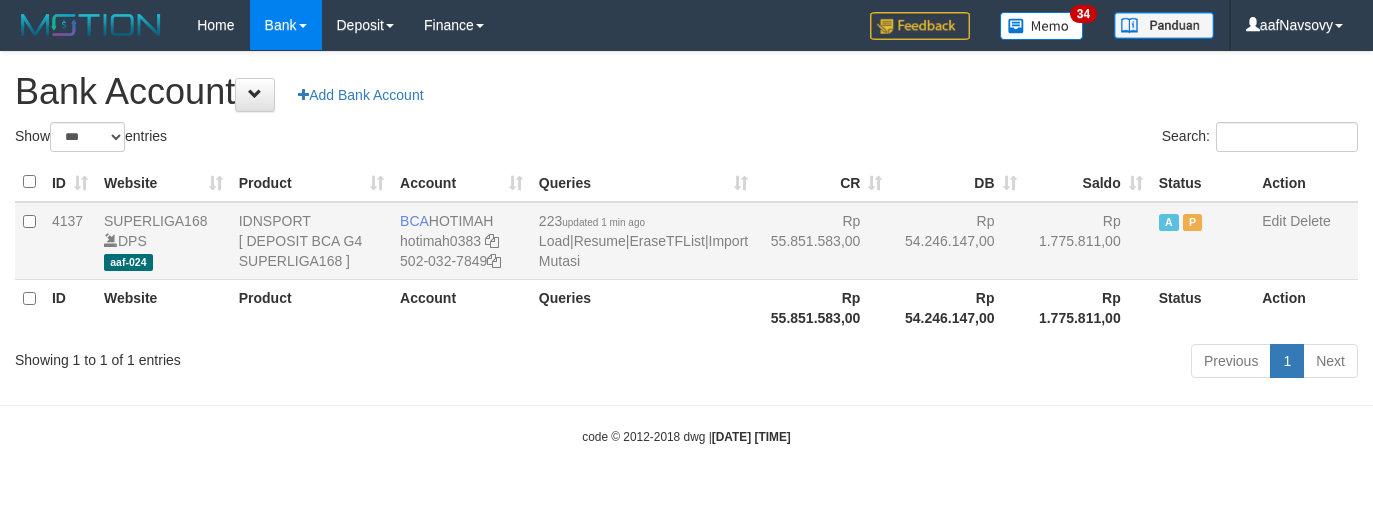 scroll, scrollTop: 0, scrollLeft: 0, axis: both 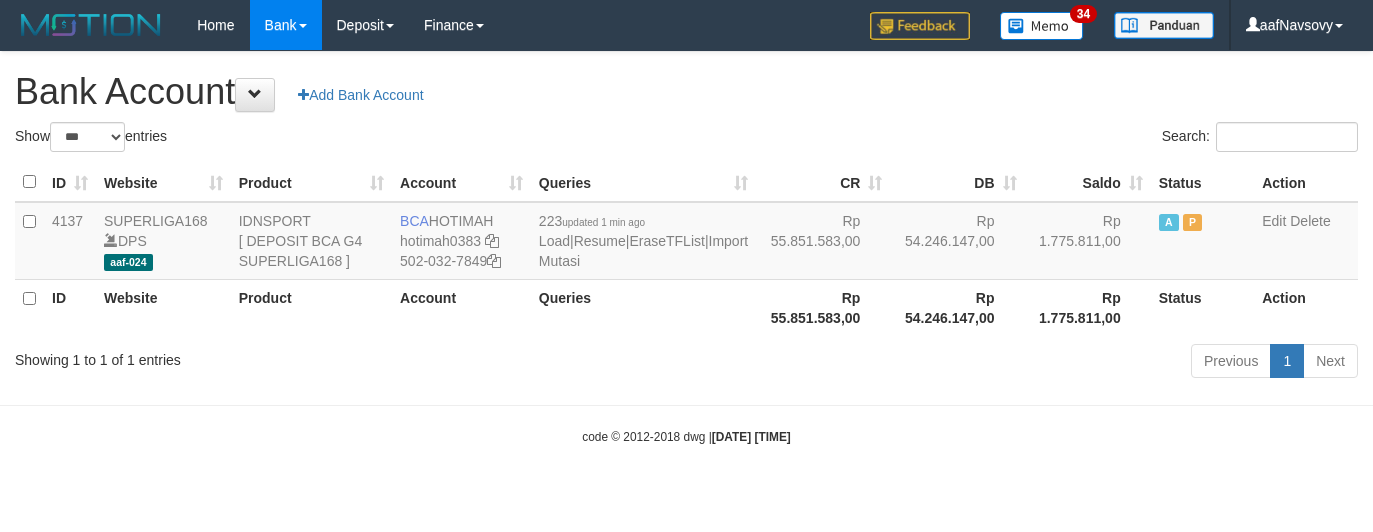 select on "***" 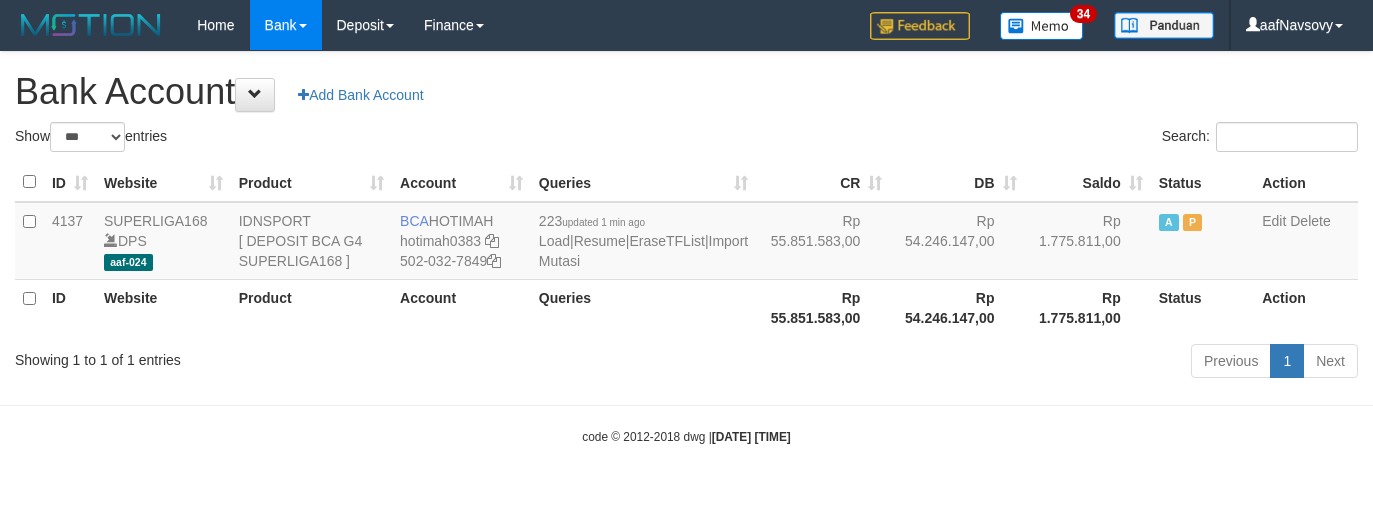 scroll, scrollTop: 0, scrollLeft: 0, axis: both 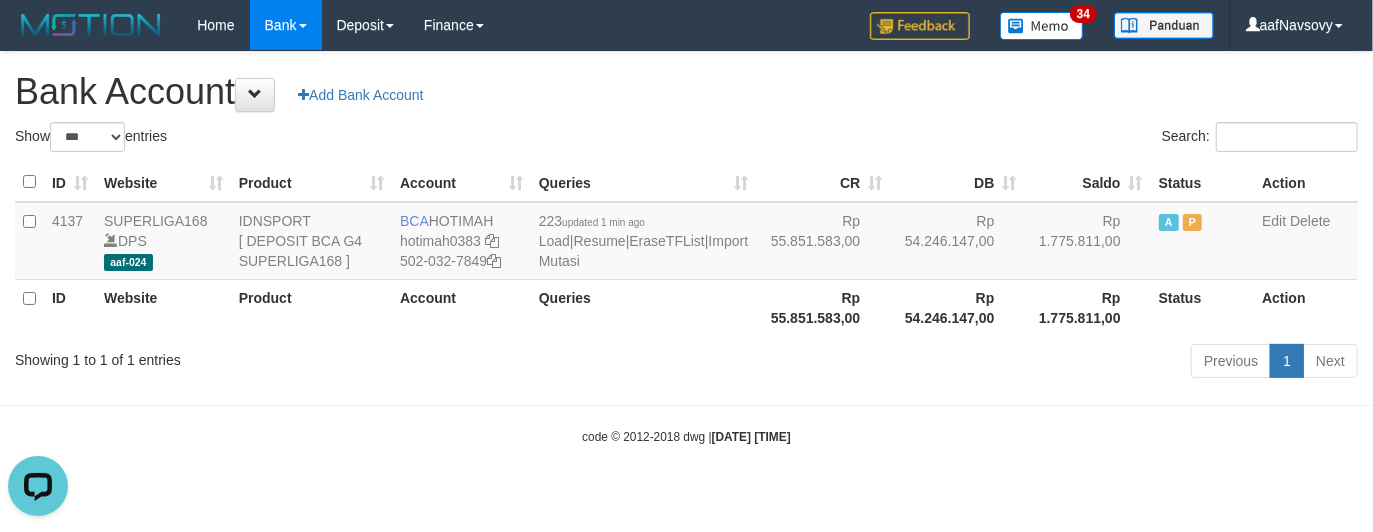 click on "Queries" at bounding box center (643, 307) 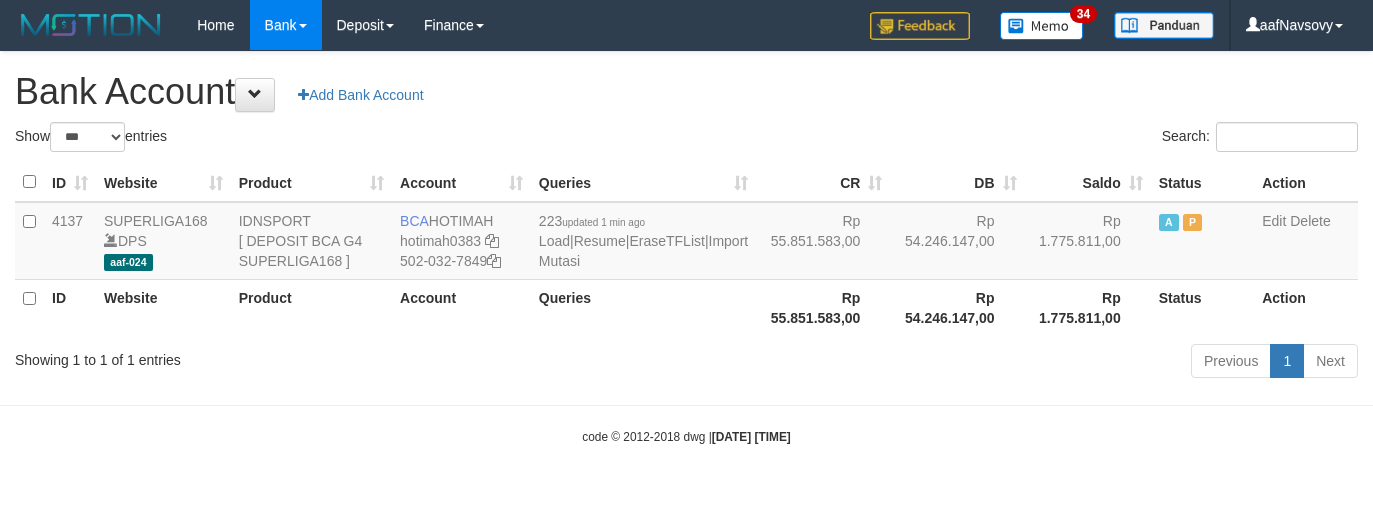 select on "***" 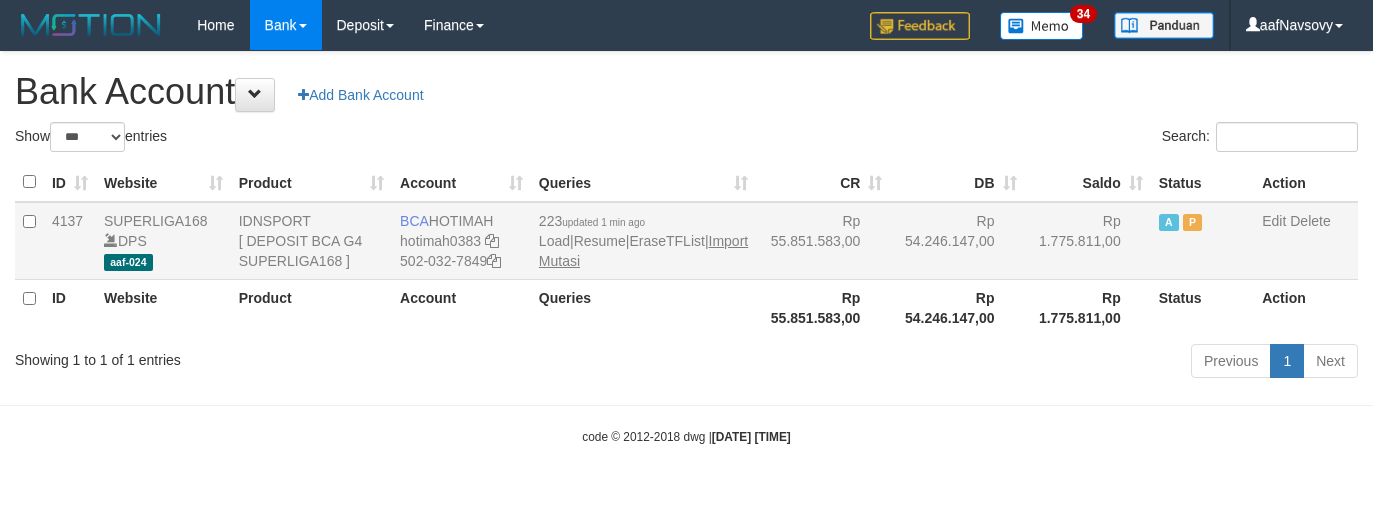 scroll, scrollTop: 0, scrollLeft: 0, axis: both 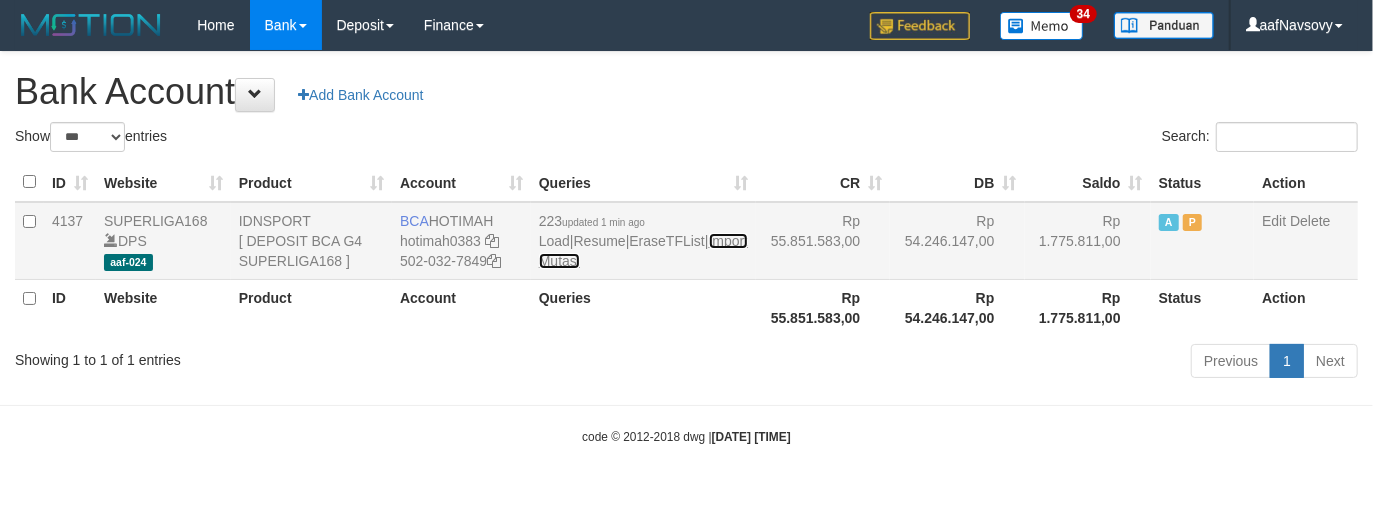 click on "Import Mutasi" at bounding box center [643, 251] 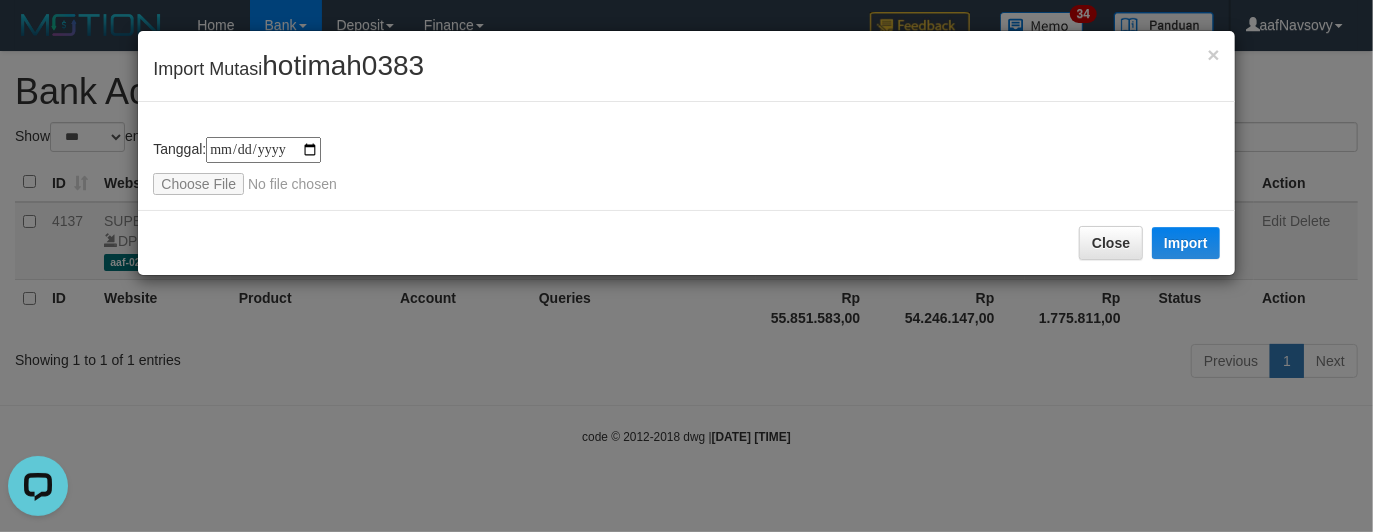 scroll, scrollTop: 0, scrollLeft: 0, axis: both 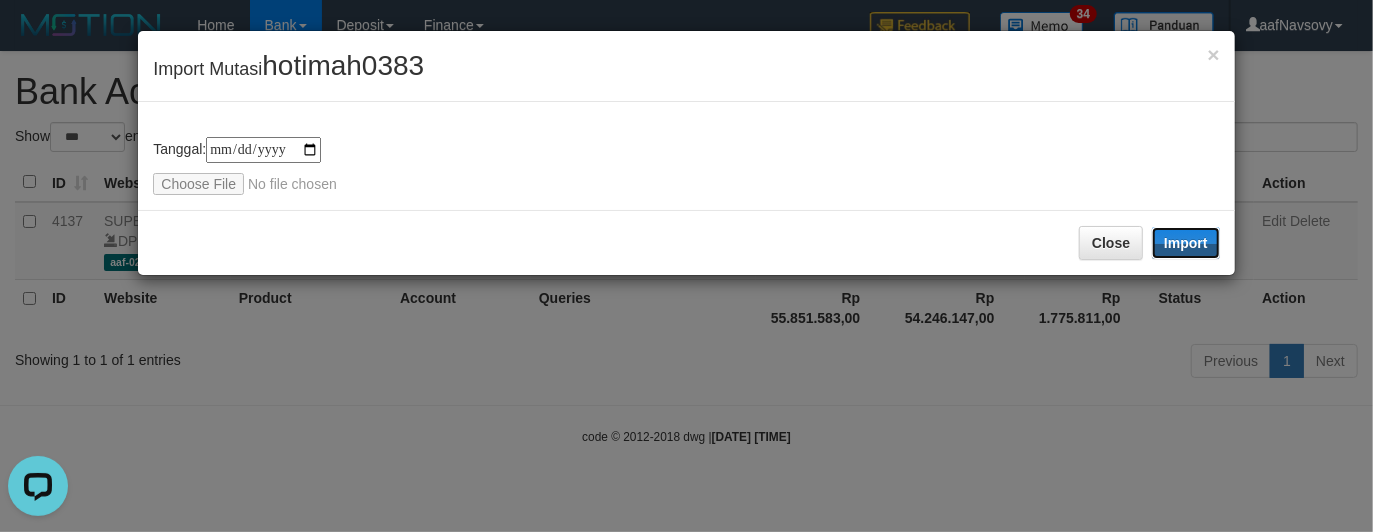 drag, startPoint x: 1178, startPoint y: 224, endPoint x: 5, endPoint y: 221, distance: 1173.0038 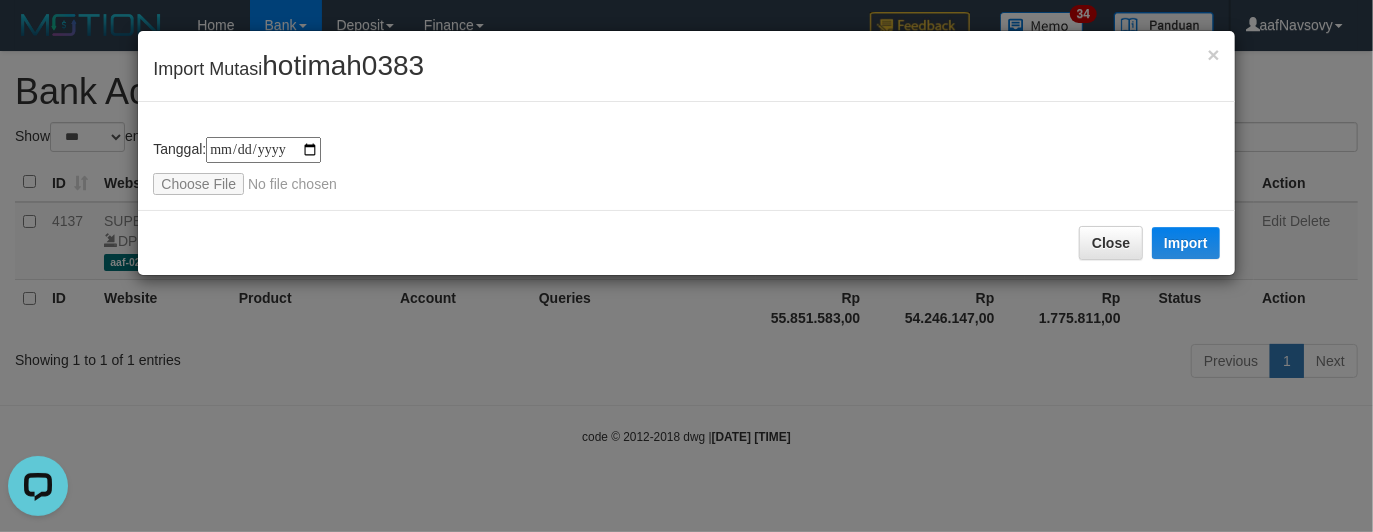 click on "**********" at bounding box center (686, 266) 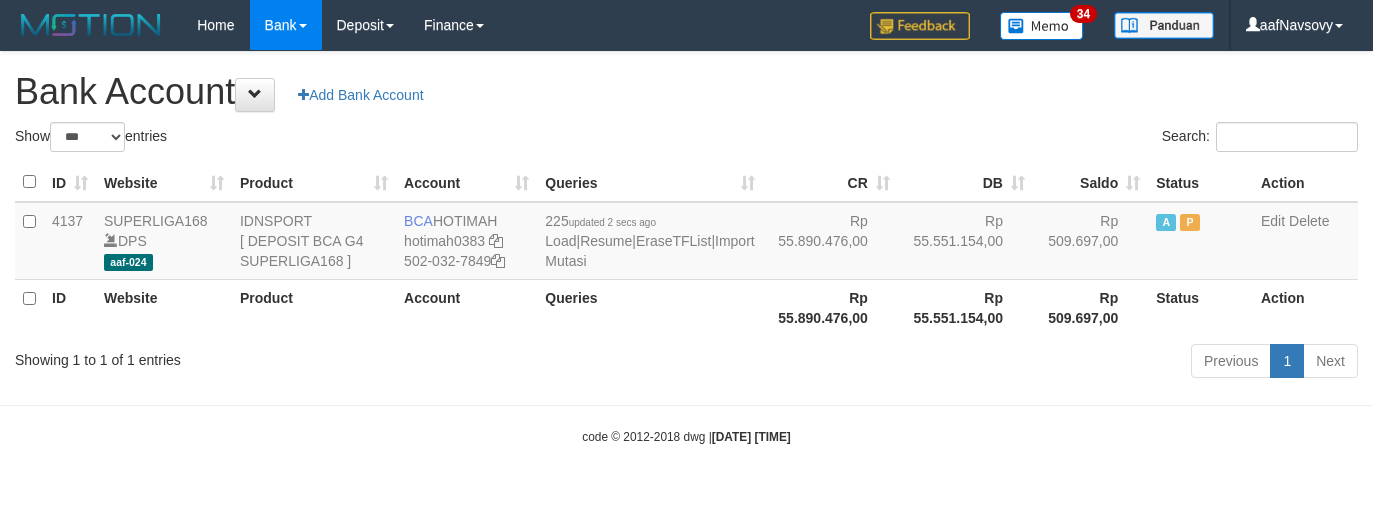 select on "***" 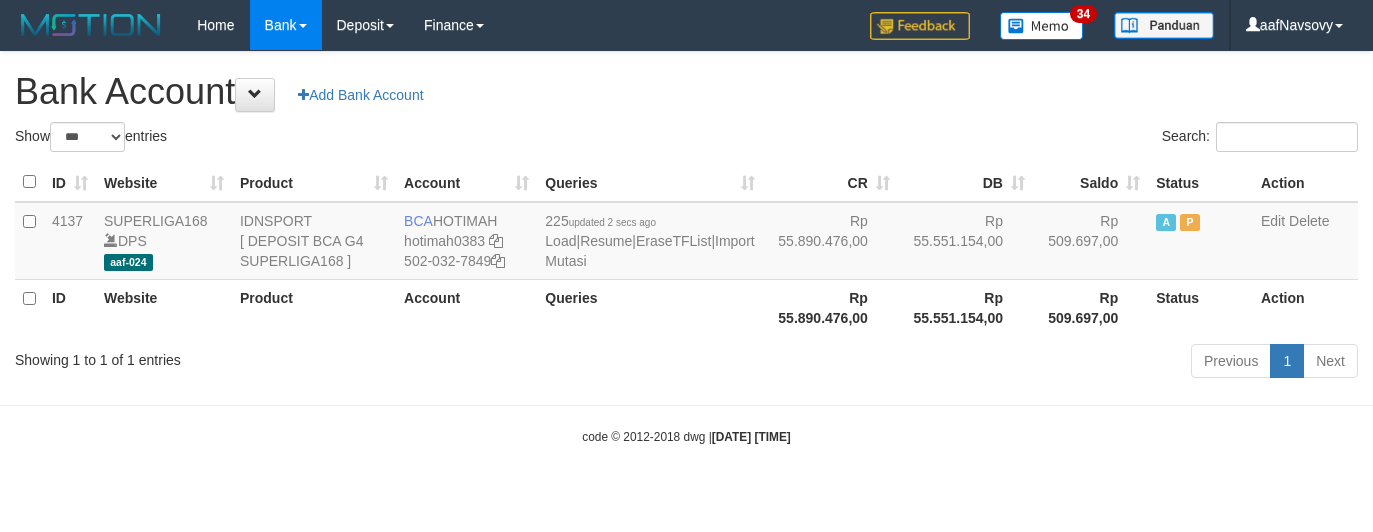 scroll, scrollTop: 0, scrollLeft: 0, axis: both 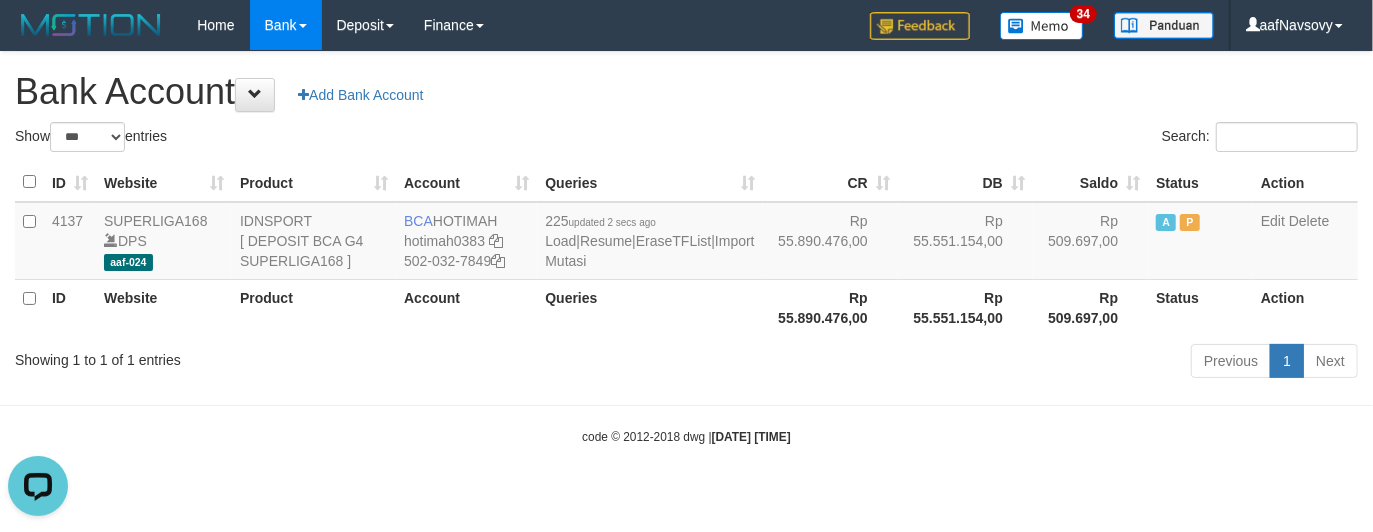click on "Account" at bounding box center (466, 307) 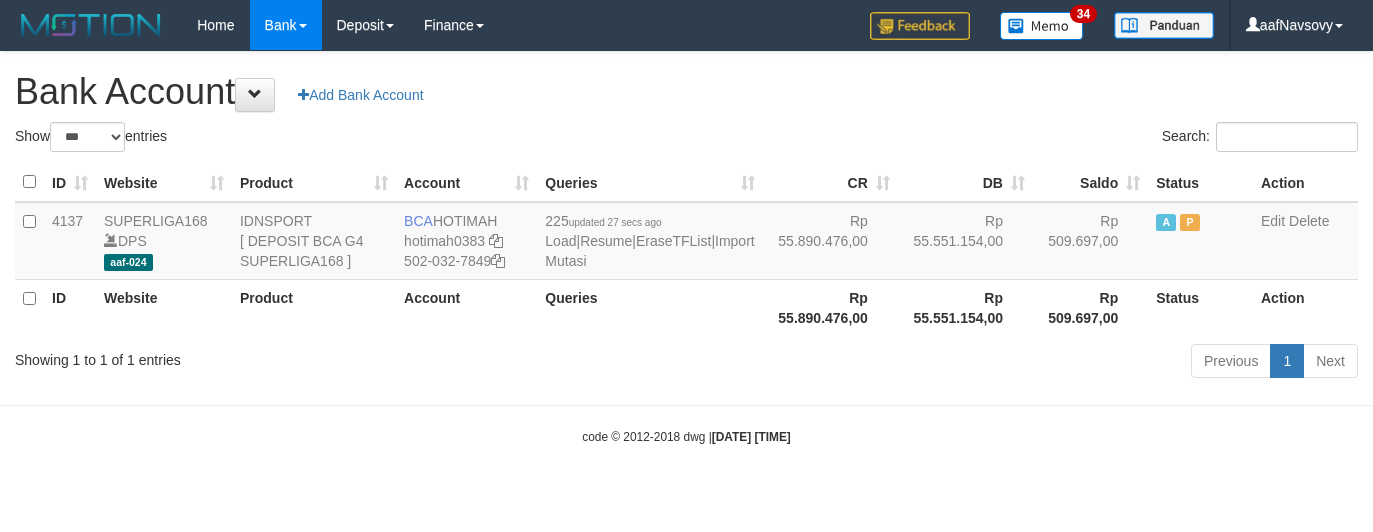 select on "***" 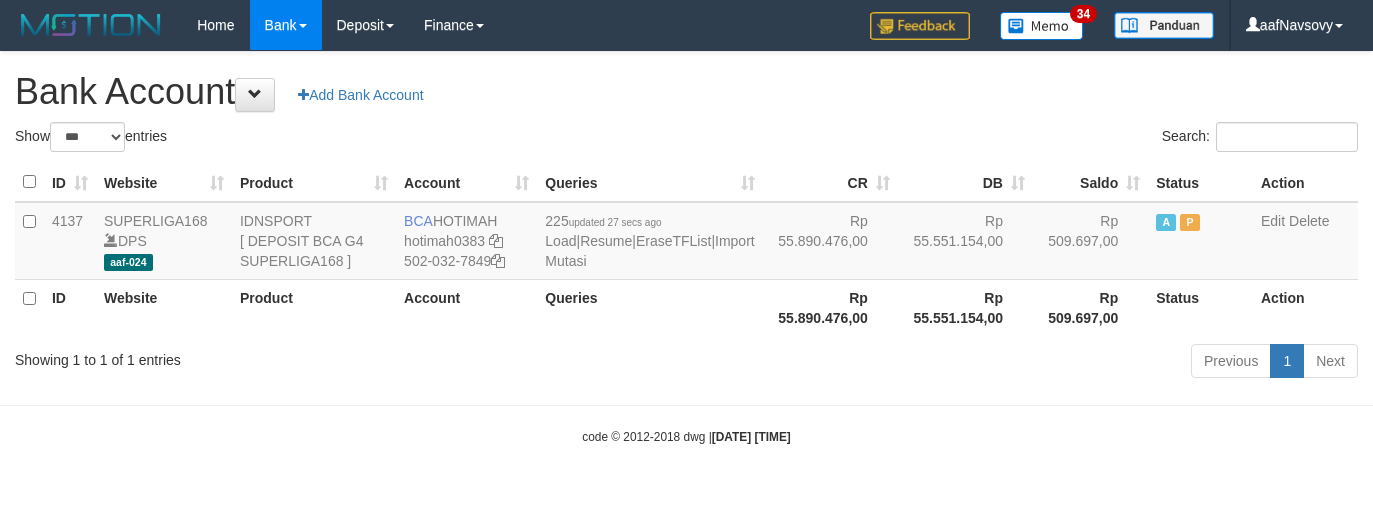 scroll, scrollTop: 0, scrollLeft: 0, axis: both 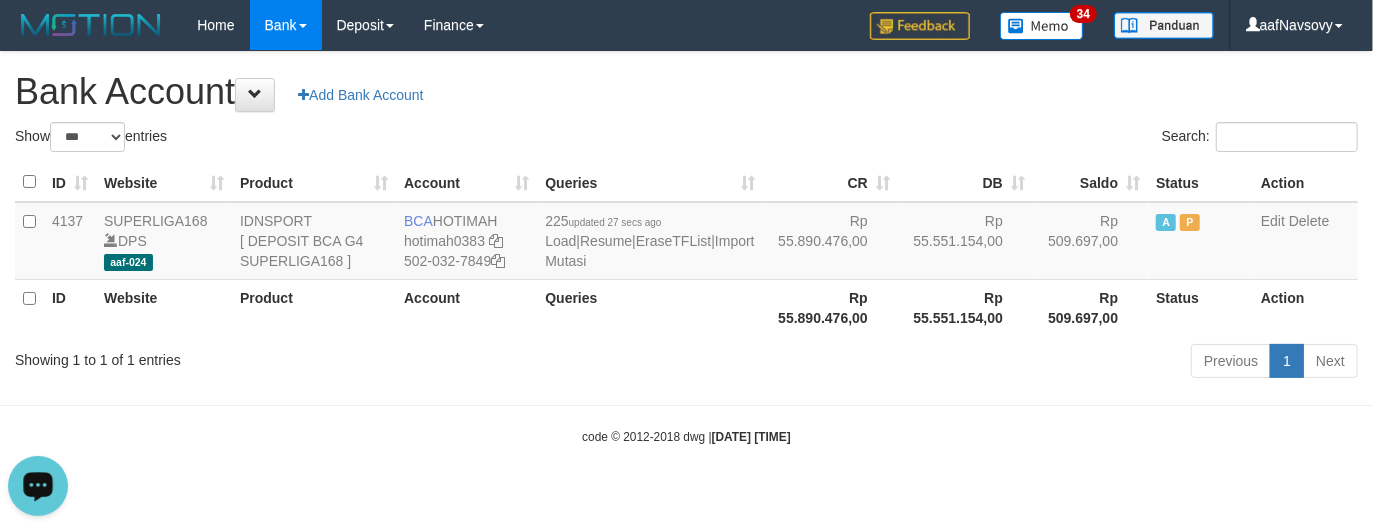 click on "Showing 1 to 1 of 1 entries Previous 1 Next" at bounding box center (686, 363) 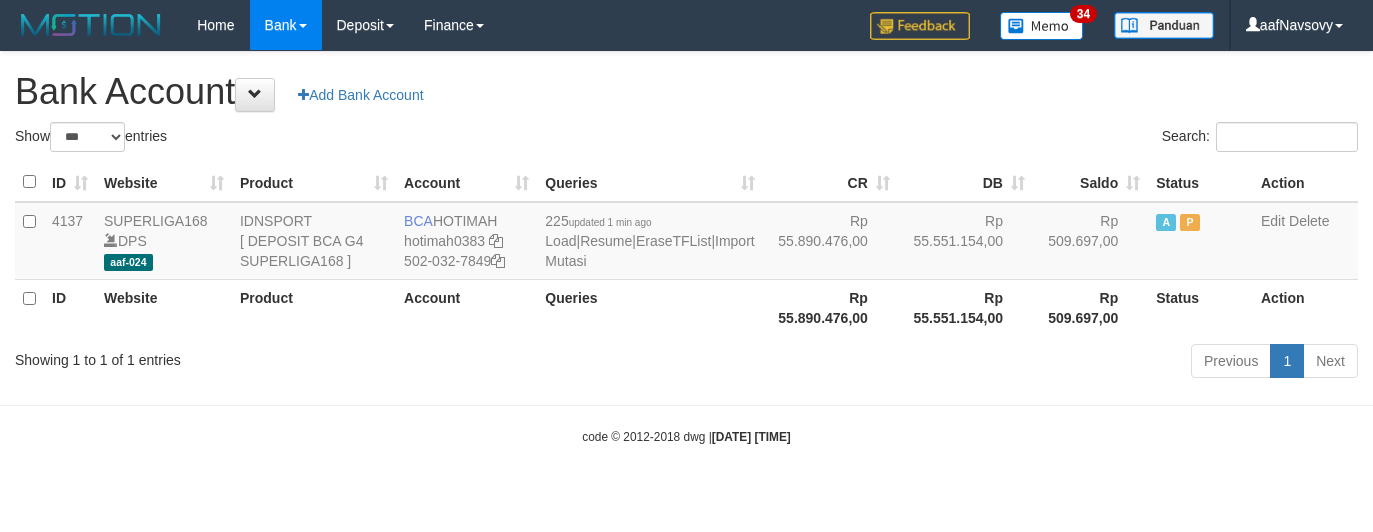 select on "***" 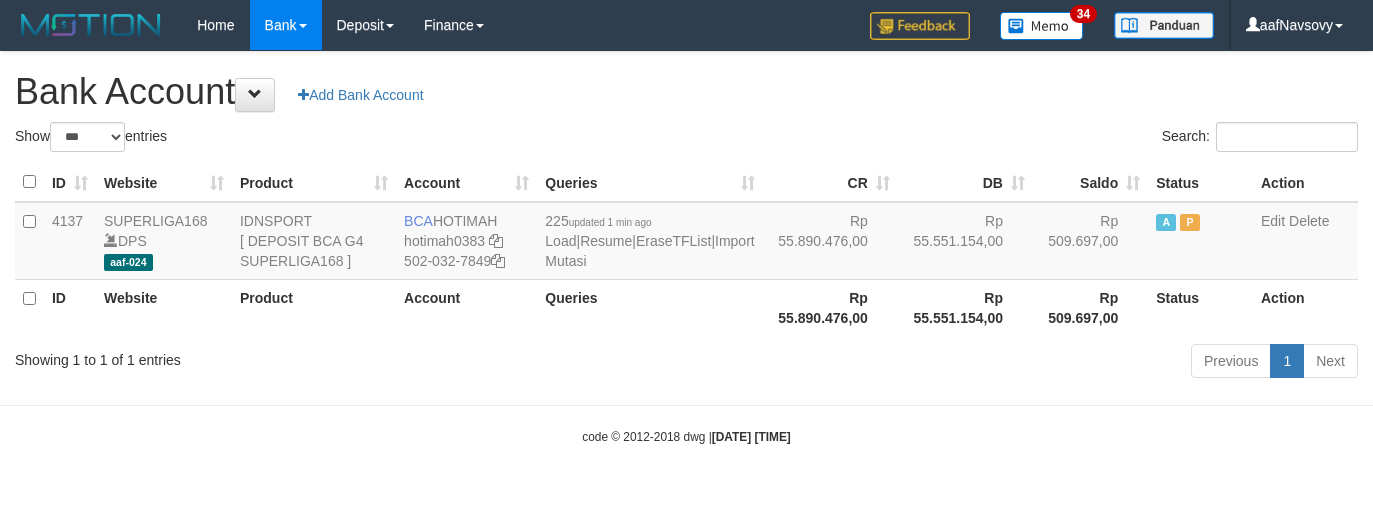 scroll, scrollTop: 0, scrollLeft: 0, axis: both 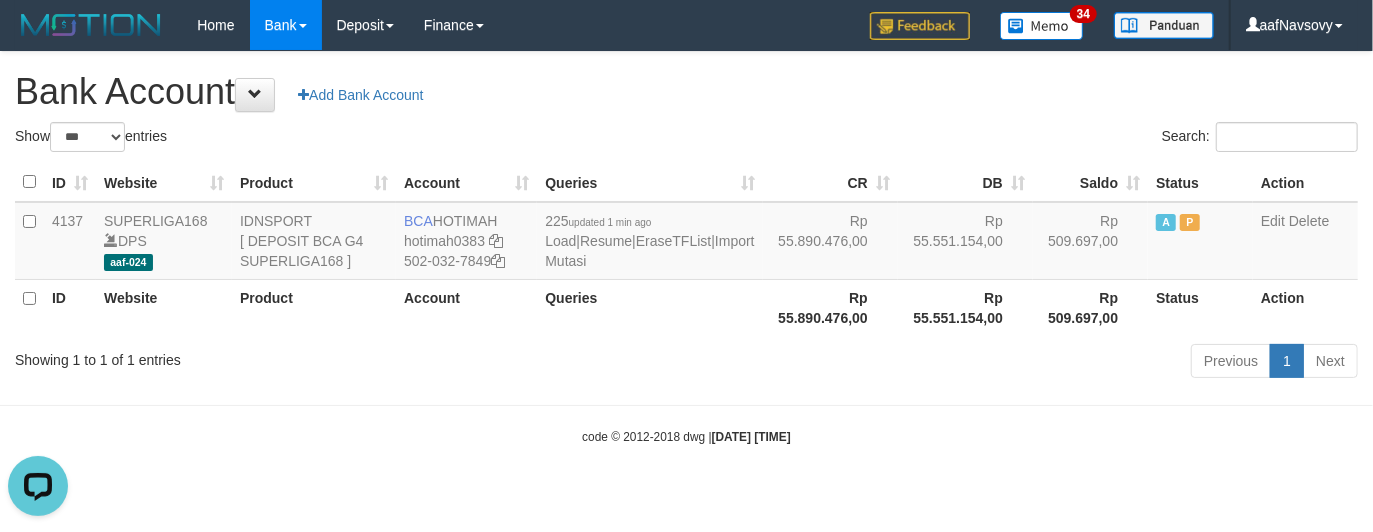 click on "Previous 1 Next" at bounding box center (972, 363) 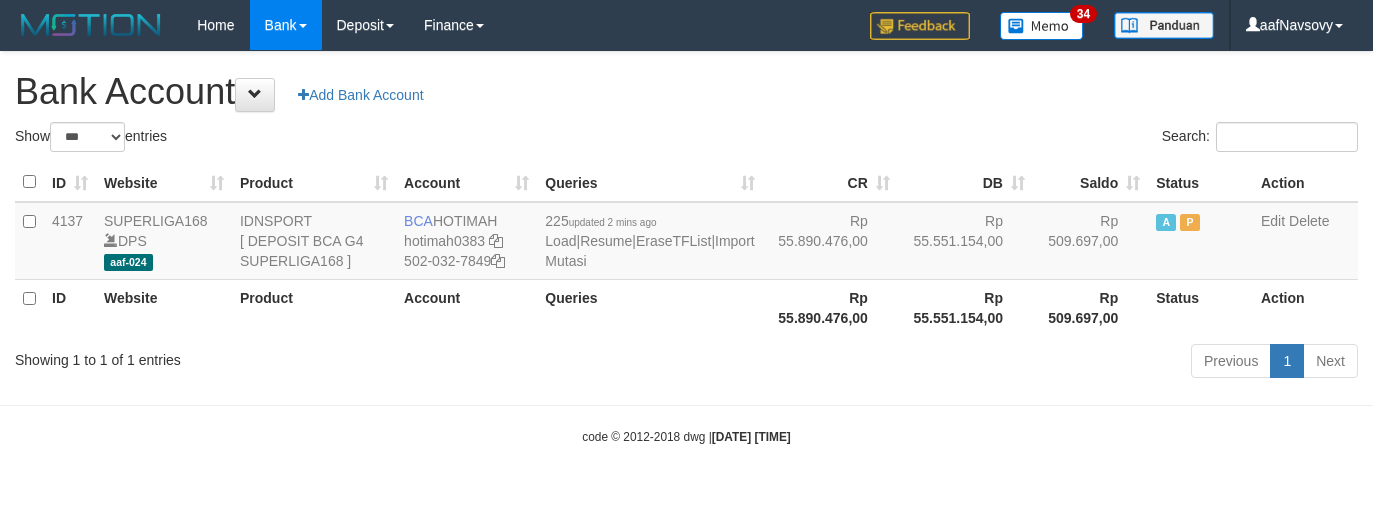 select on "***" 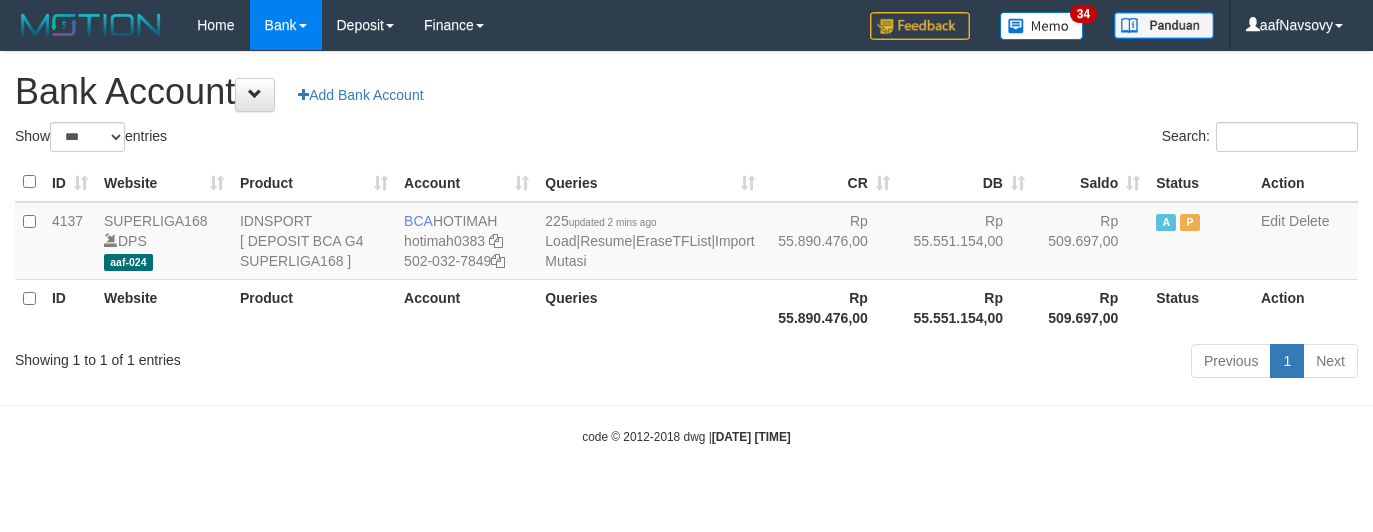 scroll, scrollTop: 0, scrollLeft: 0, axis: both 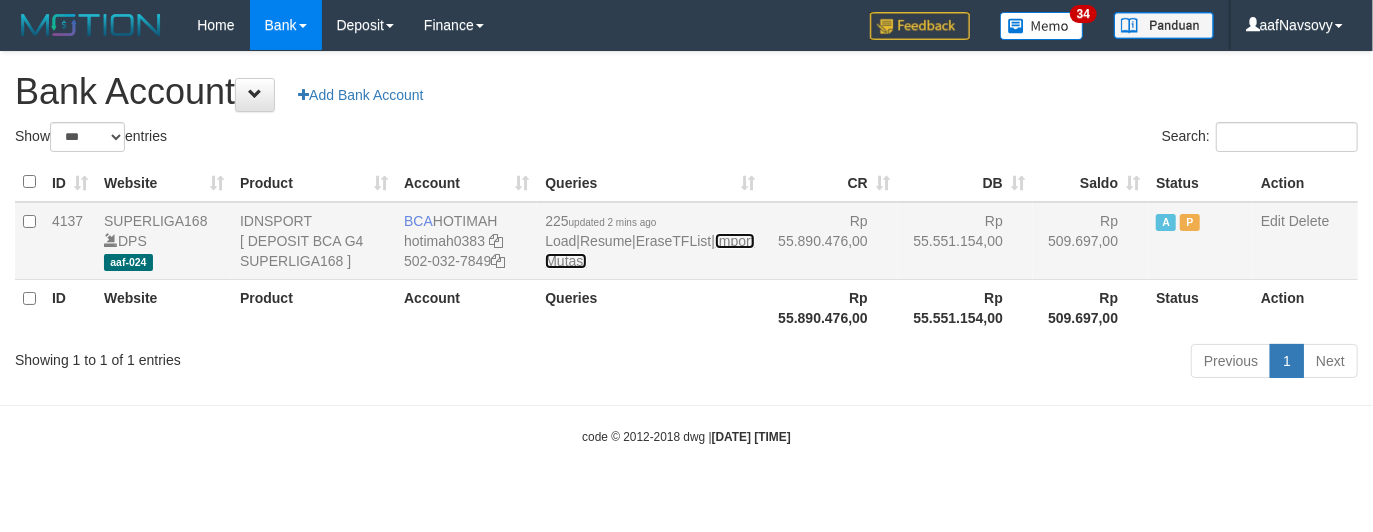 click on "Import Mutasi" at bounding box center [649, 251] 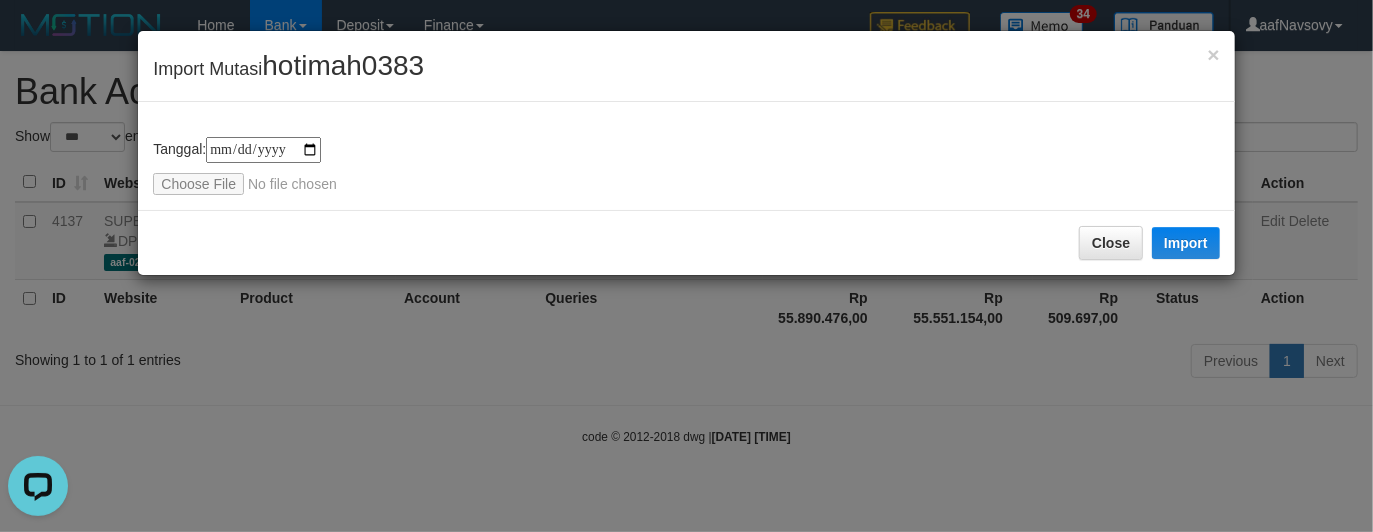 scroll, scrollTop: 0, scrollLeft: 0, axis: both 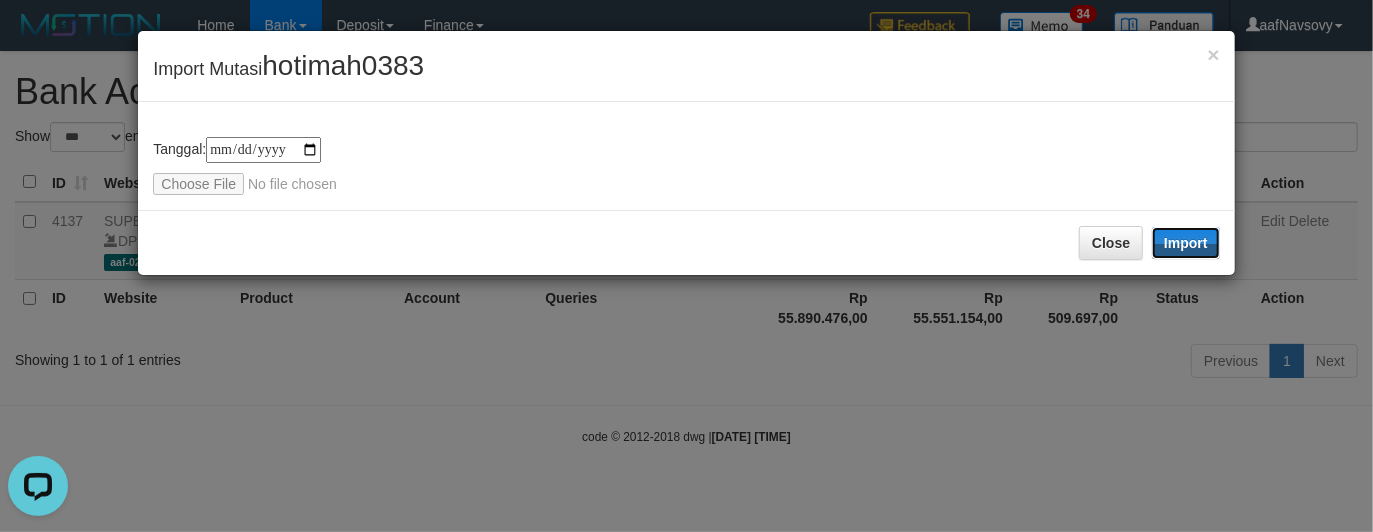 drag, startPoint x: 1172, startPoint y: 250, endPoint x: 440, endPoint y: 408, distance: 748.8578 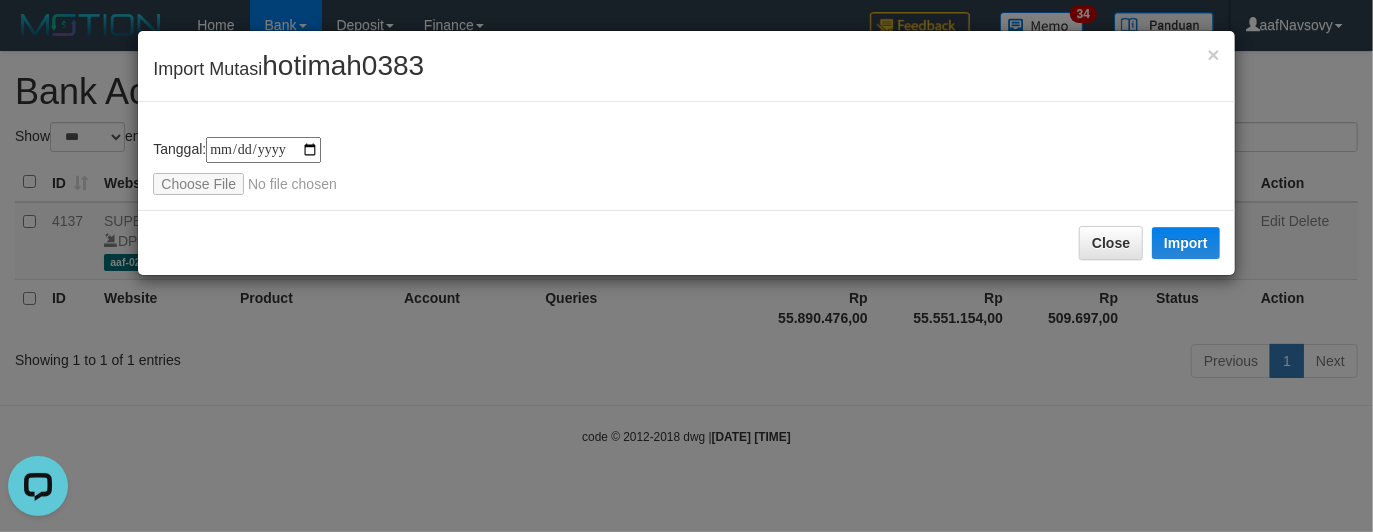 click on "**********" at bounding box center (686, 266) 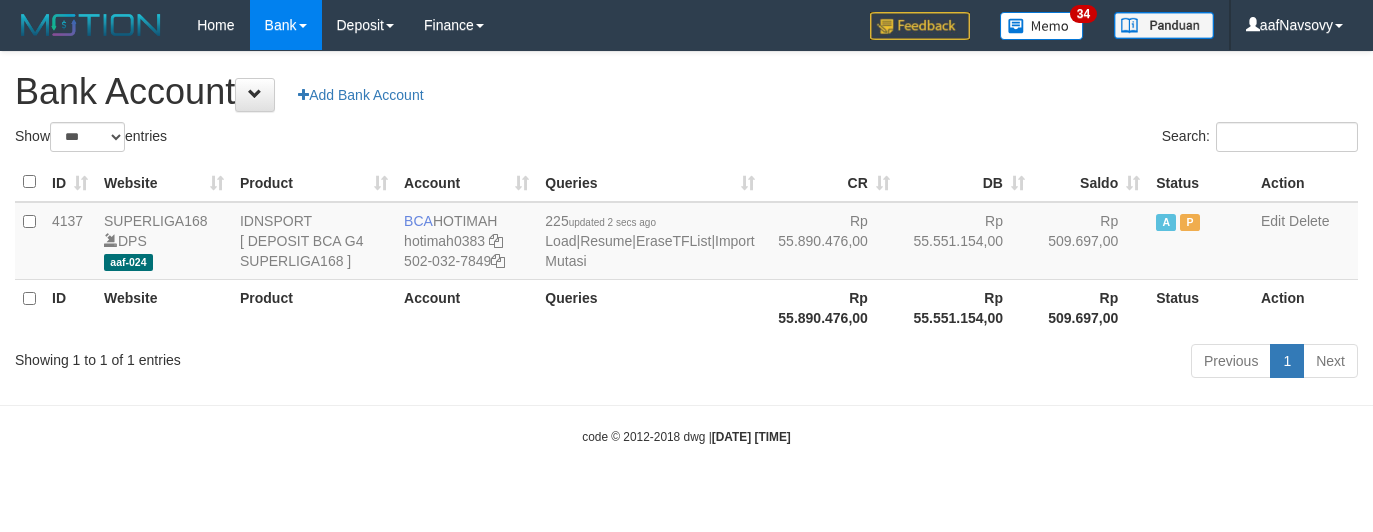 select on "***" 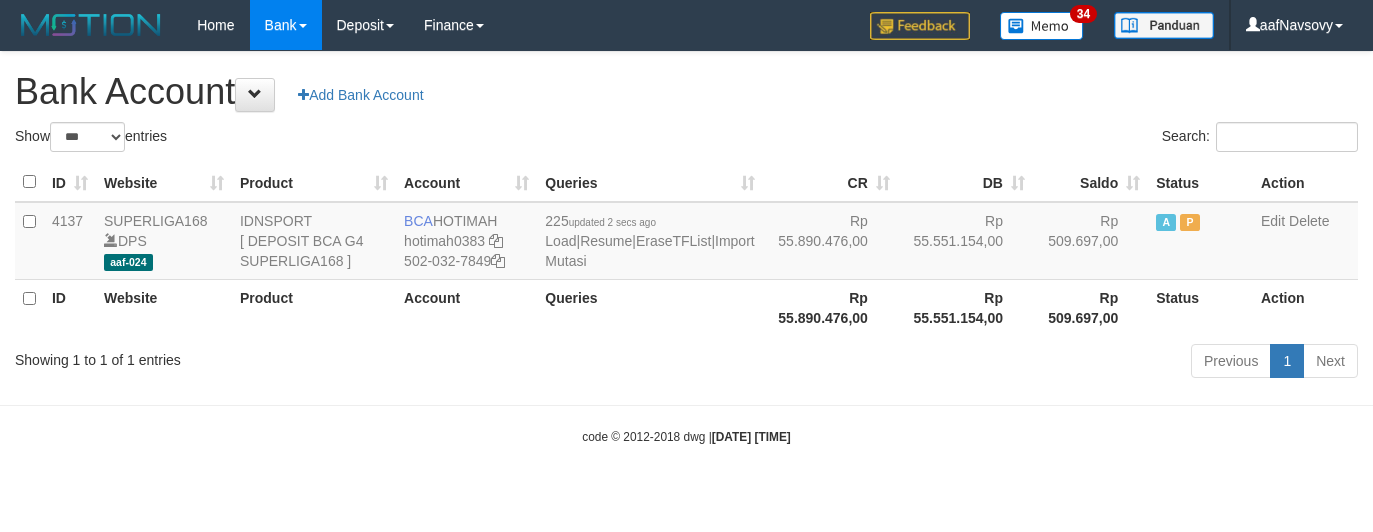 scroll, scrollTop: 0, scrollLeft: 0, axis: both 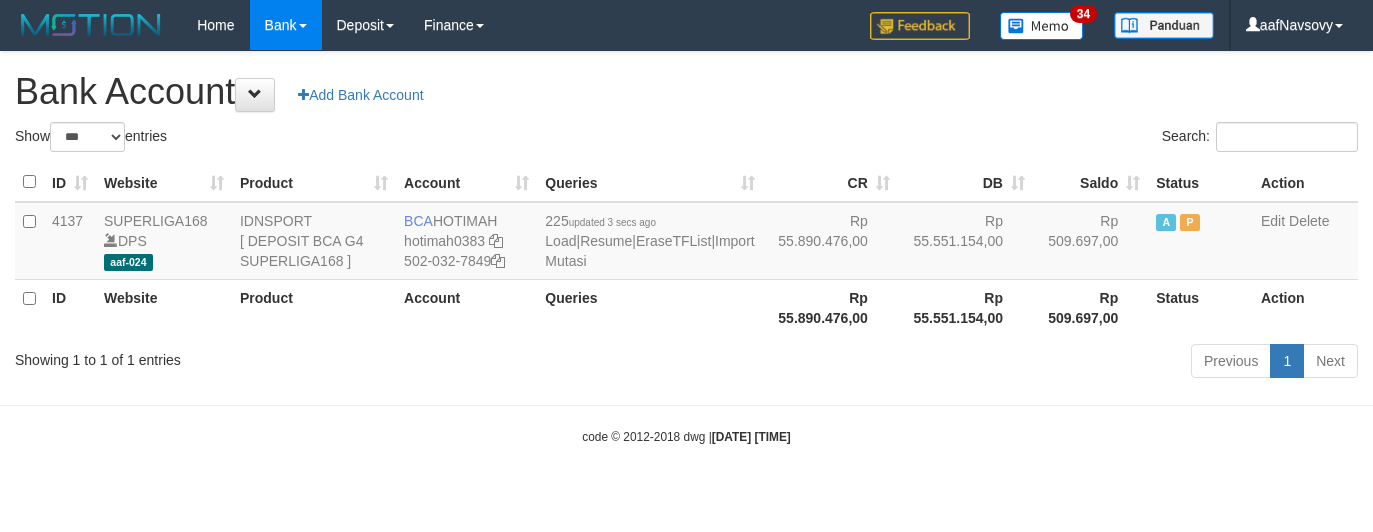 select on "***" 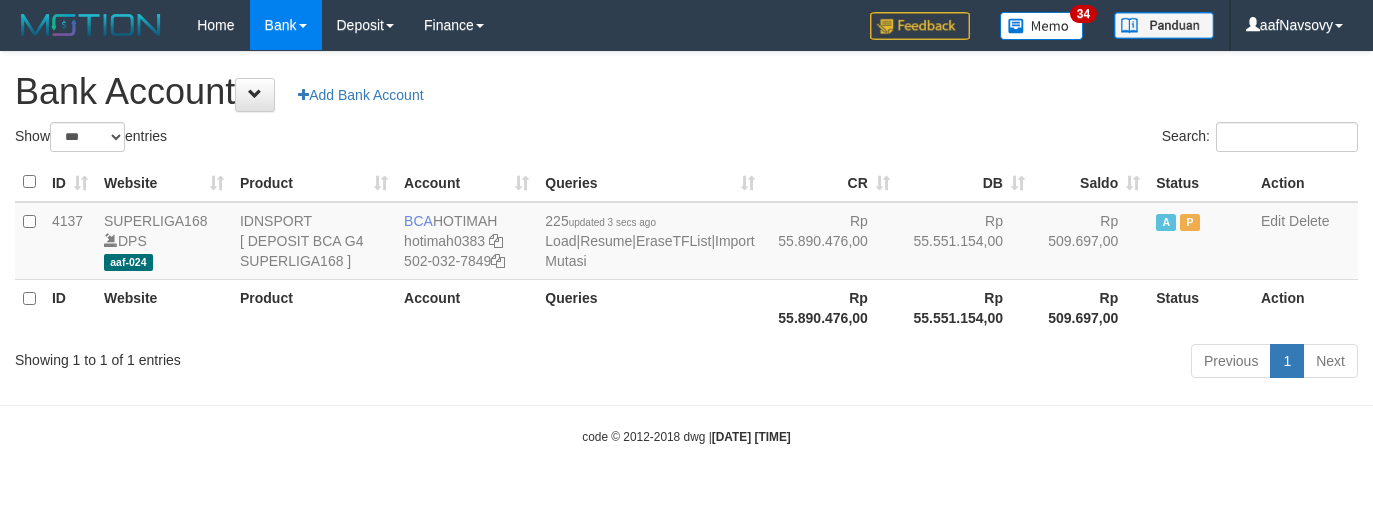 scroll, scrollTop: 0, scrollLeft: 0, axis: both 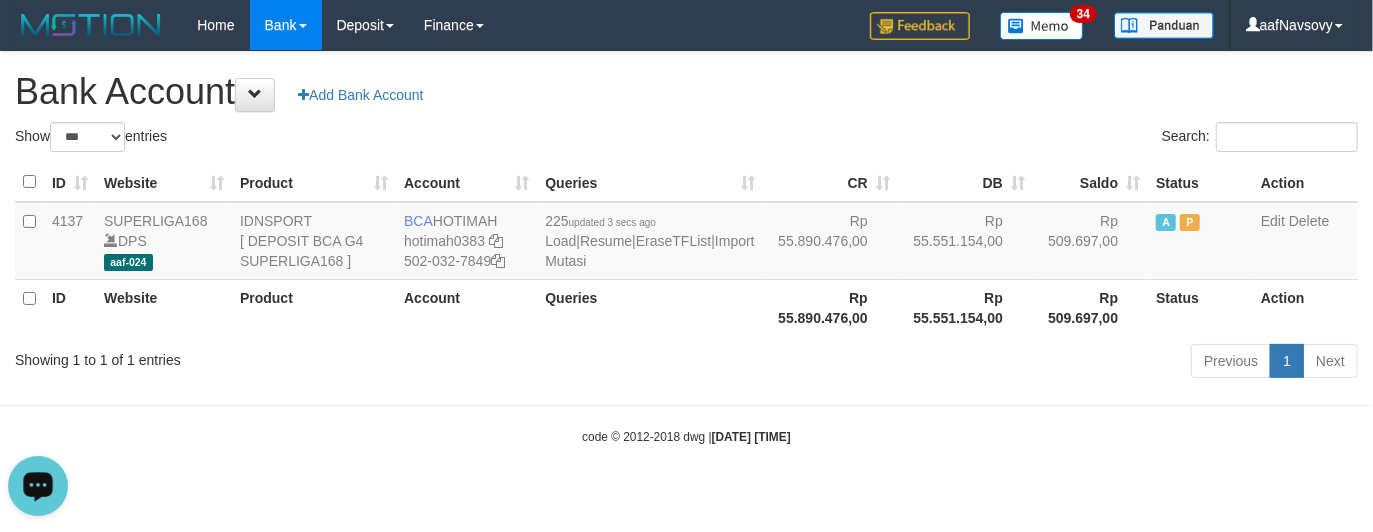 click on "Toggle navigation
Home
Bank
Account List
Load
By Website
Group
[ISPORT]													SUPERLIGA168
By Load Group (DPS)
34" at bounding box center (686, 248) 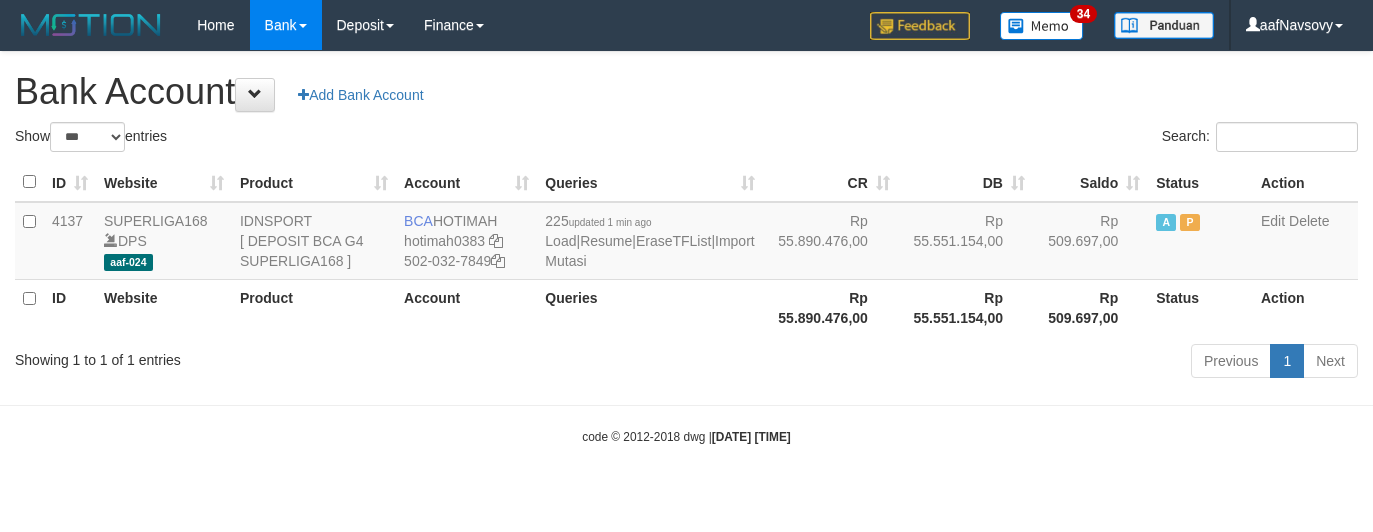 select on "***" 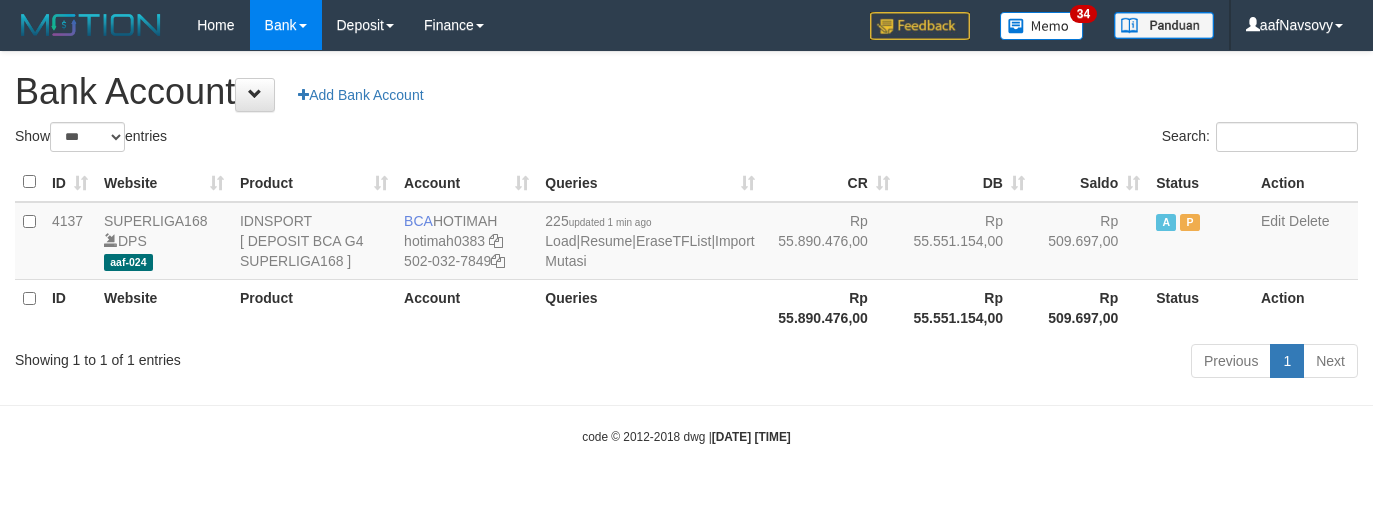 scroll, scrollTop: 0, scrollLeft: 0, axis: both 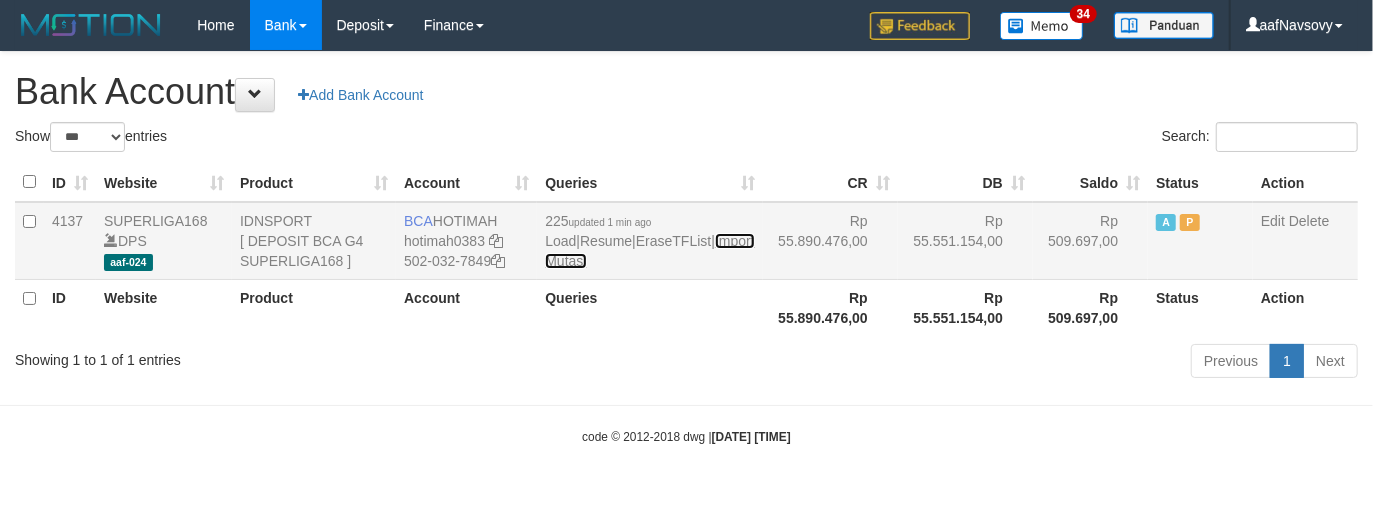 click on "Import Mutasi" at bounding box center (649, 251) 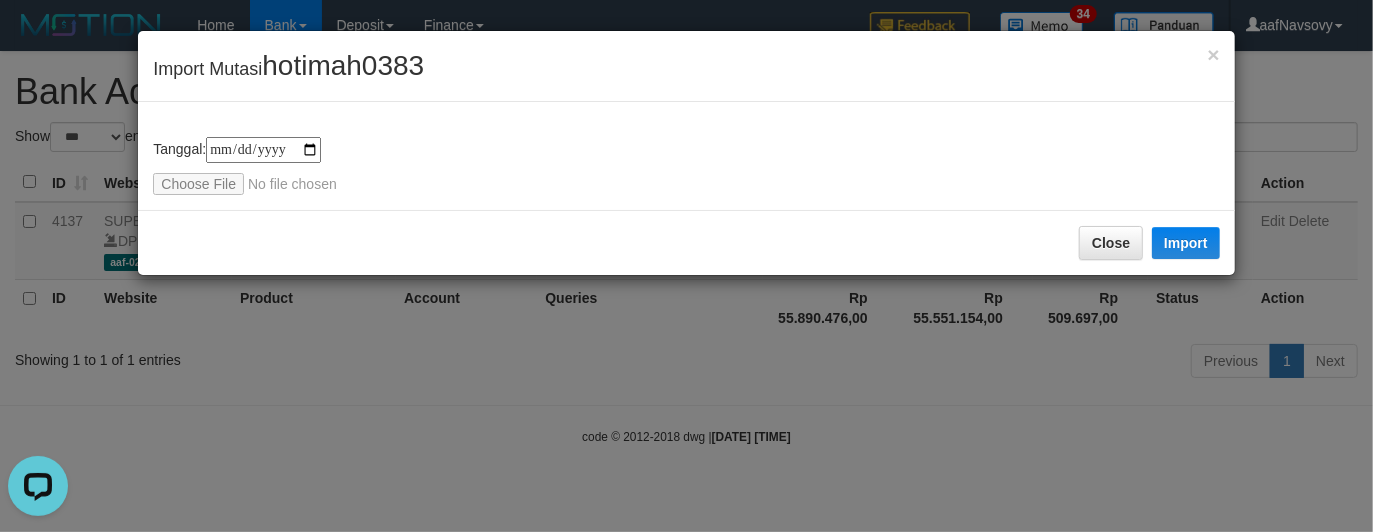 scroll, scrollTop: 0, scrollLeft: 0, axis: both 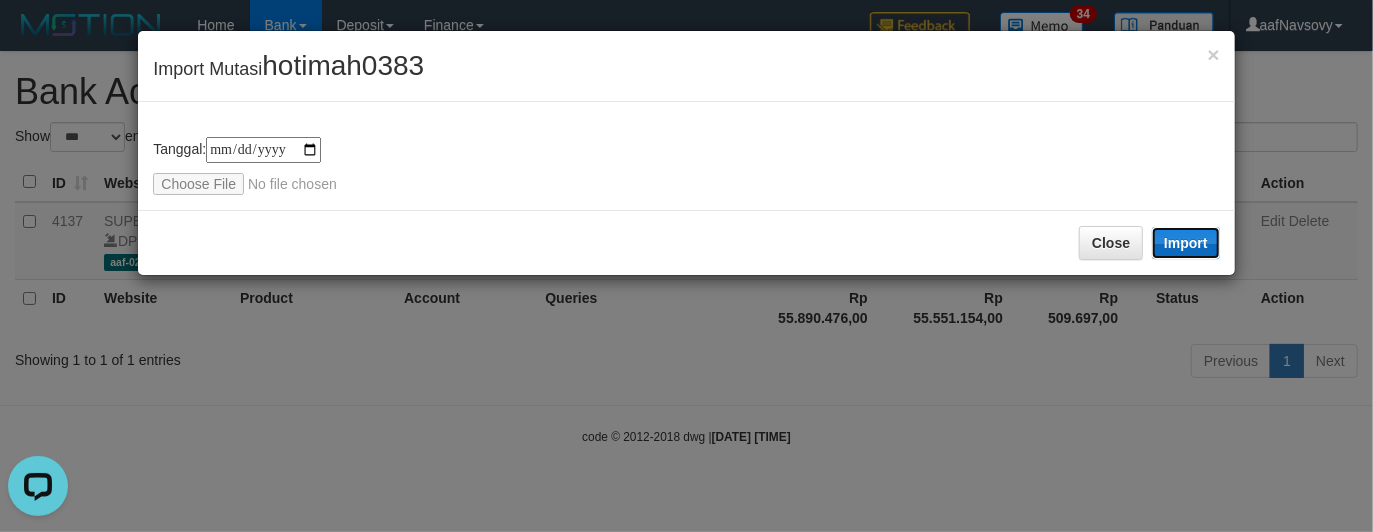 click on "Import" at bounding box center [1186, 243] 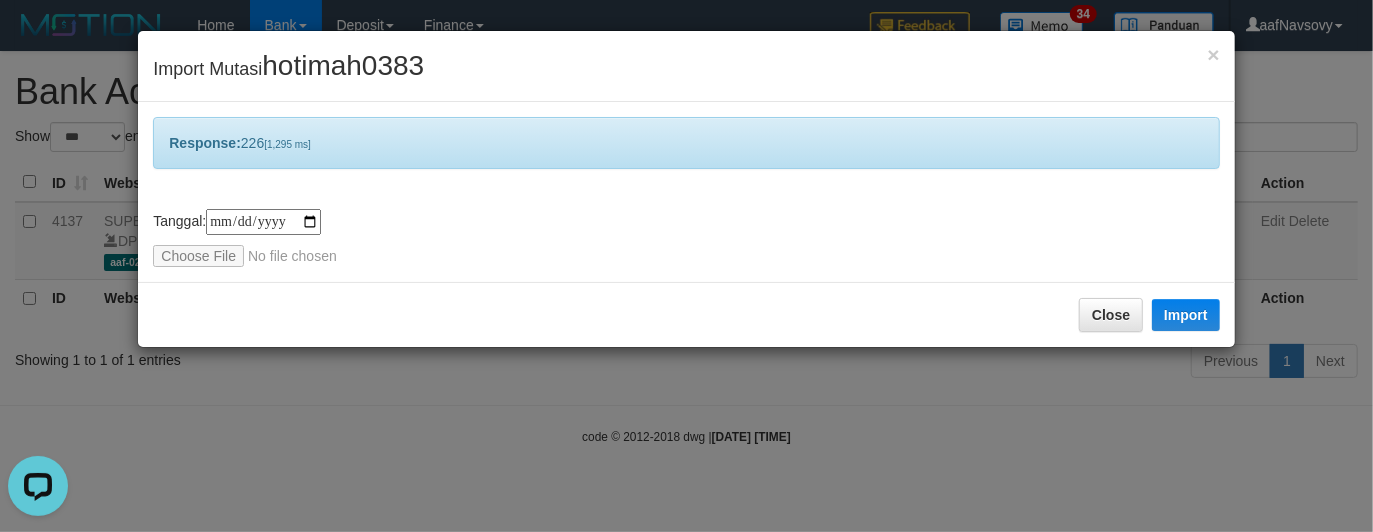 click on "**********" at bounding box center (686, 266) 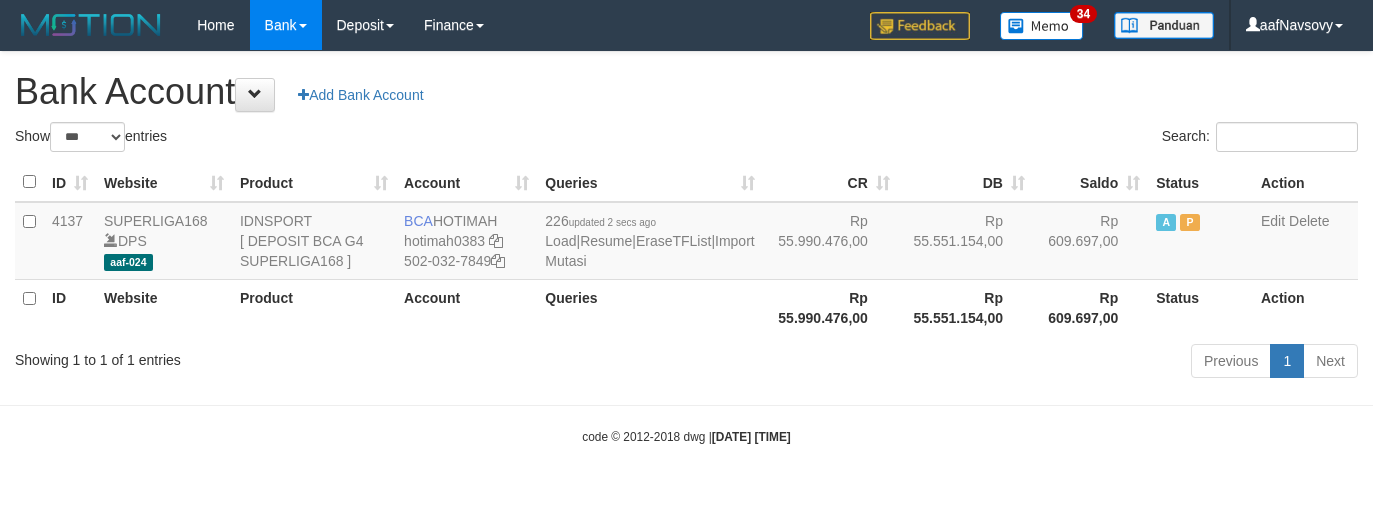 select on "***" 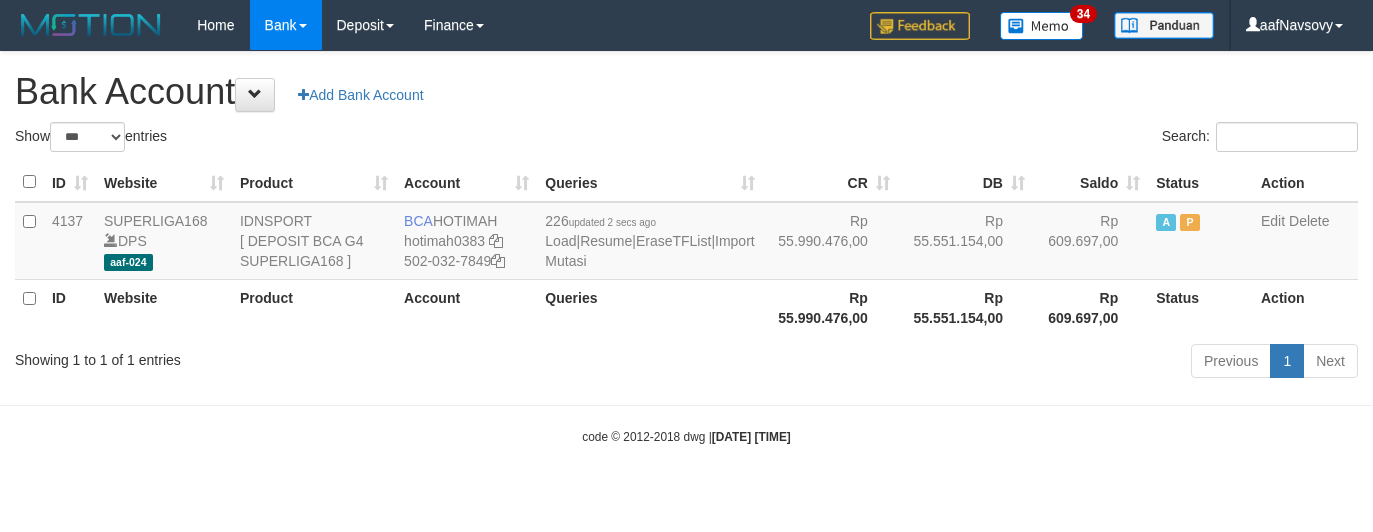 scroll, scrollTop: 0, scrollLeft: 0, axis: both 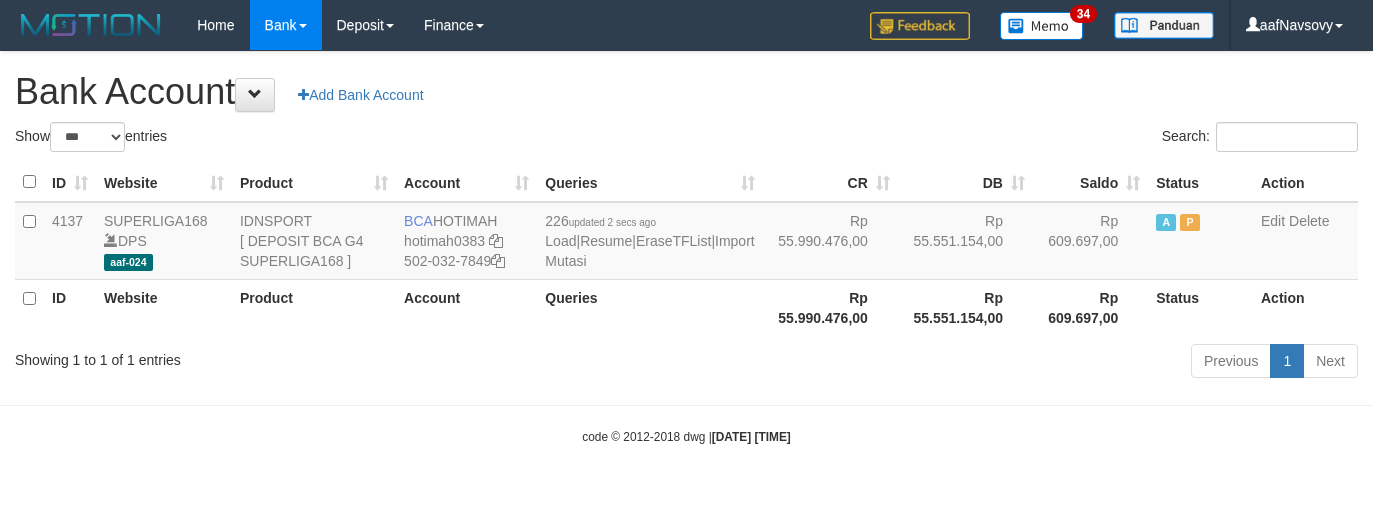 select on "***" 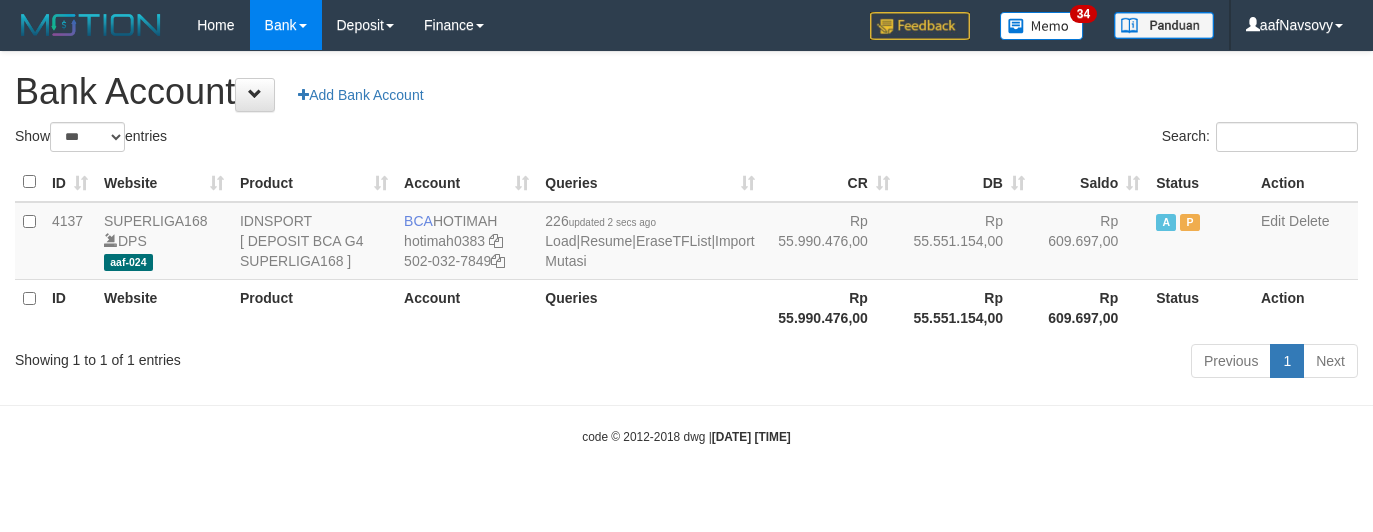 scroll, scrollTop: 0, scrollLeft: 0, axis: both 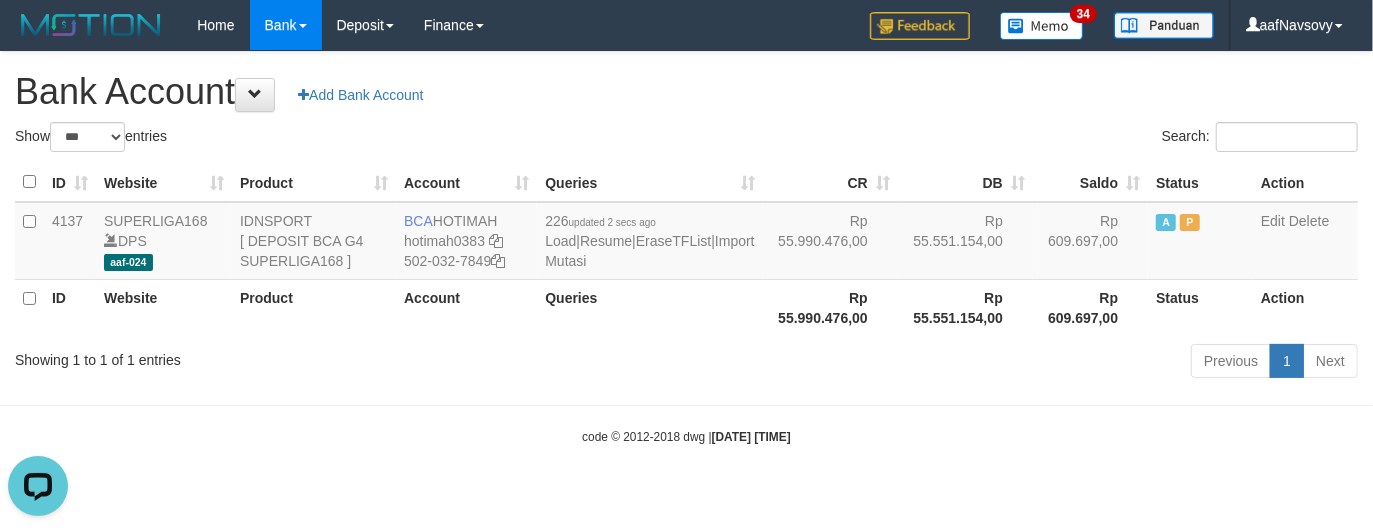 click on "Toggle navigation
Home
Bank
Account List
Load
By Website
Group
[ISPORT]													SUPERLIGA168
By Load Group (DPS)
34" at bounding box center (686, 248) 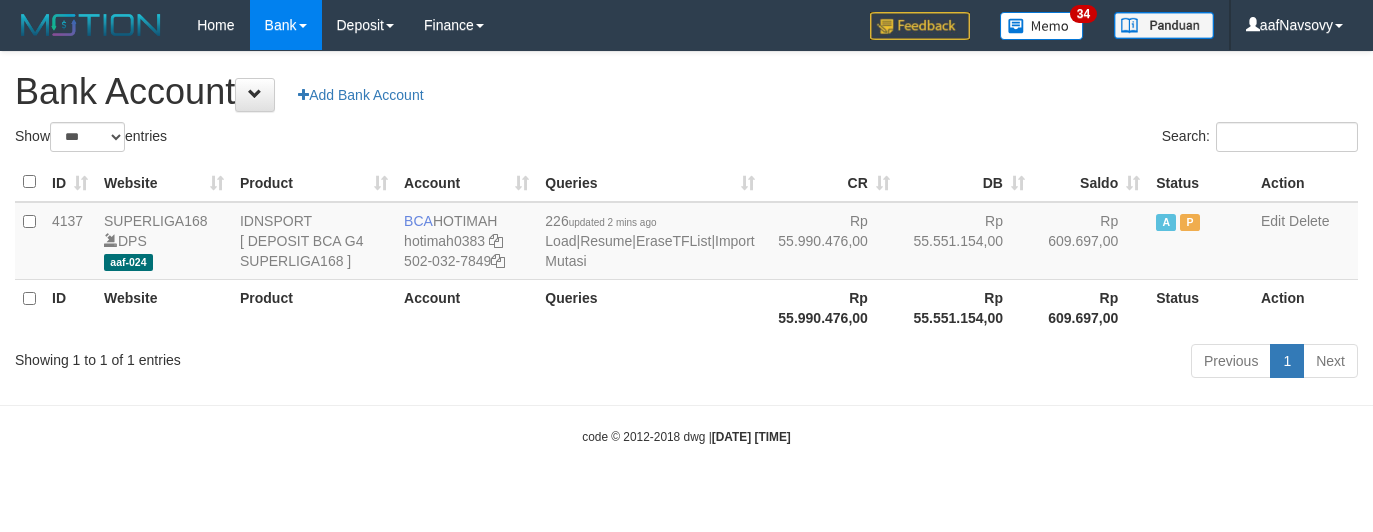 select on "***" 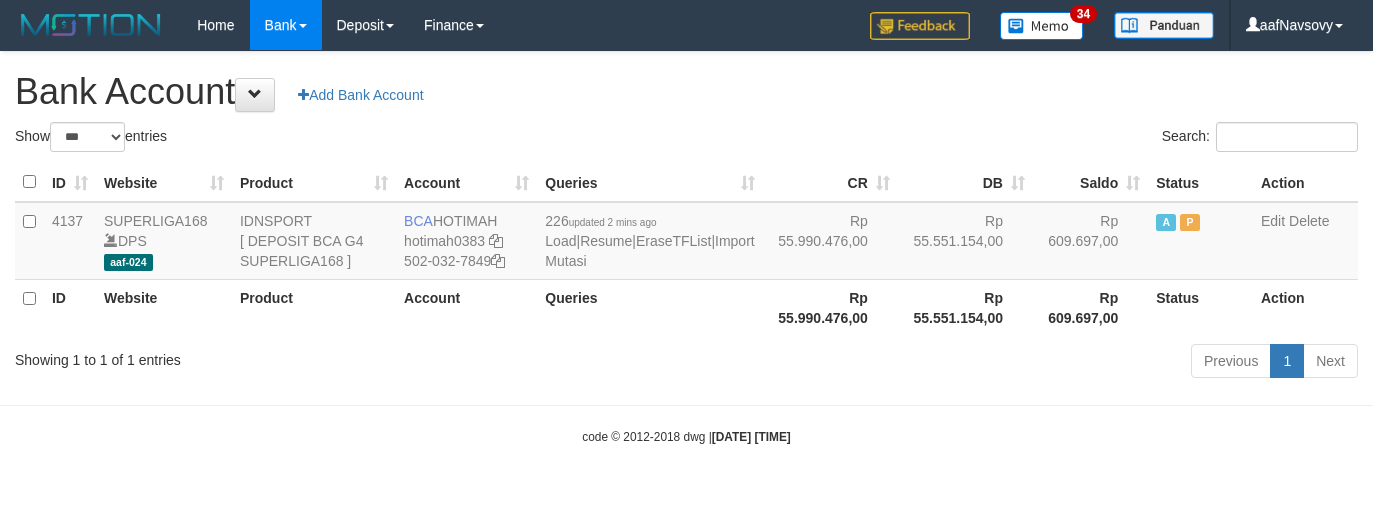 scroll, scrollTop: 0, scrollLeft: 0, axis: both 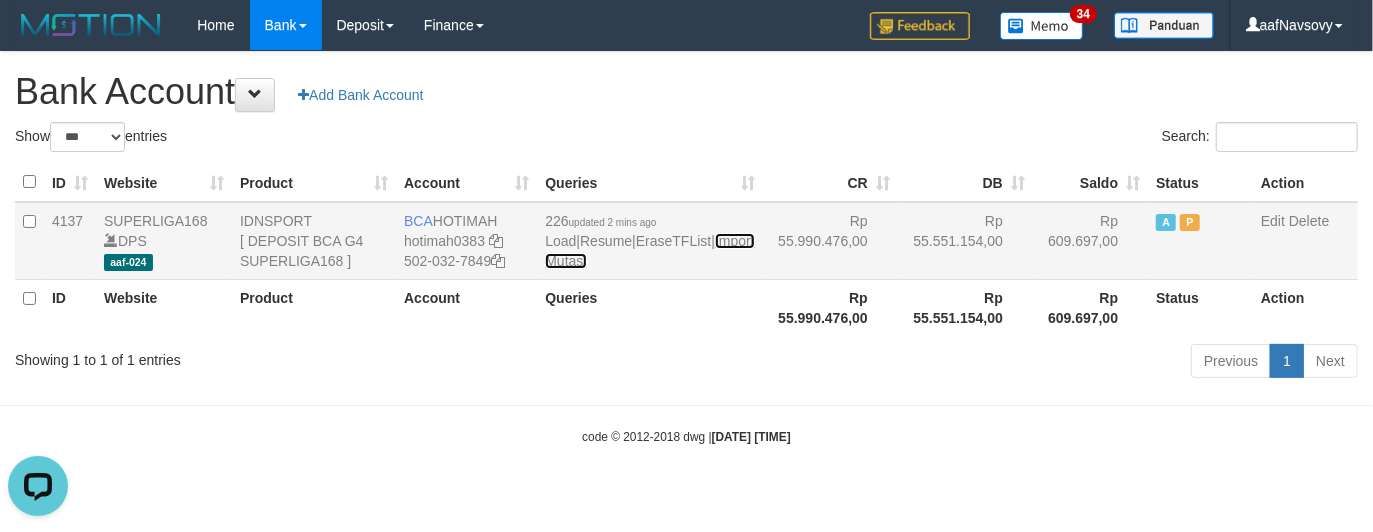 click on "Import Mutasi" at bounding box center [649, 251] 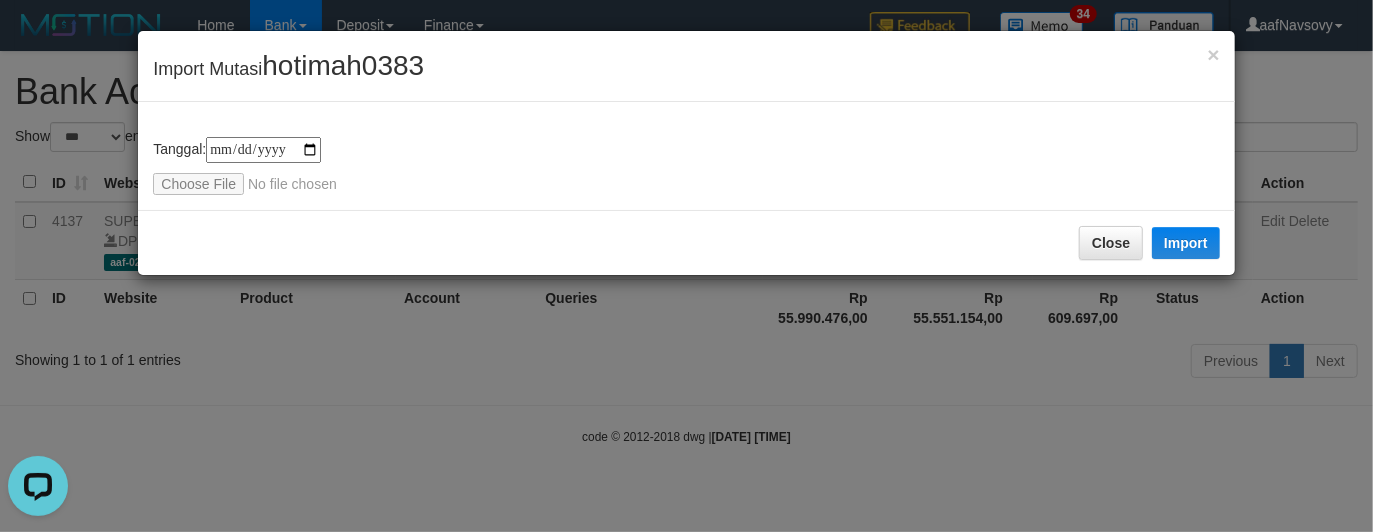 type on "**********" 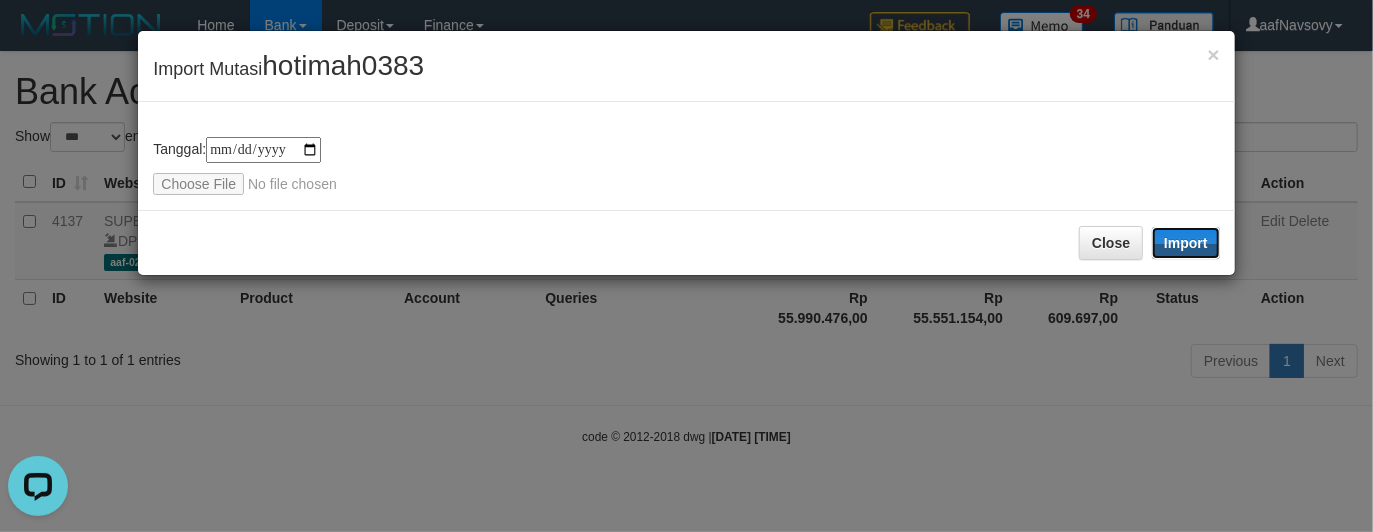 drag, startPoint x: 1174, startPoint y: 235, endPoint x: 1187, endPoint y: 271, distance: 38.27532 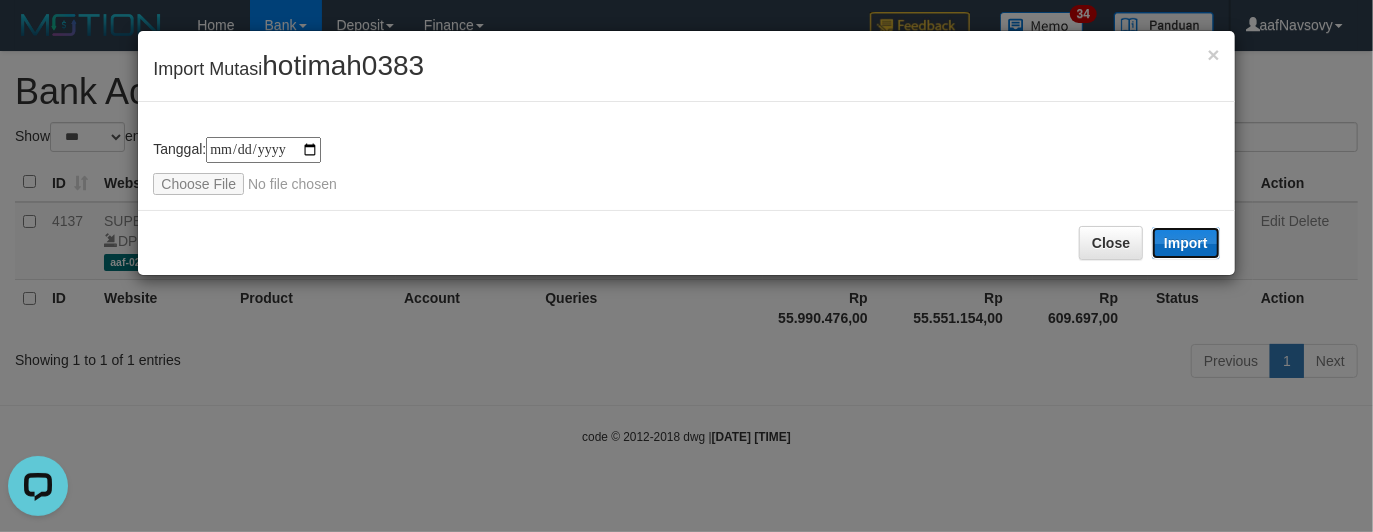 click on "Import" at bounding box center [1186, 243] 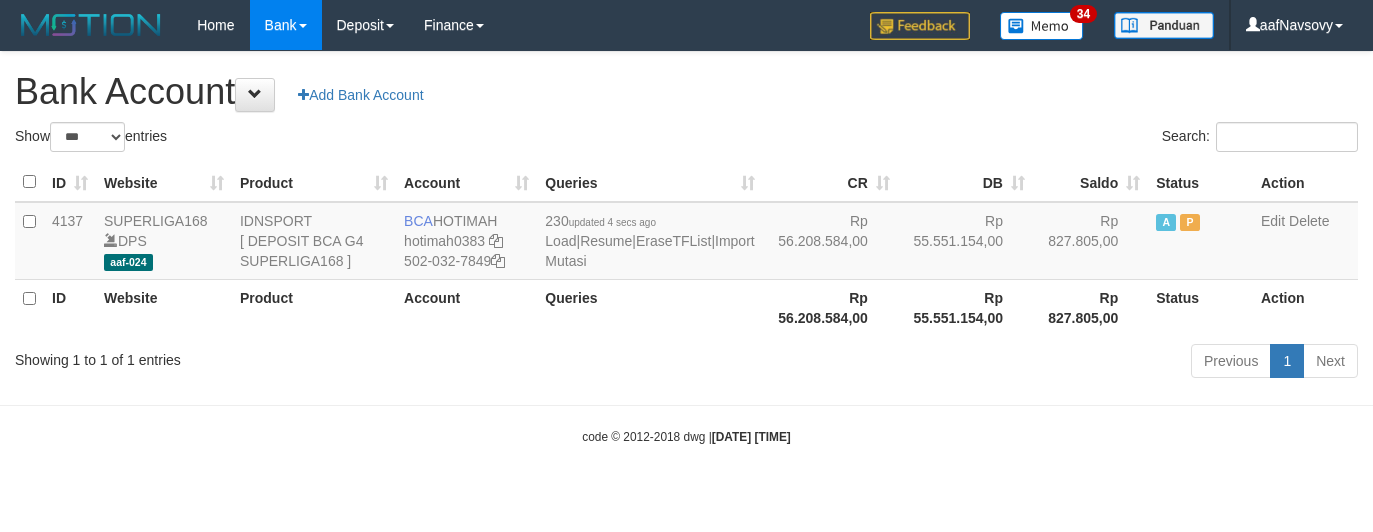 select on "***" 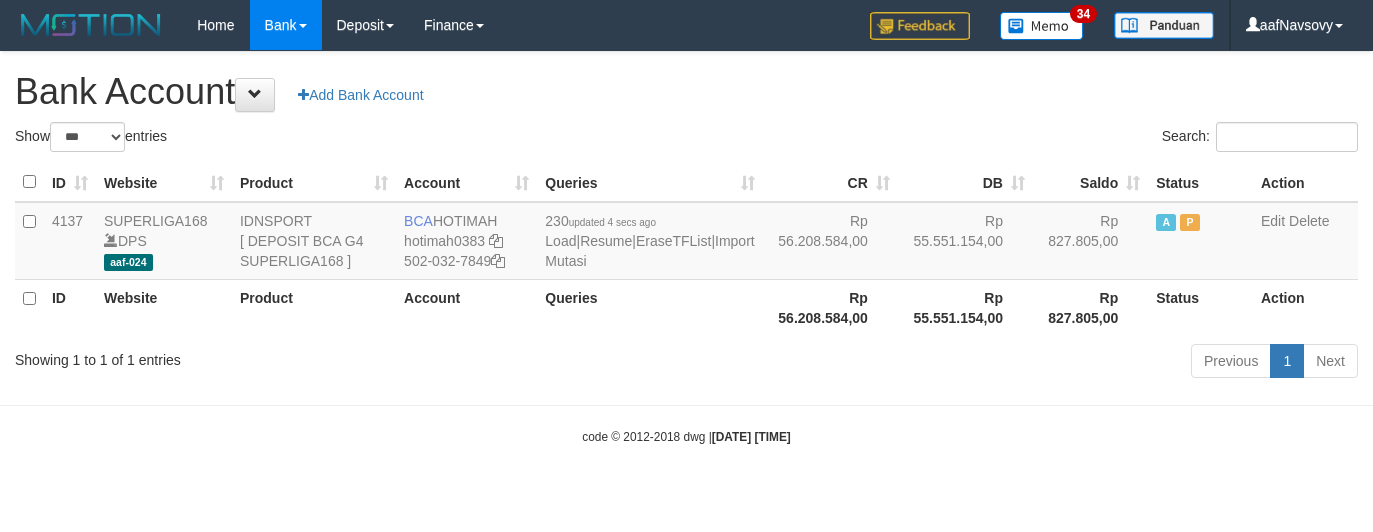 scroll, scrollTop: 0, scrollLeft: 0, axis: both 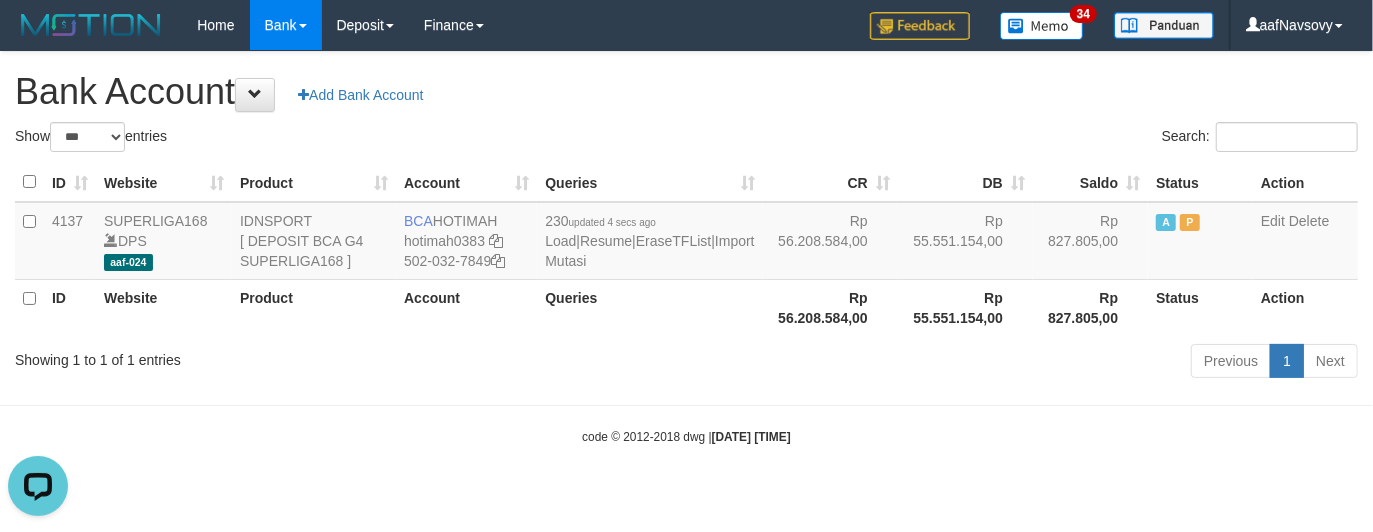 click on "Toggle navigation
Home
Bank
Account List
Load
By Website
Group
[ISPORT]													SUPERLIGA168
By Load Group (DPS)
34" at bounding box center (686, 248) 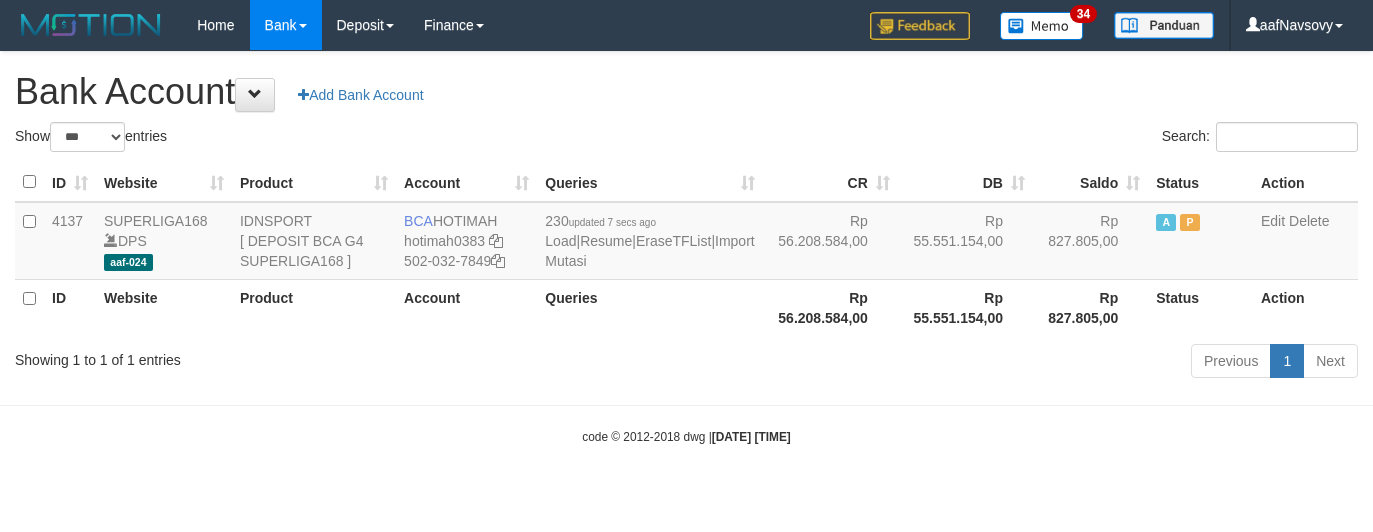 select on "***" 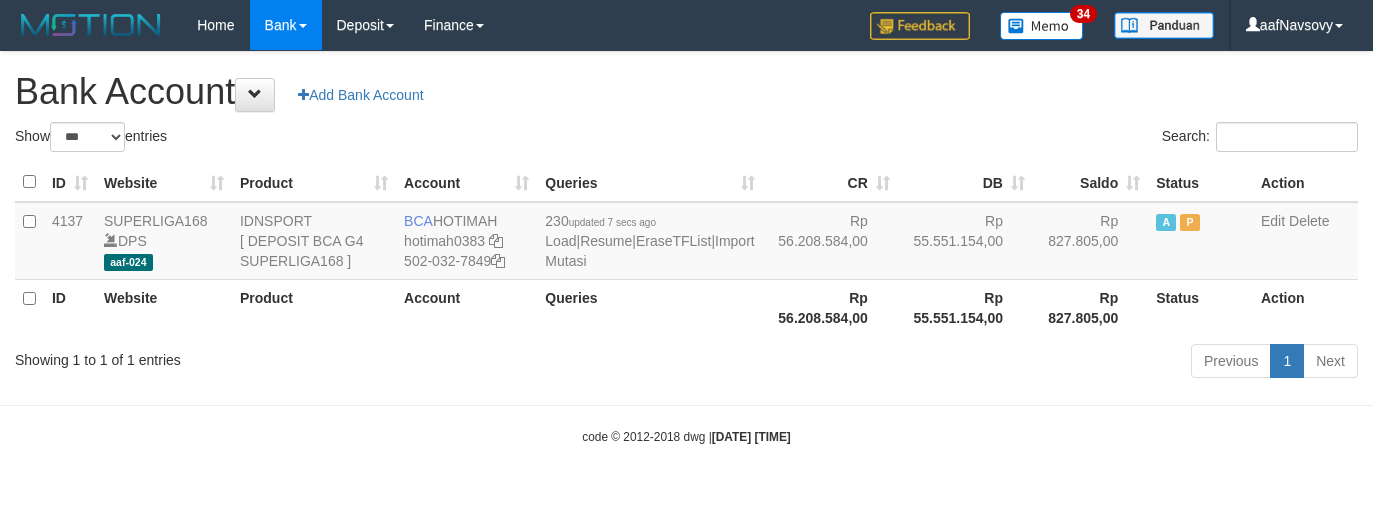 scroll, scrollTop: 0, scrollLeft: 0, axis: both 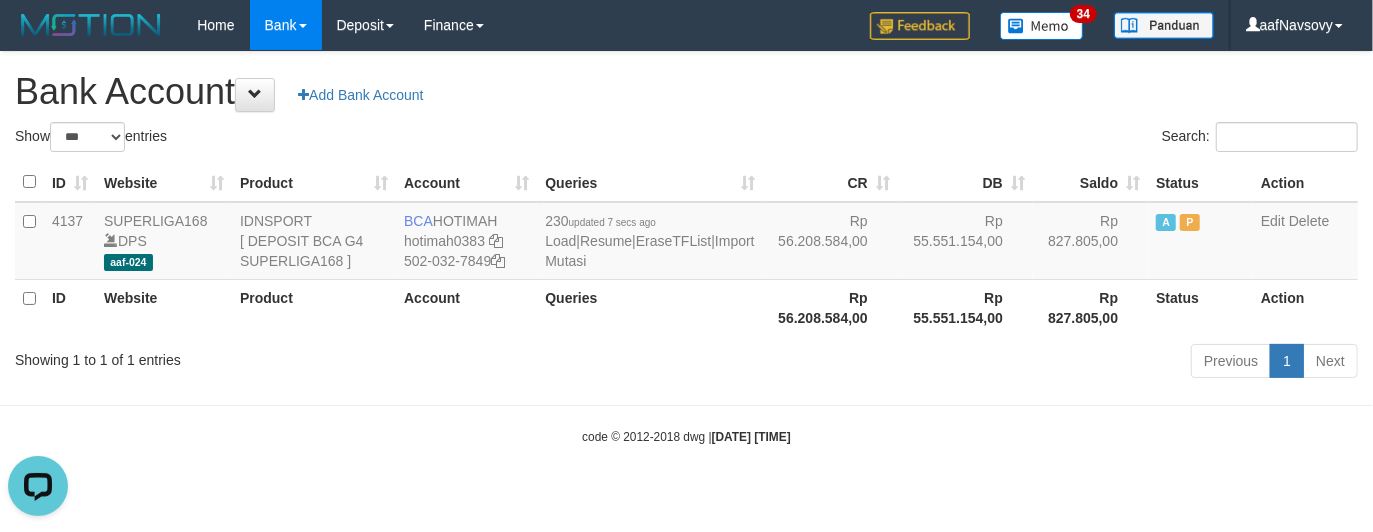 drag, startPoint x: 632, startPoint y: 327, endPoint x: 621, endPoint y: 327, distance: 11 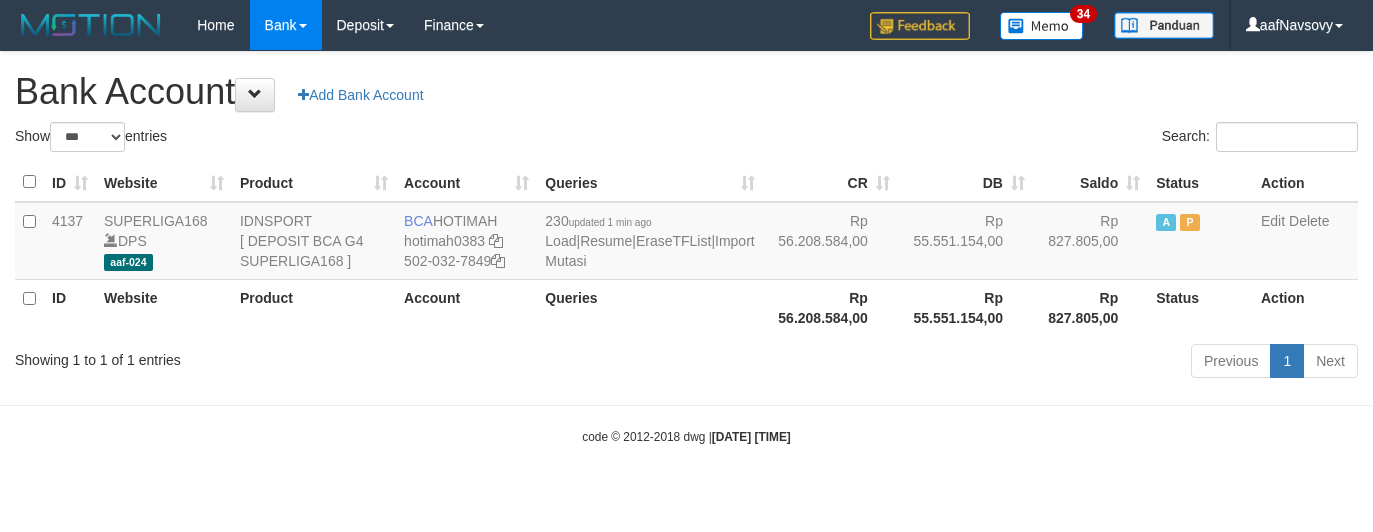 select on "***" 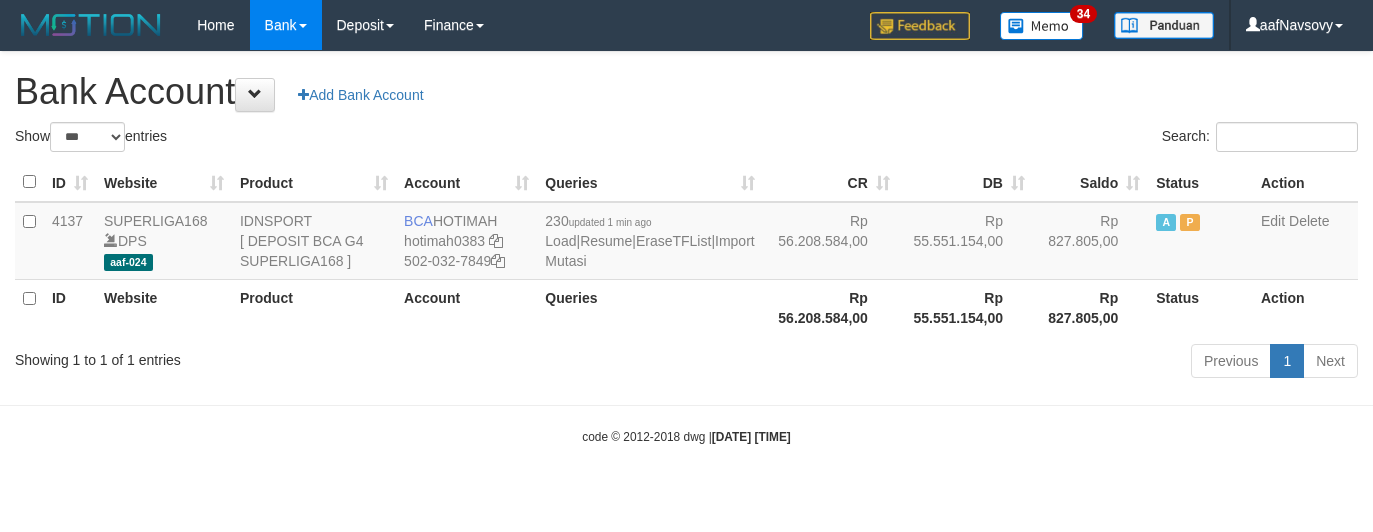 scroll, scrollTop: 0, scrollLeft: 0, axis: both 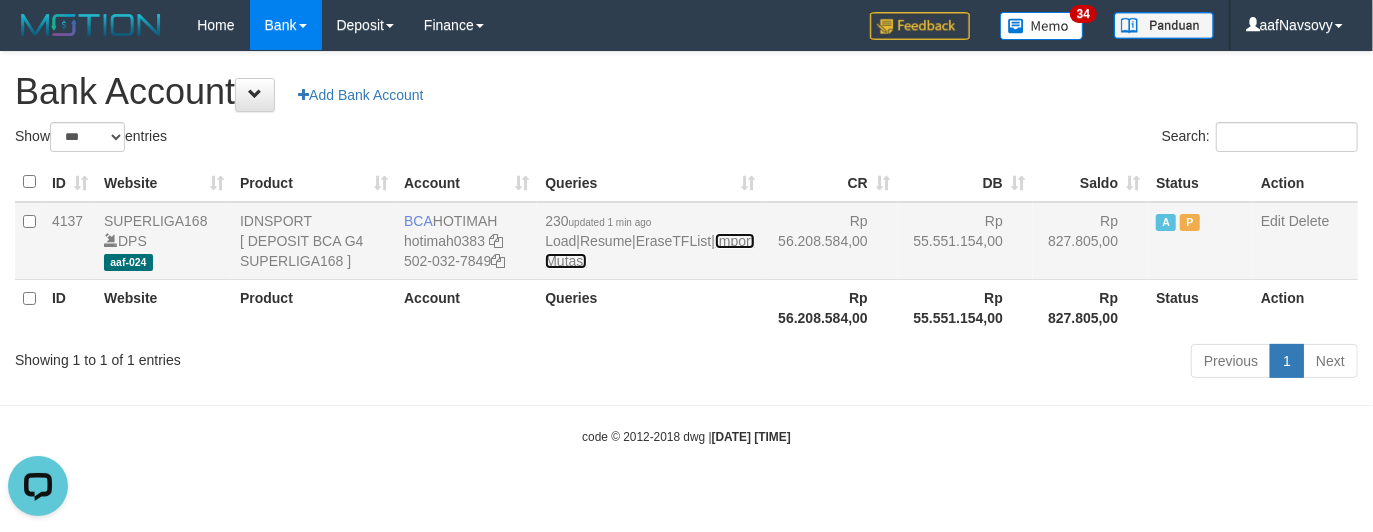 click on "Import Mutasi" at bounding box center (649, 251) 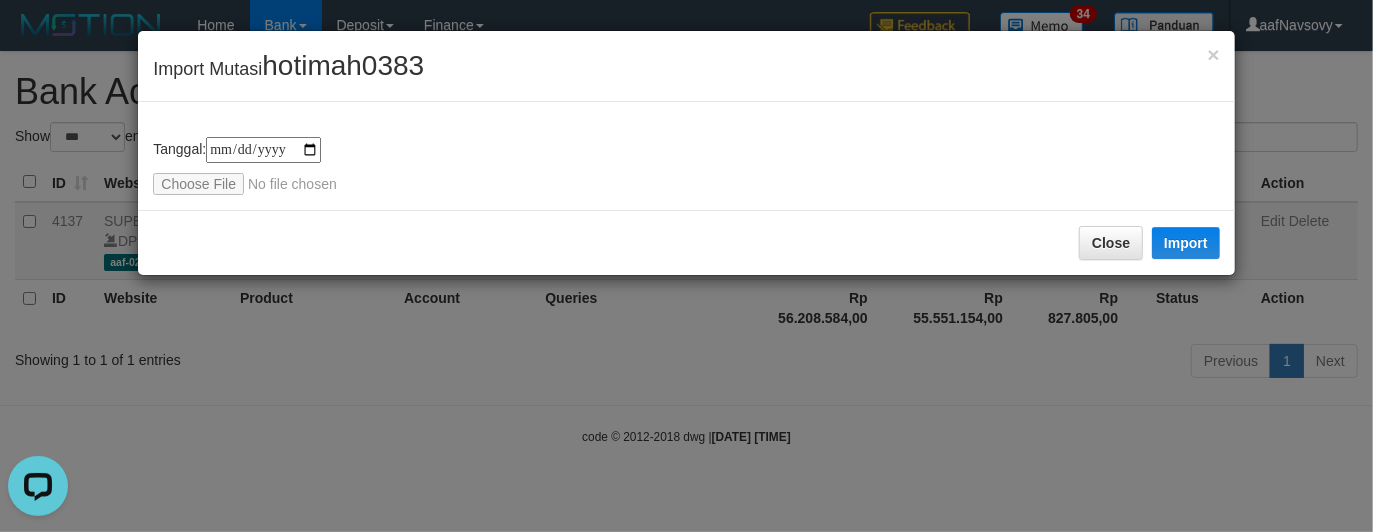 type on "**********" 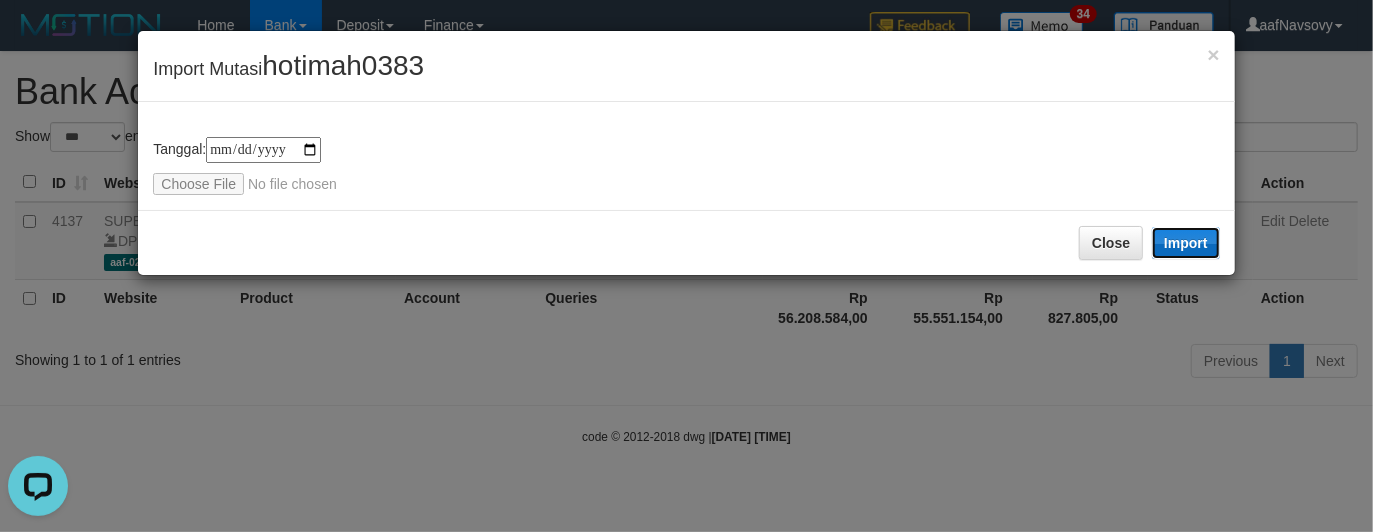 click on "Import" at bounding box center (1186, 243) 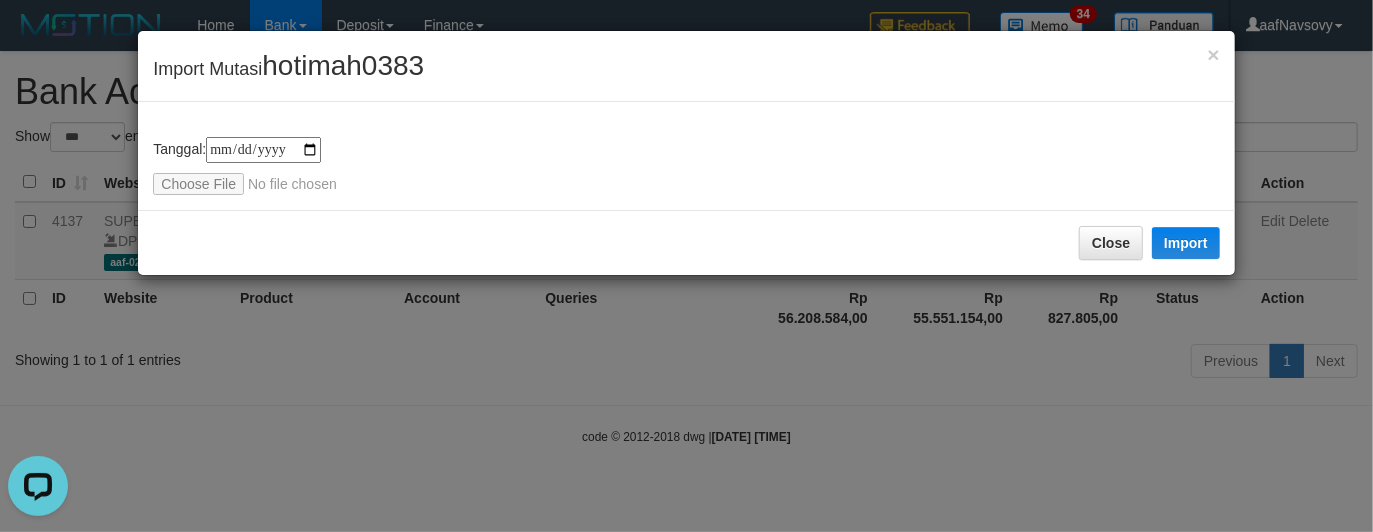 click on "**********" at bounding box center (686, 266) 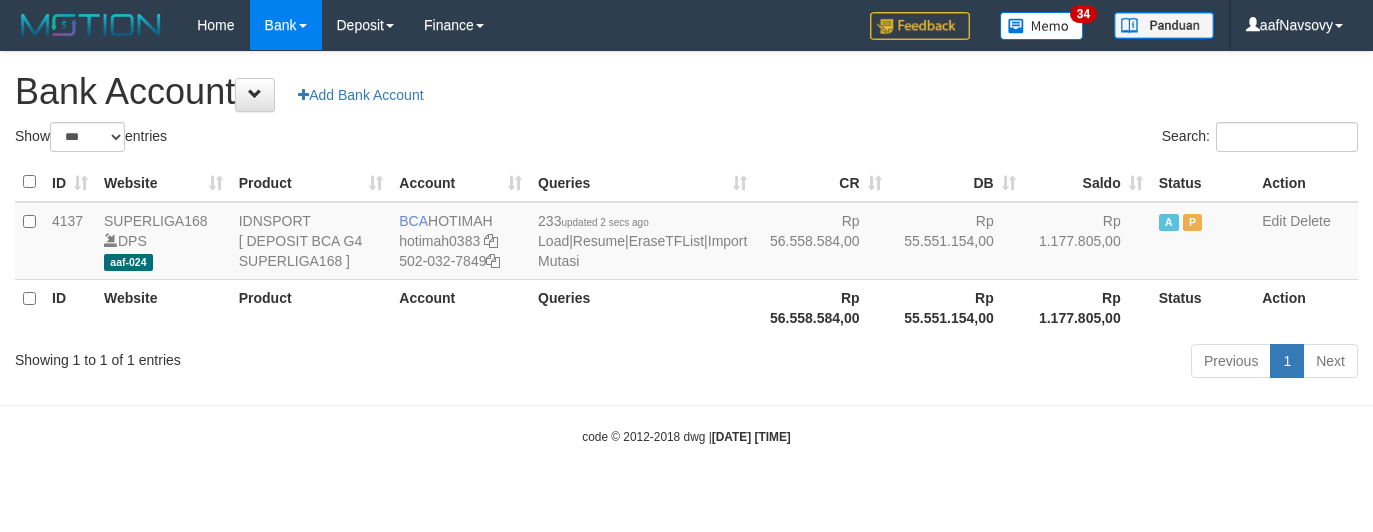 select on "***" 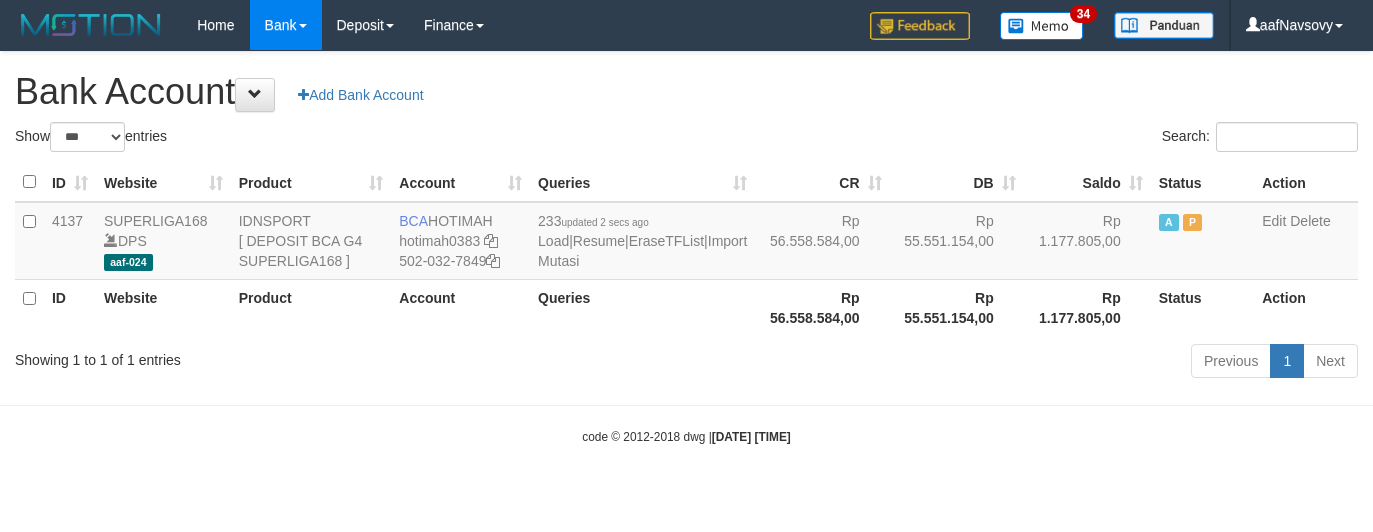 scroll, scrollTop: 0, scrollLeft: 0, axis: both 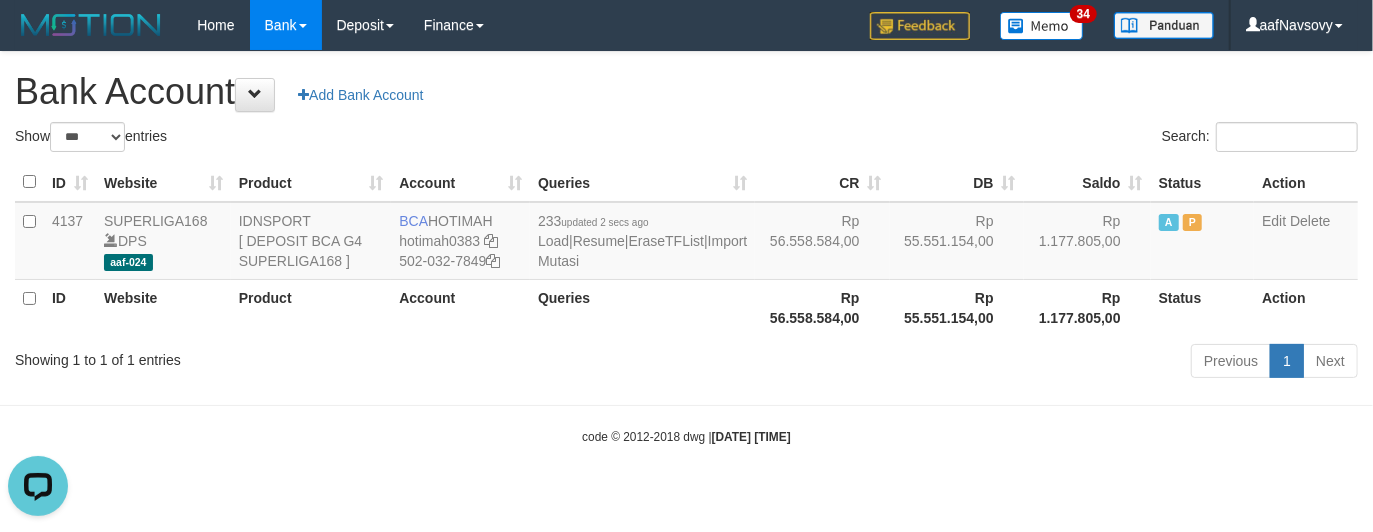 click on "Previous 1 Next" at bounding box center [972, 363] 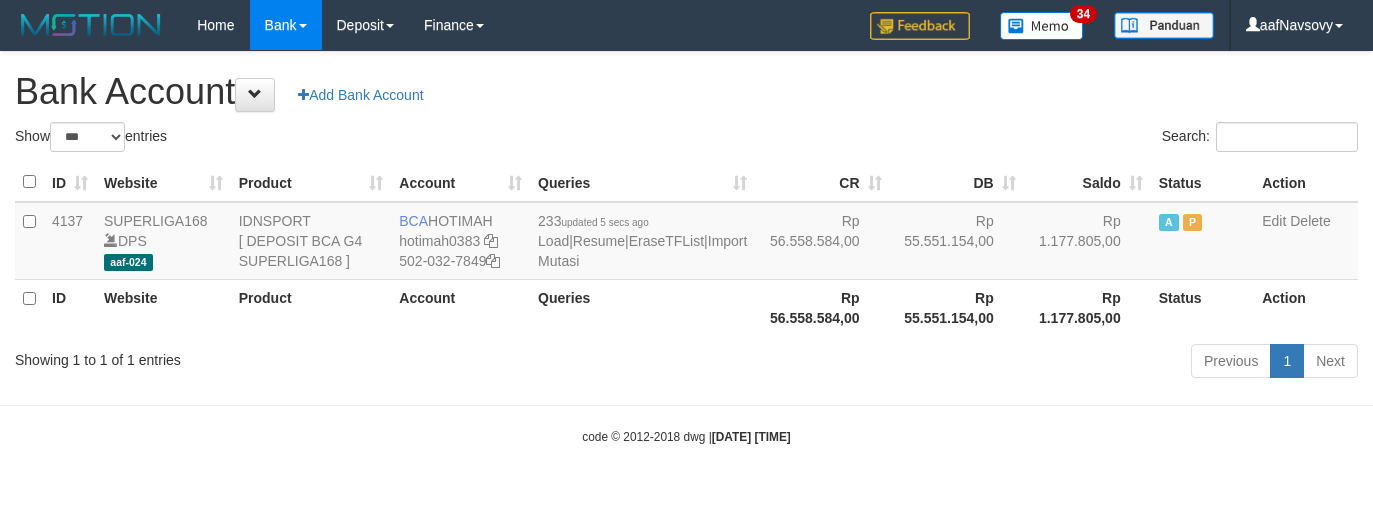 select on "***" 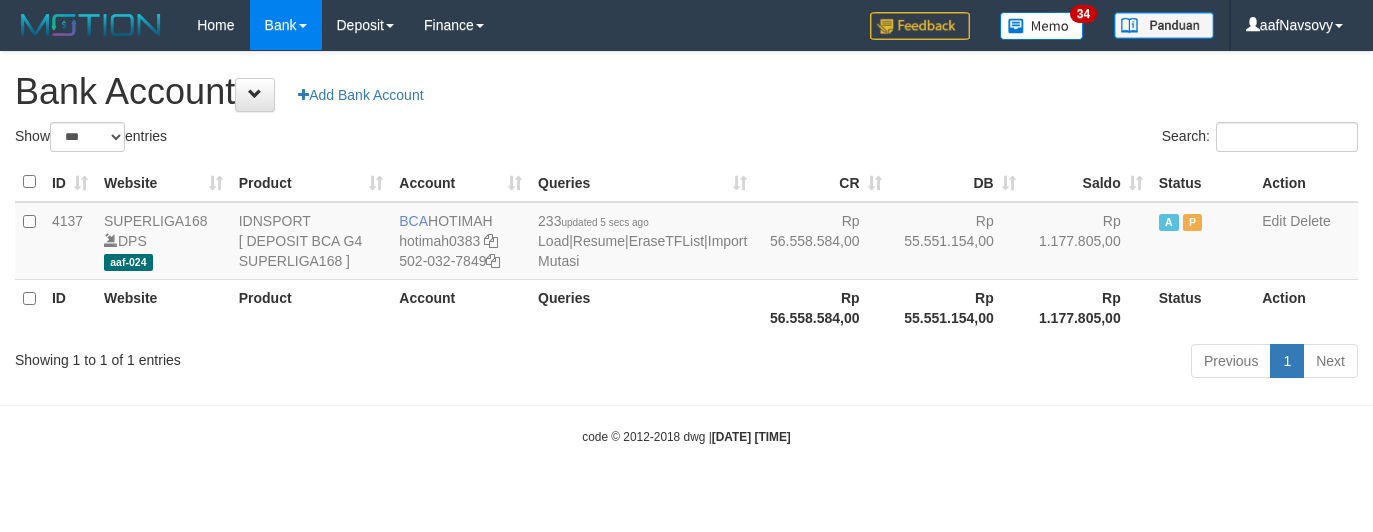scroll, scrollTop: 0, scrollLeft: 0, axis: both 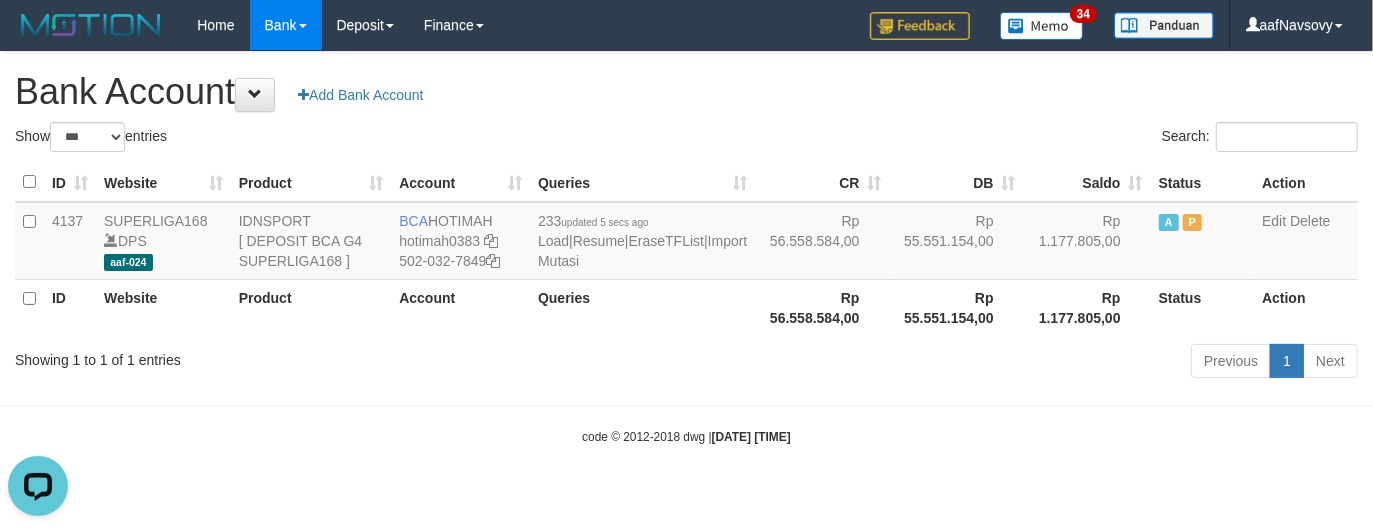 click at bounding box center [686, 405] 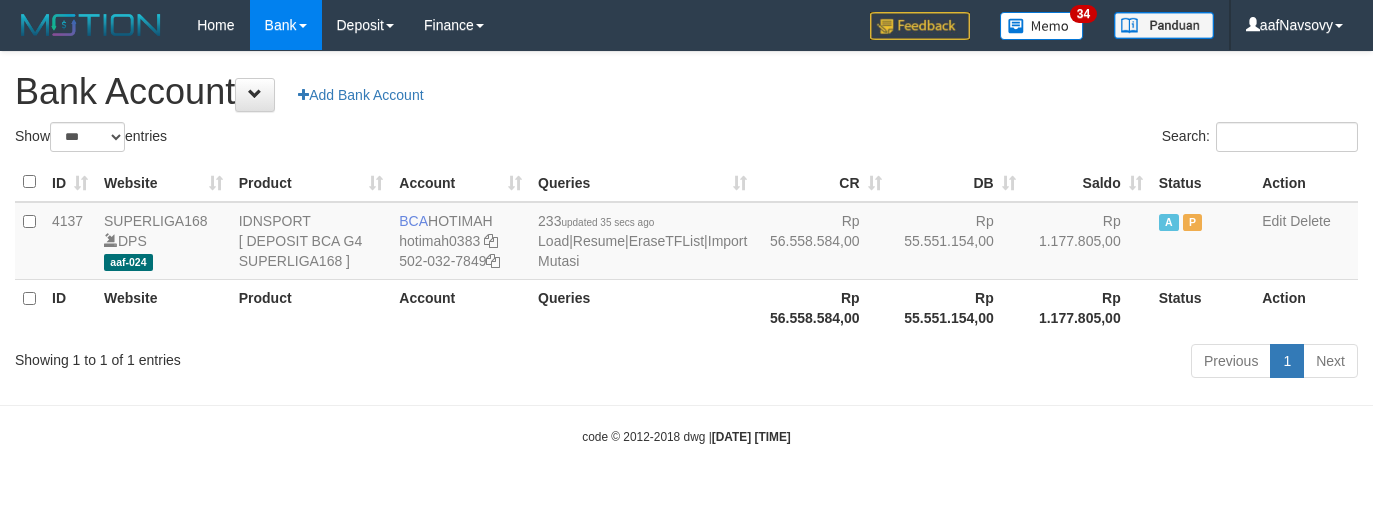 select on "***" 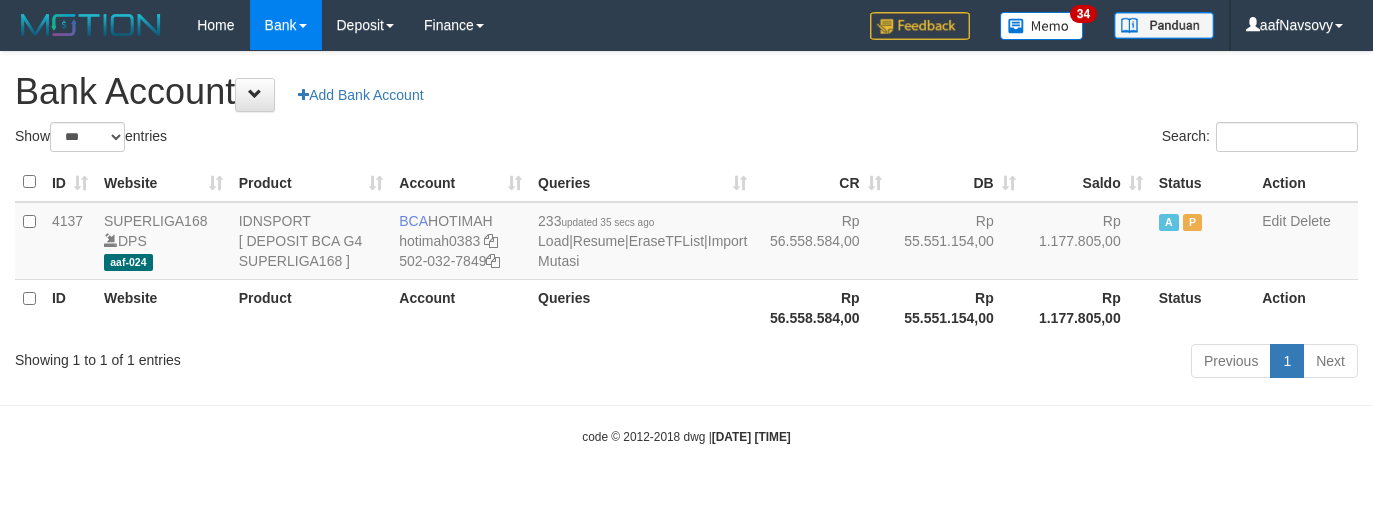 scroll, scrollTop: 0, scrollLeft: 0, axis: both 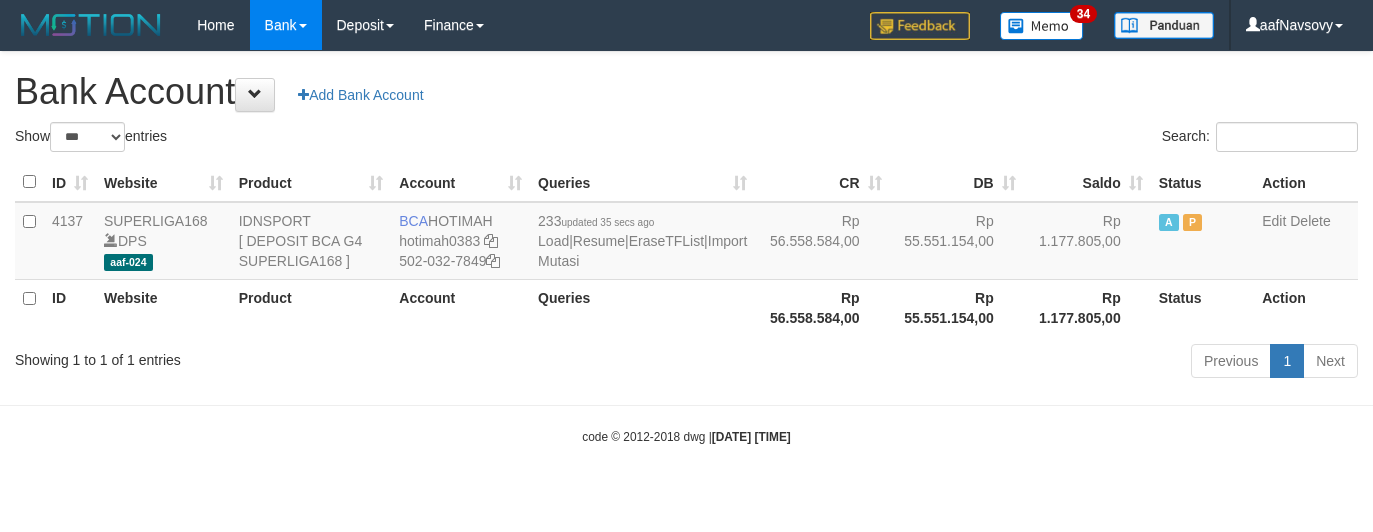 select on "***" 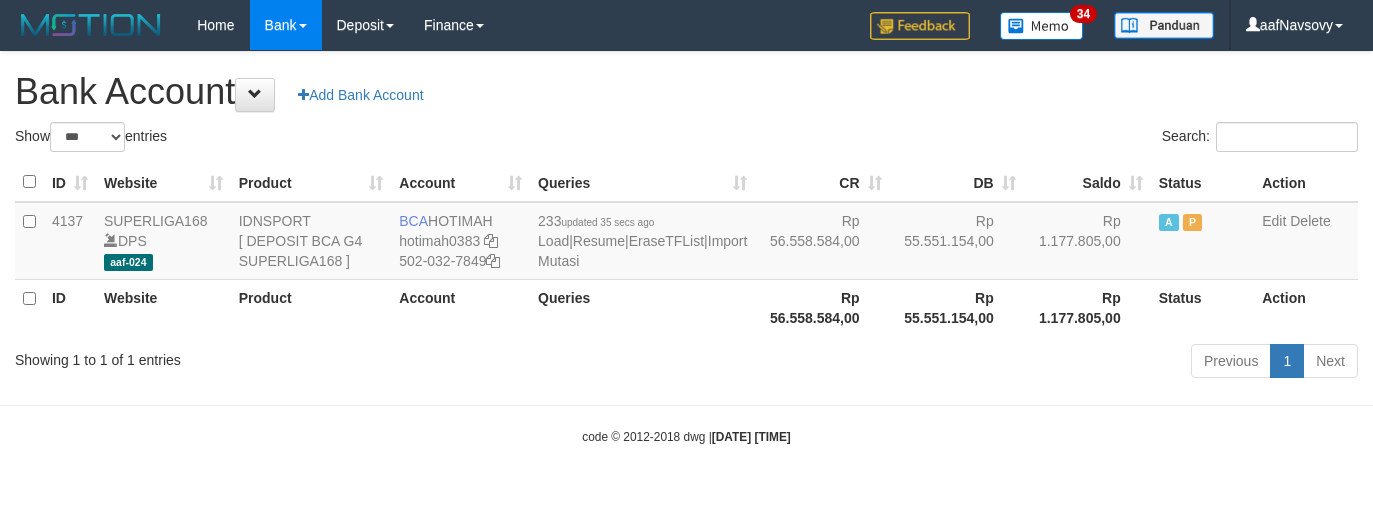 scroll, scrollTop: 0, scrollLeft: 0, axis: both 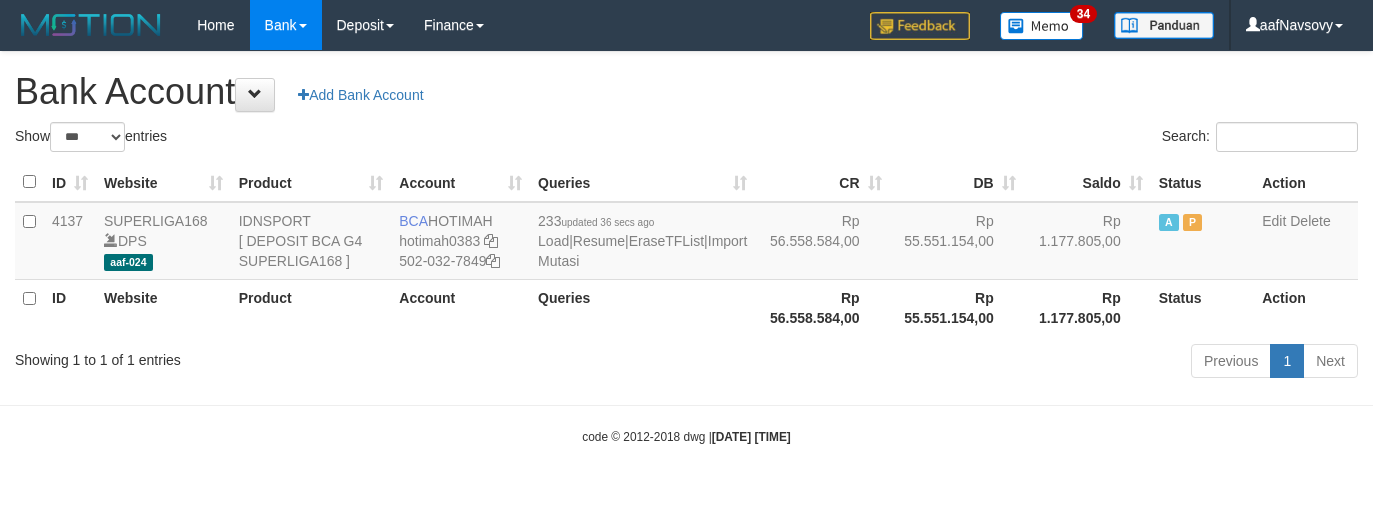 select on "***" 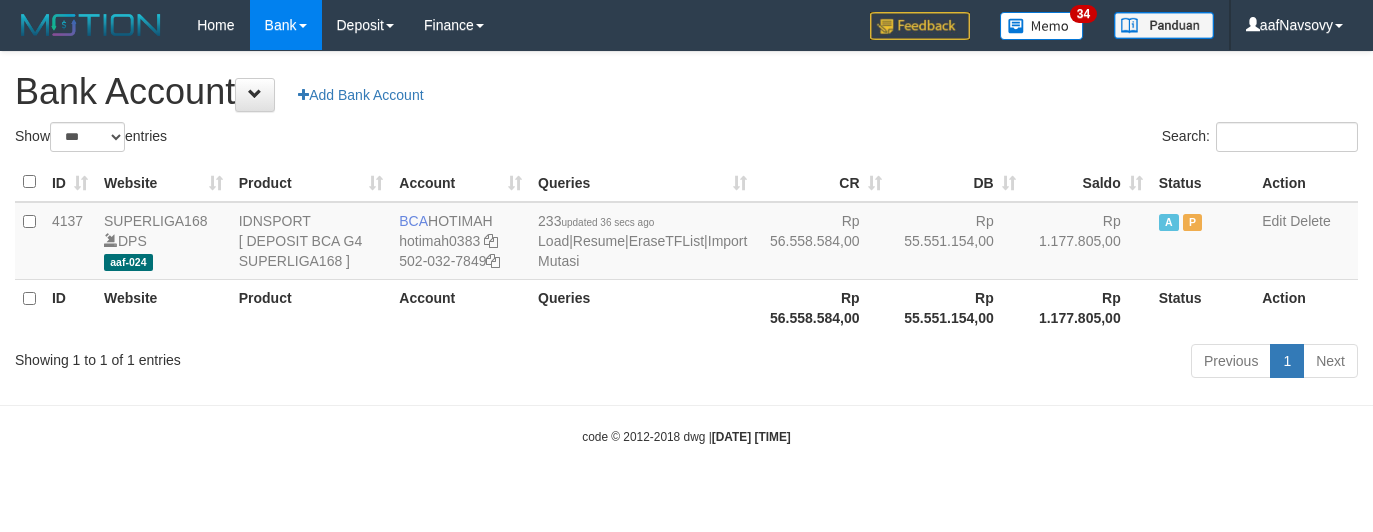 scroll, scrollTop: 0, scrollLeft: 0, axis: both 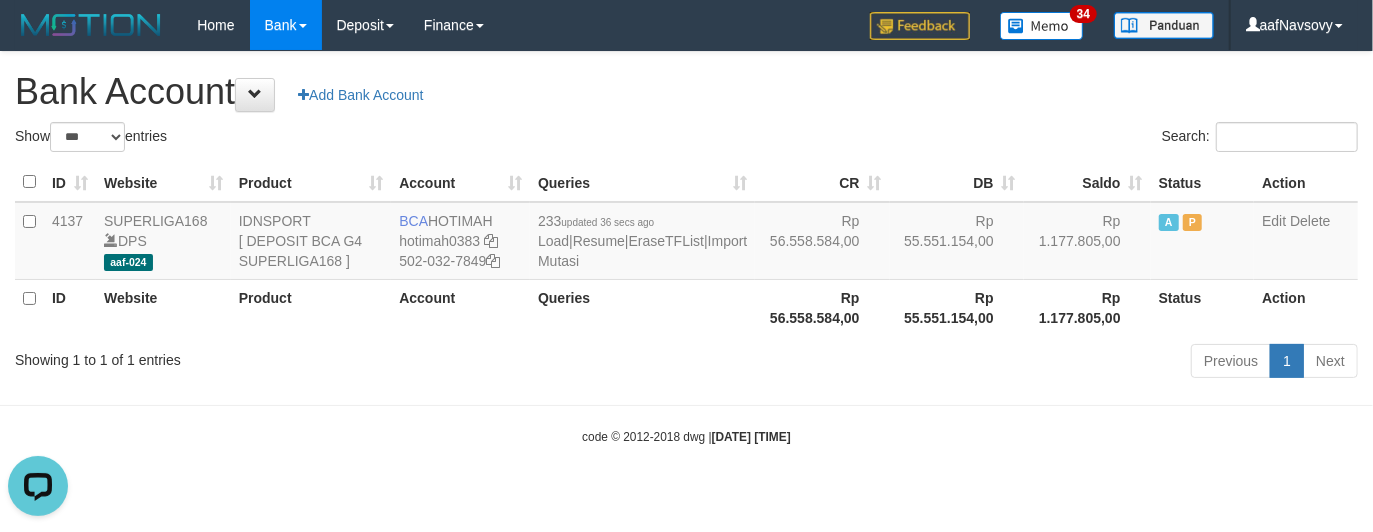 click on "Previous 1 Next" at bounding box center [972, 363] 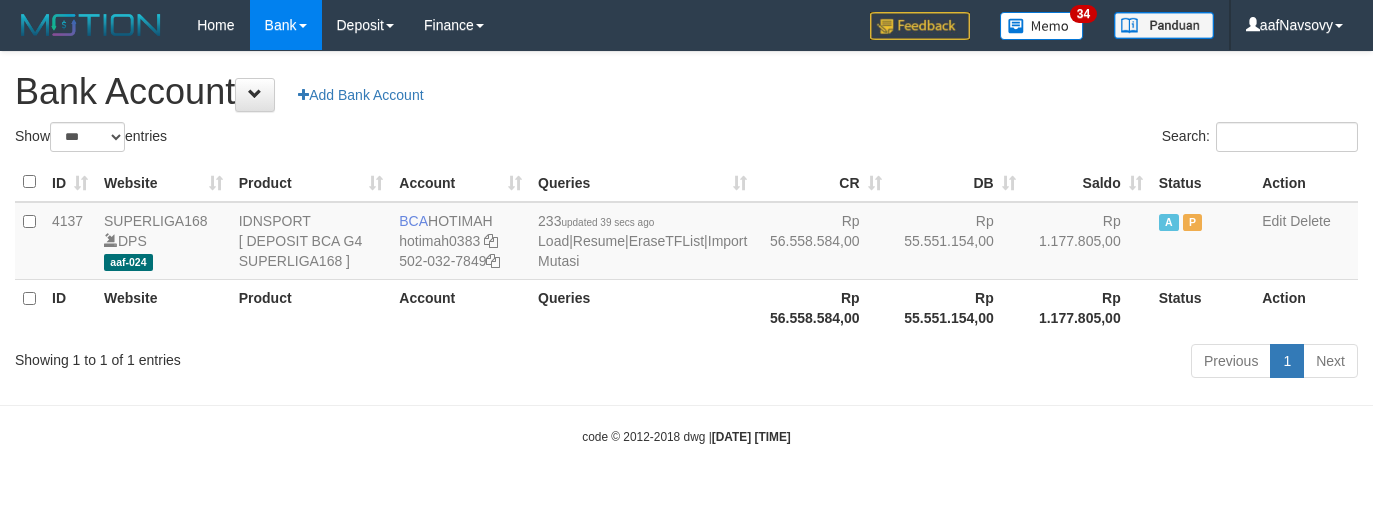 select on "***" 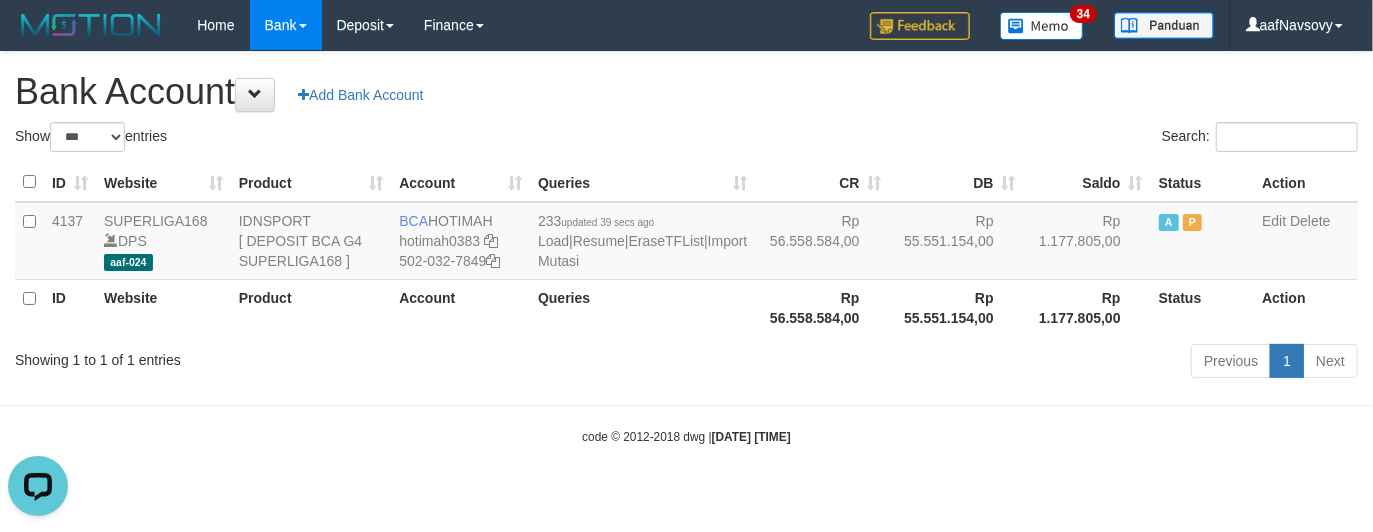 scroll, scrollTop: 0, scrollLeft: 0, axis: both 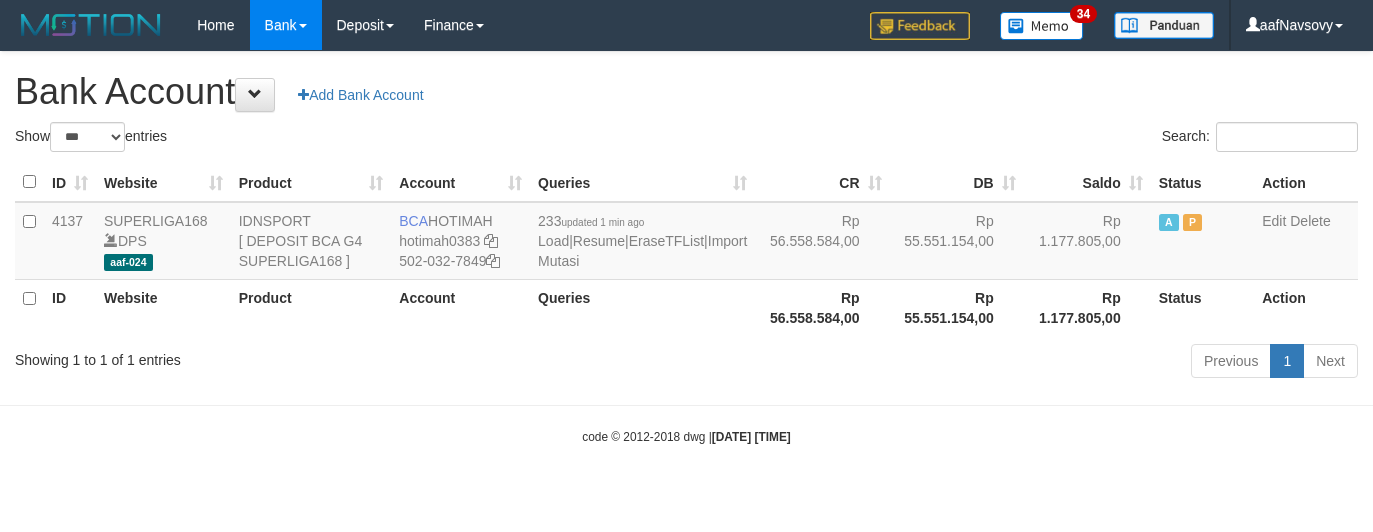 select on "***" 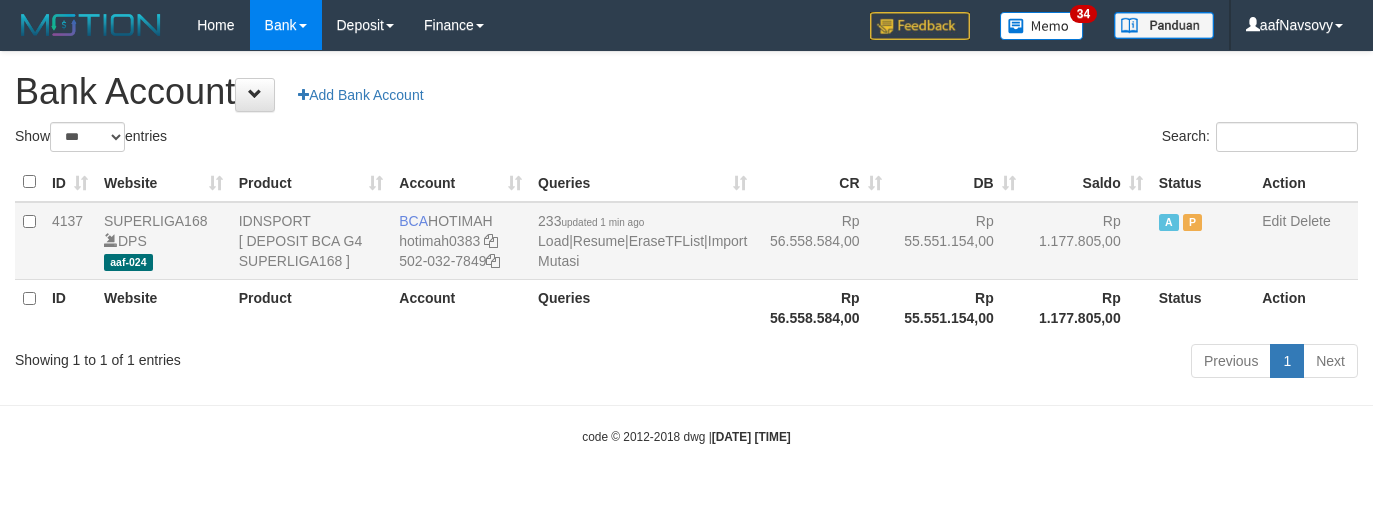 scroll, scrollTop: 0, scrollLeft: 0, axis: both 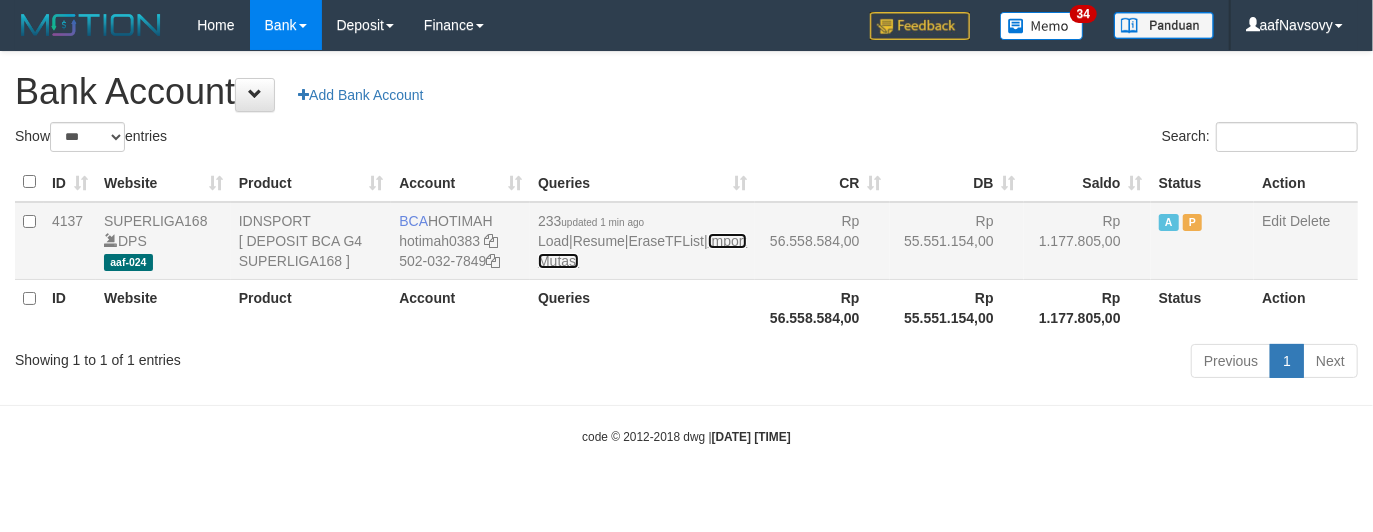 click on "Import Mutasi" at bounding box center (642, 251) 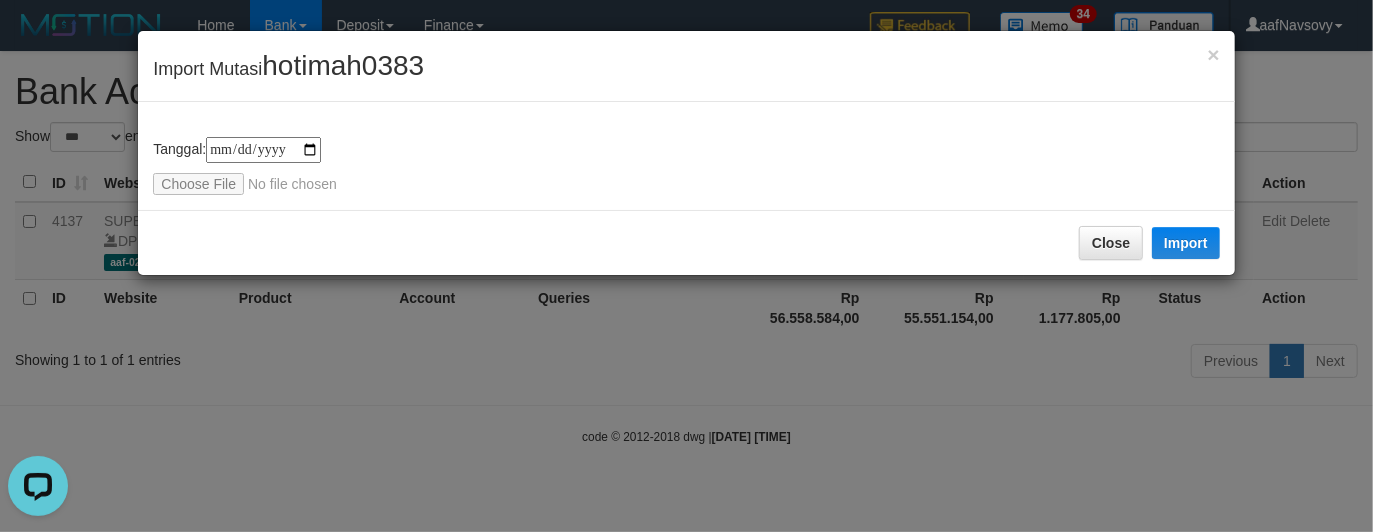 scroll, scrollTop: 0, scrollLeft: 0, axis: both 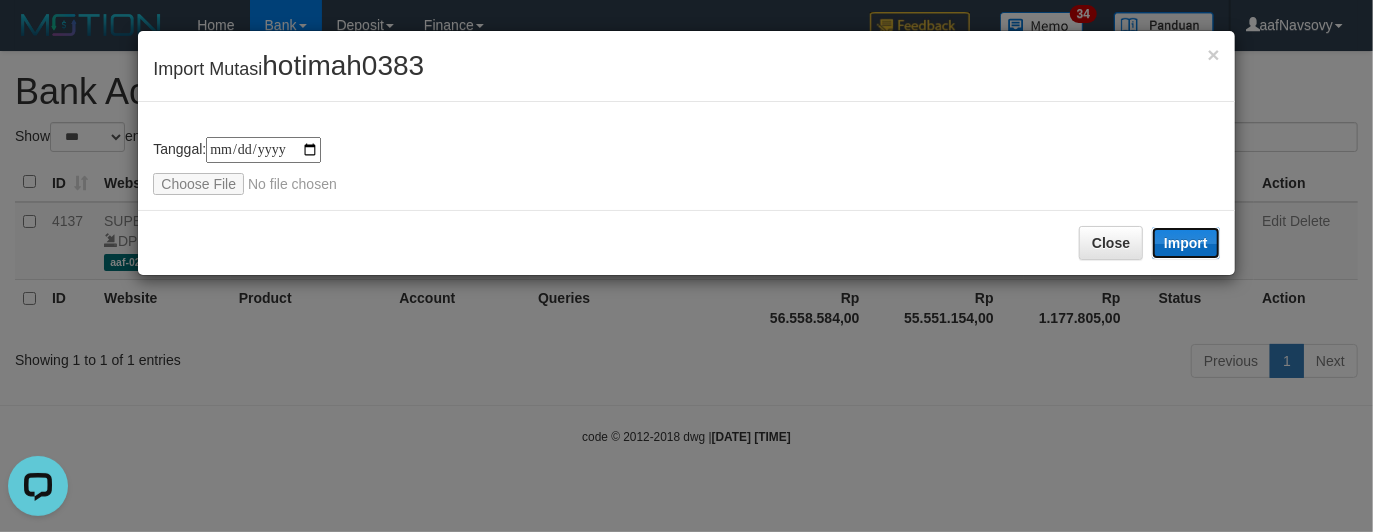 click on "Import" at bounding box center [1186, 243] 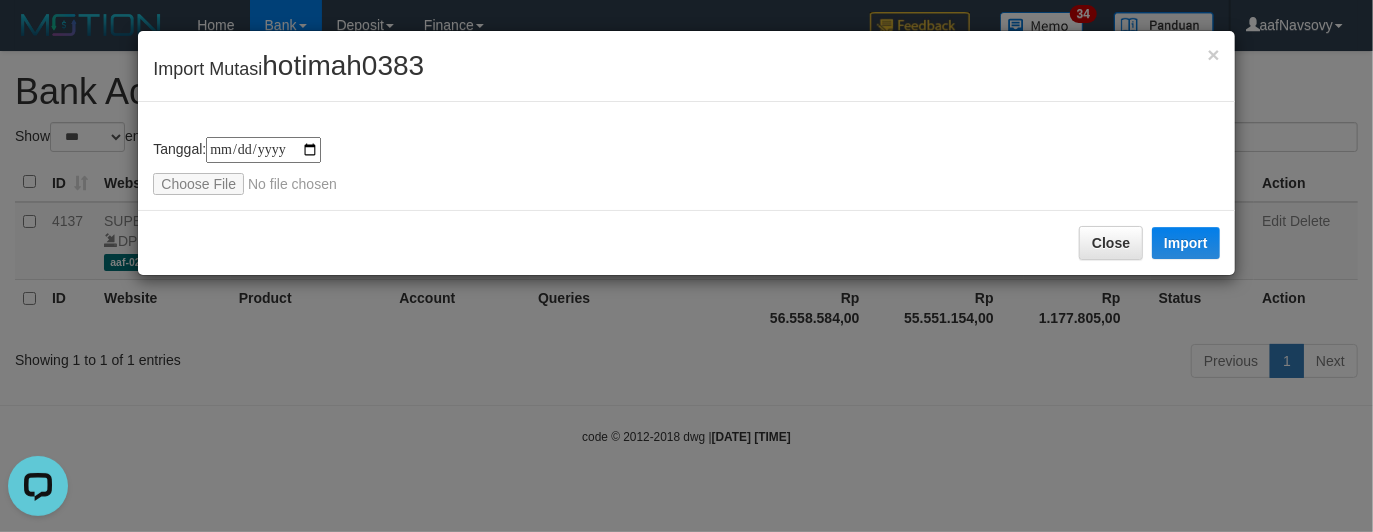 click on "**********" at bounding box center [686, 266] 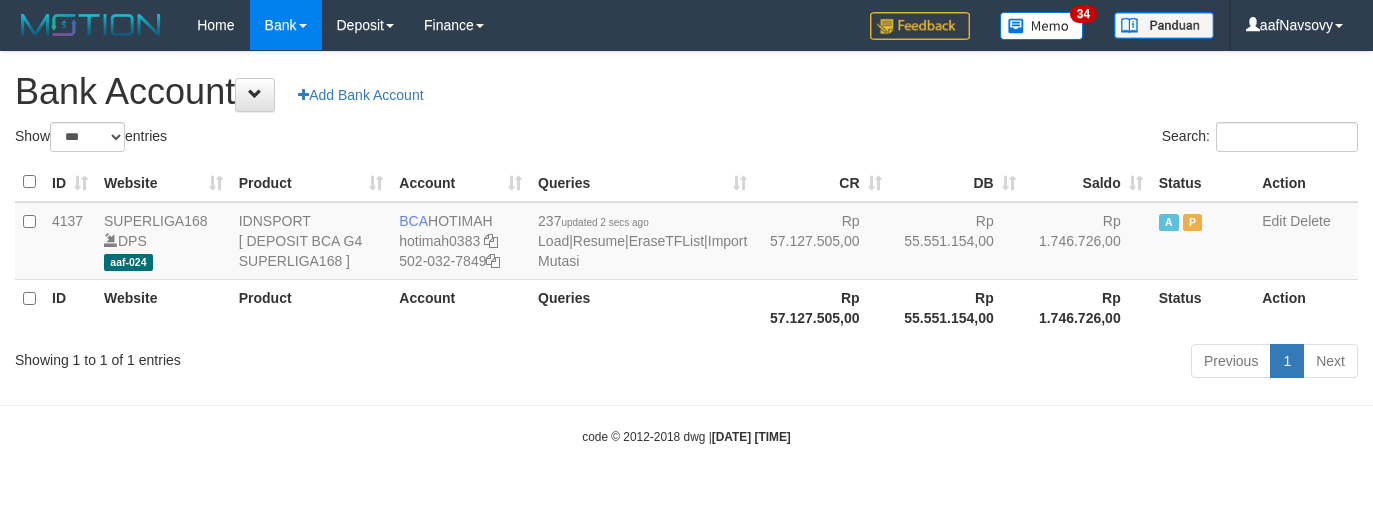 select on "***" 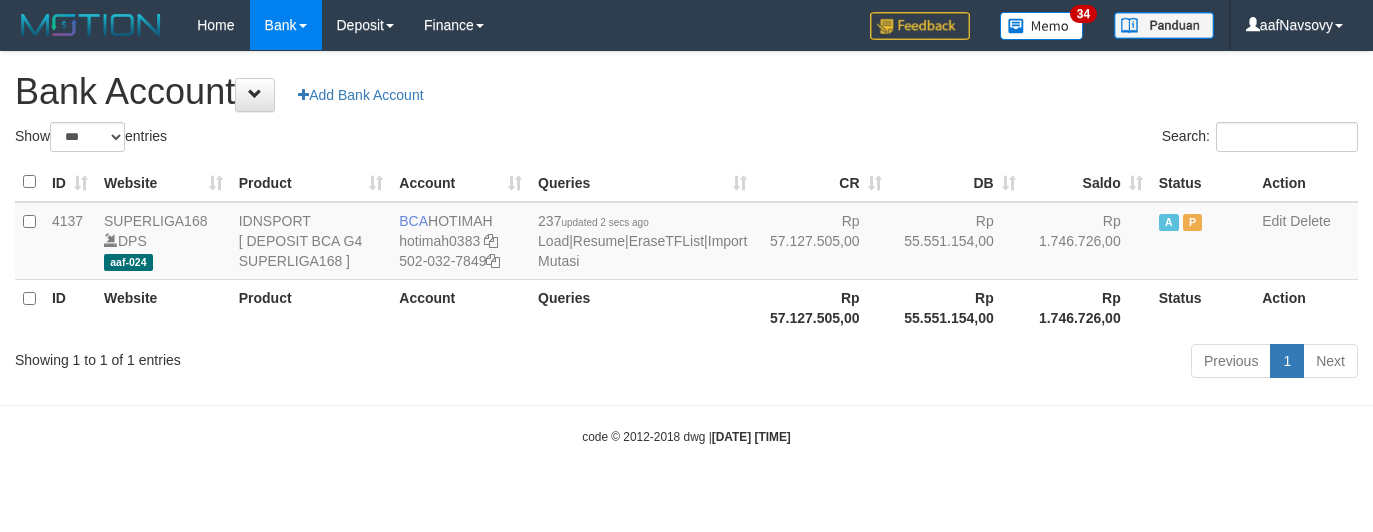 scroll, scrollTop: 0, scrollLeft: 0, axis: both 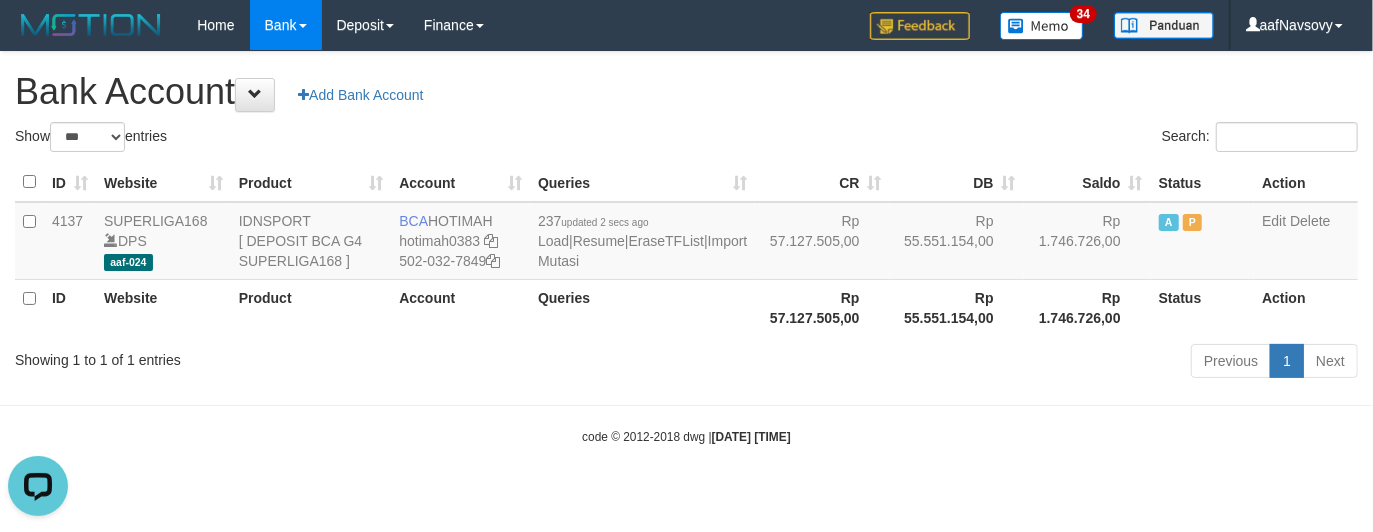 drag, startPoint x: 455, startPoint y: 361, endPoint x: 444, endPoint y: 361, distance: 11 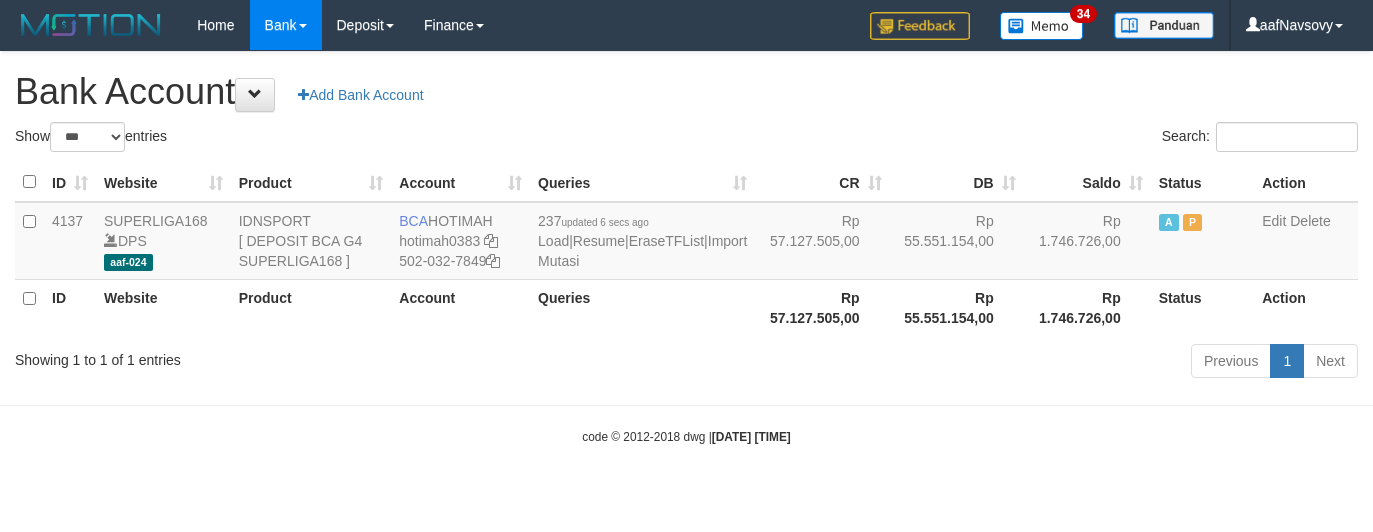 select on "***" 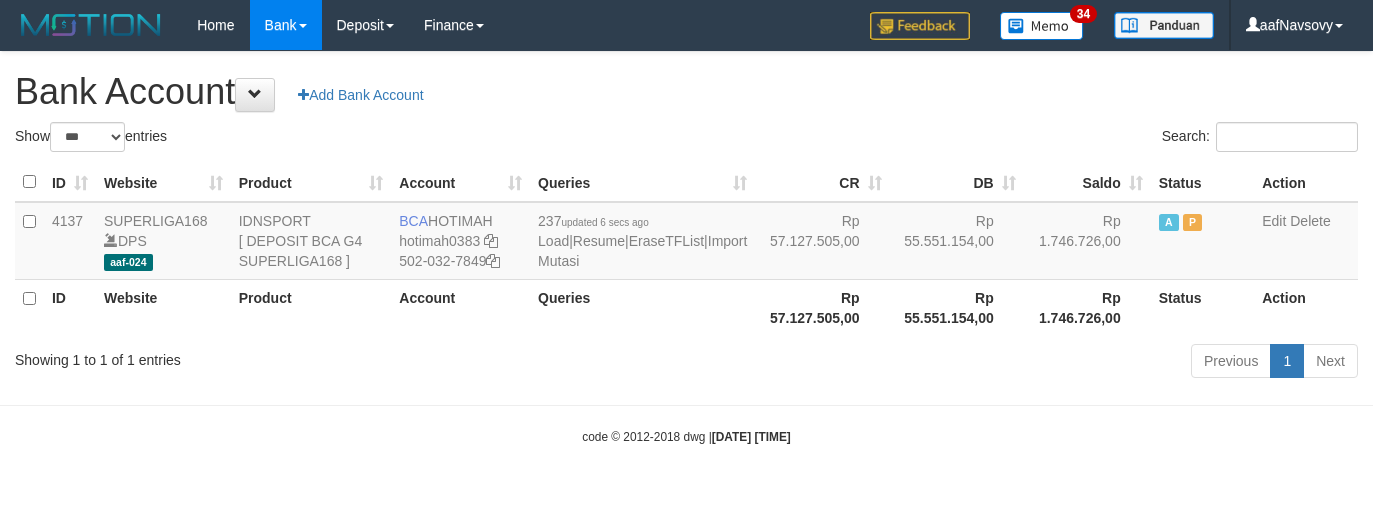 scroll, scrollTop: 0, scrollLeft: 0, axis: both 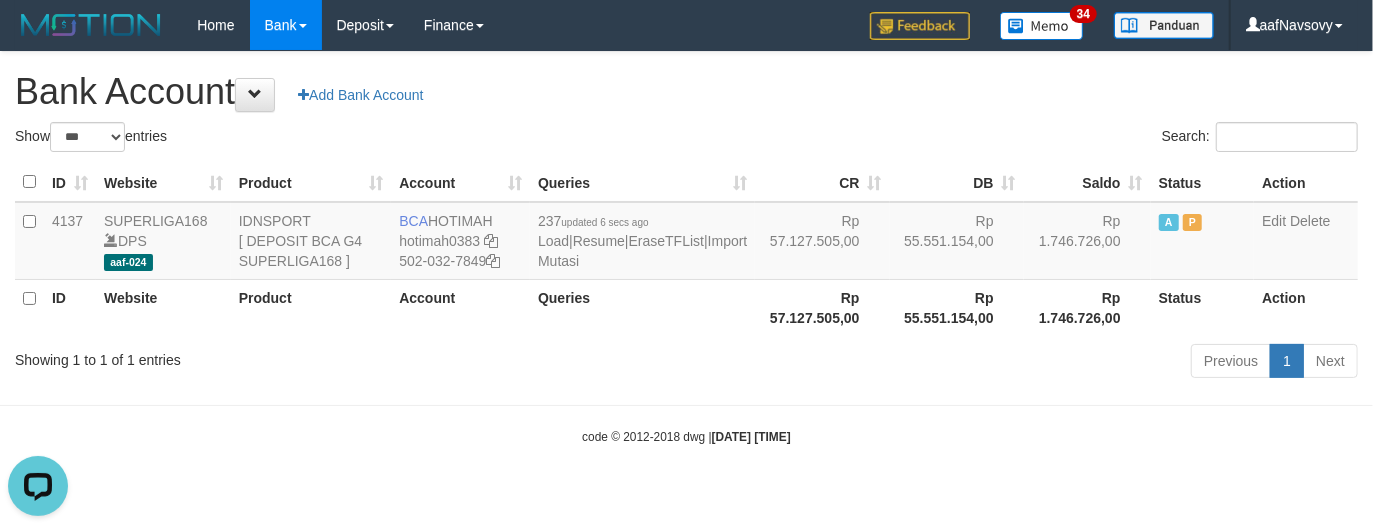 click on "Showing 1 to 1 of 1 entries" at bounding box center (286, 356) 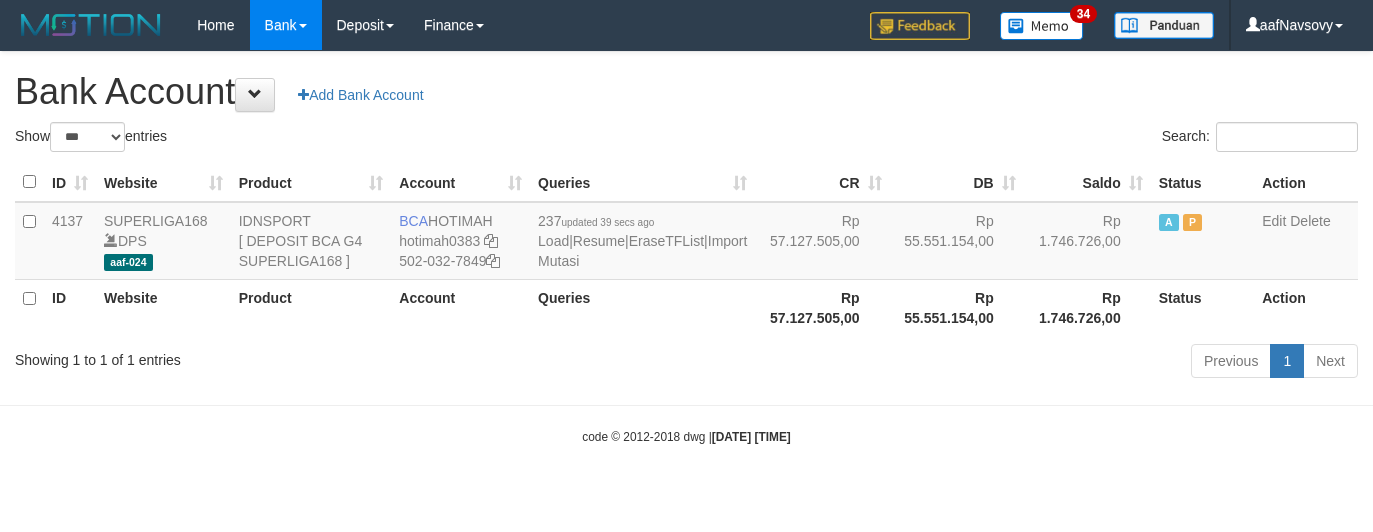 select on "***" 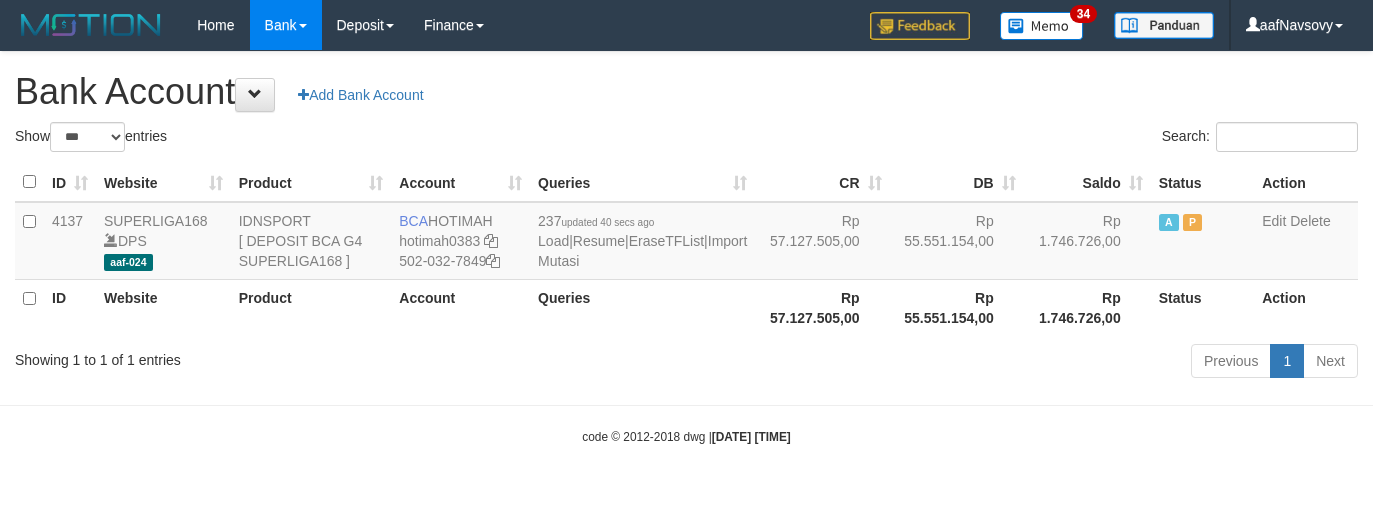 select on "***" 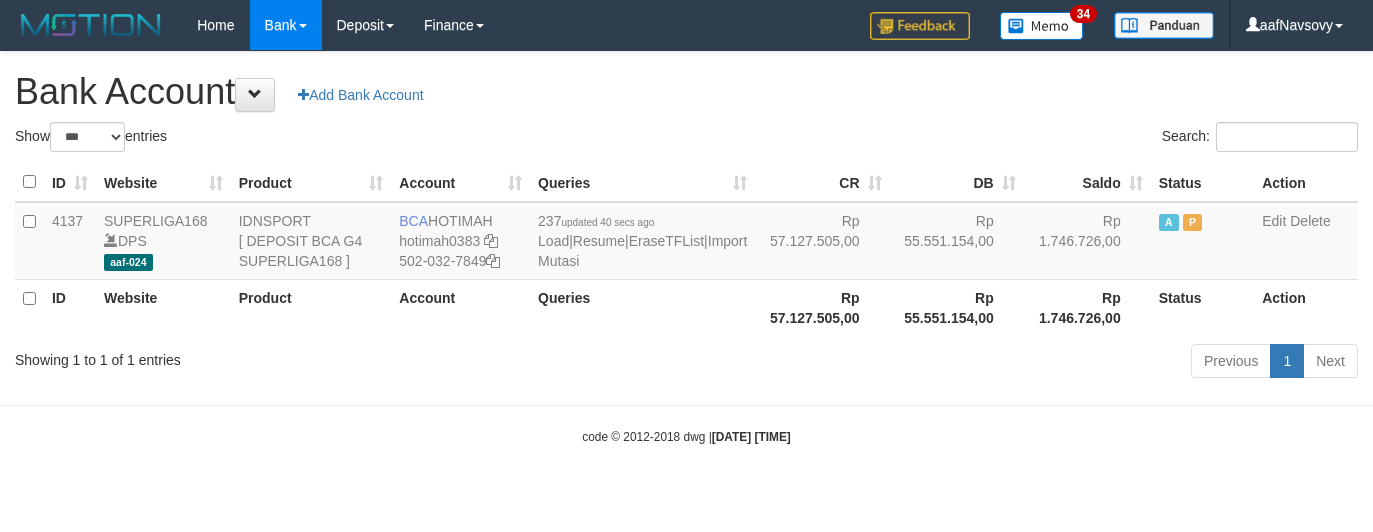 scroll, scrollTop: 0, scrollLeft: 0, axis: both 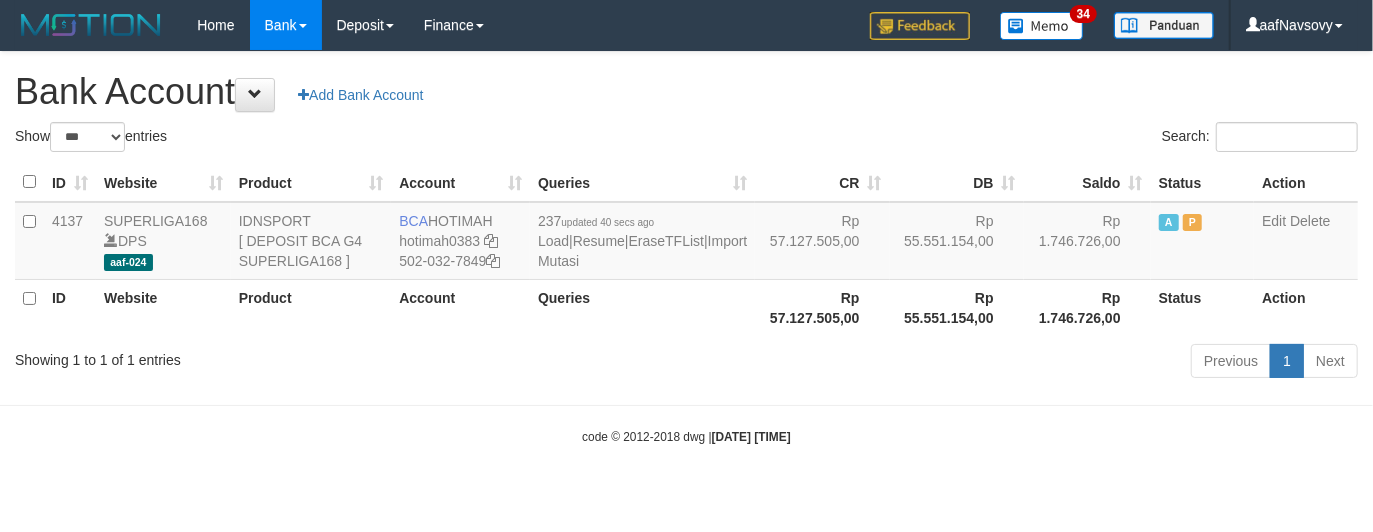 click on "Showing 1 to 1 of 1 entries" at bounding box center (286, 356) 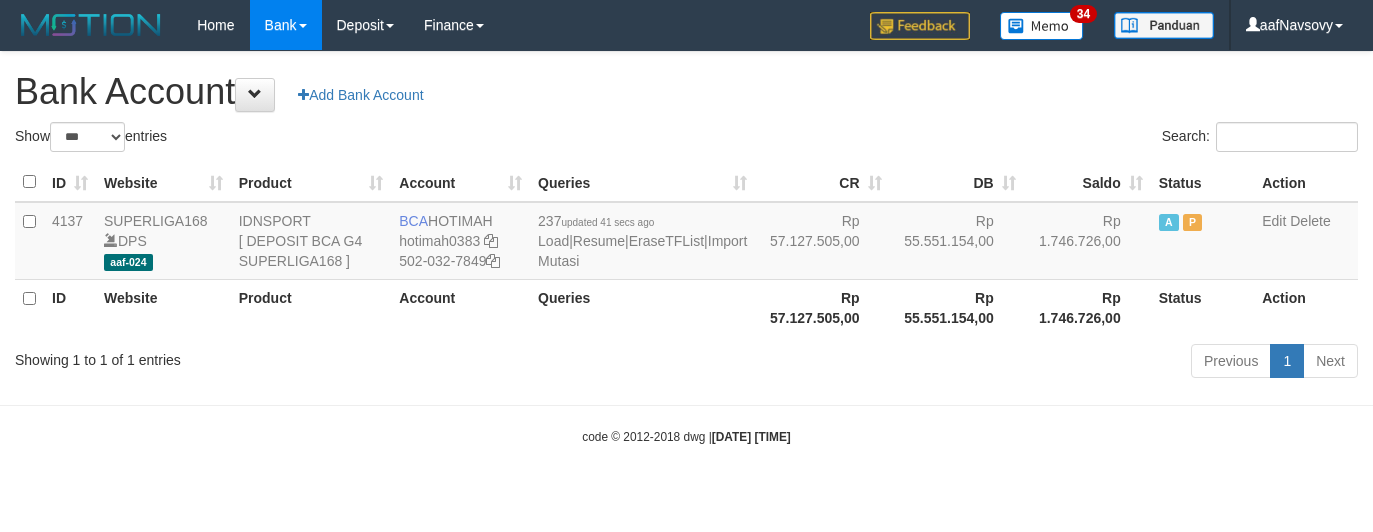 select on "***" 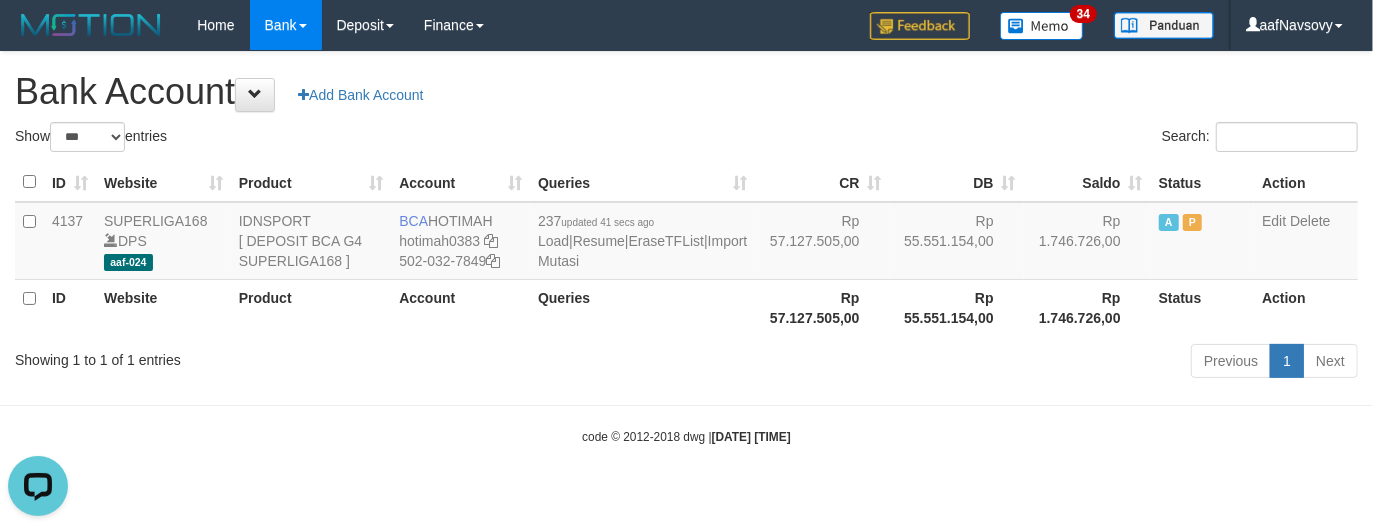 scroll, scrollTop: 0, scrollLeft: 0, axis: both 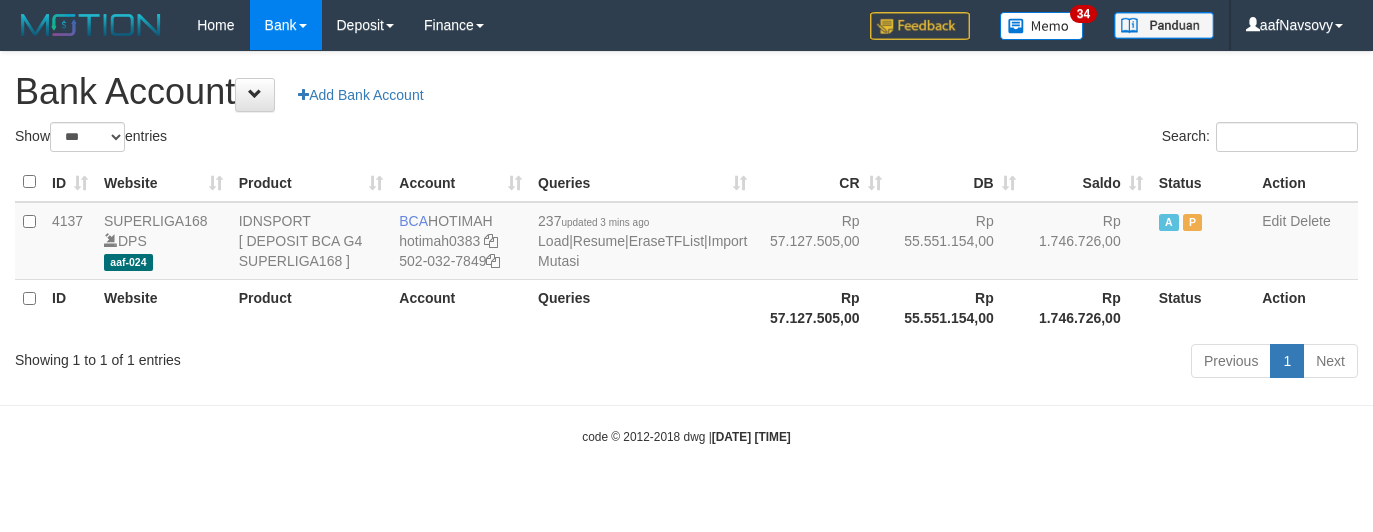 select on "***" 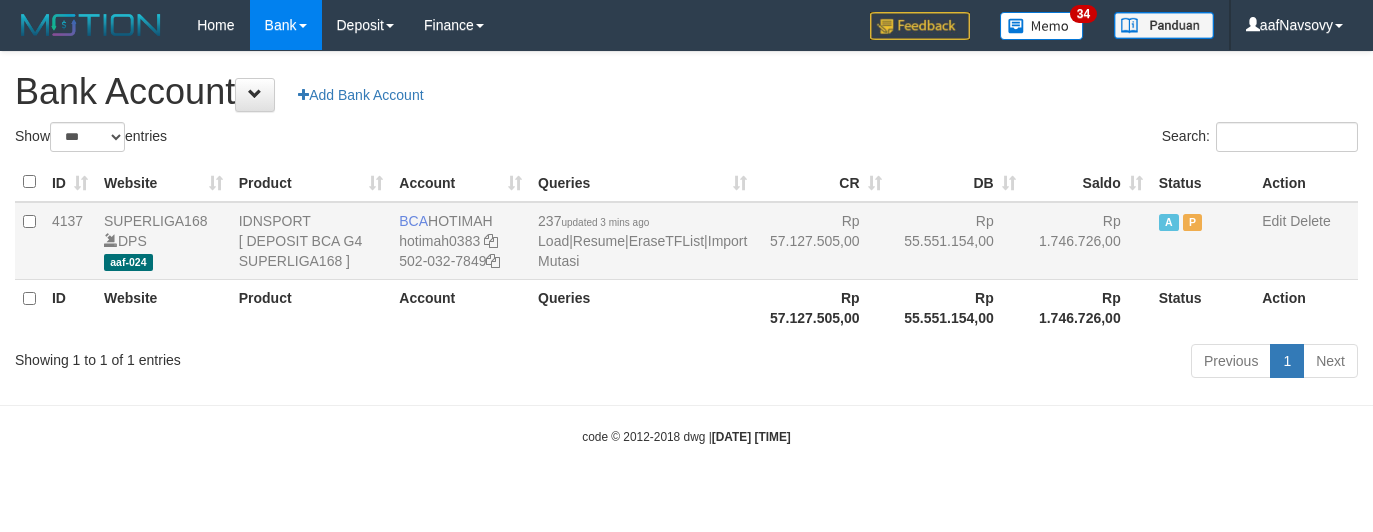 scroll, scrollTop: 0, scrollLeft: 0, axis: both 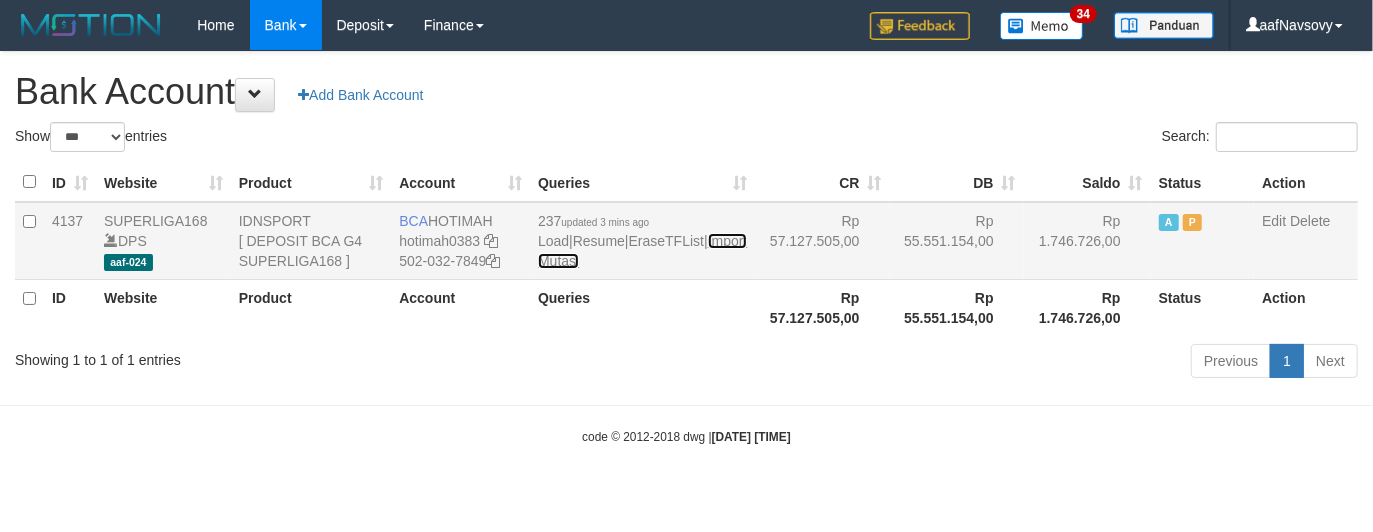 click on "Import Mutasi" at bounding box center [642, 251] 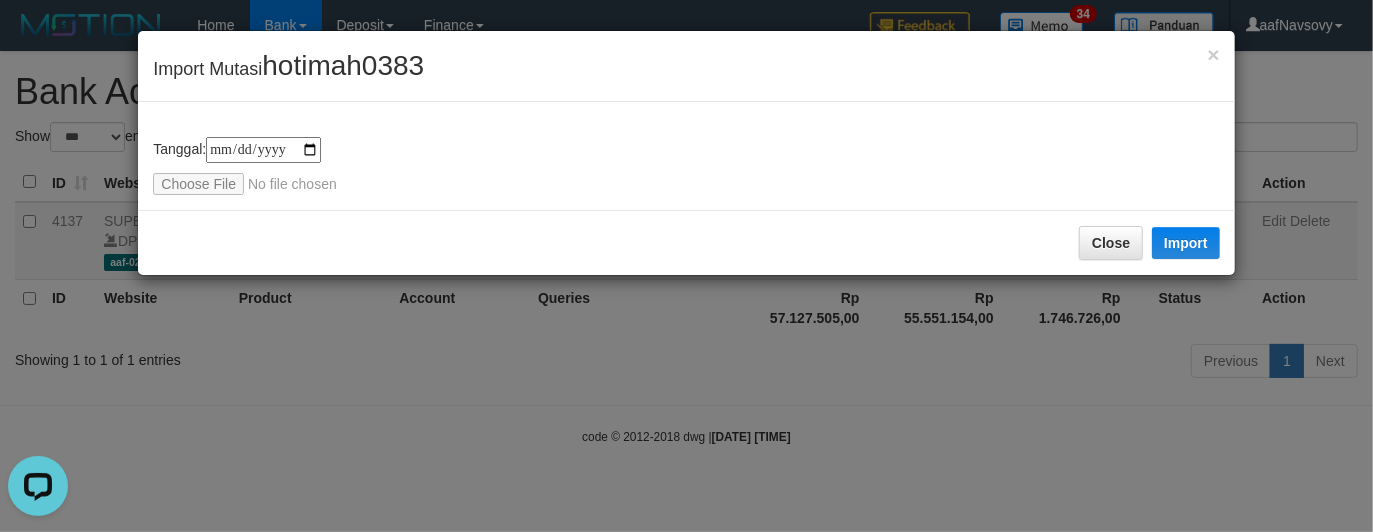 scroll, scrollTop: 0, scrollLeft: 0, axis: both 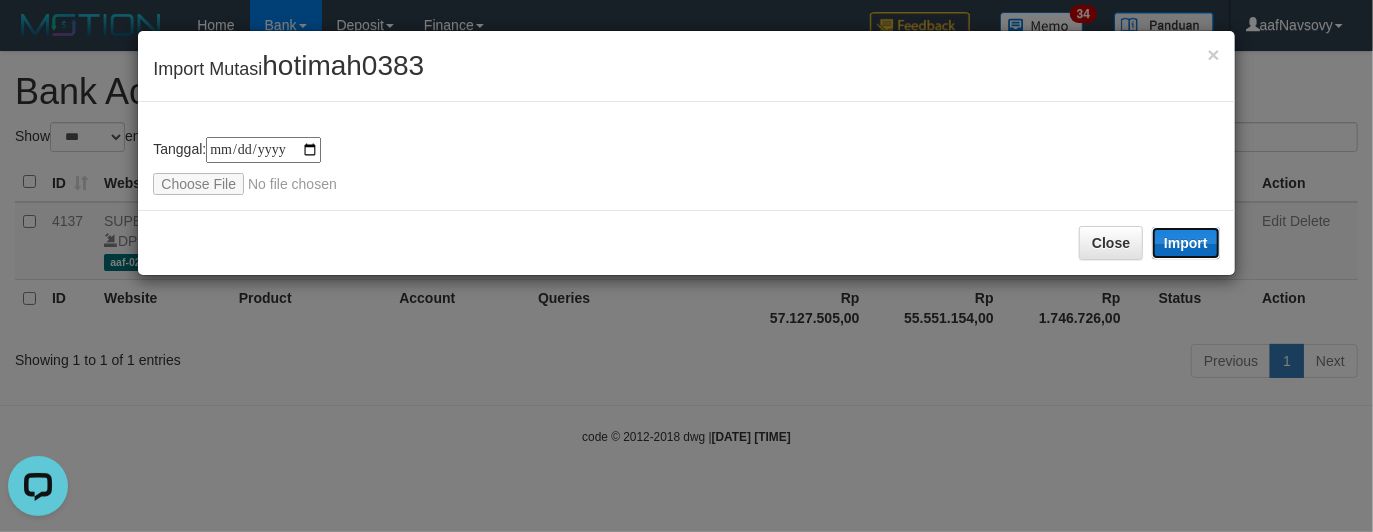 click on "Import" at bounding box center (1186, 243) 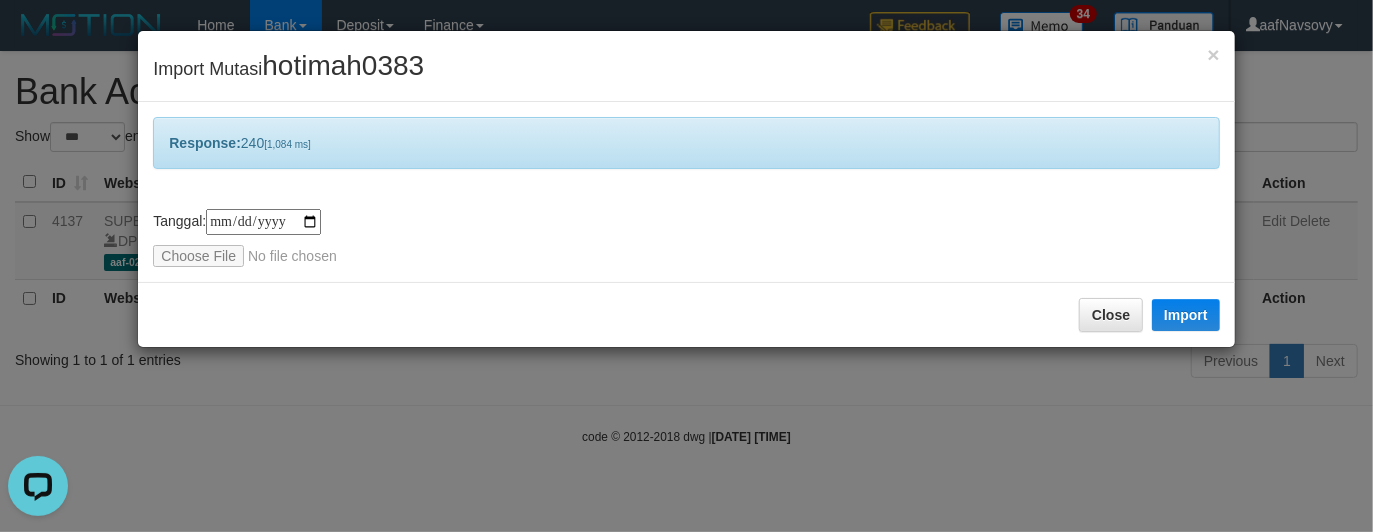 click on "Close
Import" at bounding box center [686, 314] 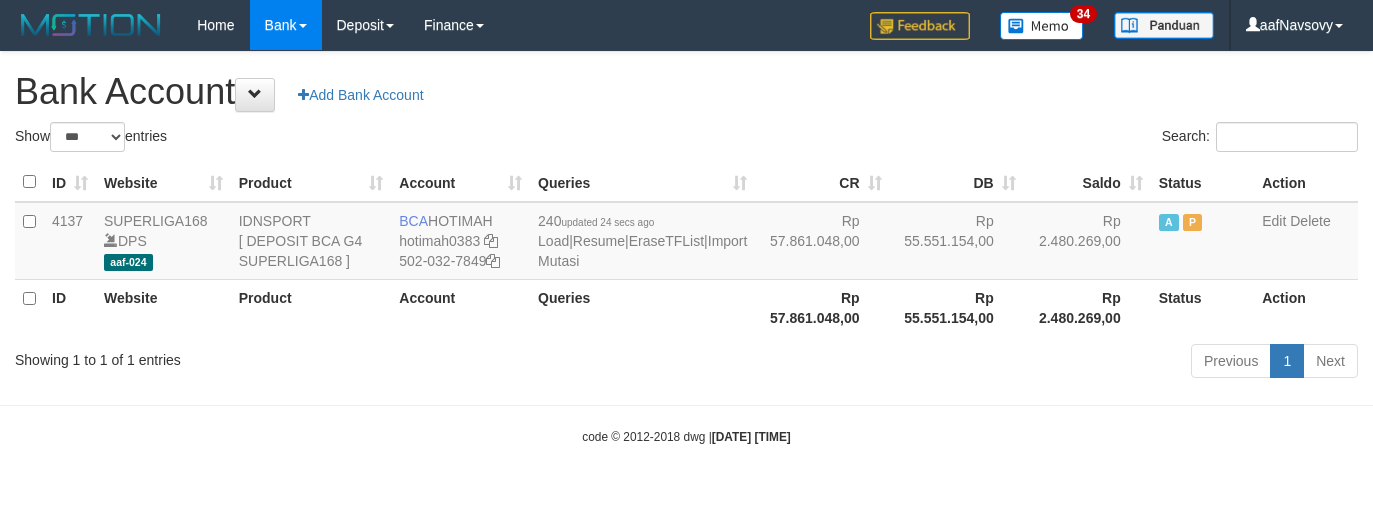 select on "***" 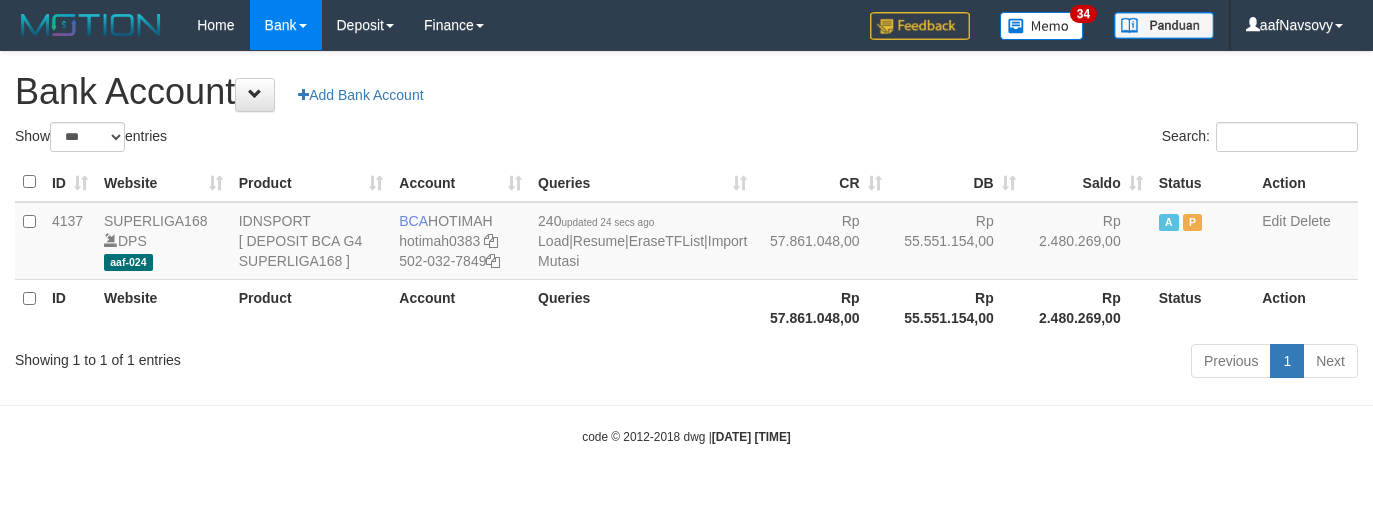 scroll, scrollTop: 0, scrollLeft: 0, axis: both 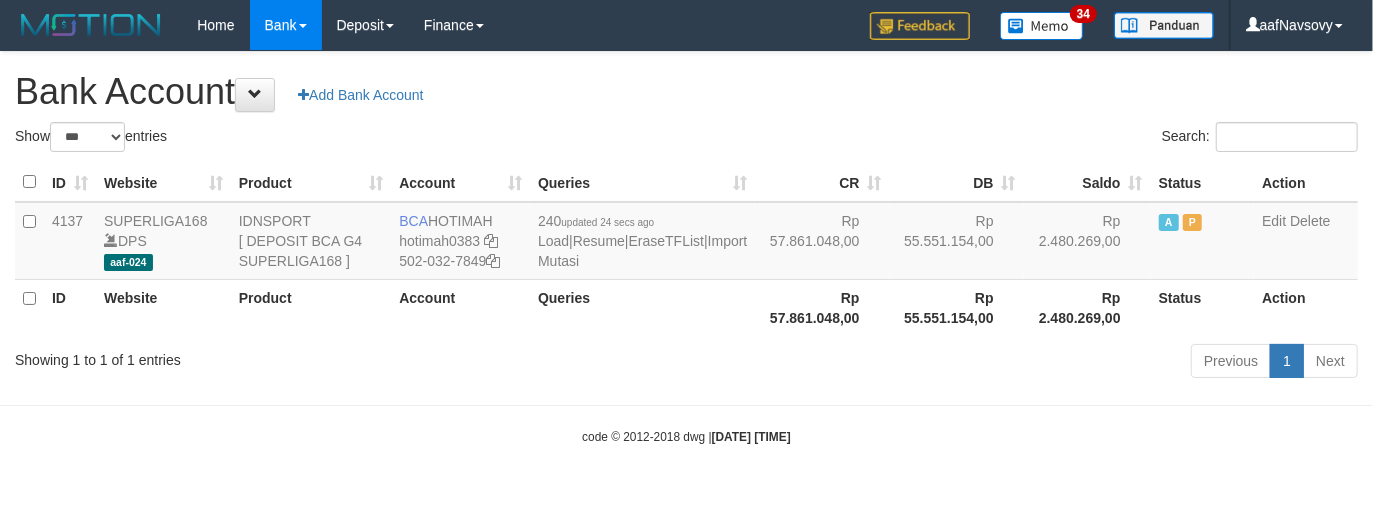 click on "Showing 1 to 1 of 1 entries Previous 1 Next" at bounding box center [686, 363] 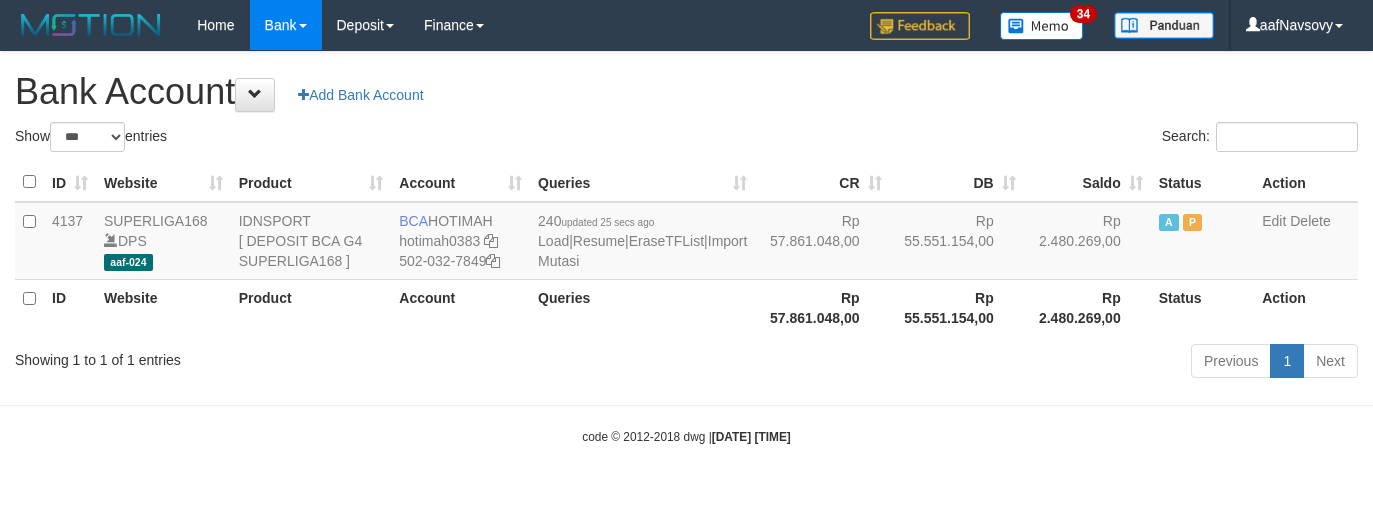 select on "***" 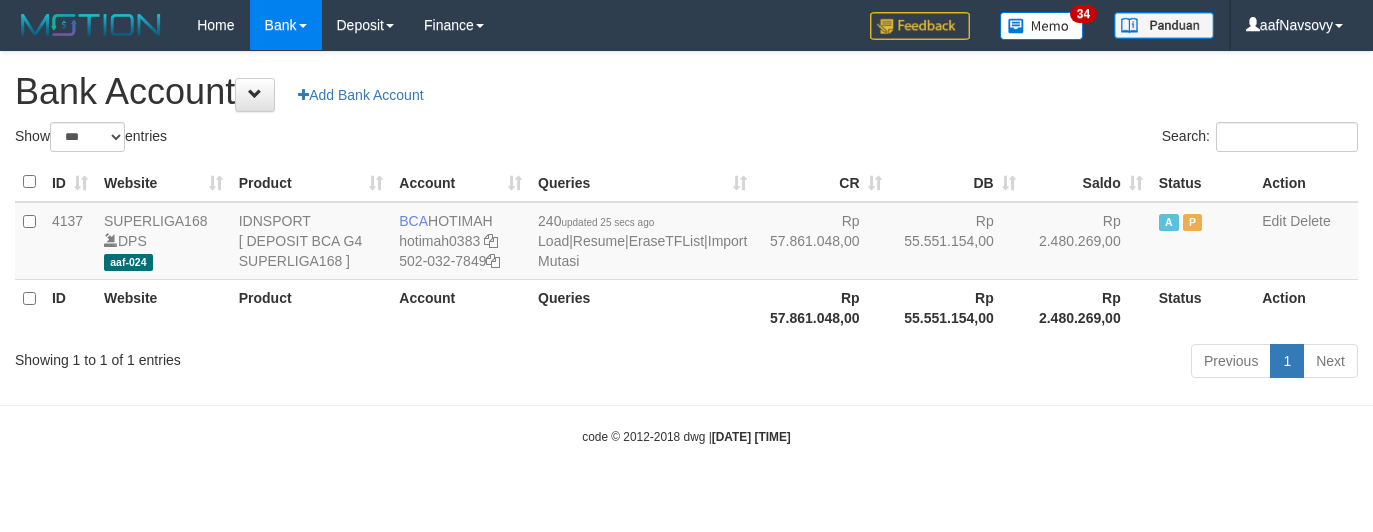 scroll, scrollTop: 0, scrollLeft: 0, axis: both 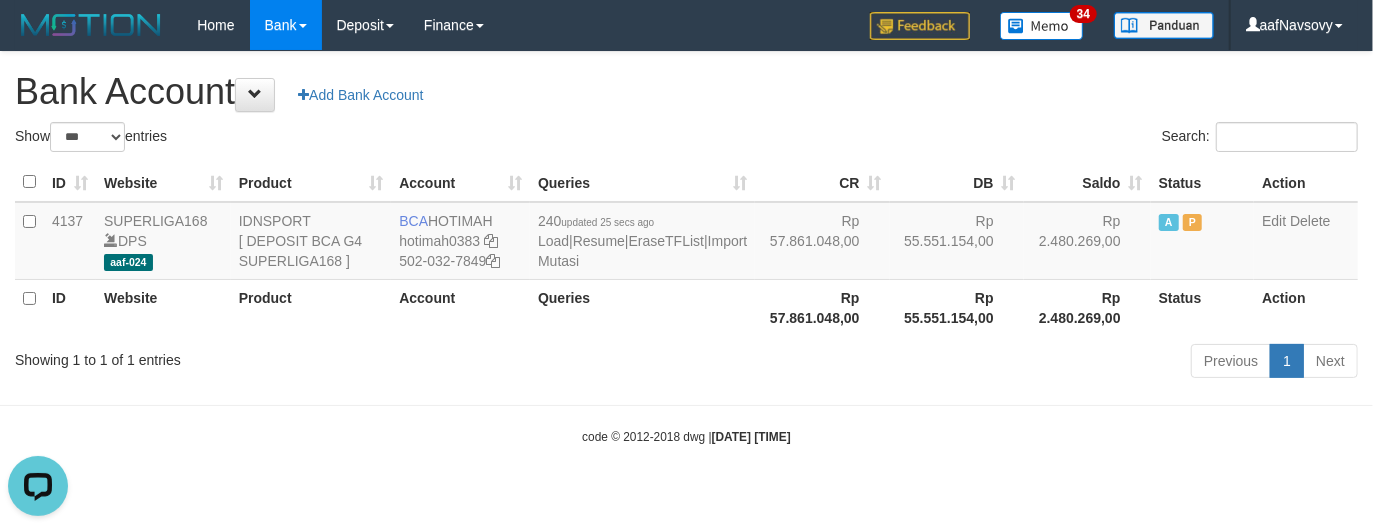 click on "Showing 1 to 1 of 1 entries" at bounding box center [286, 356] 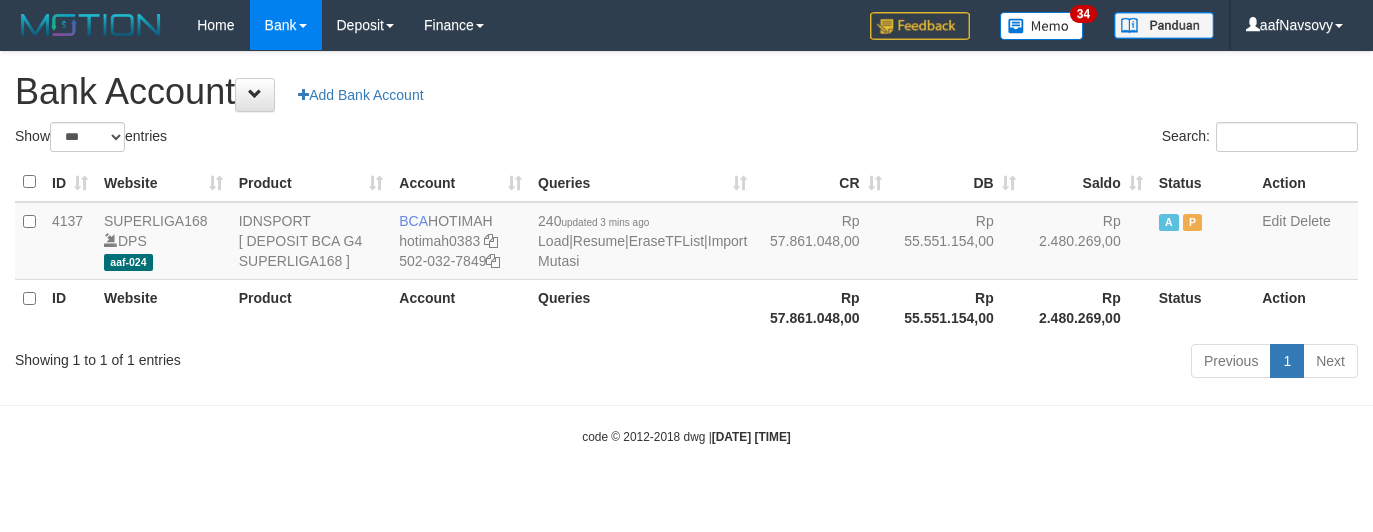 select on "***" 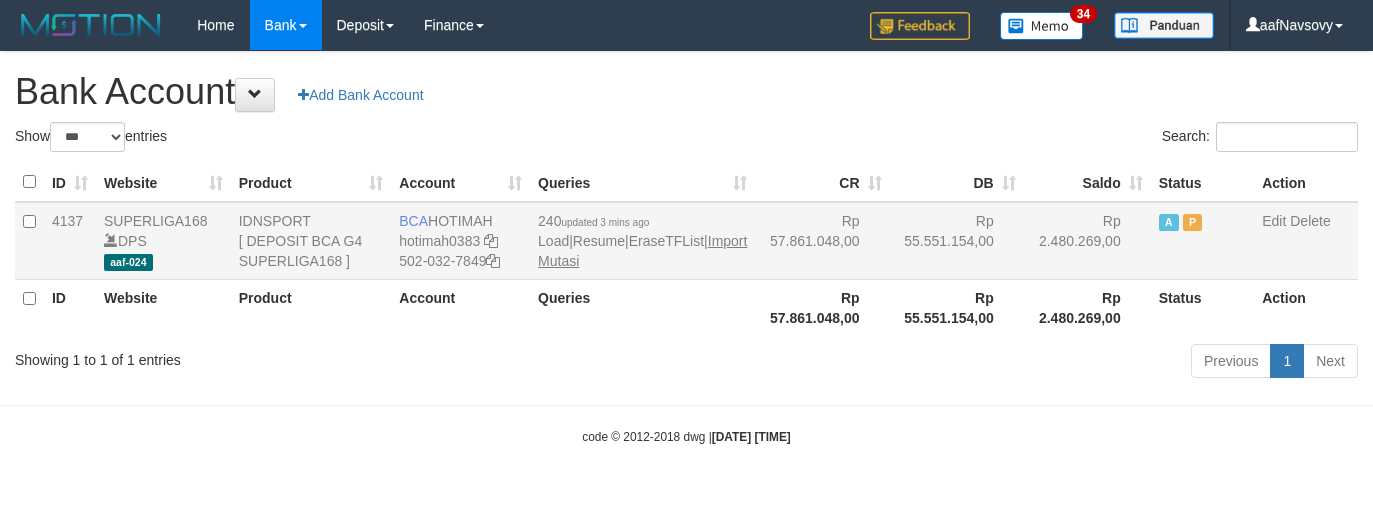 scroll, scrollTop: 0, scrollLeft: 0, axis: both 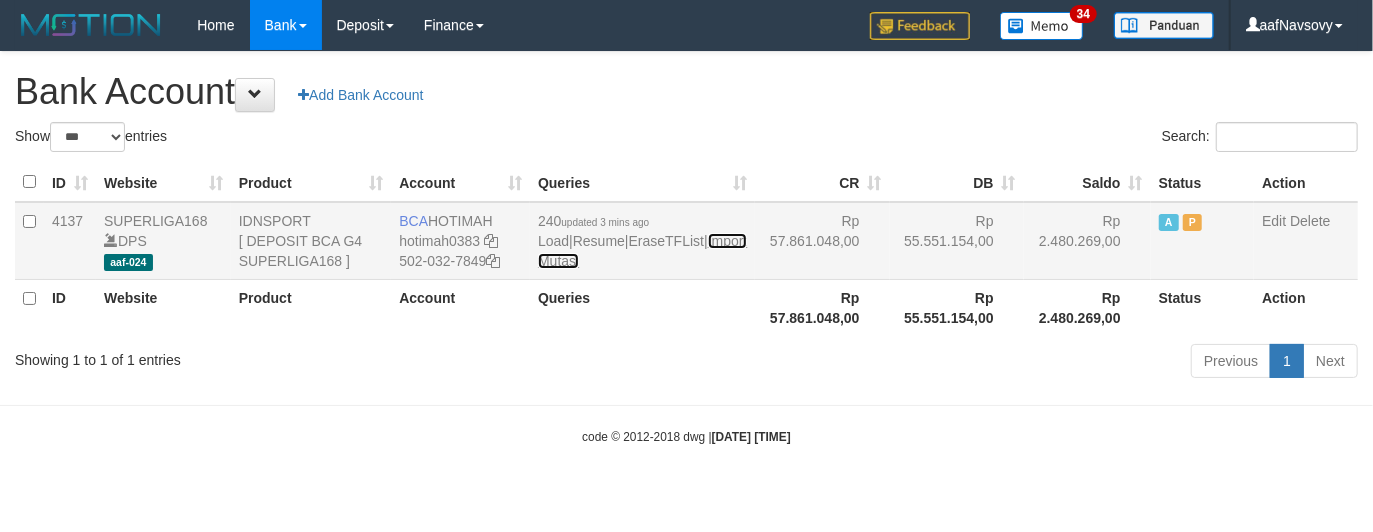 click on "Import Mutasi" at bounding box center (642, 251) 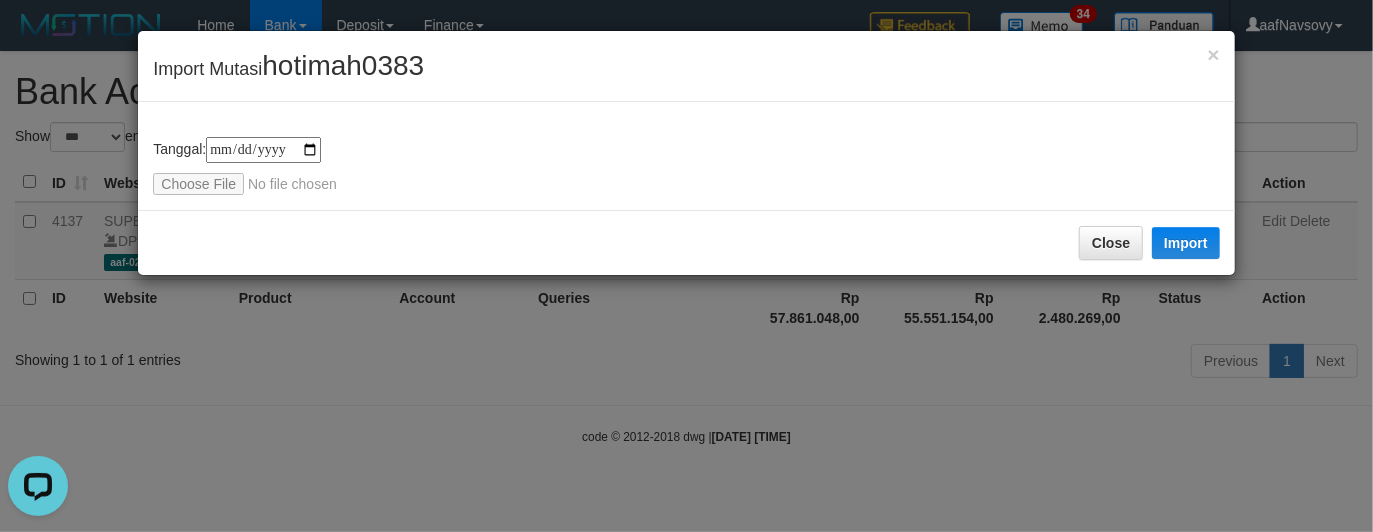 scroll, scrollTop: 0, scrollLeft: 0, axis: both 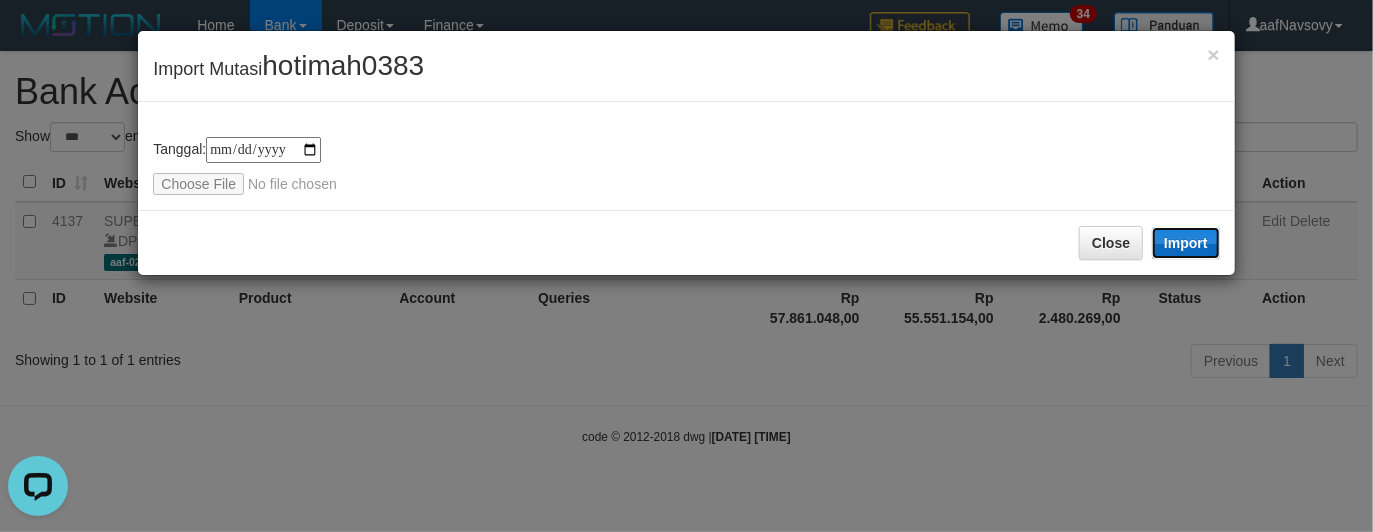 click on "Import" at bounding box center (1186, 243) 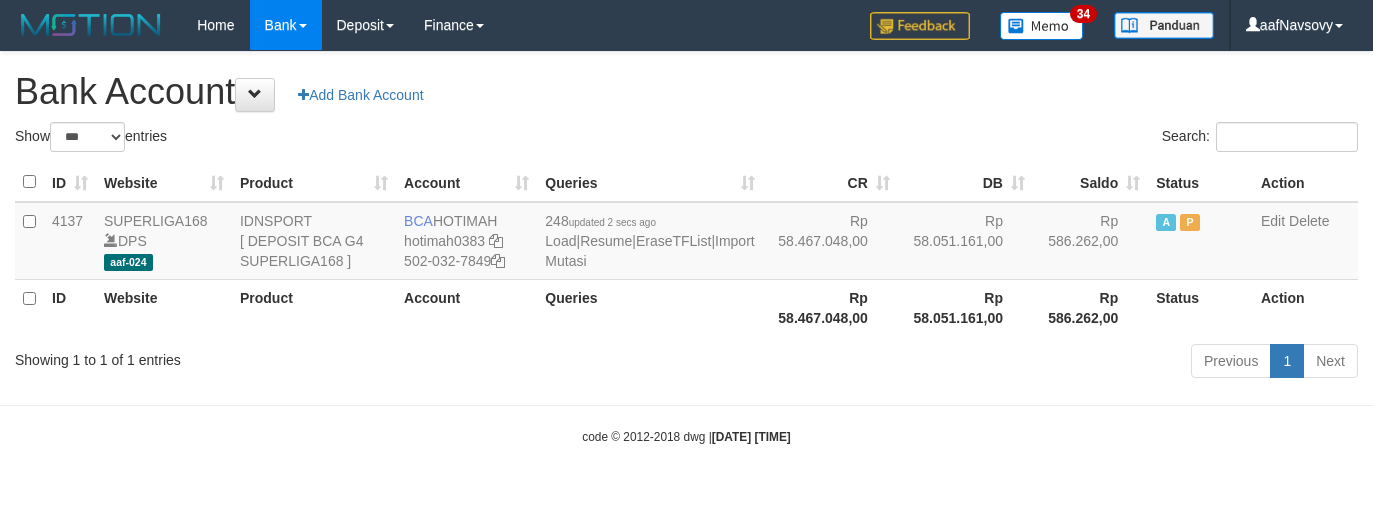 select on "***" 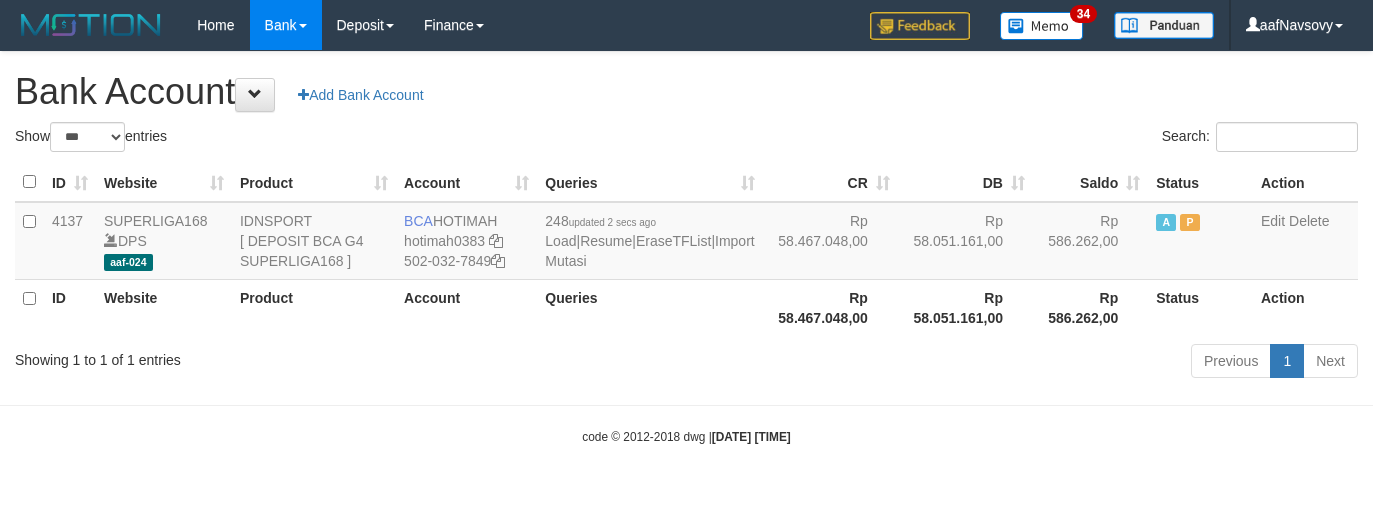 scroll, scrollTop: 0, scrollLeft: 0, axis: both 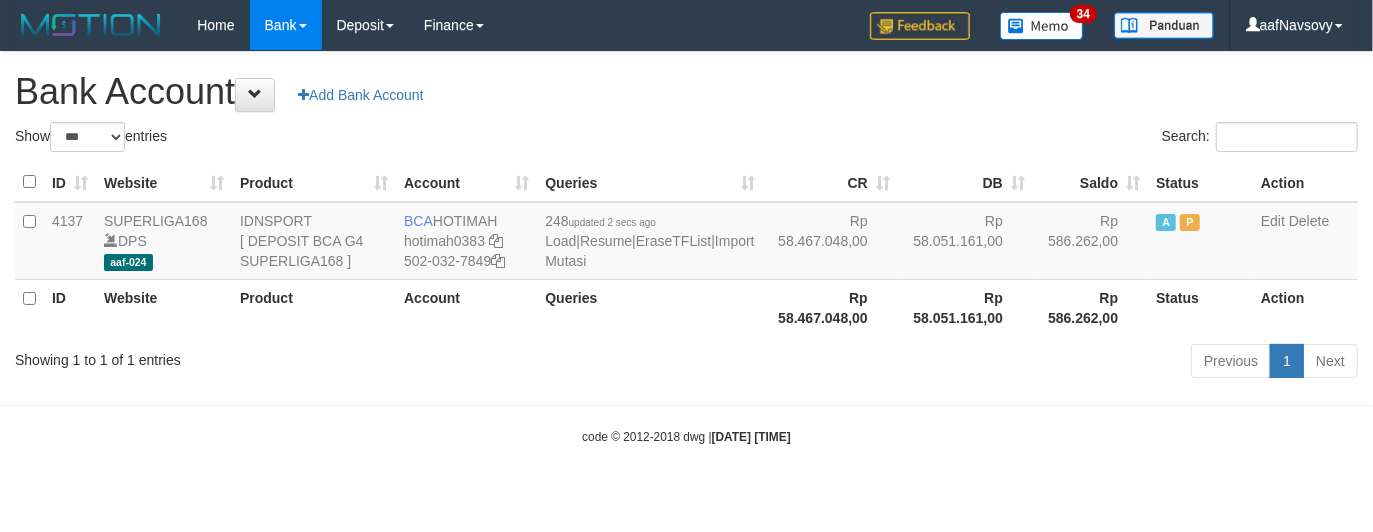 click on "Toggle navigation
Home
Bank
Account List
Load
By Website
Group
[ISPORT]													SUPERLIGA168
By Load Group (DPS)
34" at bounding box center (686, 248) 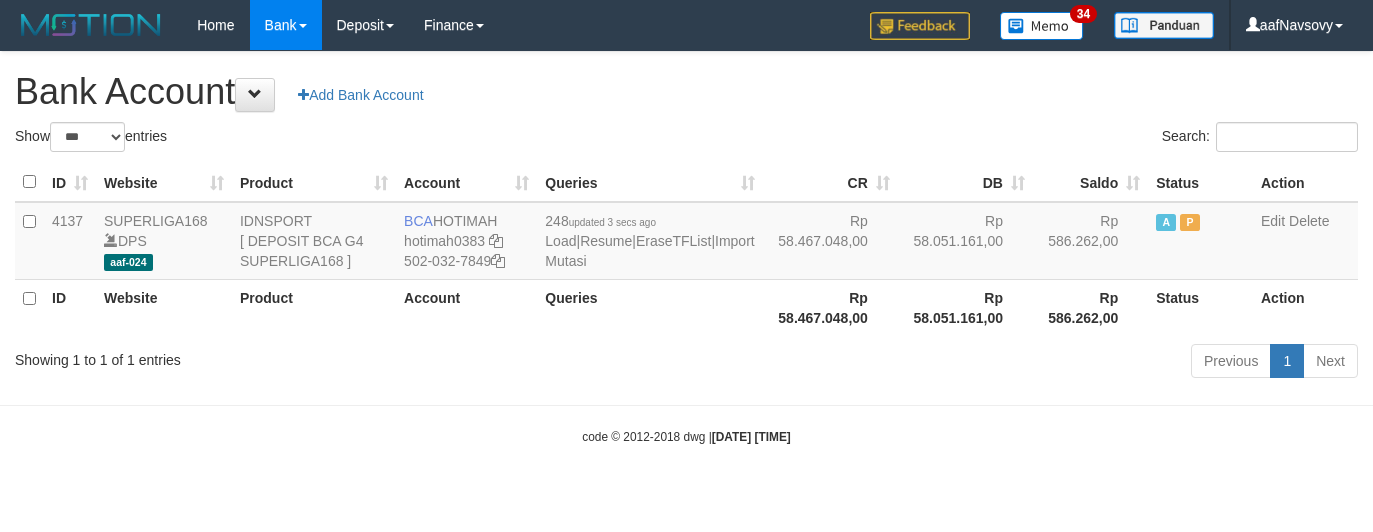 select on "***" 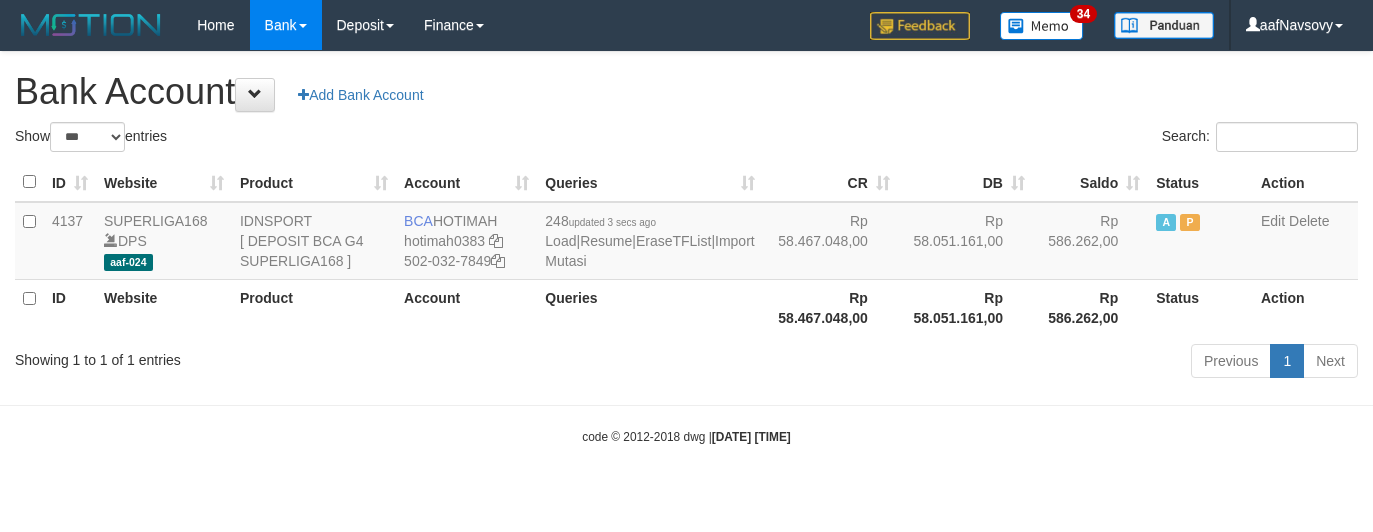 scroll, scrollTop: 0, scrollLeft: 0, axis: both 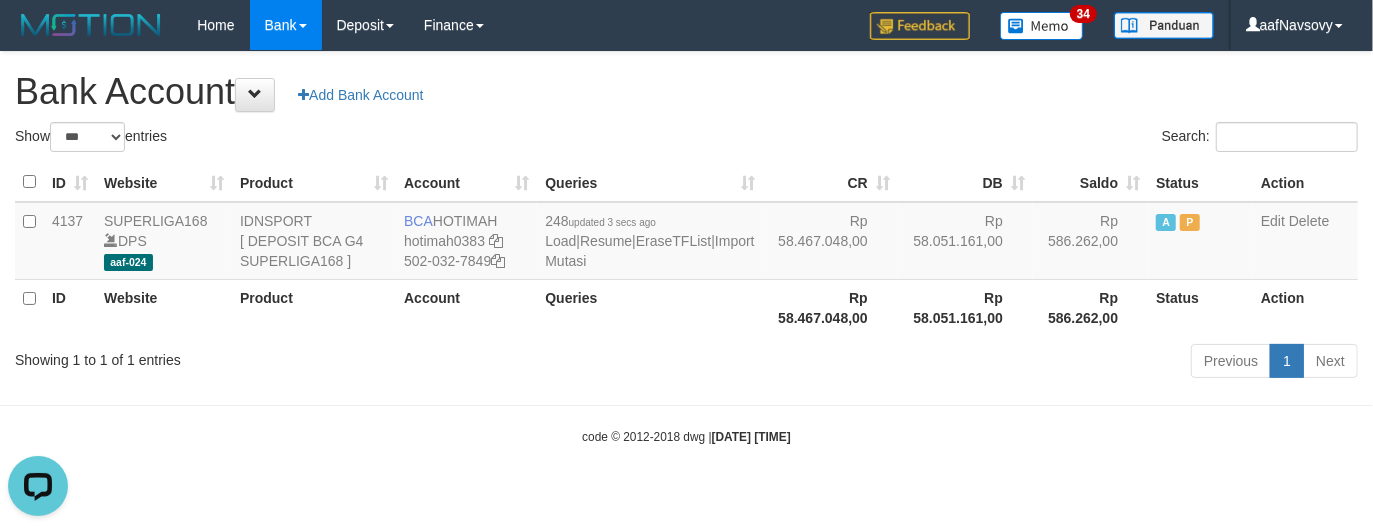 click at bounding box center (686, 405) 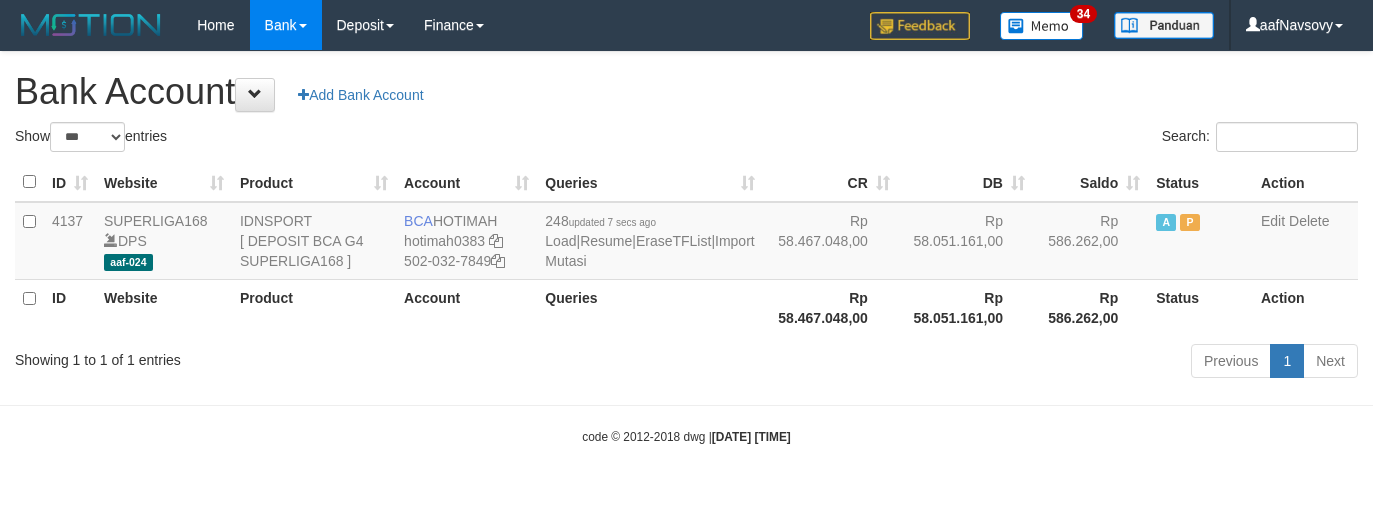 select on "***" 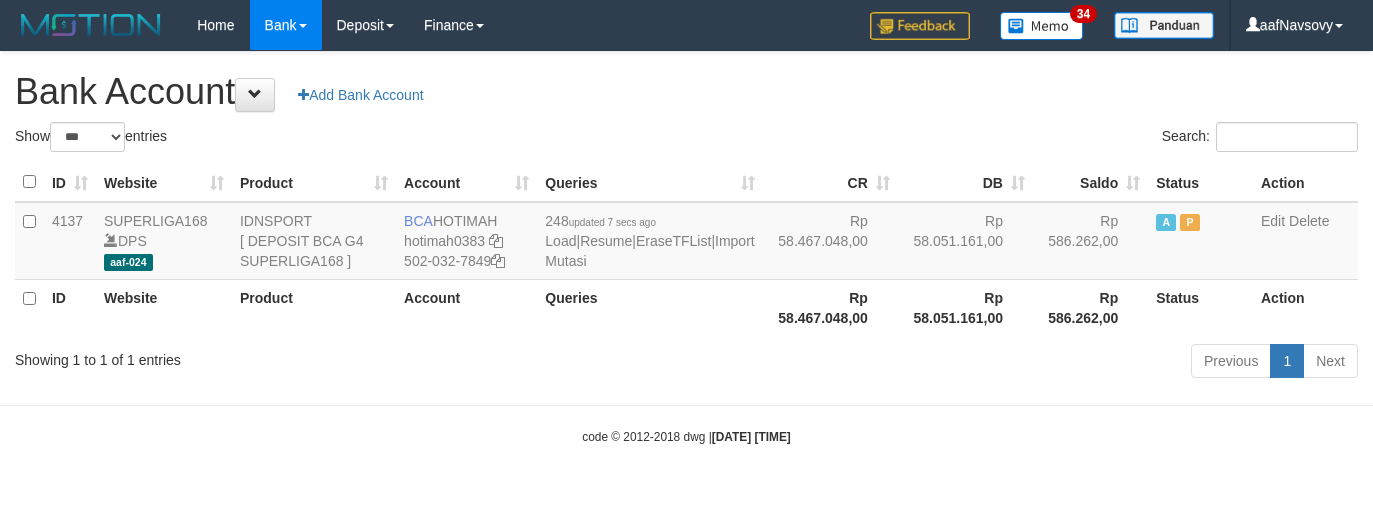 scroll, scrollTop: 0, scrollLeft: 0, axis: both 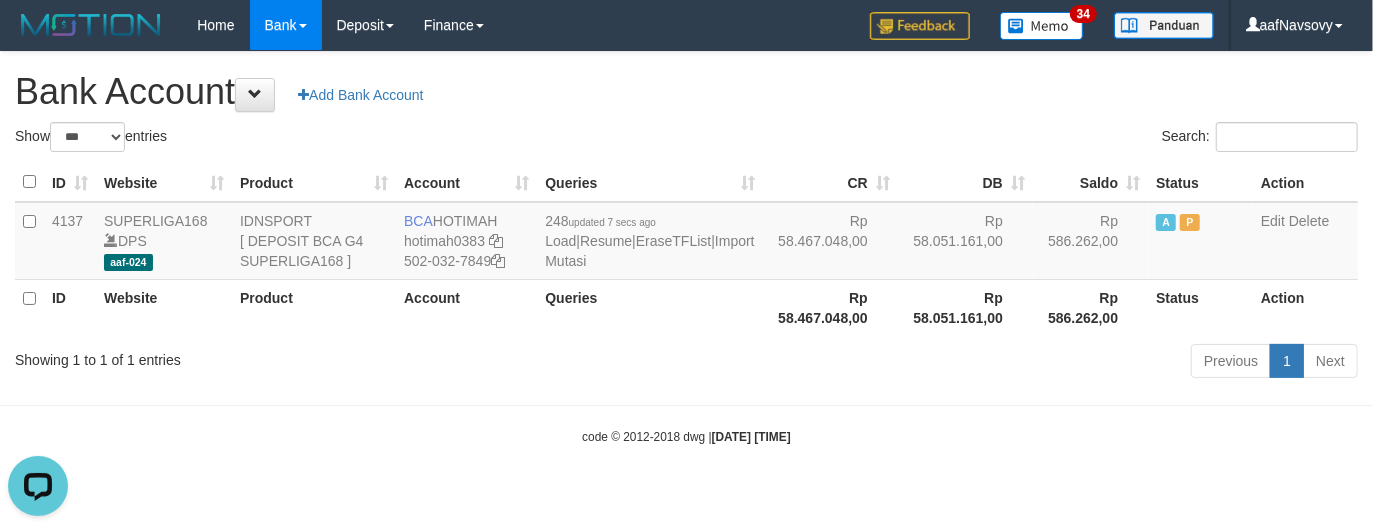 click on "Toggle navigation
Home
Bank
Account List
Load
By Website
Group
[ISPORT]													SUPERLIGA168
By Load Group (DPS)
34" at bounding box center (686, 248) 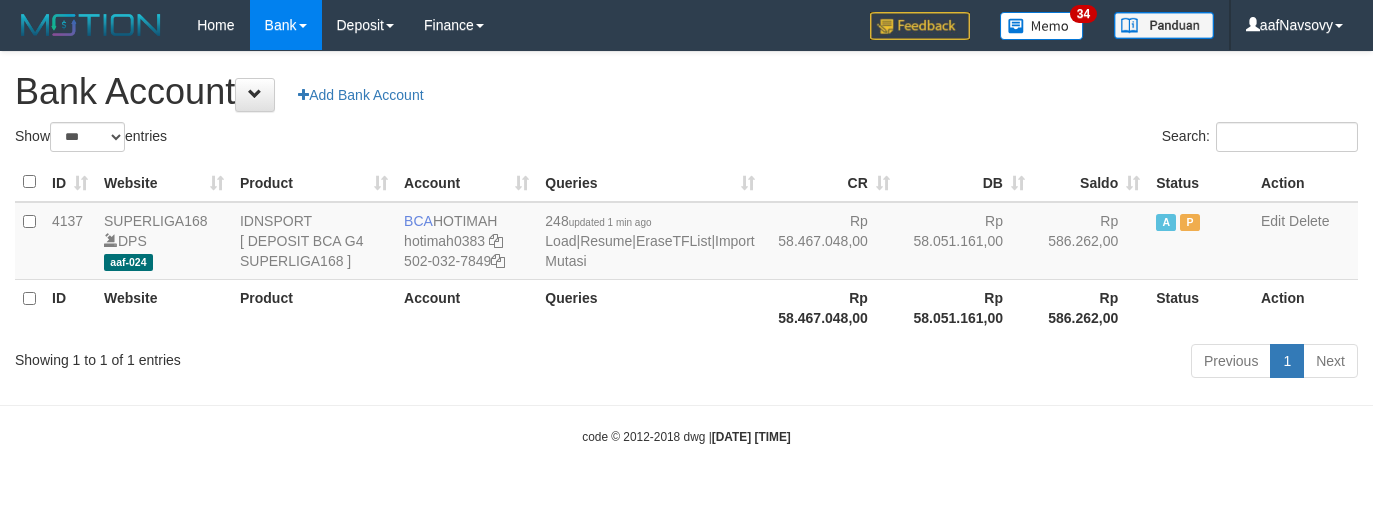 select on "***" 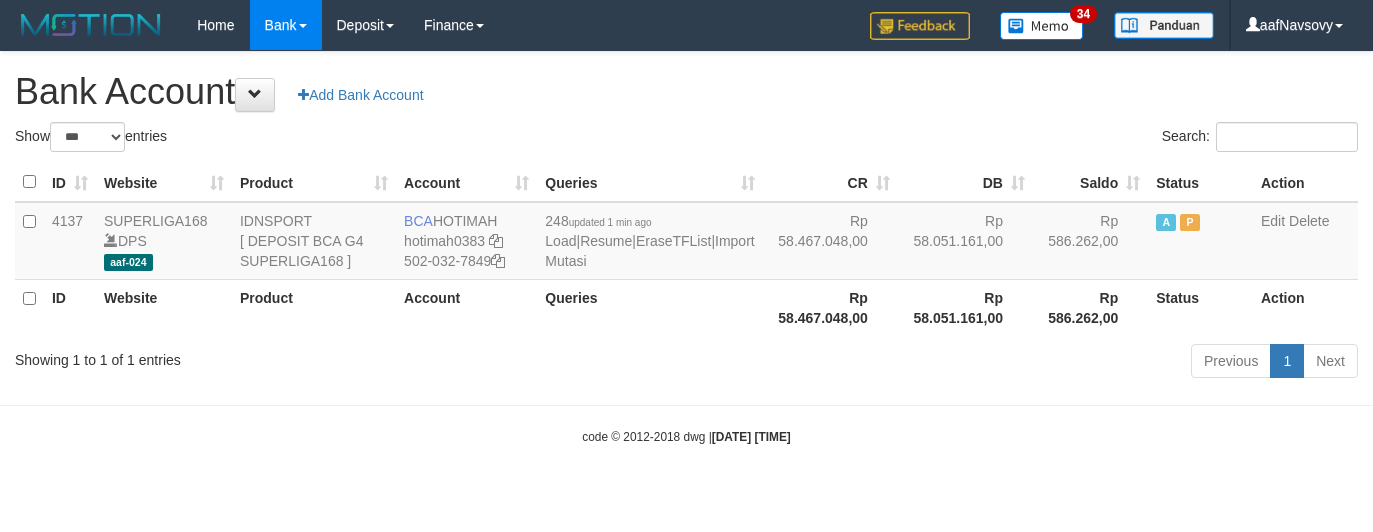 scroll, scrollTop: 0, scrollLeft: 0, axis: both 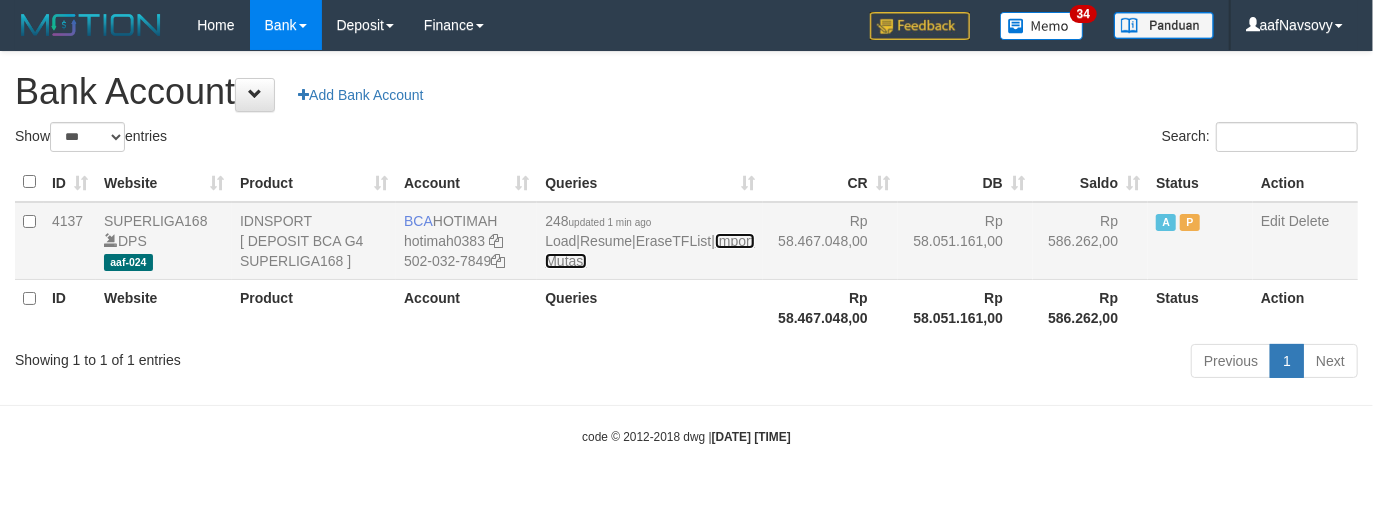 click on "Import Mutasi" at bounding box center (649, 251) 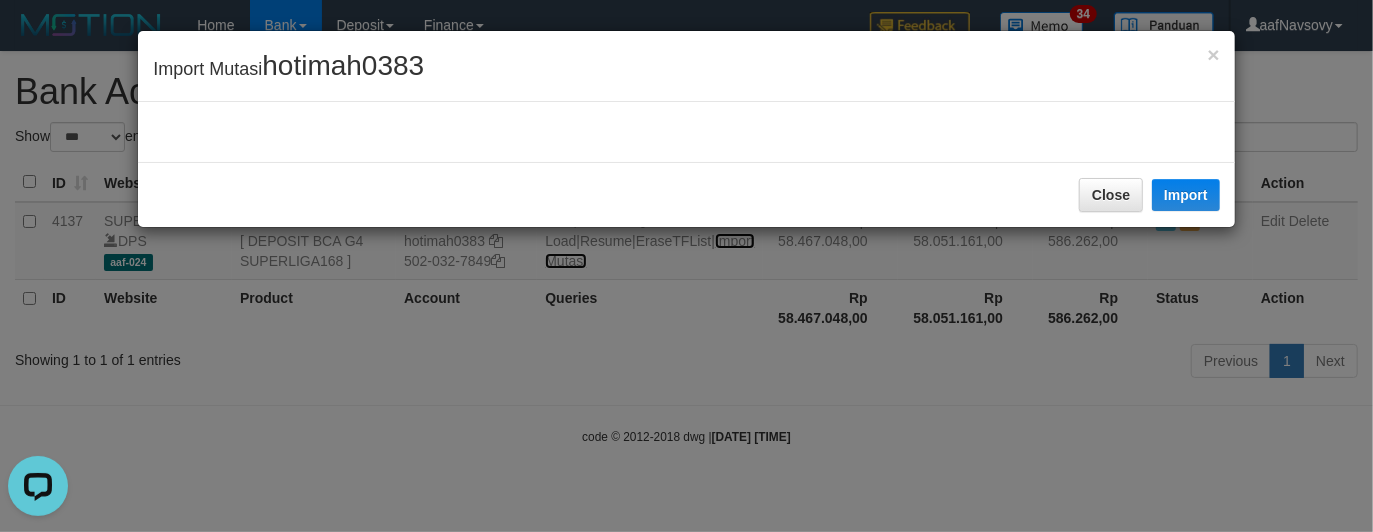 scroll, scrollTop: 0, scrollLeft: 0, axis: both 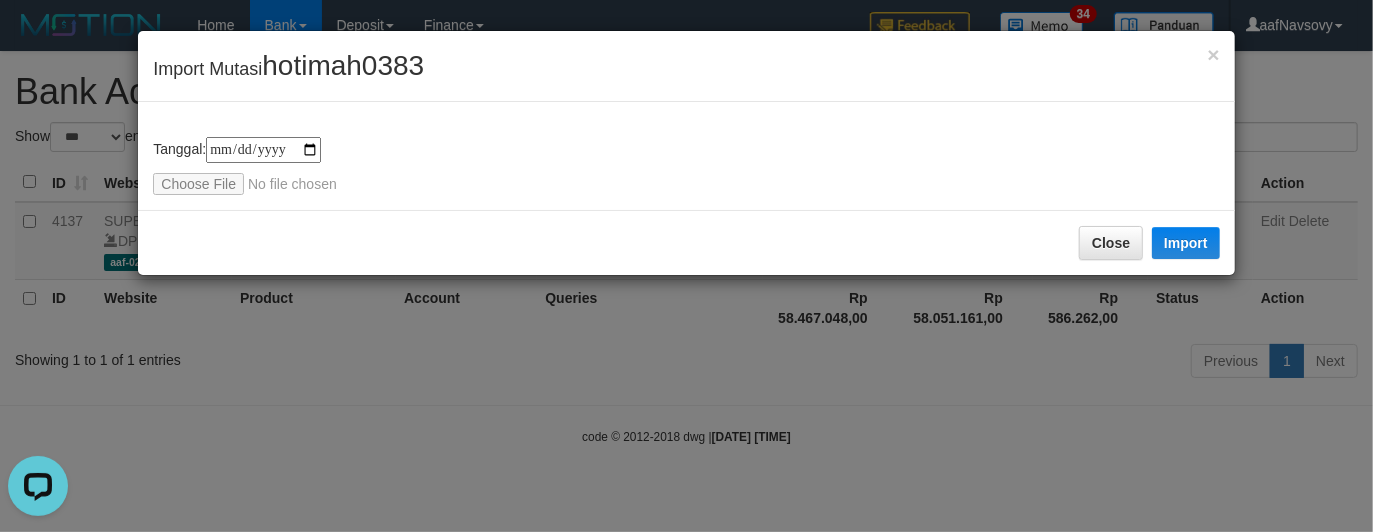 click on "×
Import Mutasi  hotimah0383" at bounding box center (686, 66) 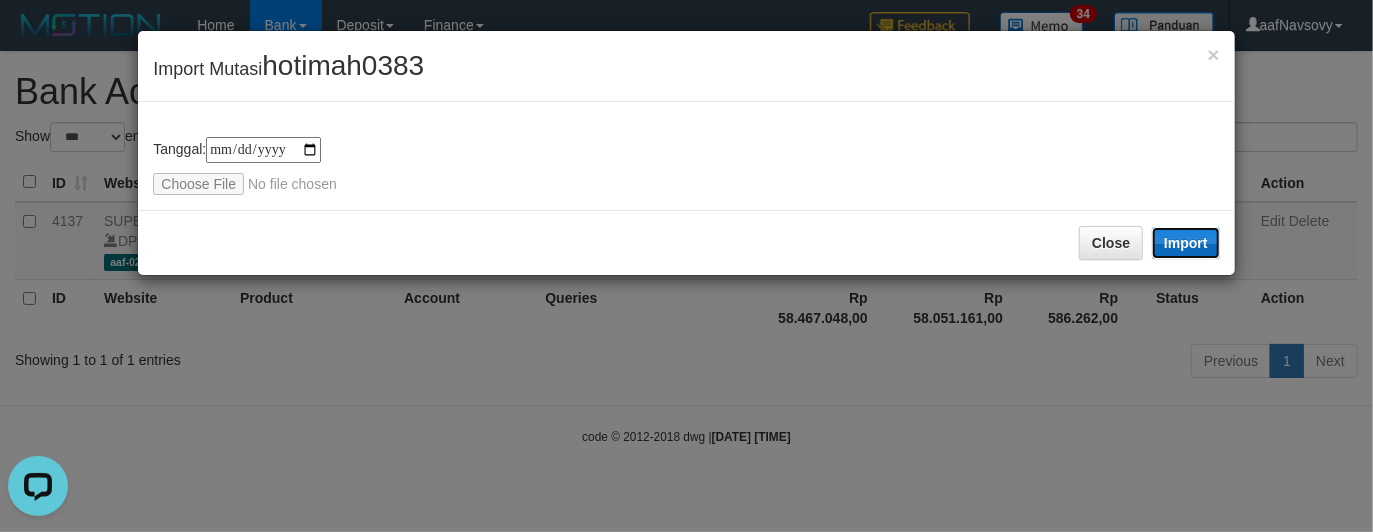 click on "Import" at bounding box center [1186, 243] 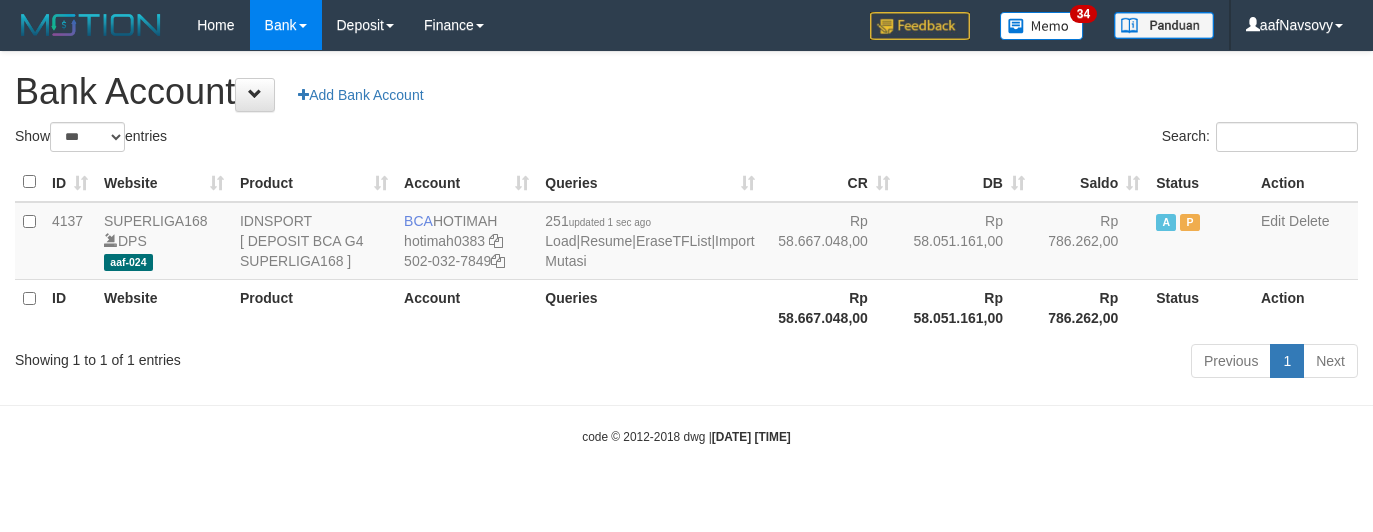 select on "***" 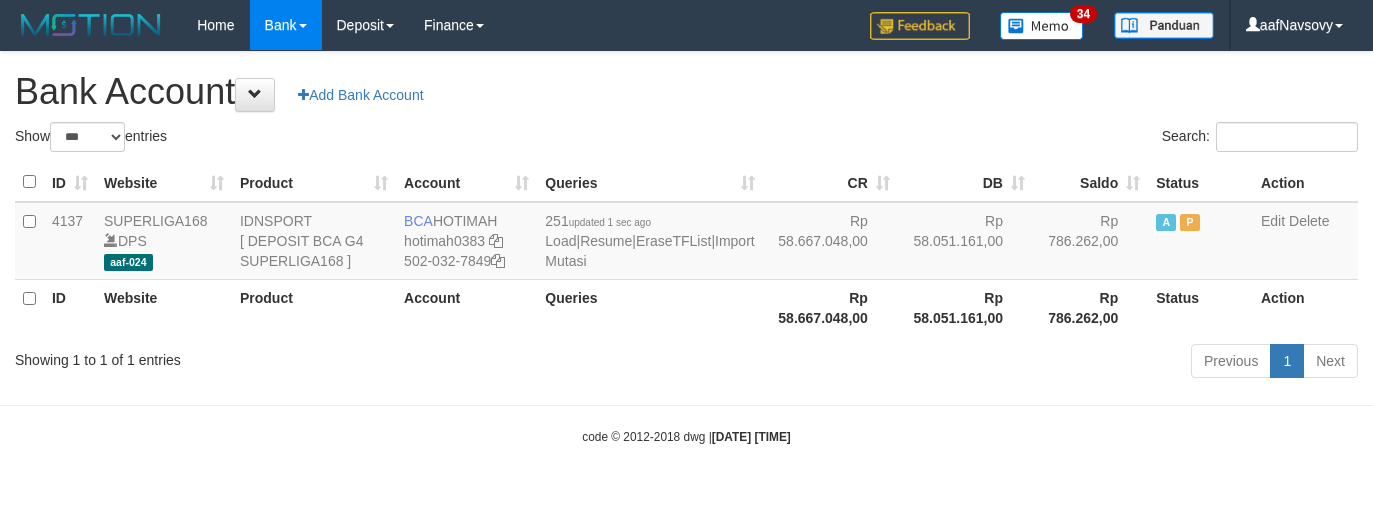 scroll, scrollTop: 0, scrollLeft: 0, axis: both 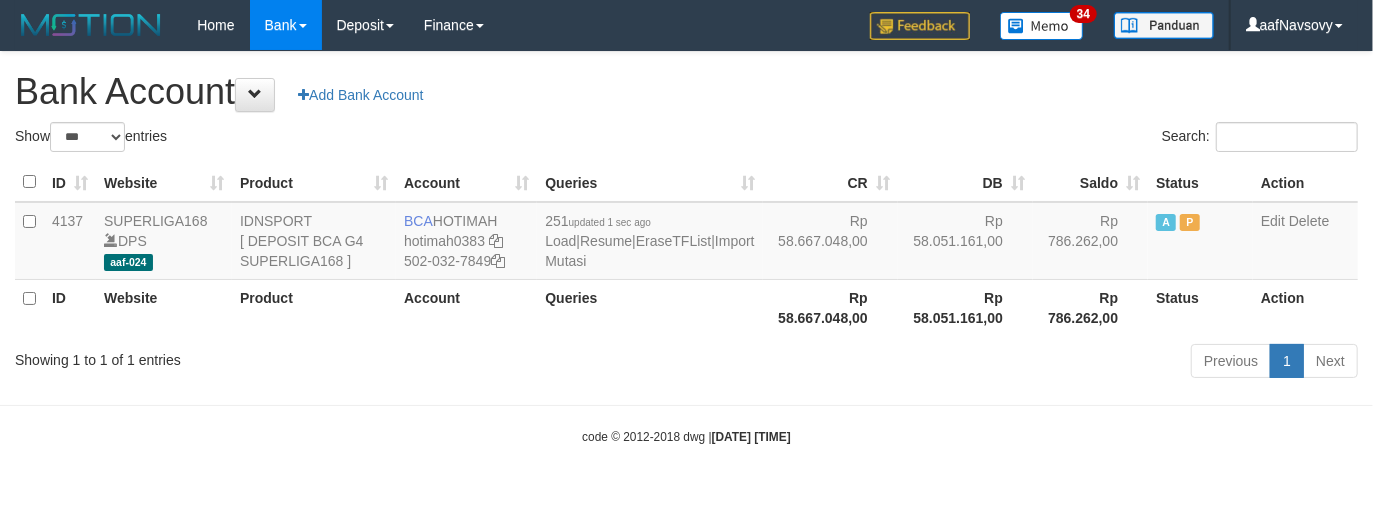 click on "Toggle navigation
Home
Bank
Account List
Load
By Website
Group
[ISPORT]													SUPERLIGA168
By Load Group (DPS)
34" at bounding box center (686, 248) 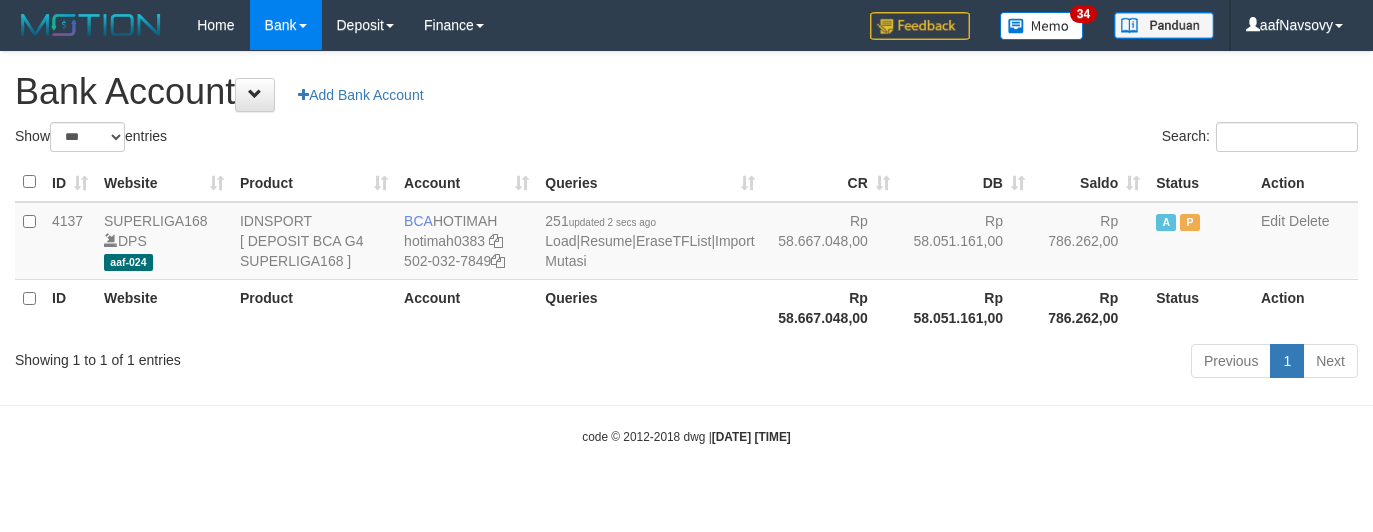 select on "***" 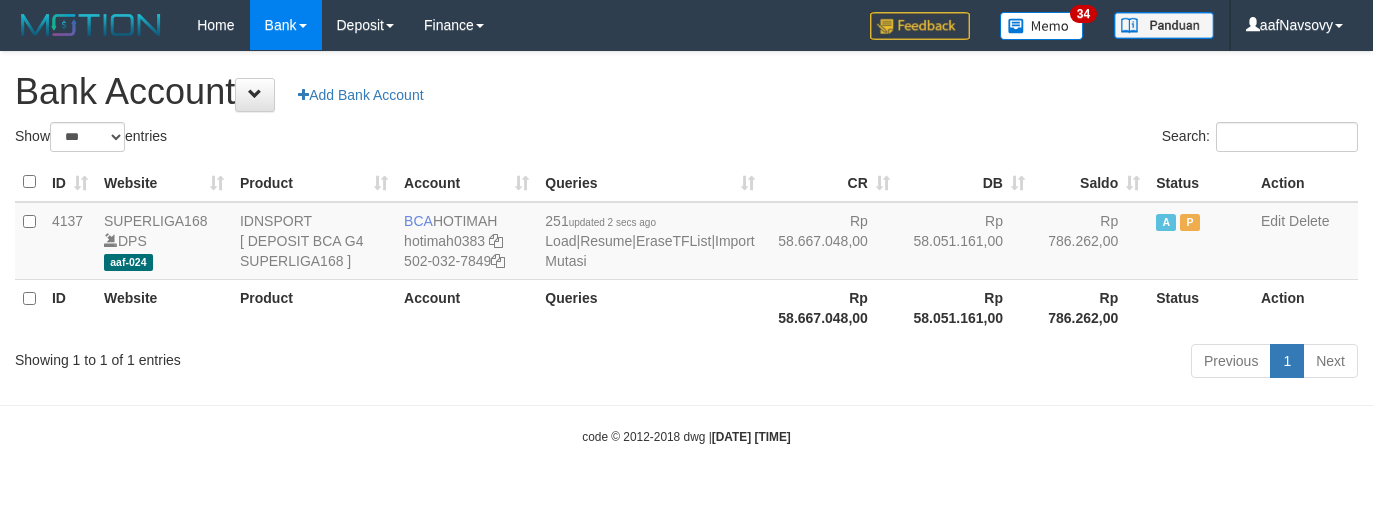 scroll, scrollTop: 0, scrollLeft: 0, axis: both 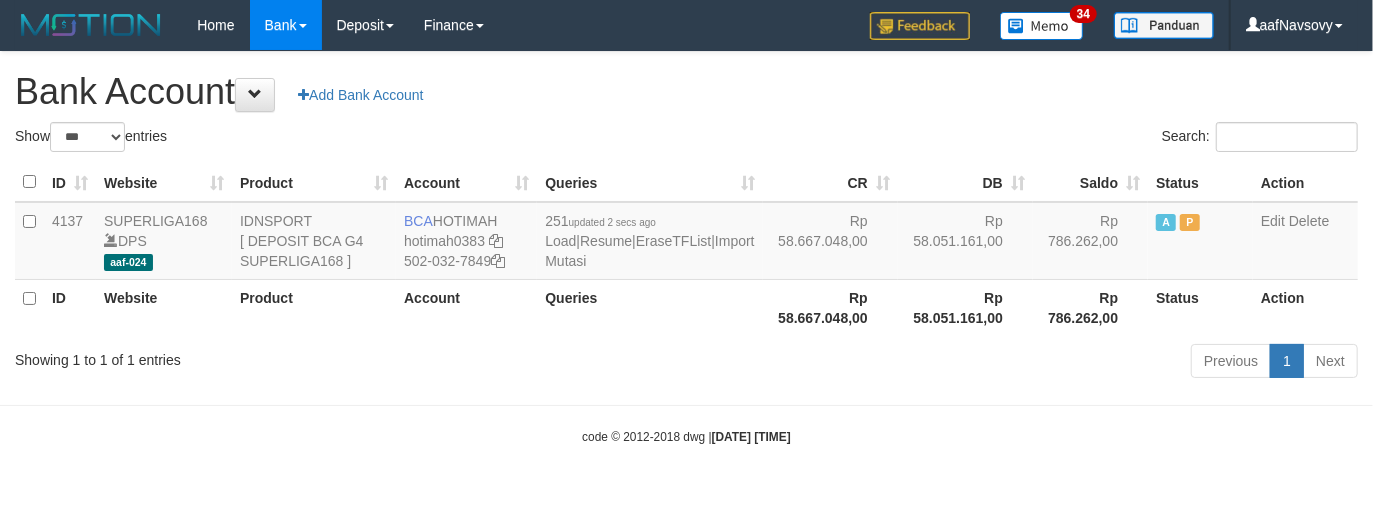 click on "Toggle navigation
Home
Bank
Account List
Load
By Website
Group
[ISPORT]													SUPERLIGA168
By Load Group (DPS)
34" at bounding box center (686, 248) 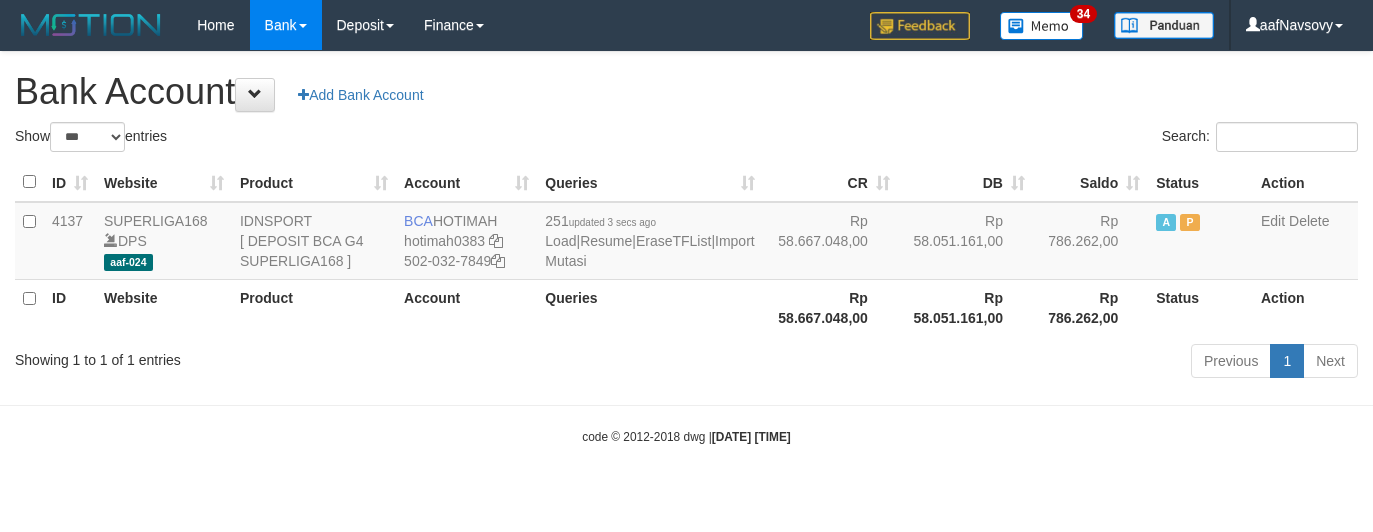 select on "***" 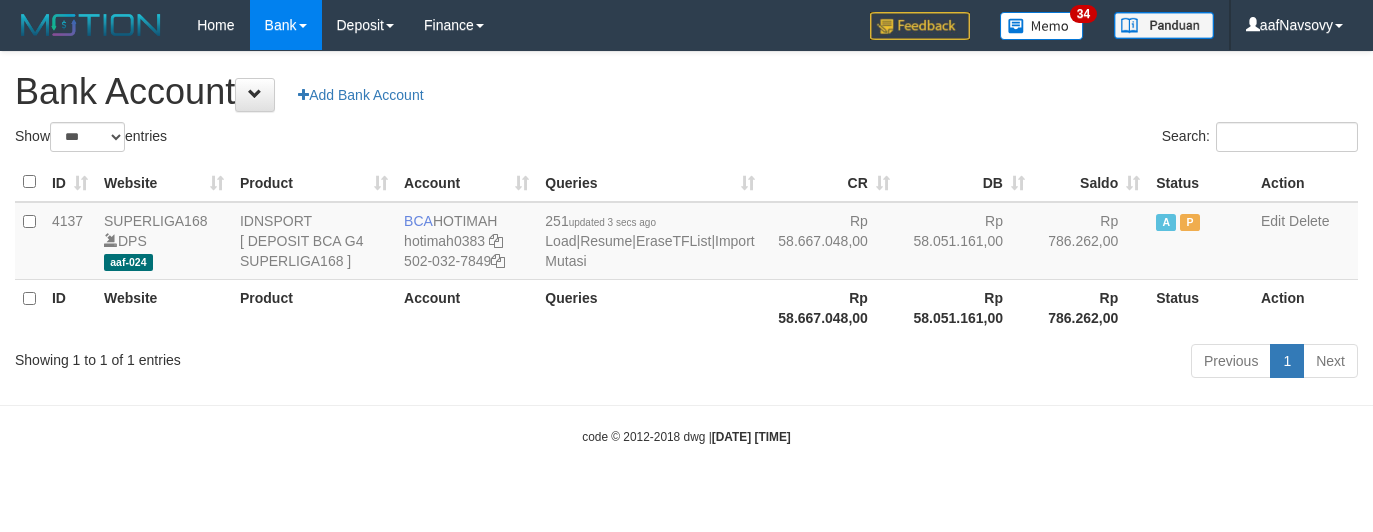 scroll, scrollTop: 0, scrollLeft: 0, axis: both 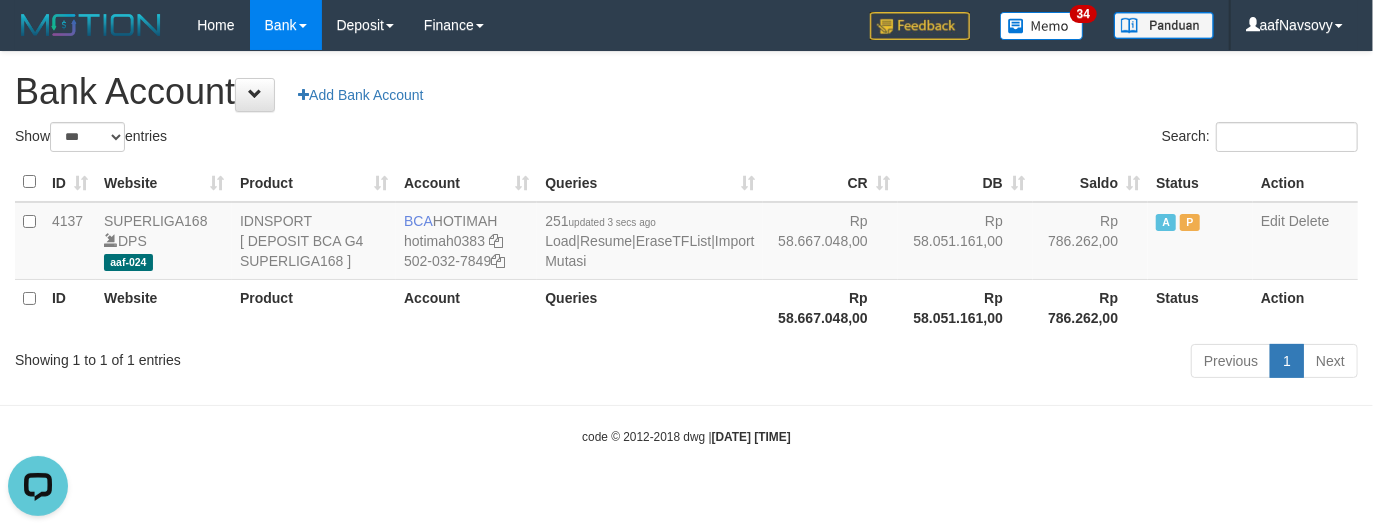 click on "Showing 1 to 1 of 1 entries Previous 1 Next" at bounding box center (686, 363) 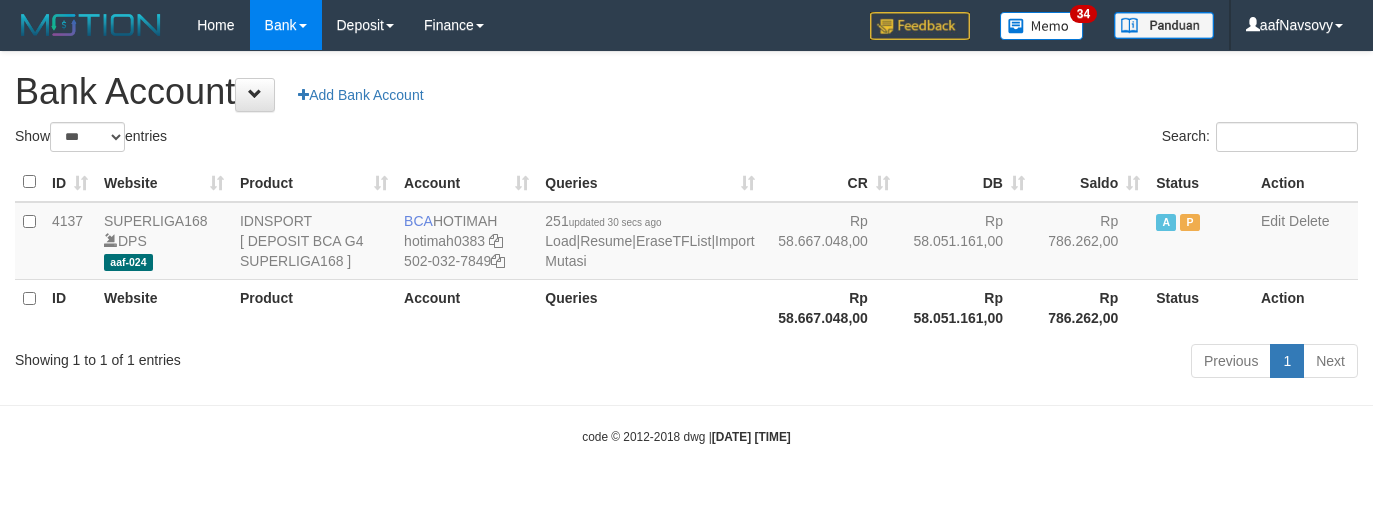select on "***" 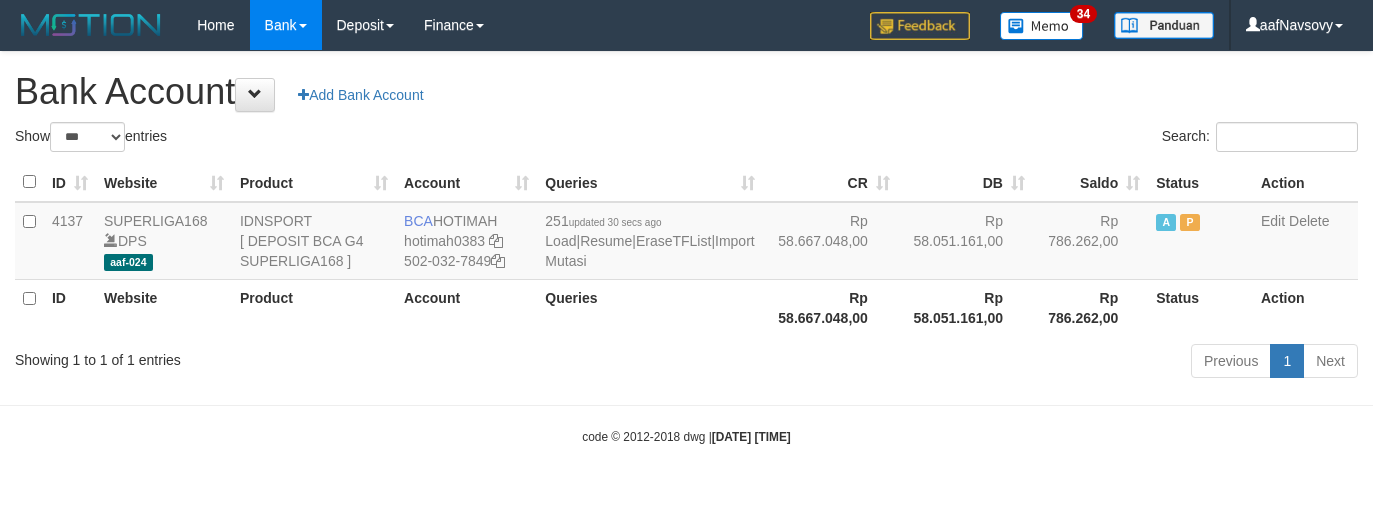 scroll, scrollTop: 0, scrollLeft: 0, axis: both 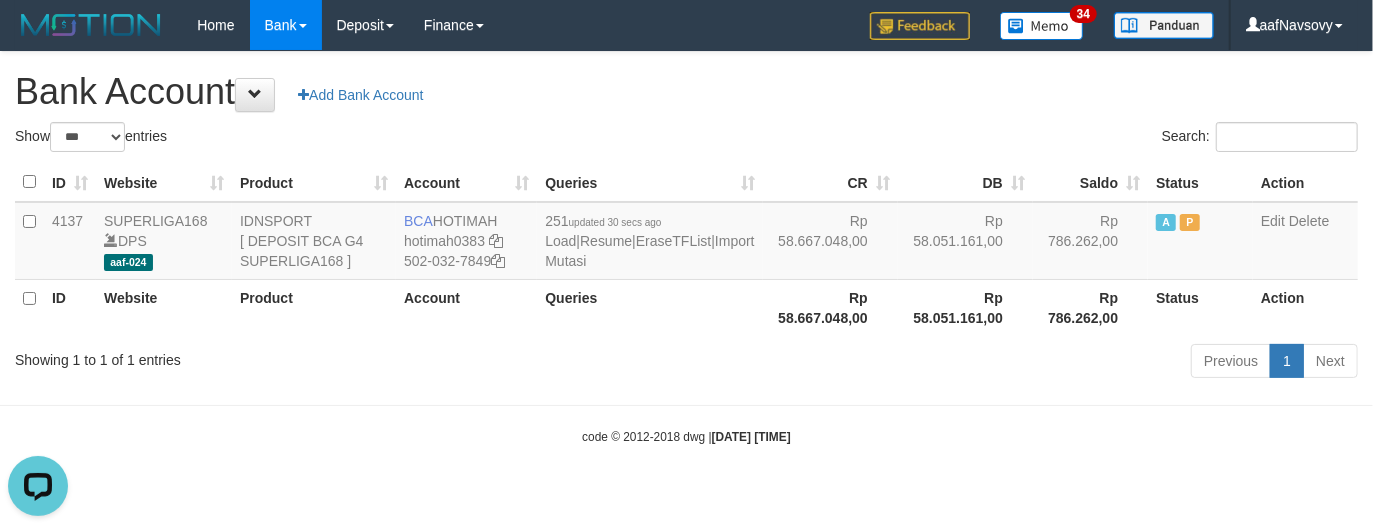 click on "Showing 1 to 1 of 1 entries" at bounding box center [286, 356] 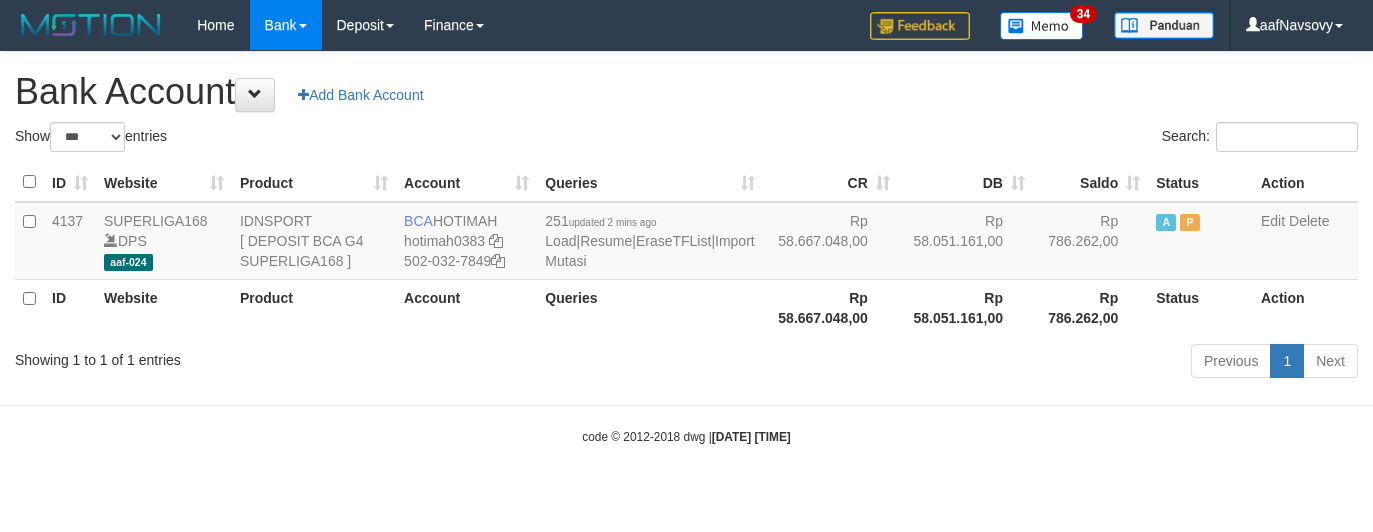 select on "***" 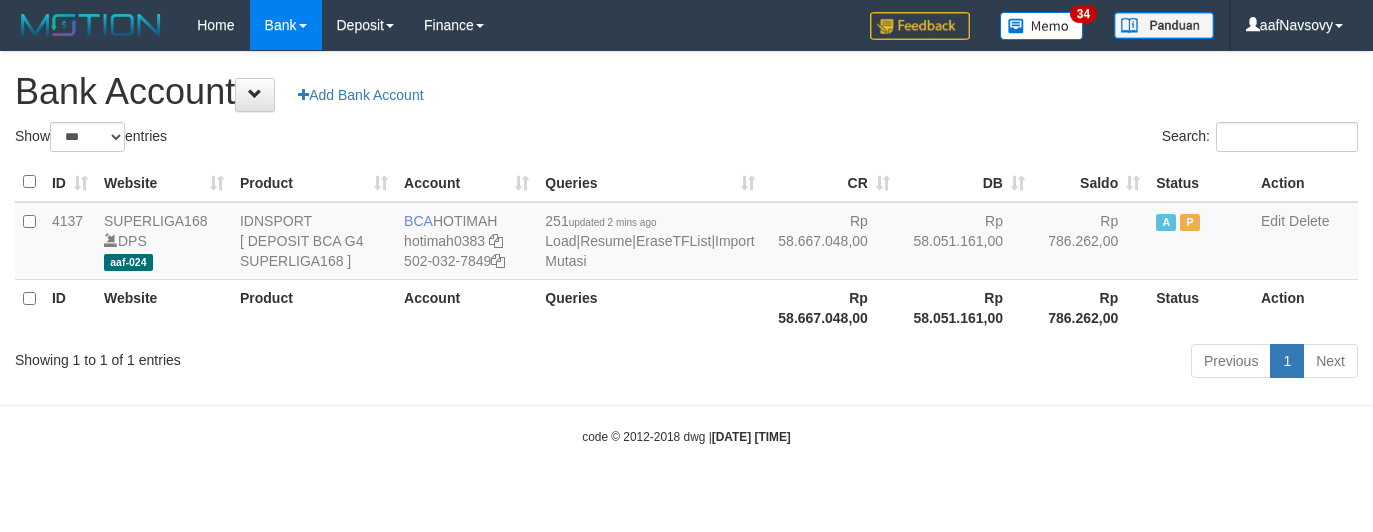 scroll, scrollTop: 0, scrollLeft: 0, axis: both 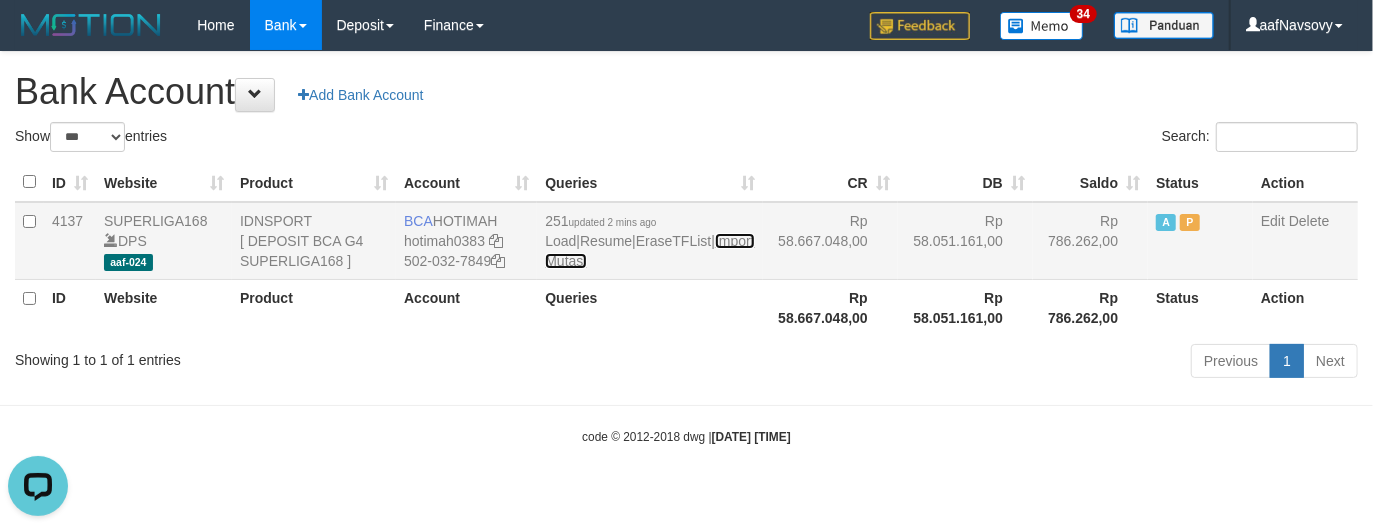 click on "Import Mutasi" at bounding box center (649, 251) 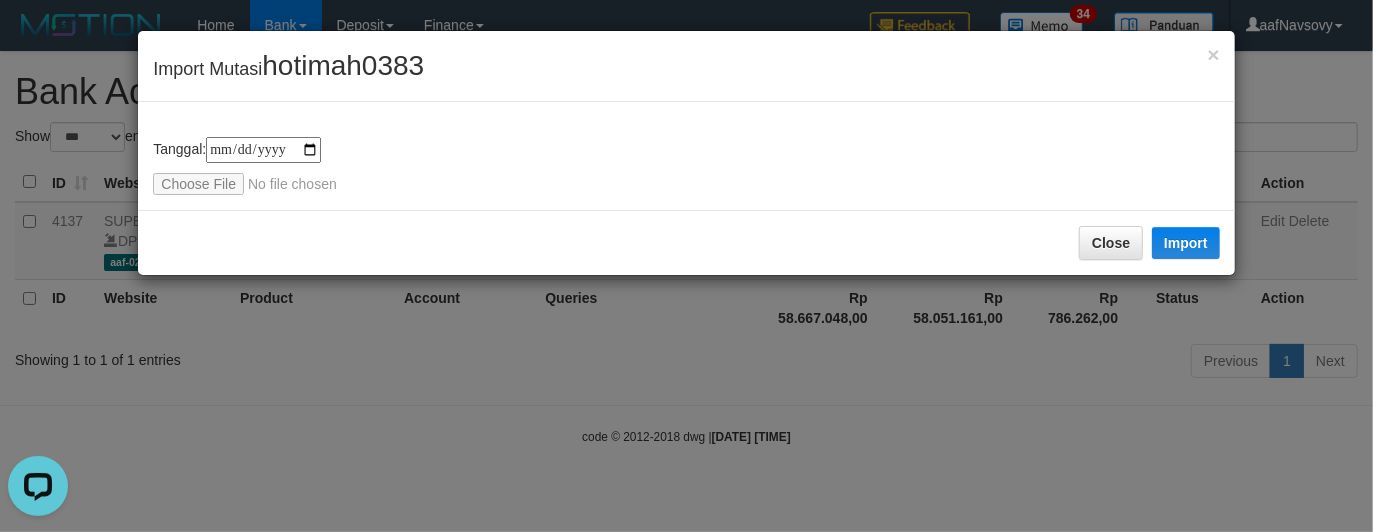 type on "**********" 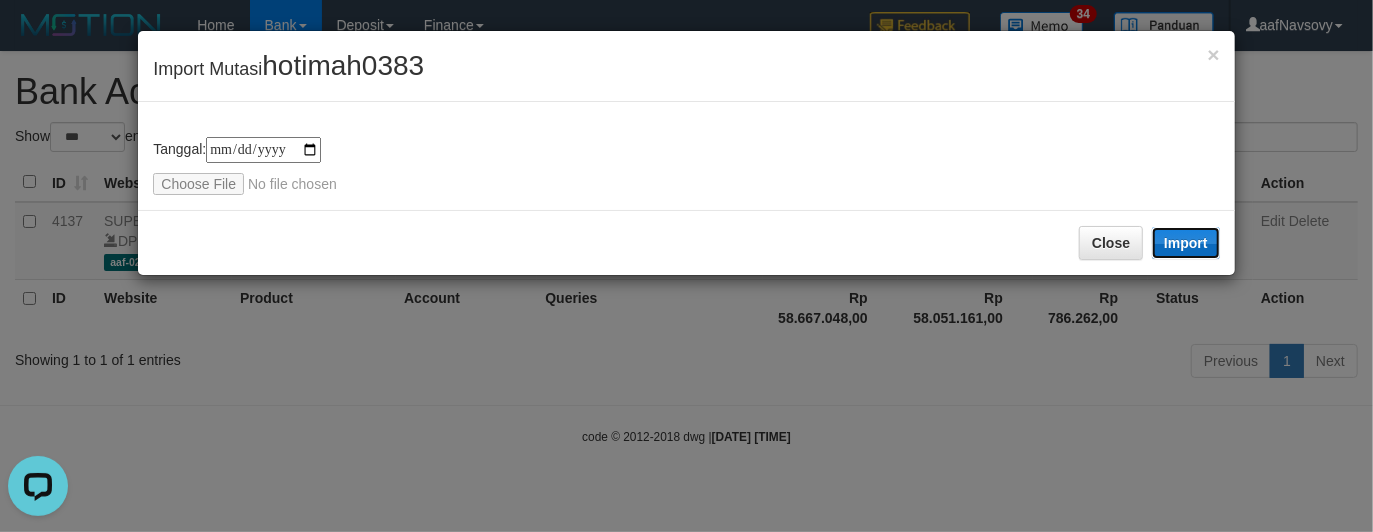 click on "Import" at bounding box center (1186, 243) 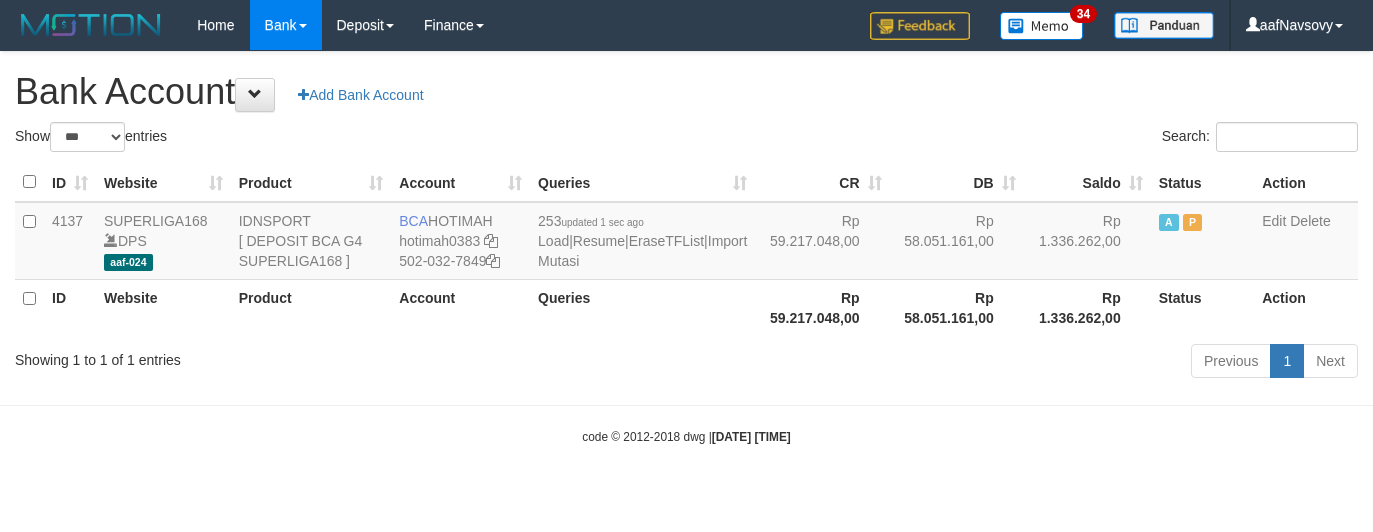select on "***" 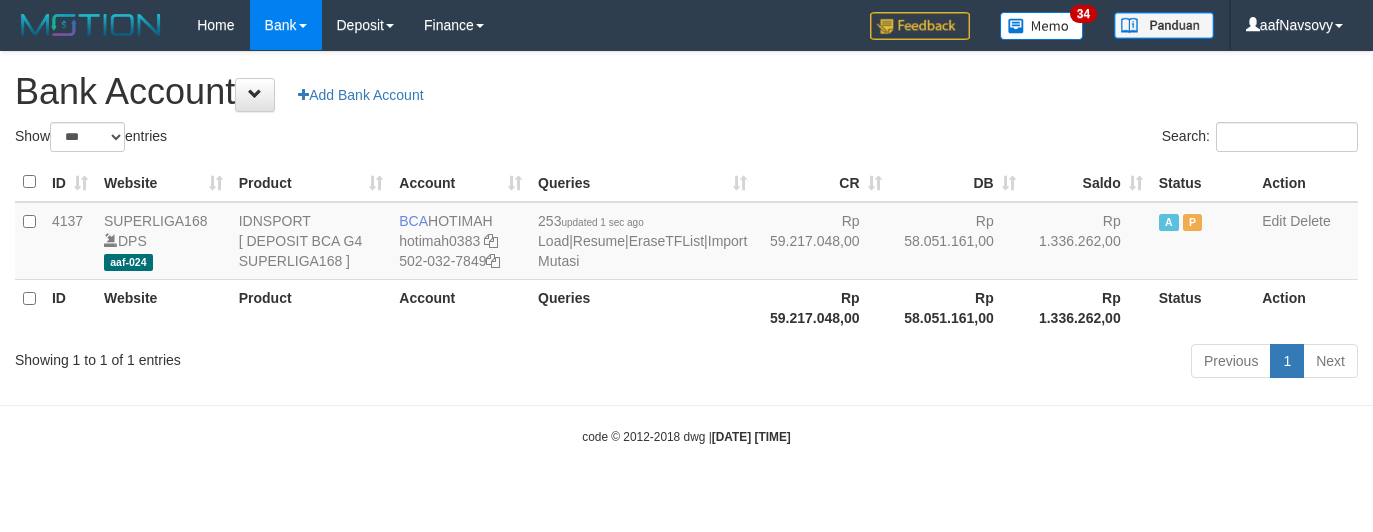 scroll, scrollTop: 0, scrollLeft: 0, axis: both 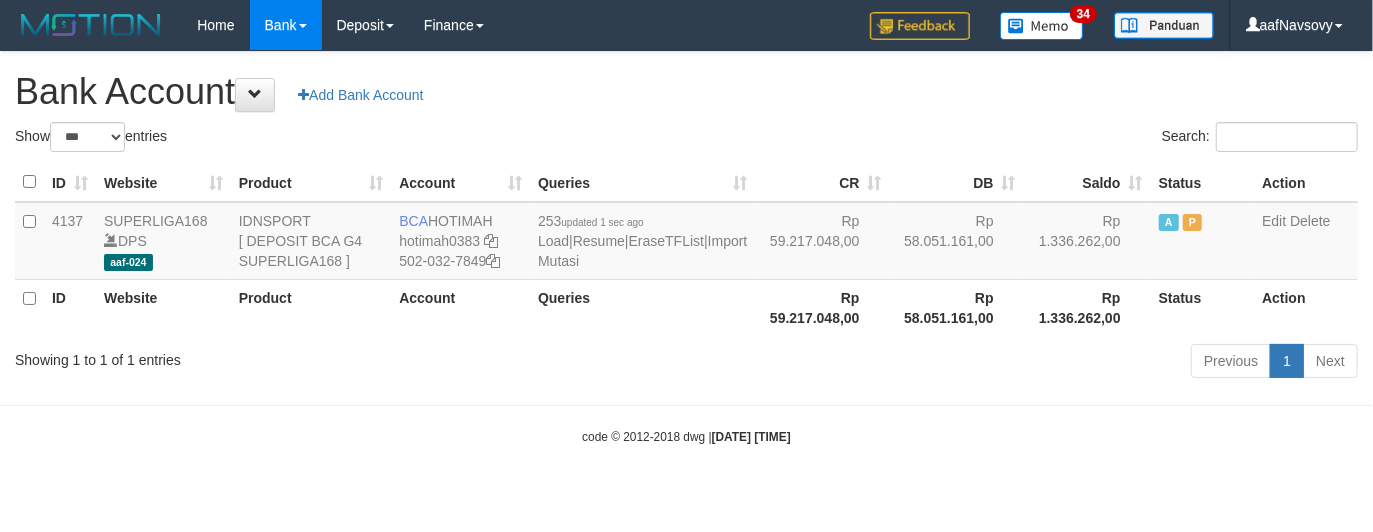 click on "Toggle navigation
Home
Bank
Account List
Load
By Website
Group
[ISPORT]													SUPERLIGA168
By Load Group (DPS)
34" at bounding box center (686, 248) 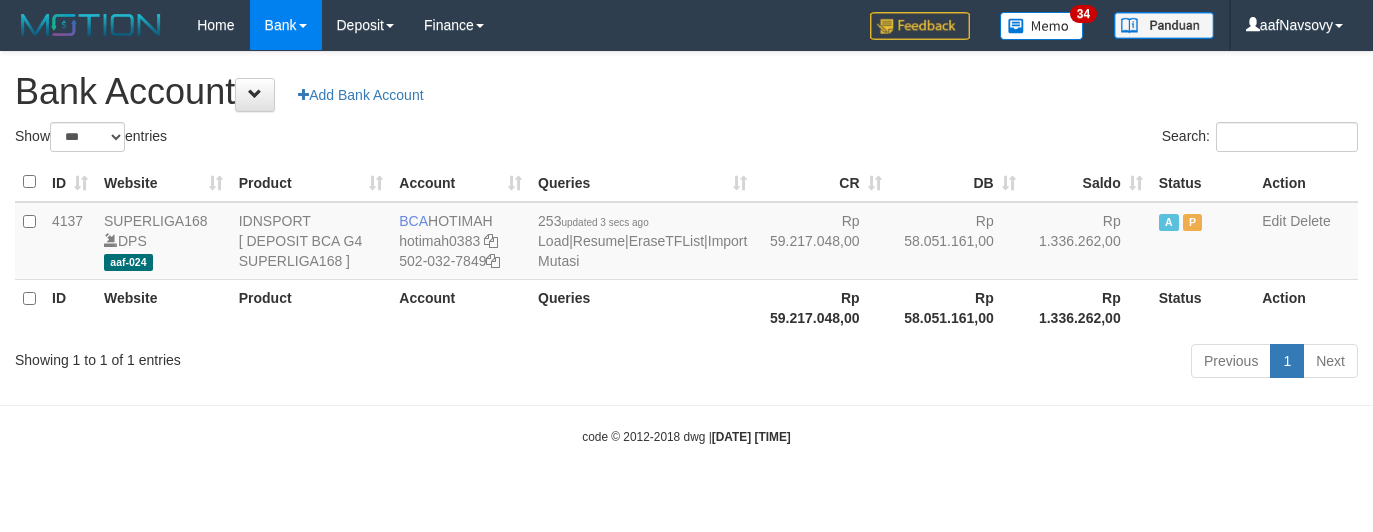 select on "***" 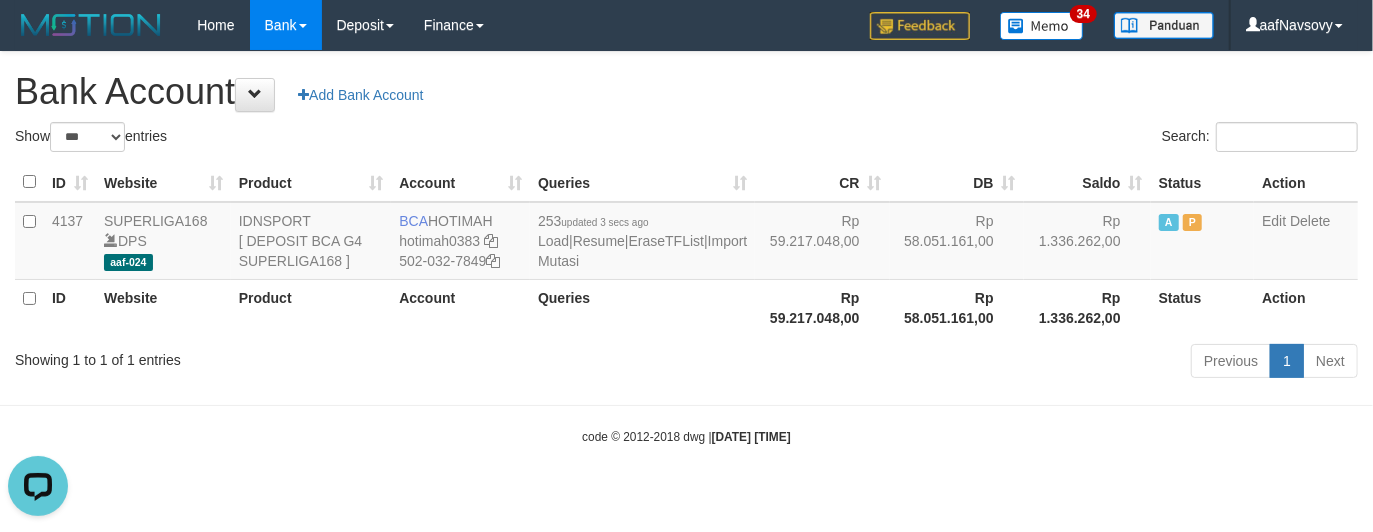 scroll, scrollTop: 0, scrollLeft: 0, axis: both 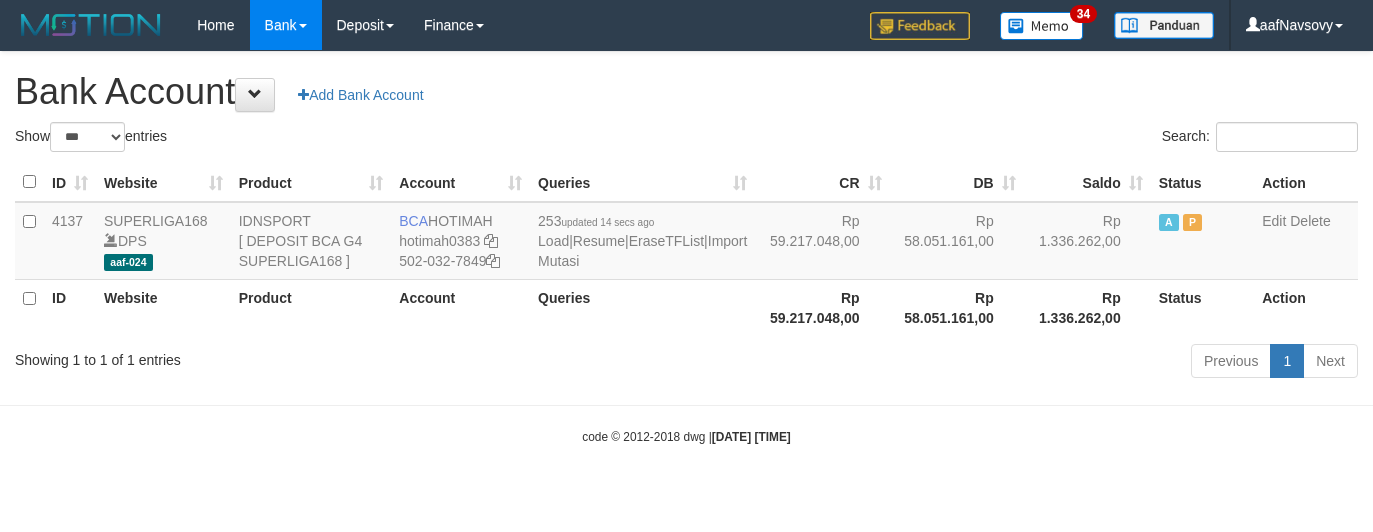 select on "***" 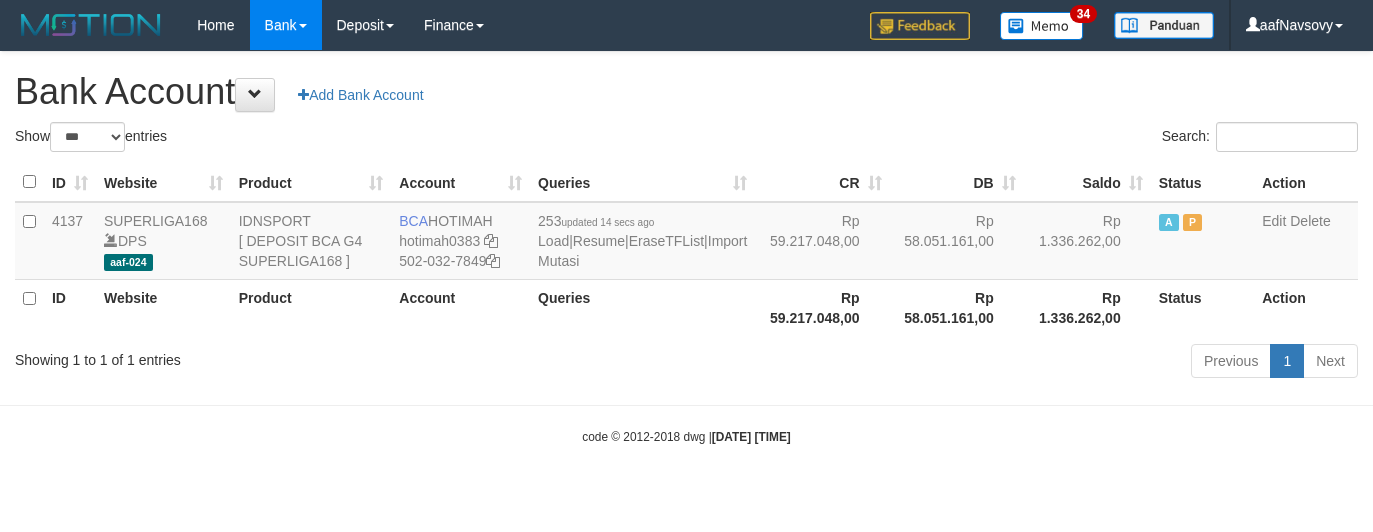 scroll, scrollTop: 0, scrollLeft: 0, axis: both 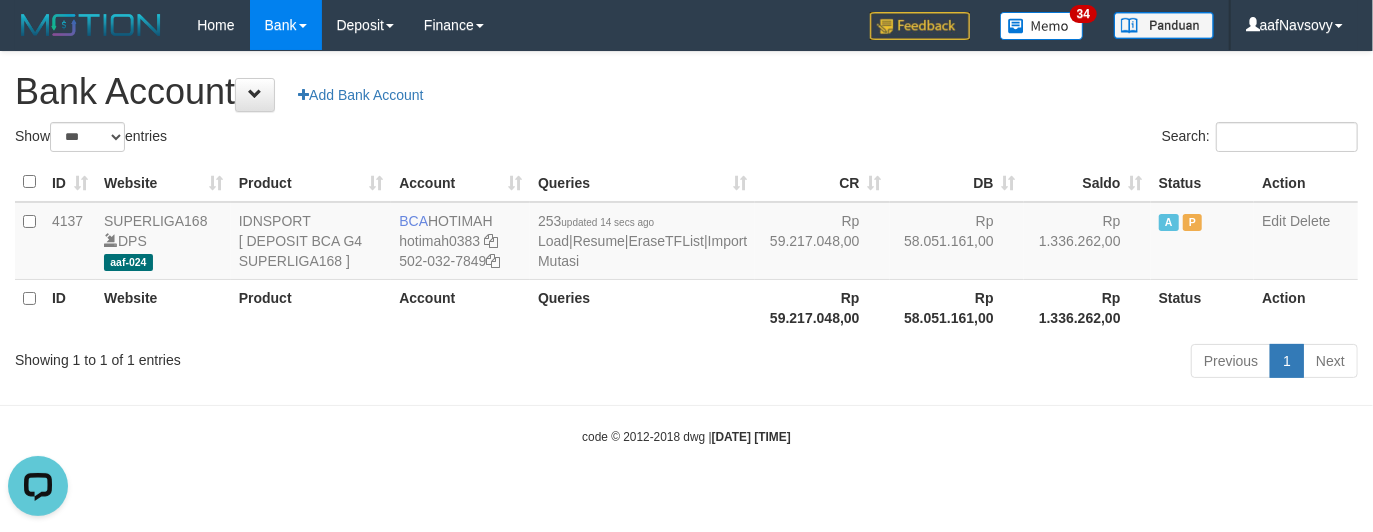 click on "Queries" at bounding box center [642, 307] 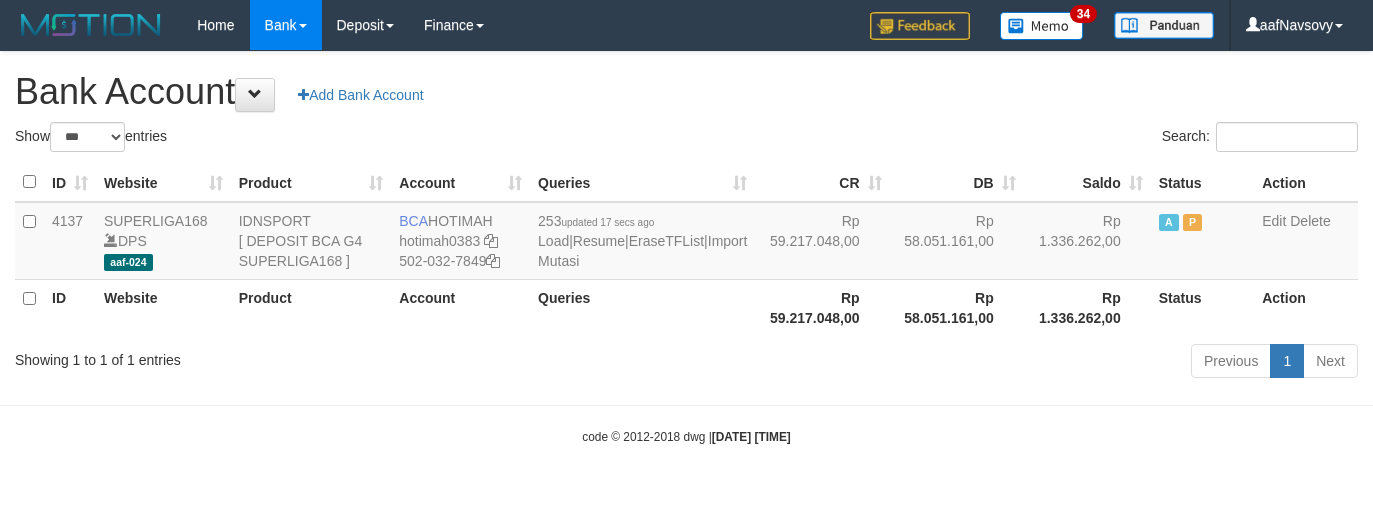 select on "***" 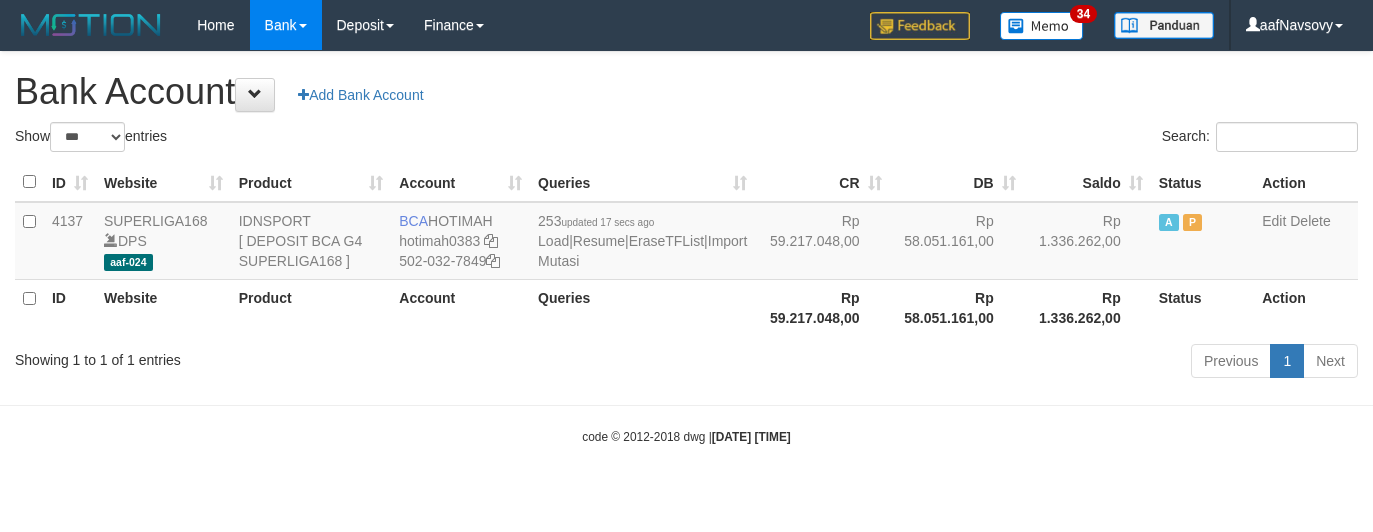 scroll, scrollTop: 0, scrollLeft: 0, axis: both 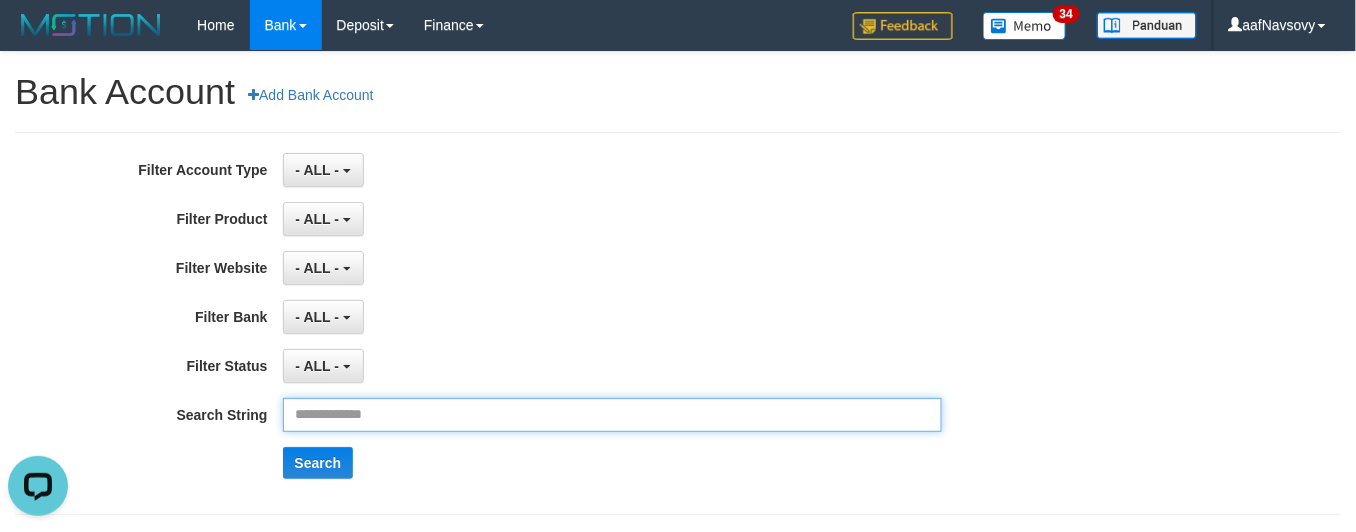 click at bounding box center (612, 415) 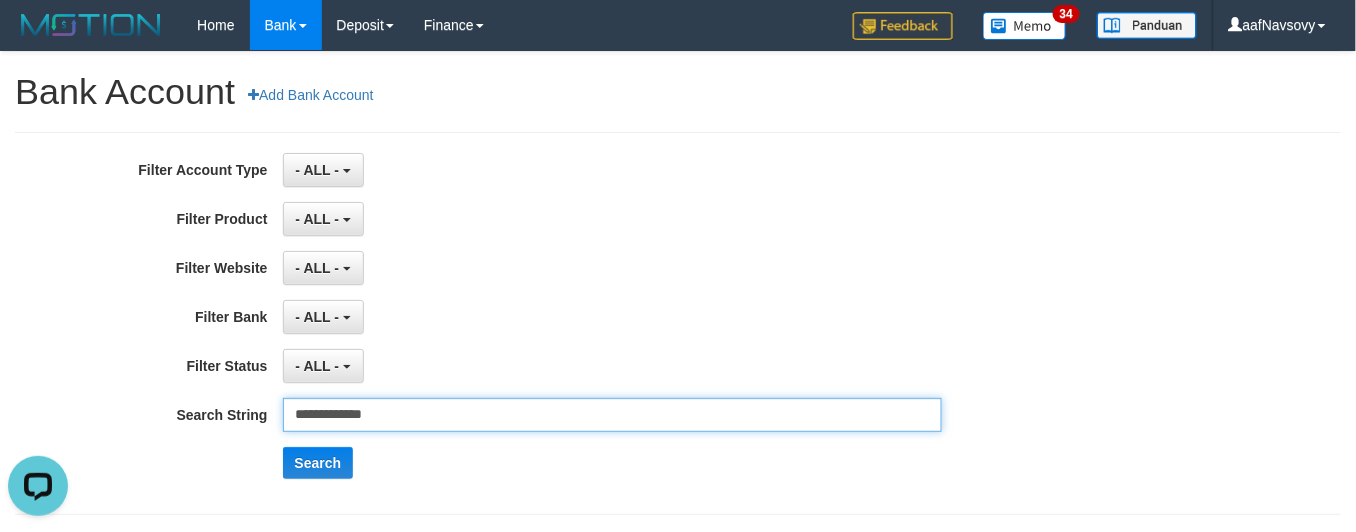 click on "**********" at bounding box center (612, 415) 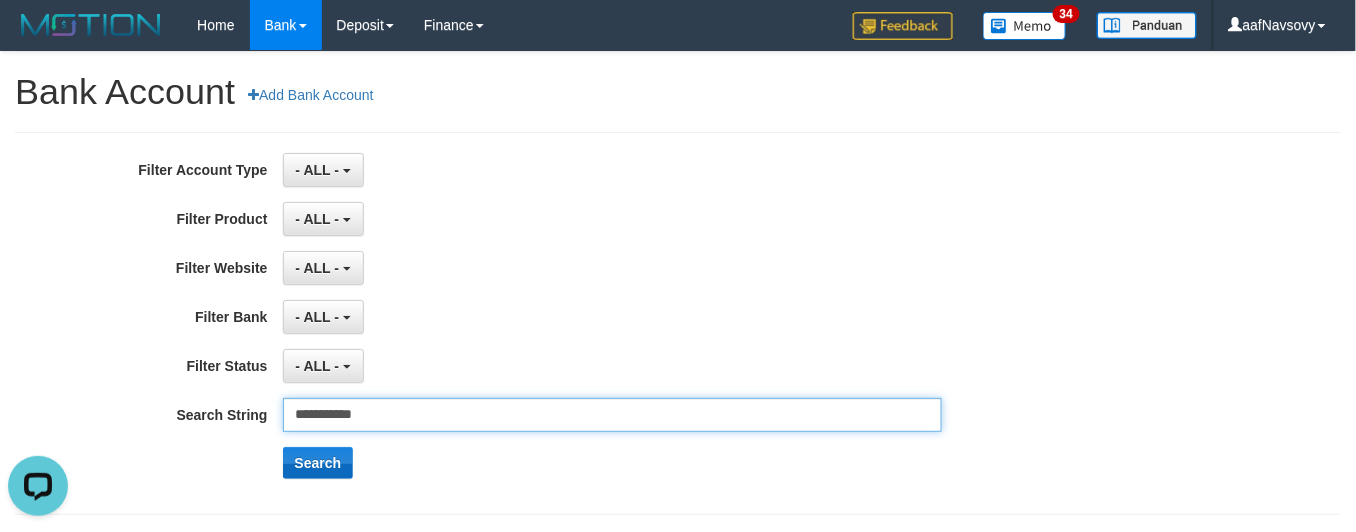 type on "**********" 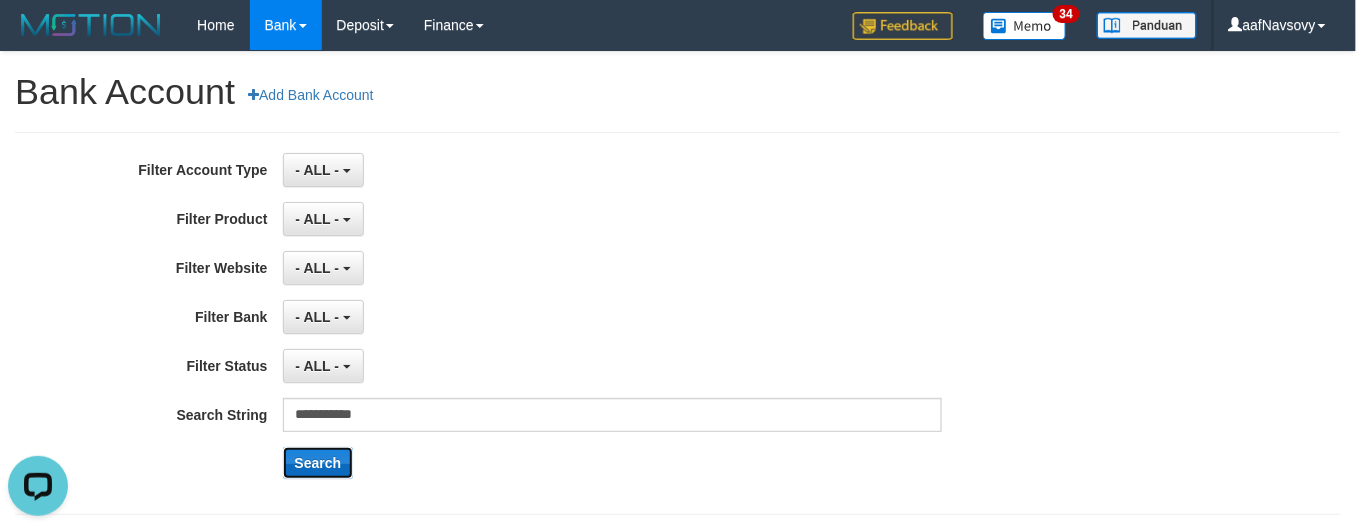 click on "Search" at bounding box center (318, 463) 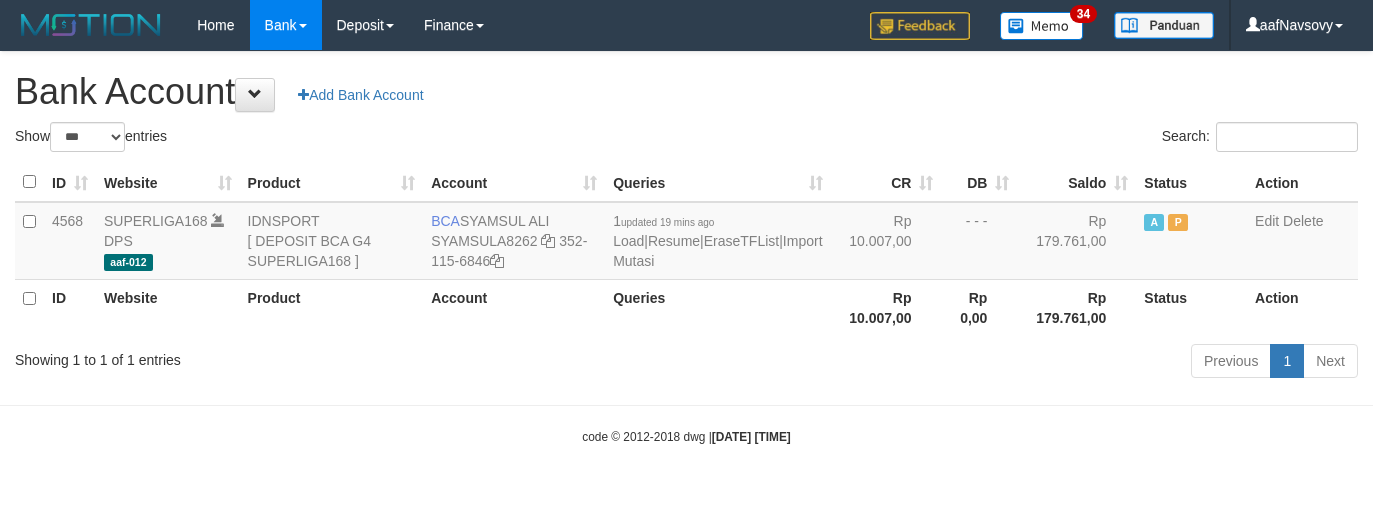 select on "***" 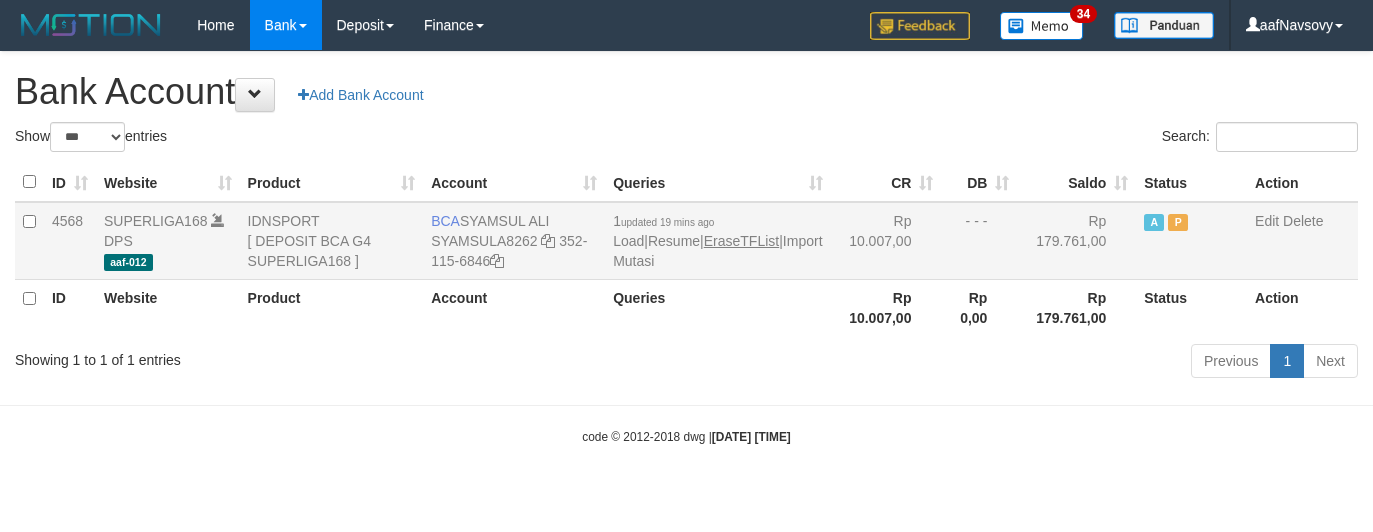 scroll, scrollTop: 0, scrollLeft: 0, axis: both 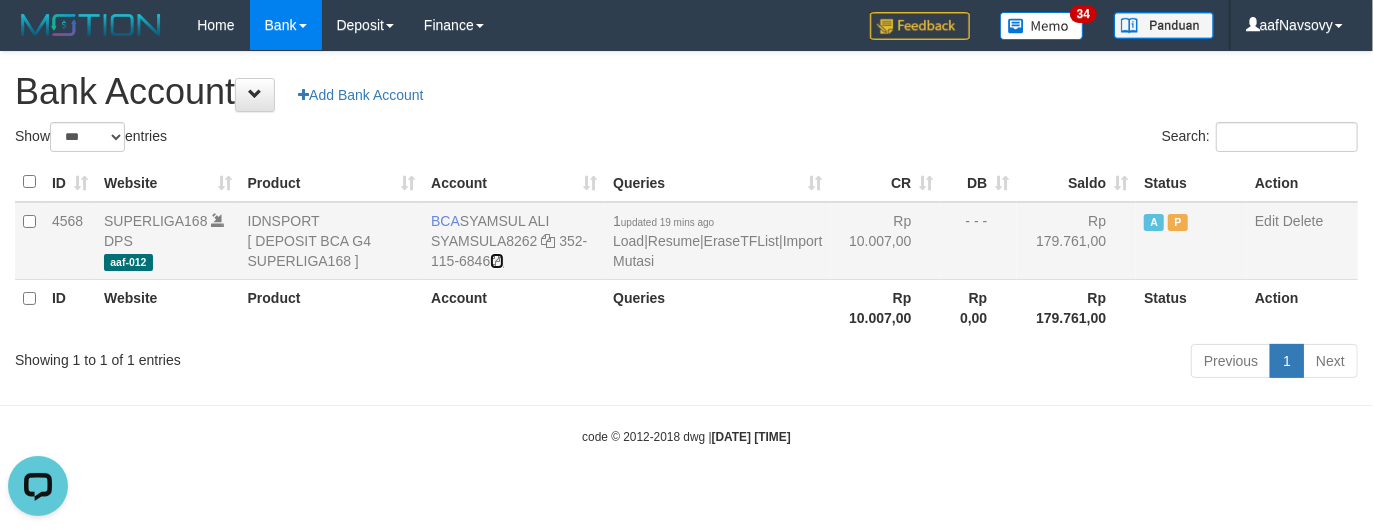 click at bounding box center [497, 261] 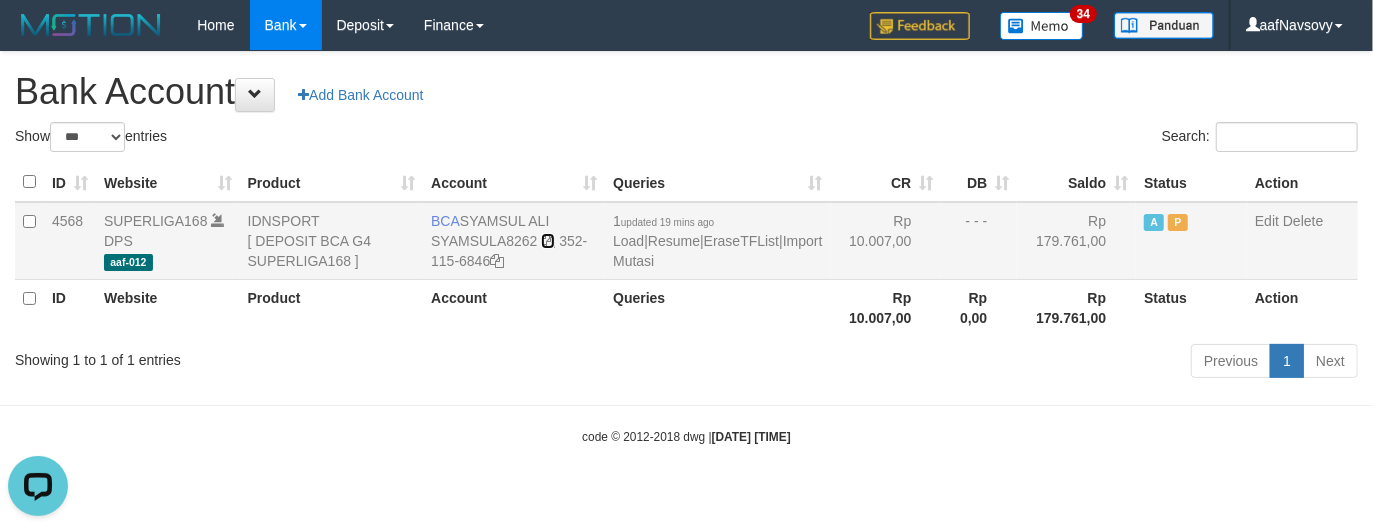 click at bounding box center [548, 241] 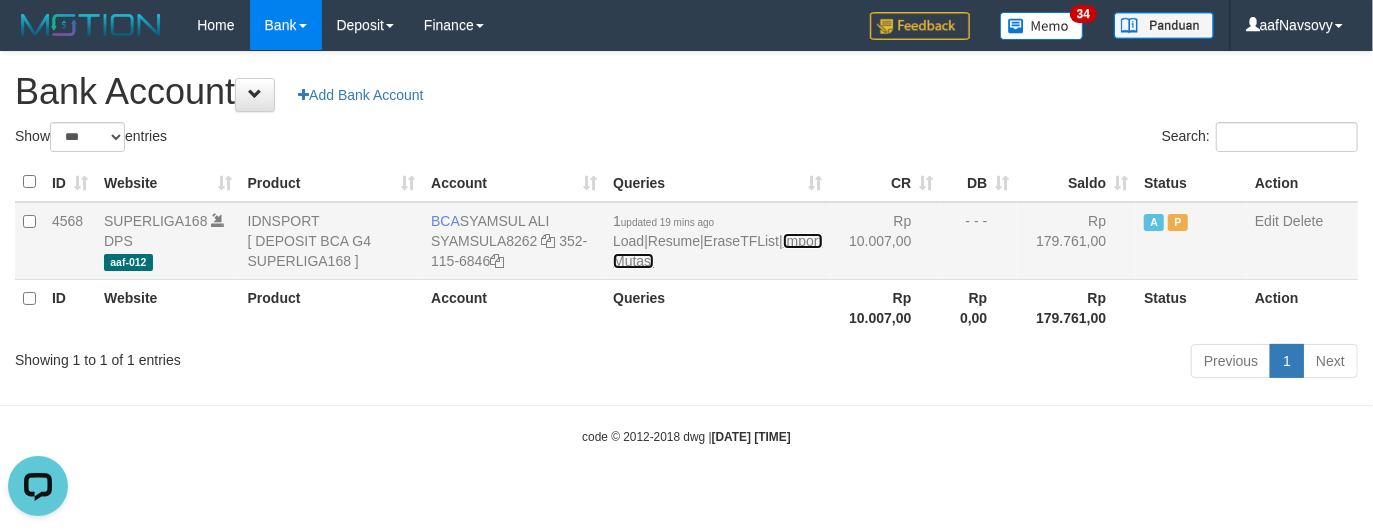 click on "Import Mutasi" at bounding box center (717, 251) 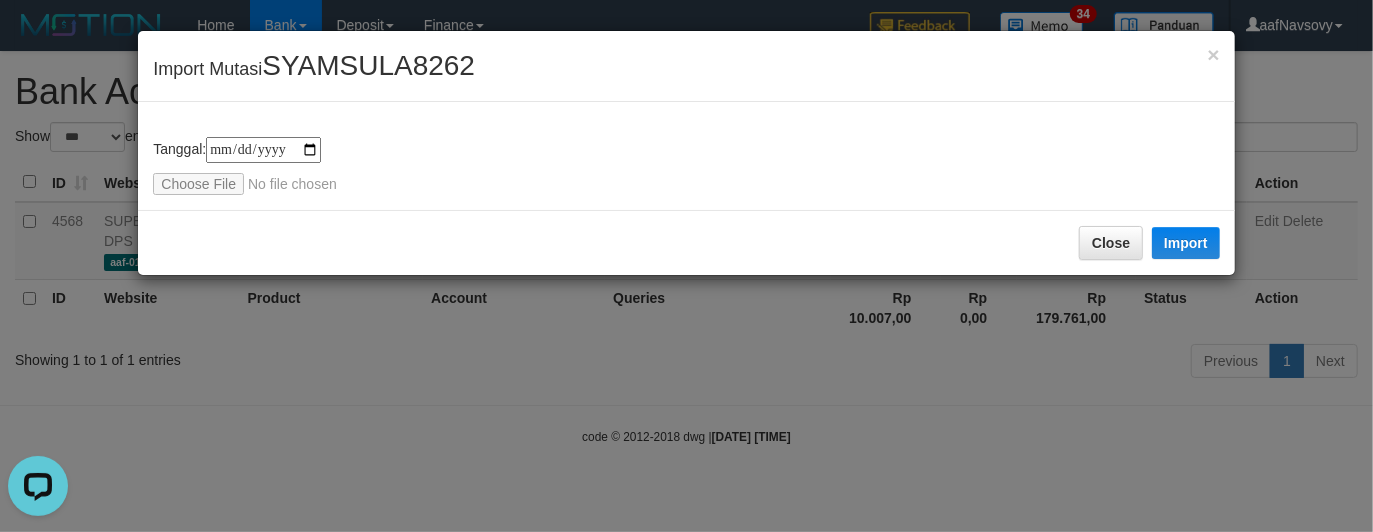 type on "**********" 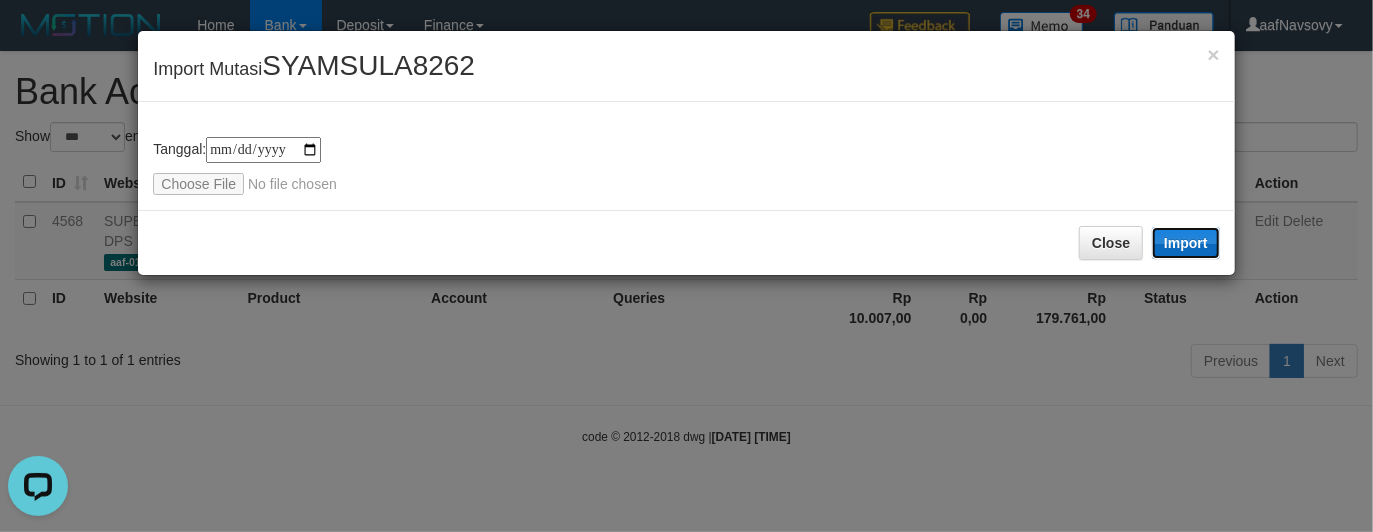 click on "Import" at bounding box center (1186, 243) 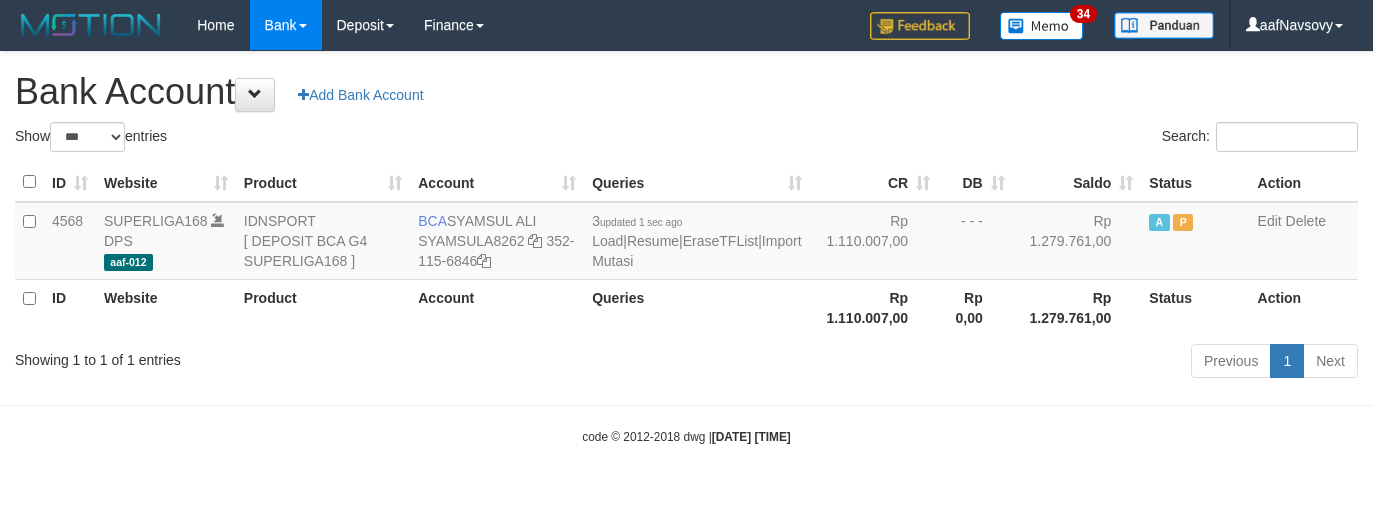 select on "***" 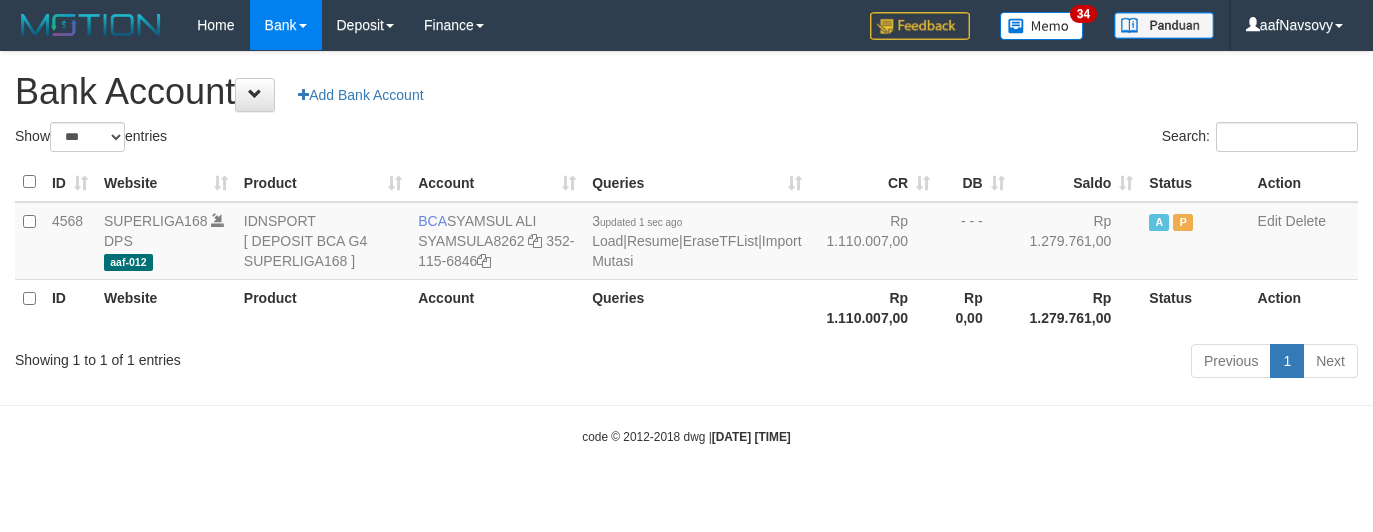 scroll, scrollTop: 0, scrollLeft: 0, axis: both 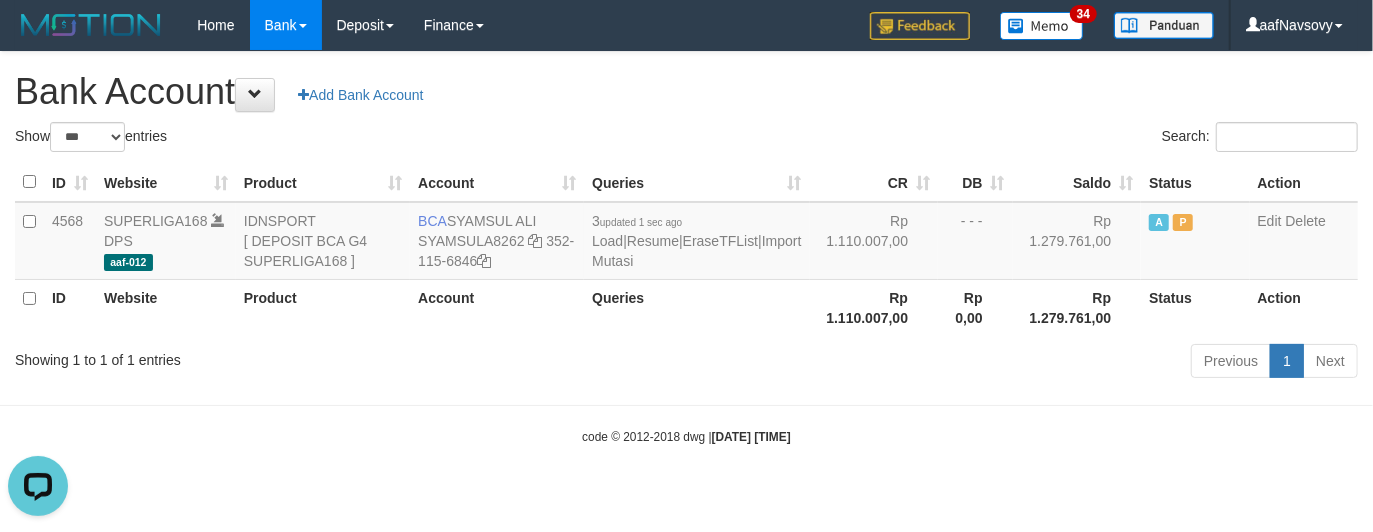 click on "Showing 1 to 1 of 1 entries" at bounding box center [286, 356] 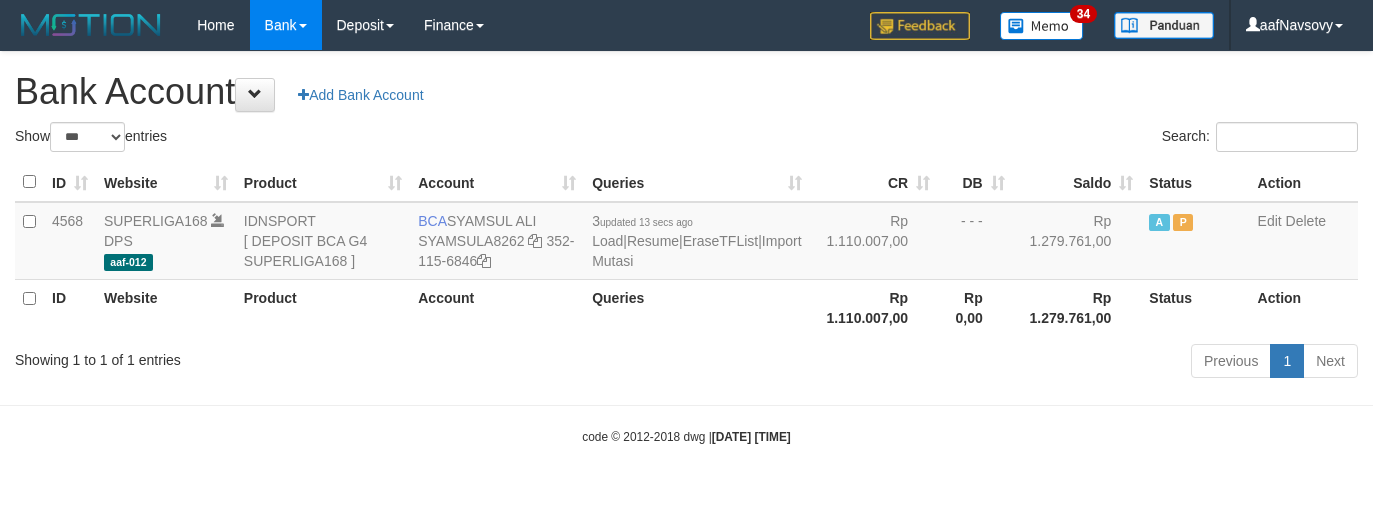 select on "***" 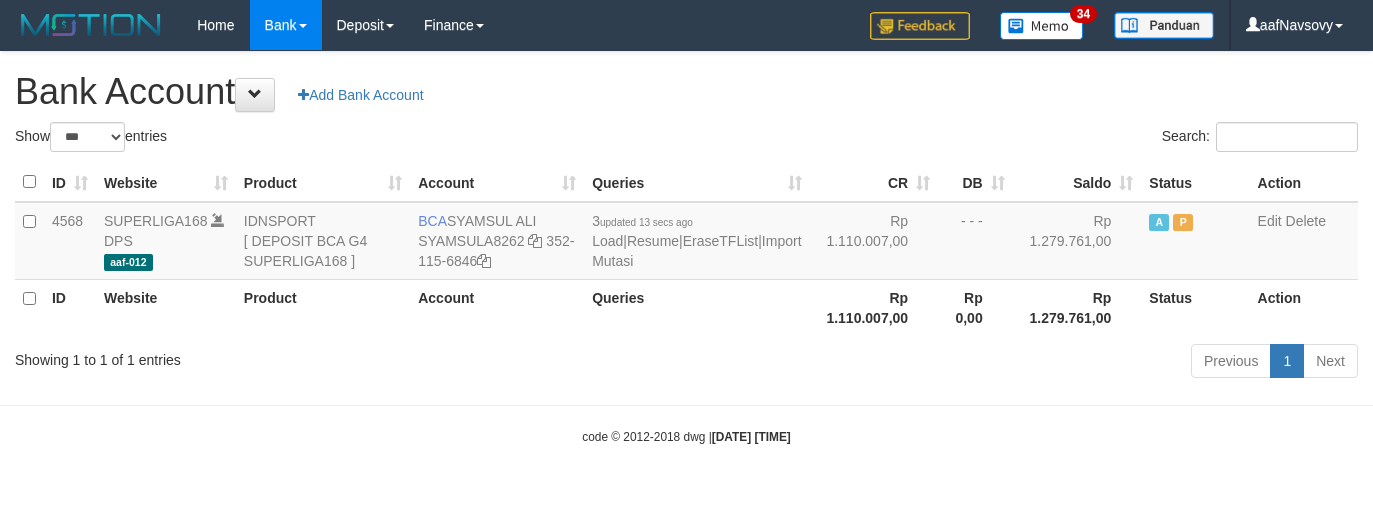 scroll, scrollTop: 0, scrollLeft: 0, axis: both 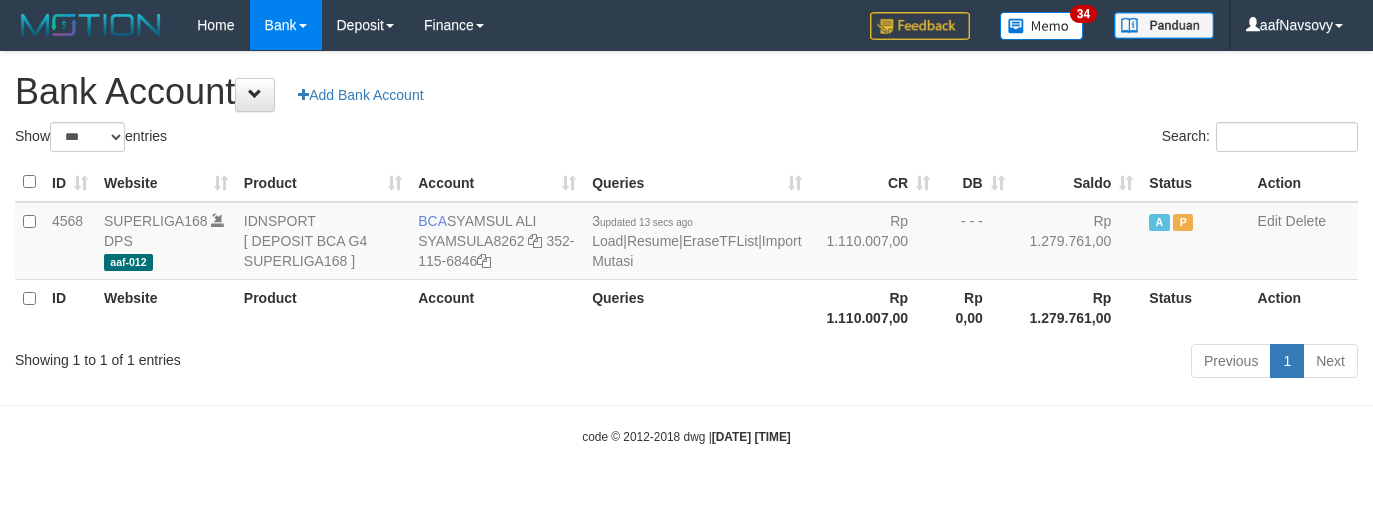 select on "***" 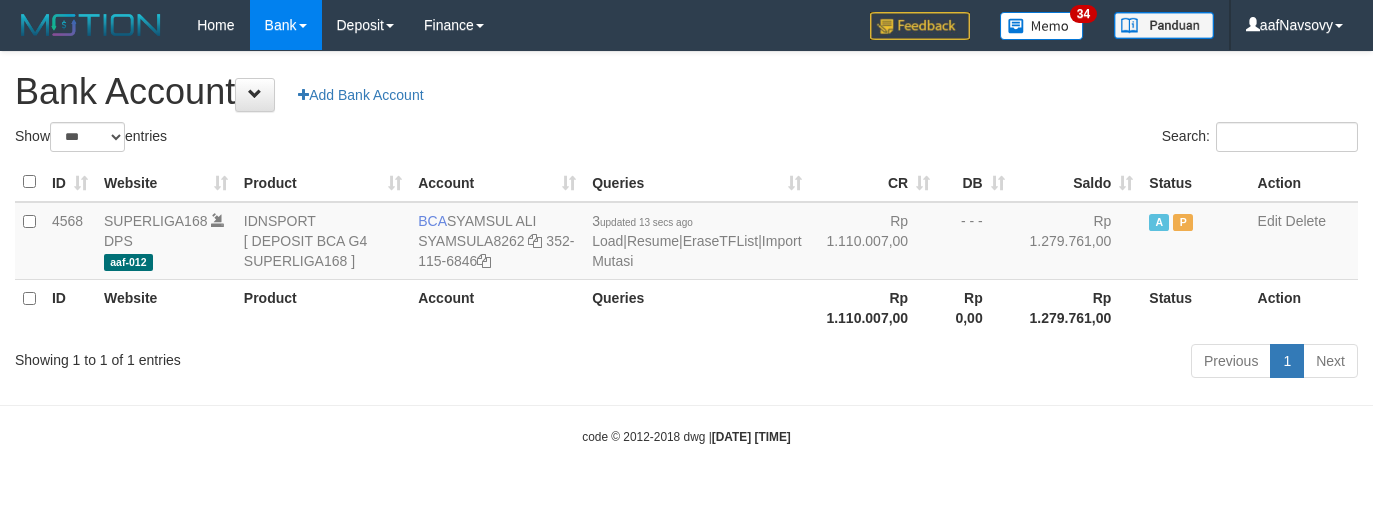 scroll, scrollTop: 0, scrollLeft: 0, axis: both 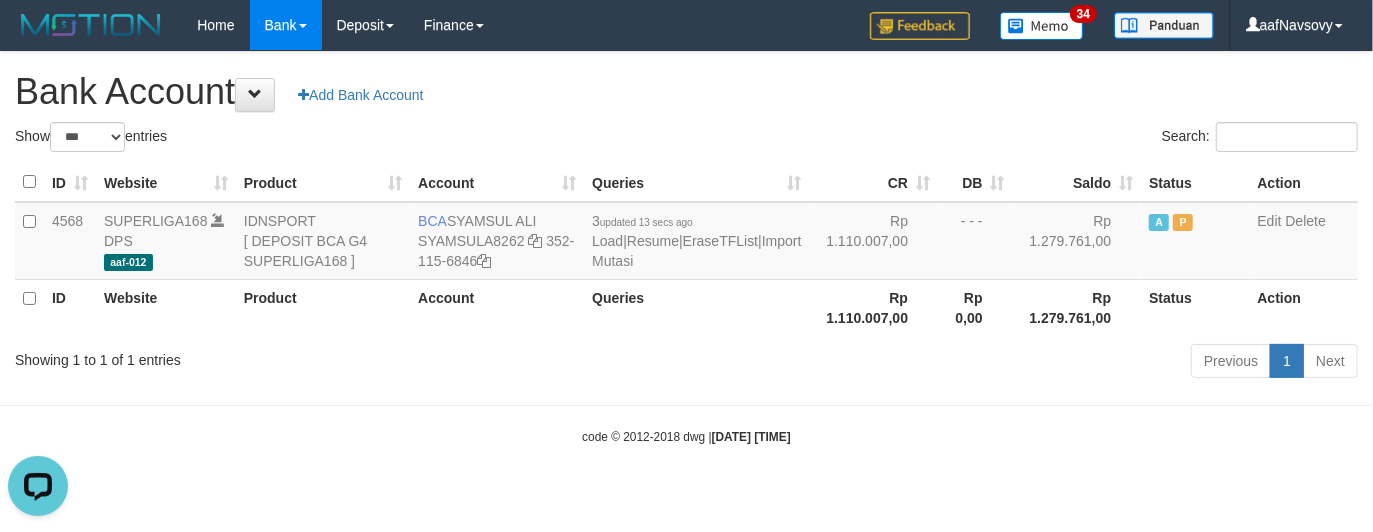 click on "Previous 1 Next" at bounding box center [972, 363] 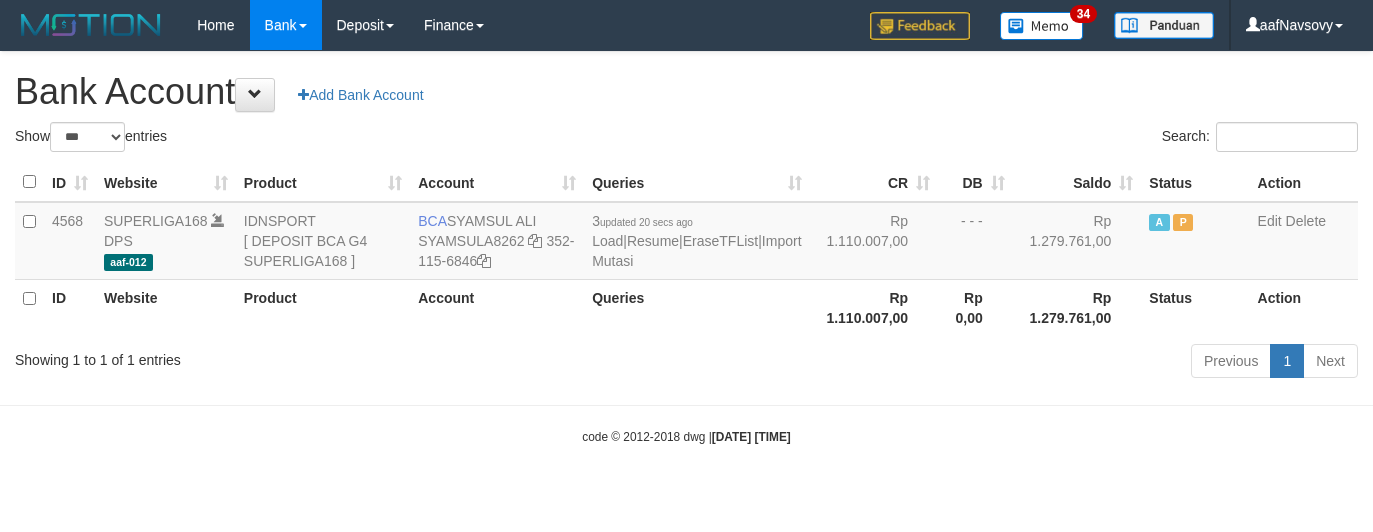 select on "***" 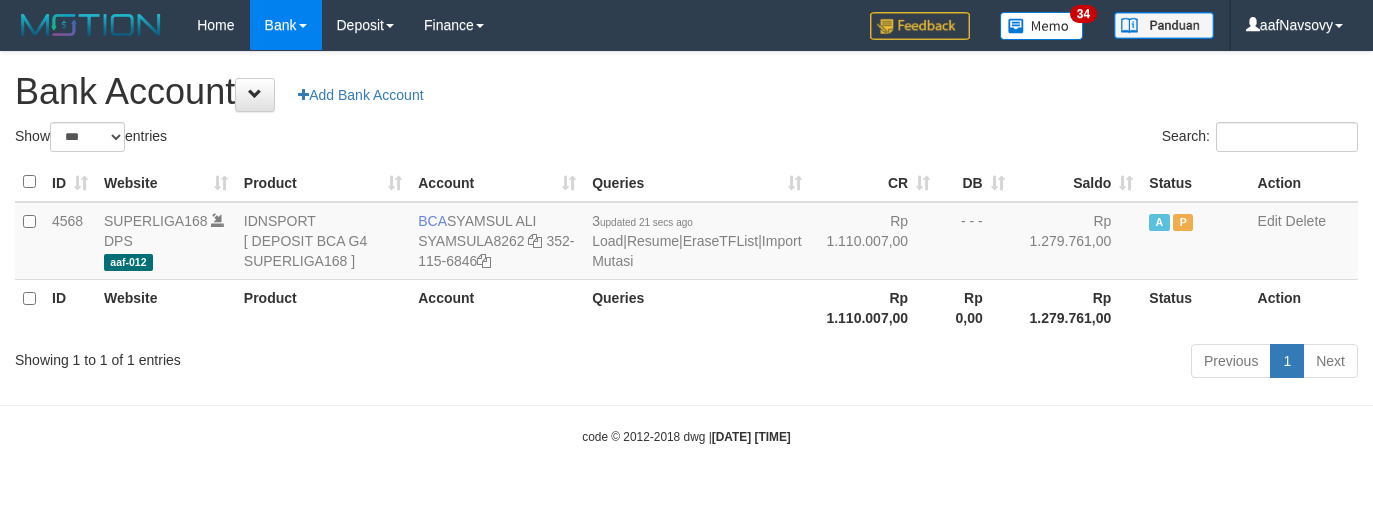 select on "***" 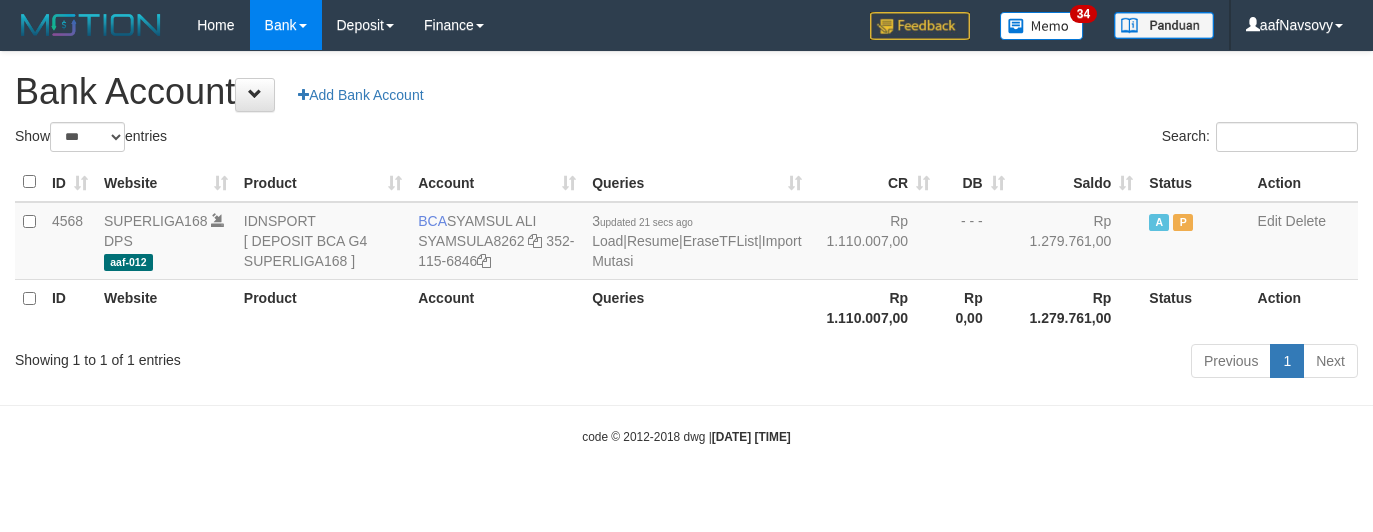 scroll, scrollTop: 0, scrollLeft: 0, axis: both 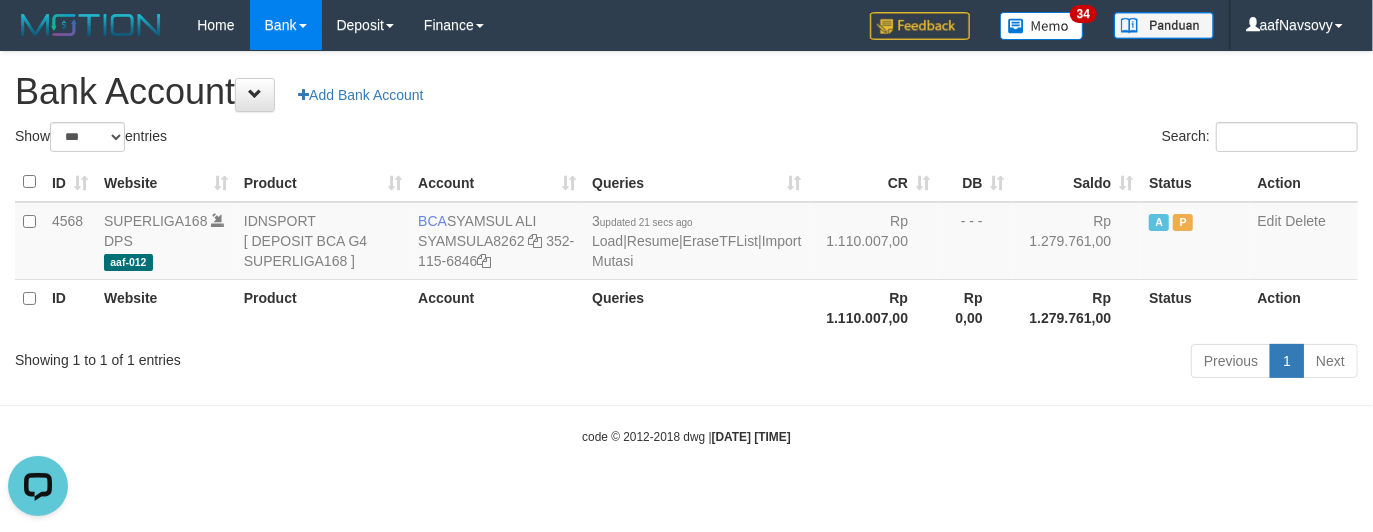 click on "Previous 1 Next" at bounding box center (972, 363) 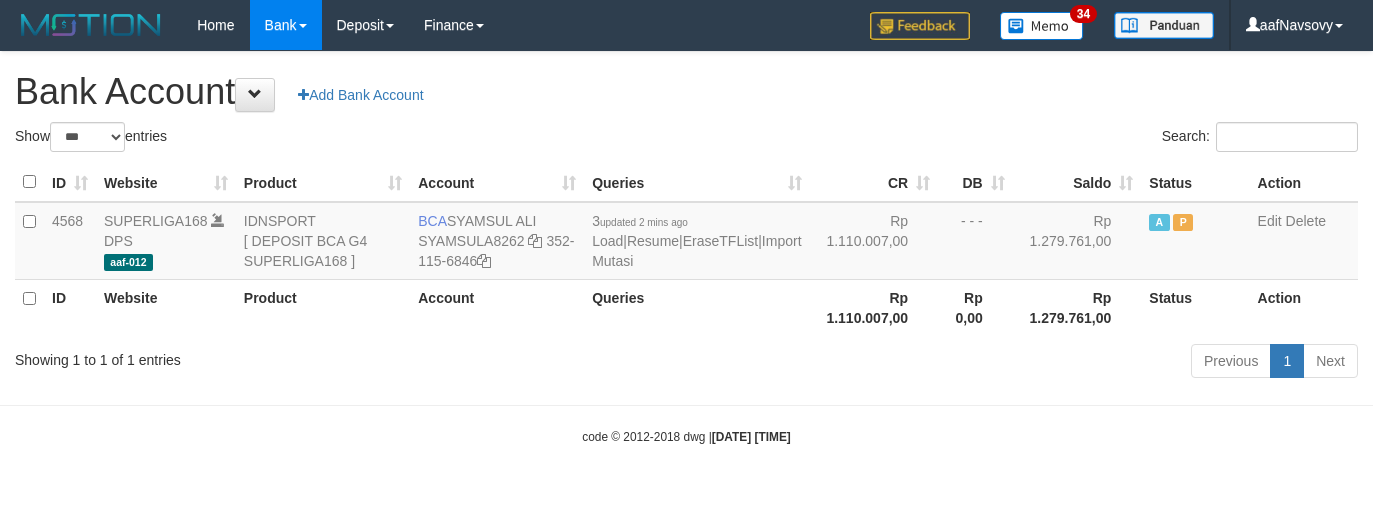 select on "***" 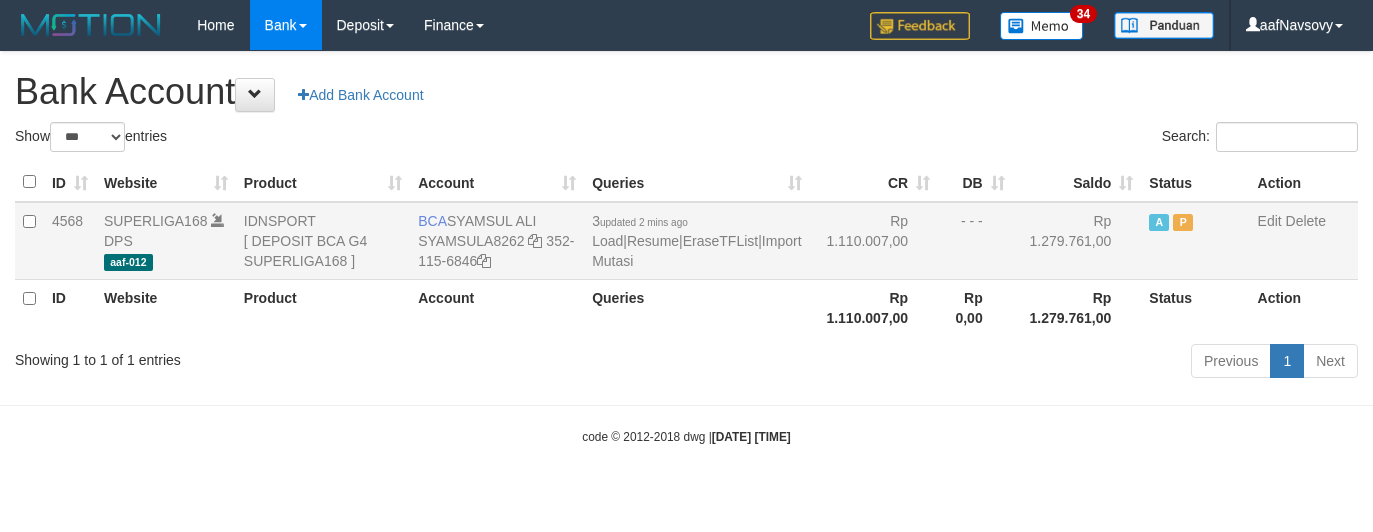 scroll, scrollTop: 0, scrollLeft: 0, axis: both 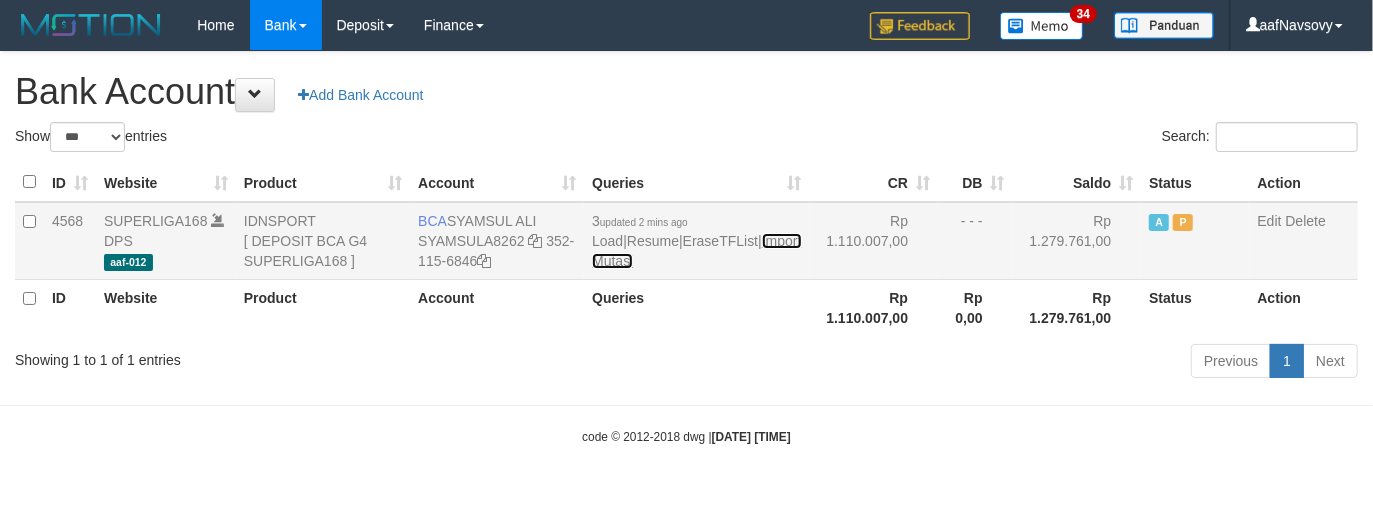 click on "Import Mutasi" at bounding box center (696, 251) 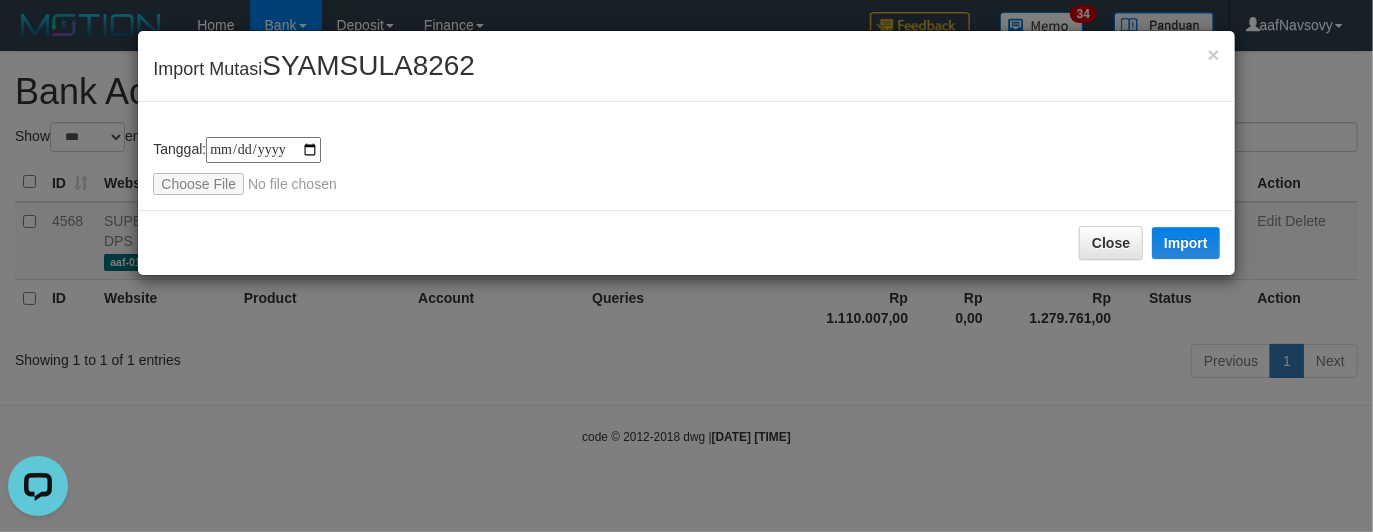 scroll, scrollTop: 0, scrollLeft: 0, axis: both 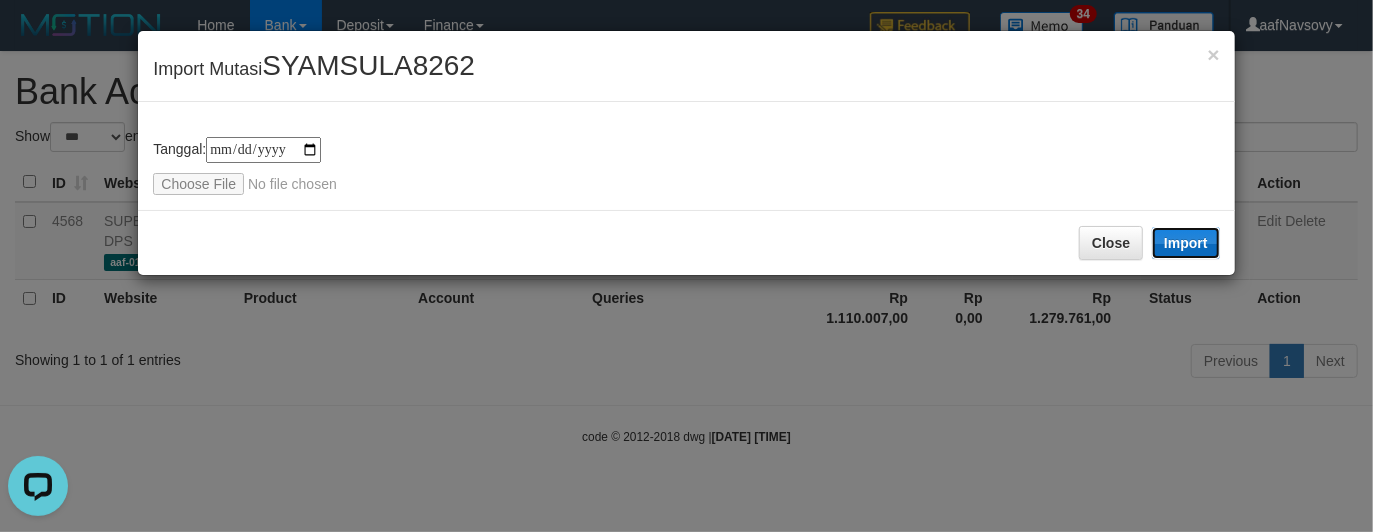 click on "Import" at bounding box center [1186, 243] 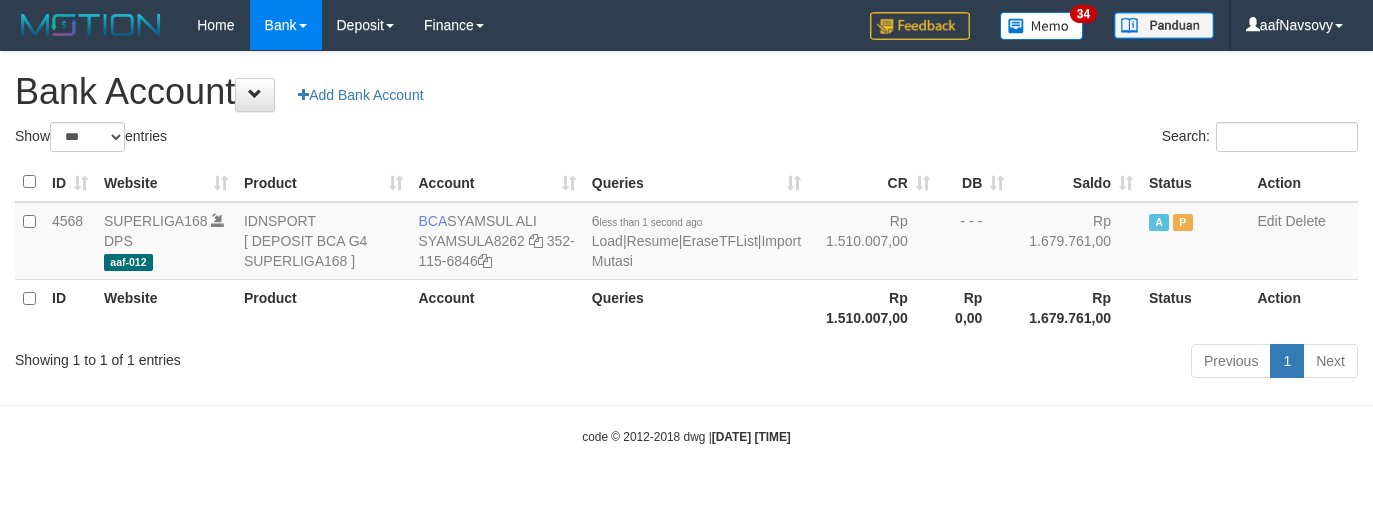select on "***" 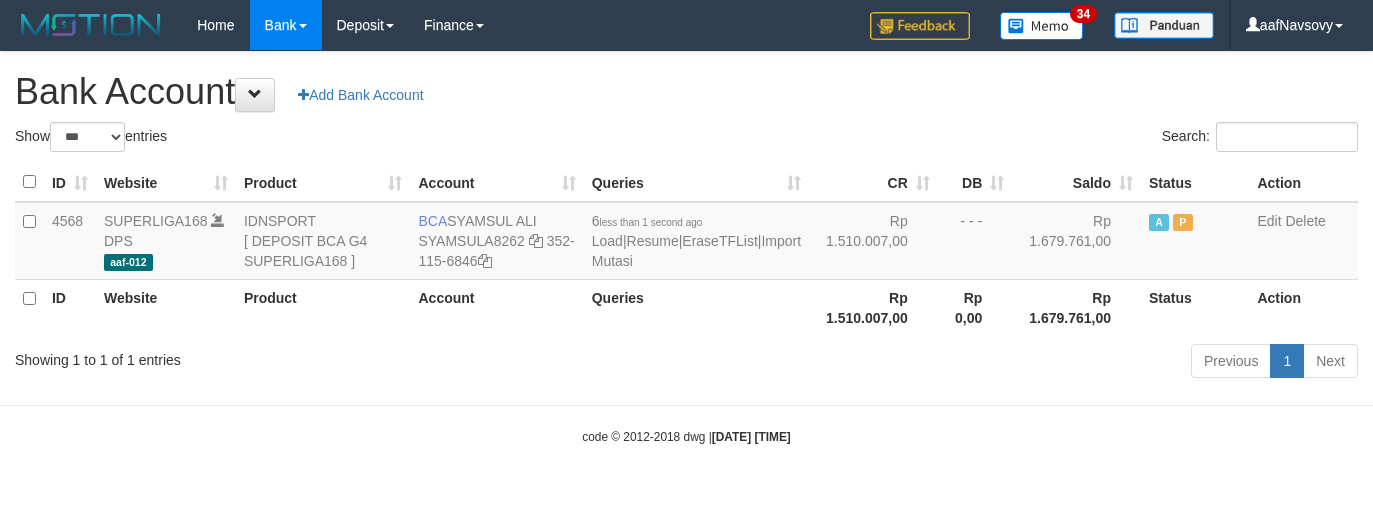scroll, scrollTop: 0, scrollLeft: 0, axis: both 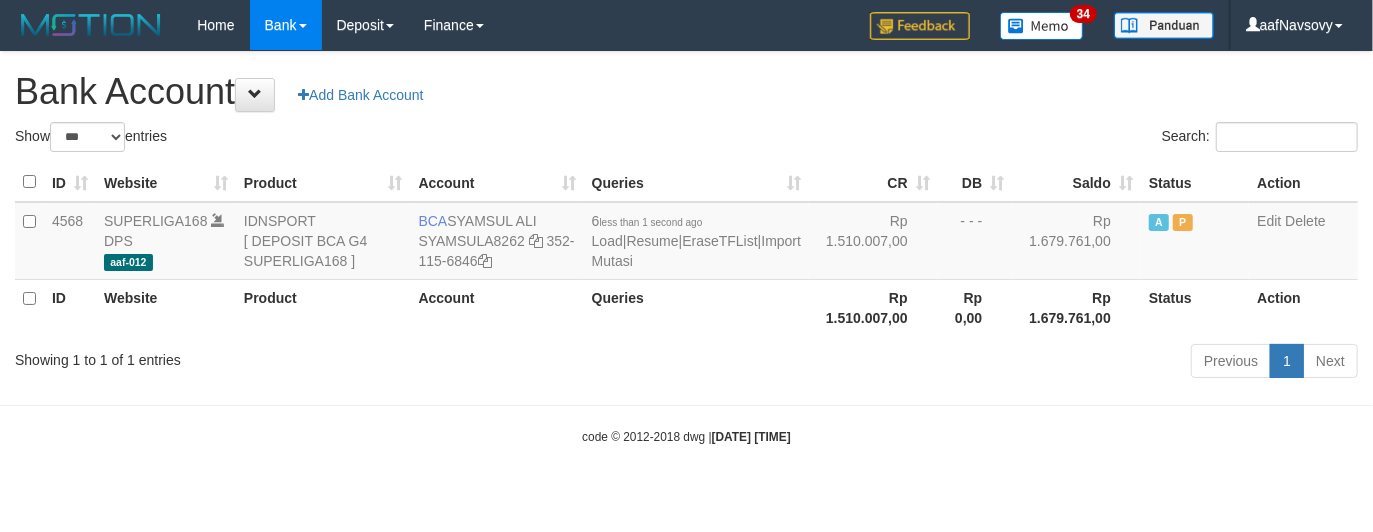 click on "Showing 1 to 1 of 1 entries" at bounding box center [286, 356] 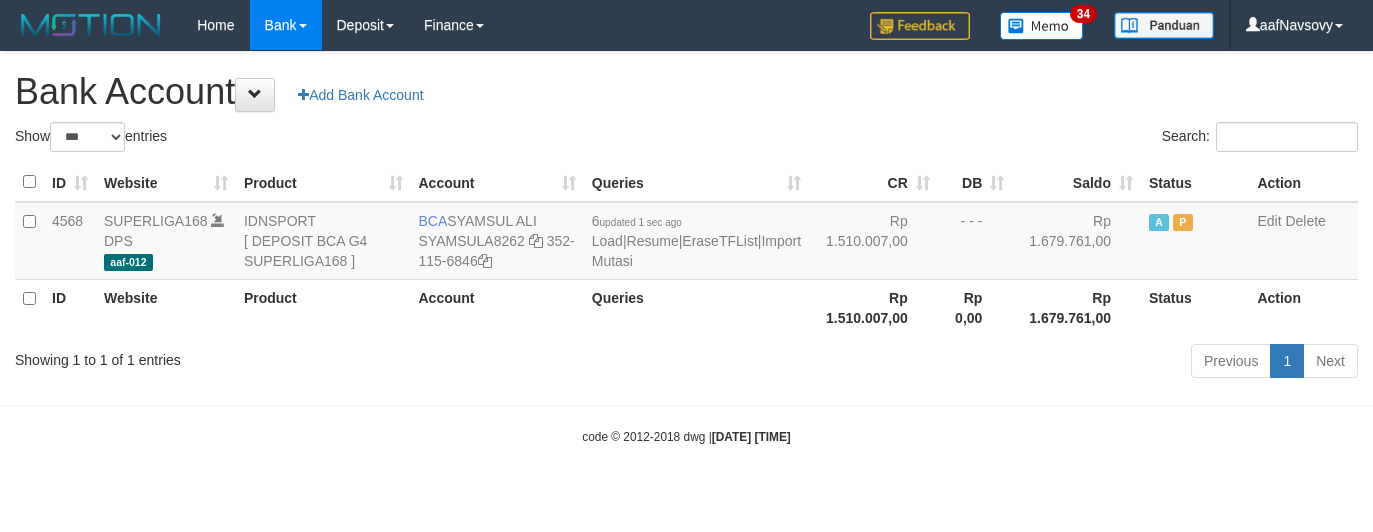select on "***" 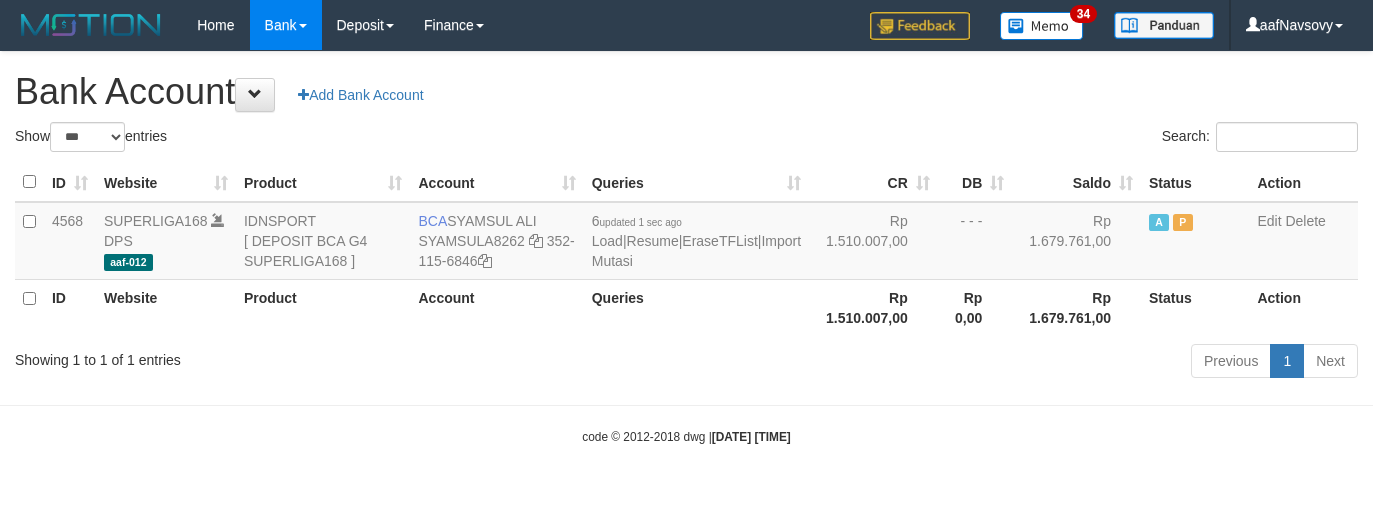 scroll, scrollTop: 0, scrollLeft: 0, axis: both 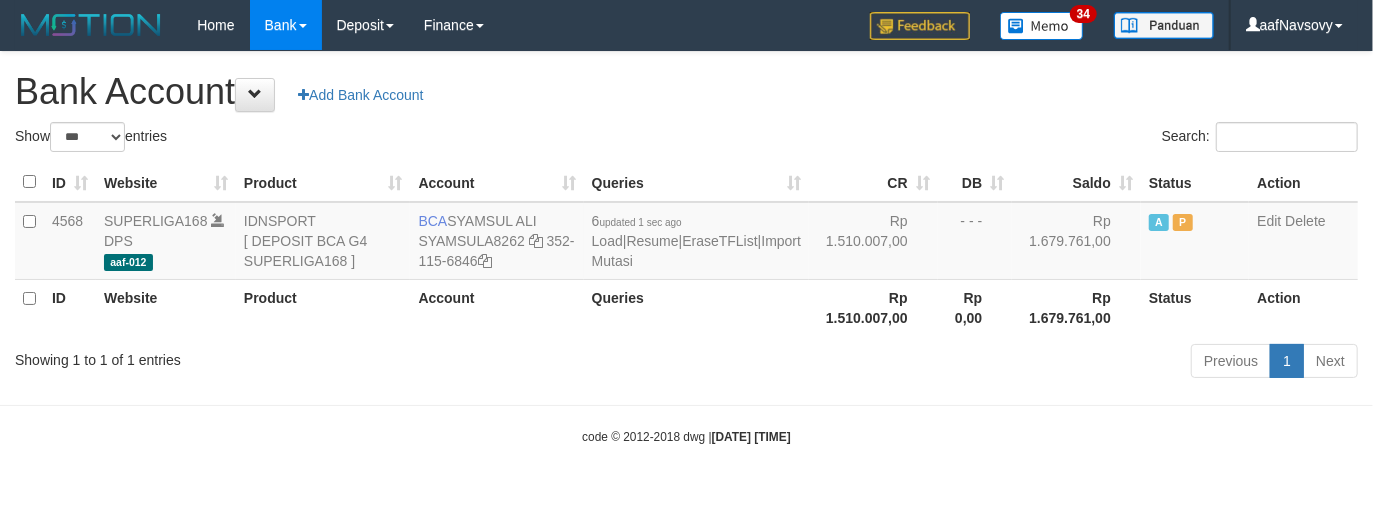 click on "Previous 1 Next" at bounding box center [972, 363] 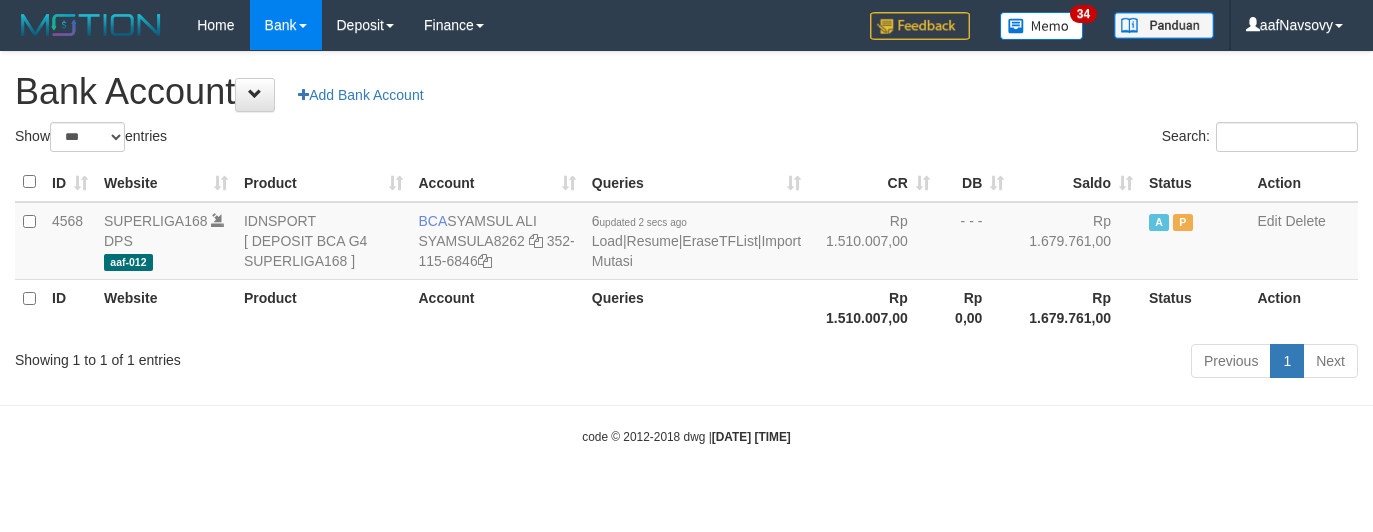 select on "***" 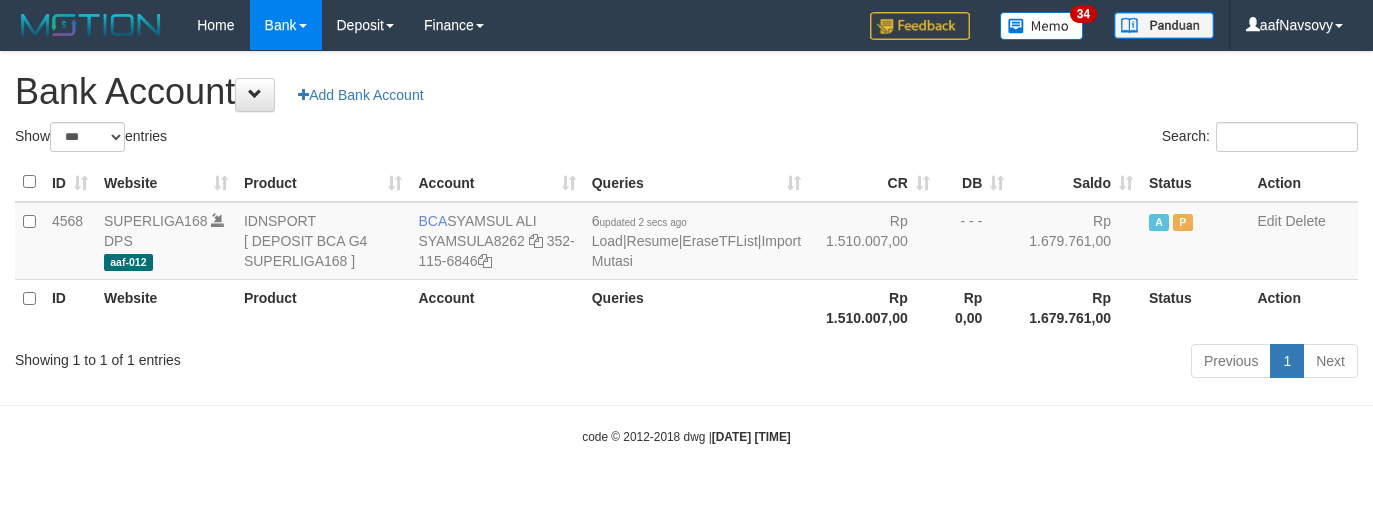scroll, scrollTop: 0, scrollLeft: 0, axis: both 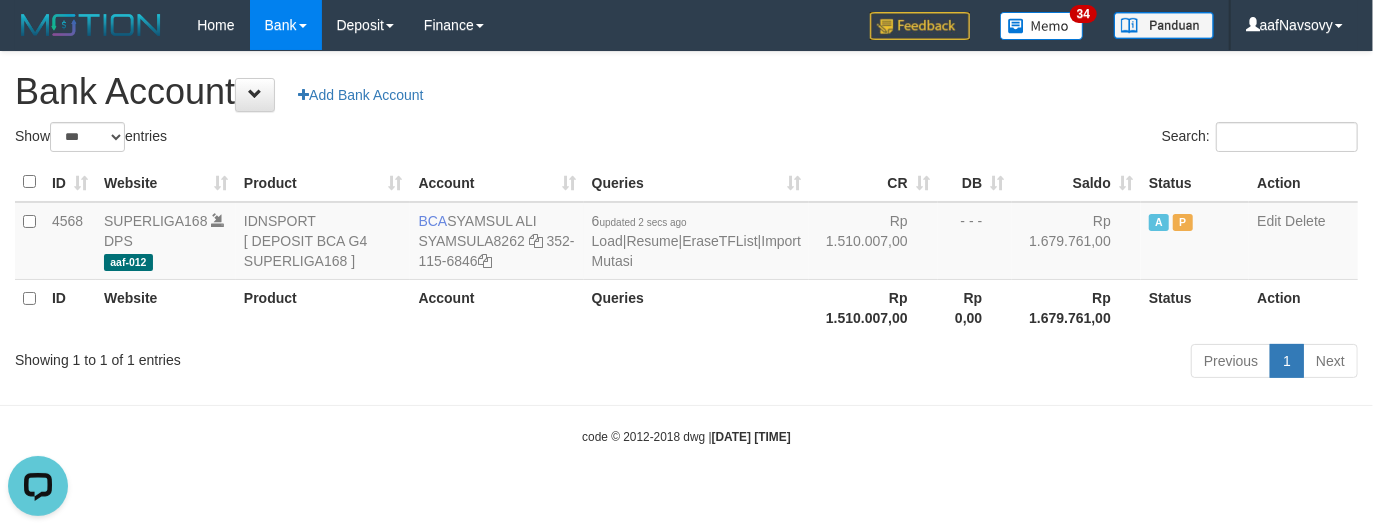 click on "Account" at bounding box center (496, 307) 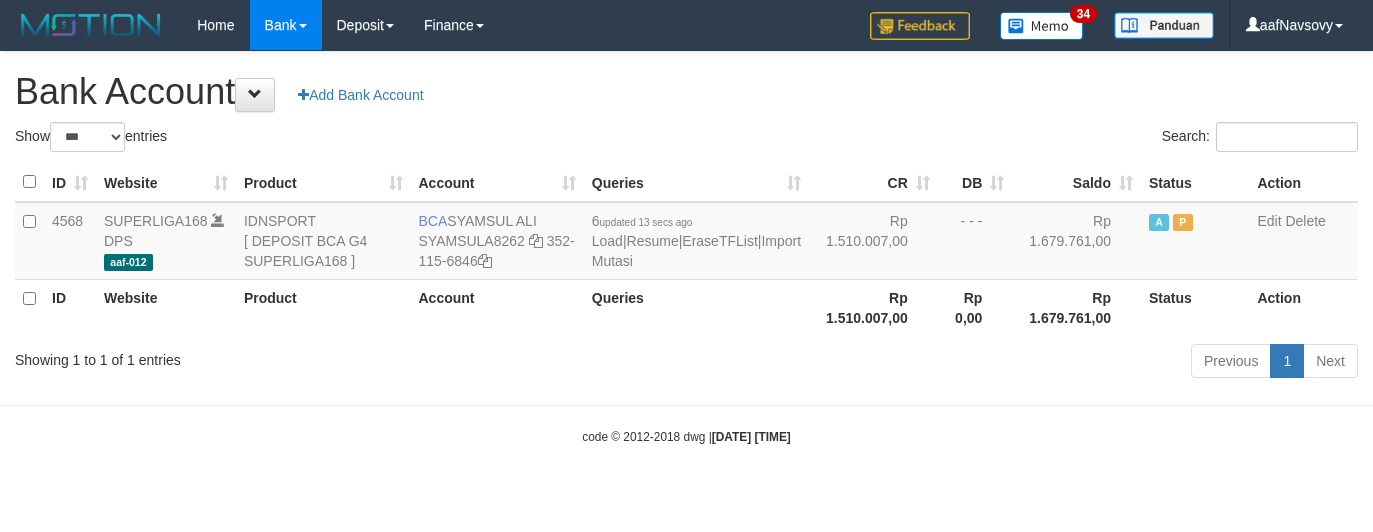 select on "***" 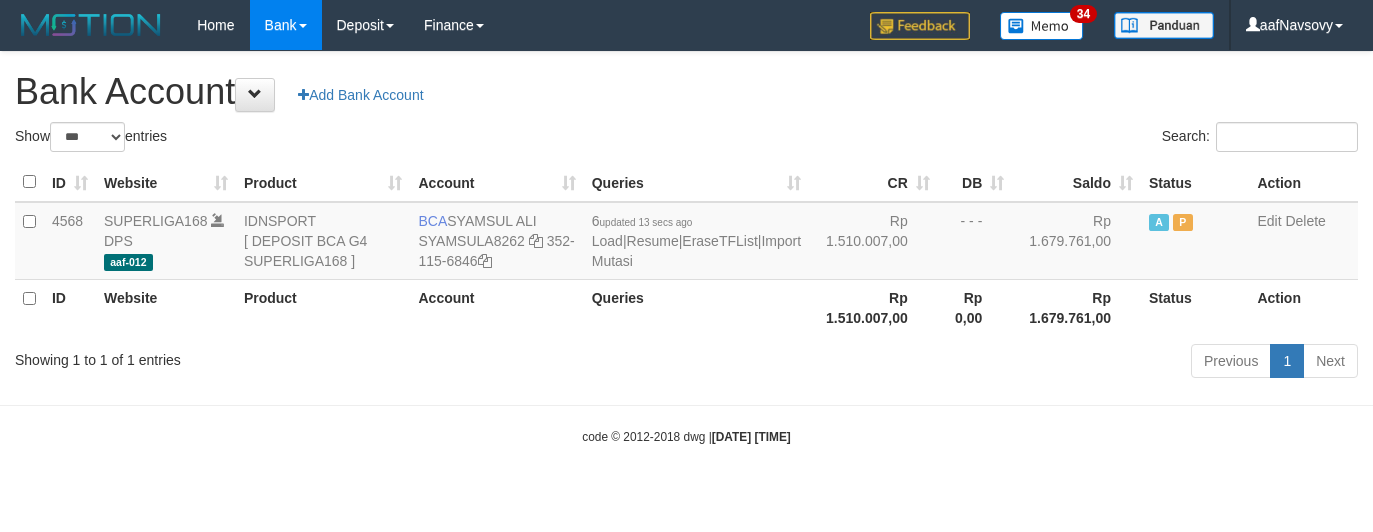 scroll, scrollTop: 0, scrollLeft: 0, axis: both 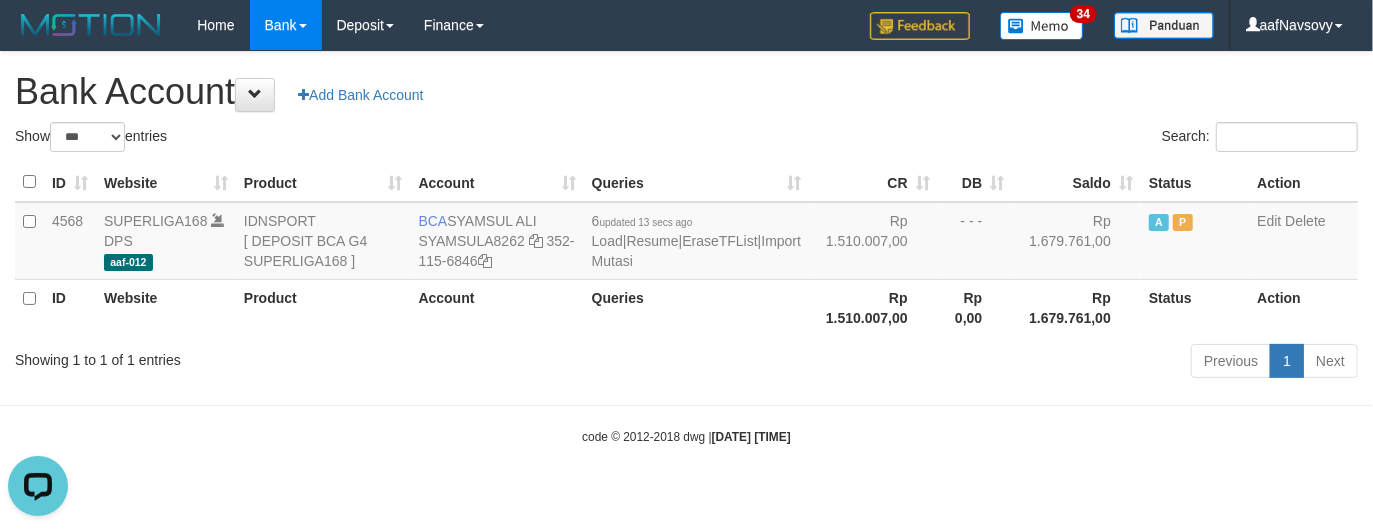 click on "Queries" at bounding box center (696, 307) 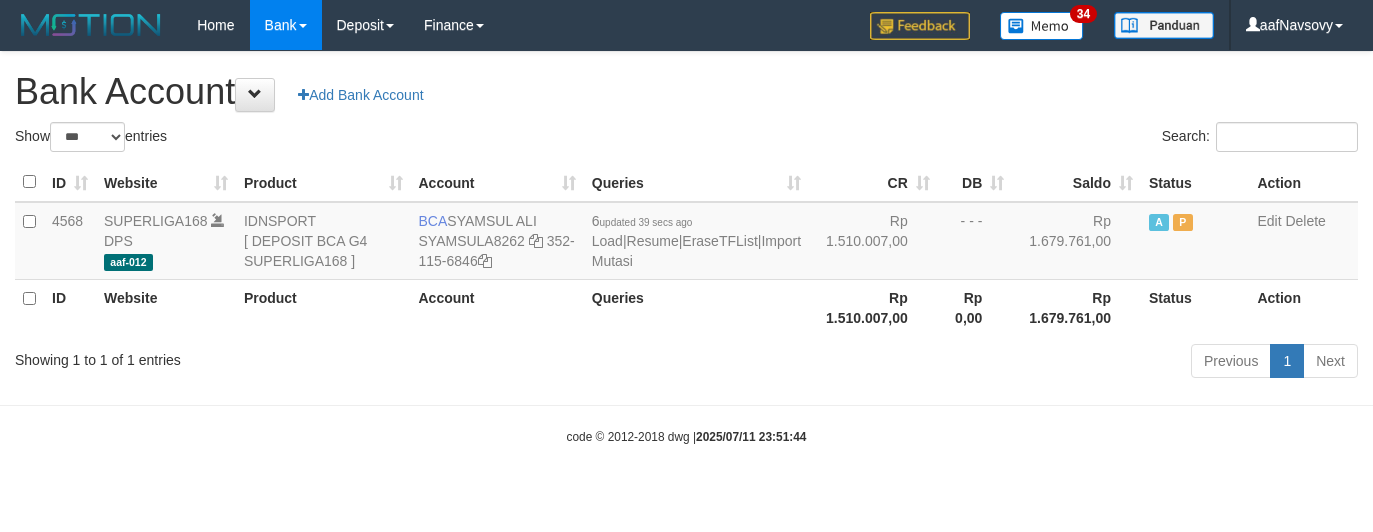 select on "***" 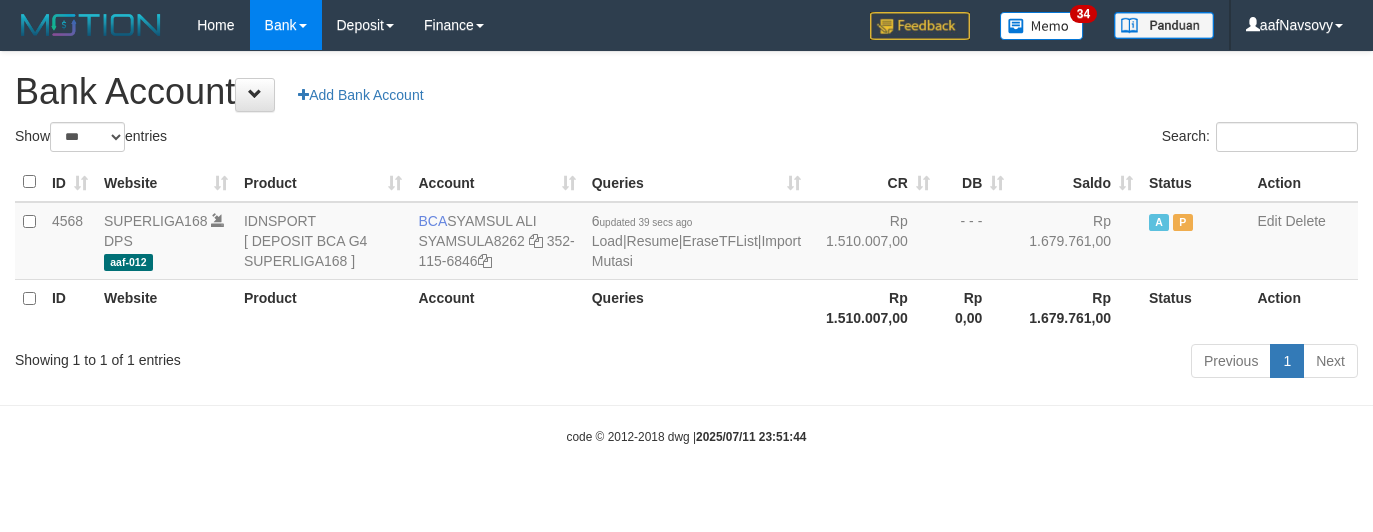 scroll, scrollTop: 0, scrollLeft: 0, axis: both 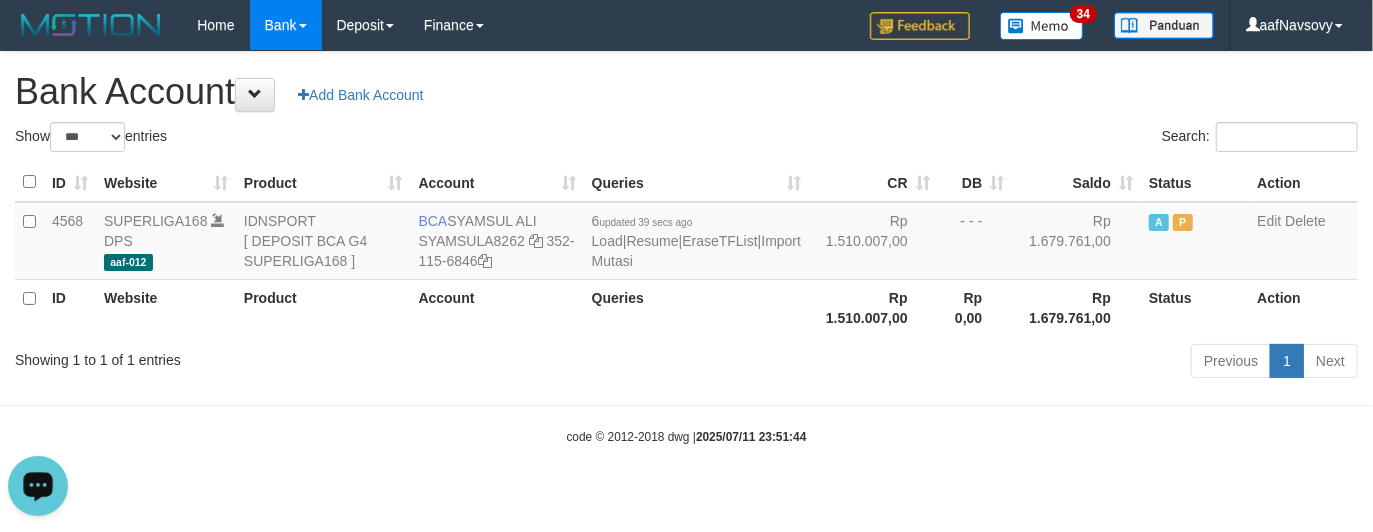 click on "Previous 1 Next" at bounding box center (972, 363) 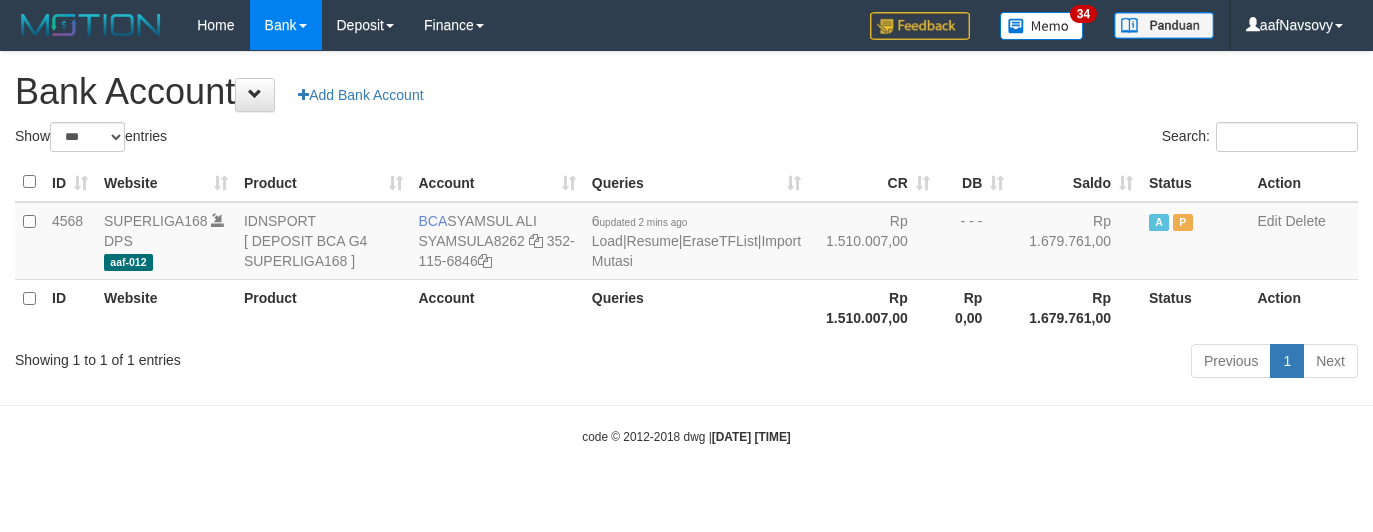 select on "***" 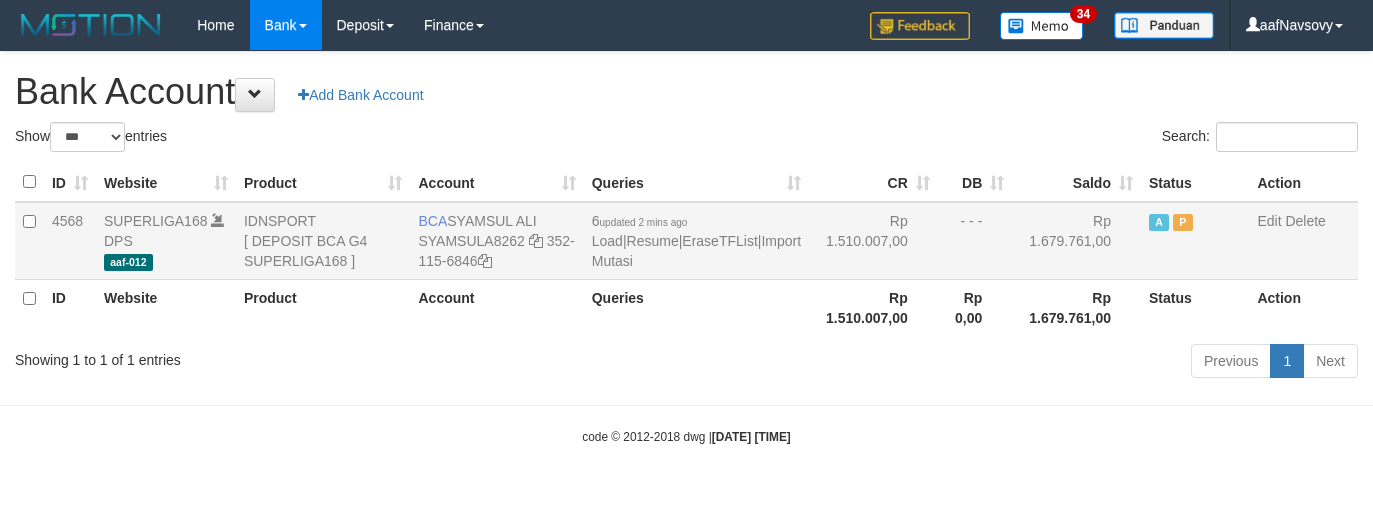 scroll, scrollTop: 0, scrollLeft: 0, axis: both 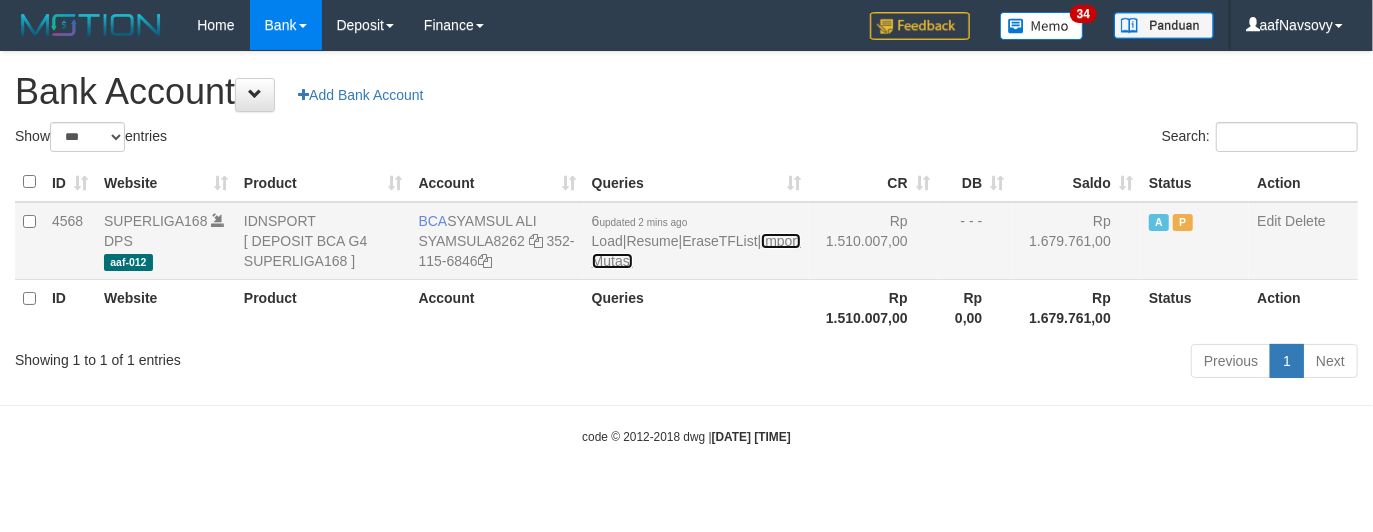 click on "Import Mutasi" at bounding box center (696, 251) 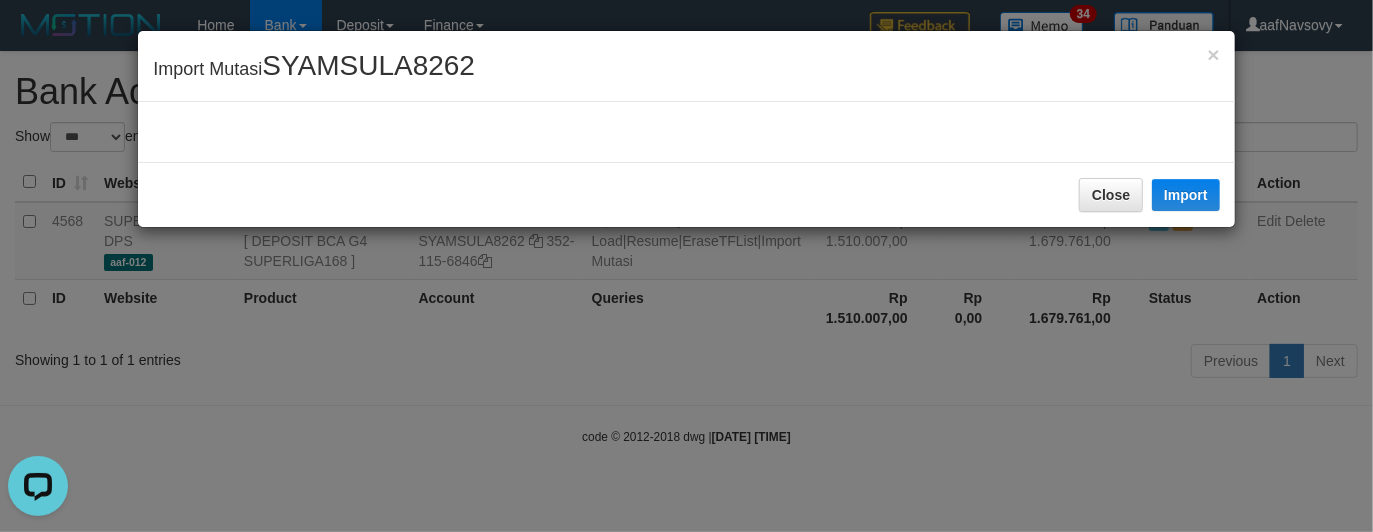 scroll, scrollTop: 0, scrollLeft: 0, axis: both 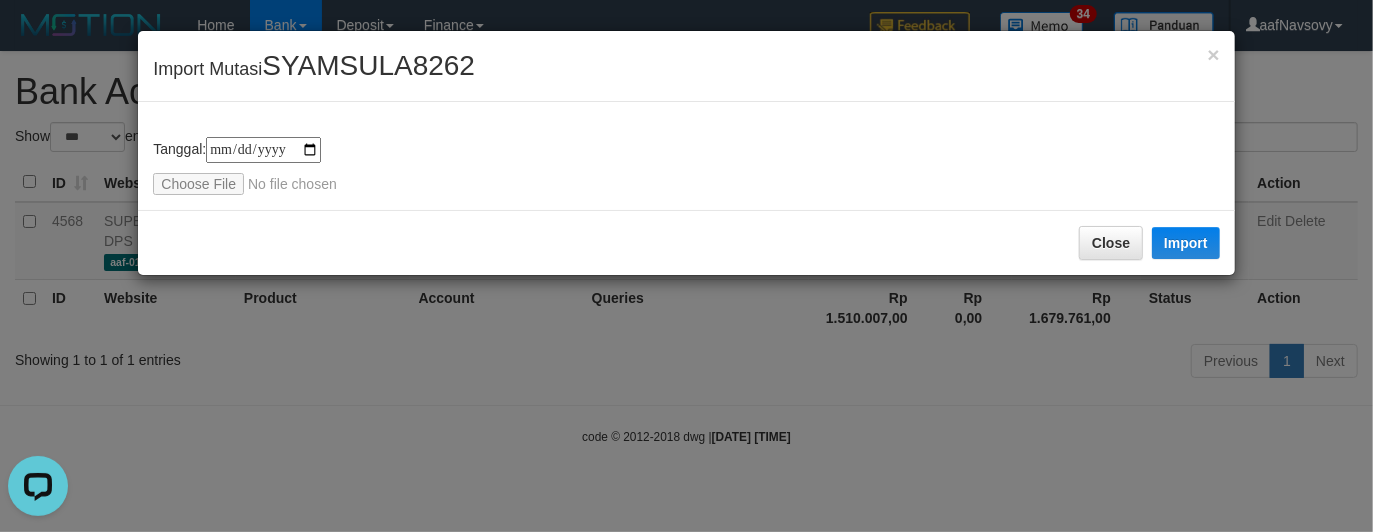 type on "**********" 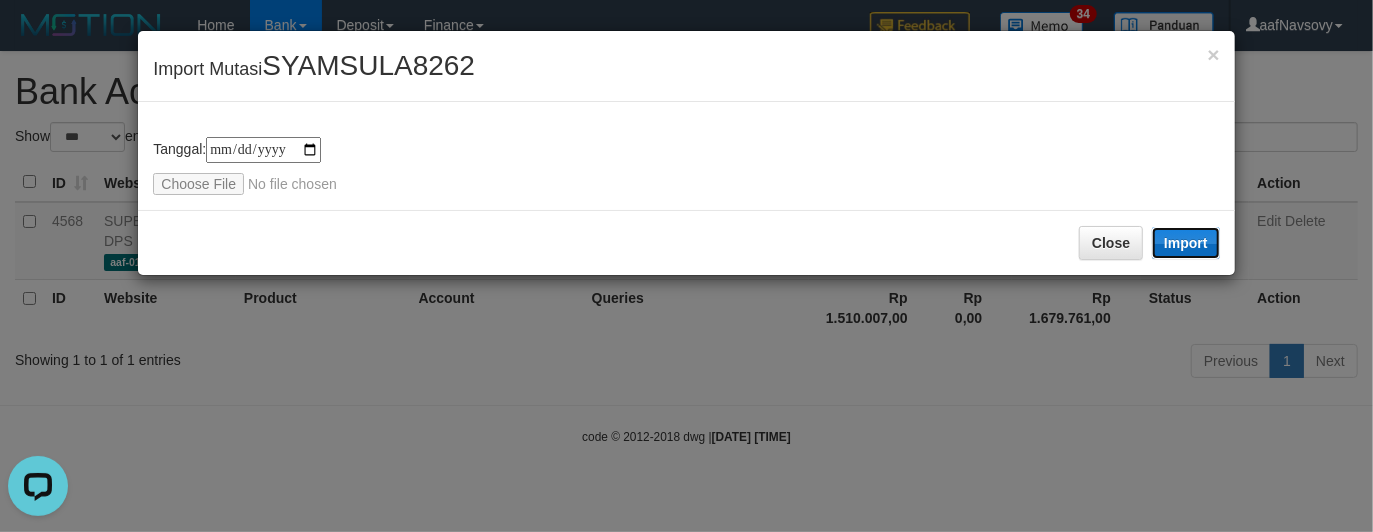 click on "Import" at bounding box center [1186, 243] 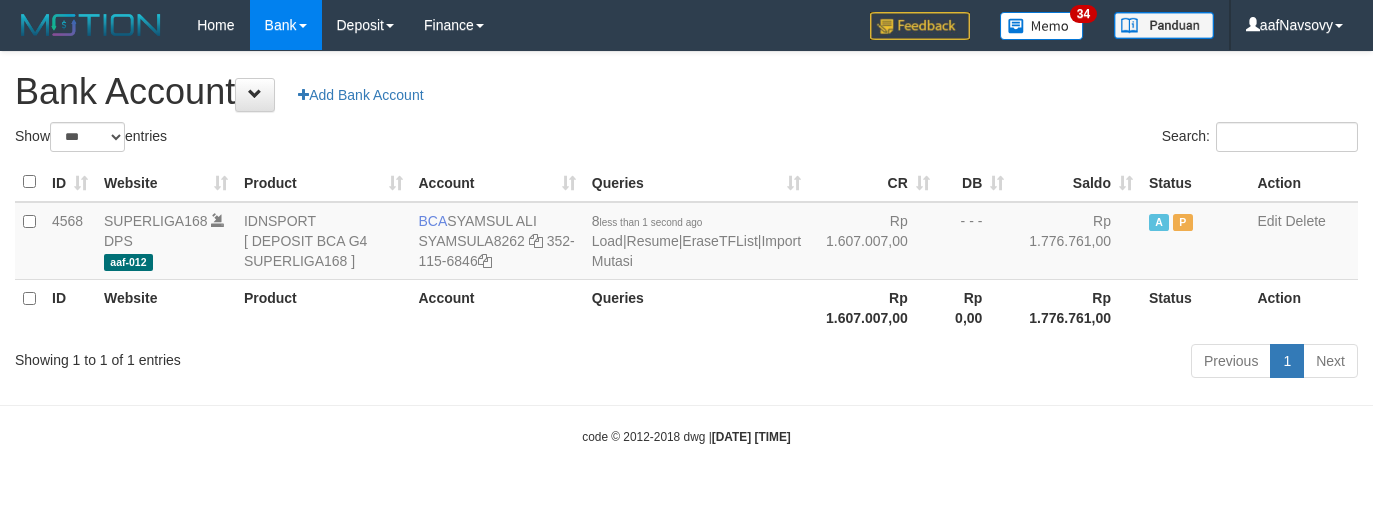 select on "***" 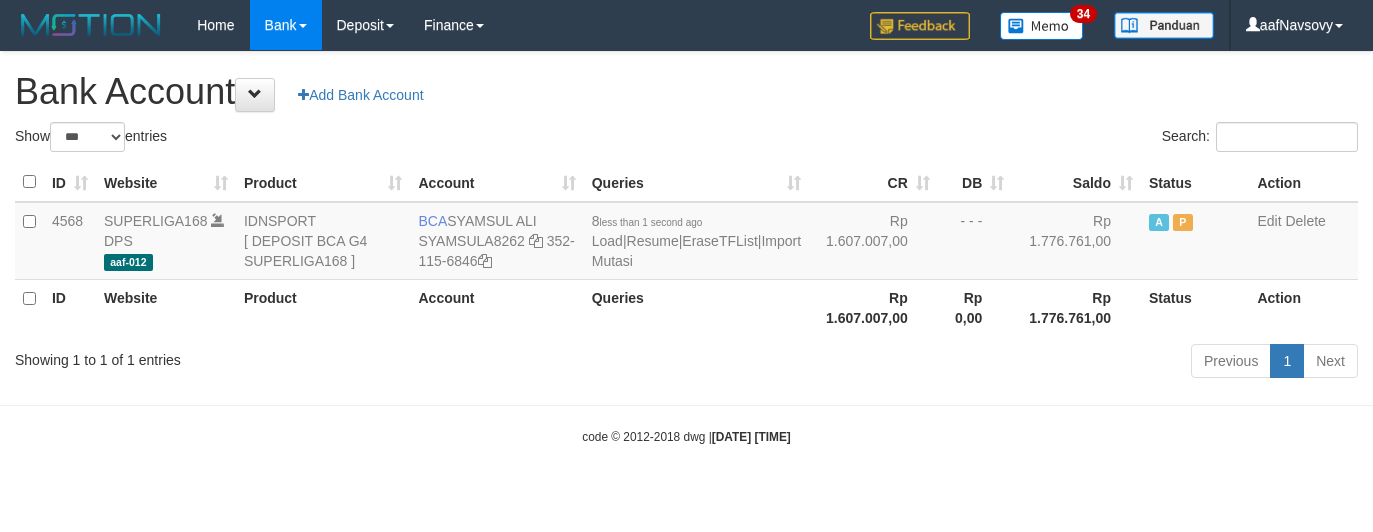 scroll, scrollTop: 0, scrollLeft: 0, axis: both 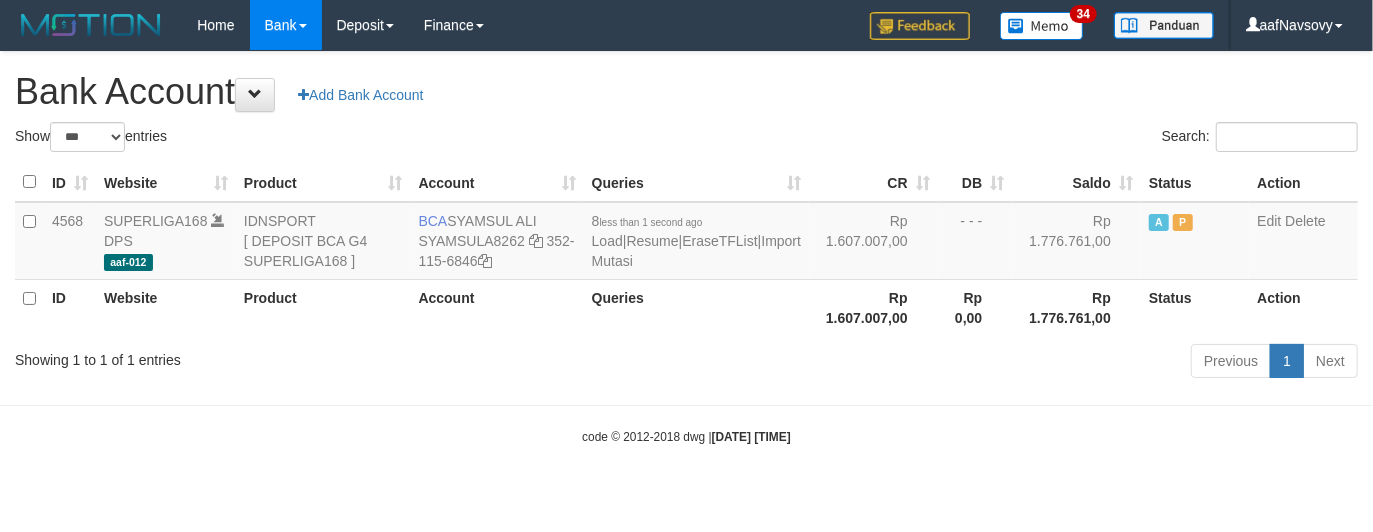 click on "Showing 1 to 1 of 1 entries" at bounding box center (286, 356) 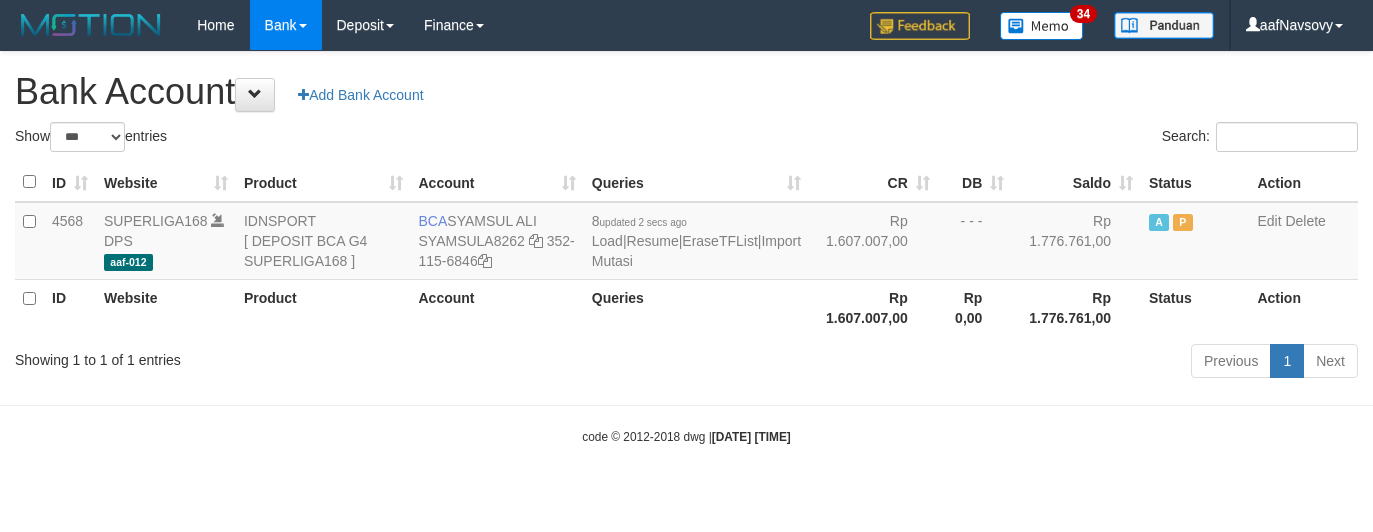select on "***" 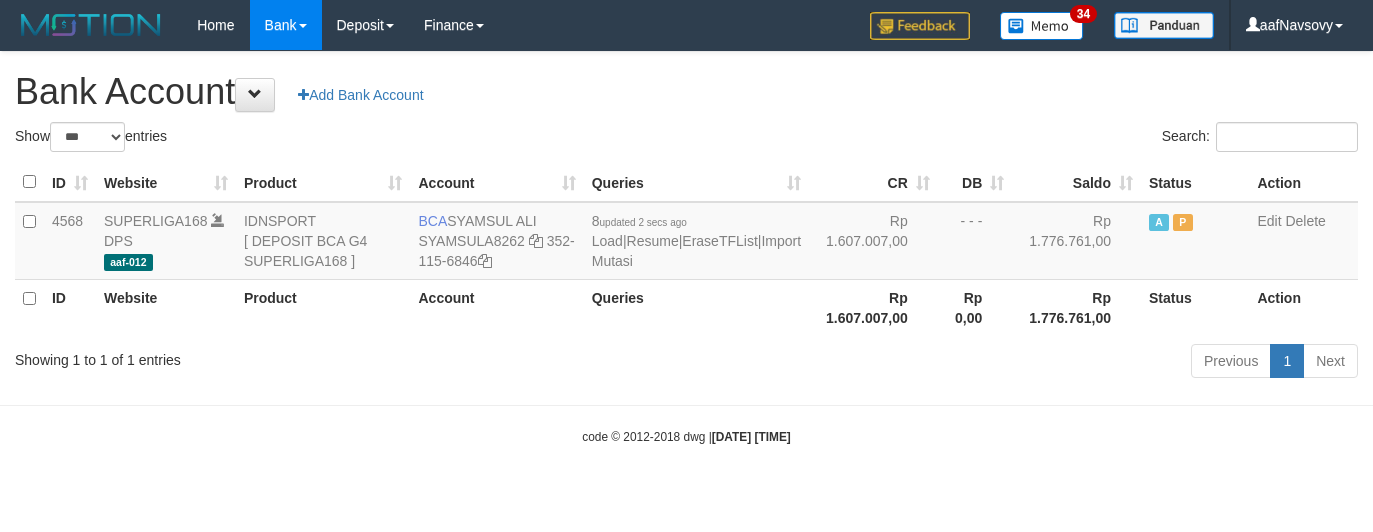 scroll, scrollTop: 0, scrollLeft: 0, axis: both 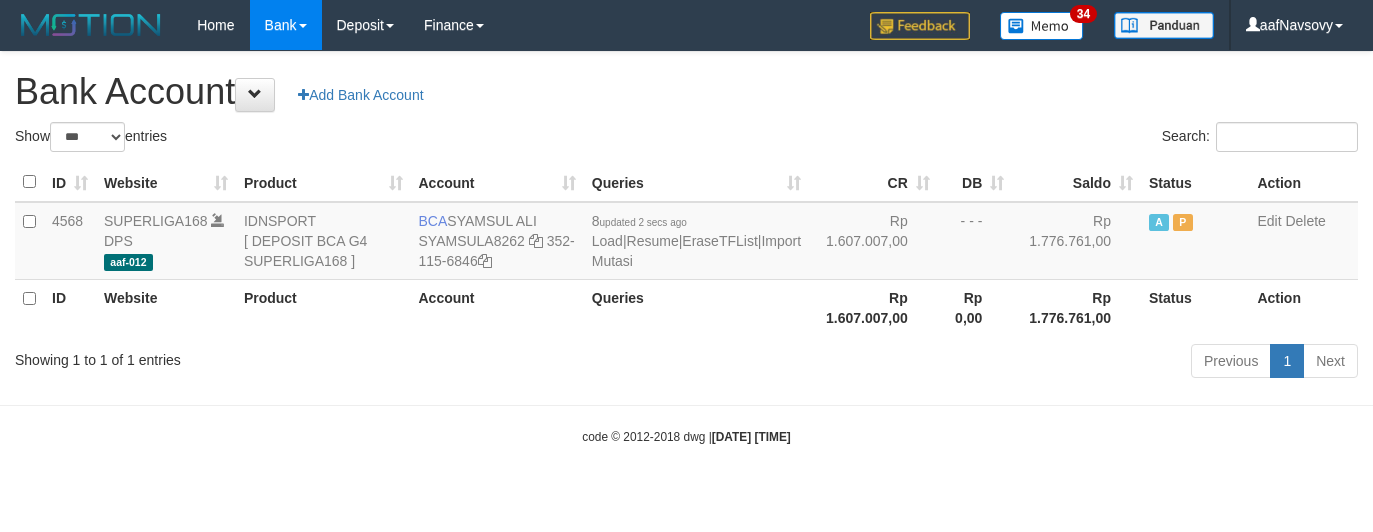 select on "***" 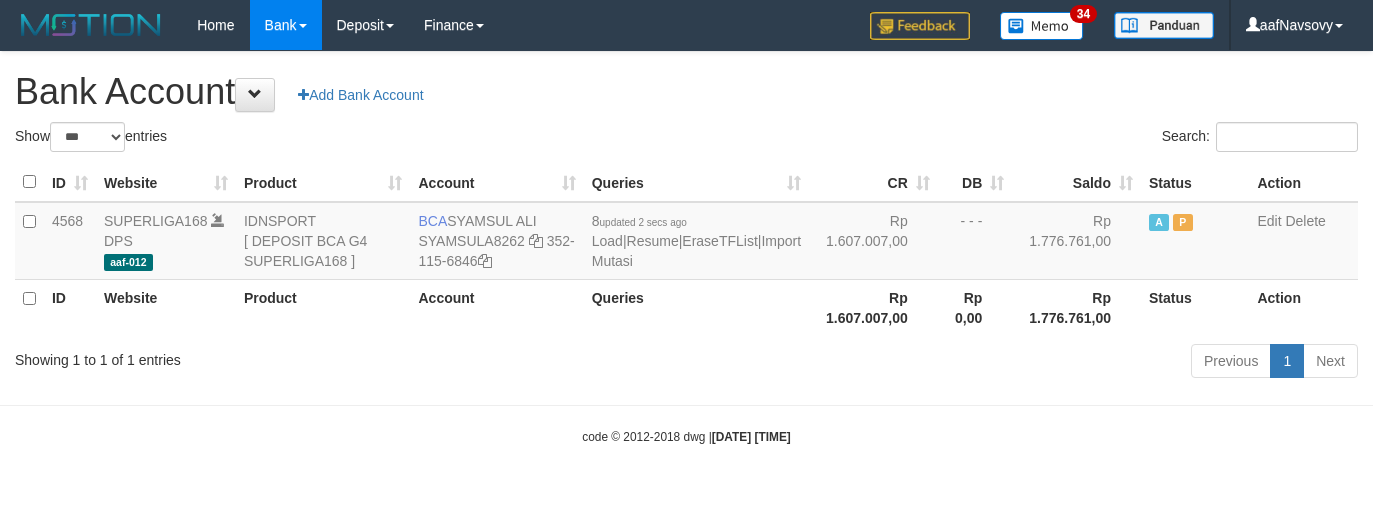 scroll, scrollTop: 0, scrollLeft: 0, axis: both 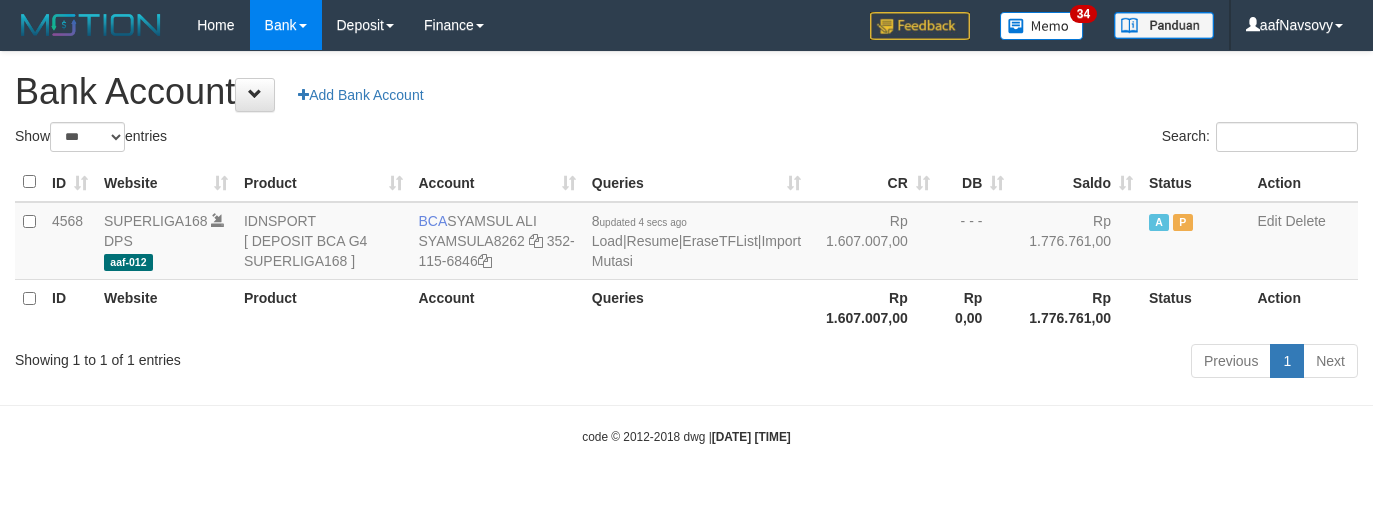 select on "***" 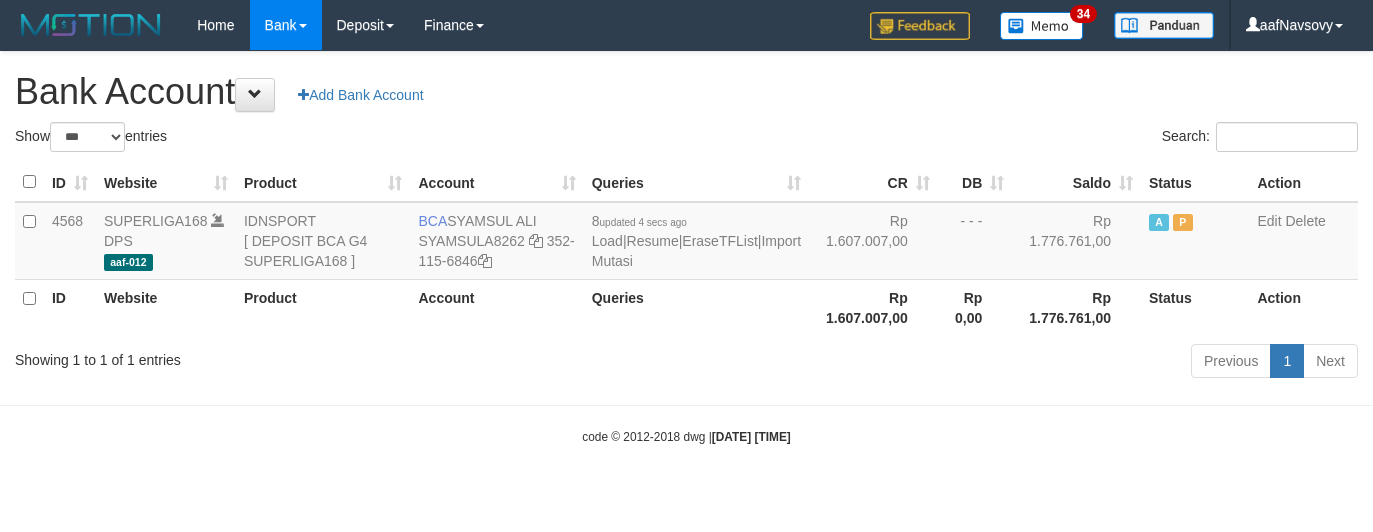 scroll, scrollTop: 0, scrollLeft: 0, axis: both 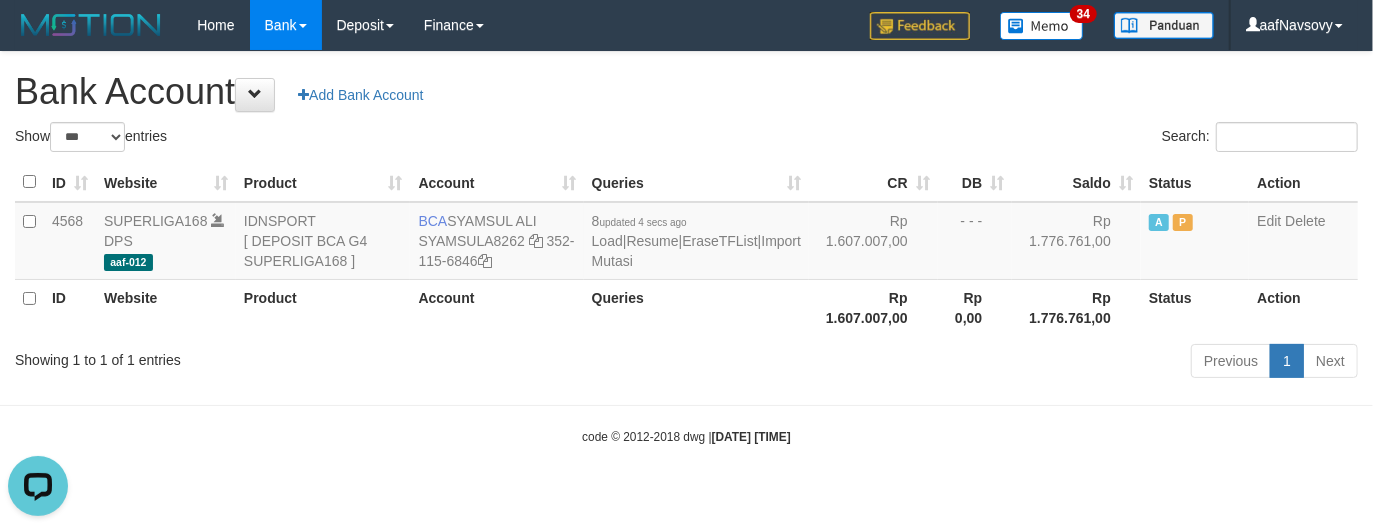 click on "Previous 1 Next" at bounding box center [972, 363] 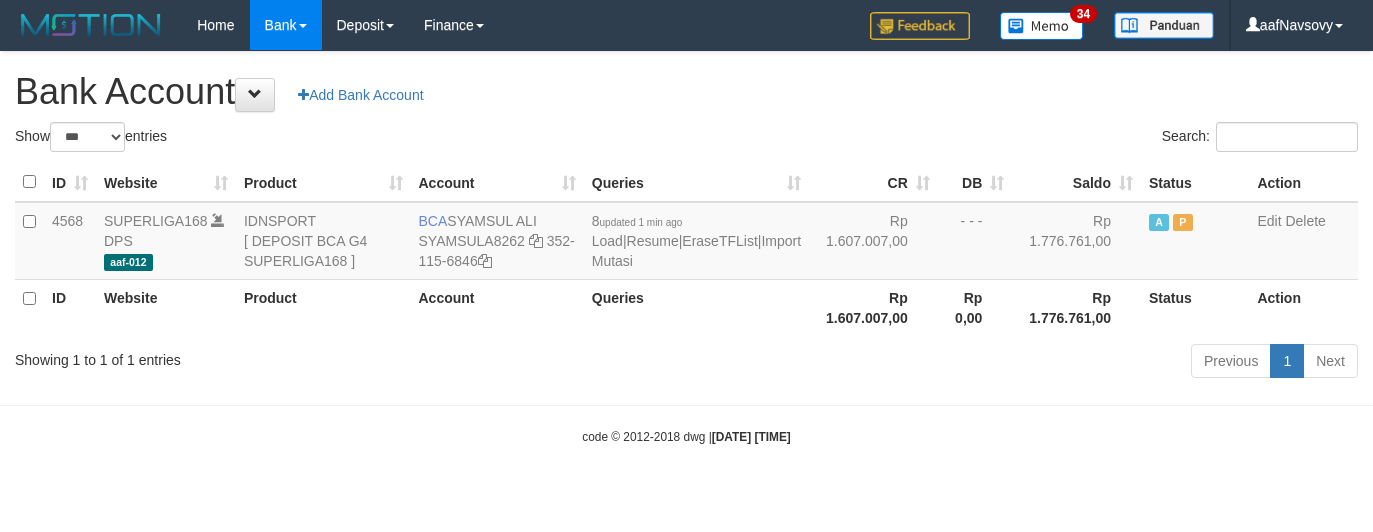 select on "***" 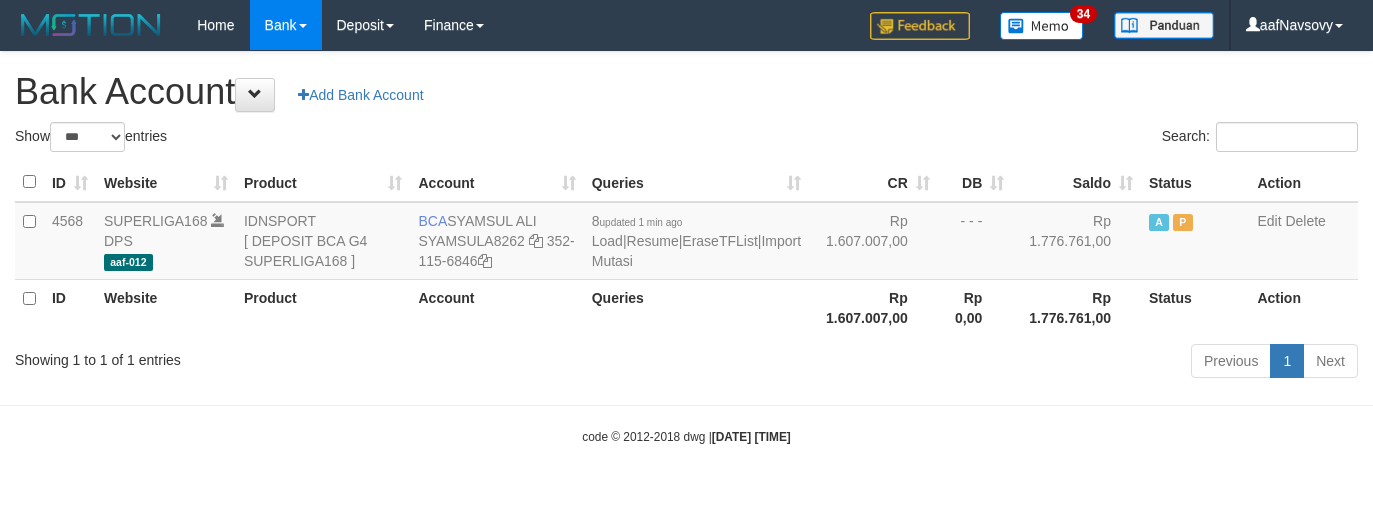 scroll, scrollTop: 0, scrollLeft: 0, axis: both 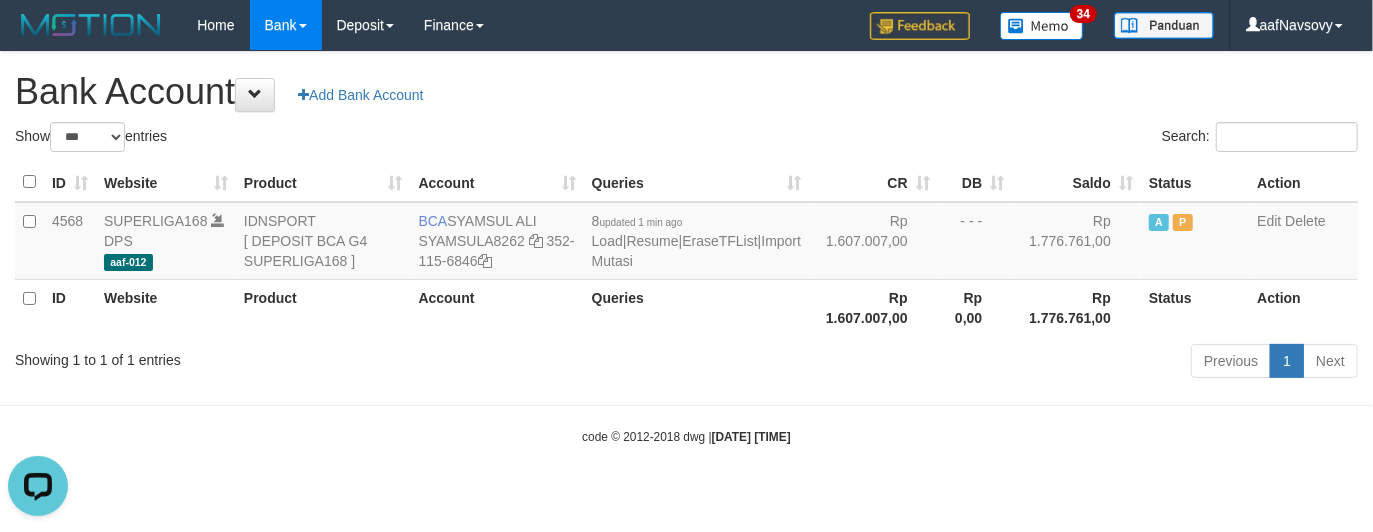 click on "Showing 1 to 1 of 1 entries" at bounding box center [286, 356] 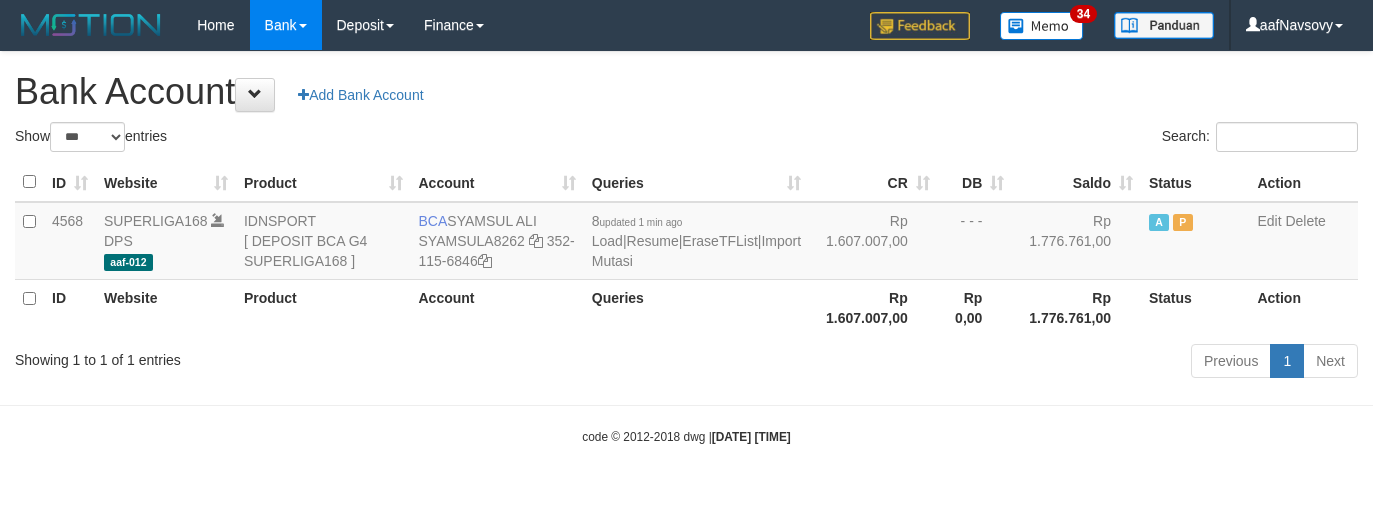 select on "***" 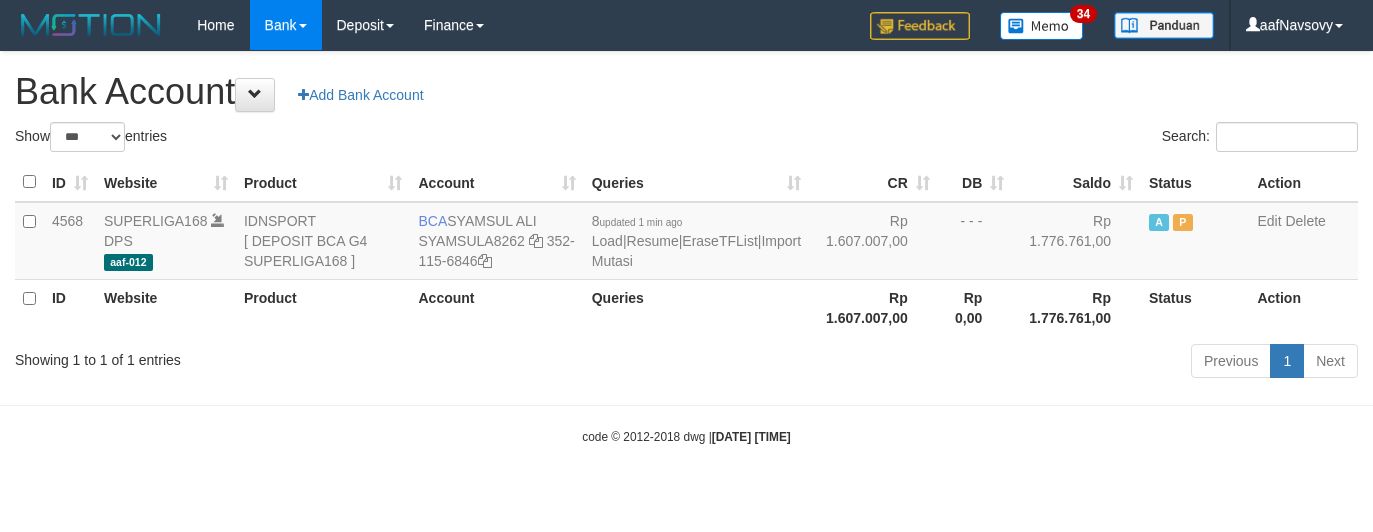 scroll, scrollTop: 0, scrollLeft: 0, axis: both 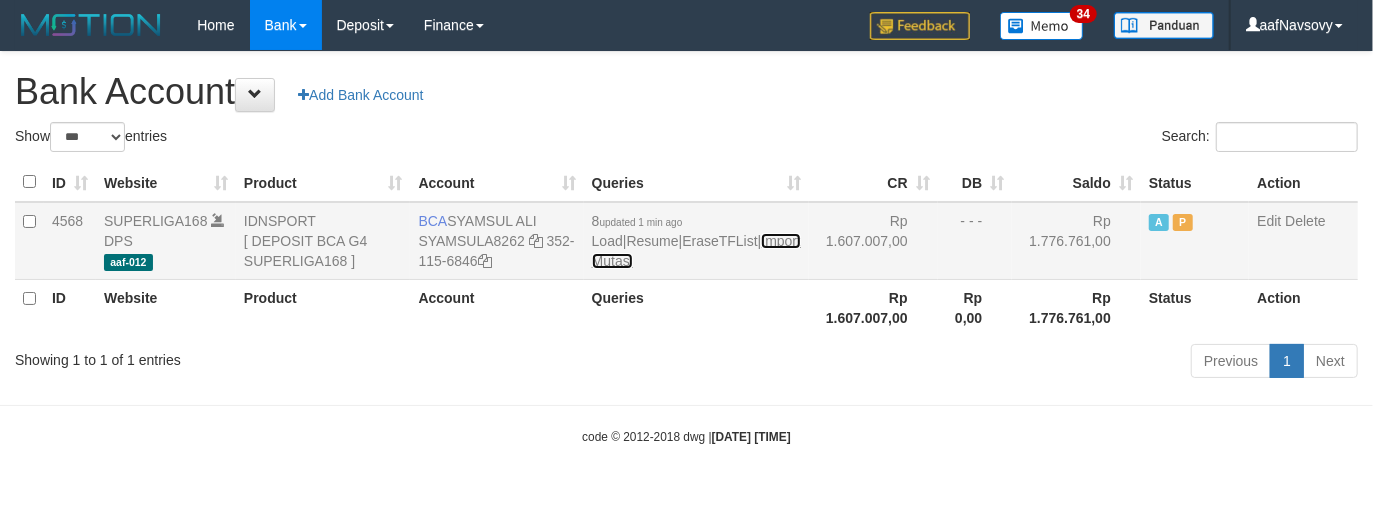 click on "Import Mutasi" at bounding box center (696, 251) 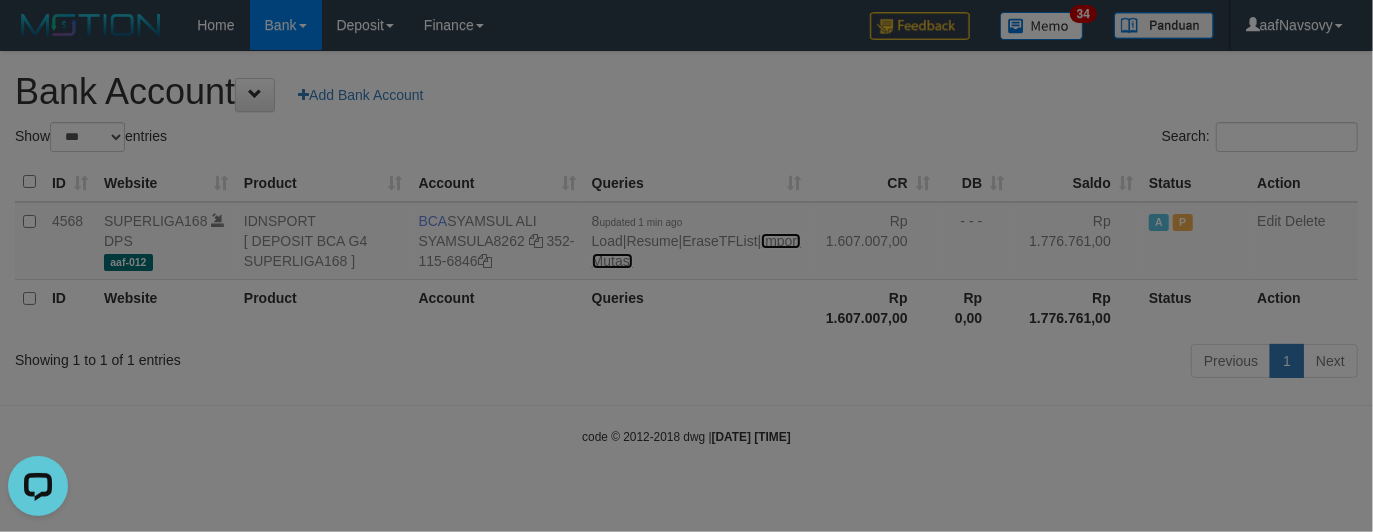 scroll, scrollTop: 0, scrollLeft: 0, axis: both 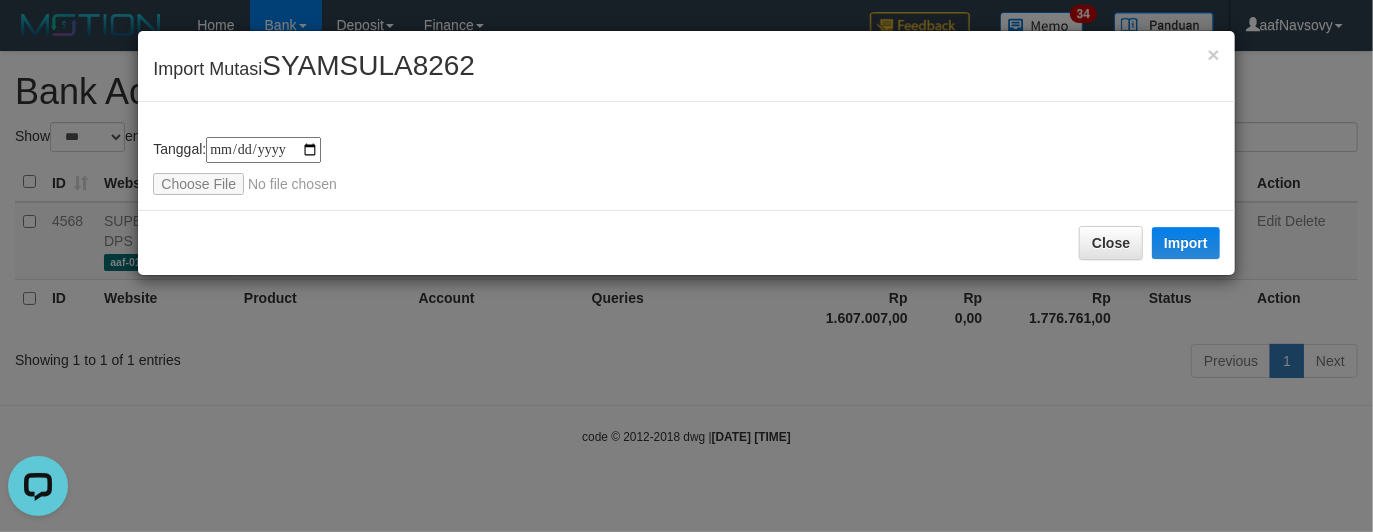 type on "**********" 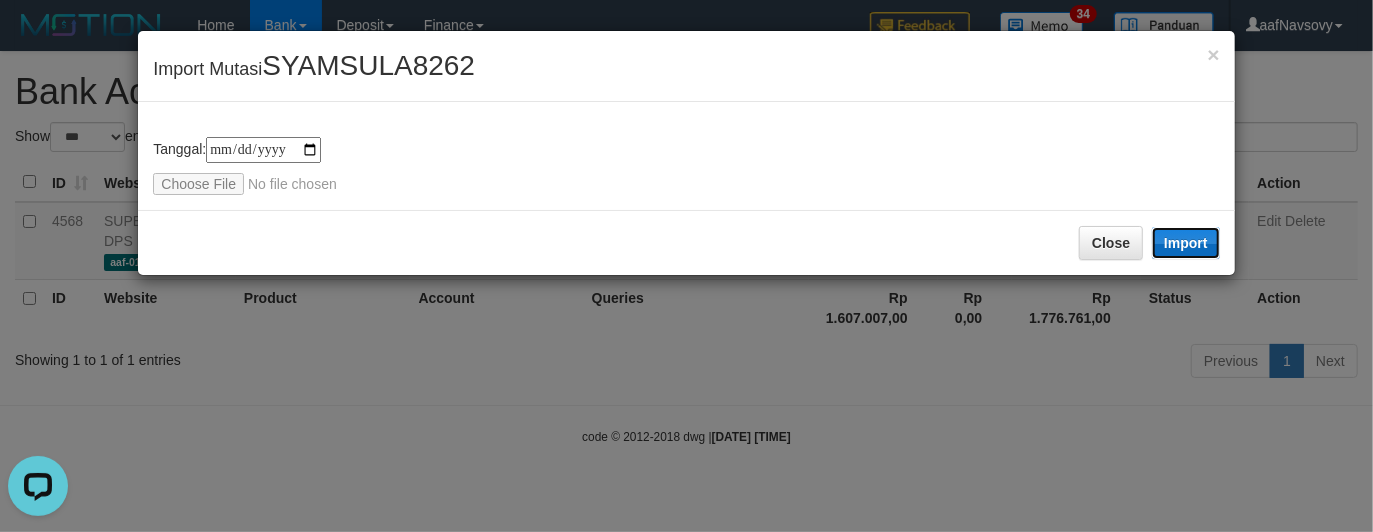click on "Import" at bounding box center [1186, 243] 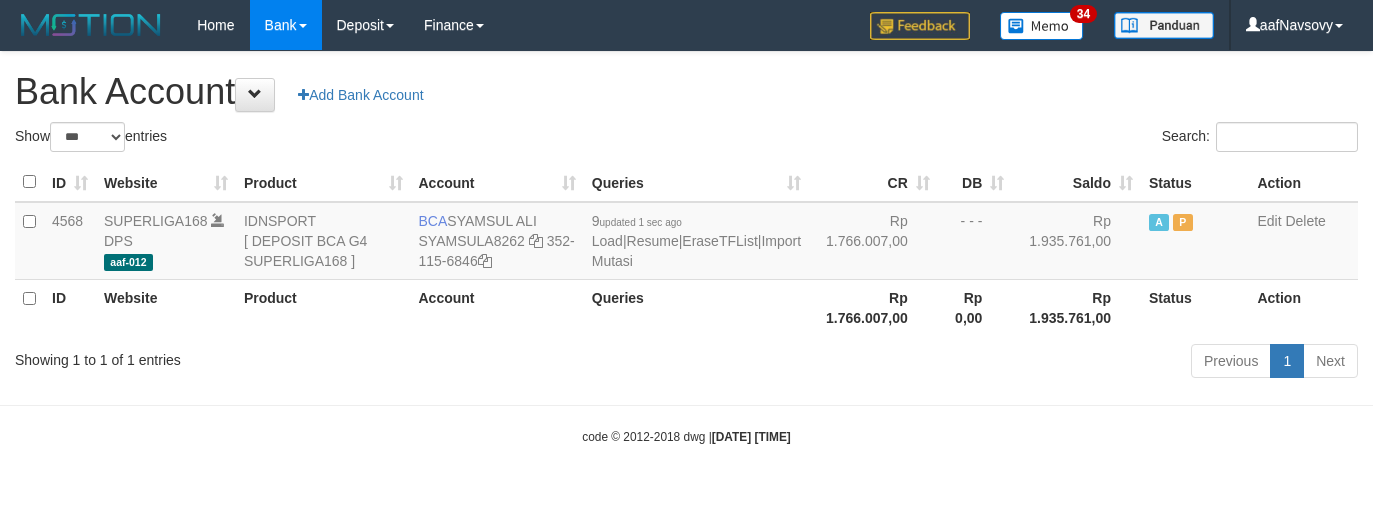 select on "***" 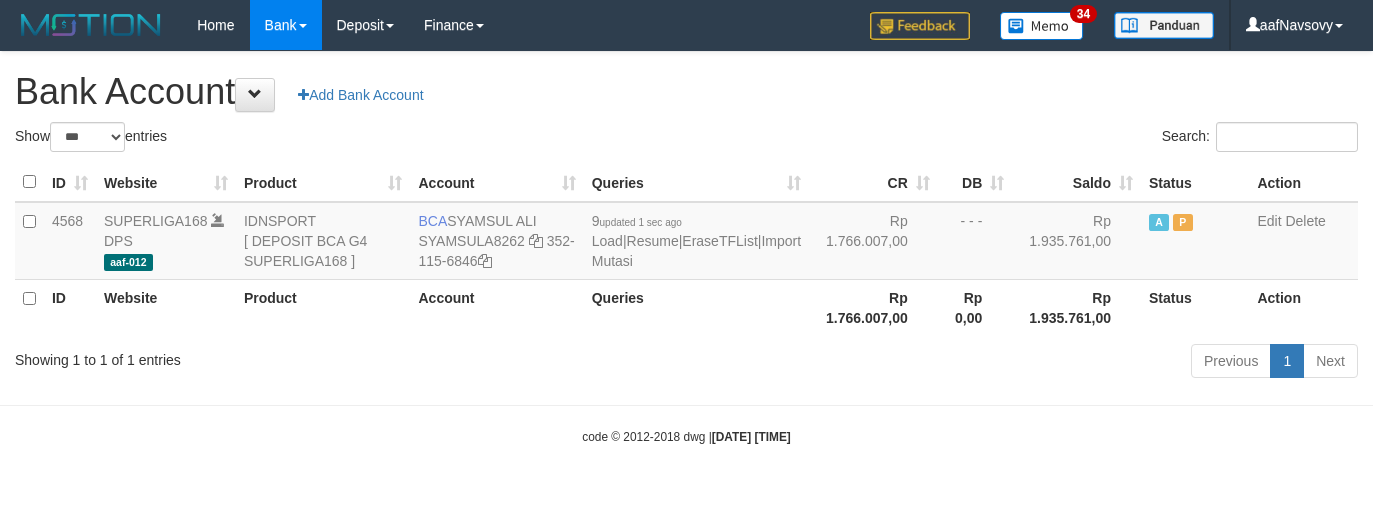 scroll, scrollTop: 0, scrollLeft: 0, axis: both 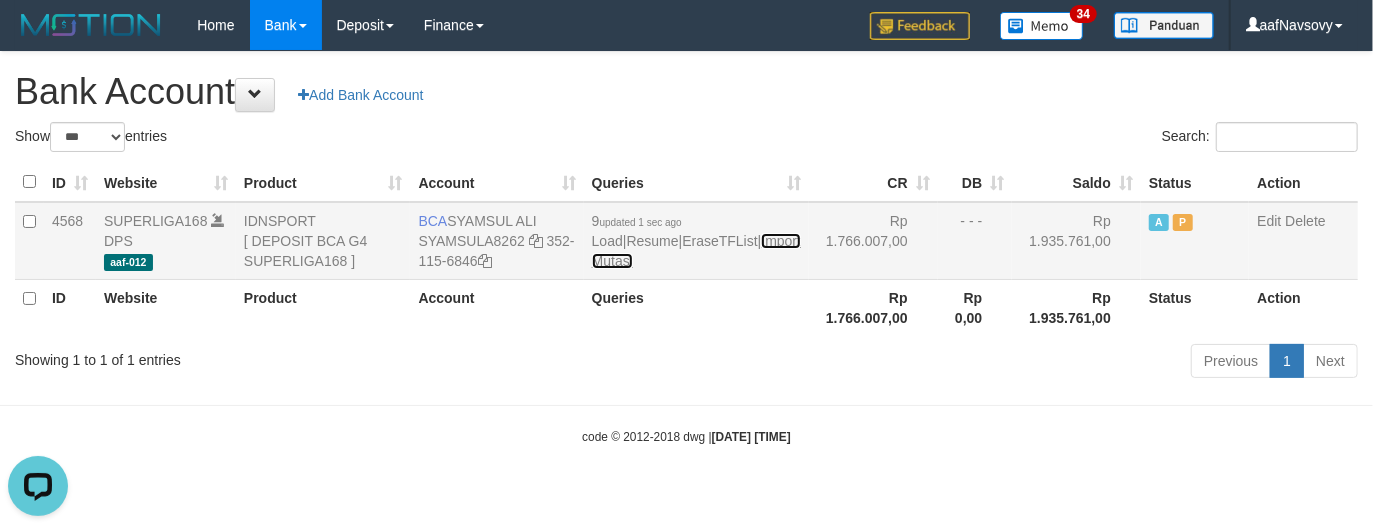 click on "Import Mutasi" at bounding box center (696, 251) 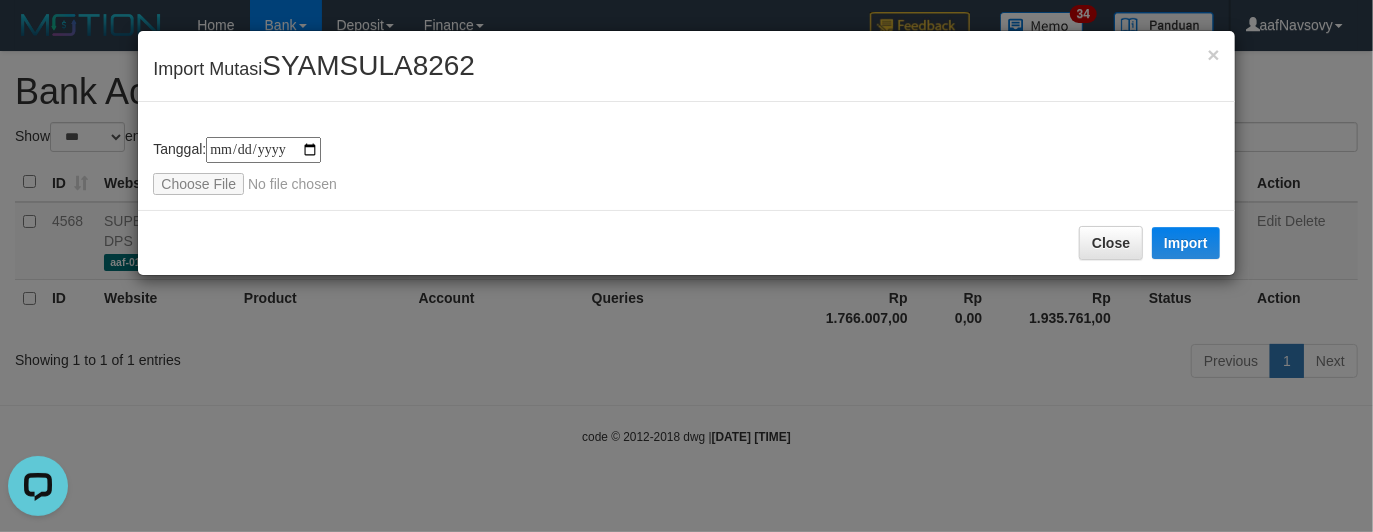 click on "×
Import Mutasi  SYAMSULA8262" at bounding box center [686, 66] 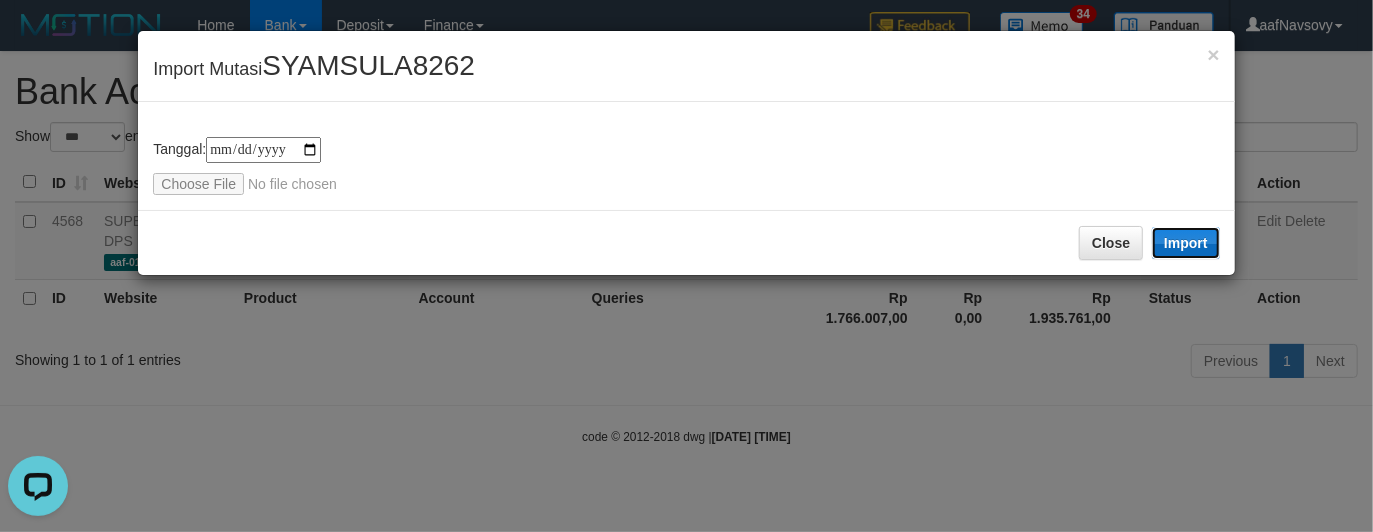 click on "Import" at bounding box center [1186, 243] 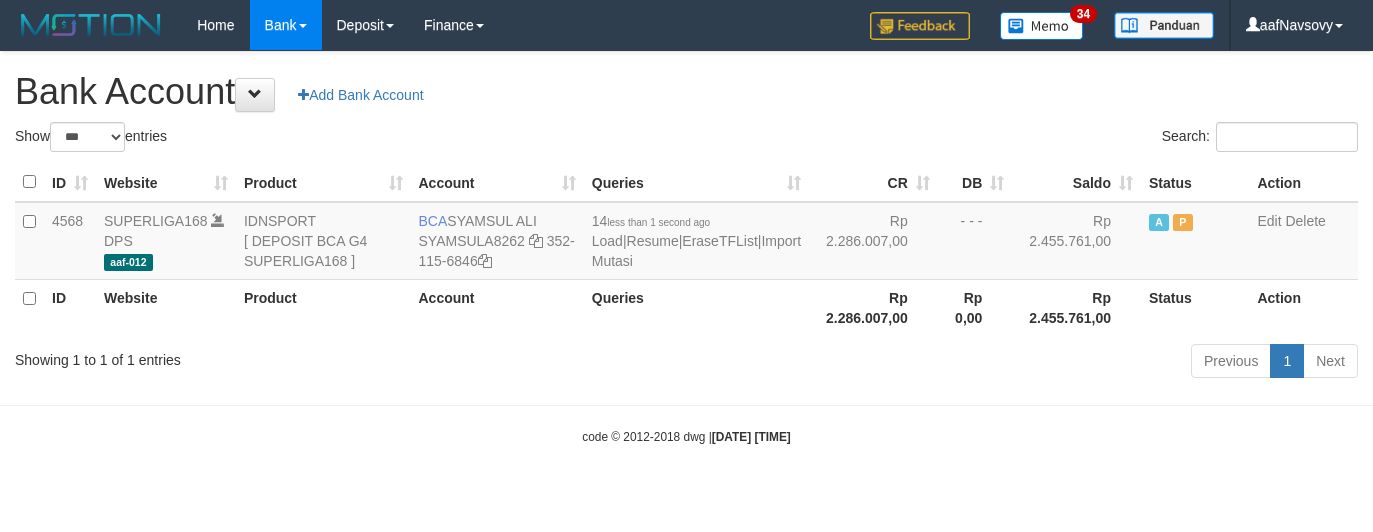 select on "***" 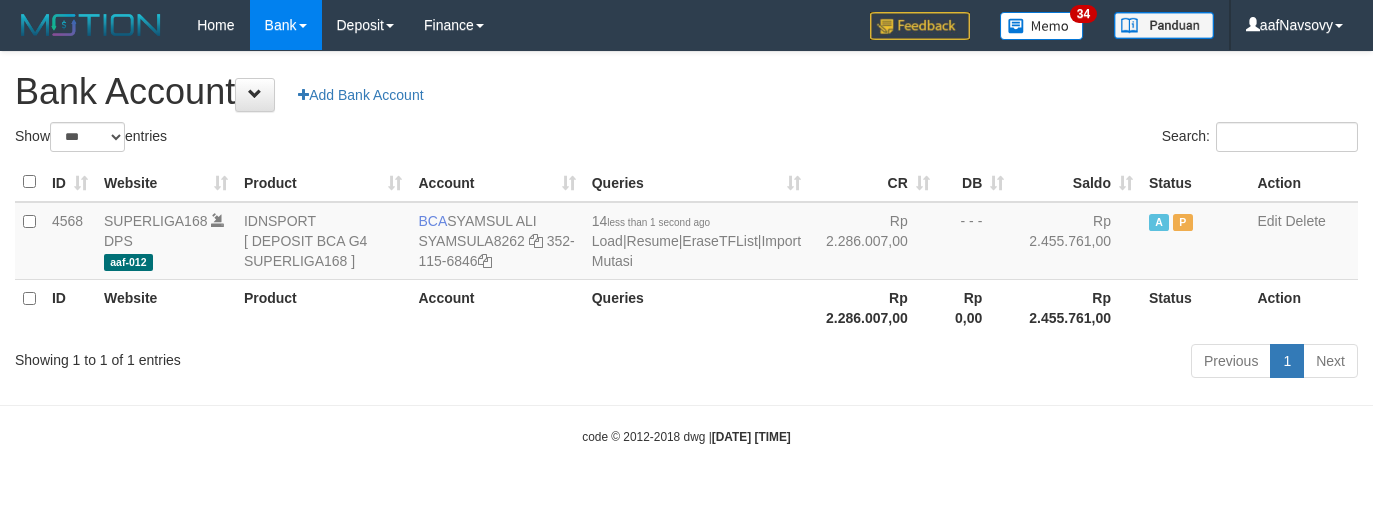 scroll, scrollTop: 0, scrollLeft: 0, axis: both 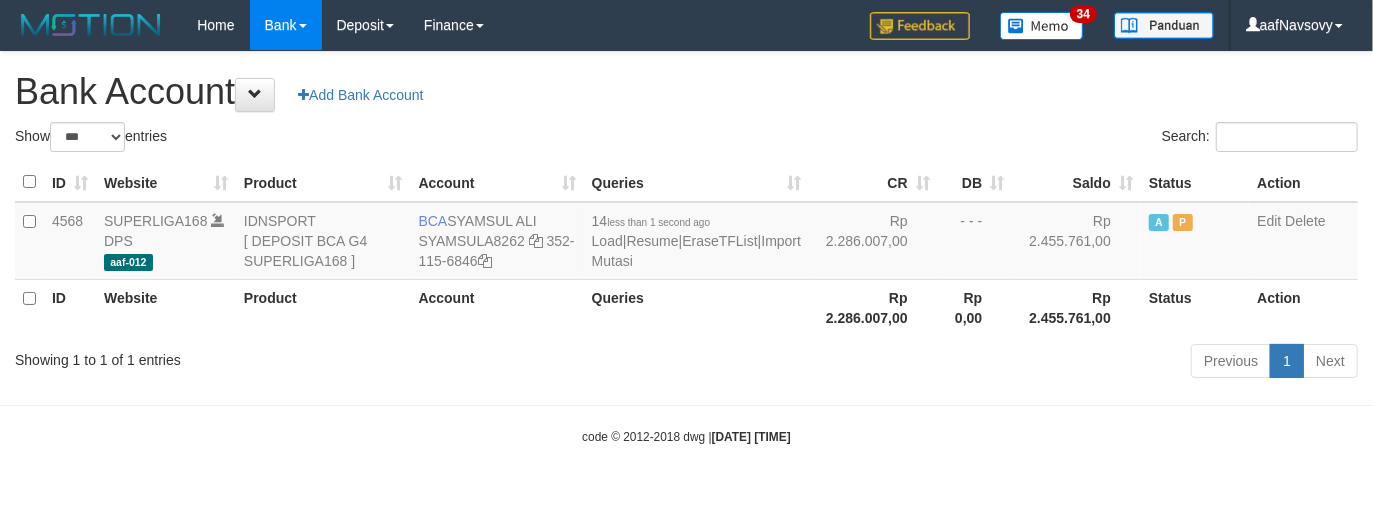 click on "Previous 1 Next" at bounding box center (972, 363) 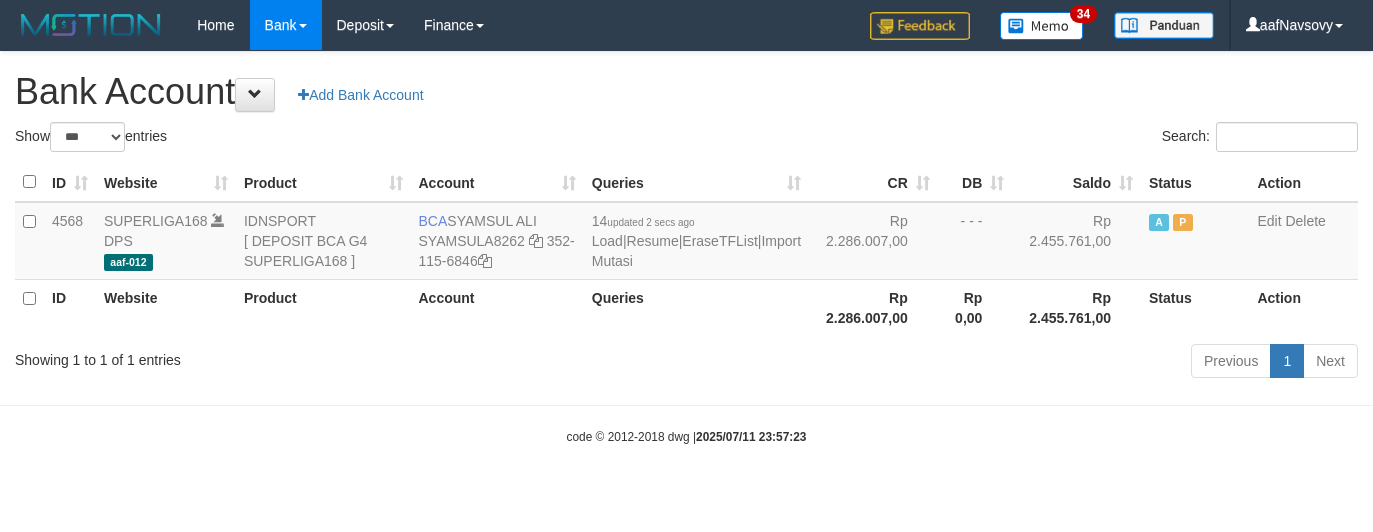 select on "***" 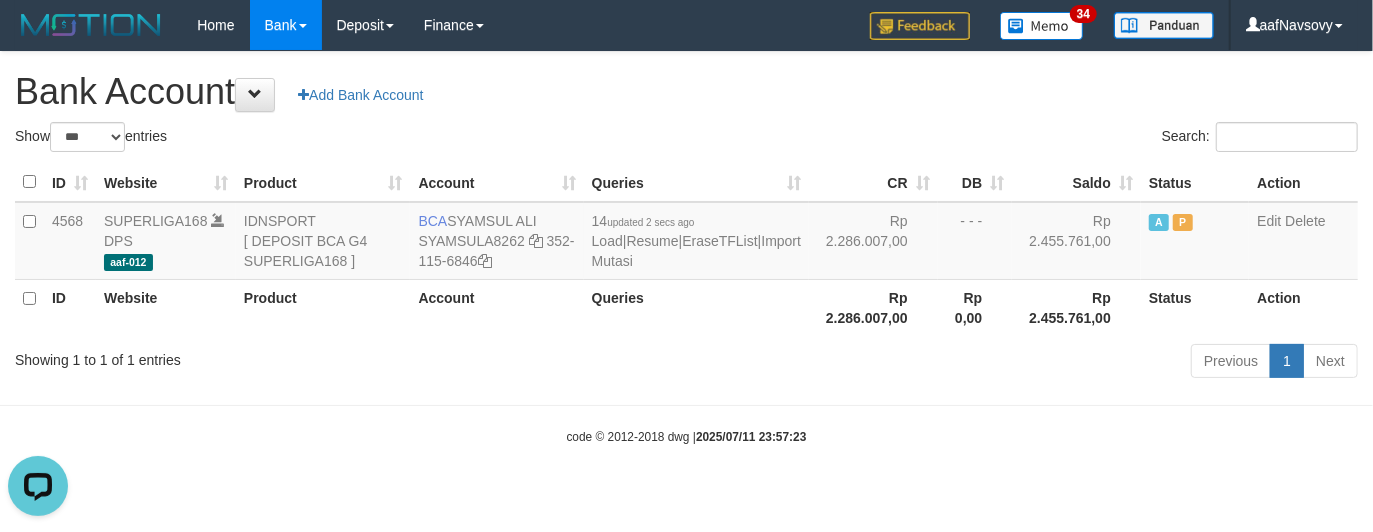 scroll, scrollTop: 0, scrollLeft: 0, axis: both 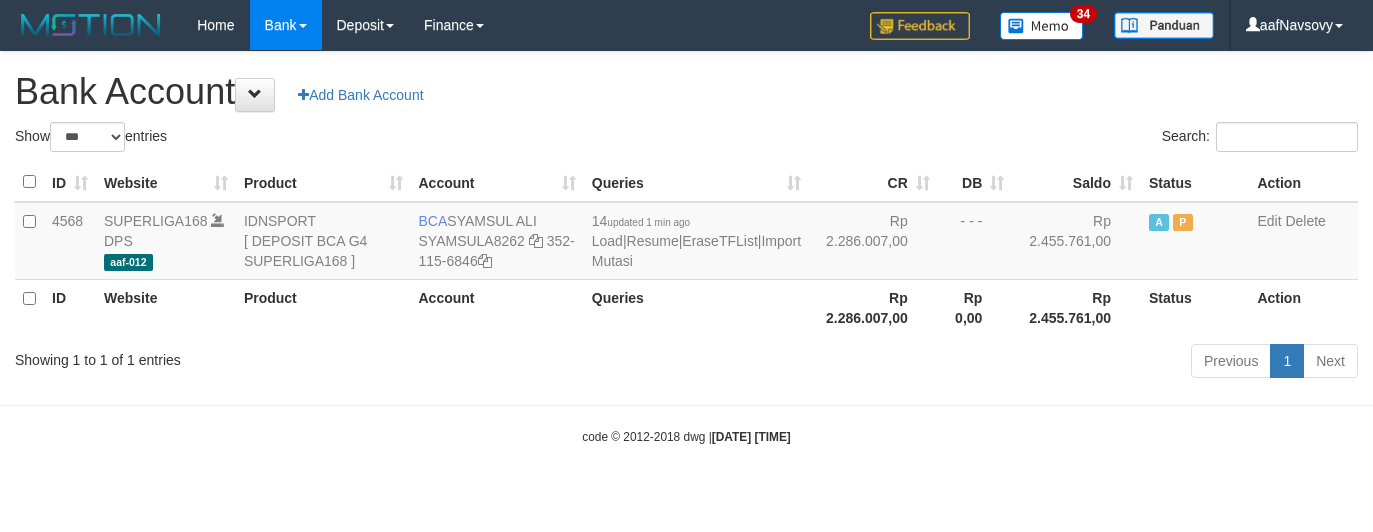 select on "***" 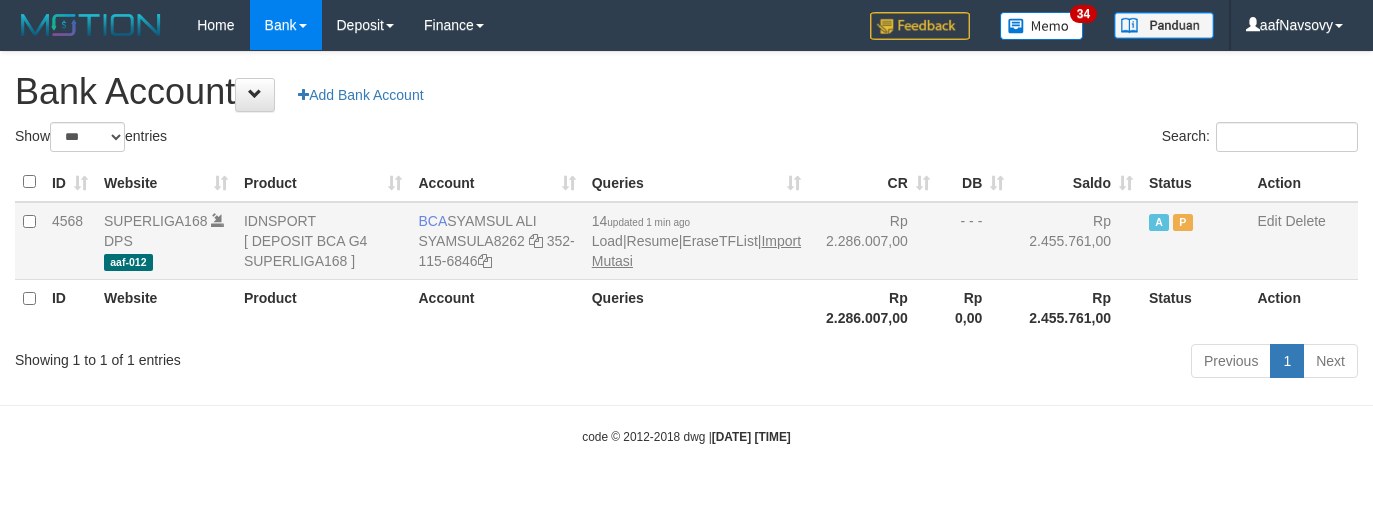 scroll, scrollTop: 0, scrollLeft: 0, axis: both 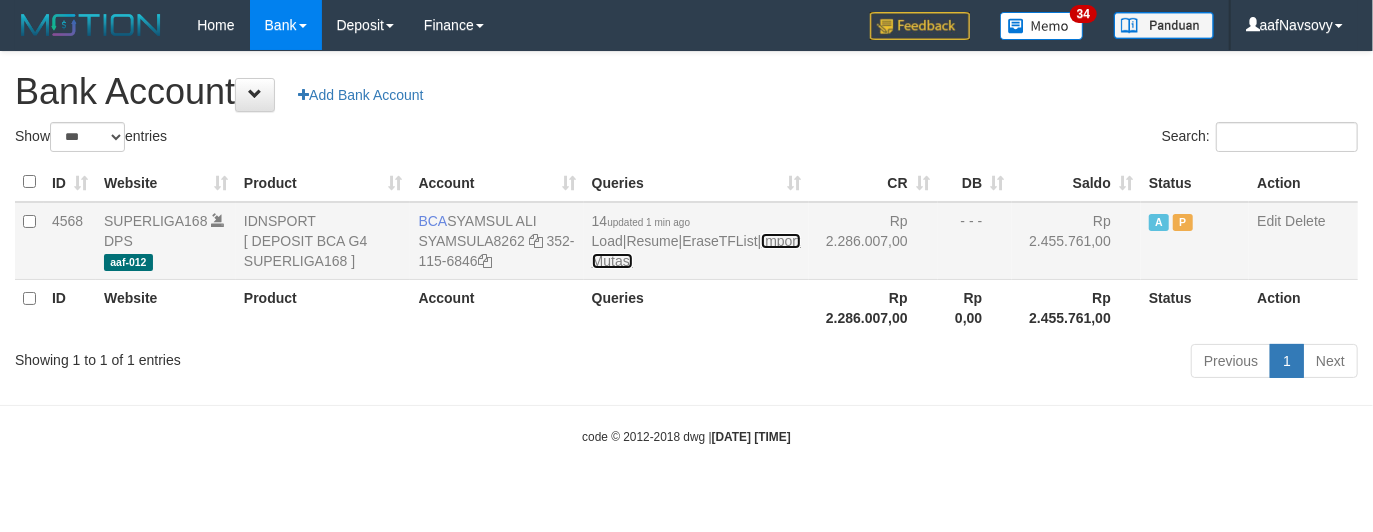 click on "Import Mutasi" at bounding box center [696, 251] 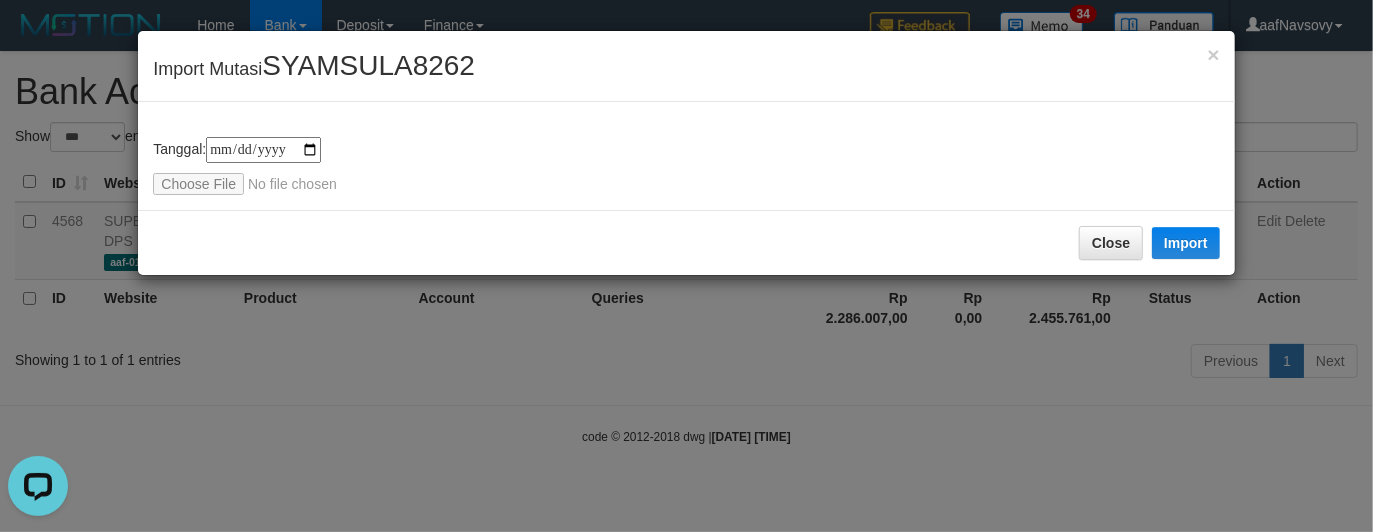 scroll, scrollTop: 0, scrollLeft: 0, axis: both 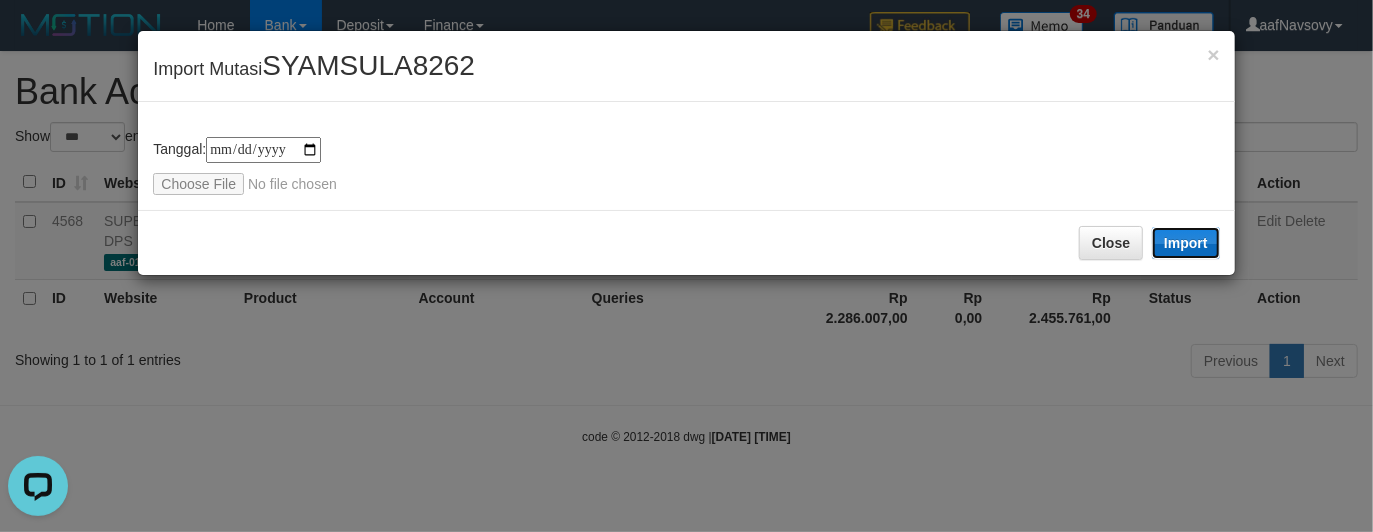 click on "Import" at bounding box center [1186, 243] 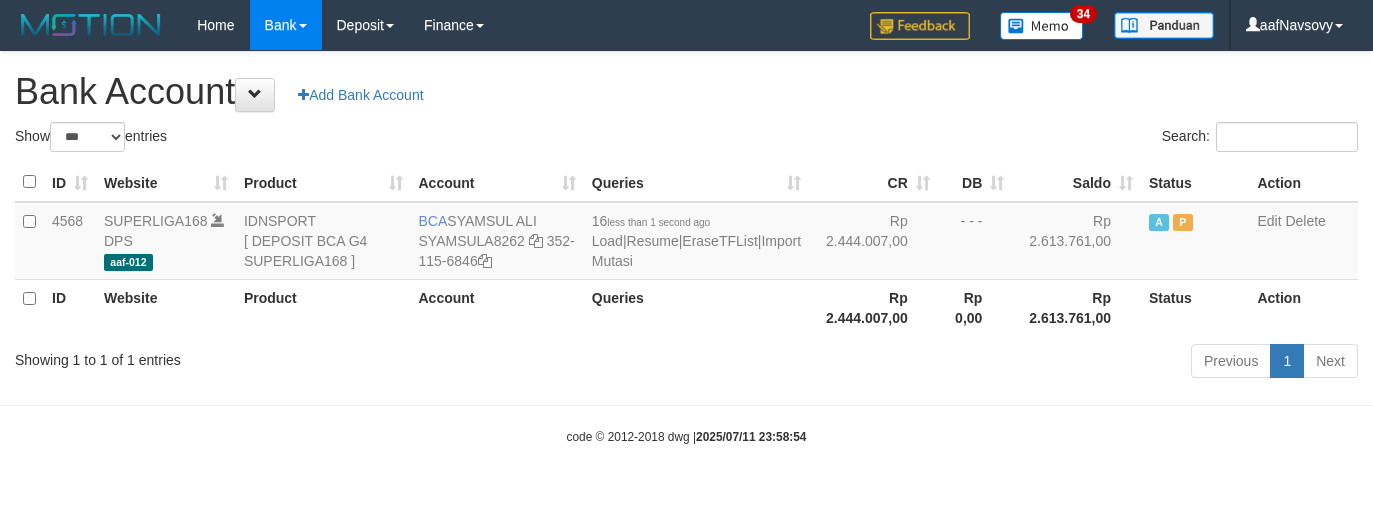 select on "***" 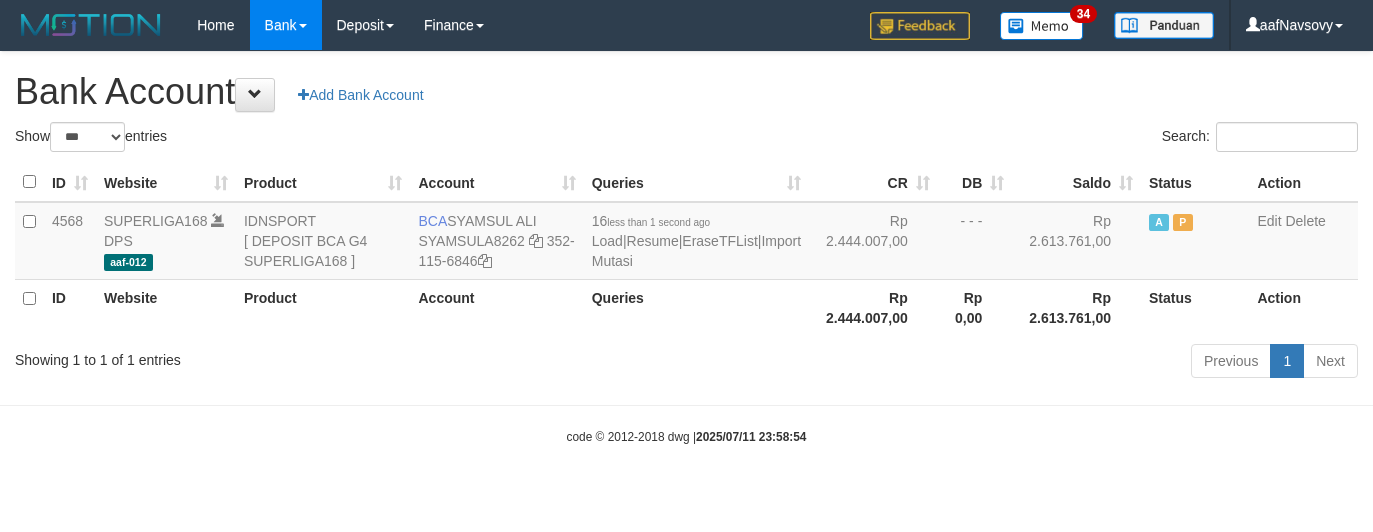 scroll, scrollTop: 0, scrollLeft: 0, axis: both 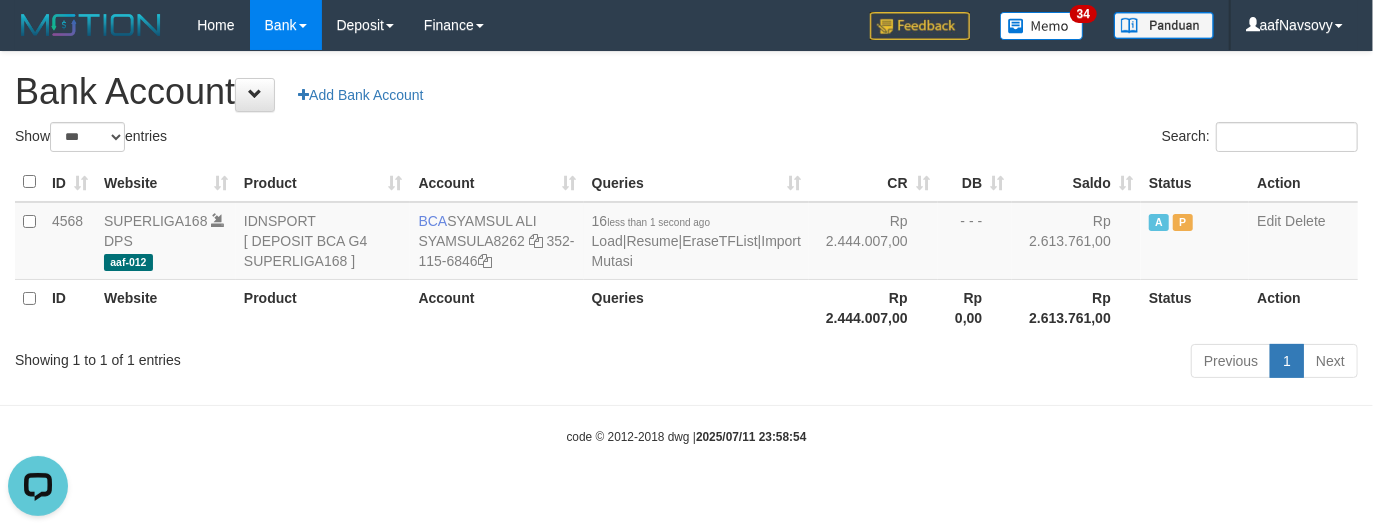 click on "Account" at bounding box center (496, 307) 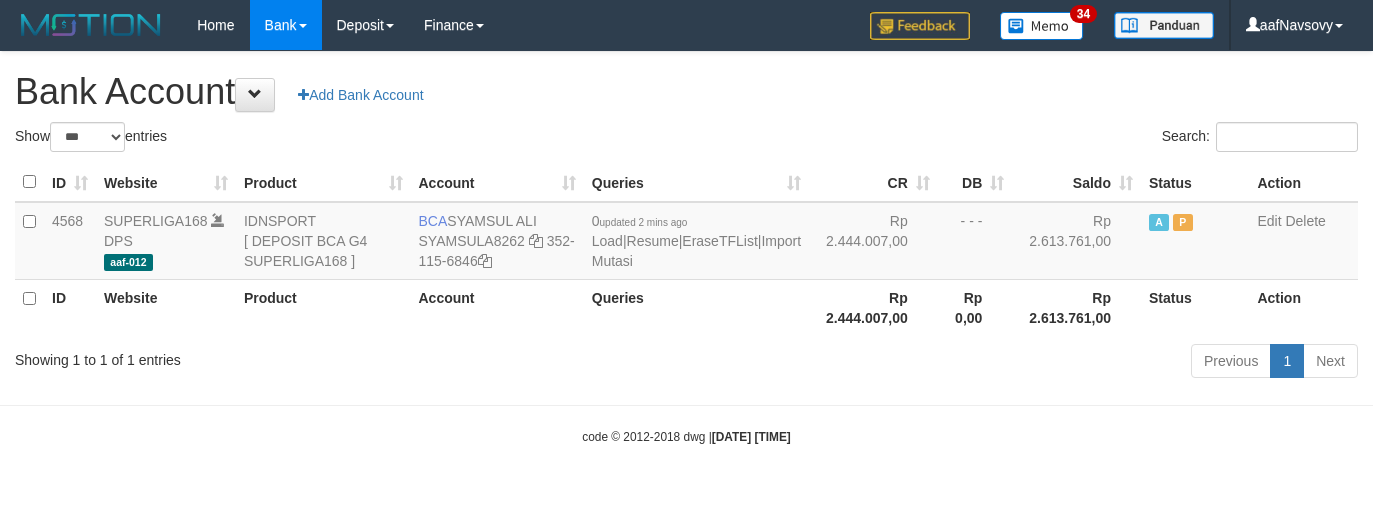 select on "***" 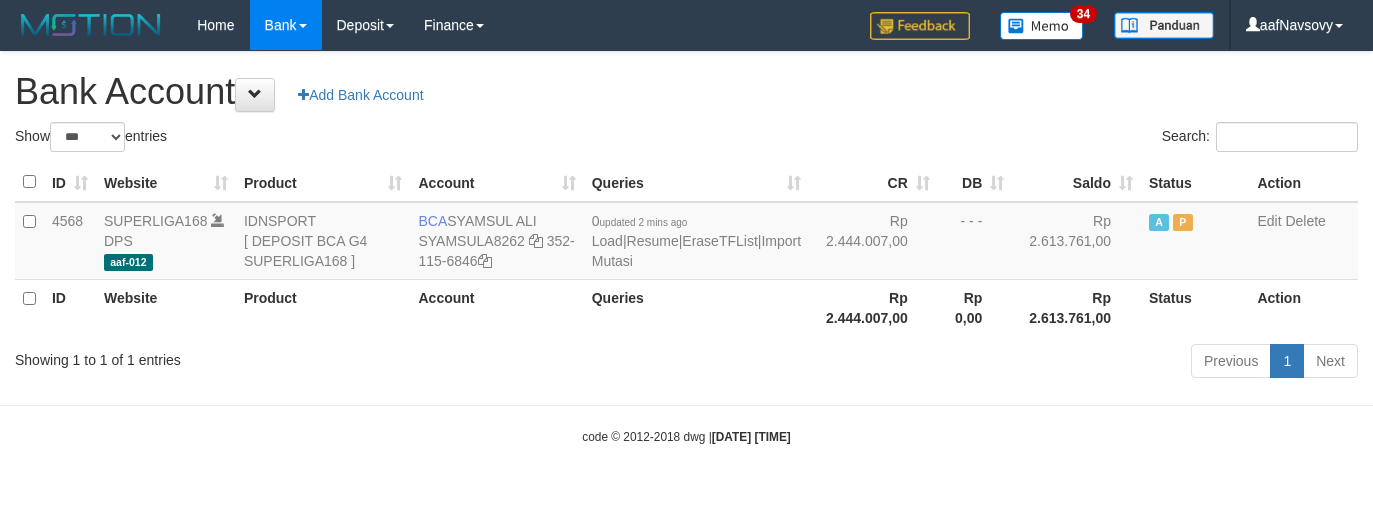scroll, scrollTop: 0, scrollLeft: 0, axis: both 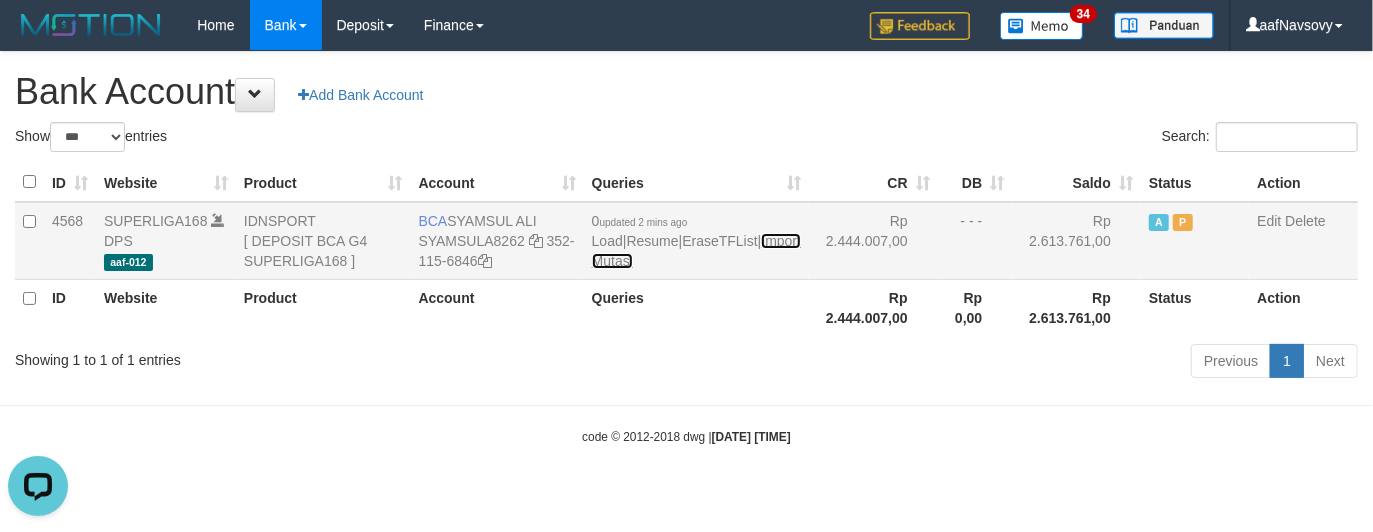 click on "Import Mutasi" at bounding box center (696, 251) 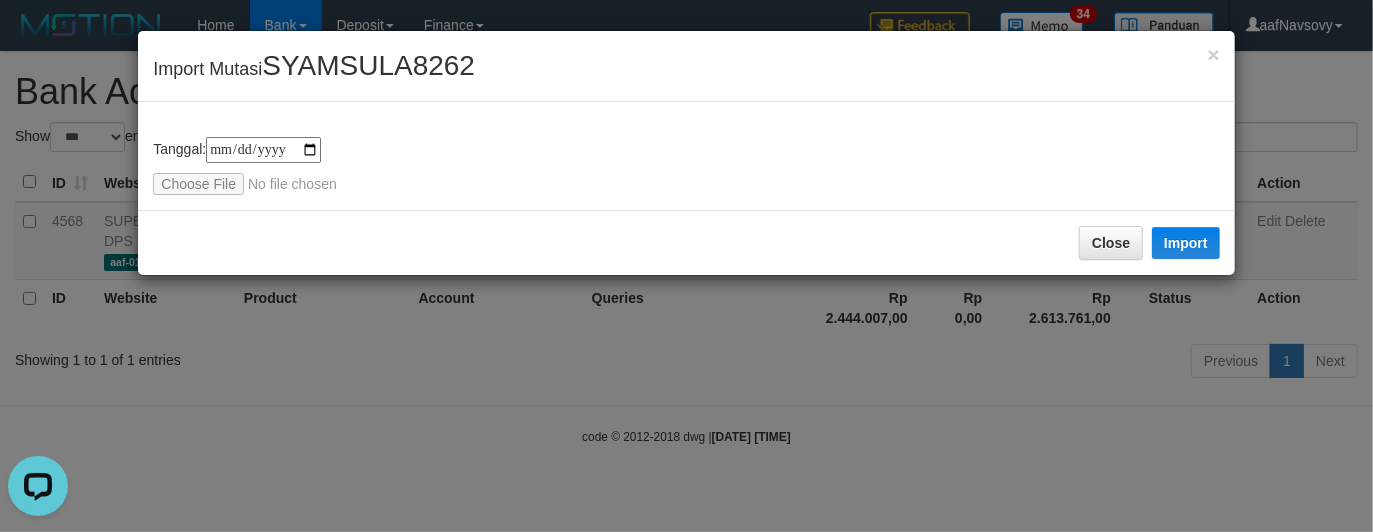 type on "**********" 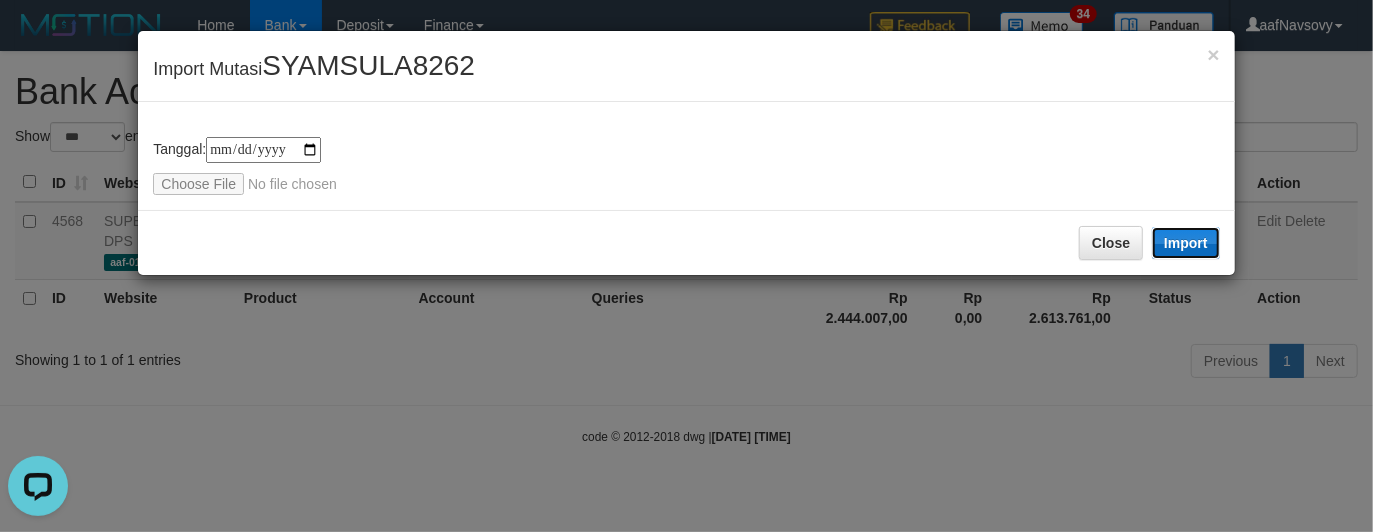 click on "Import" at bounding box center [1186, 243] 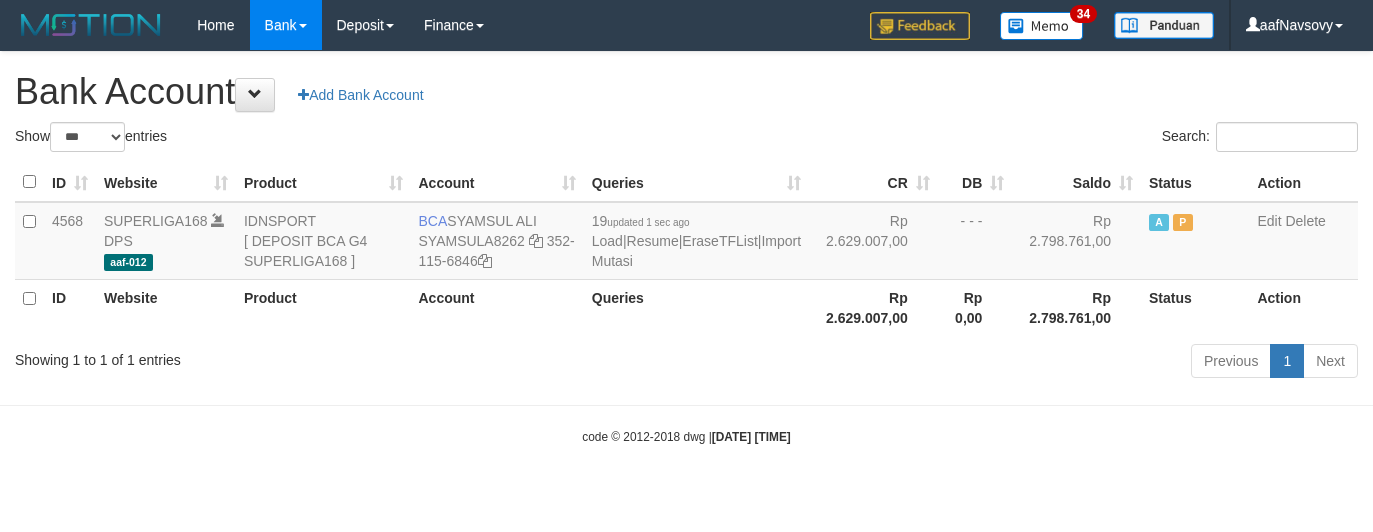 select on "***" 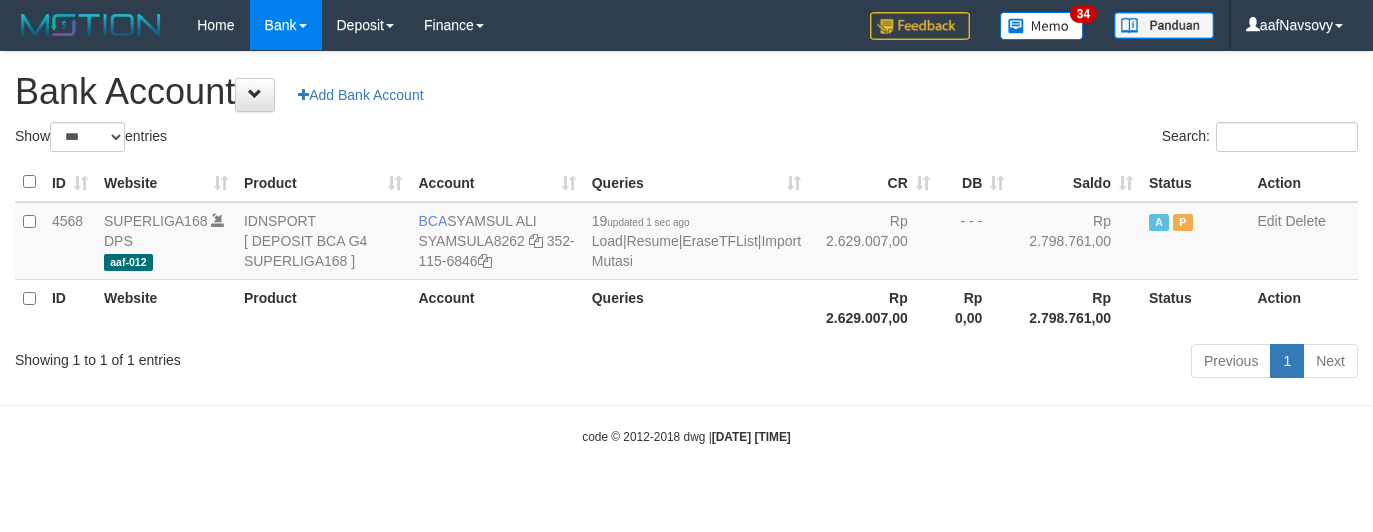 scroll, scrollTop: 0, scrollLeft: 0, axis: both 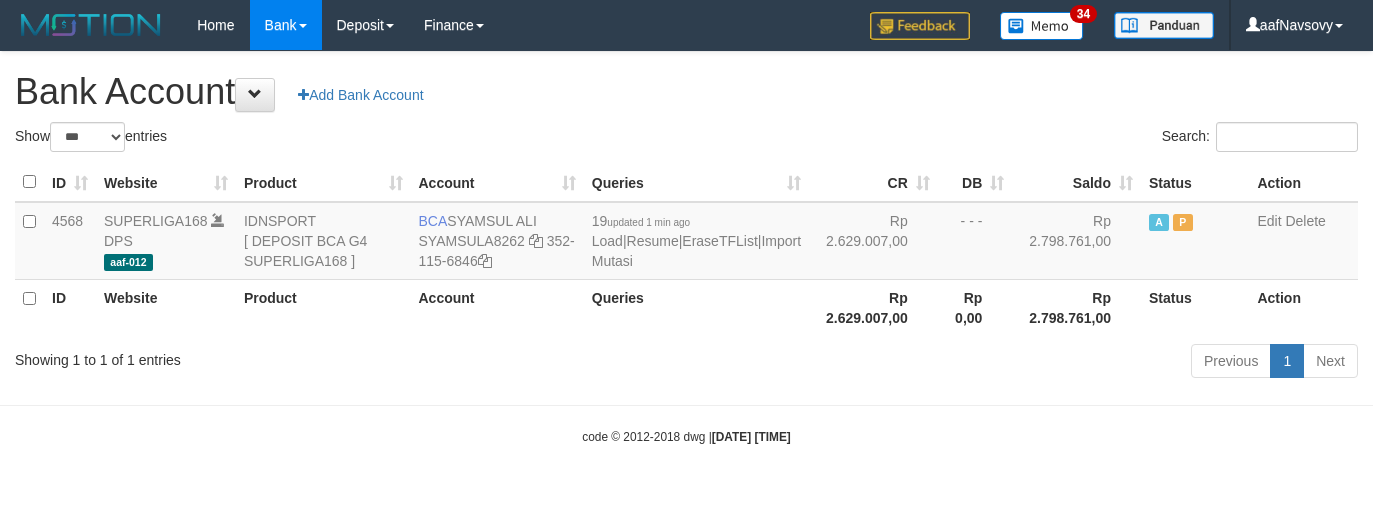 select on "***" 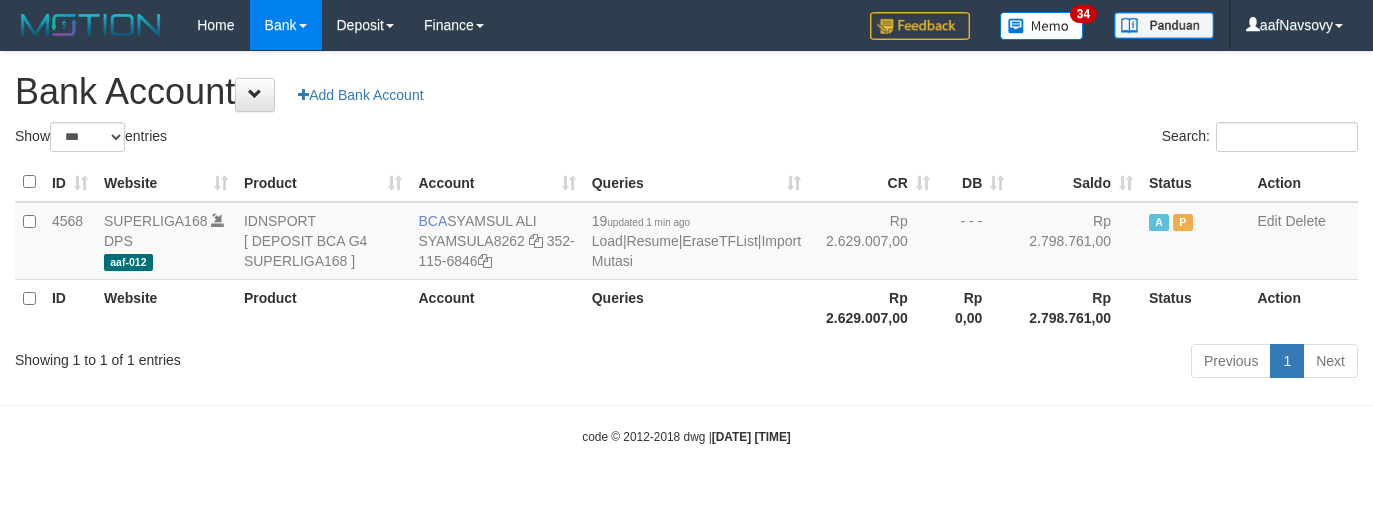 scroll, scrollTop: 0, scrollLeft: 0, axis: both 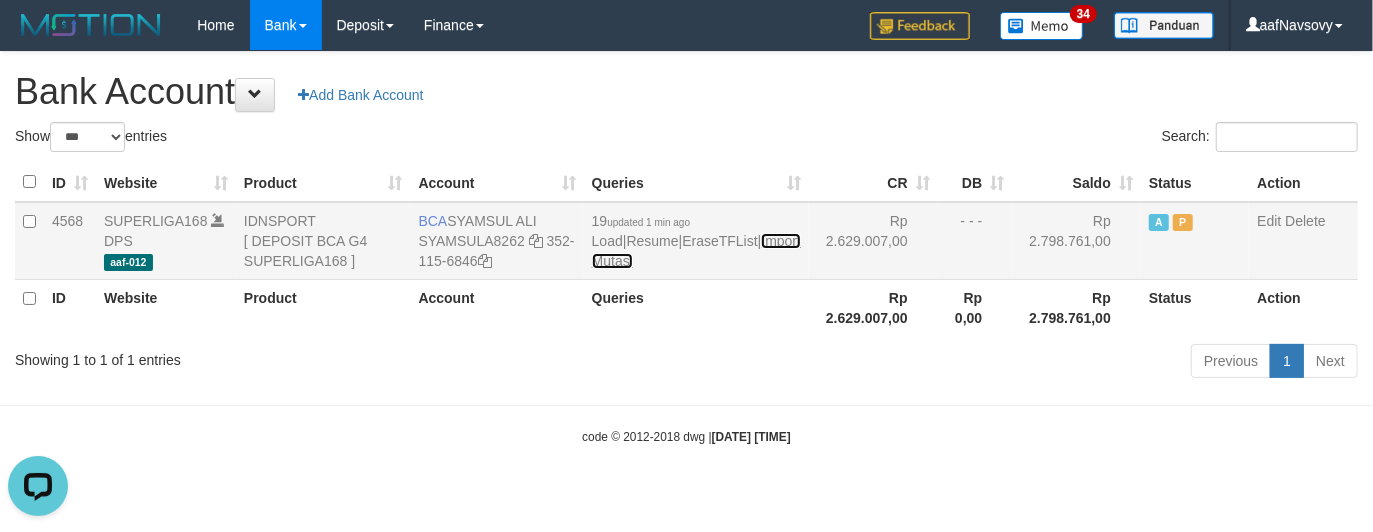 click on "Import Mutasi" at bounding box center [696, 251] 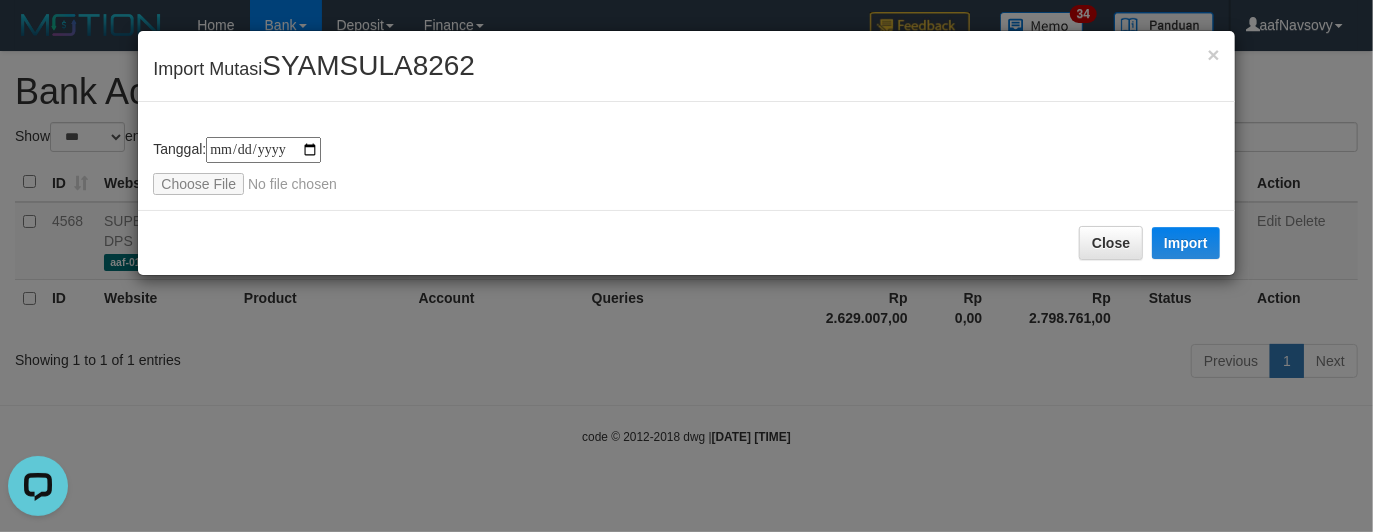 type on "**********" 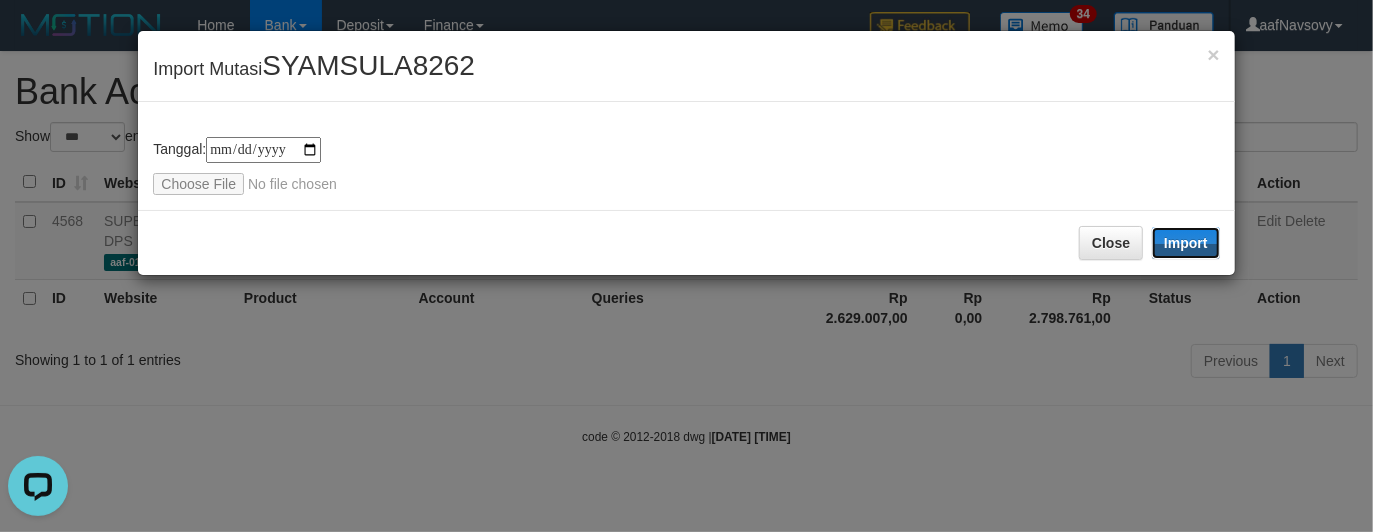 click on "Import" at bounding box center [1186, 243] 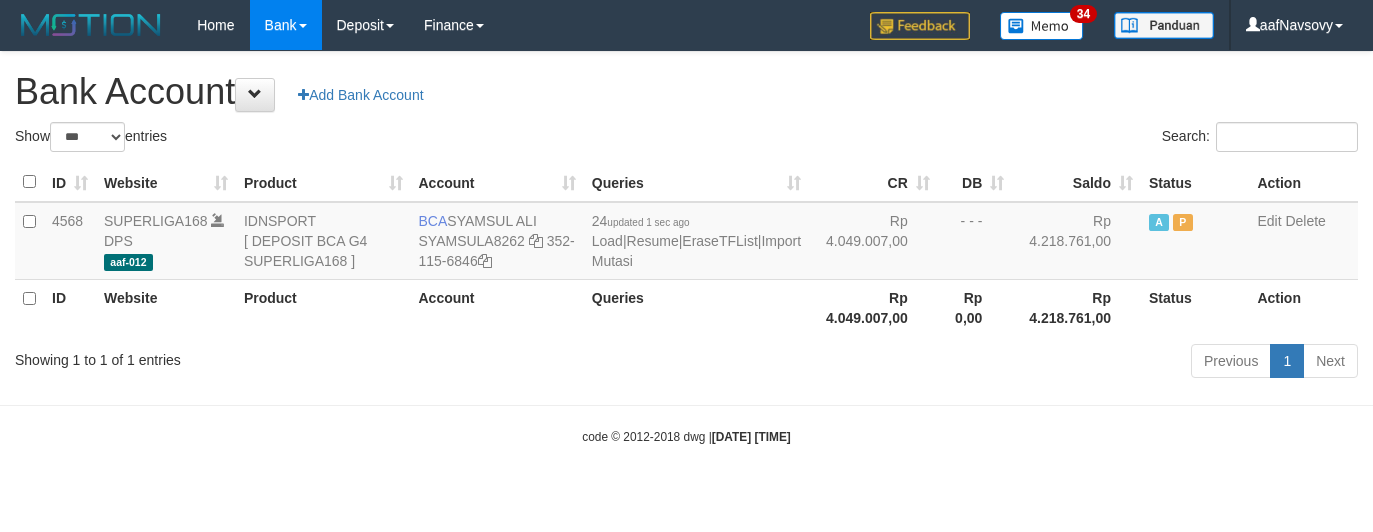 select on "***" 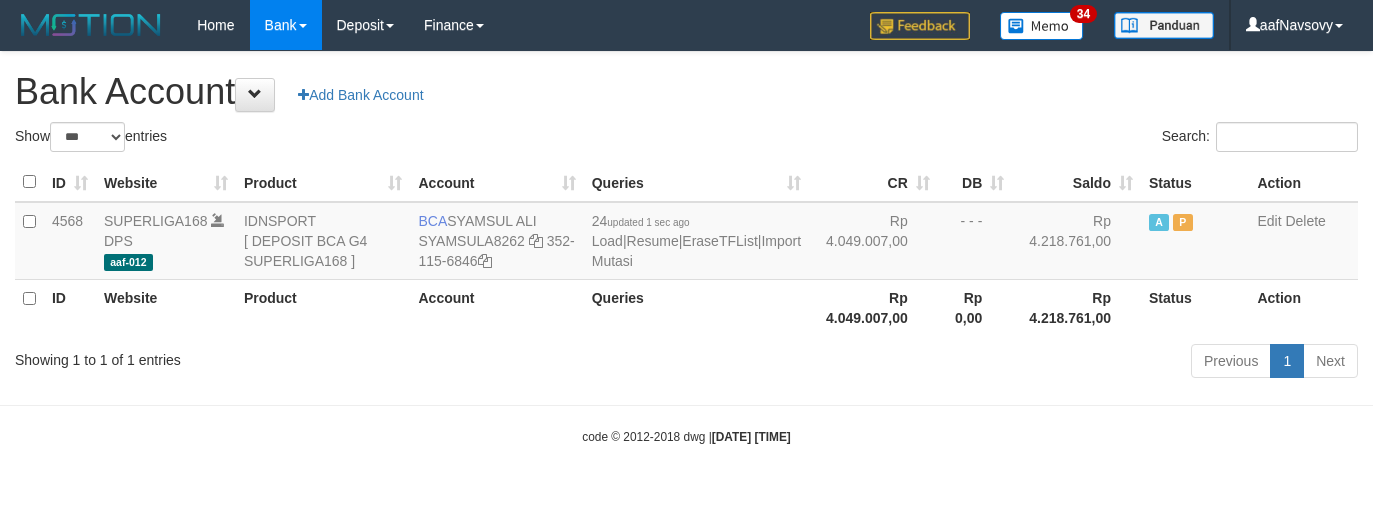 scroll, scrollTop: 0, scrollLeft: 0, axis: both 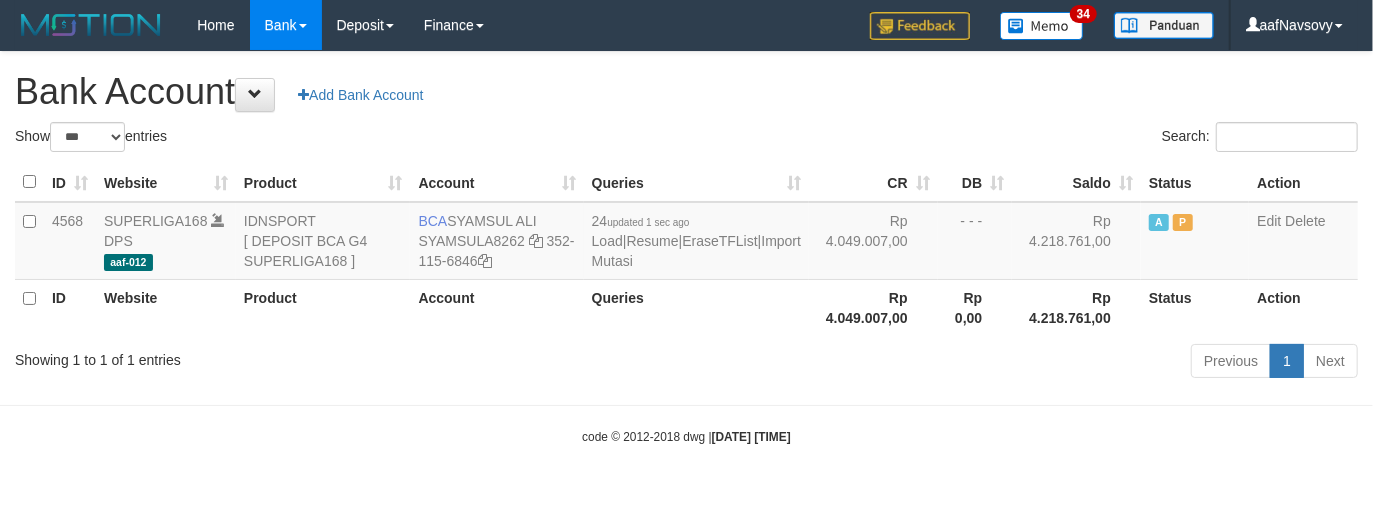 click on "Previous 1 Next" at bounding box center [972, 363] 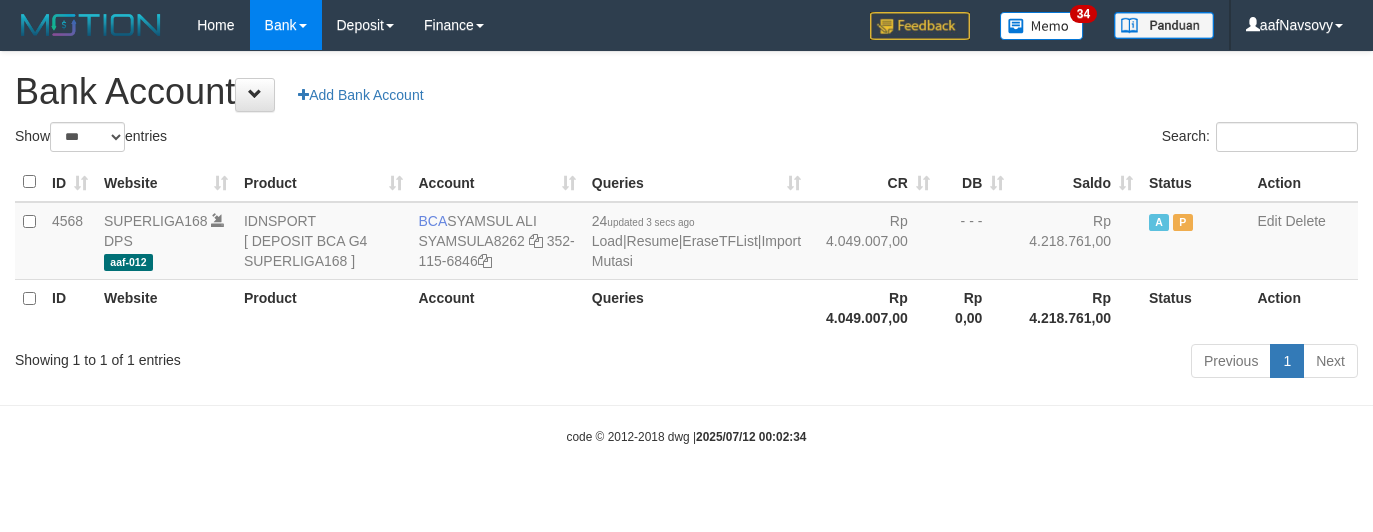 select on "***" 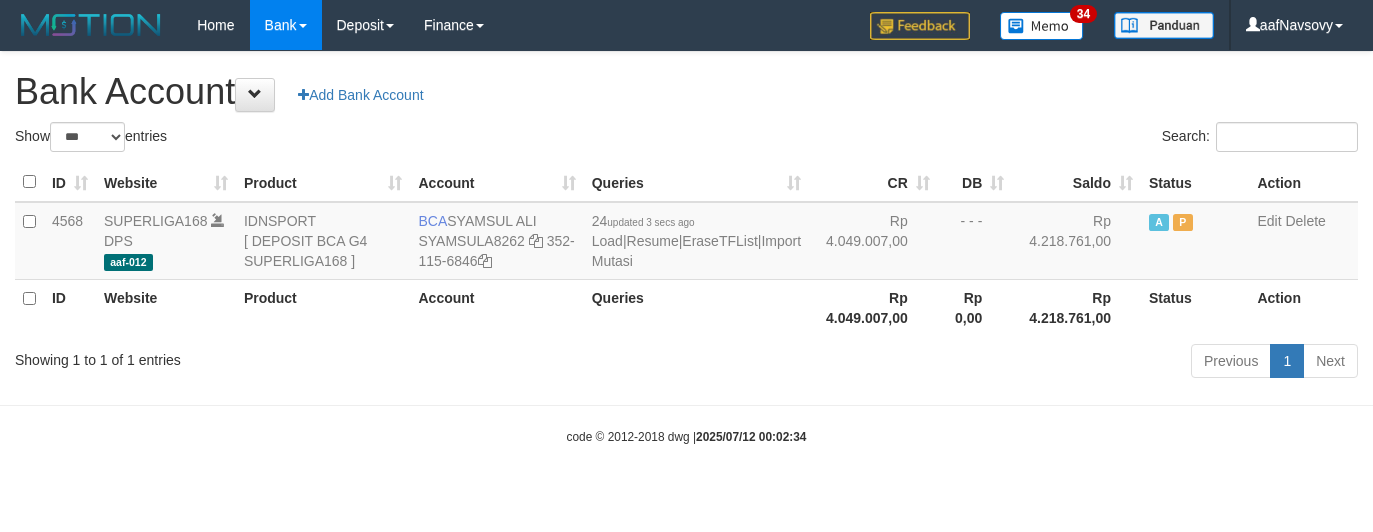 scroll, scrollTop: 0, scrollLeft: 0, axis: both 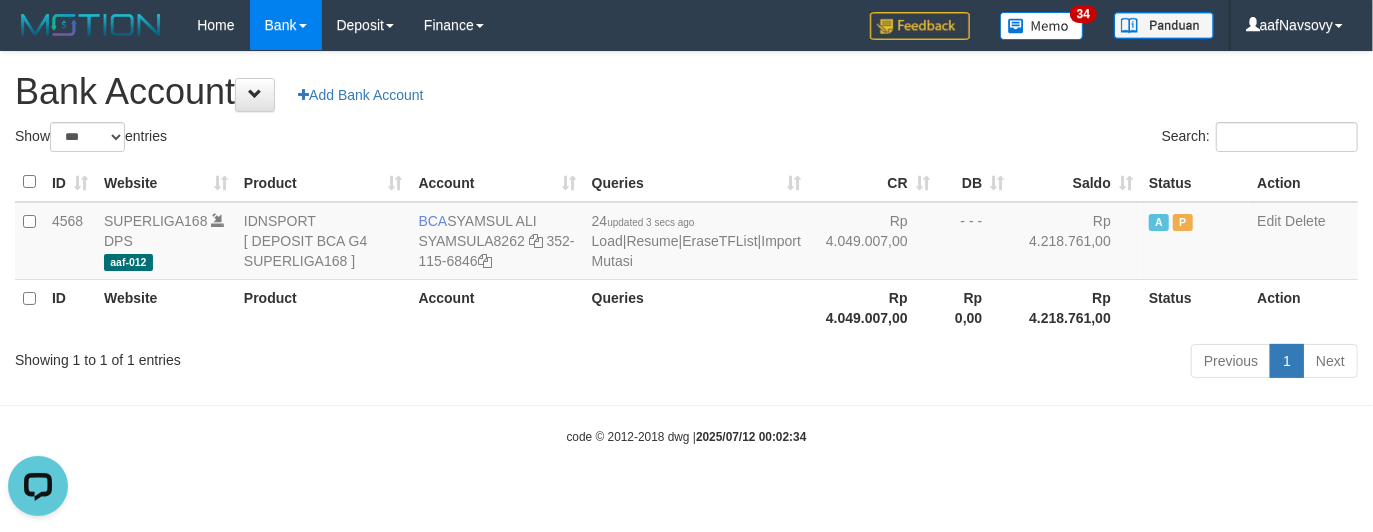 click on "Previous 1 Next" at bounding box center (972, 363) 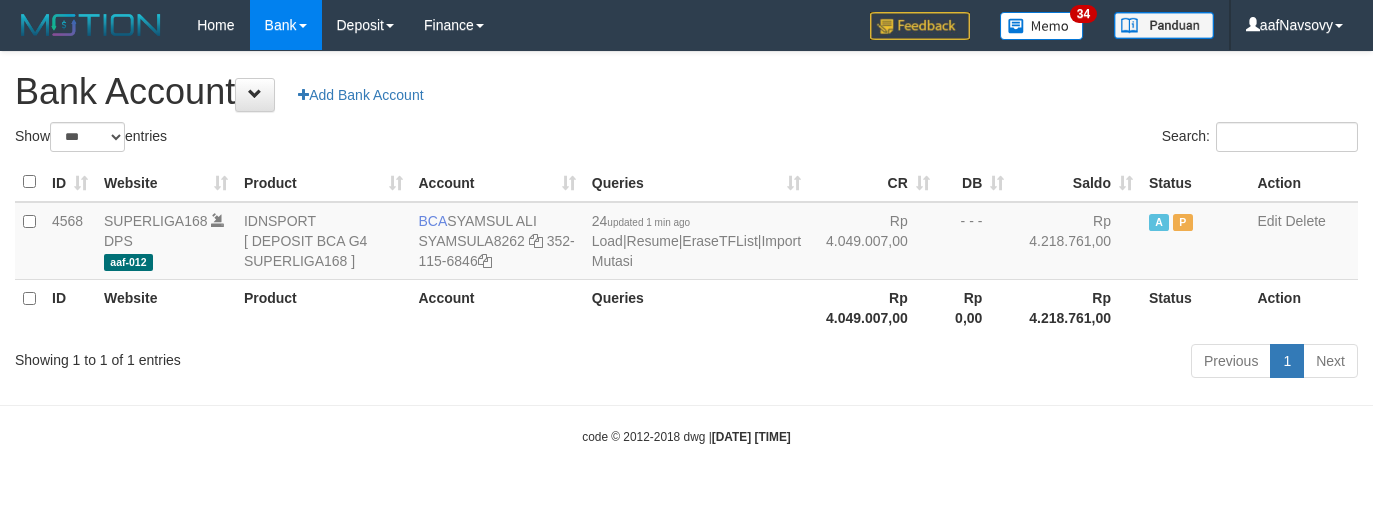 select on "***" 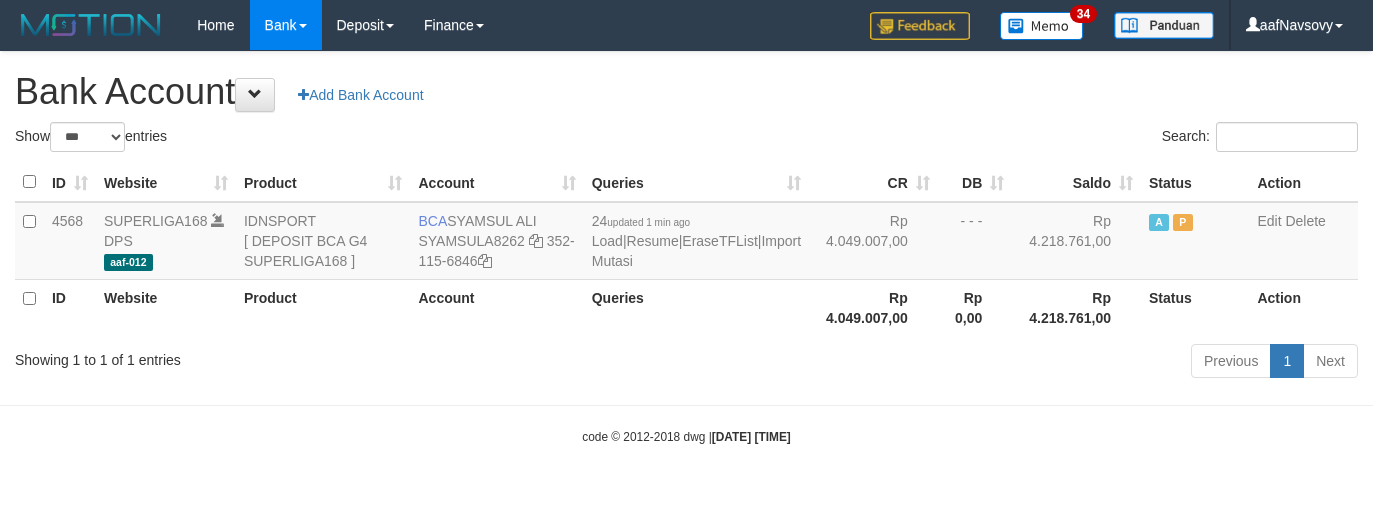 scroll, scrollTop: 0, scrollLeft: 0, axis: both 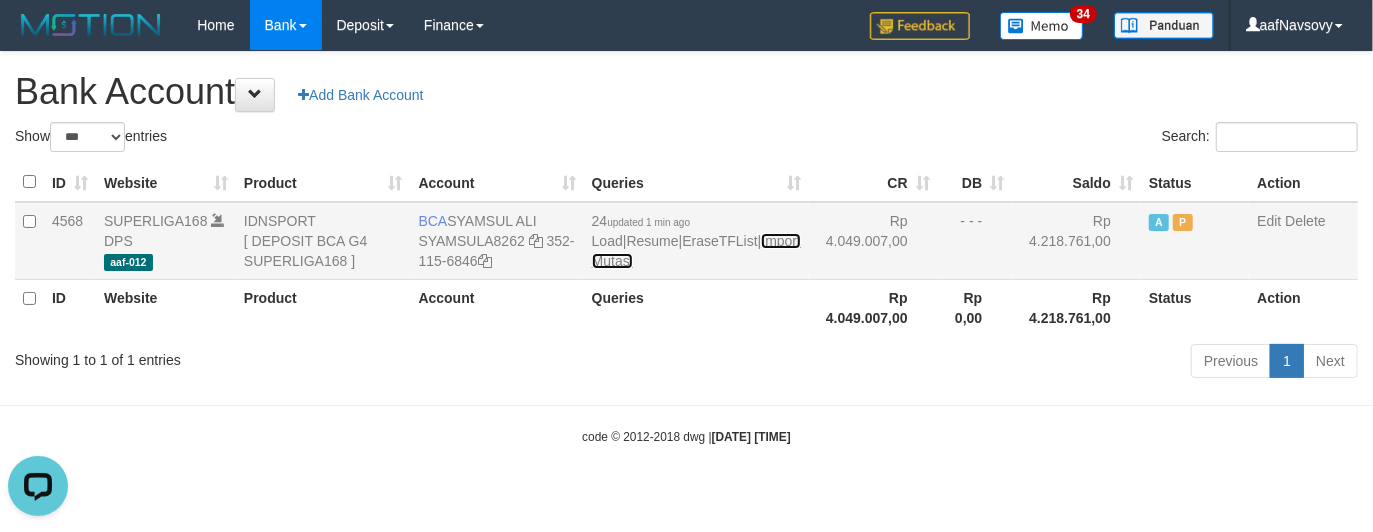 click on "Import Mutasi" at bounding box center [696, 251] 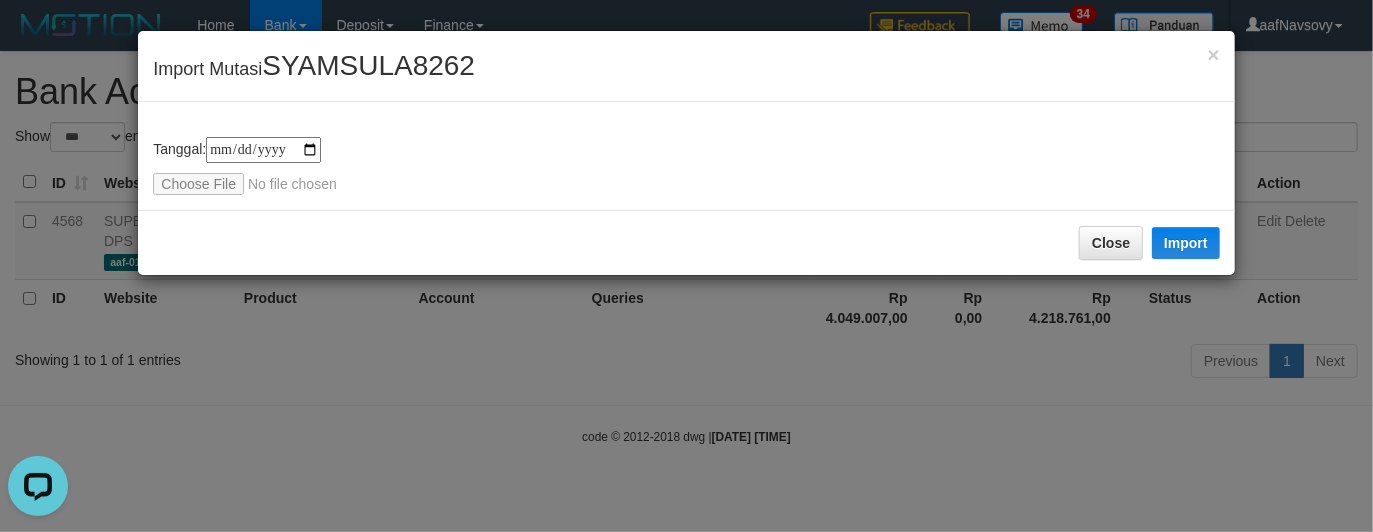 type on "**********" 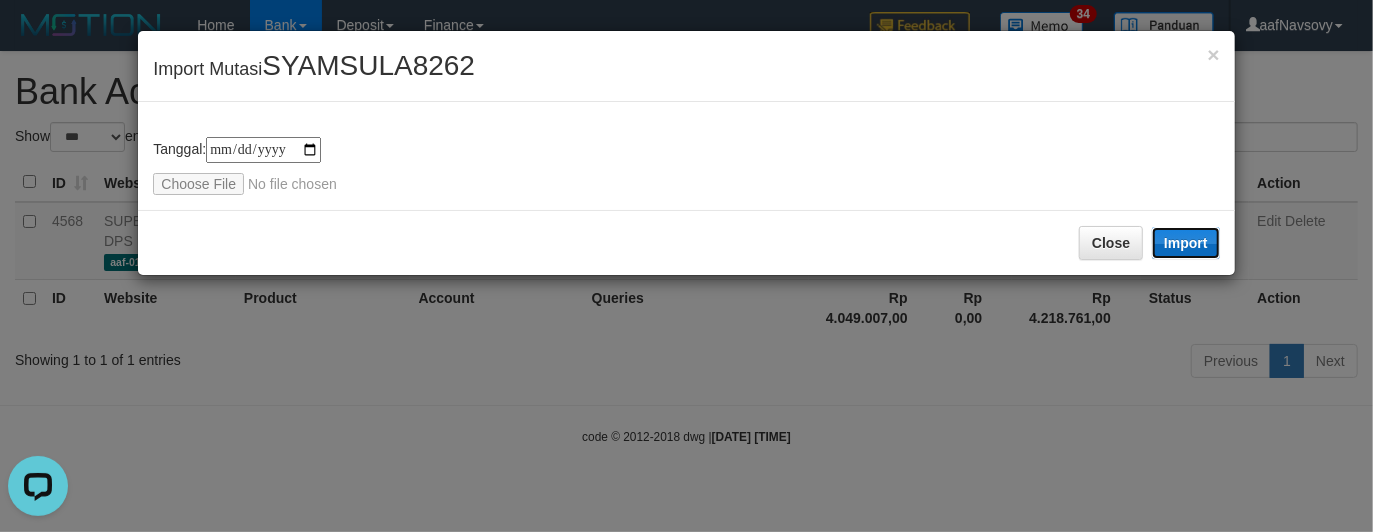 click on "Import" at bounding box center (1186, 243) 